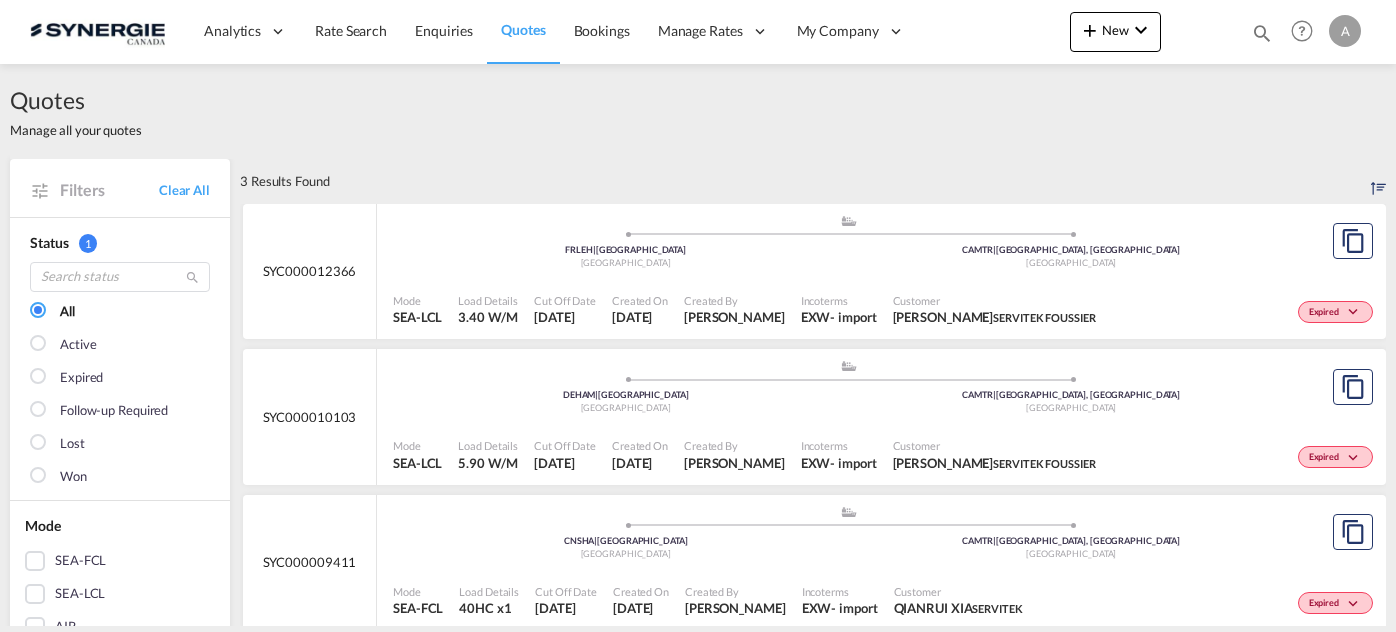 scroll, scrollTop: 0, scrollLeft: 0, axis: both 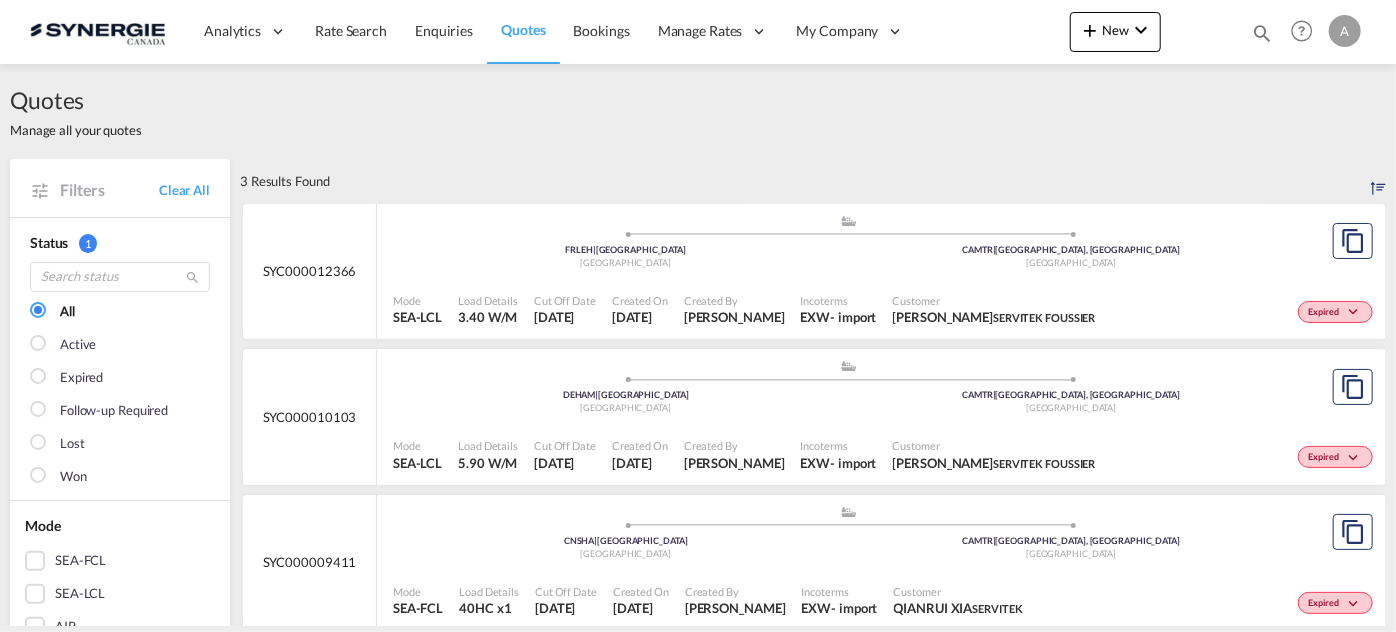 drag, startPoint x: 1258, startPoint y: 34, endPoint x: 1205, endPoint y: 31, distance: 53.08484 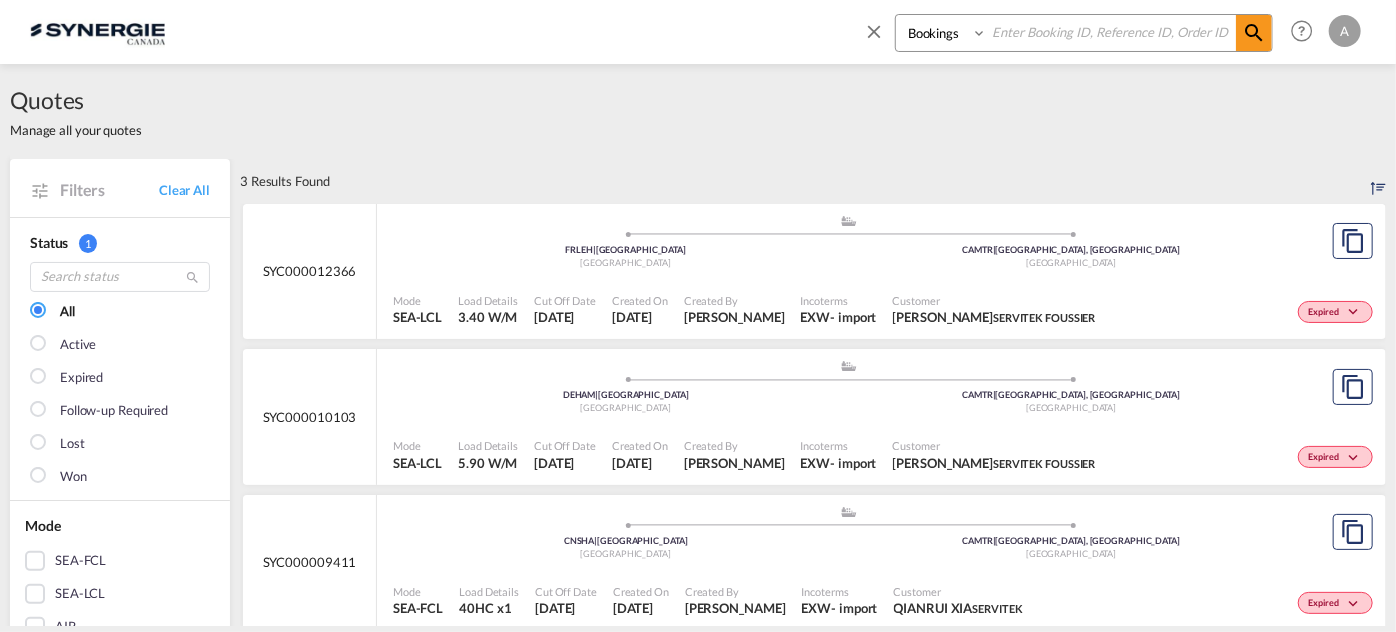 click on "Bookings Quotes Enquiries" at bounding box center [943, 33] 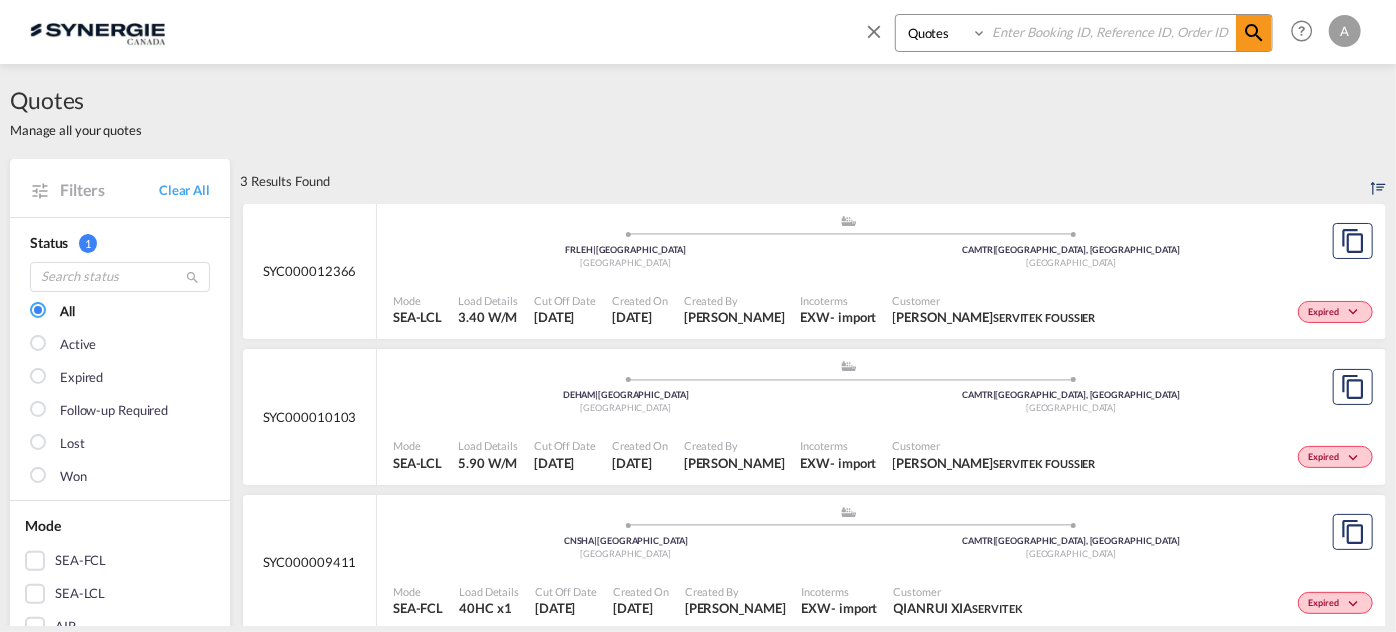 click on "Bookings Quotes Enquiries" at bounding box center [943, 33] 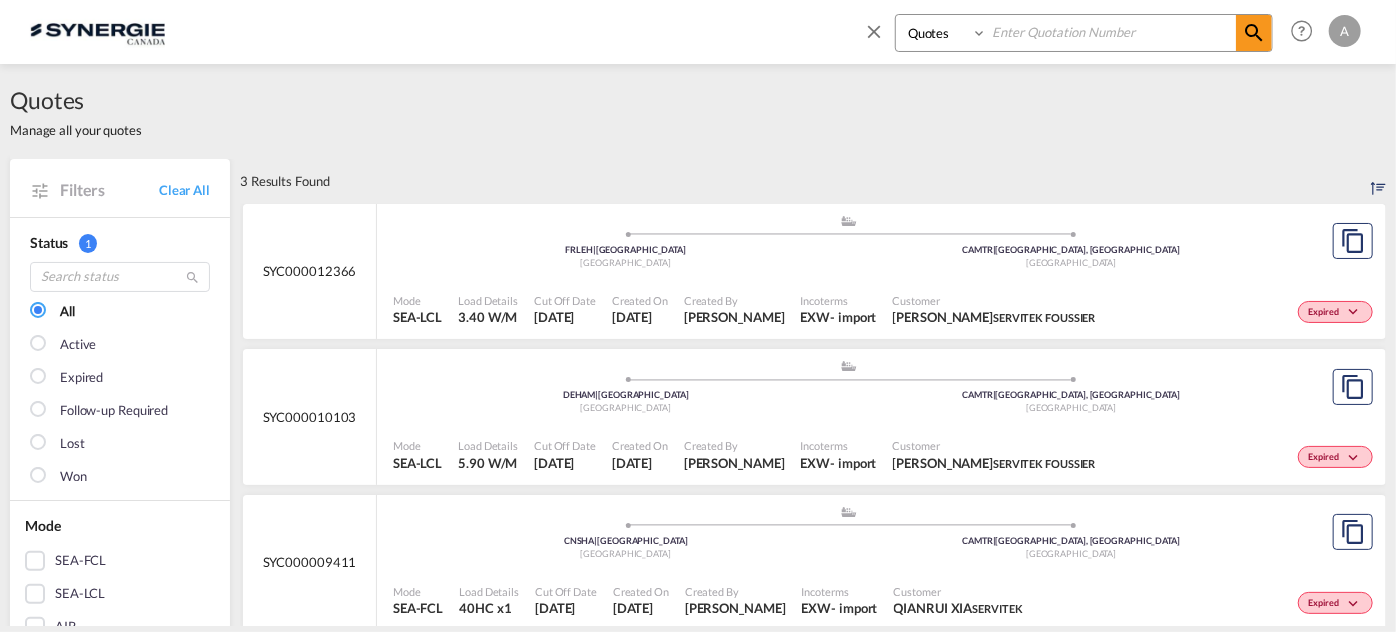 click at bounding box center (1111, 32) 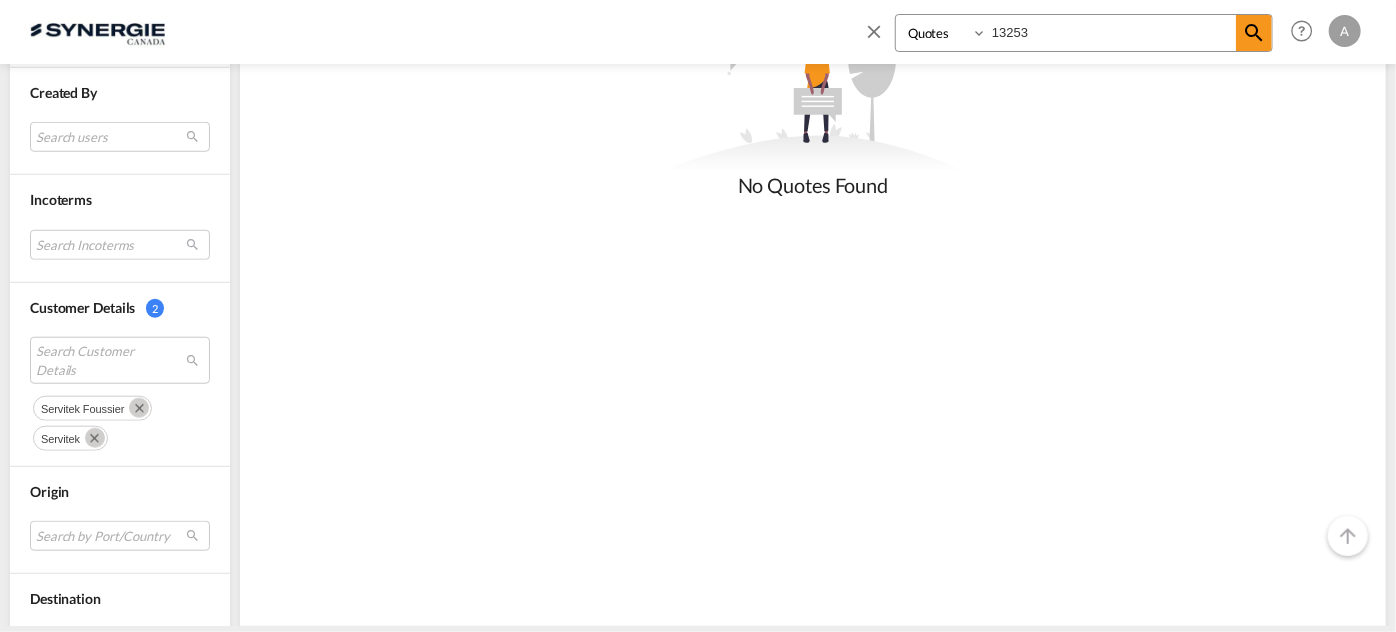 click at bounding box center (139, 408) 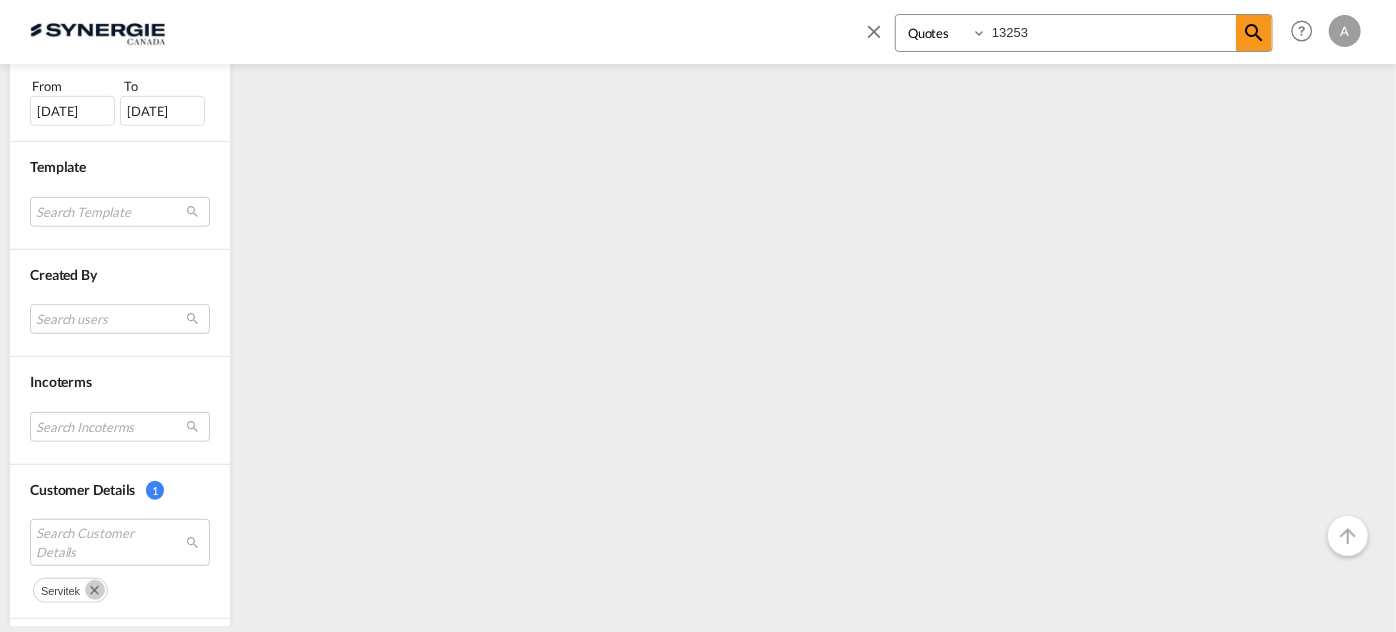 scroll, scrollTop: 909, scrollLeft: 0, axis: vertical 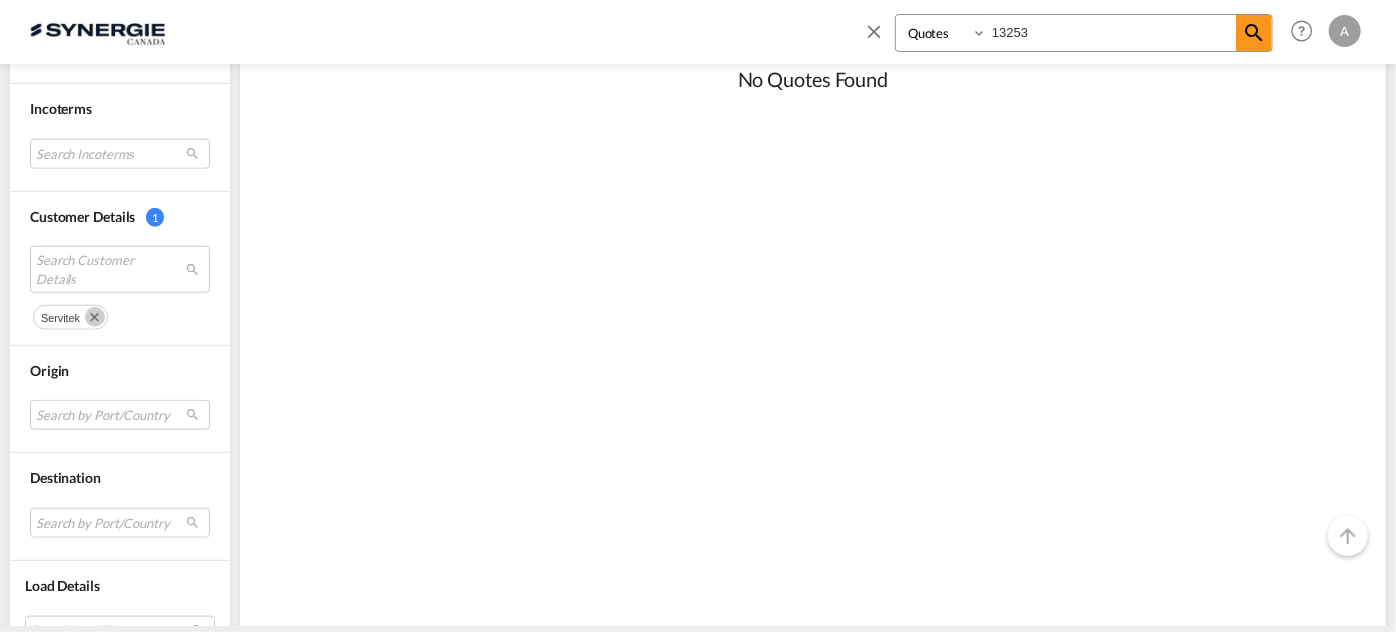 click at bounding box center [95, 317] 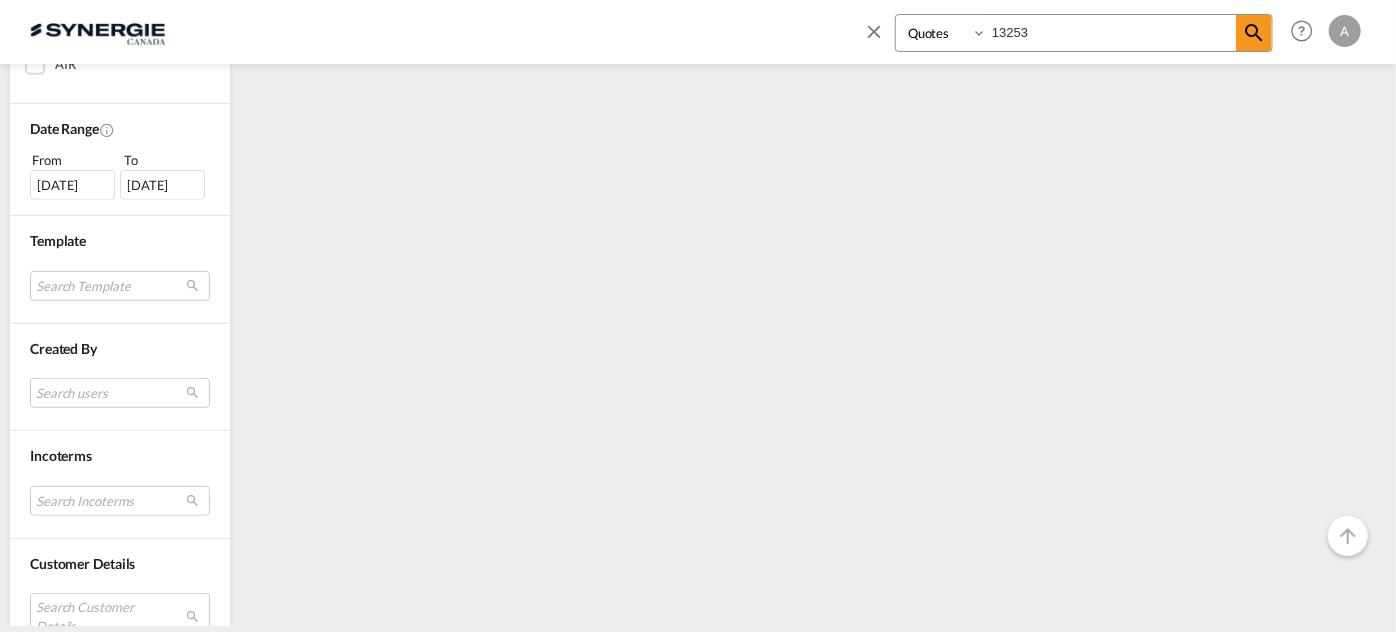 scroll, scrollTop: 0, scrollLeft: 0, axis: both 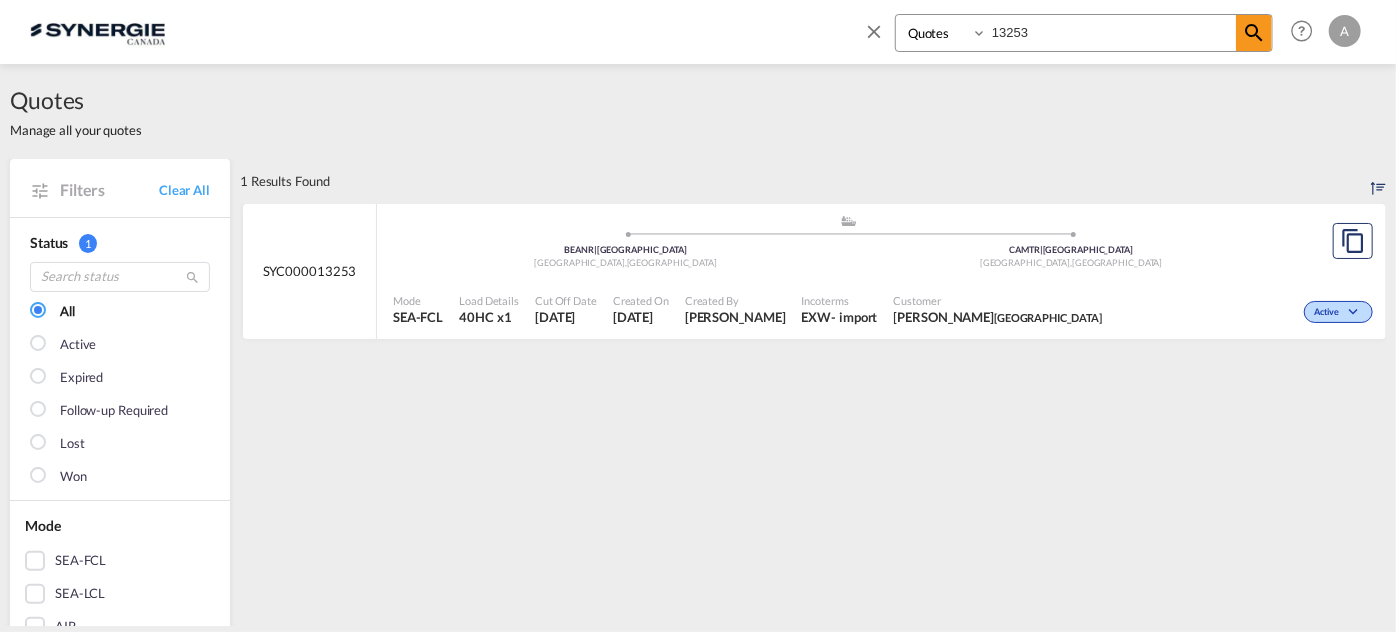 click on "Incoterms   EXW - import" at bounding box center [840, 310] 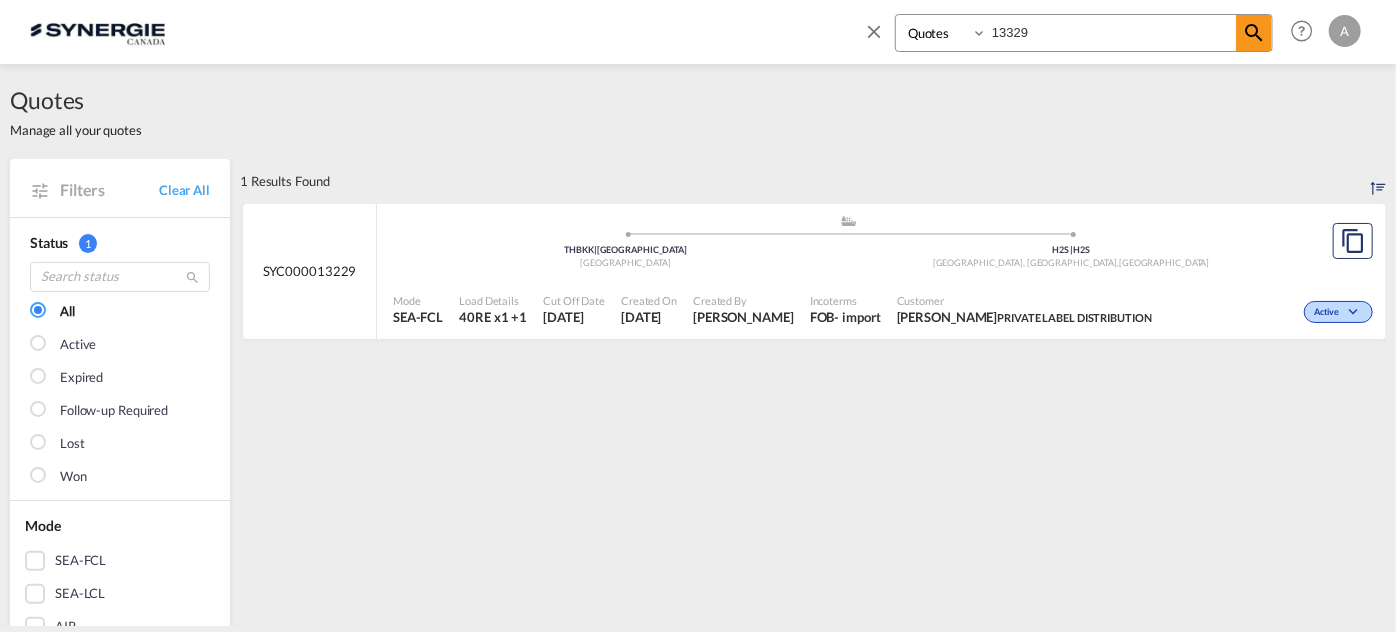 type on "13329" 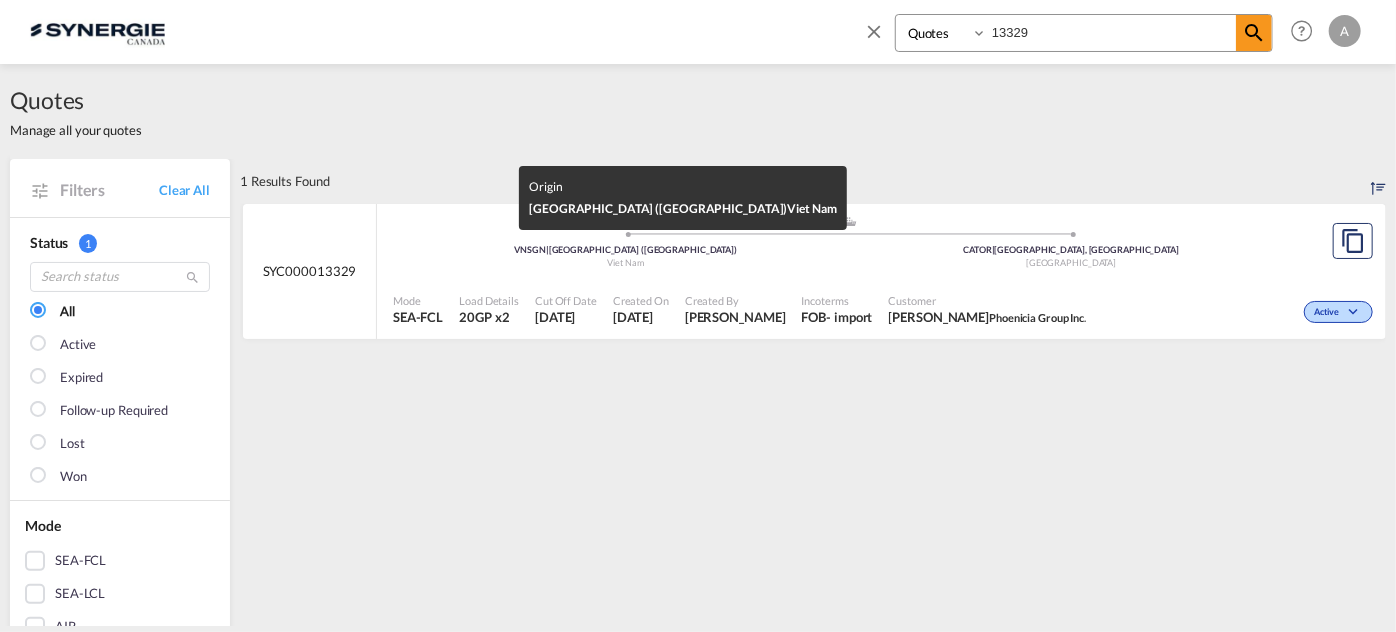click on "Viet Nam" at bounding box center [626, 263] 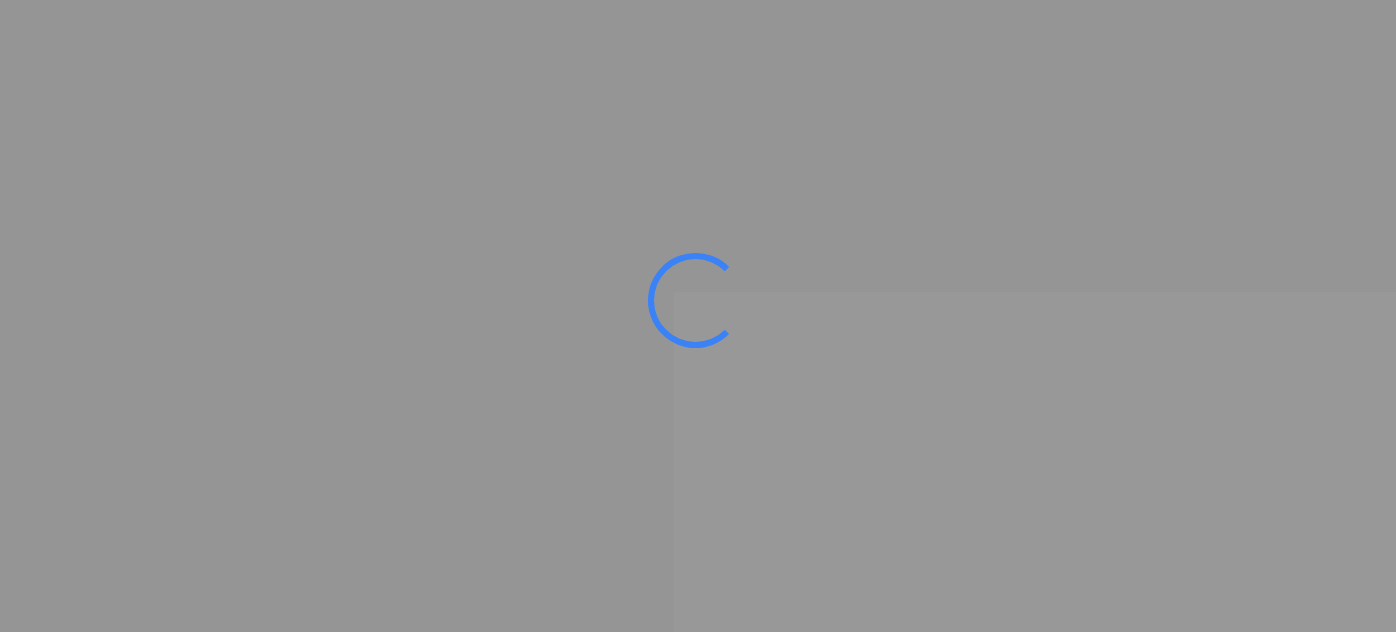 scroll, scrollTop: 0, scrollLeft: 0, axis: both 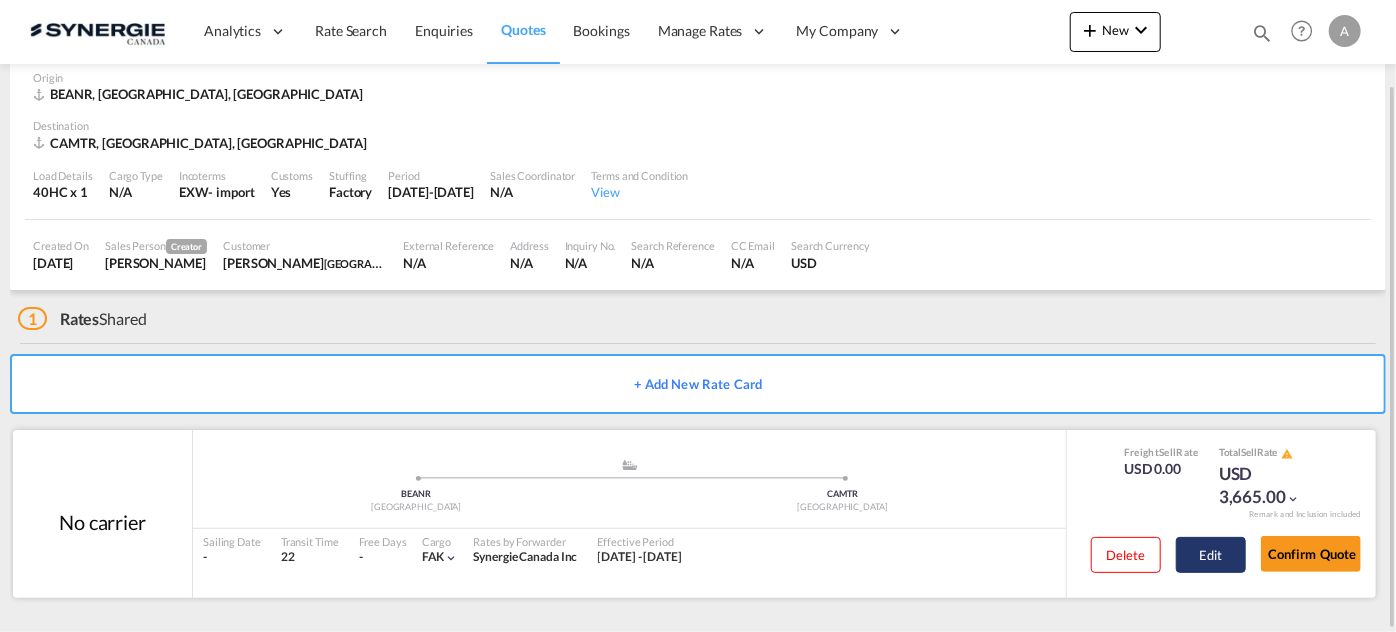 click on "Edit" at bounding box center (1211, 555) 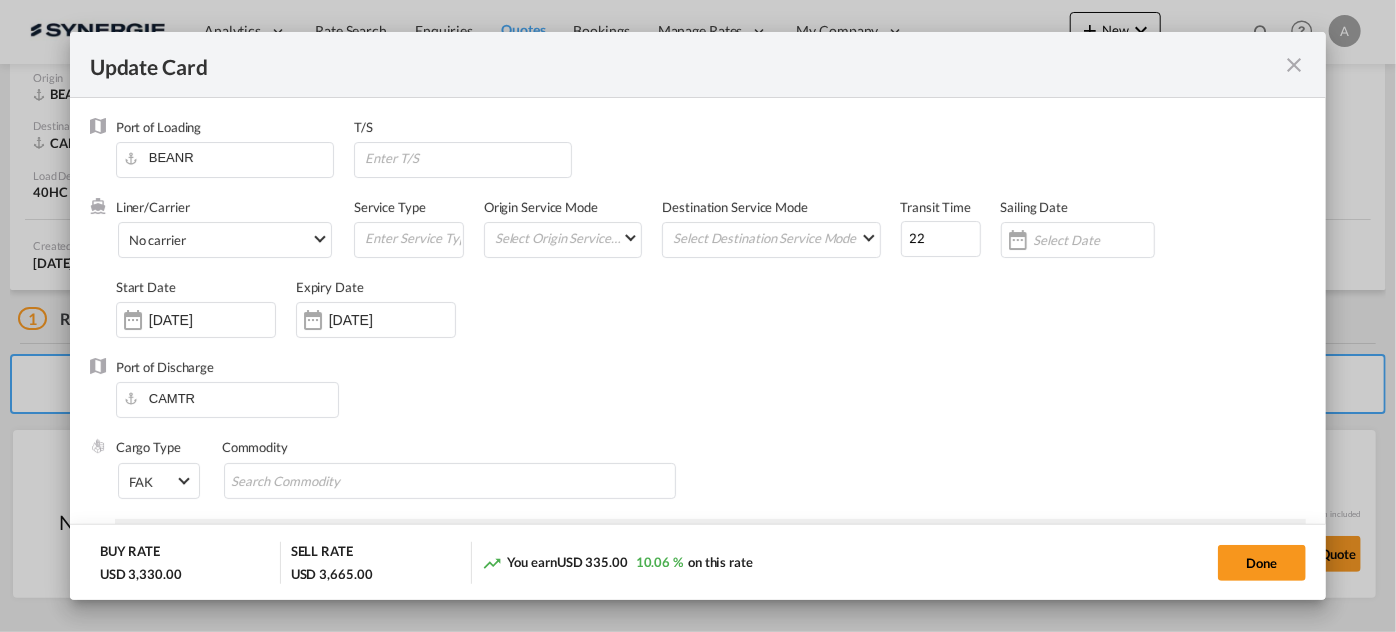 select on "per equipment" 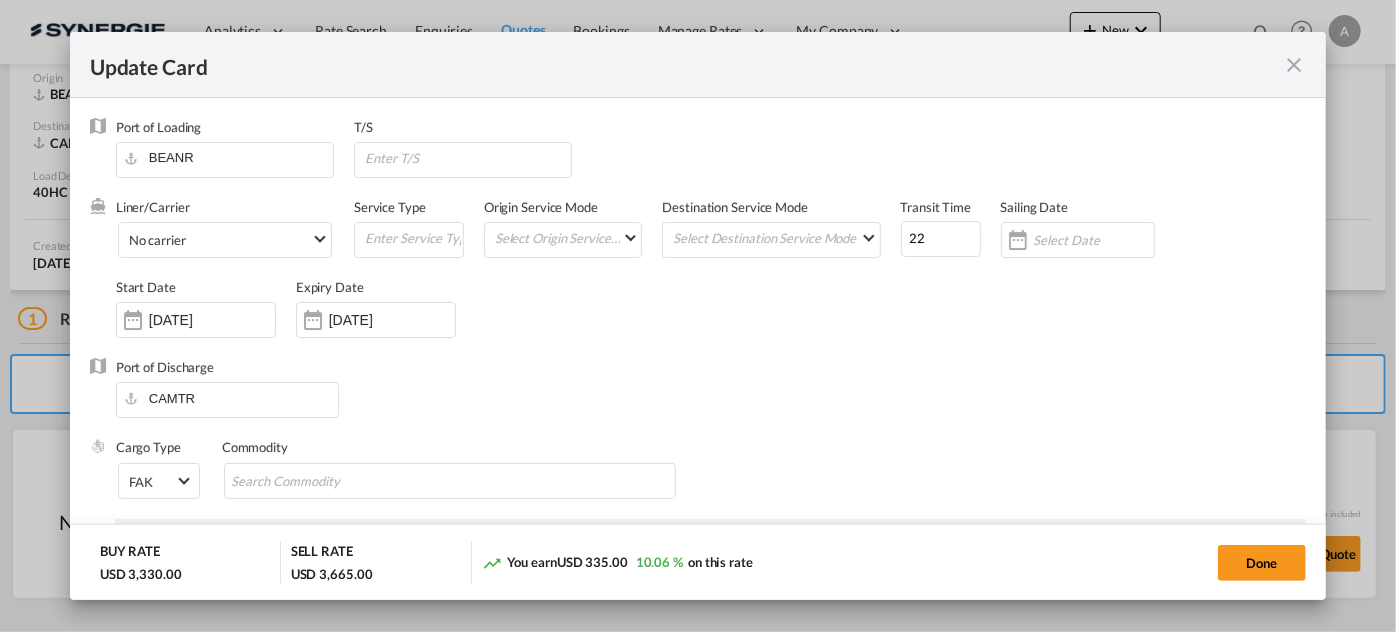 select on "per B/L" 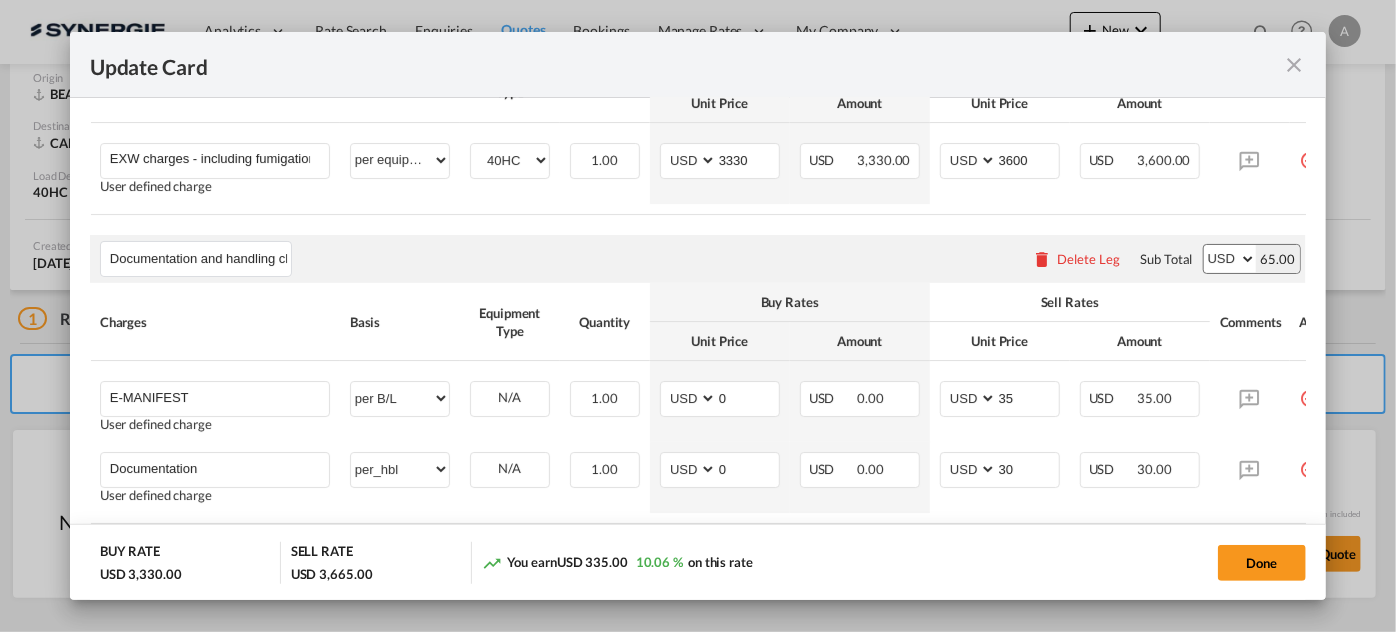 scroll, scrollTop: 545, scrollLeft: 0, axis: vertical 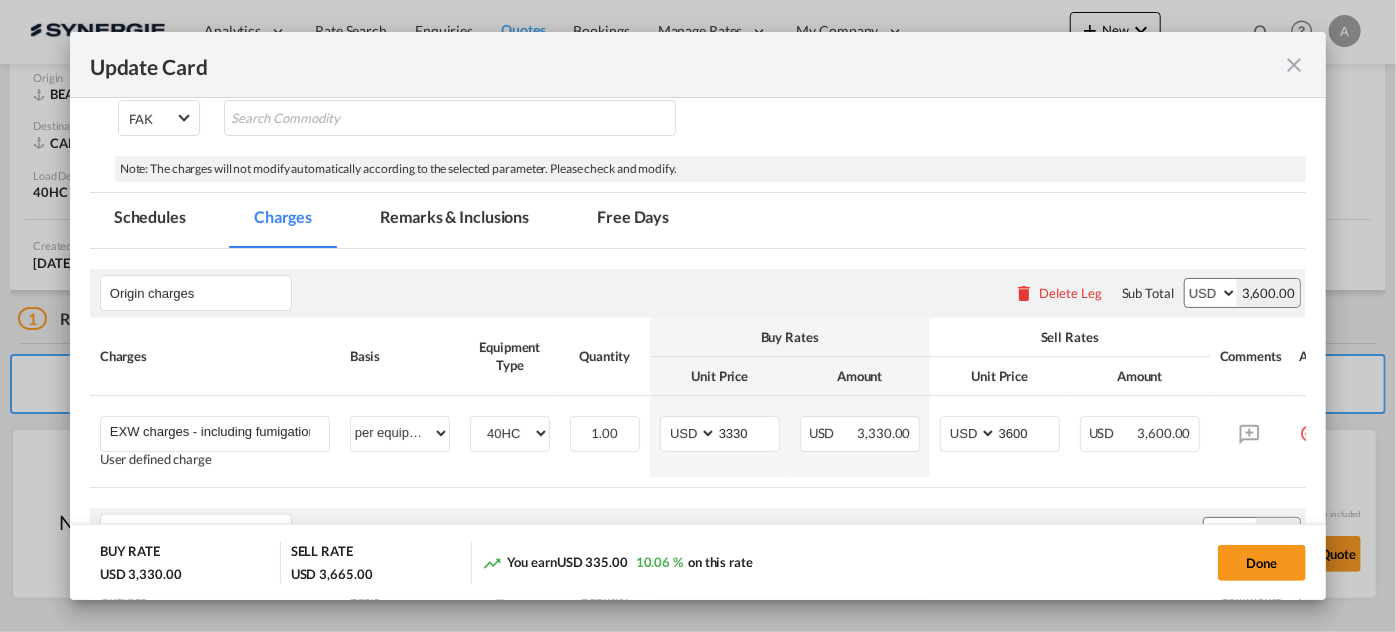 click at bounding box center (1294, 65) 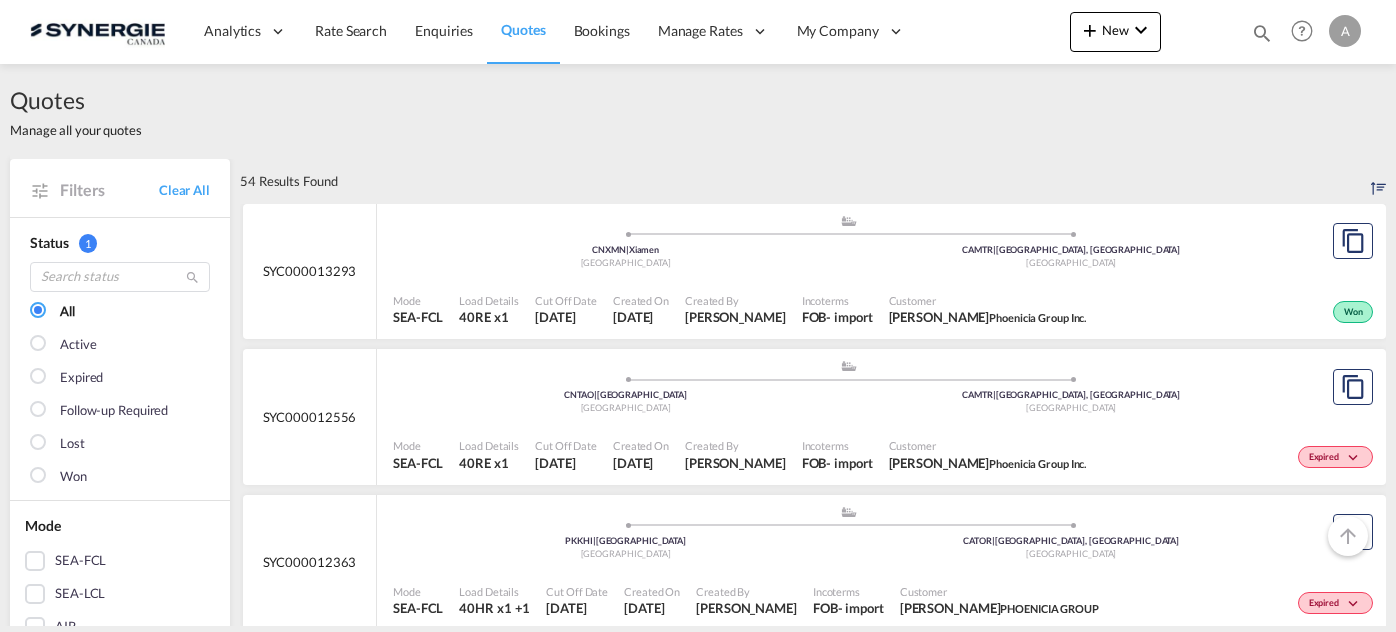 scroll, scrollTop: 0, scrollLeft: 0, axis: both 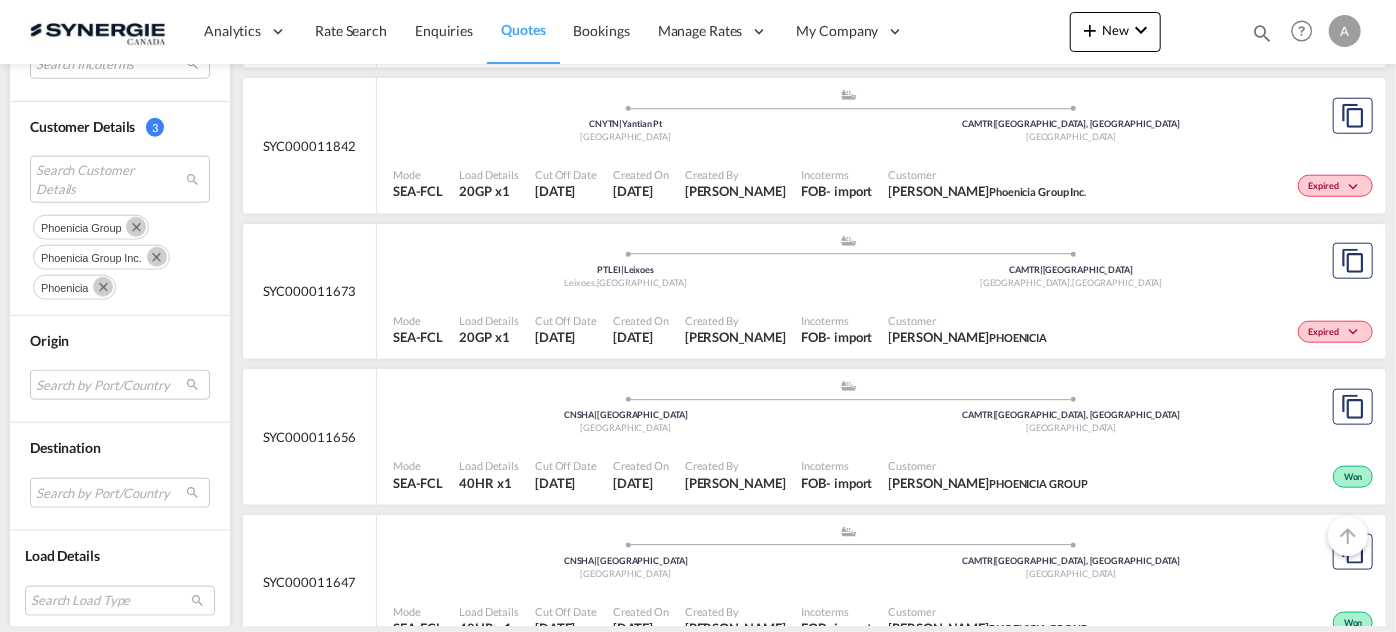click at bounding box center (1262, 33) 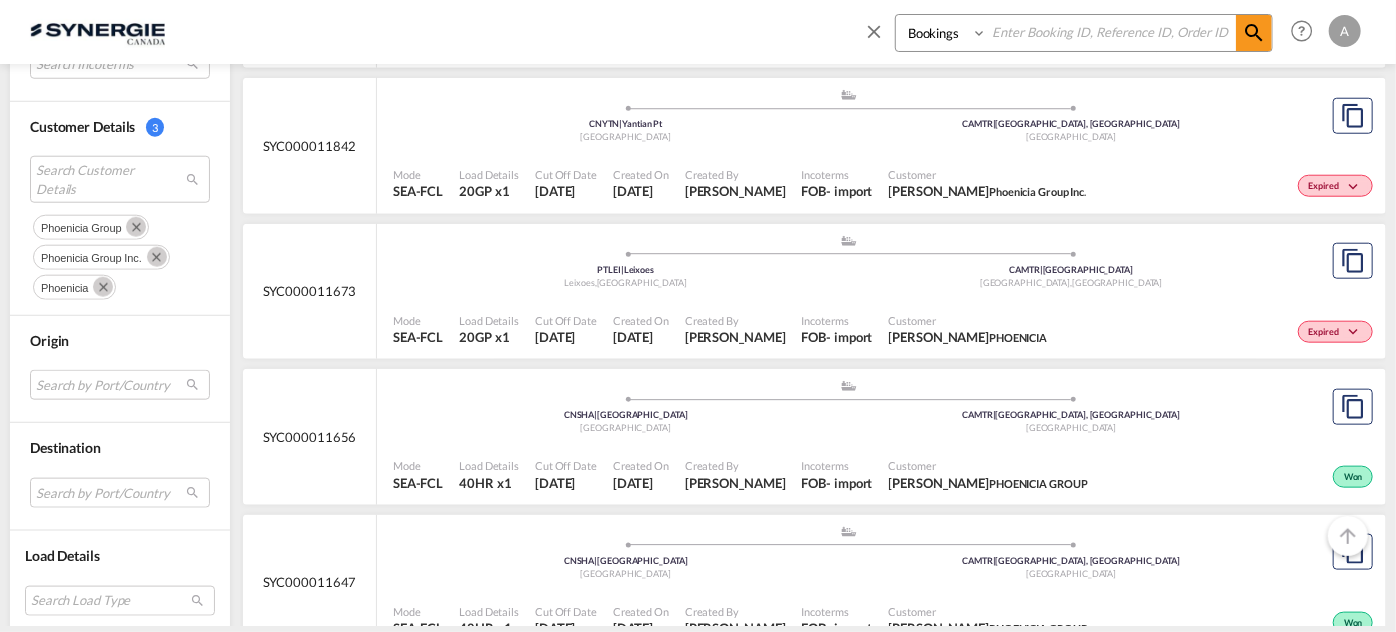 drag, startPoint x: 928, startPoint y: 33, endPoint x: 936, endPoint y: 49, distance: 17.888544 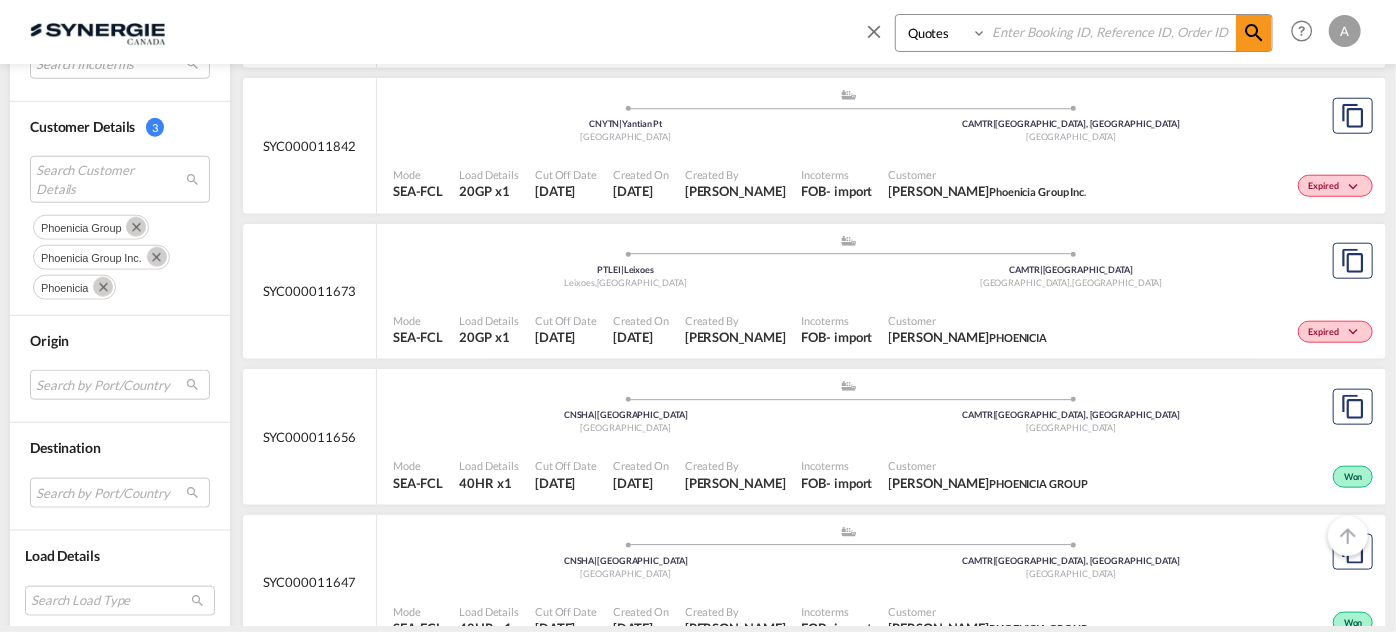 click on "Bookings Quotes Enquiries" at bounding box center [943, 33] 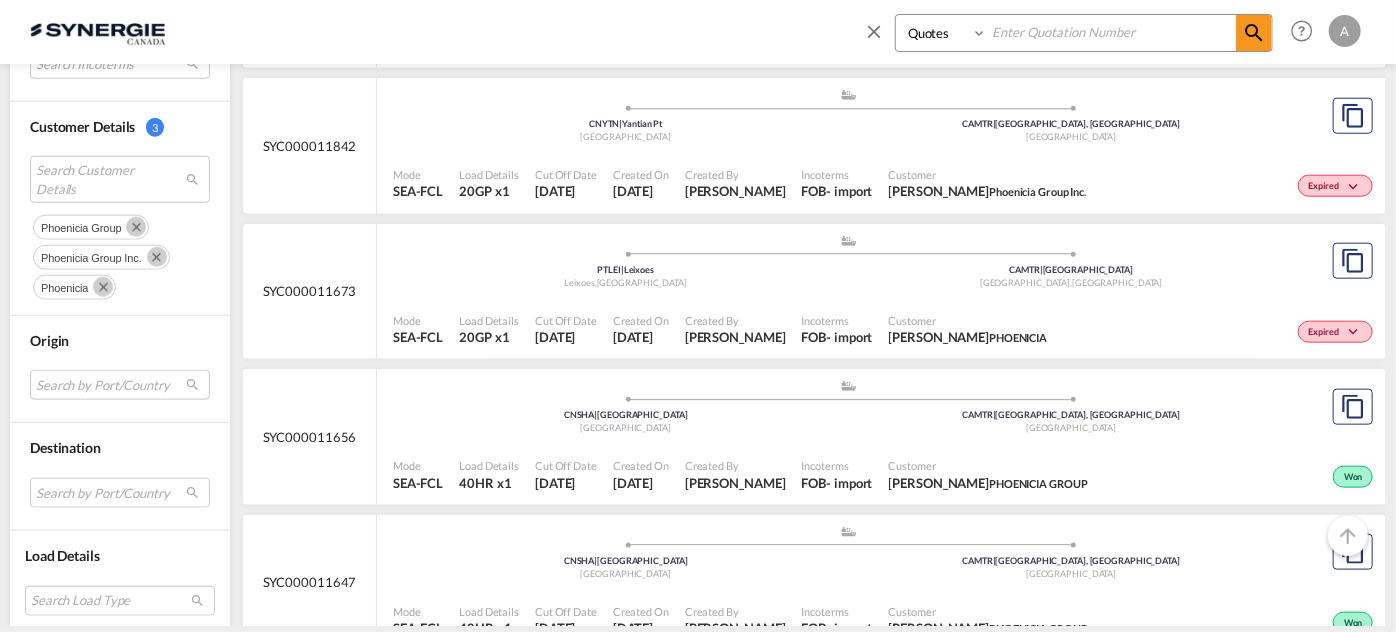 click at bounding box center (1111, 32) 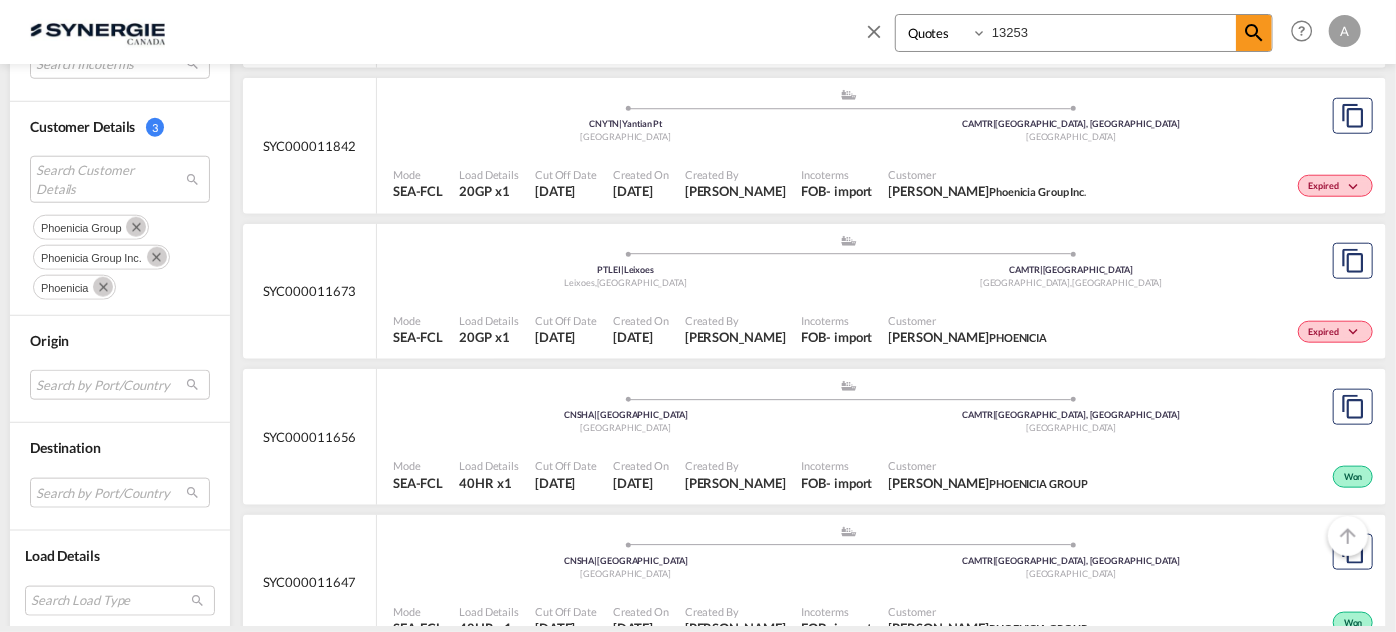 type on "13253" 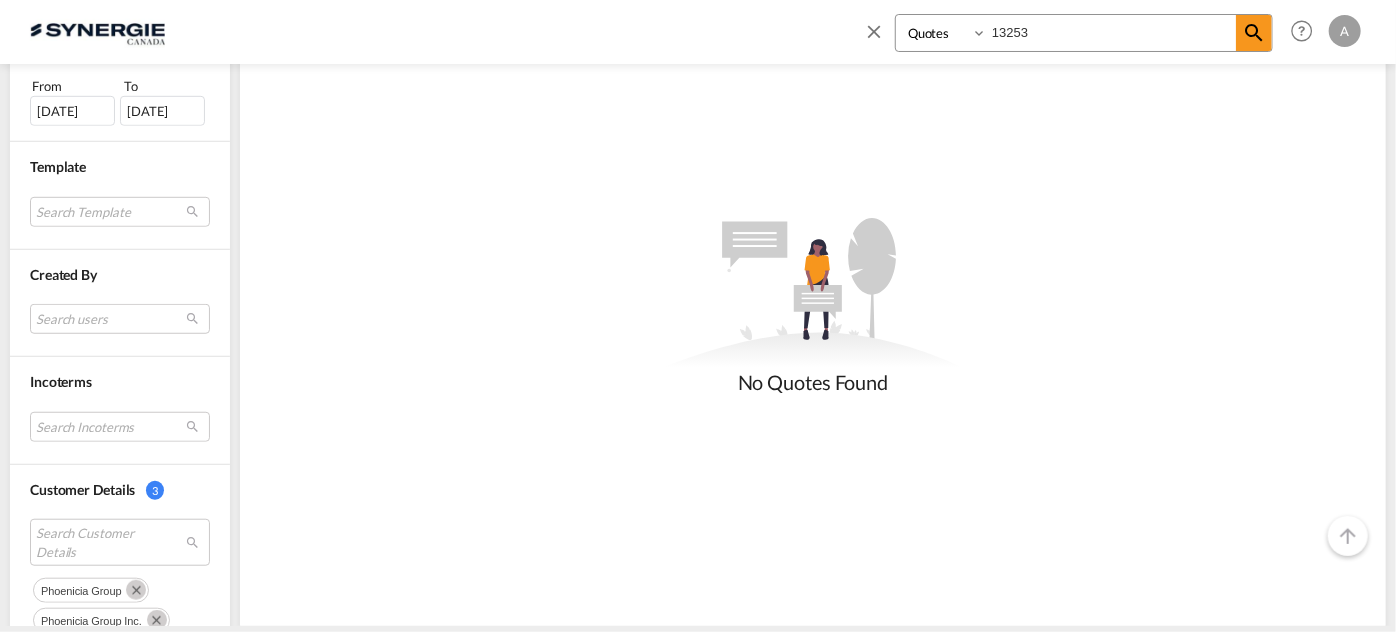 scroll, scrollTop: 818, scrollLeft: 0, axis: vertical 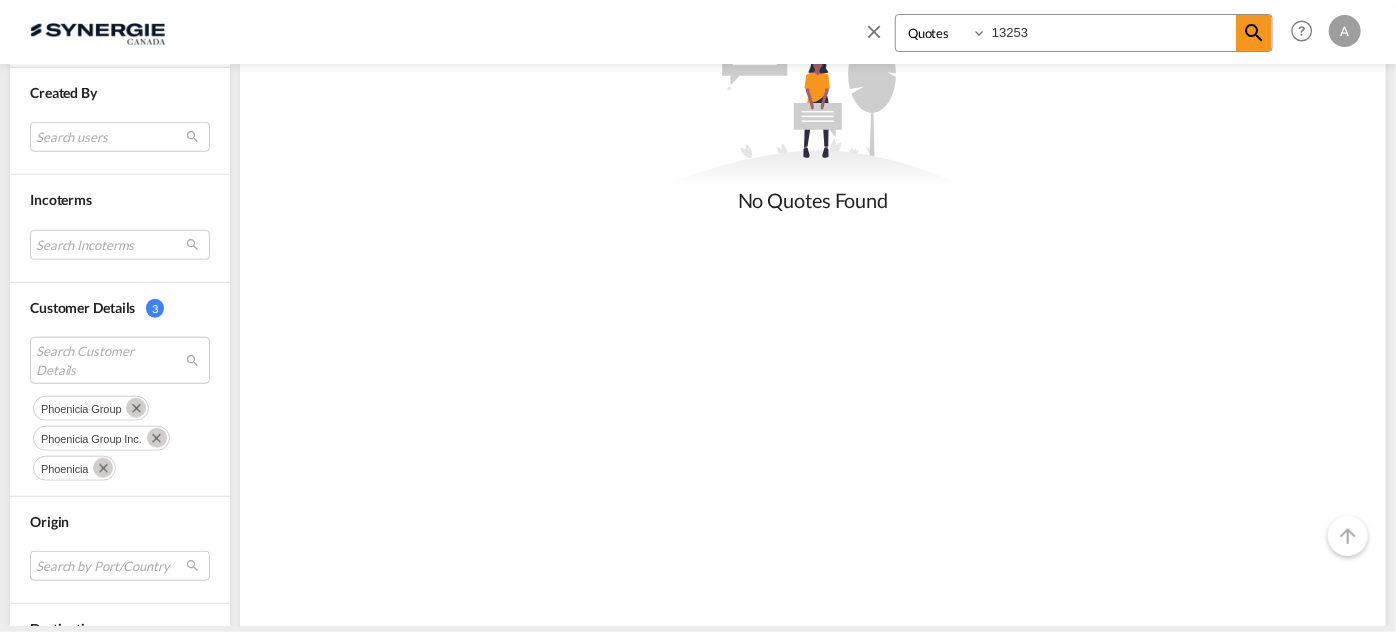 click on "phoenicia group
phoenicia group inc.
phoenicia" at bounding box center (120, 436) 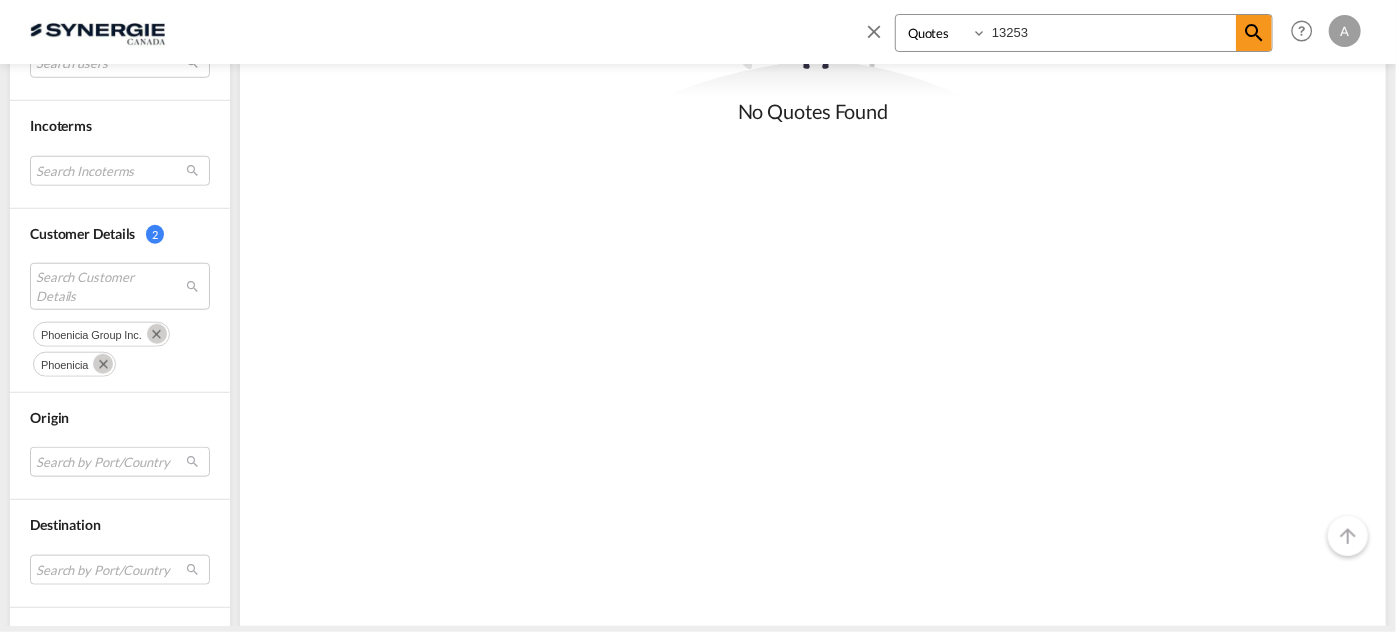 scroll, scrollTop: 935, scrollLeft: 0, axis: vertical 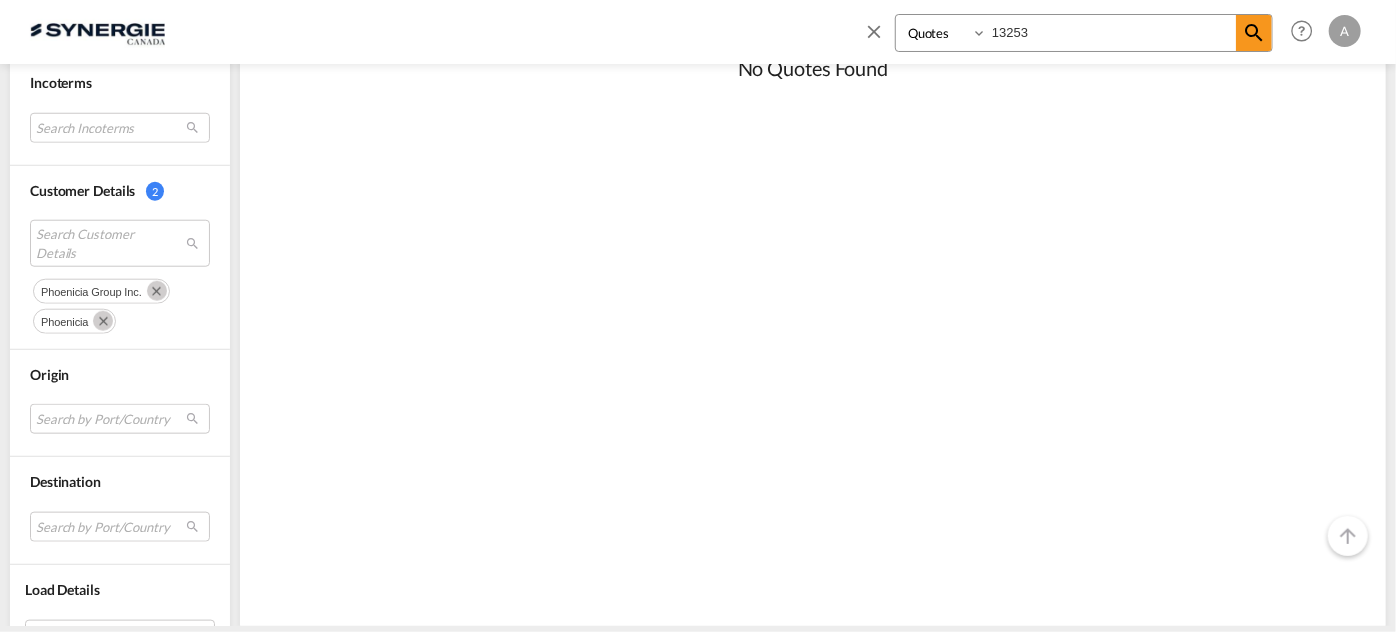 click at bounding box center [157, 291] 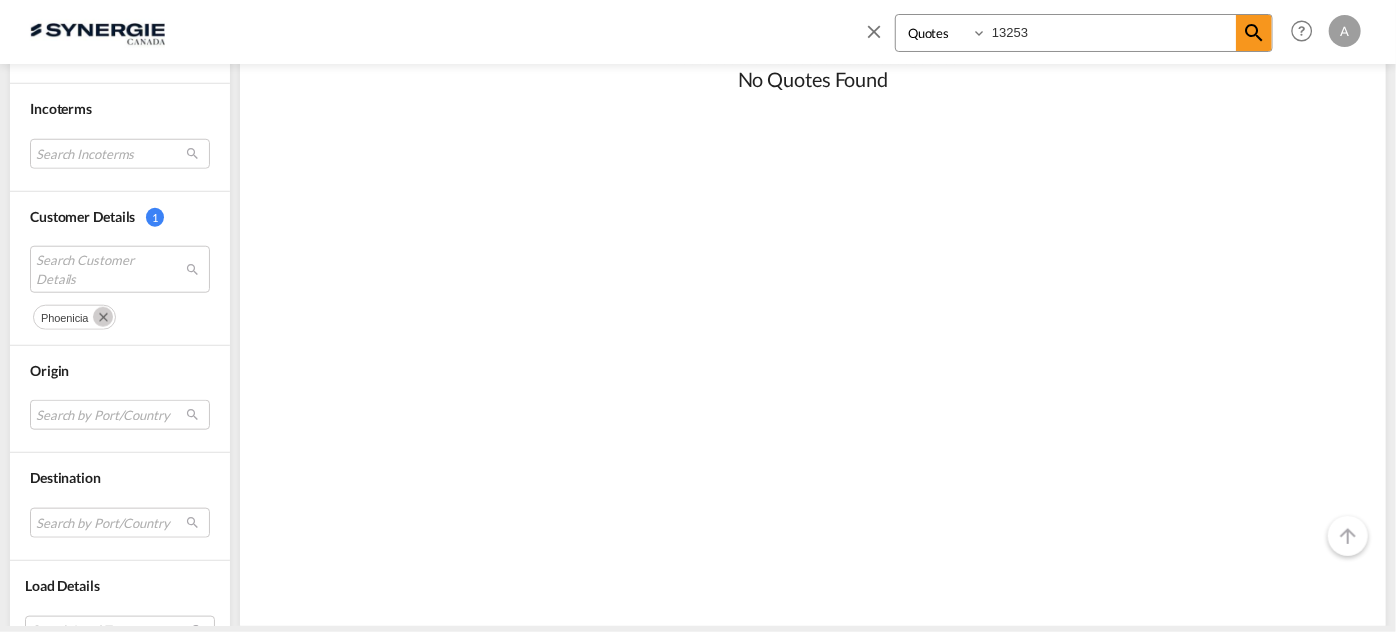 scroll, scrollTop: 992, scrollLeft: 0, axis: vertical 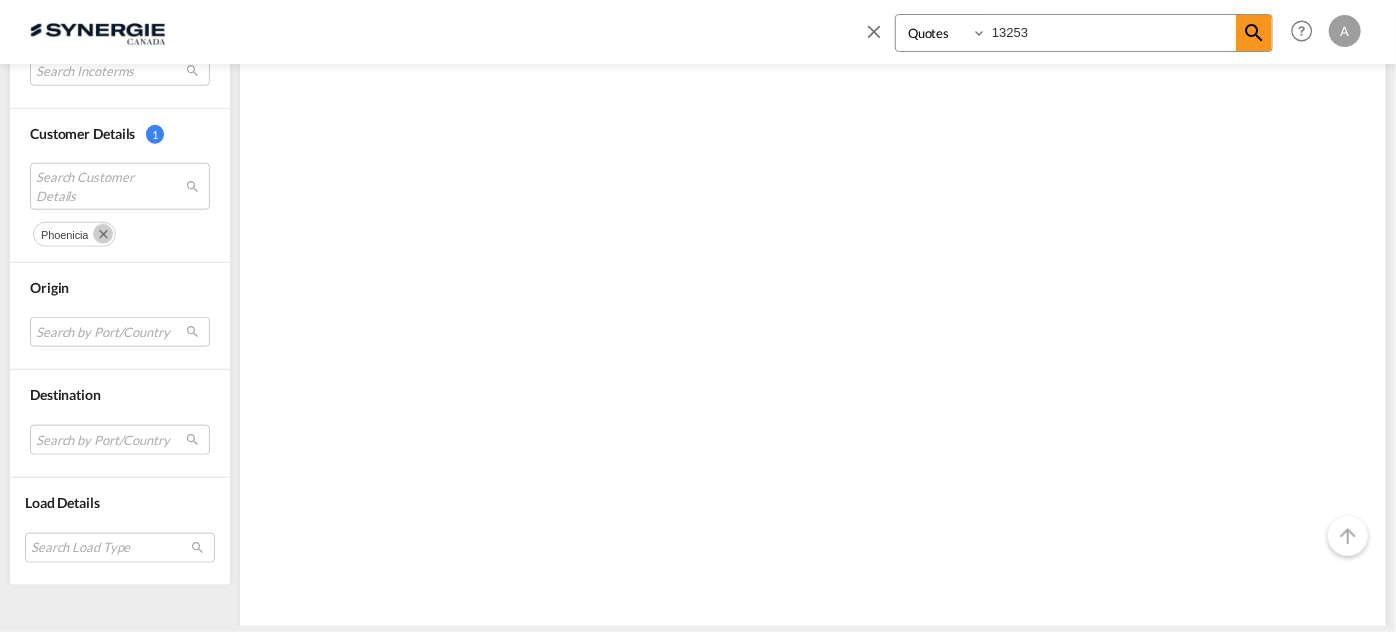 click at bounding box center (103, 234) 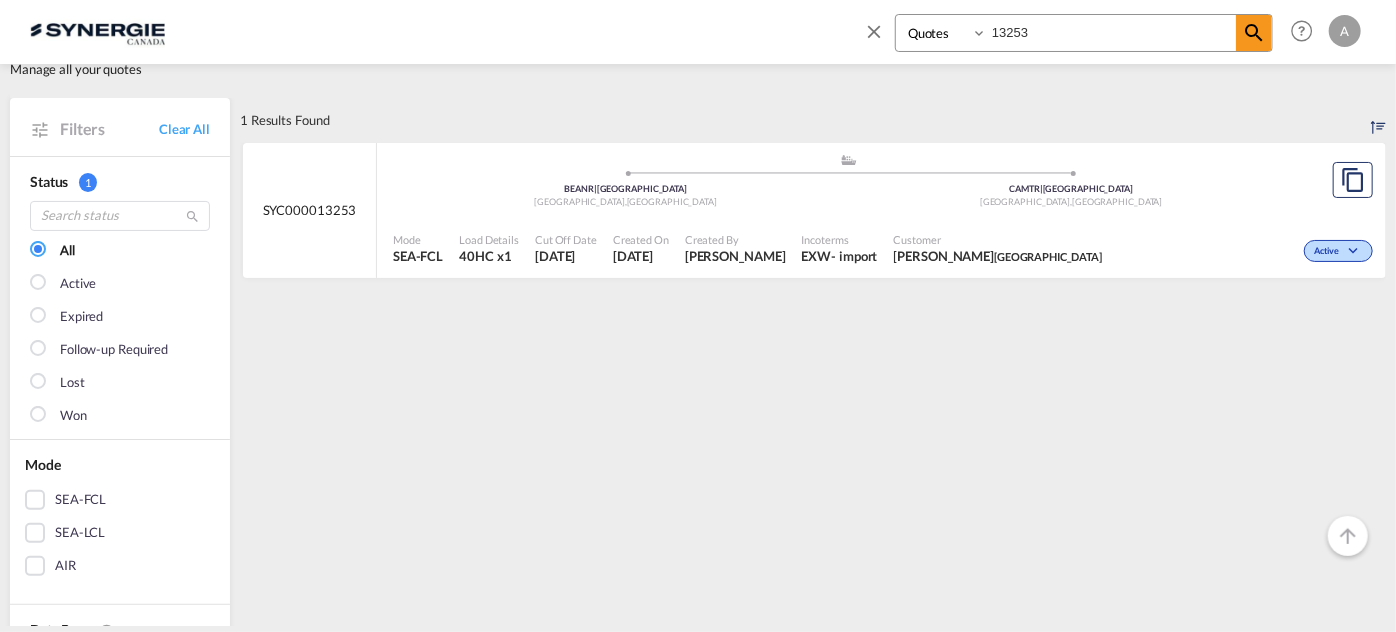 scroll, scrollTop: 90, scrollLeft: 0, axis: vertical 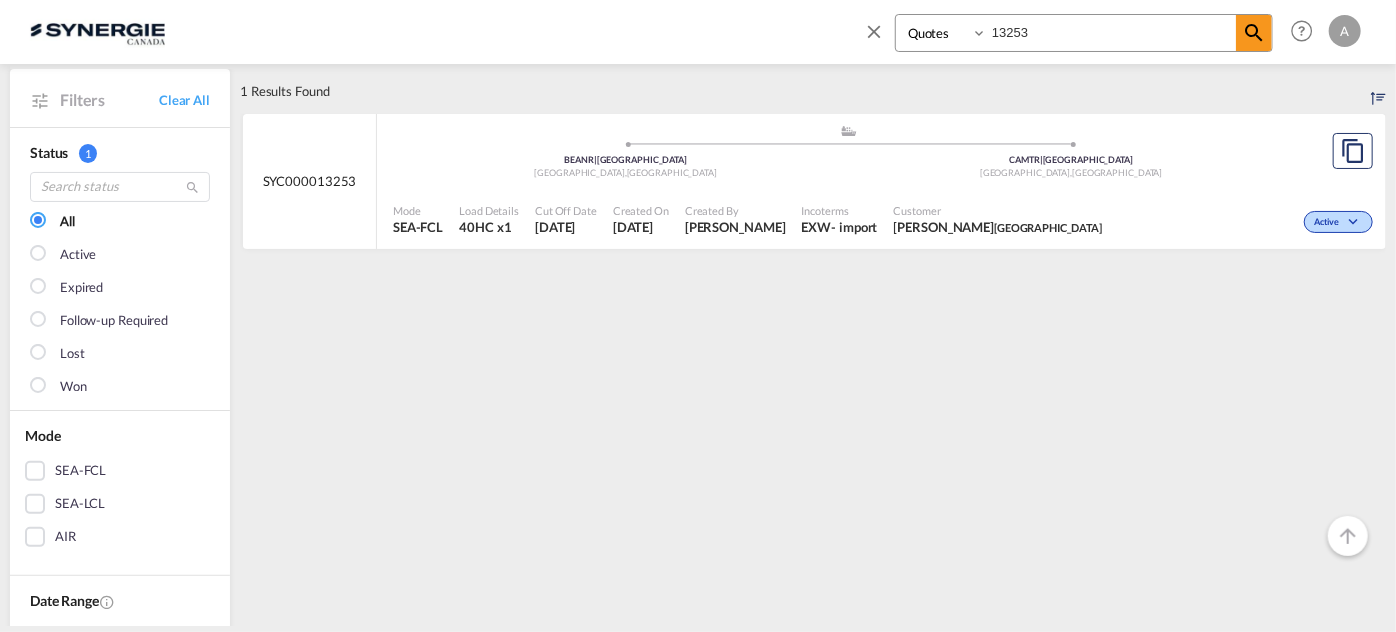 click on "MICHELLE GOYETTE
Jardin de Ville" at bounding box center (998, 227) 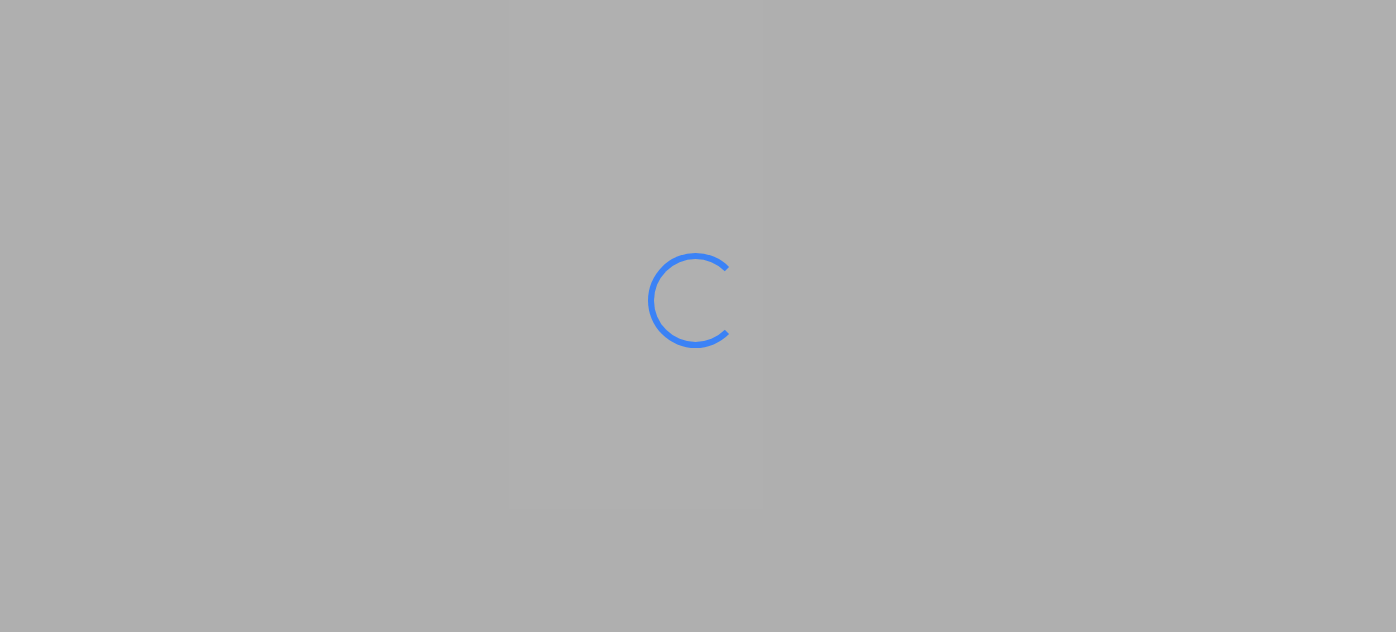 scroll, scrollTop: 0, scrollLeft: 0, axis: both 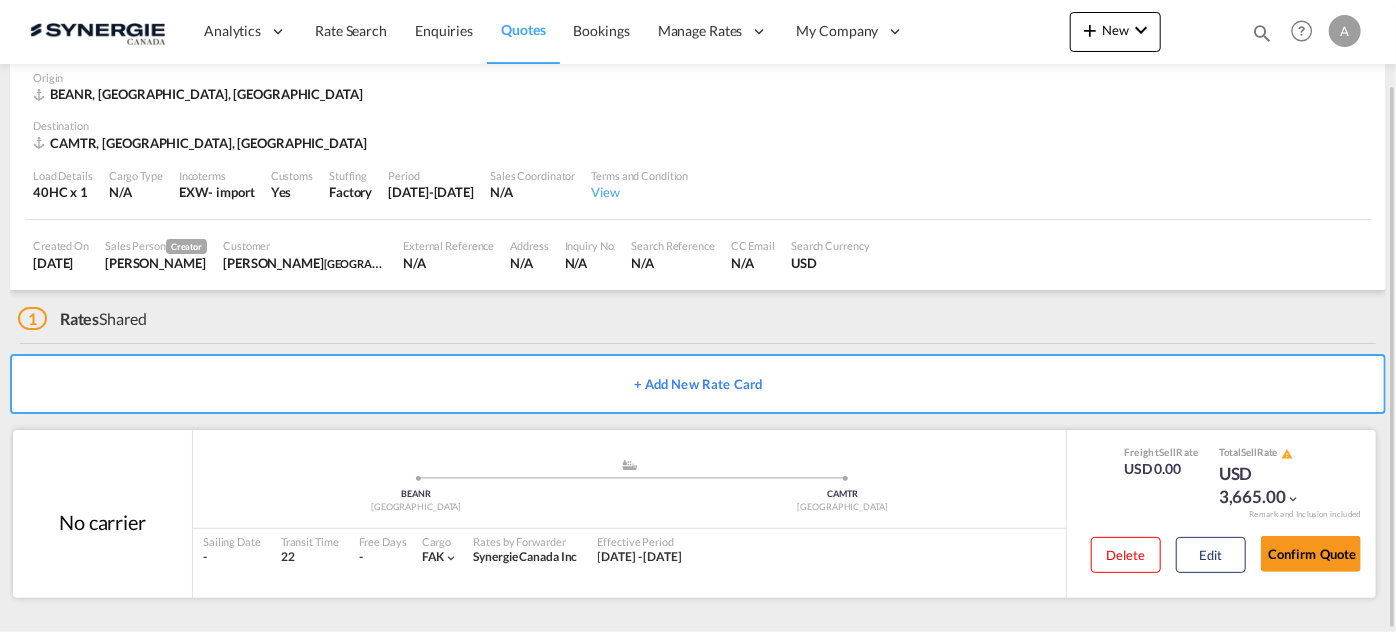 click on "Confirm Quote" at bounding box center [1311, 554] 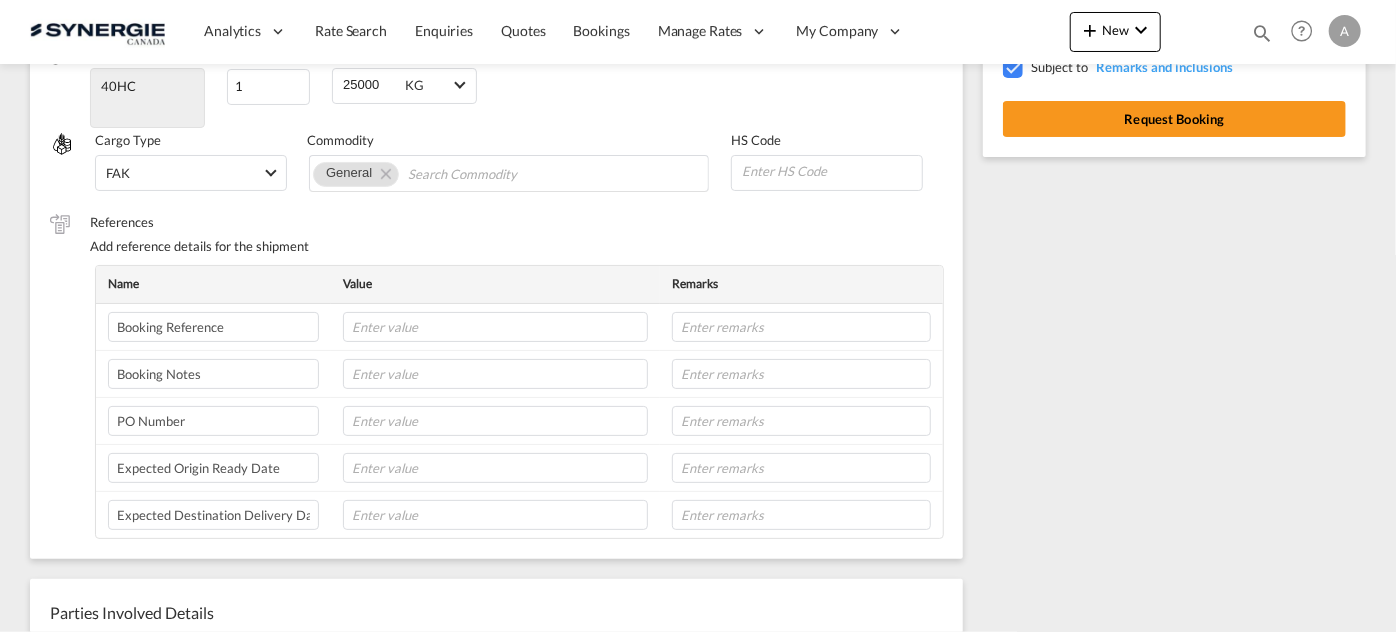 scroll, scrollTop: 0, scrollLeft: 0, axis: both 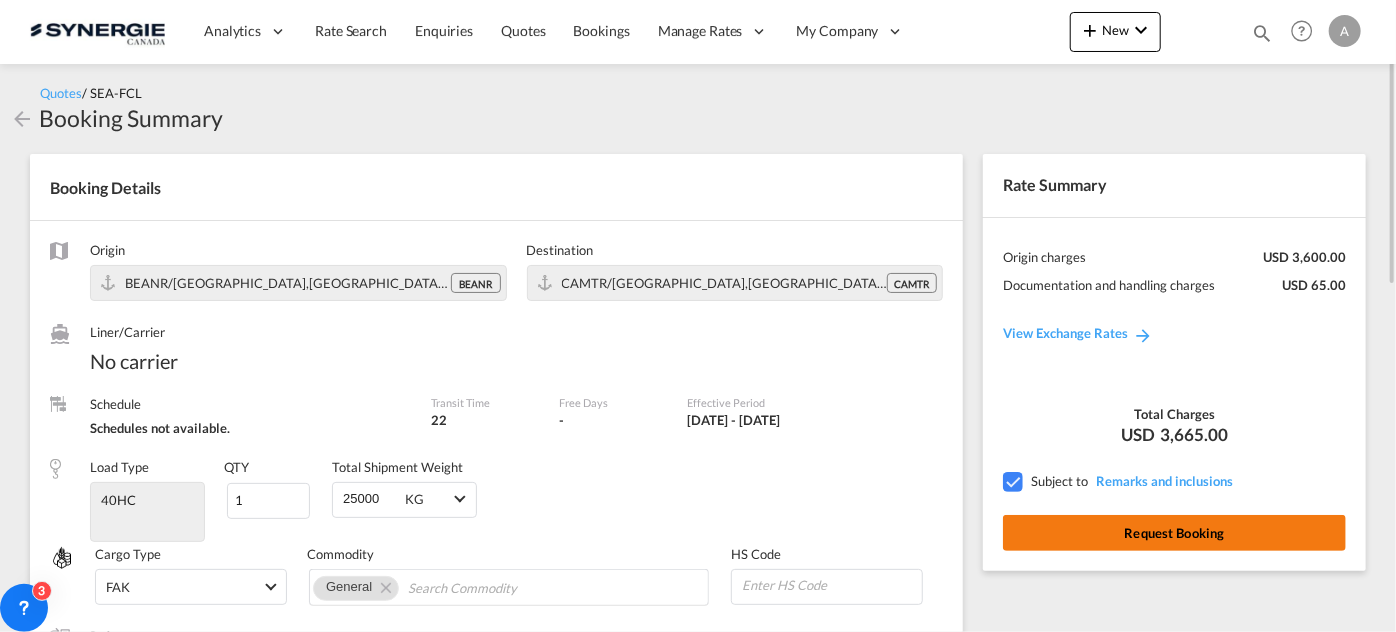 click on "Request Booking" at bounding box center (1174, 533) 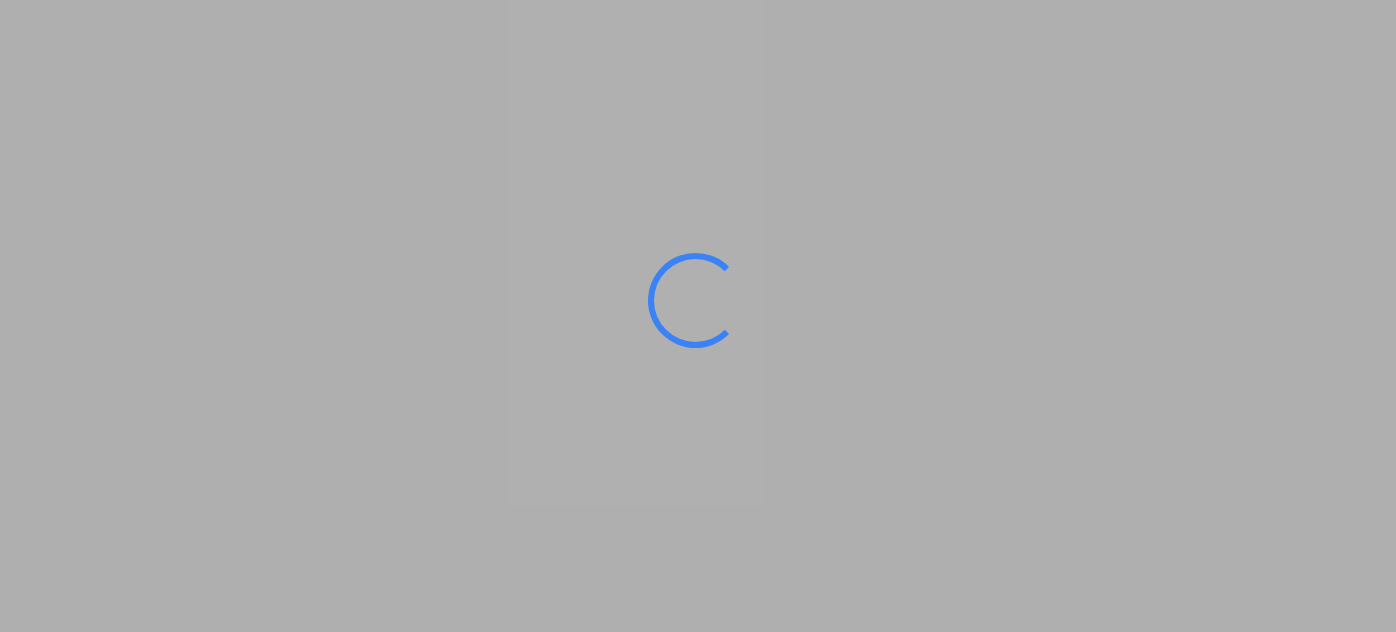 scroll, scrollTop: 0, scrollLeft: 0, axis: both 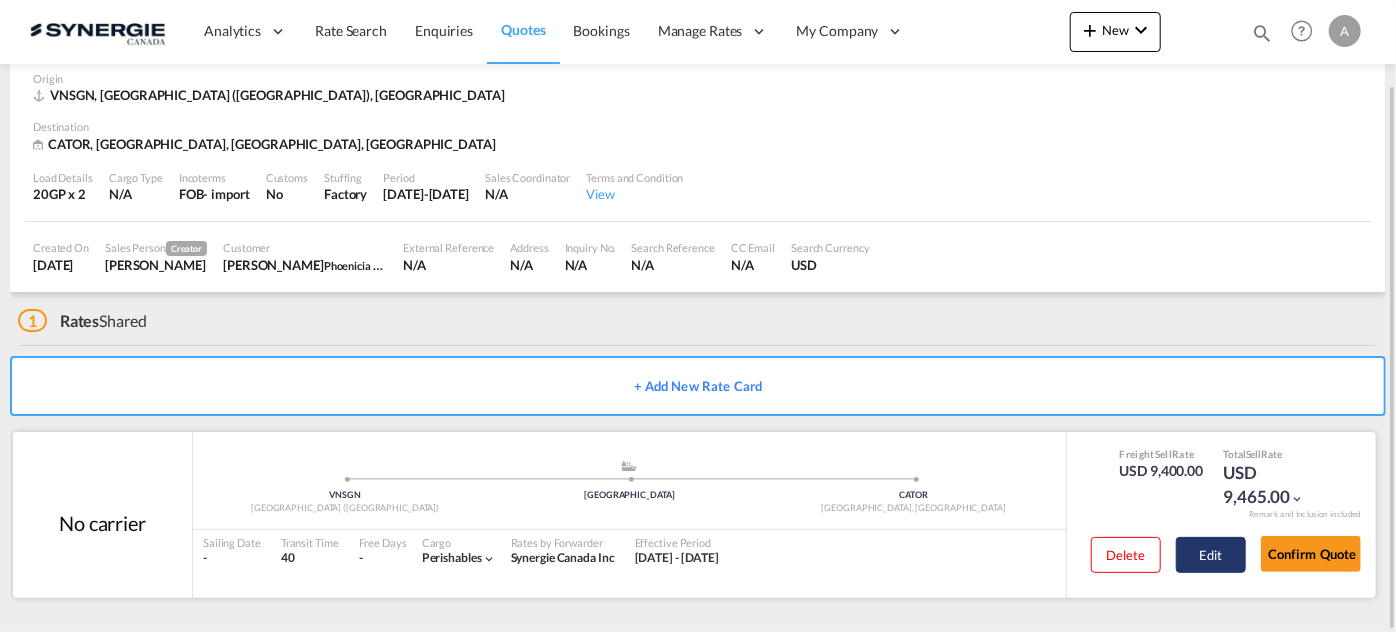 click on "Edit" at bounding box center (1211, 555) 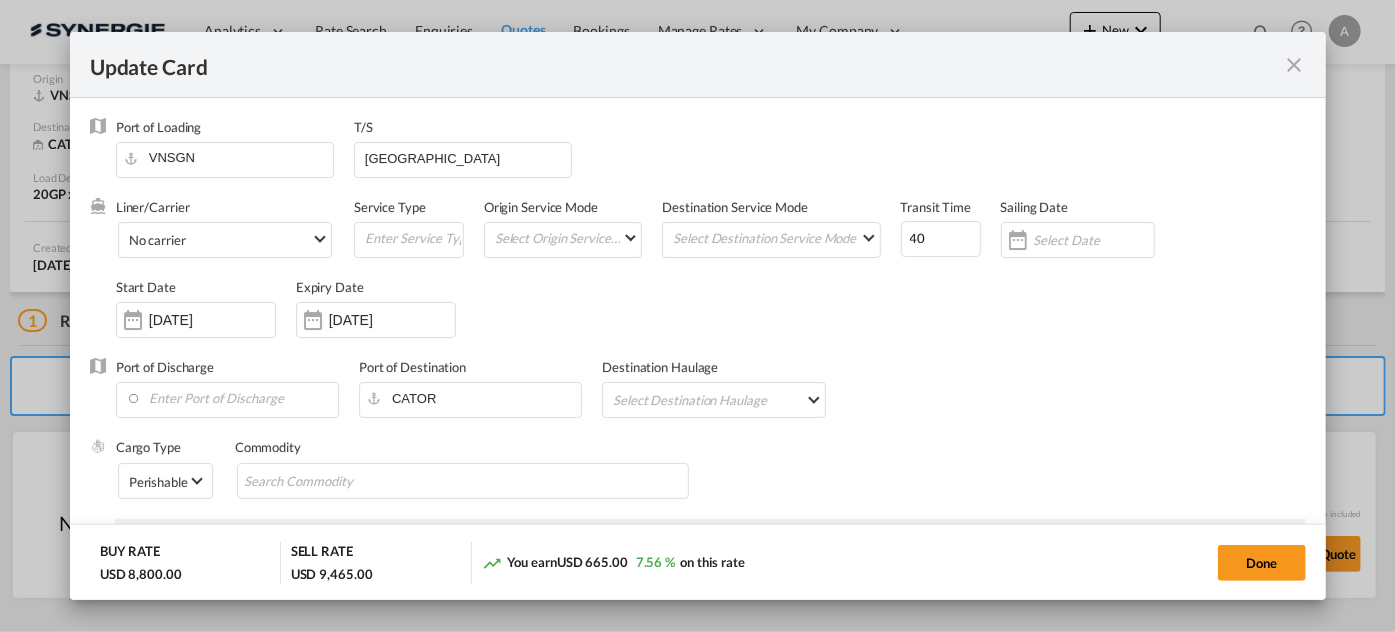 select on "per equipment" 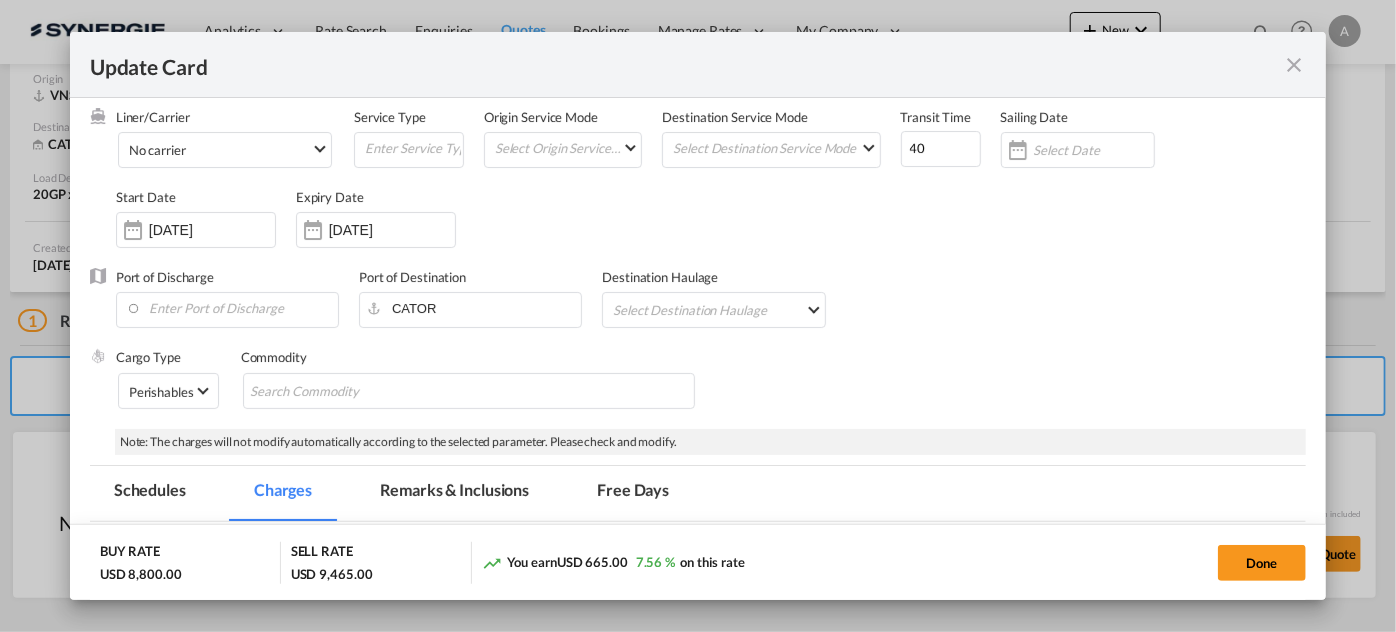 scroll, scrollTop: 545, scrollLeft: 0, axis: vertical 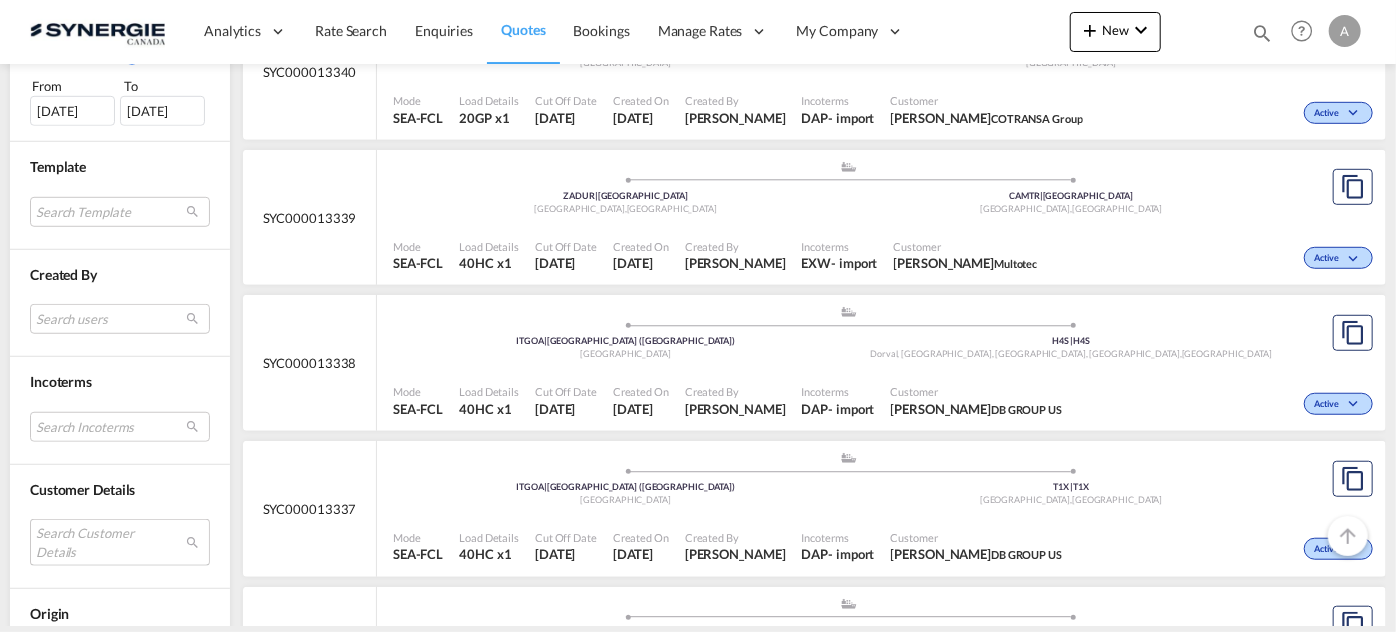 click on "Search Customer Details user name
user david Landry-Parent dparent@skeersystem.com    | skeer system
user scott Hayley scott.hayley@icatlogistics.com    | icat logistics
user eduardo Nogués nogues.eduardo@cotransa.com    | cotransa group
user hossam Emara hossam@micologistics-eg.com    | mico logistics
user agoble Fabrice fabrice.agoble@knorr-bremse.com    | kb rail canada inc
user emma Wilbrenninck ewilbrenninck@geroquip.com    | geroquip
user rupali kalamkar . rkalamkar@logenix.in    | logenix logistics india pvt lt
user barbara costa . bcosta.for@figwal.com.br    | figwal
user lilian Li lilianl_ngb@everokgroup.com    | everokgroup int'l forwarding co.,ltd.ningbo branch
user anup Petey anup.petey@iss-gf.com    | integrated service solutions
user richard Juodaitis richard.juodaitis@astracon.com    | astracon
user janek Schmidt janek.schmidt@skyline-express.de    | syline express
user titas Khan titas.khan@ease.com.bd    | ease logistics
user fulya Yesil" at bounding box center (120, 542) 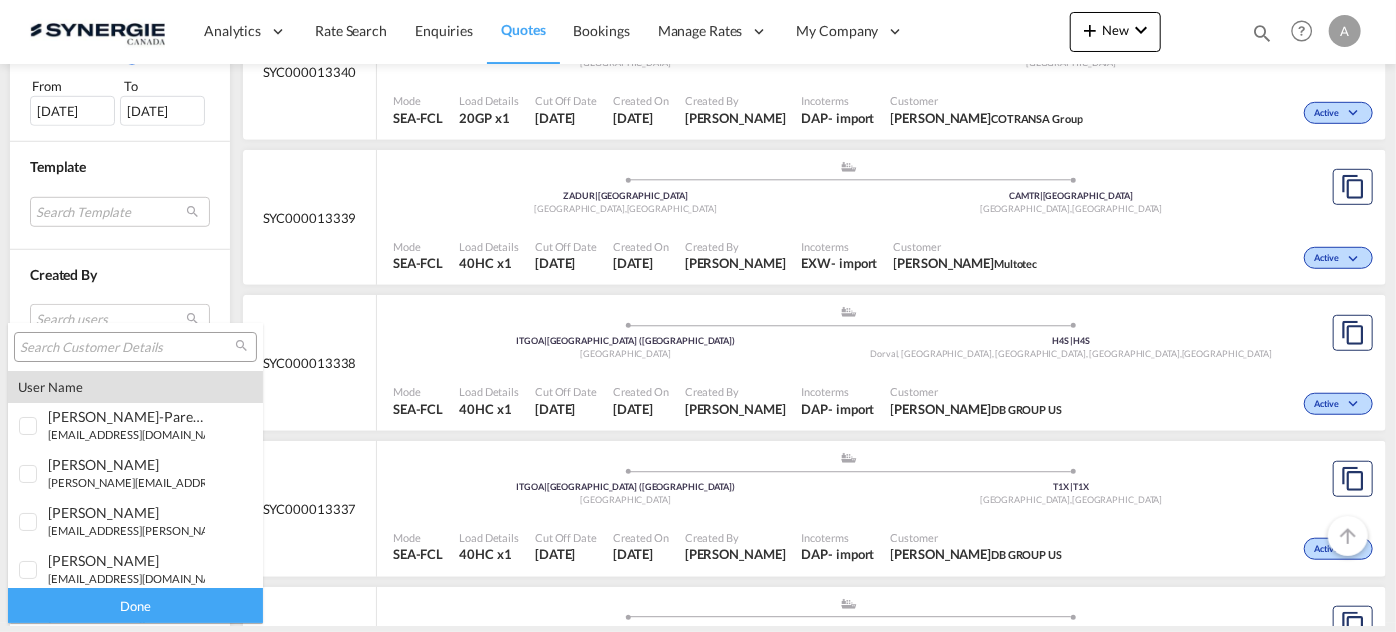 click at bounding box center [127, 348] 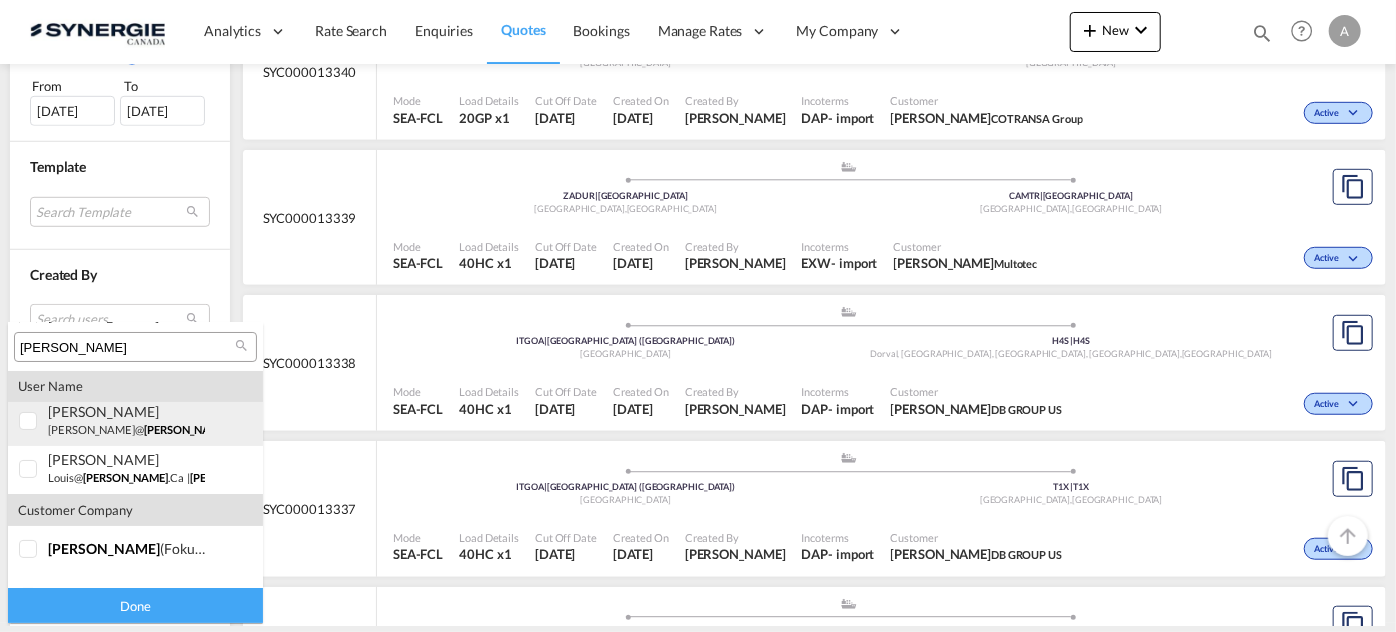 scroll, scrollTop: 183, scrollLeft: 0, axis: vertical 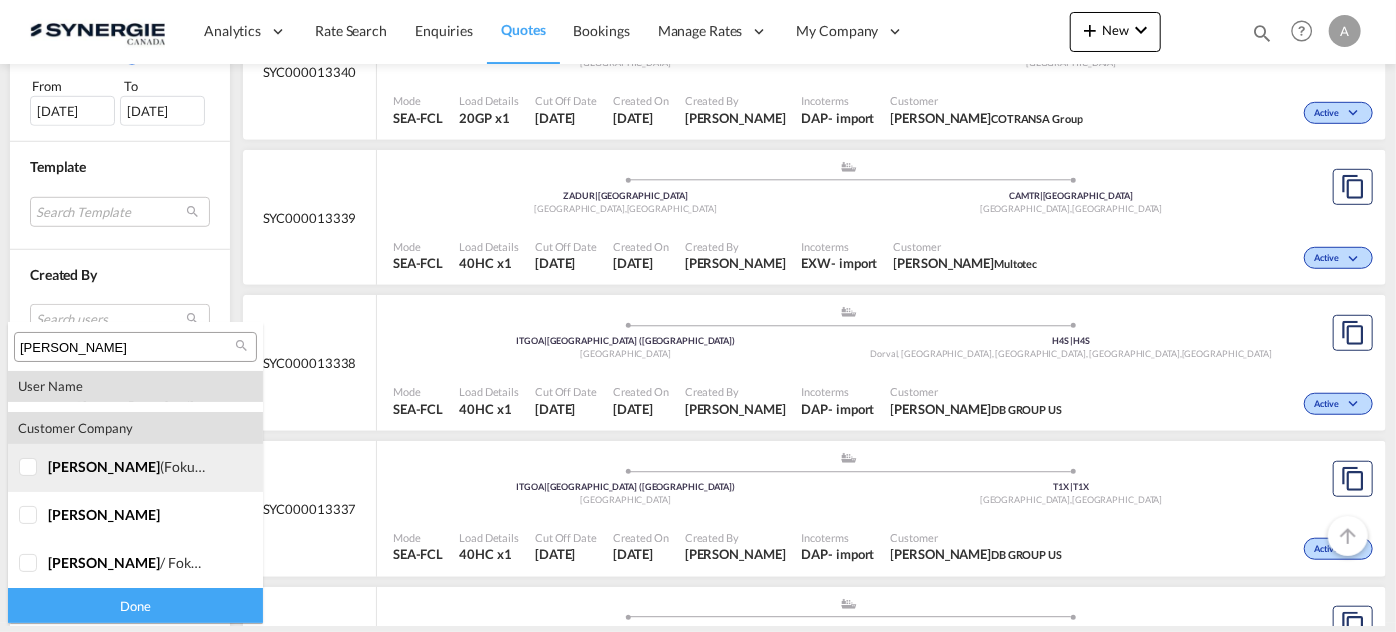 type on "HOOKE" 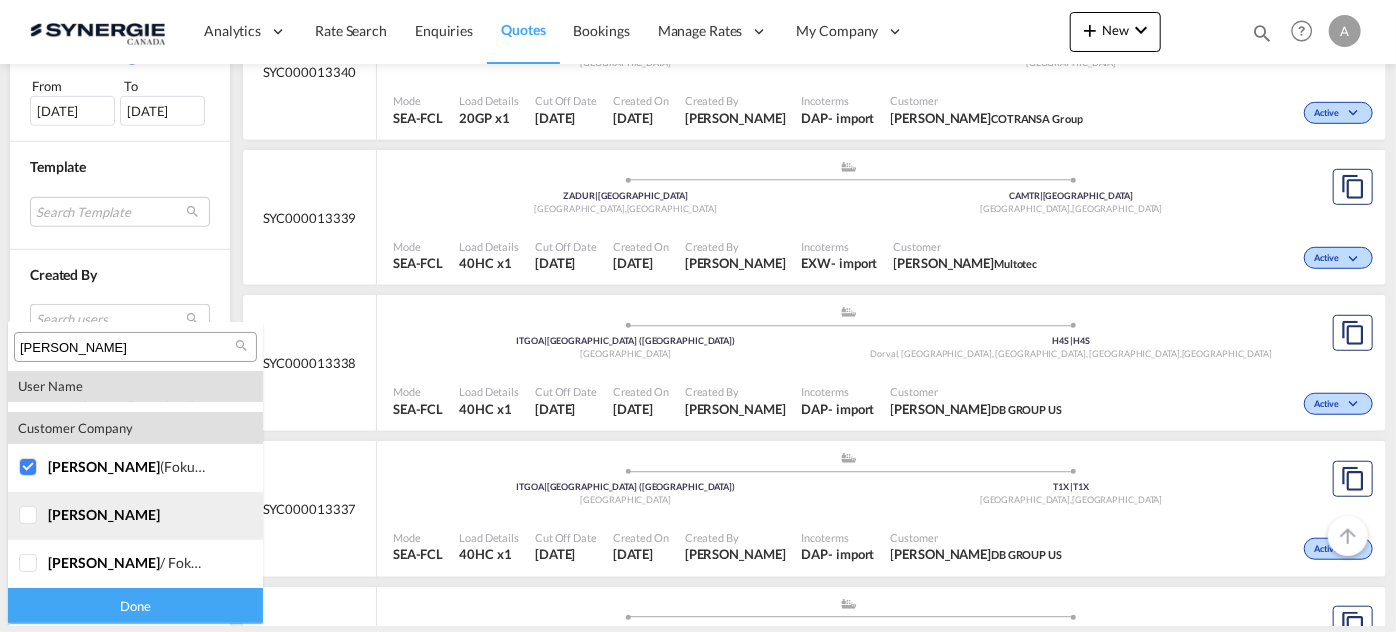 click at bounding box center [29, 516] 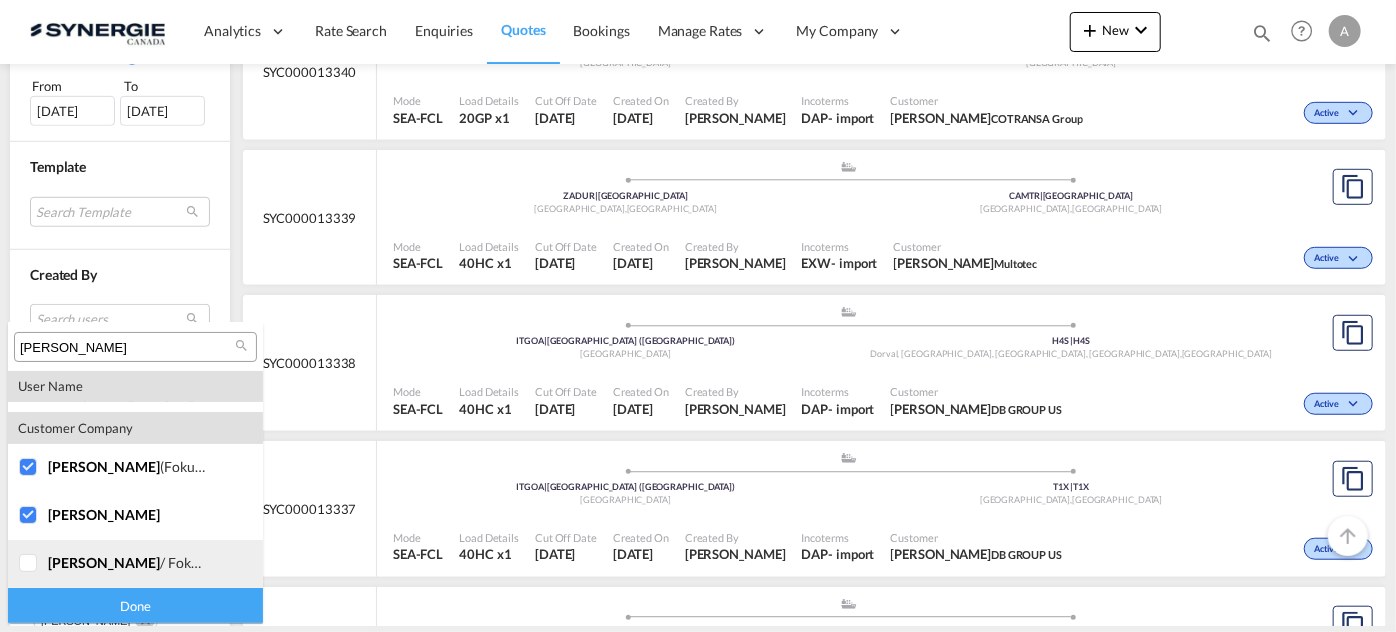 click at bounding box center (29, 564) 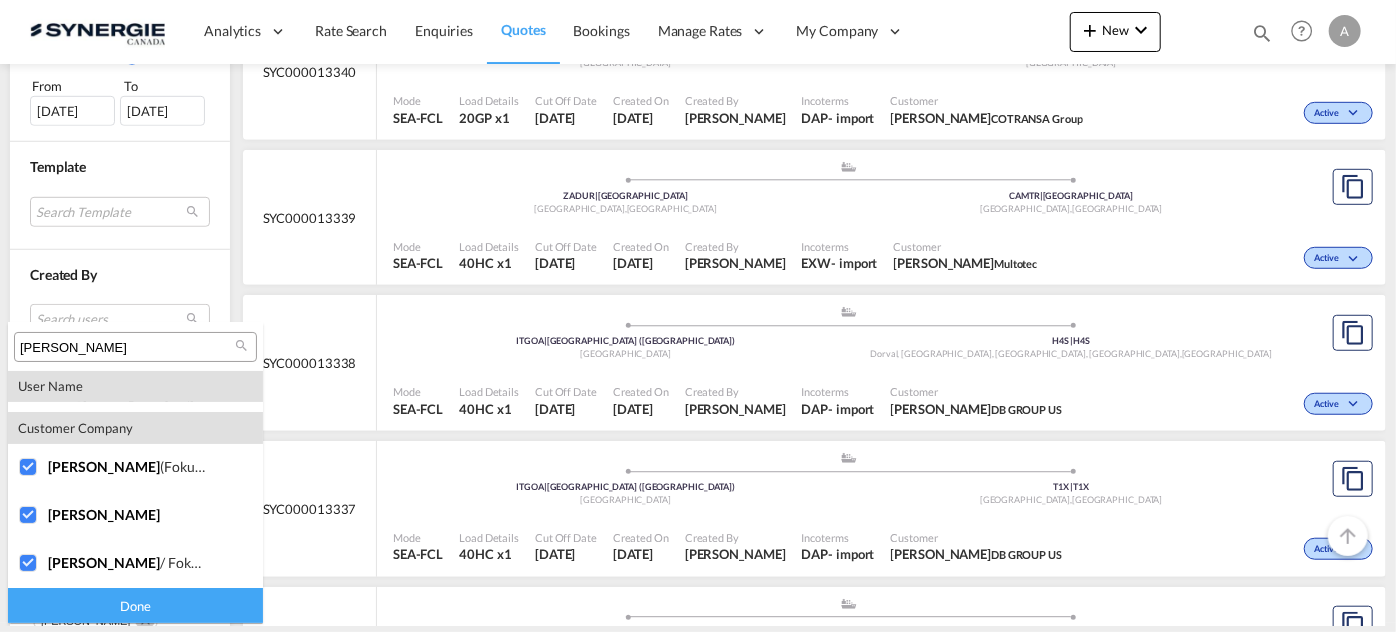 click on "Done" at bounding box center (135, 605) 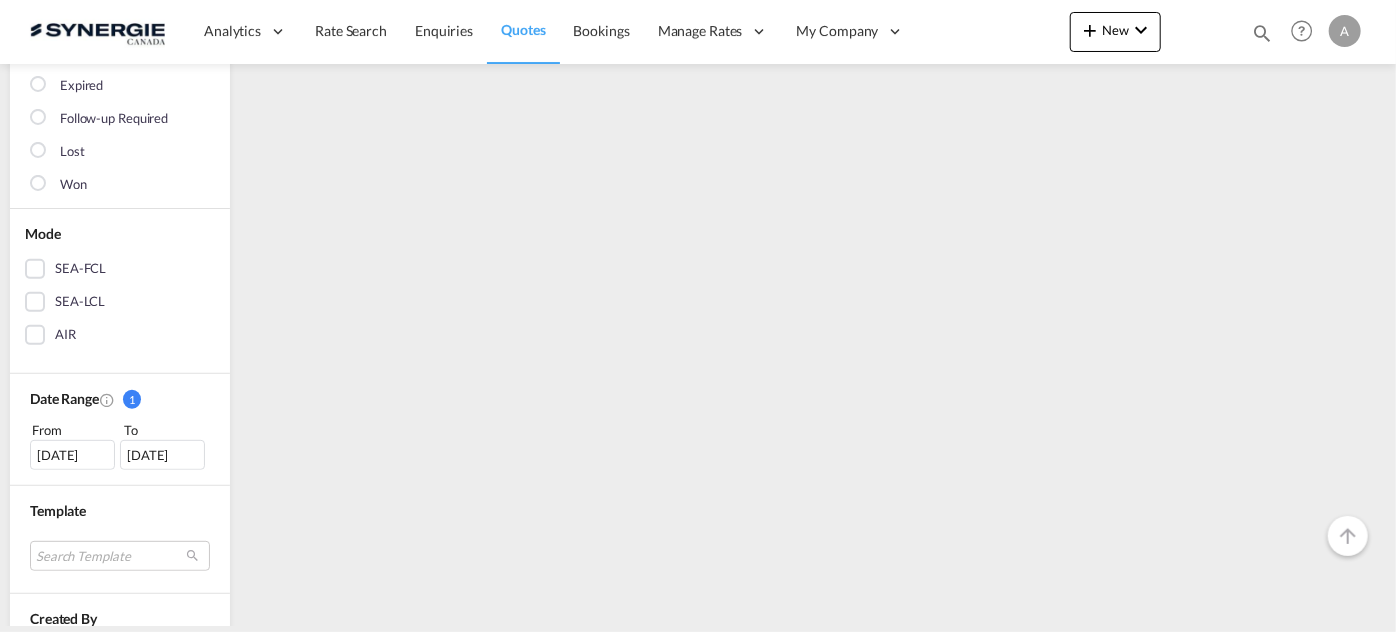 scroll, scrollTop: 363, scrollLeft: 0, axis: vertical 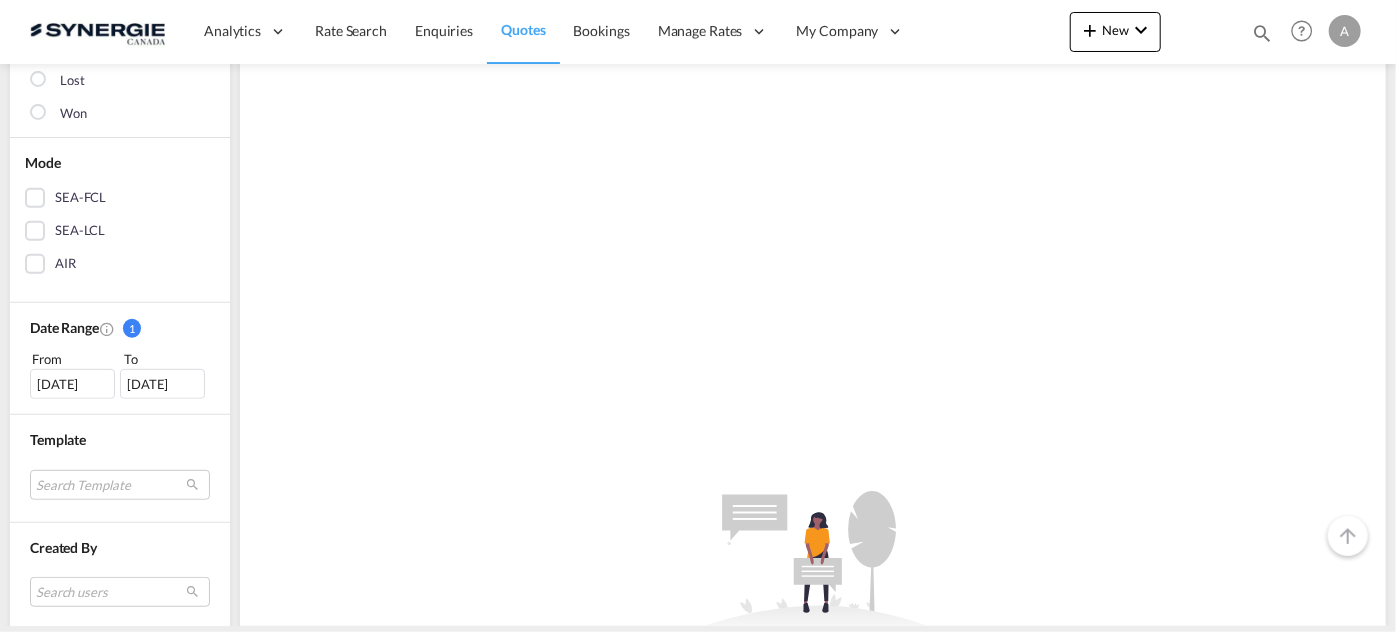 click on "17 Jun 2025" at bounding box center [72, 384] 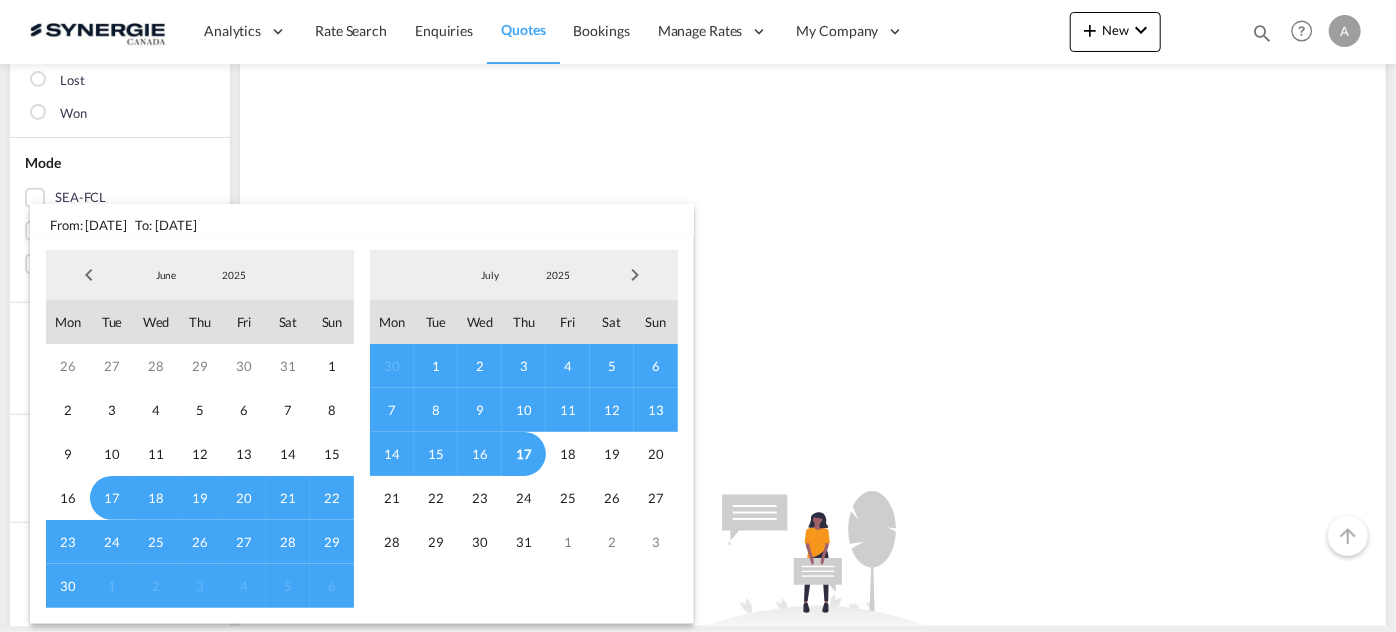 click on "2025" at bounding box center [234, 275] 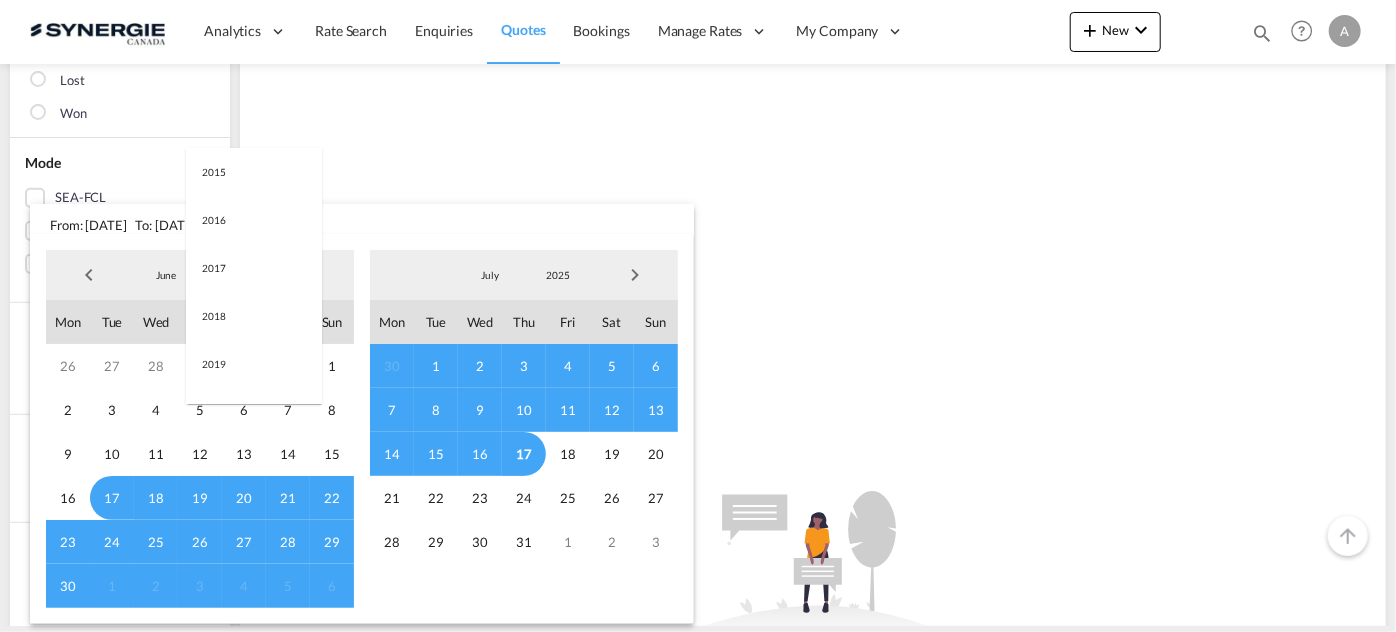 scroll, scrollTop: 376, scrollLeft: 0, axis: vertical 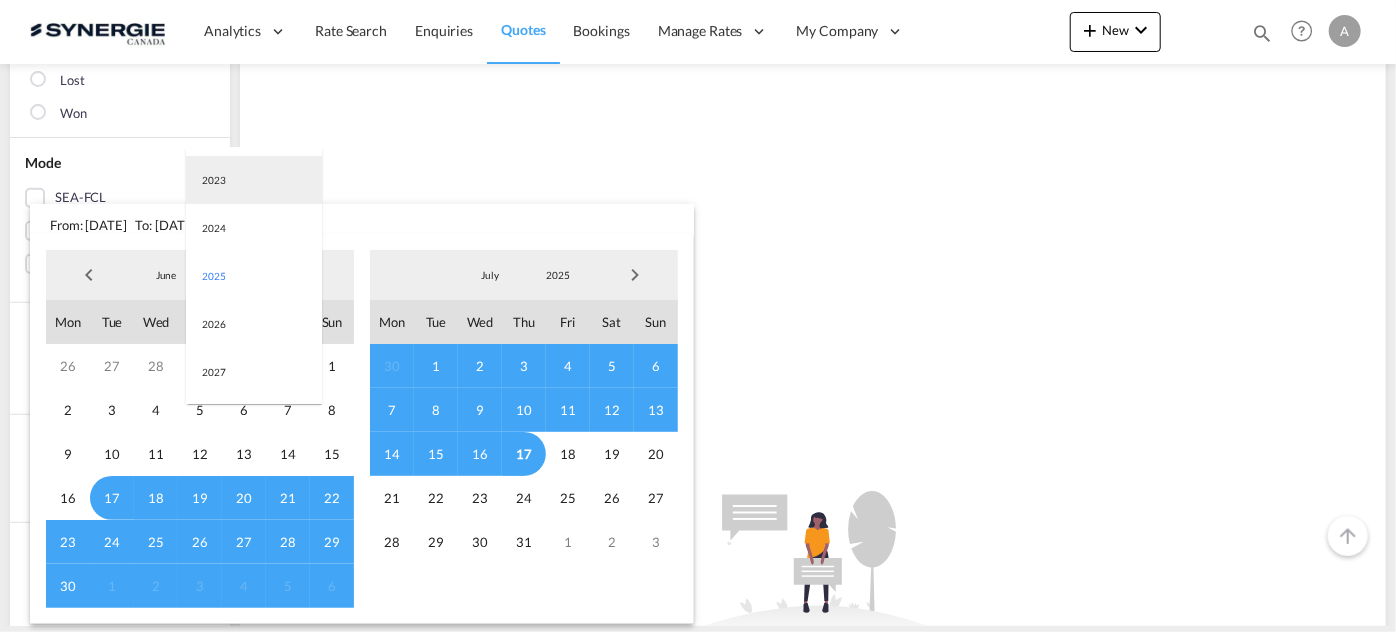 click on "2023" at bounding box center [254, 180] 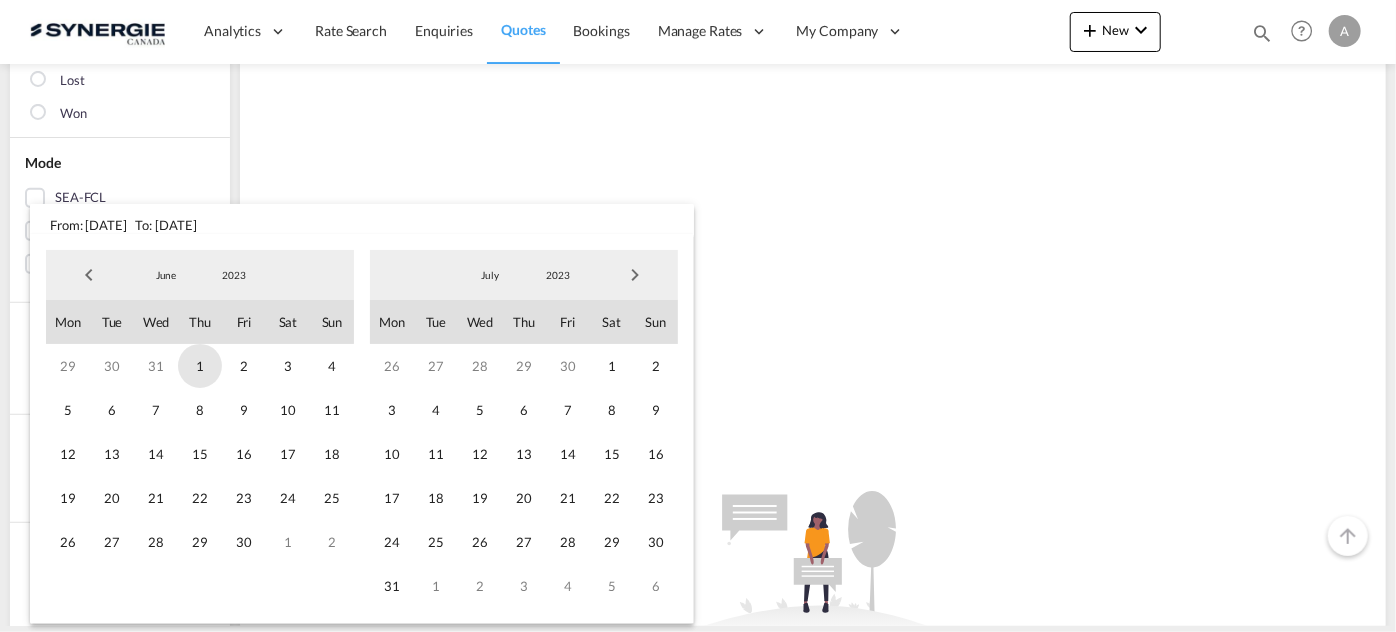 click on "1" at bounding box center (200, 366) 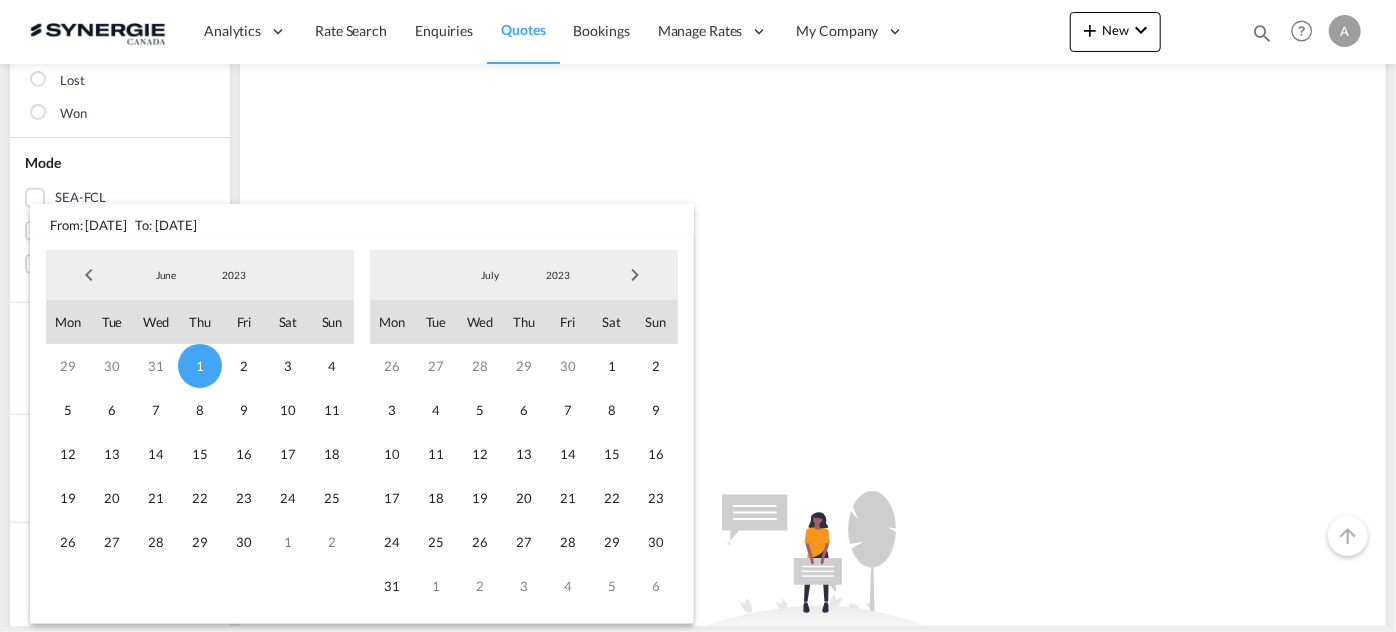 click on "2023" at bounding box center (558, 275) 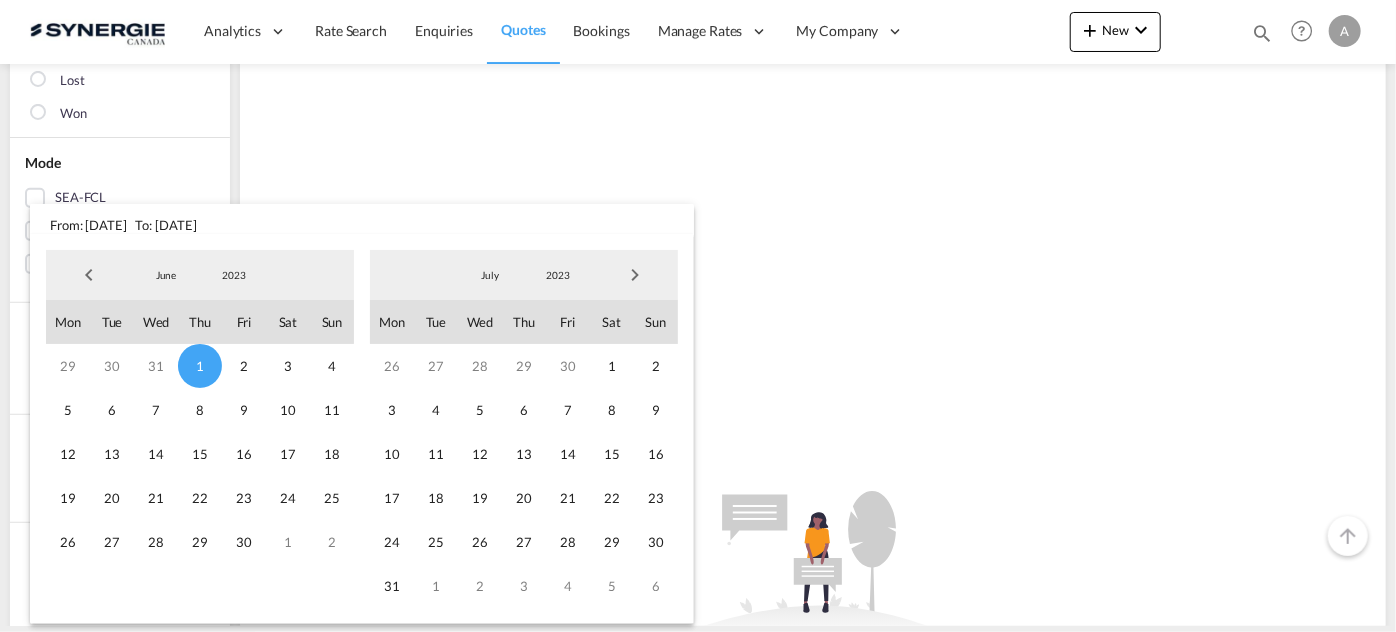 scroll, scrollTop: 280, scrollLeft: 0, axis: vertical 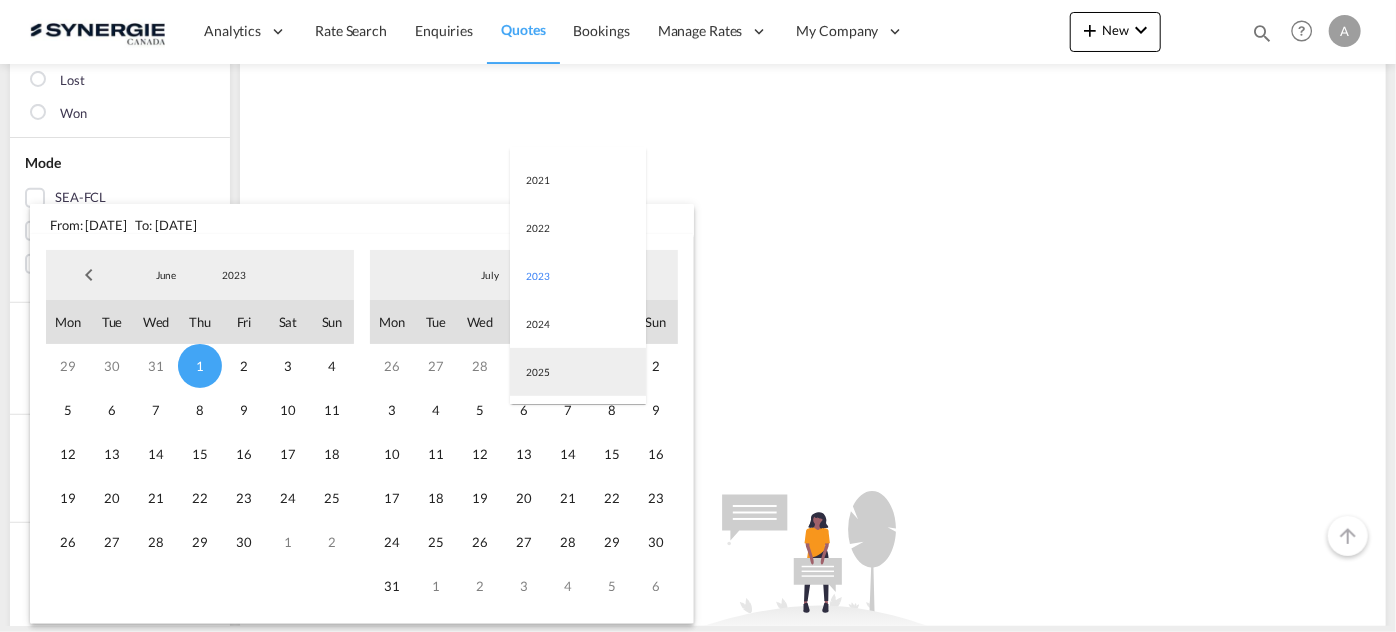 click on "2025" at bounding box center (578, 372) 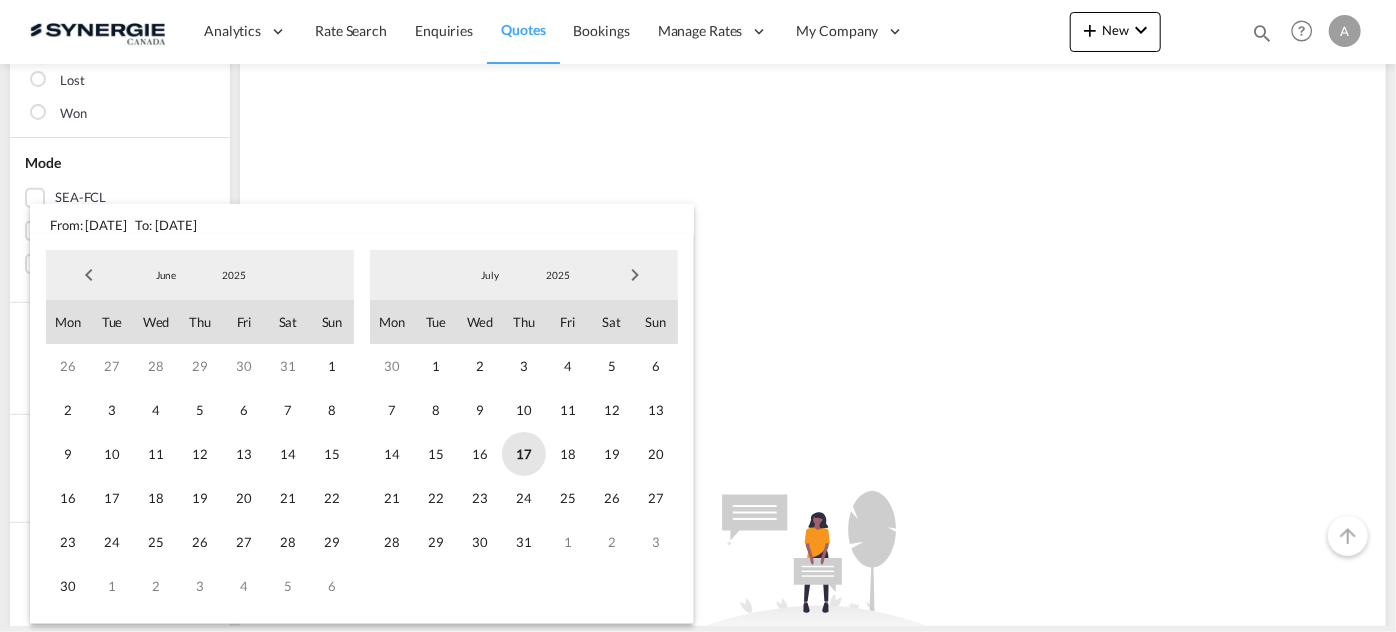 click on "17" at bounding box center [524, 454] 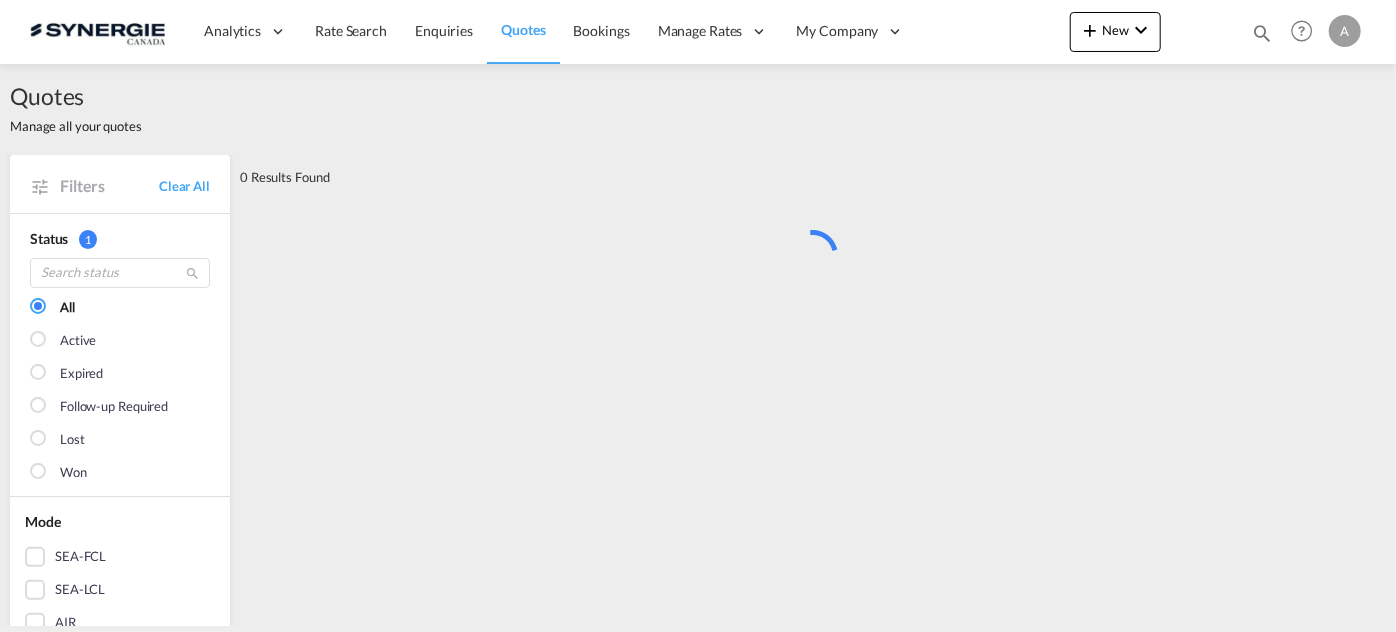 scroll, scrollTop: 0, scrollLeft: 0, axis: both 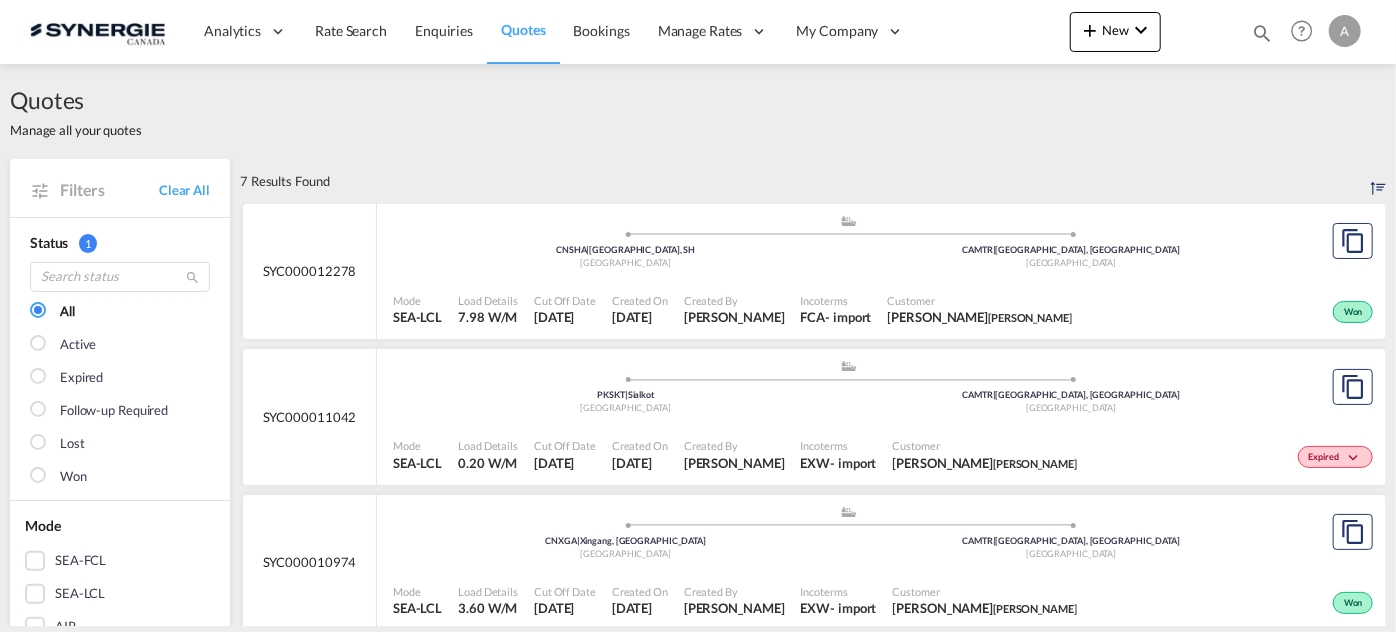 click on "Created By" at bounding box center (734, 300) 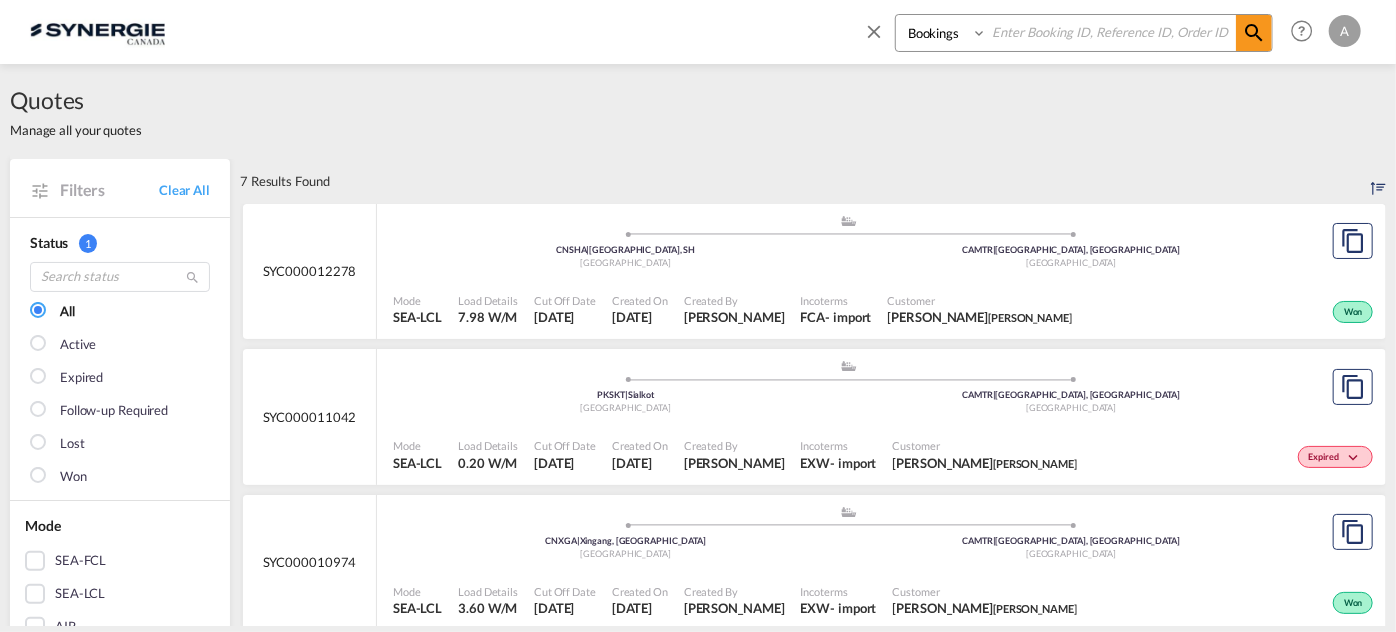 click on "Bookings Quotes Enquiries" at bounding box center (943, 33) 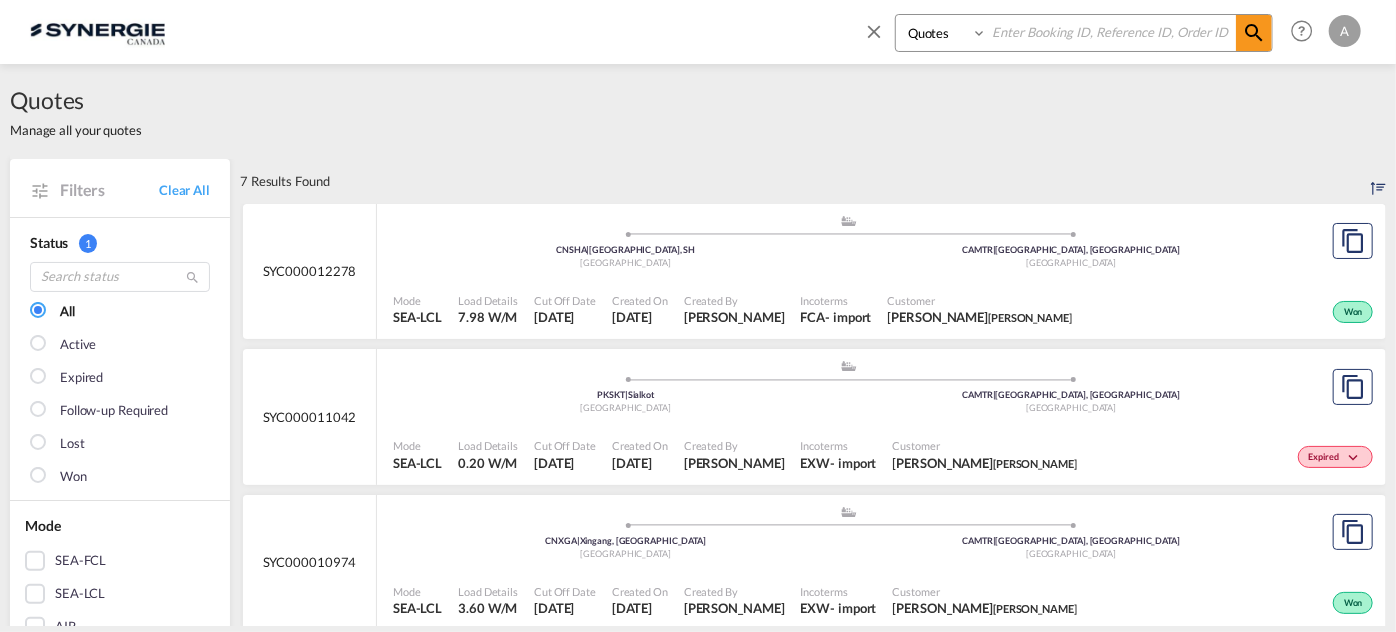 click on "Bookings Quotes Enquiries" at bounding box center [943, 33] 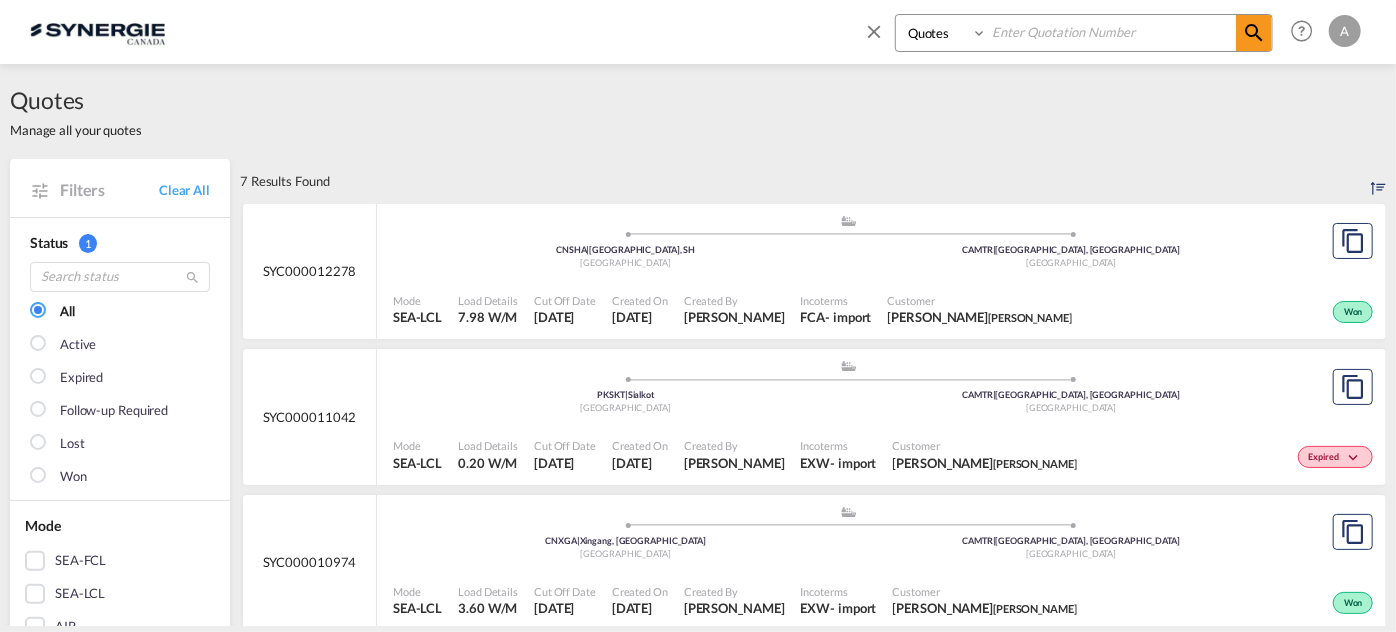 click at bounding box center [1111, 32] 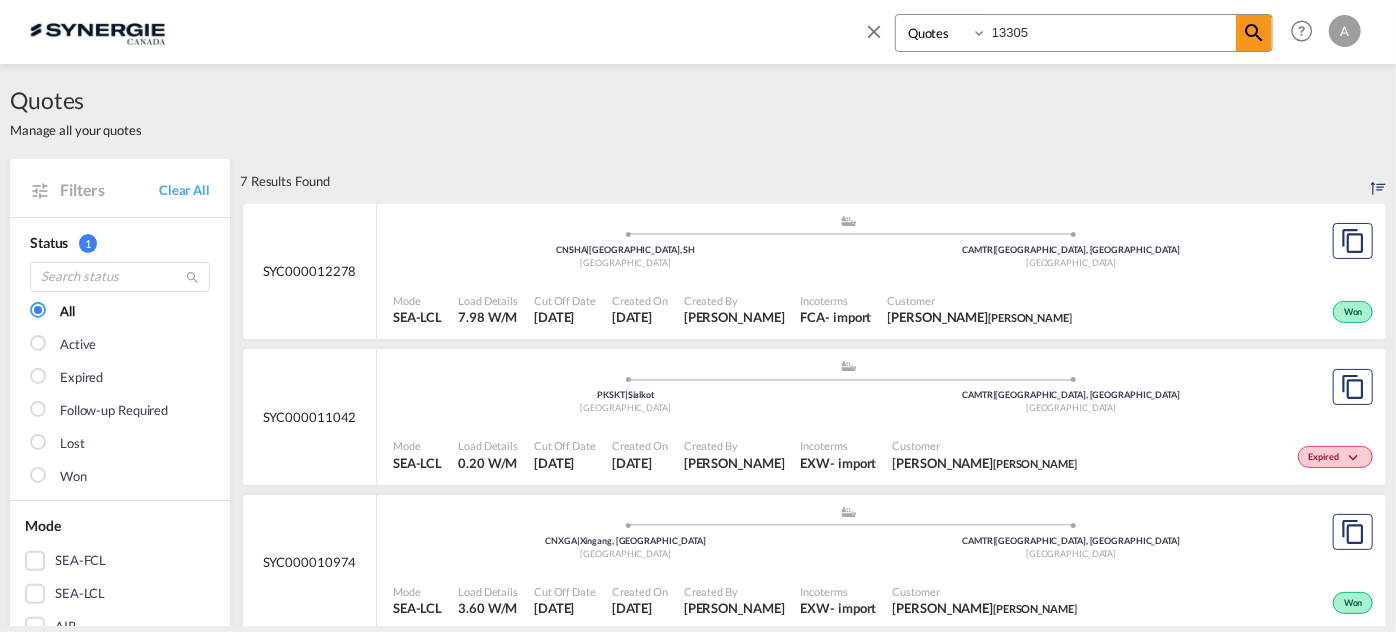 type on "13305" 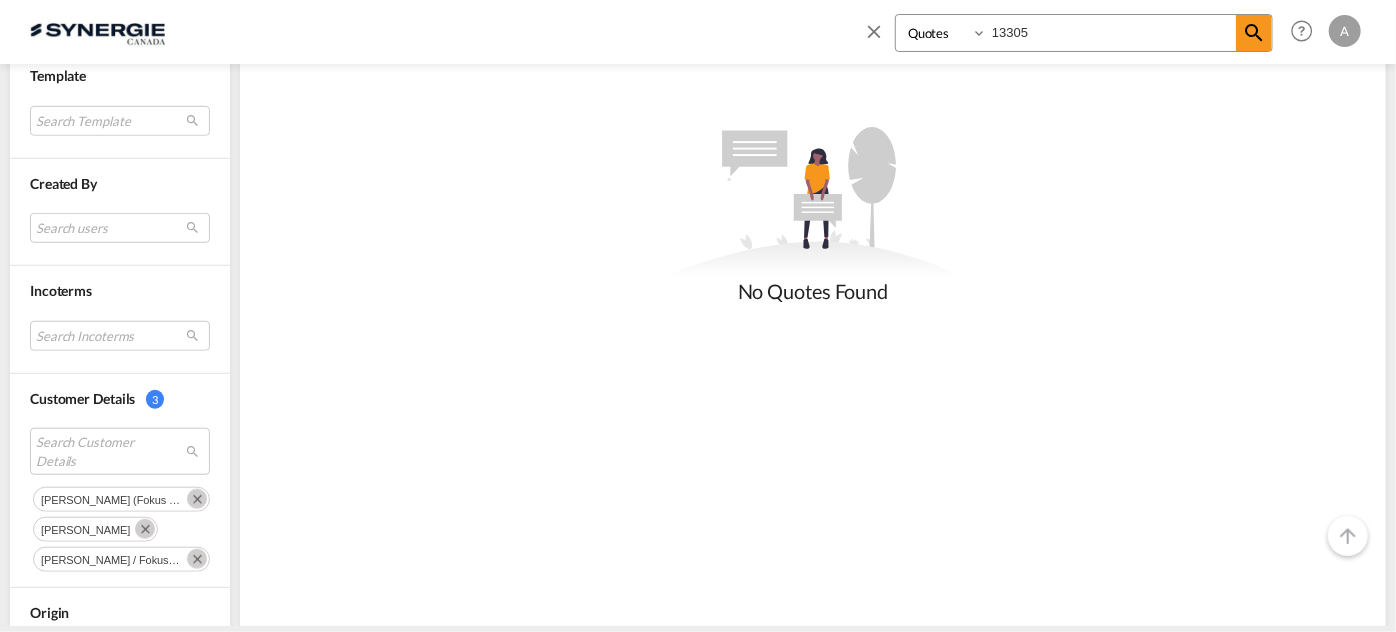 scroll, scrollTop: 1052, scrollLeft: 0, axis: vertical 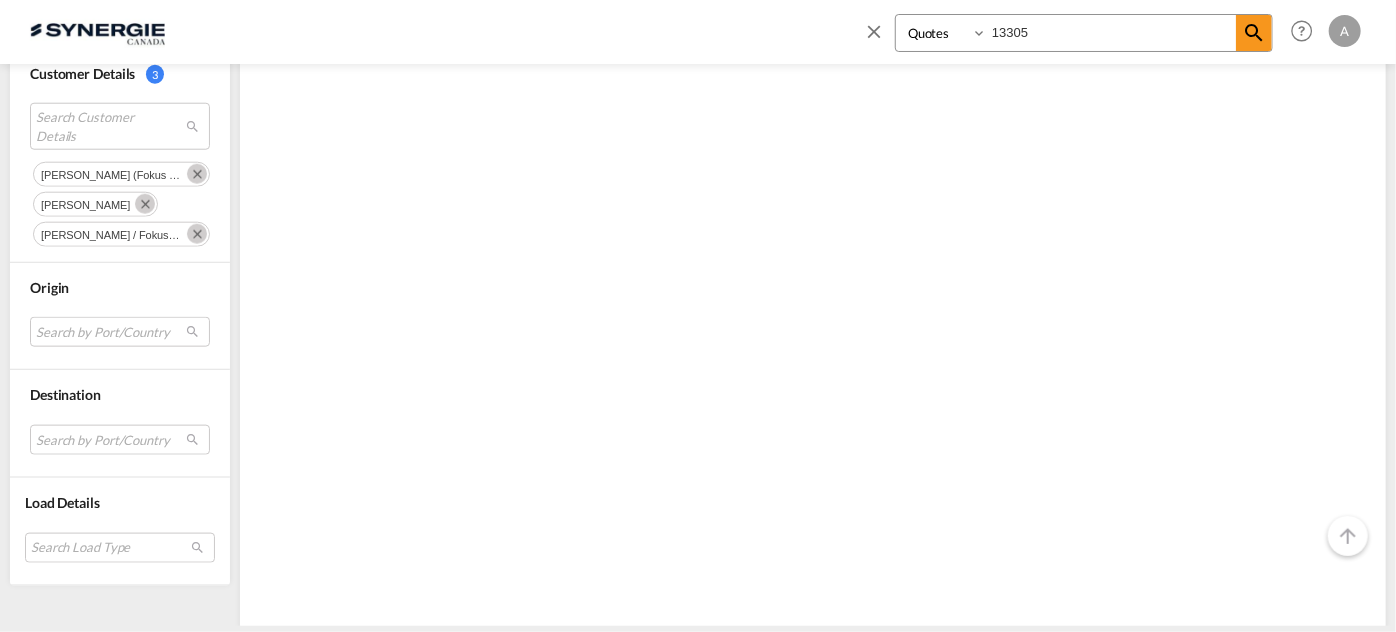 click at bounding box center [197, 234] 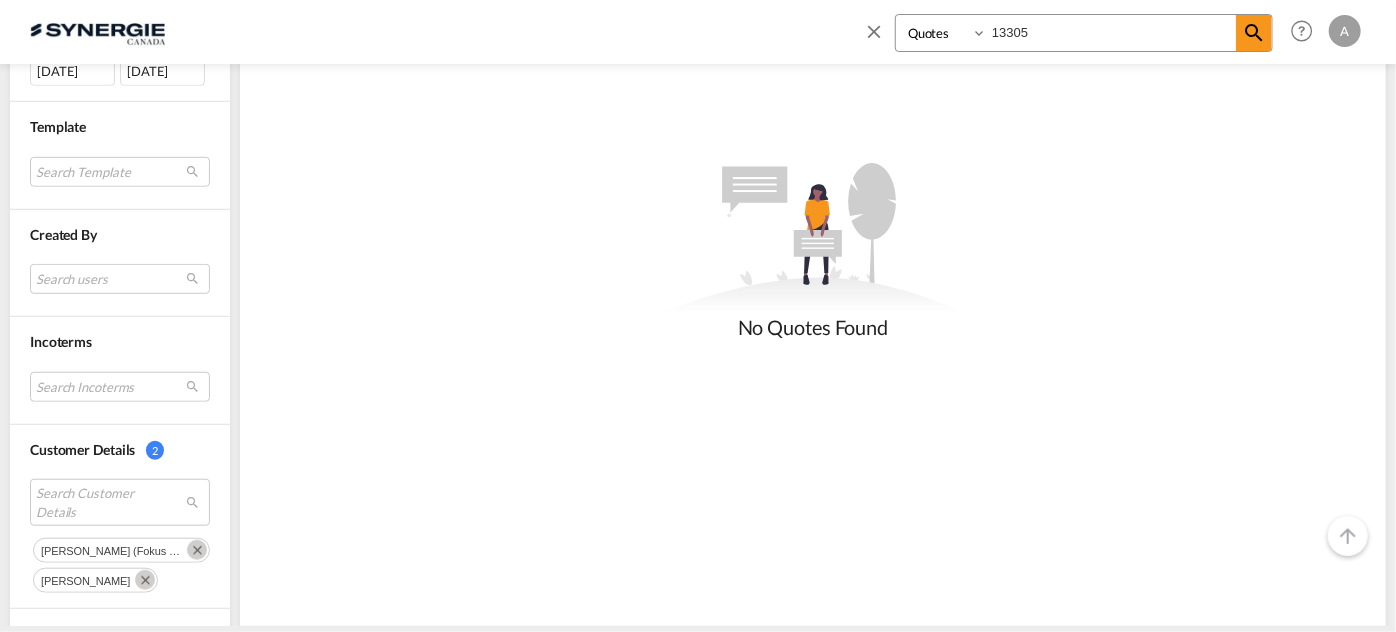 scroll, scrollTop: 727, scrollLeft: 0, axis: vertical 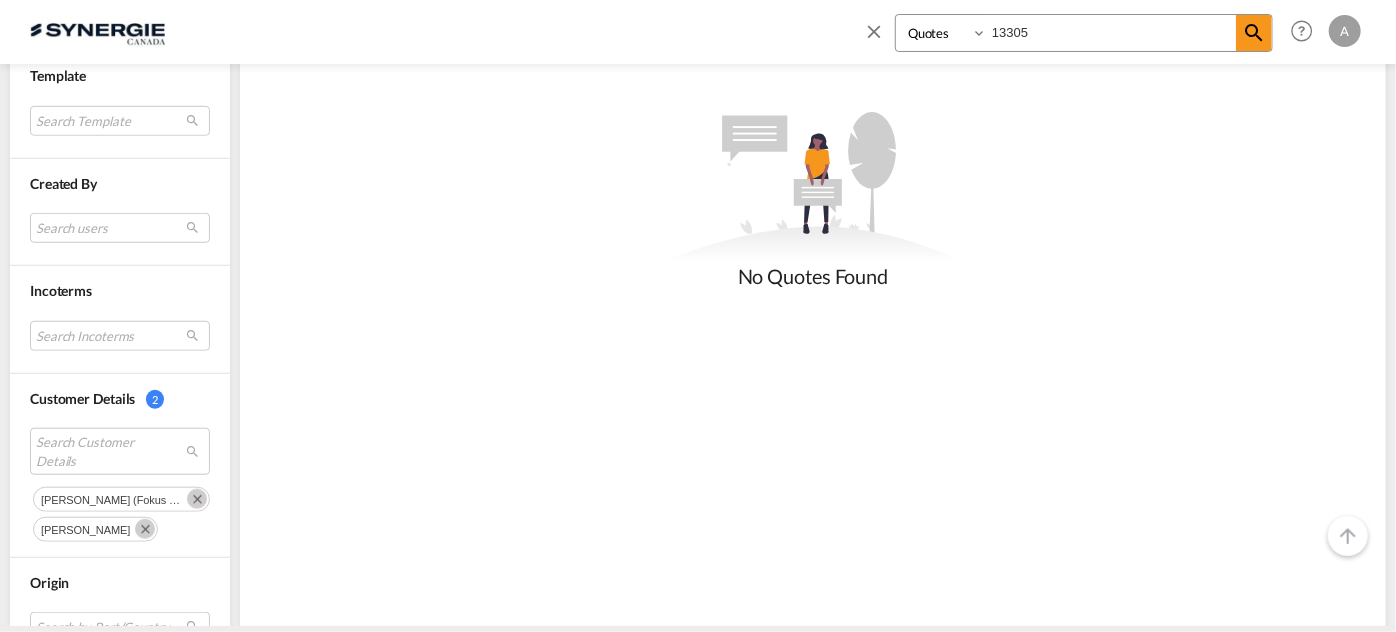 click on "hooke" at bounding box center (95, 529) 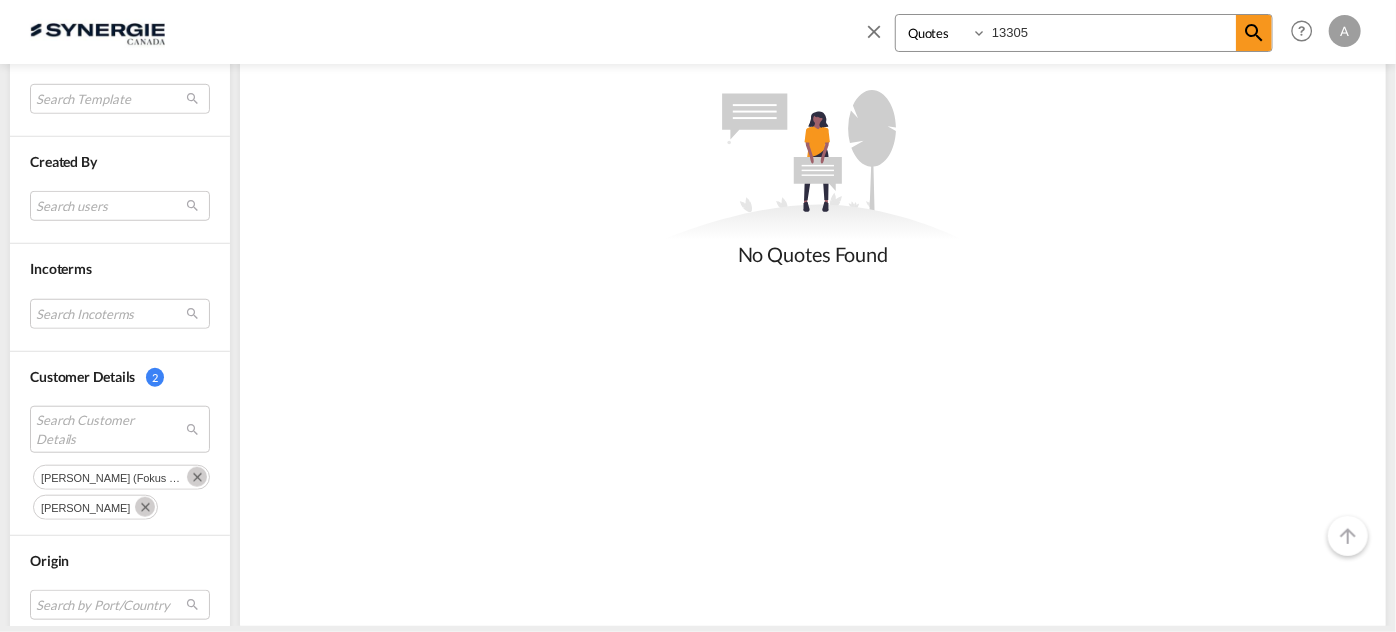 click at bounding box center [197, 477] 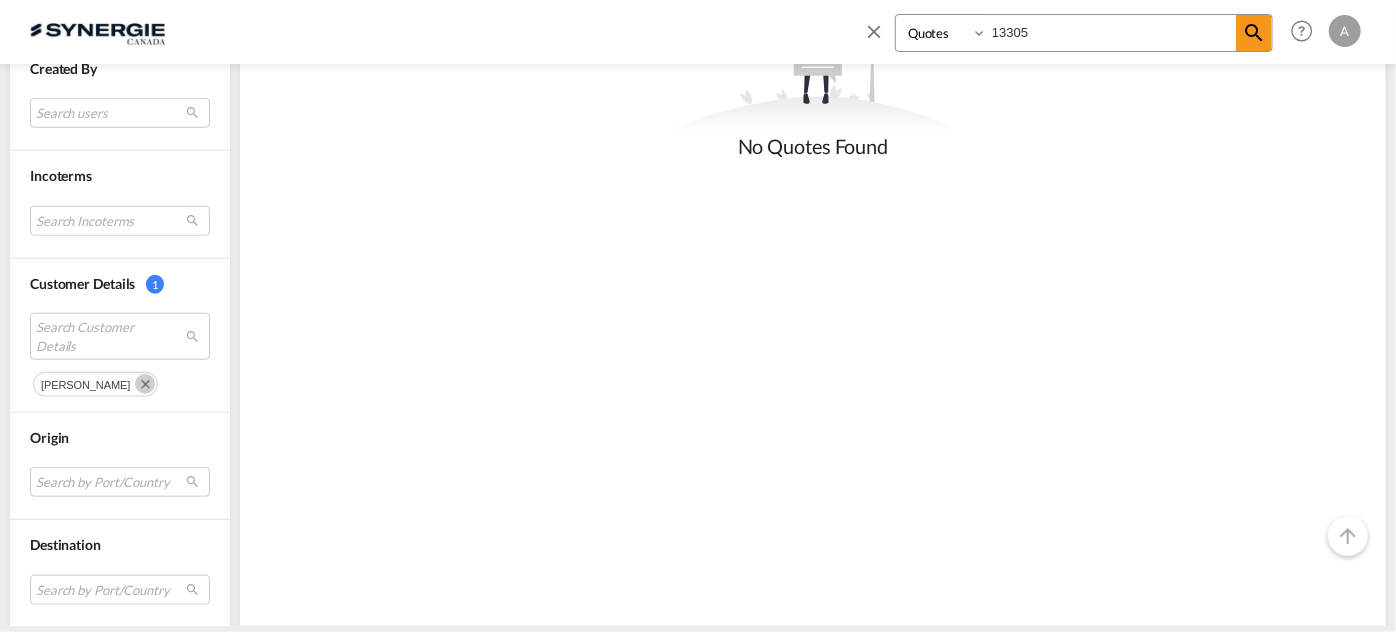 scroll, scrollTop: 909, scrollLeft: 0, axis: vertical 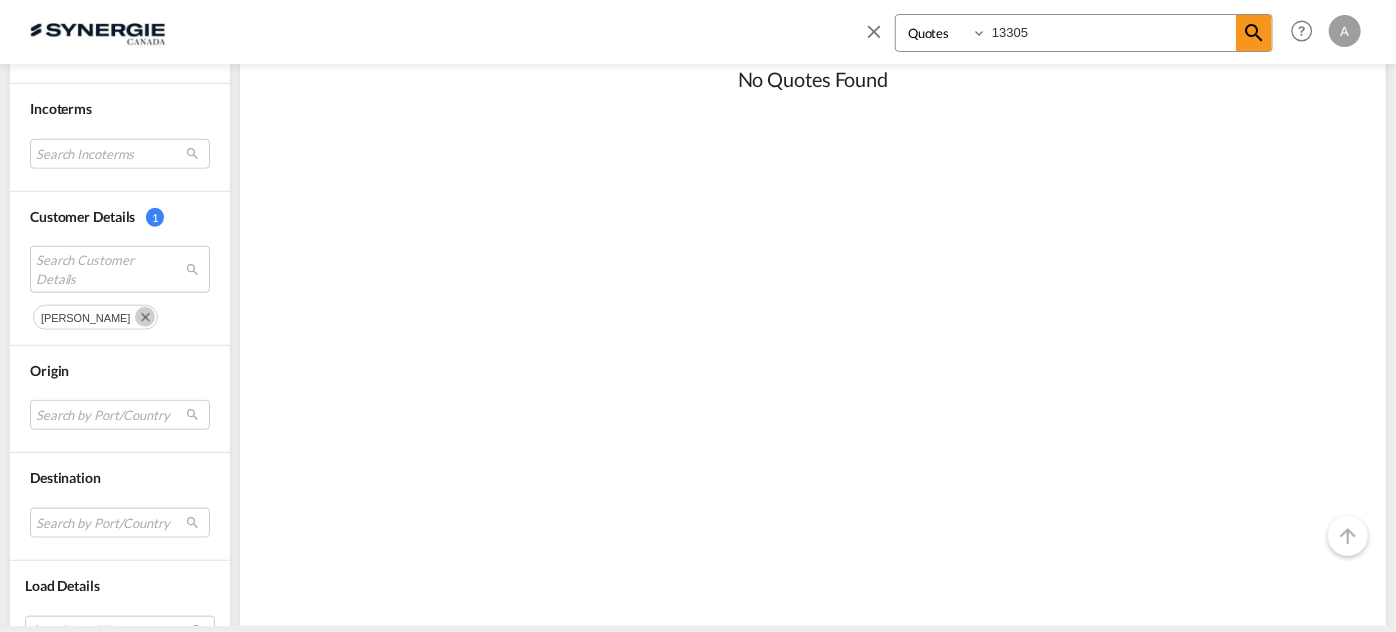 click at bounding box center (145, 317) 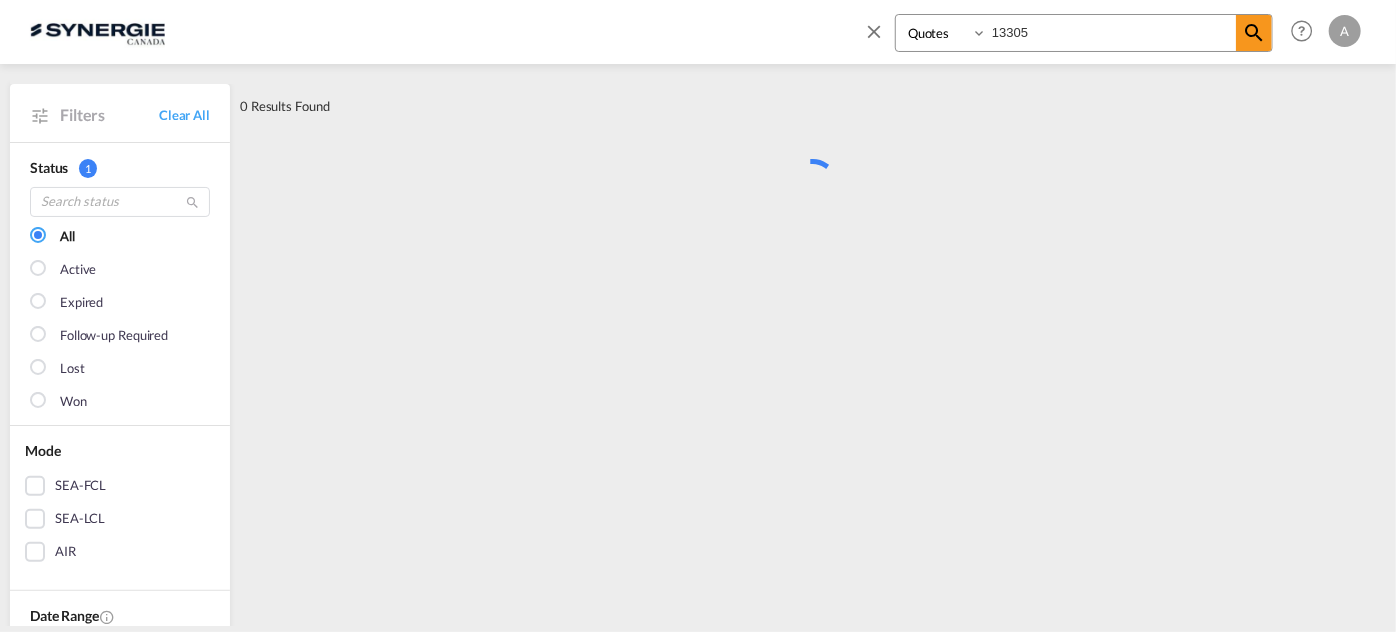 scroll, scrollTop: 0, scrollLeft: 0, axis: both 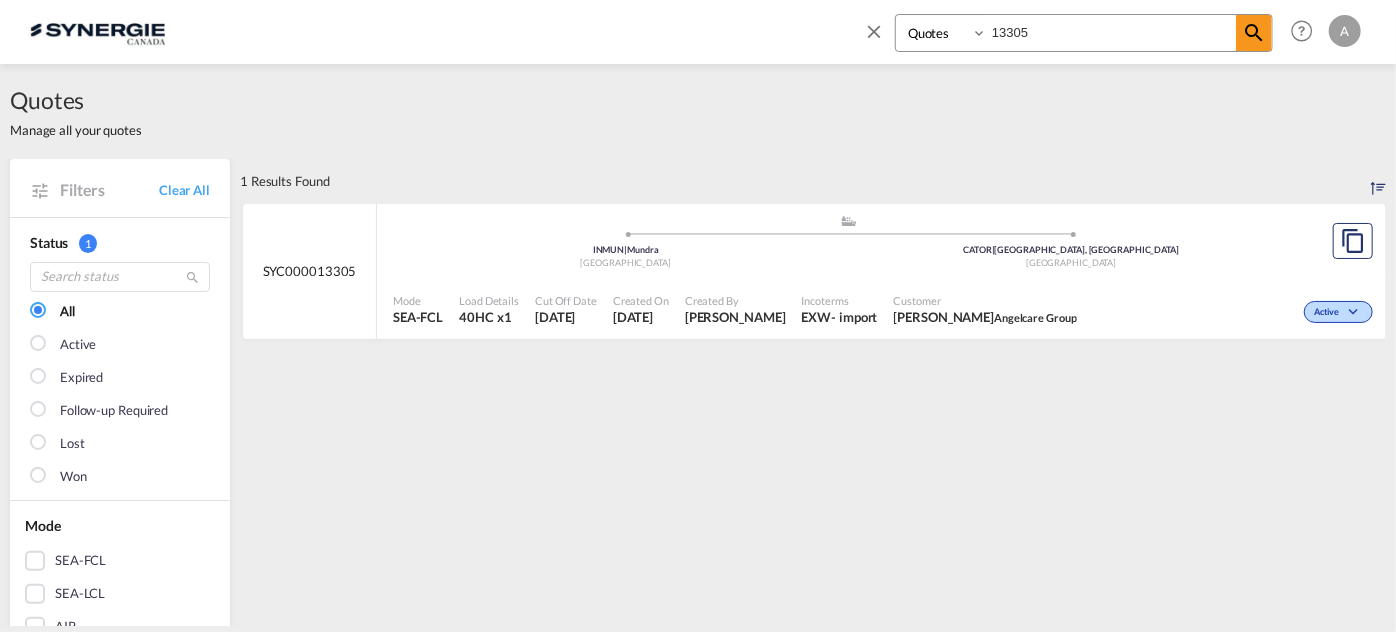 click on ".a{fill:#aaa8ad;} .a{fill:#aaa8ad;} INMUN  |  Mundra
India
CATOR
|  Toronto, ON
Canada" at bounding box center [848, 244] 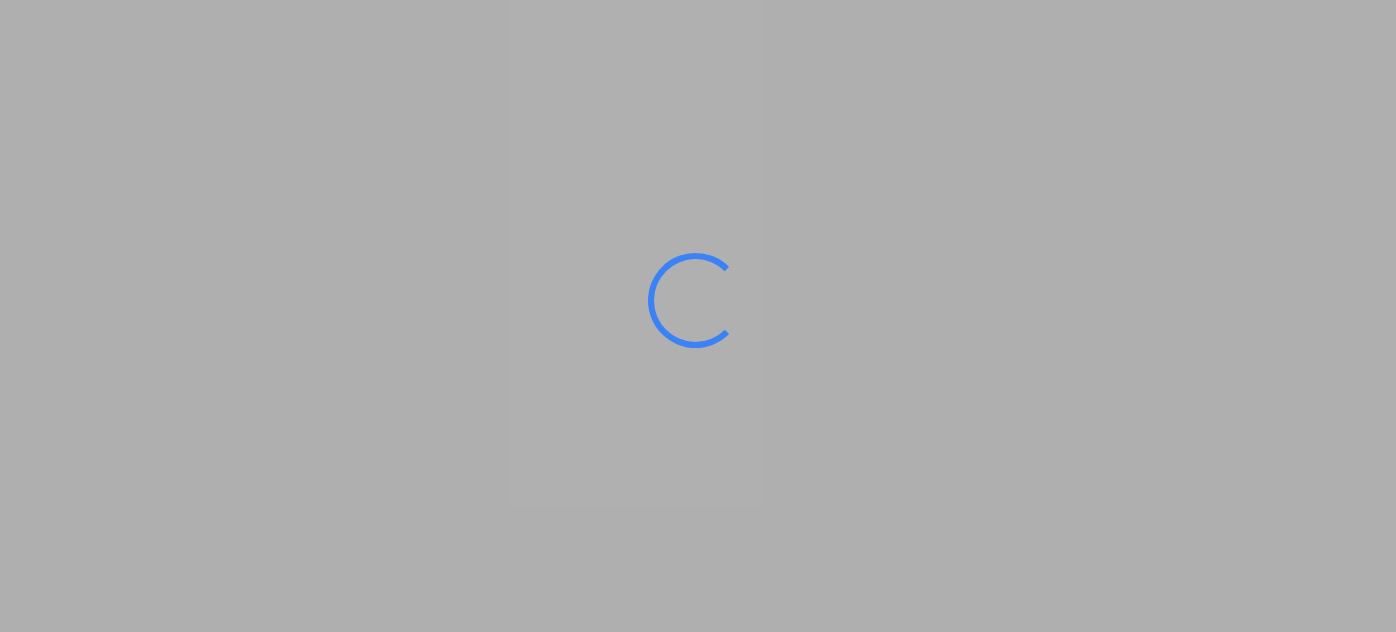 scroll, scrollTop: 0, scrollLeft: 0, axis: both 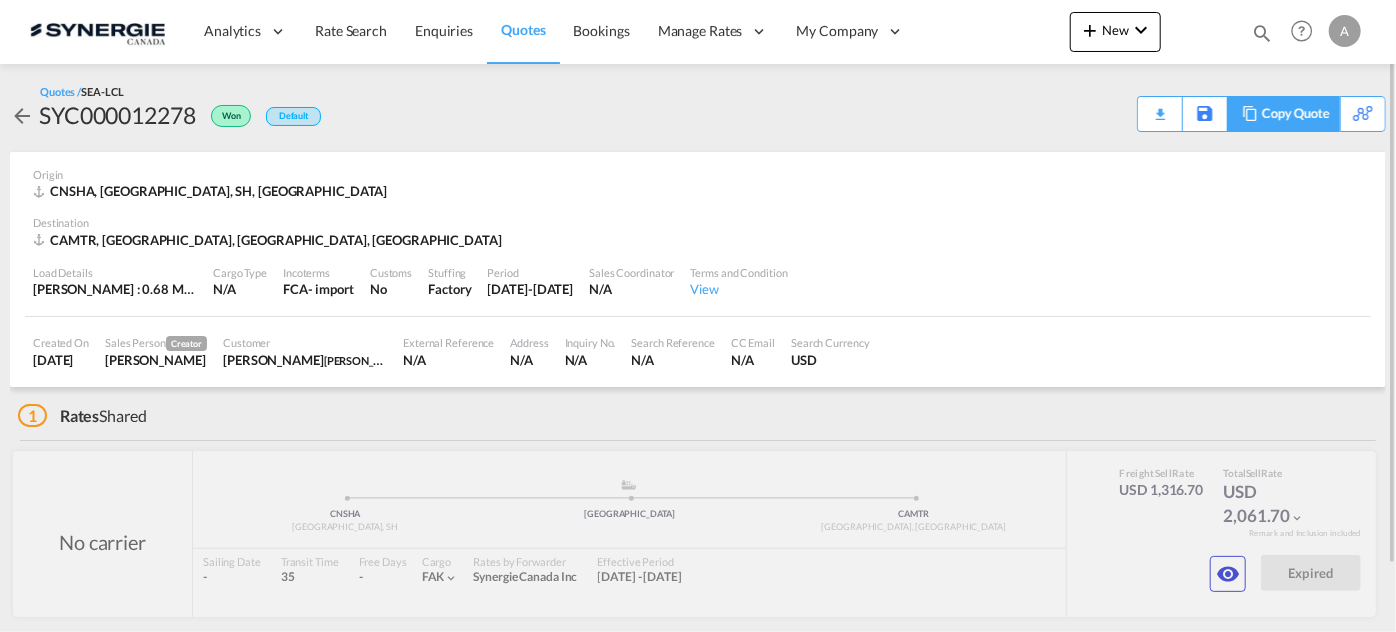 click on "Copy Quote" at bounding box center [1296, 114] 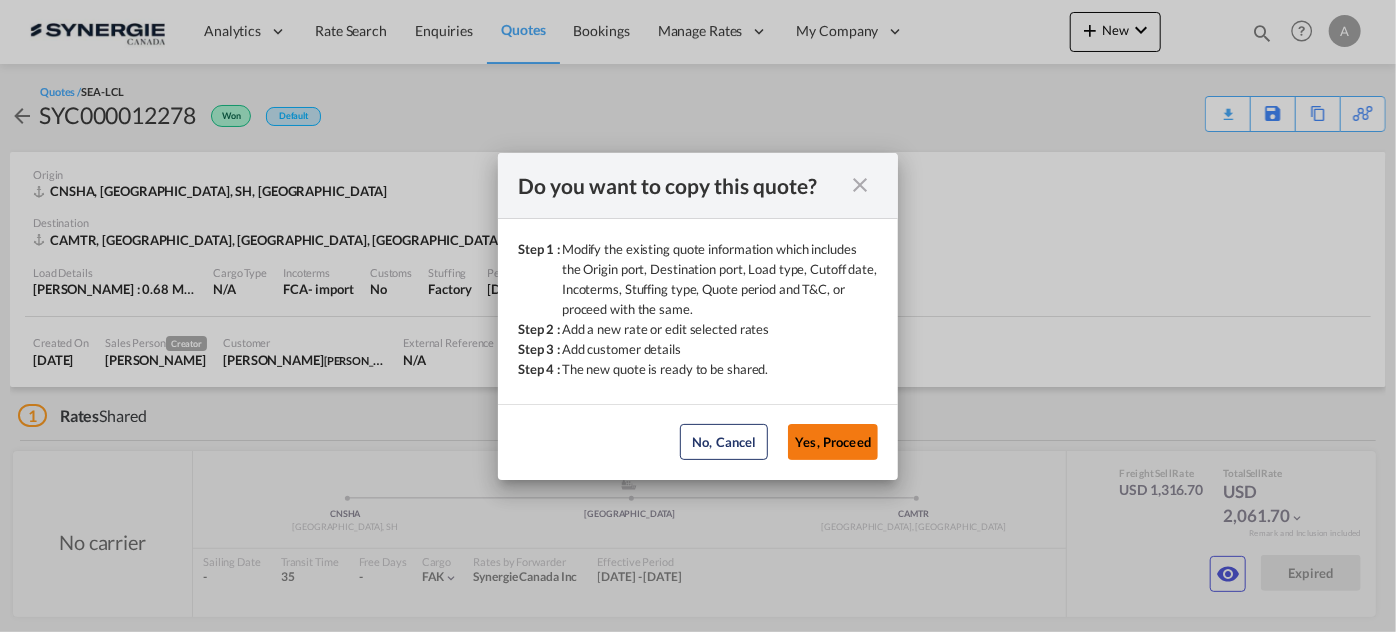 click on "Yes, Proceed" 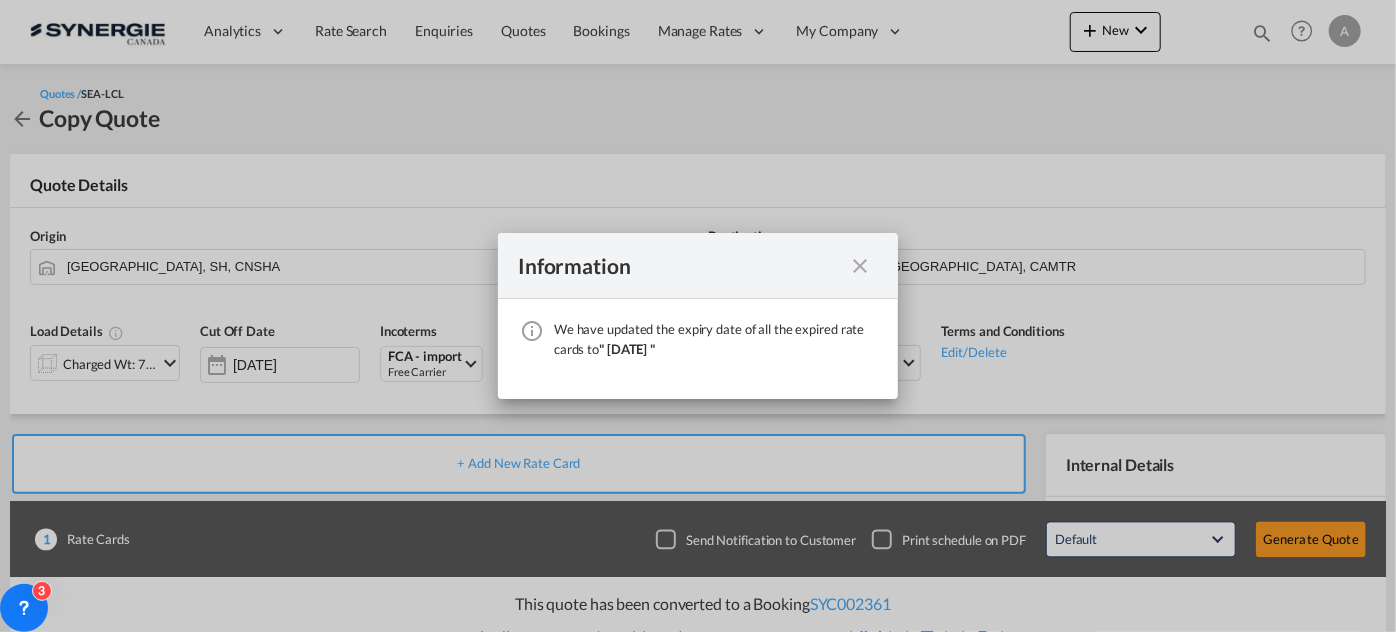 click at bounding box center [860, 266] 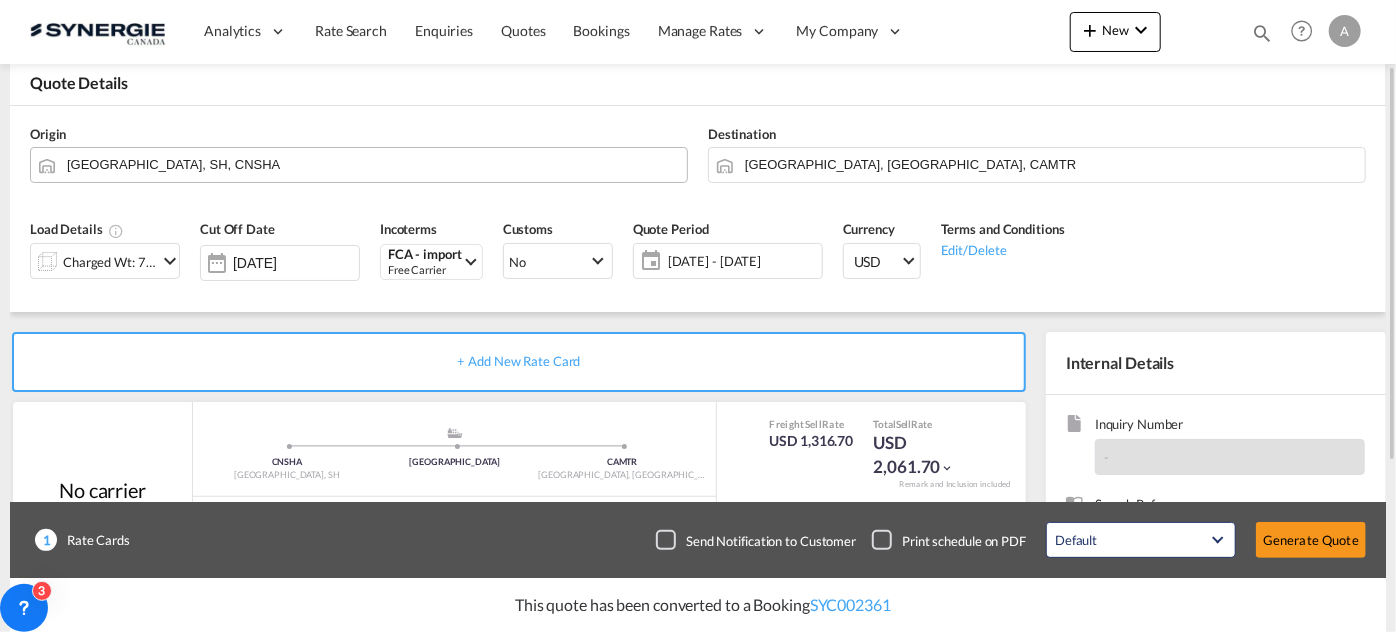 scroll, scrollTop: 0, scrollLeft: 0, axis: both 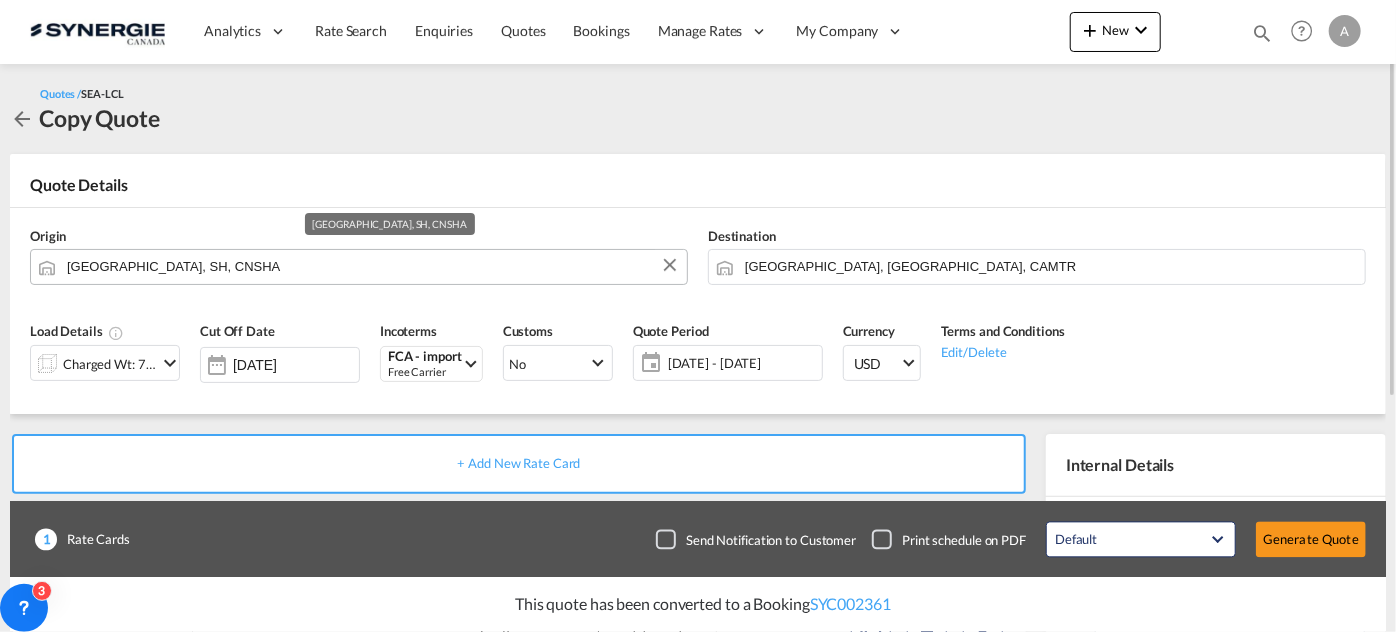click on "[GEOGRAPHIC_DATA], SH, CNSHA" at bounding box center (372, 266) 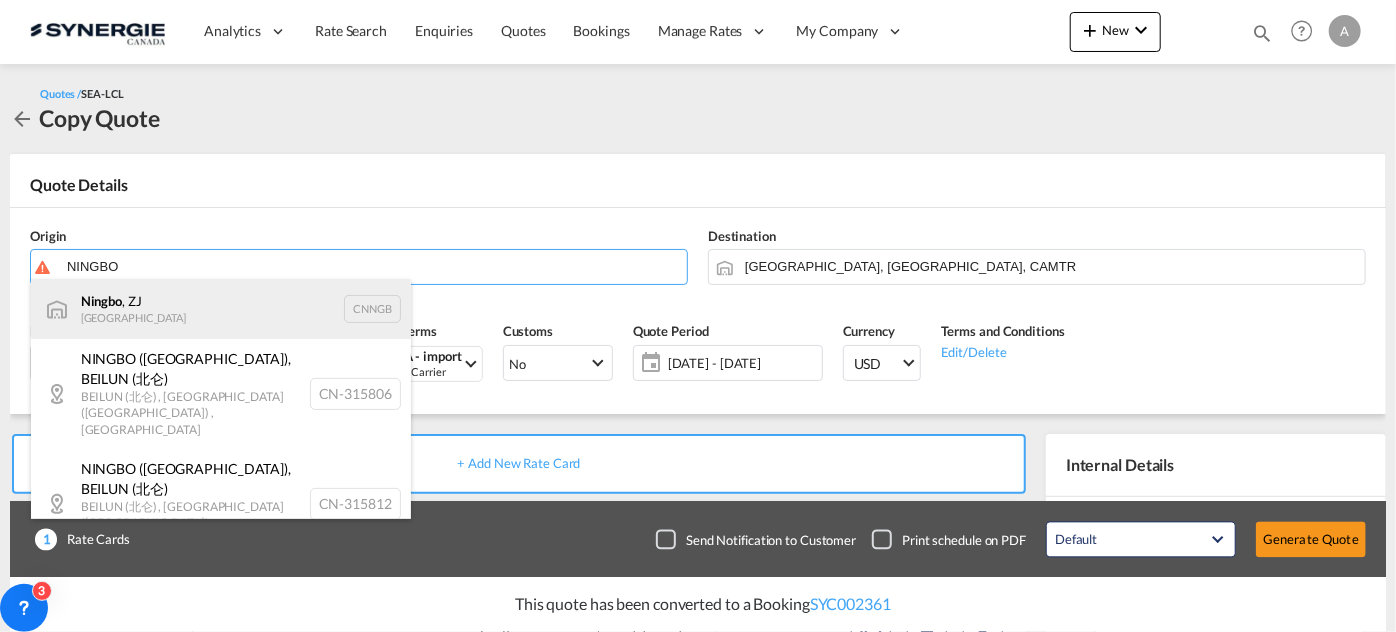 click on "Ningbo , ZJ China
CNNGB" at bounding box center [221, 309] 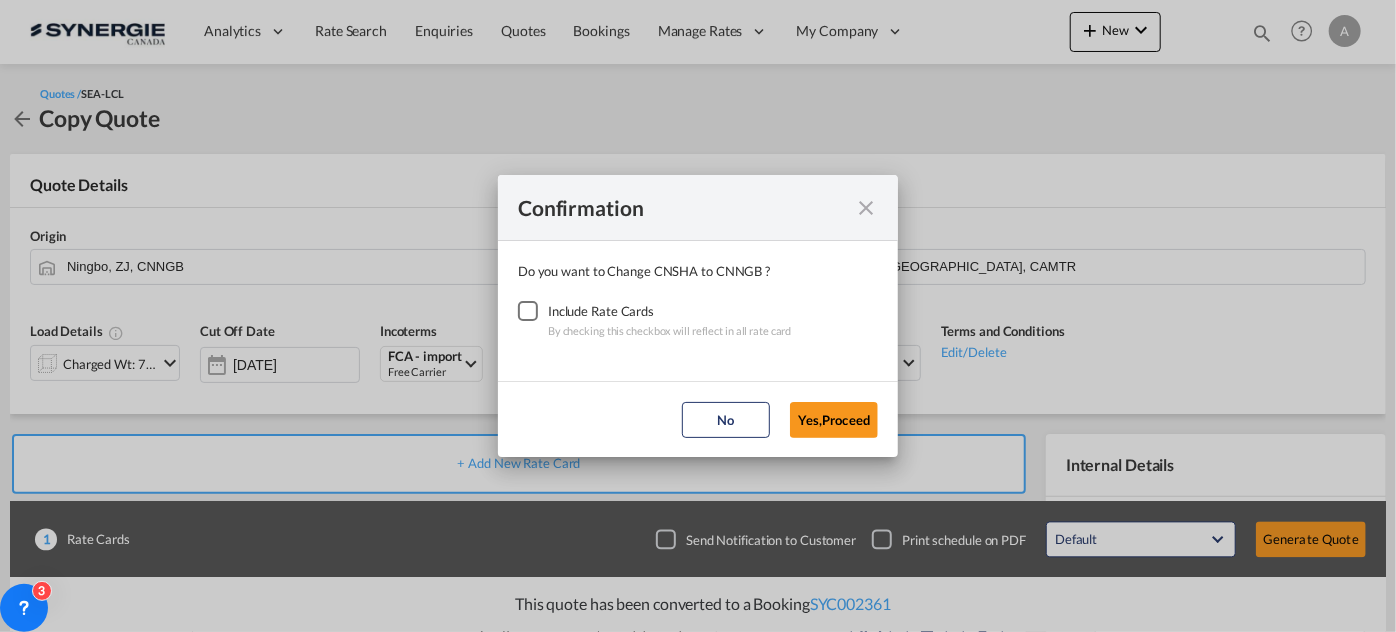 drag, startPoint x: 531, startPoint y: 309, endPoint x: 585, endPoint y: 322, distance: 55.542778 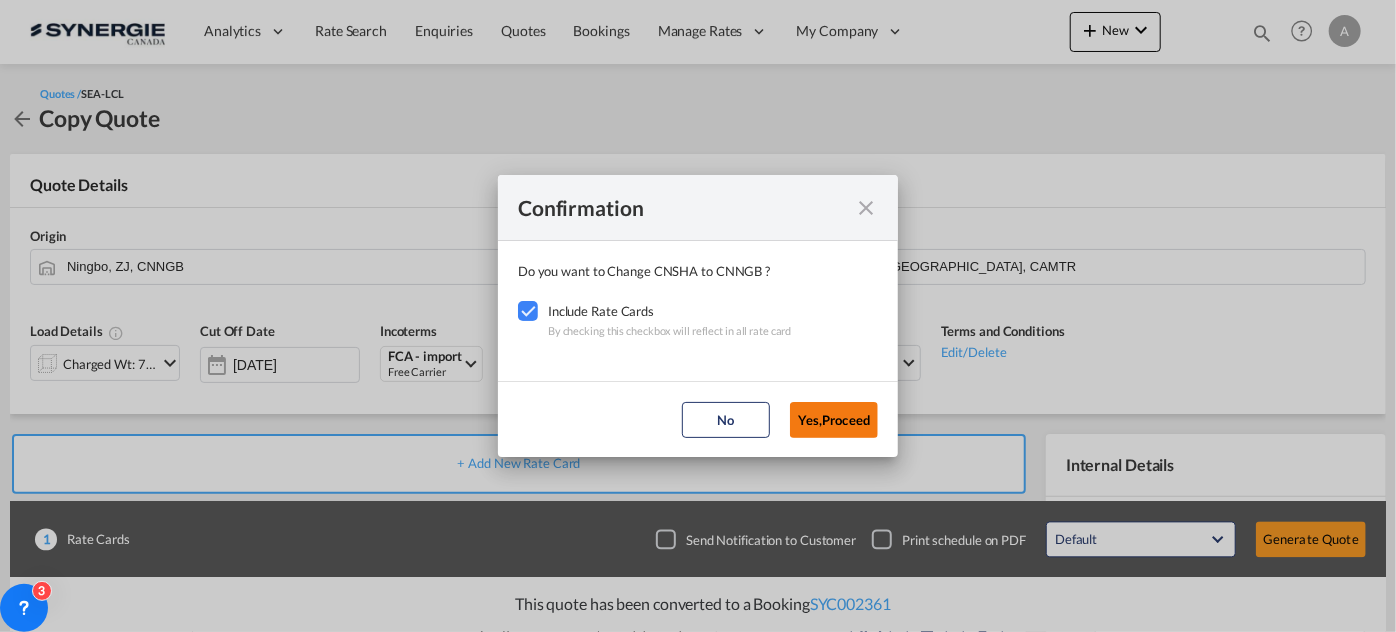 click on "Yes,Proceed" at bounding box center [834, 420] 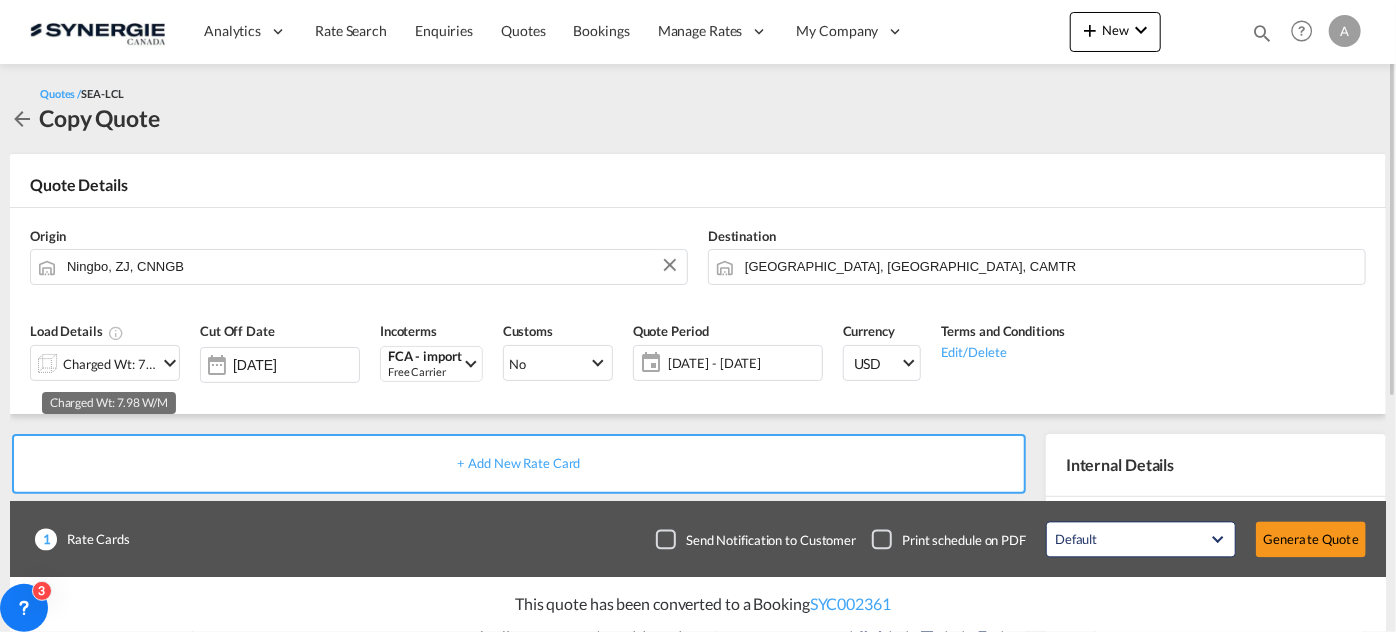 click on "Charged Wt: 7.98 W/M" at bounding box center [110, 364] 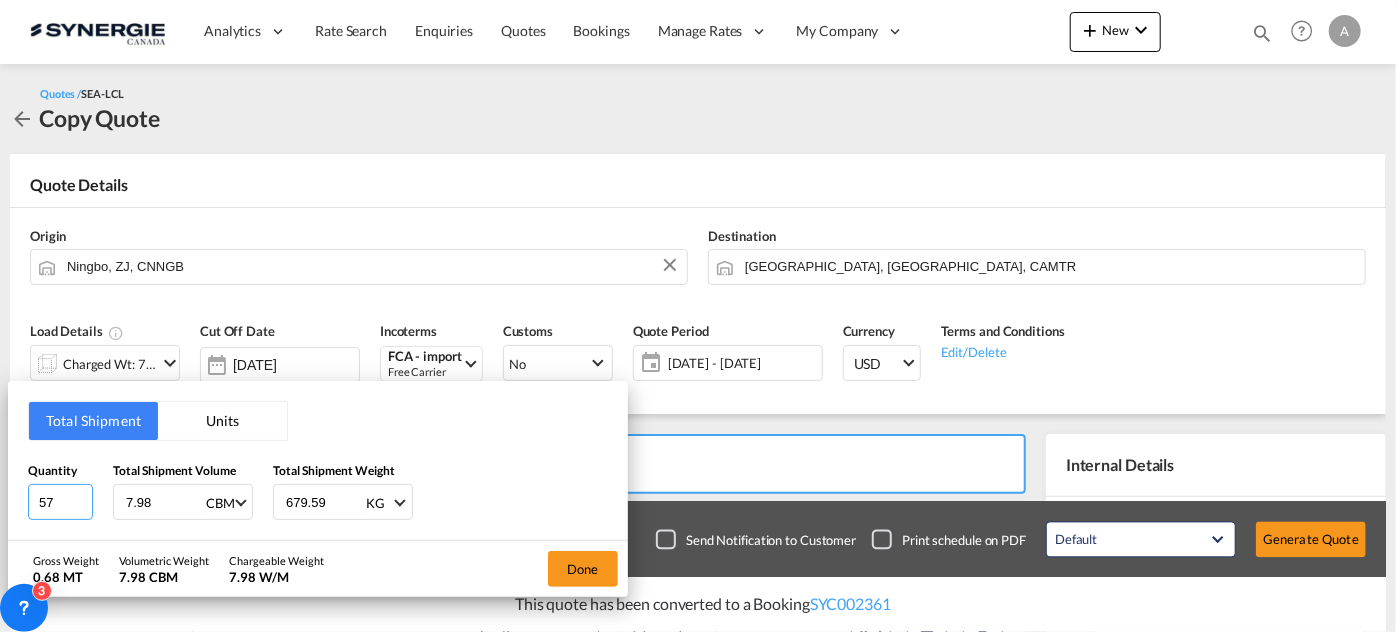 drag, startPoint x: 53, startPoint y: 505, endPoint x: 0, endPoint y: 518, distance: 54.571056 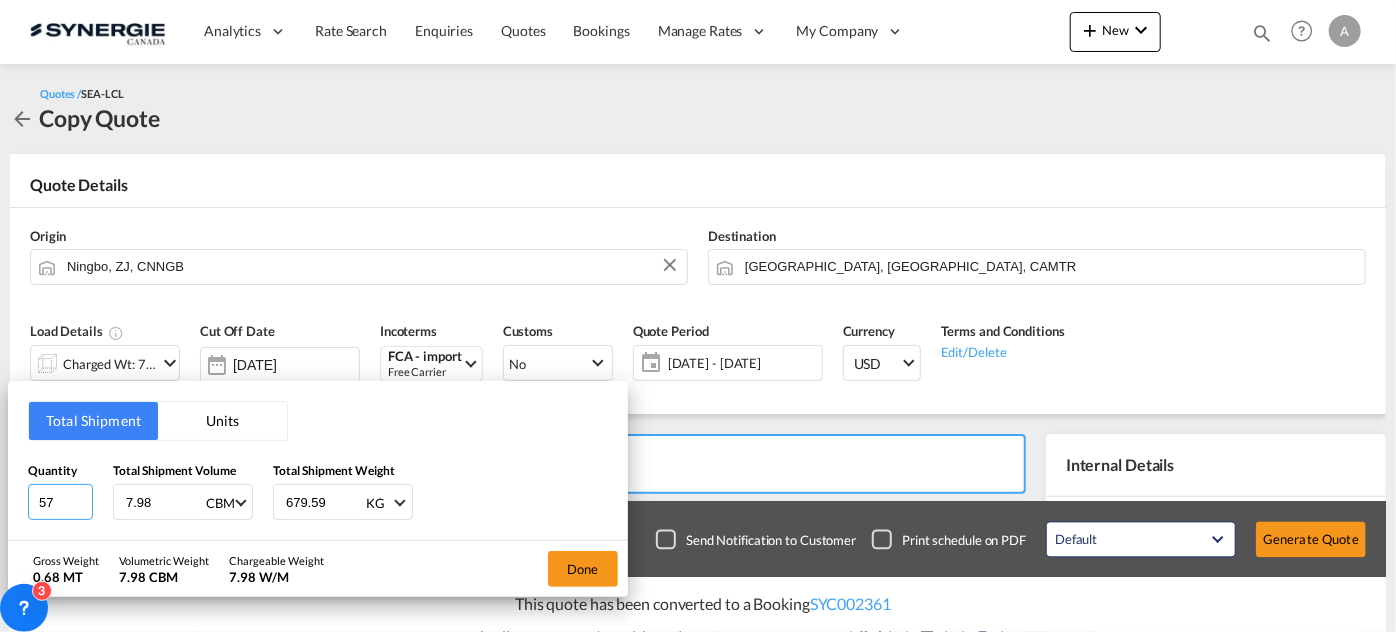 click on "Total Shipment
Units Quantity 57 Total Shipment Volume 7.98 CBM
CBM CFT
Total Shipment Weight 679.59 KG
KG LB Gross Weight
0.68 MT
Volumetric Weight
7.98 CBM
Chargeable Weight
7.98 W/M
Done" at bounding box center [698, 316] 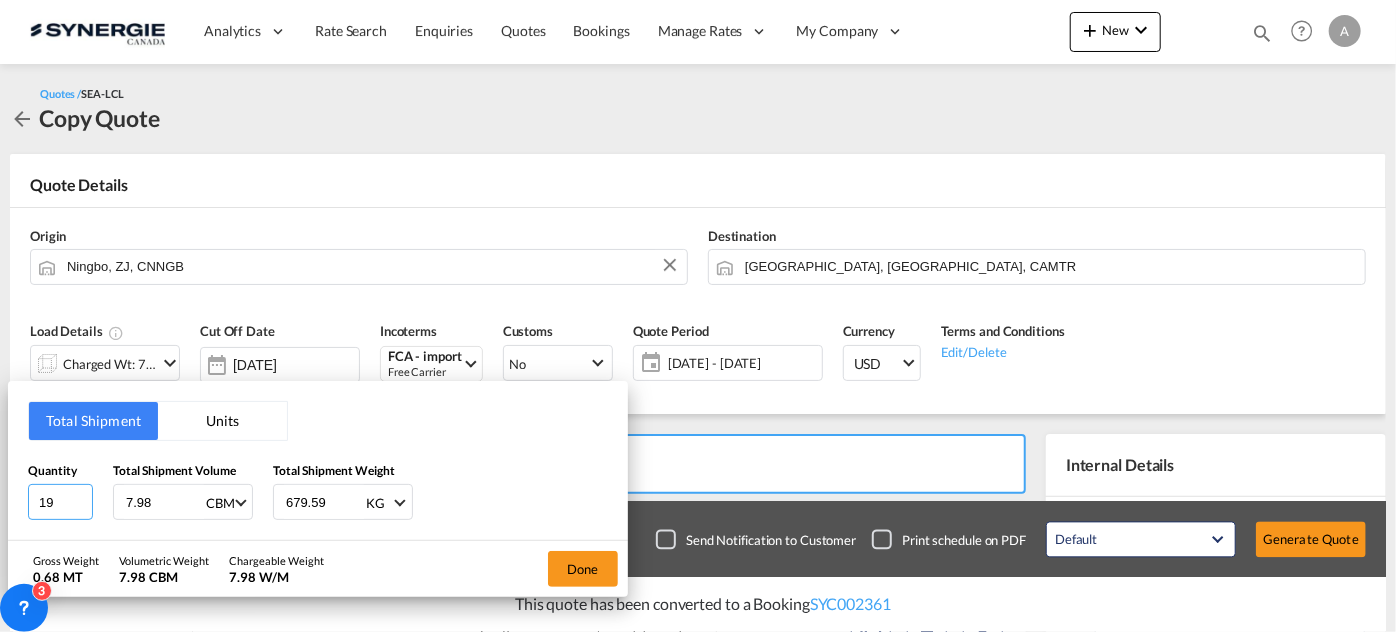 type on "19" 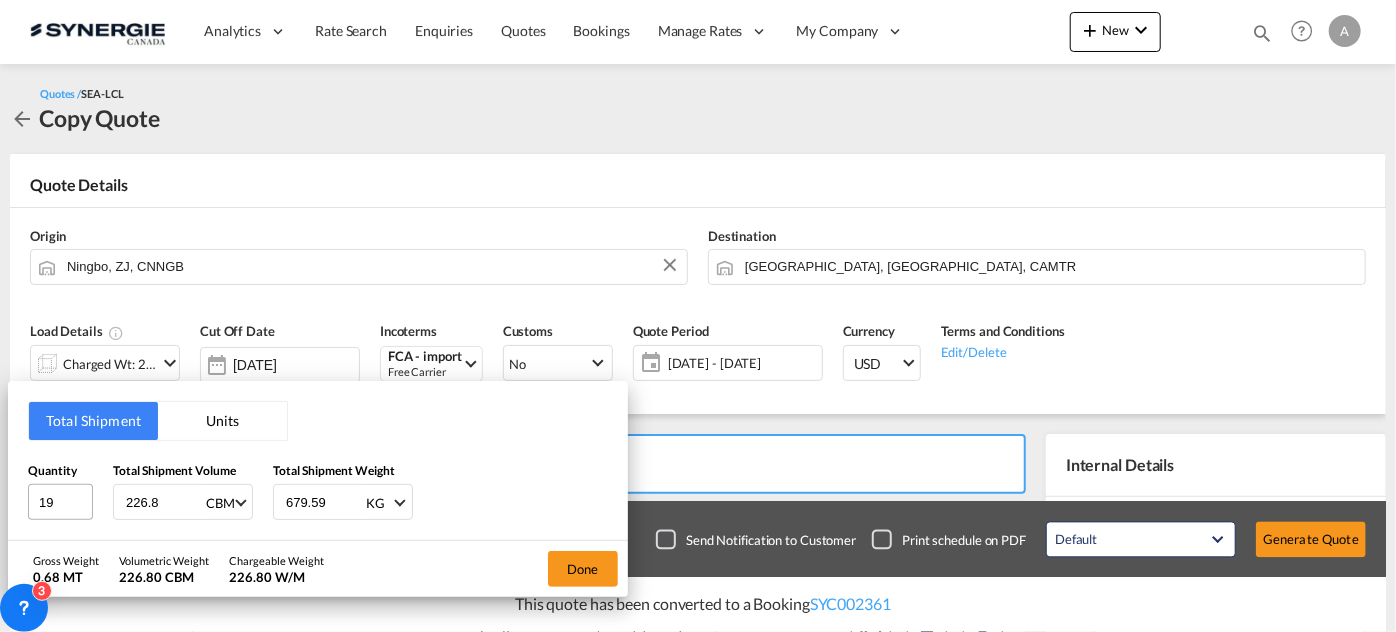 drag, startPoint x: 160, startPoint y: 504, endPoint x: 26, endPoint y: 500, distance: 134.0597 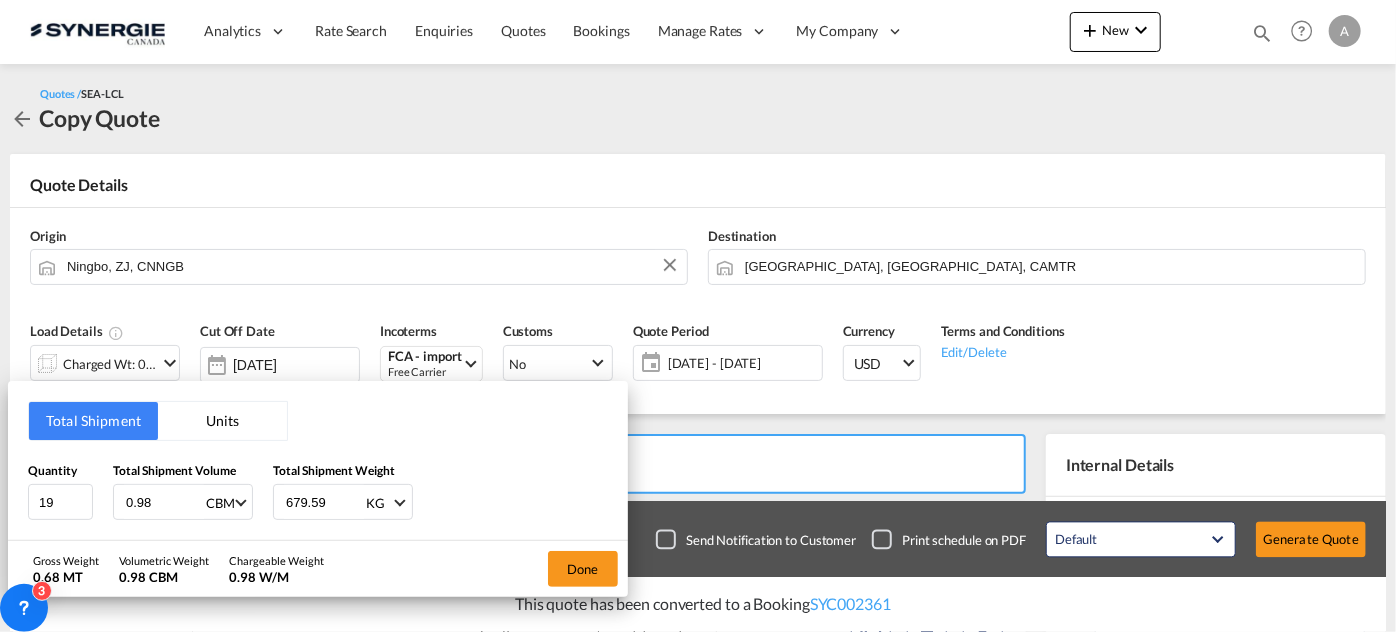 type on "0.98" 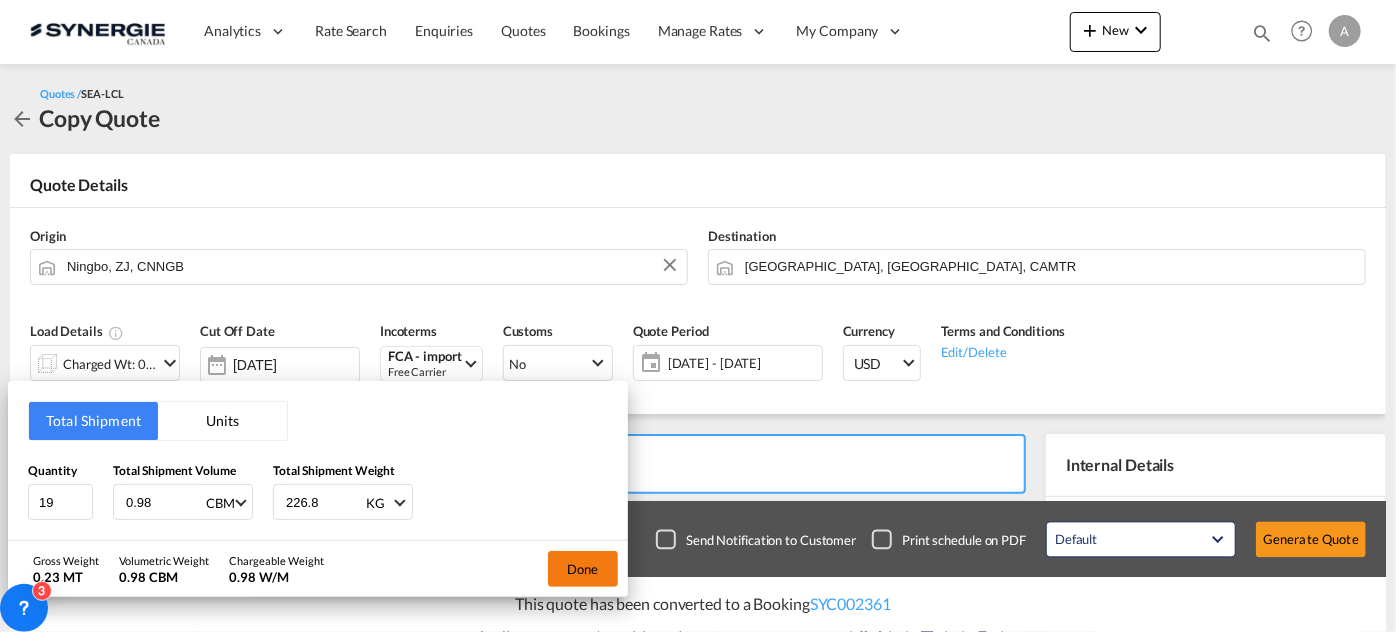 type on "226.8" 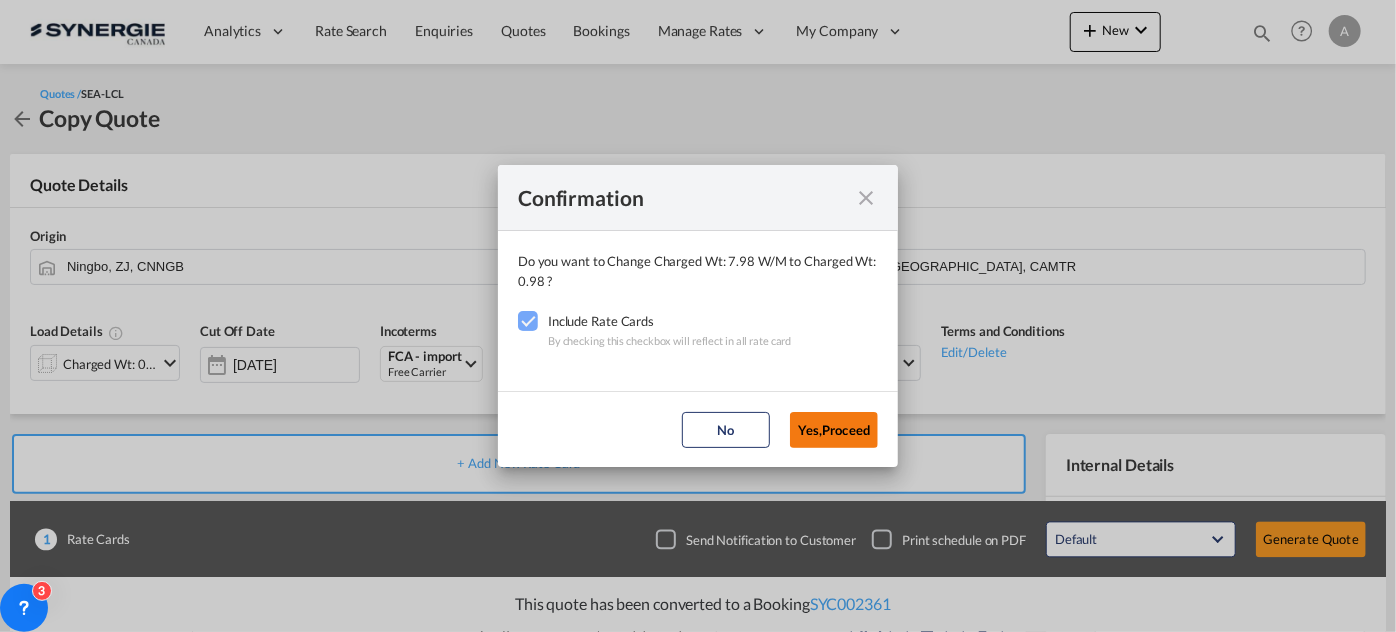 click on "Yes,Proceed" at bounding box center (834, 430) 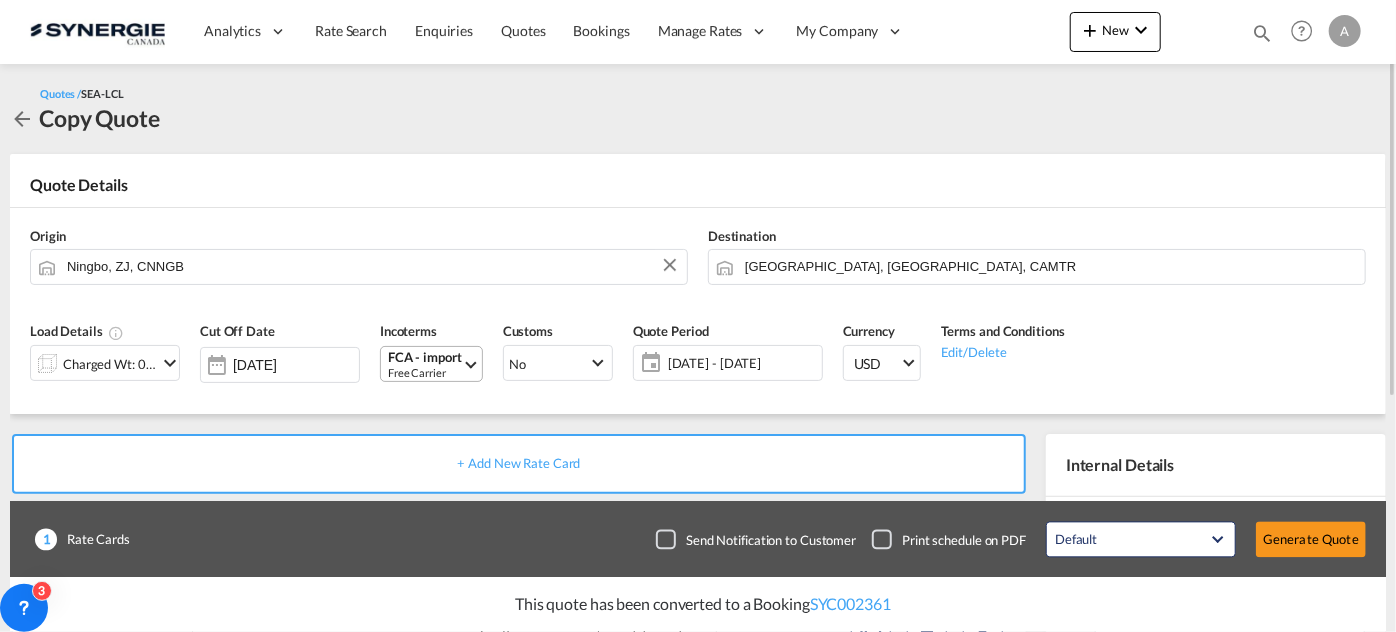 click on "FCA - import" at bounding box center [425, 357] 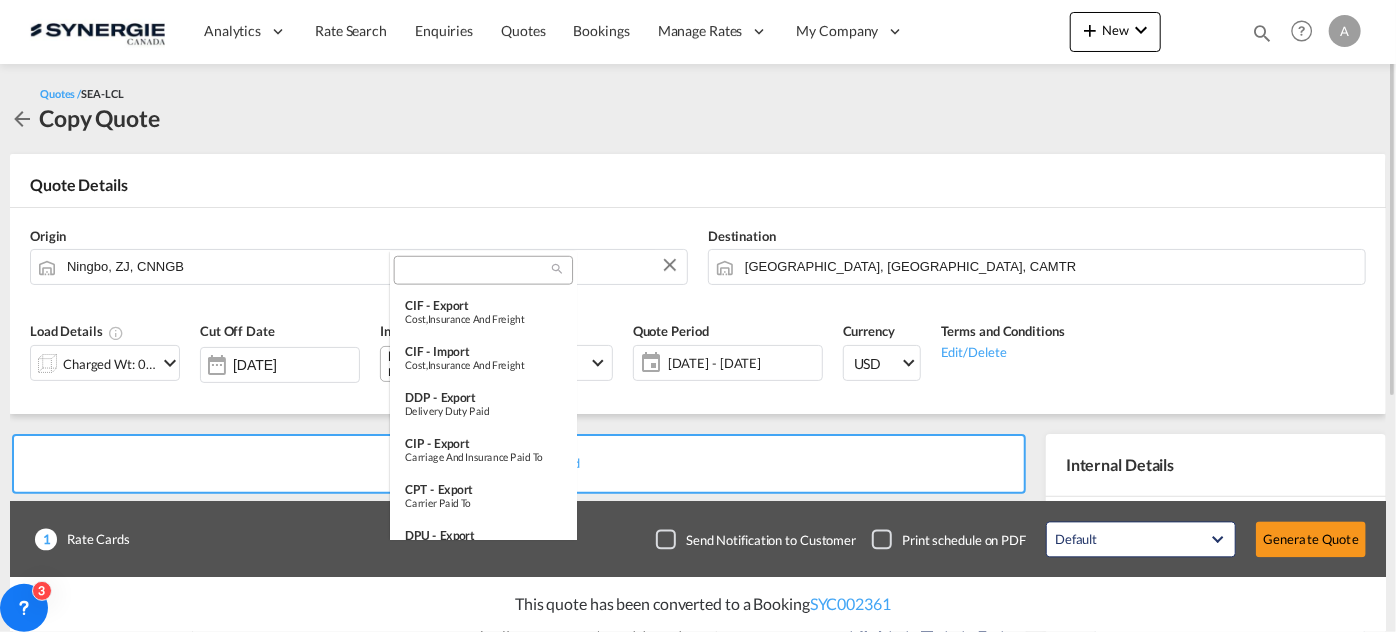 scroll, scrollTop: 747, scrollLeft: 0, axis: vertical 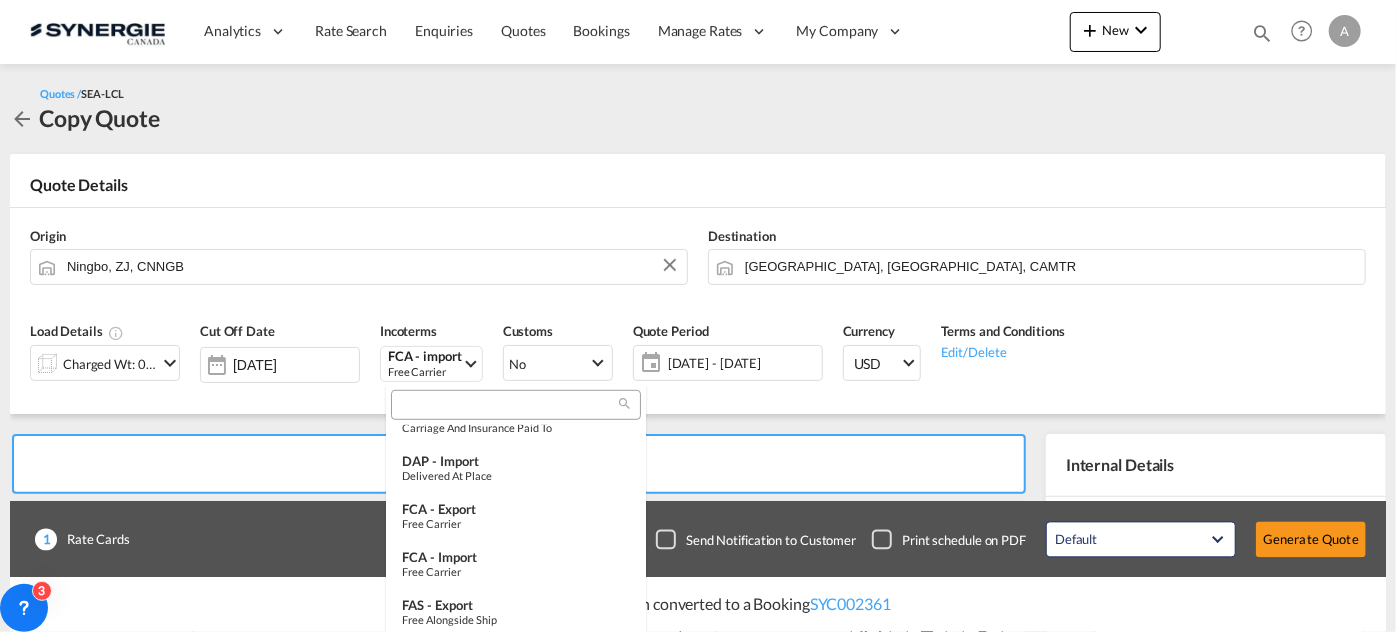 click at bounding box center (508, 406) 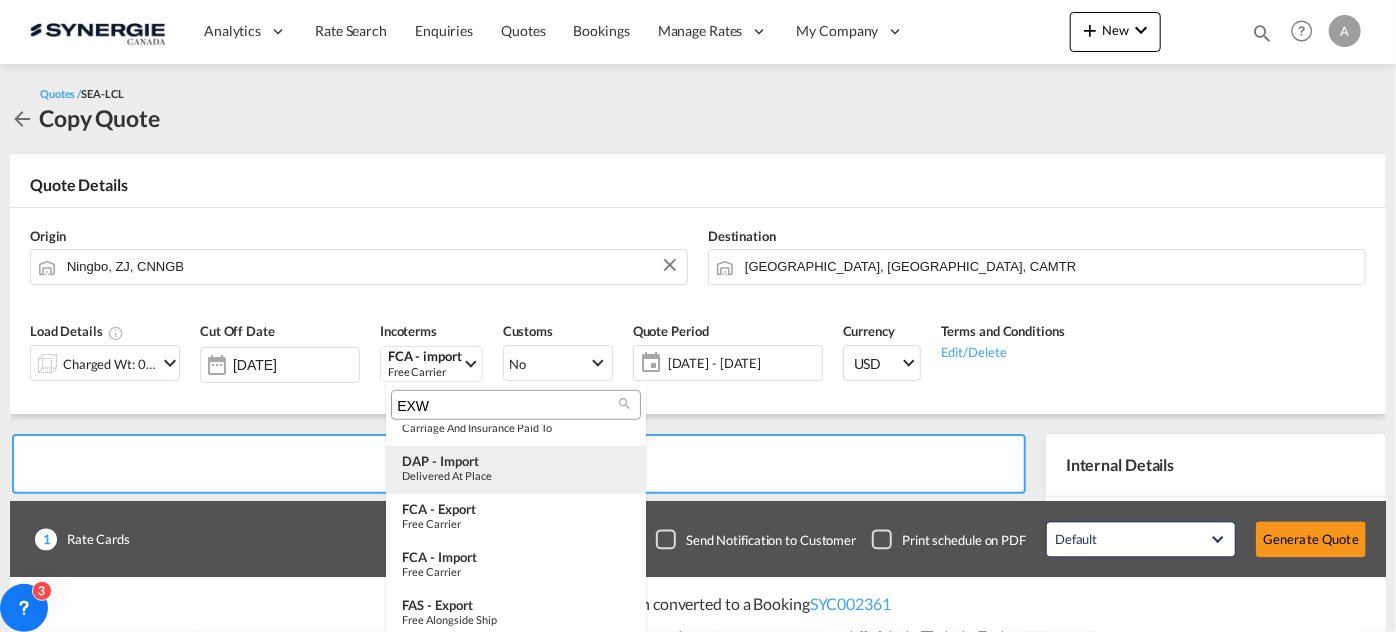 scroll, scrollTop: 0, scrollLeft: 0, axis: both 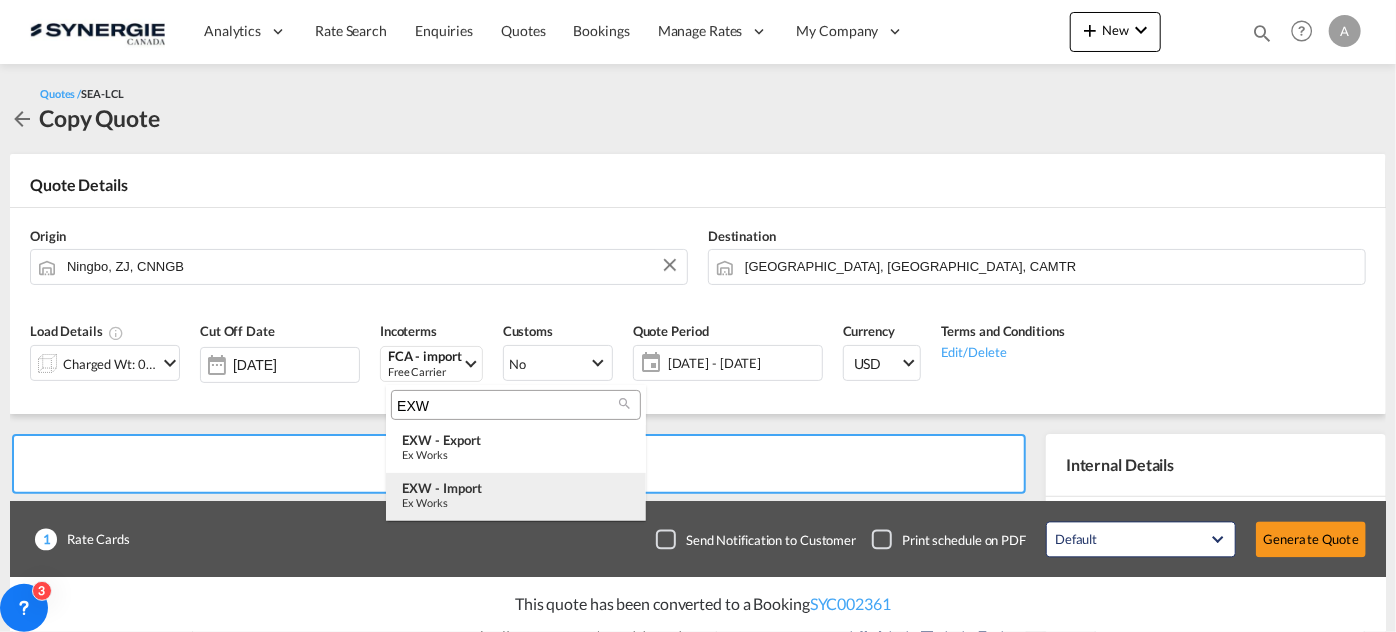 type on "EXW" 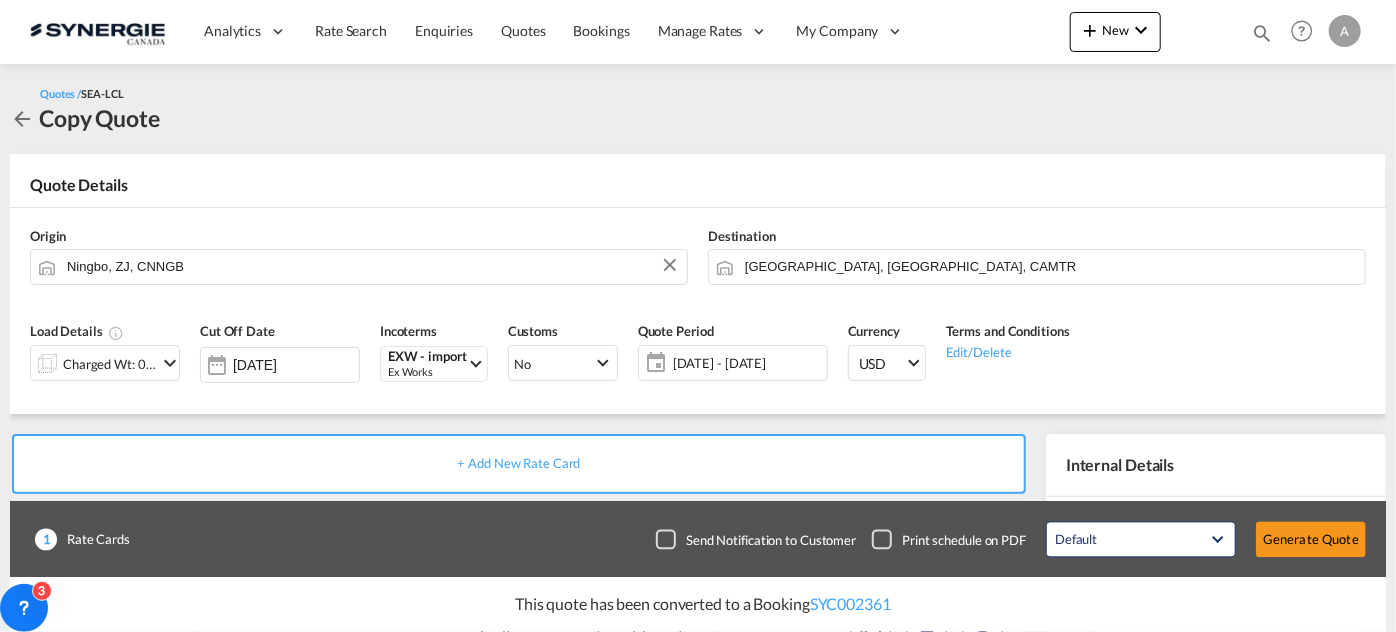 click on "+ Add New Rate Card" at bounding box center [519, 464] 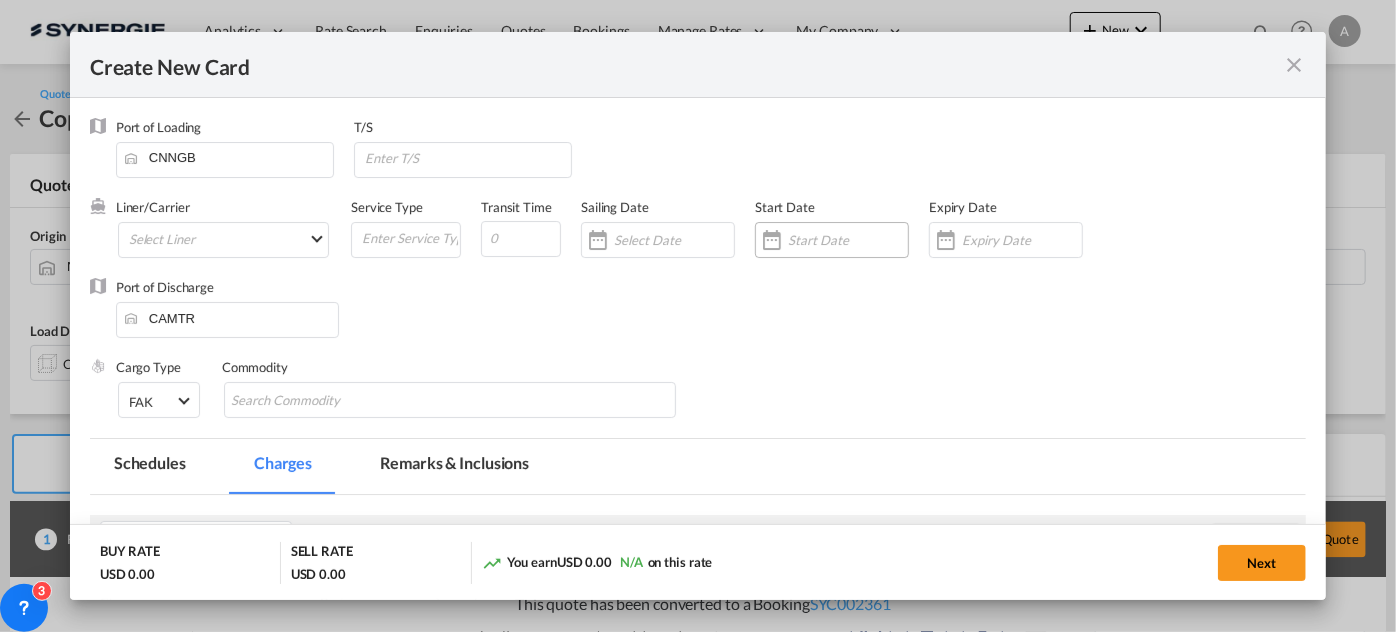 click at bounding box center (848, 240) 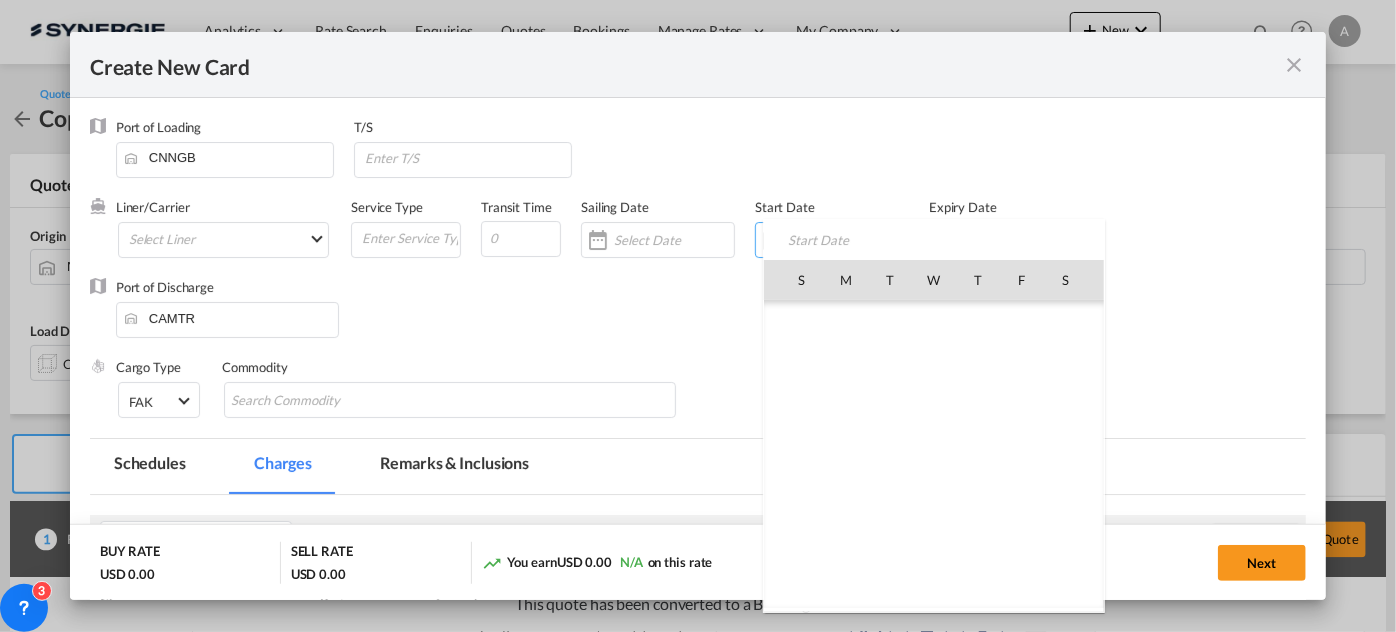 scroll, scrollTop: 462690, scrollLeft: 0, axis: vertical 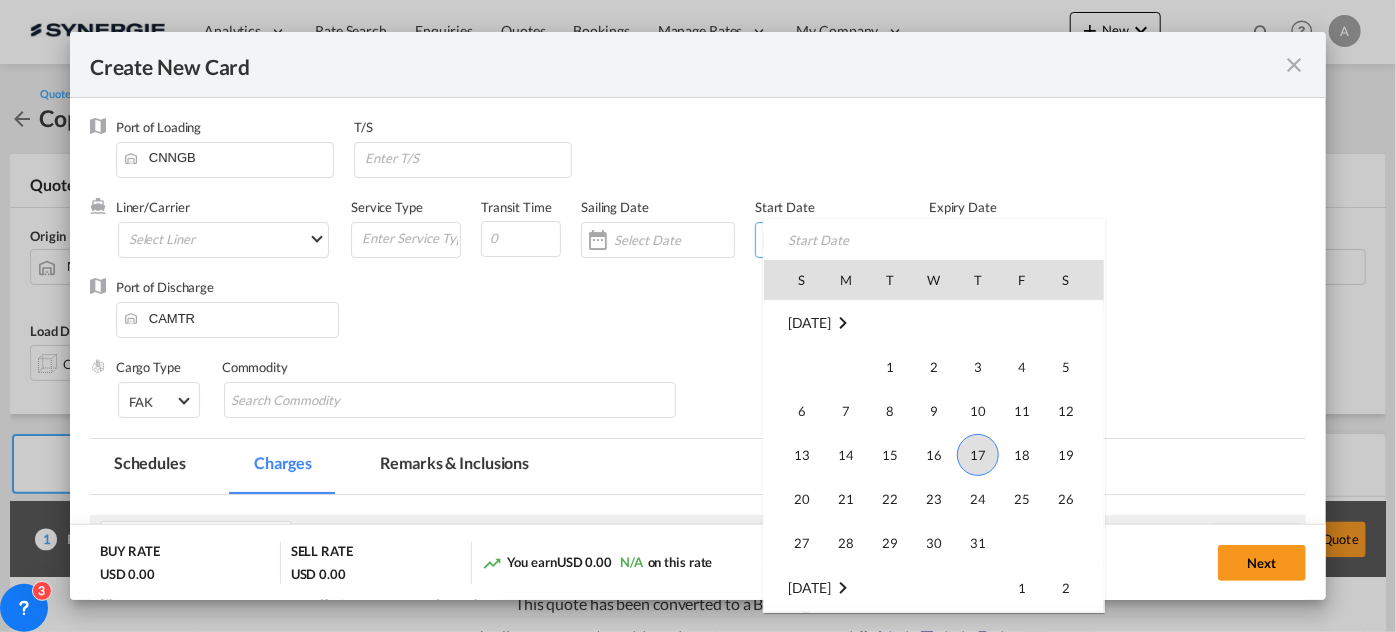drag, startPoint x: 985, startPoint y: 451, endPoint x: 985, endPoint y: 434, distance: 17 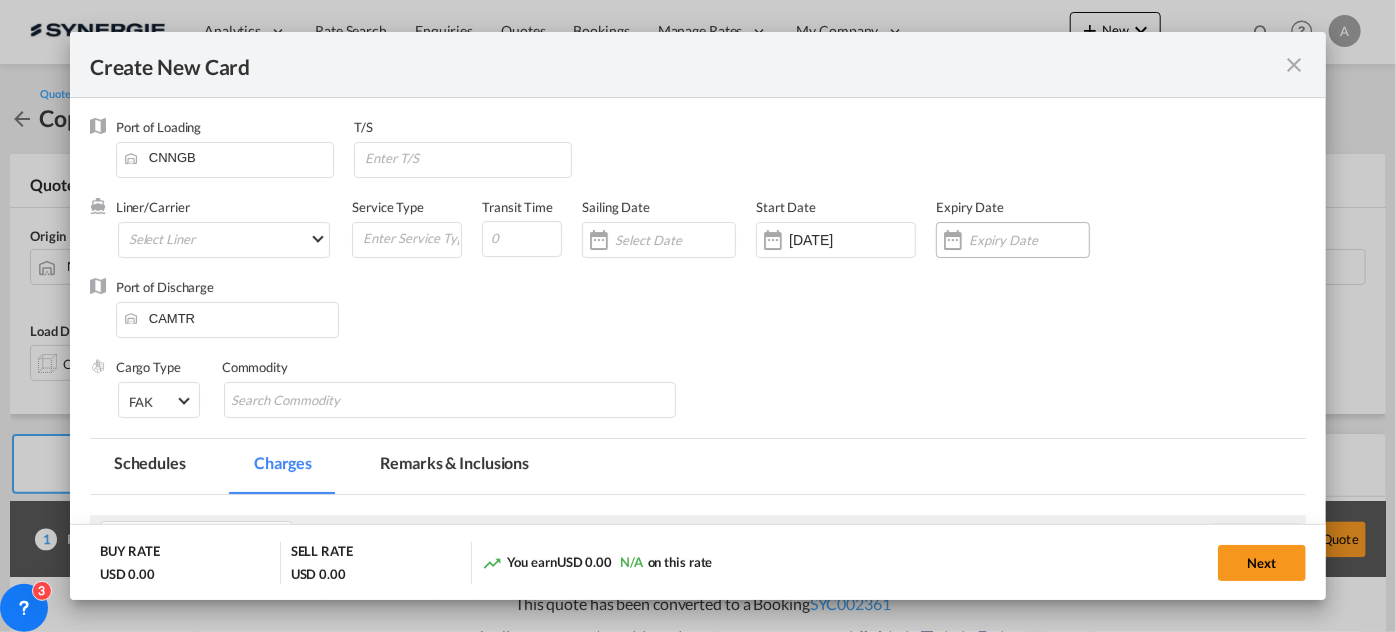 click at bounding box center (1029, 240) 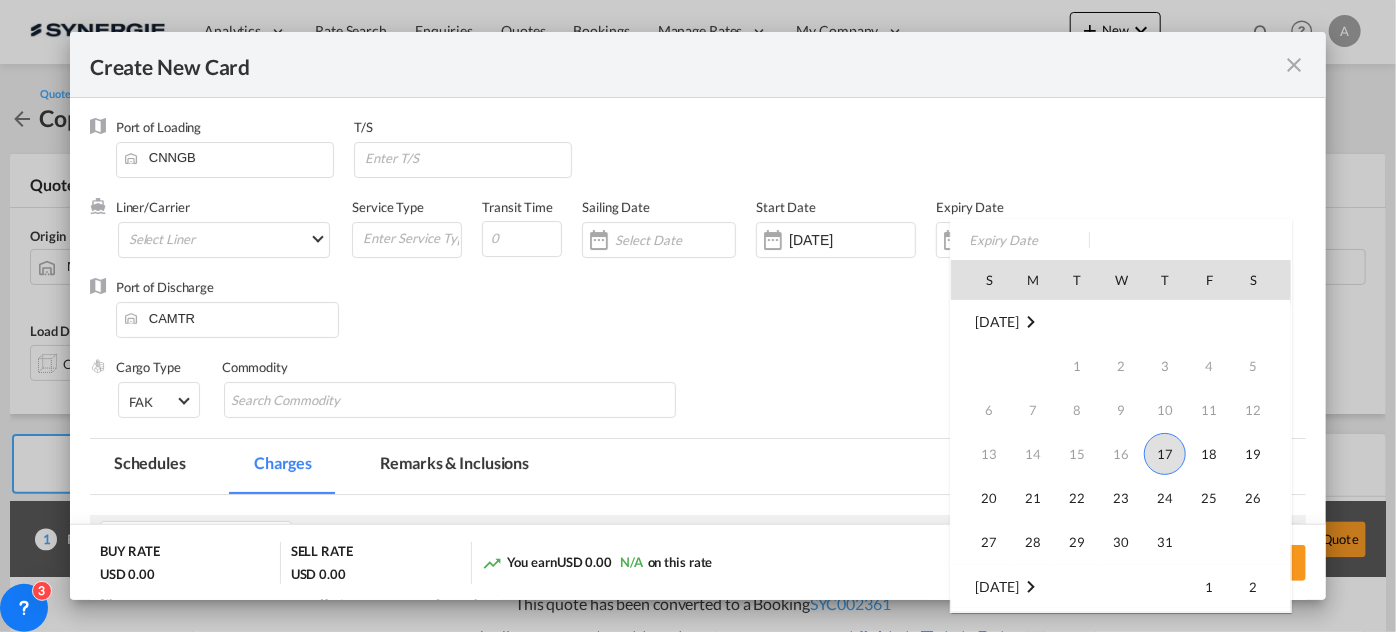 scroll, scrollTop: 0, scrollLeft: 0, axis: both 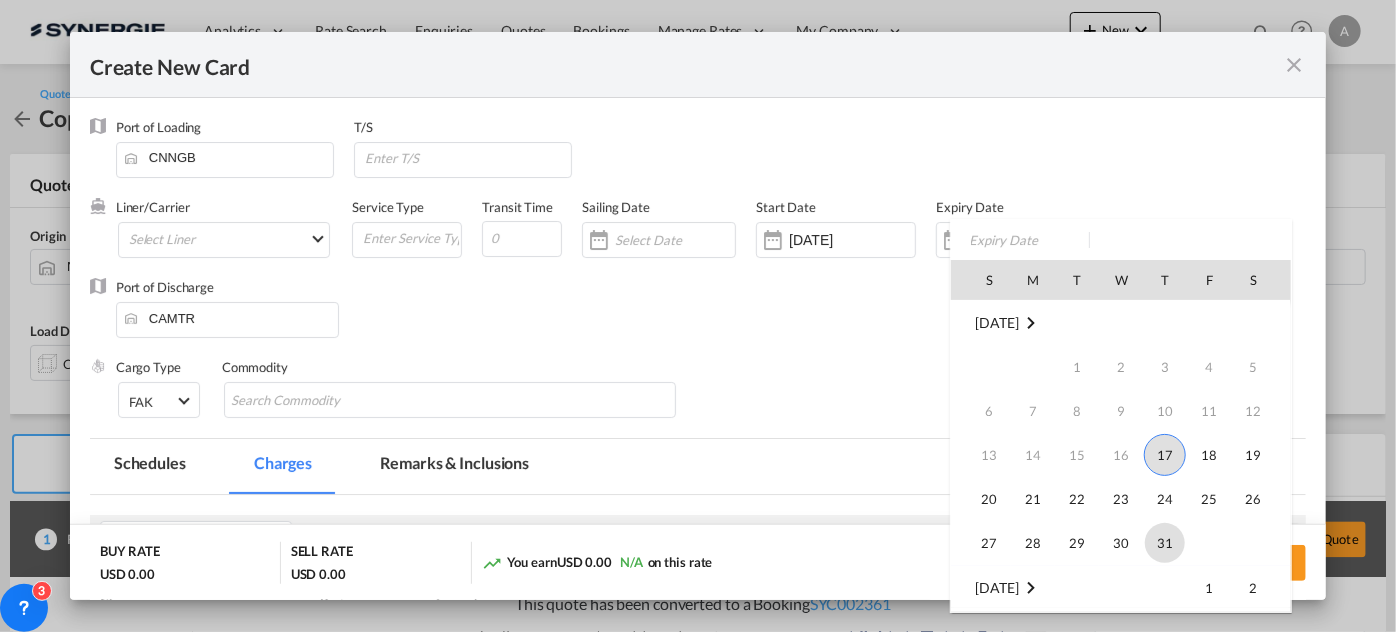 click on "31" at bounding box center (1165, 543) 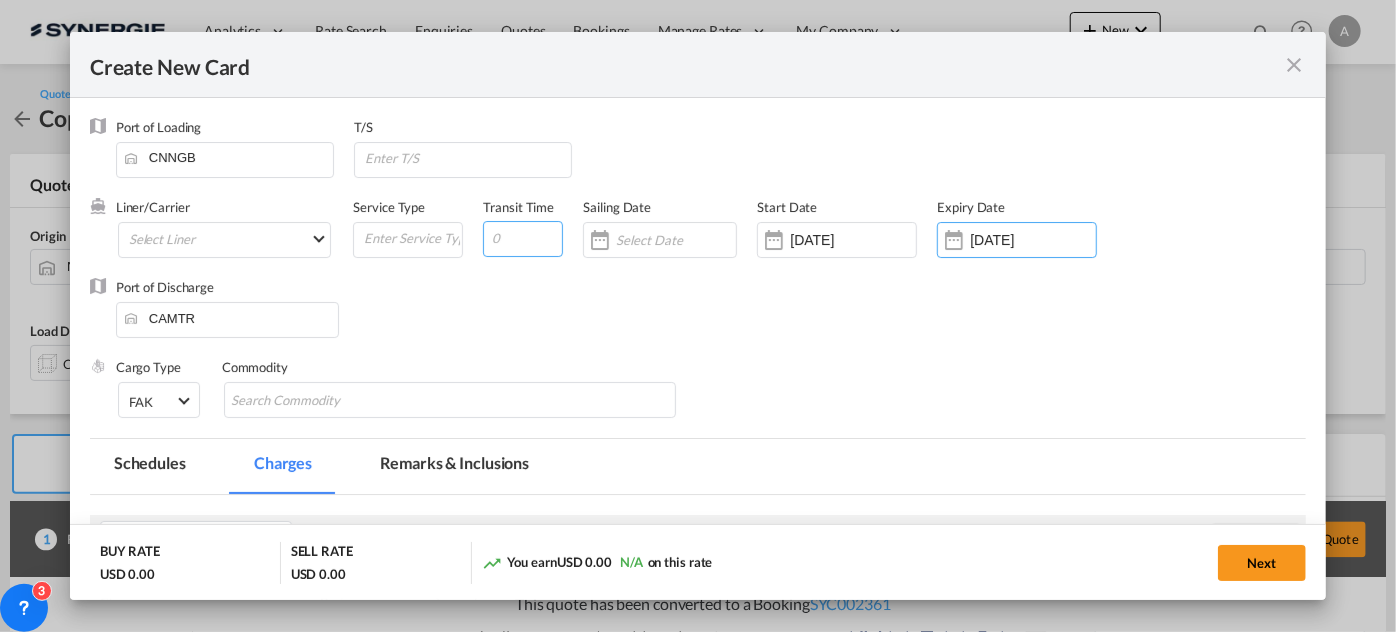 click at bounding box center [523, 239] 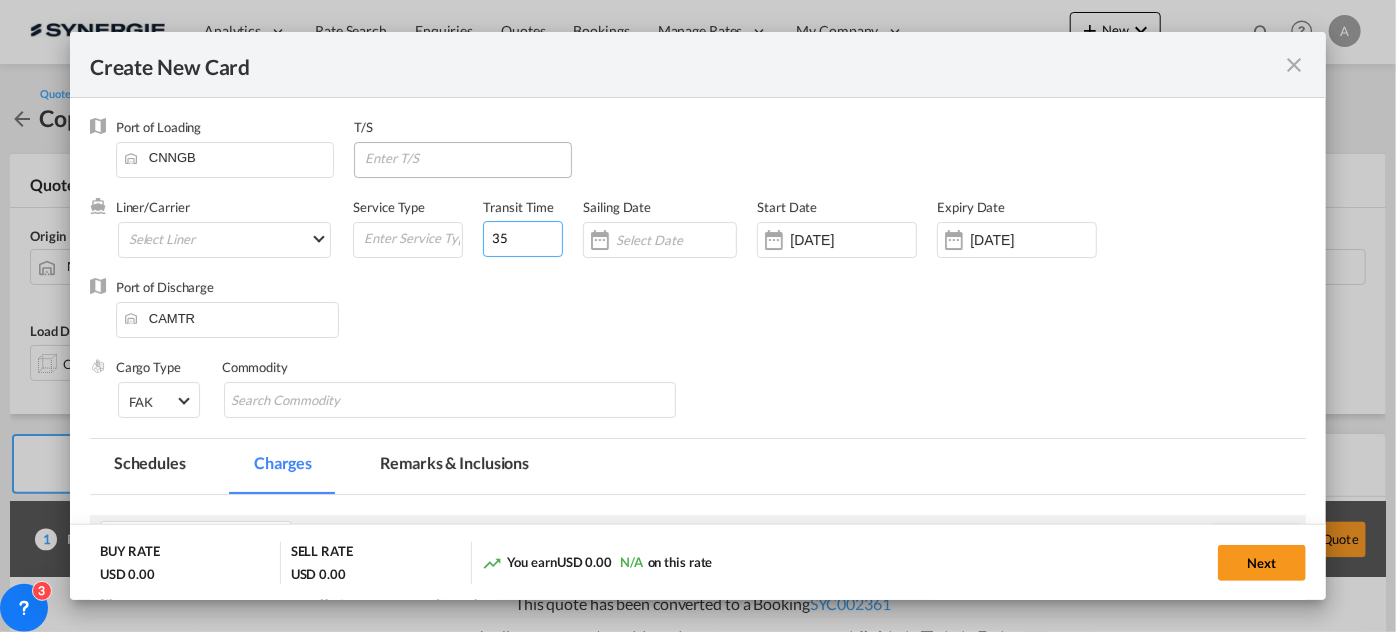 type on "35" 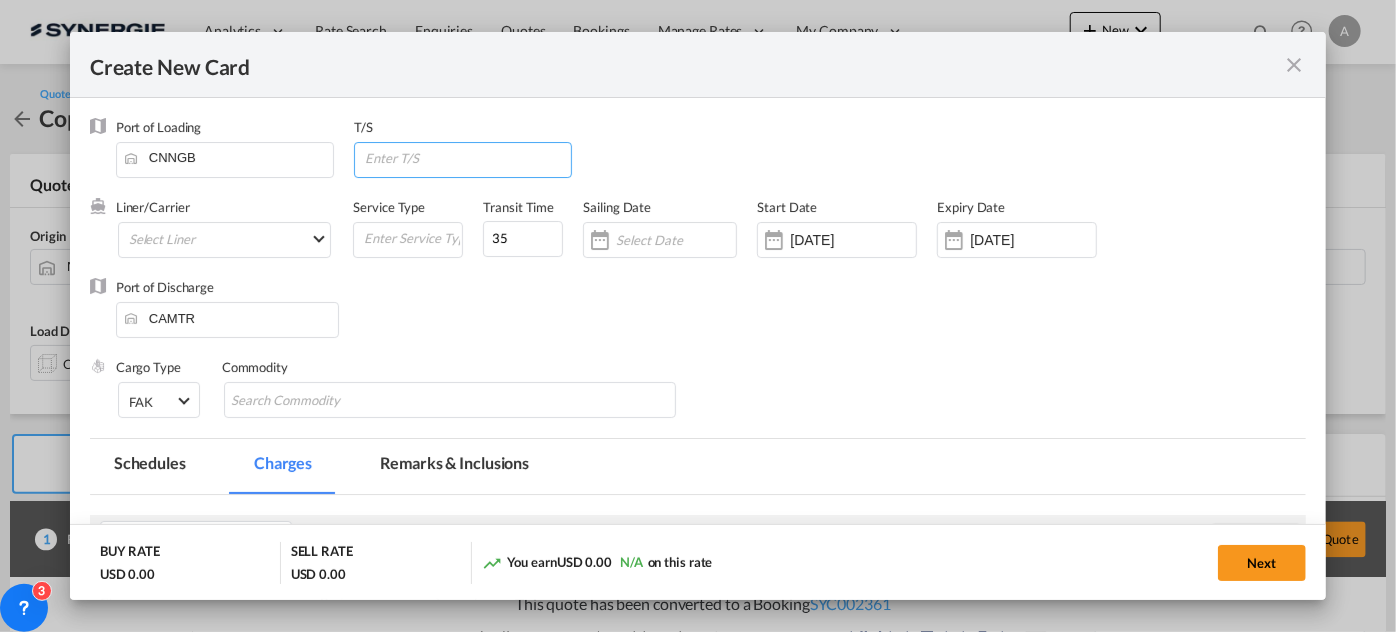 drag, startPoint x: 417, startPoint y: 164, endPoint x: 392, endPoint y: 172, distance: 26.24881 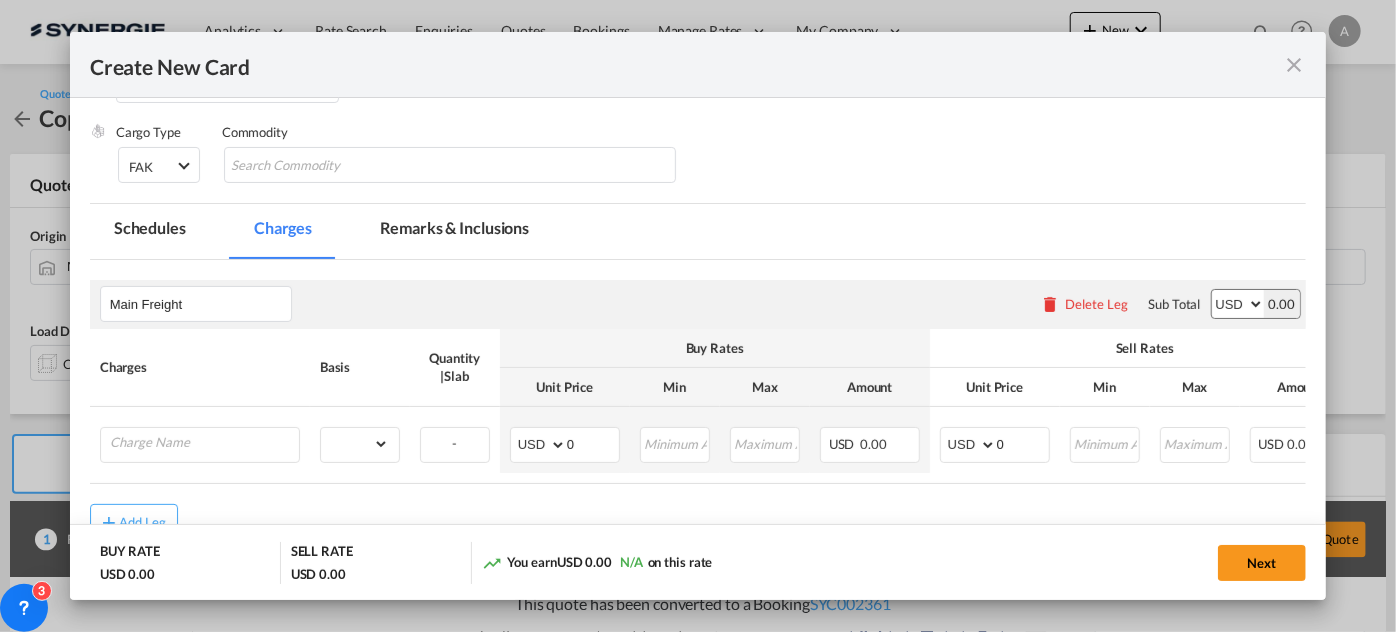 scroll, scrollTop: 86, scrollLeft: 0, axis: vertical 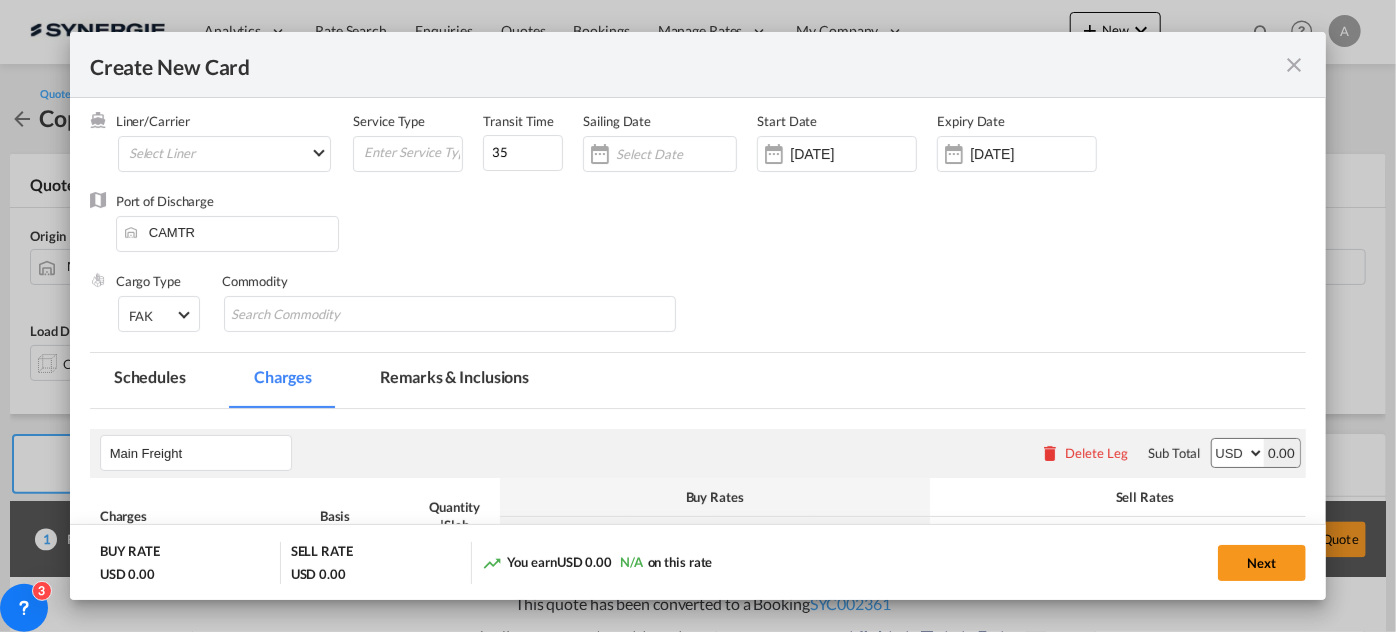 type on "VANCOUVER" 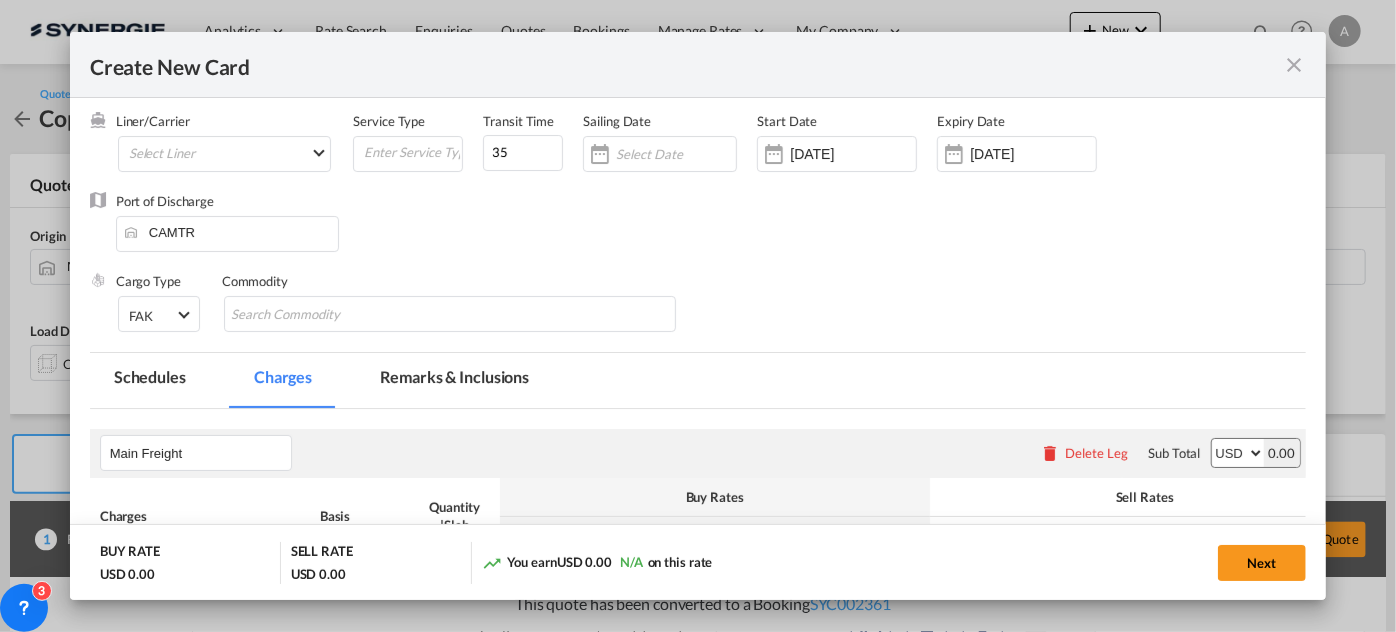 click on "Create New Card" at bounding box center [698, 65] 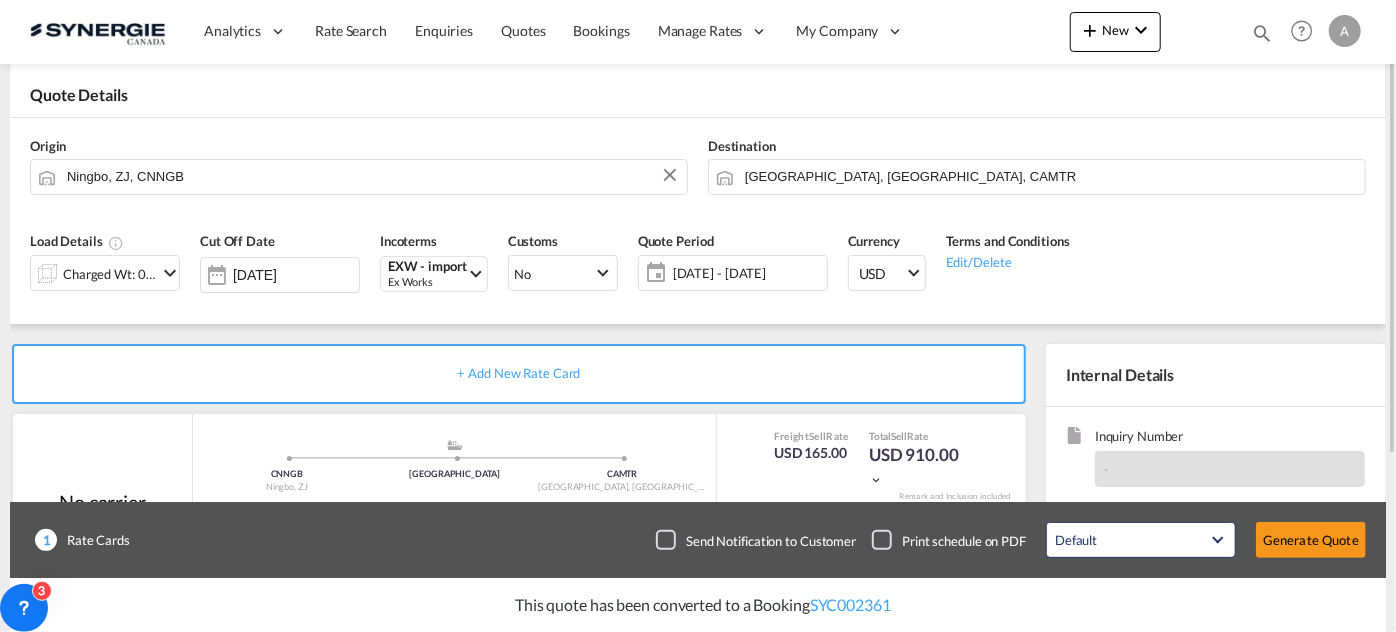 scroll, scrollTop: 363, scrollLeft: 0, axis: vertical 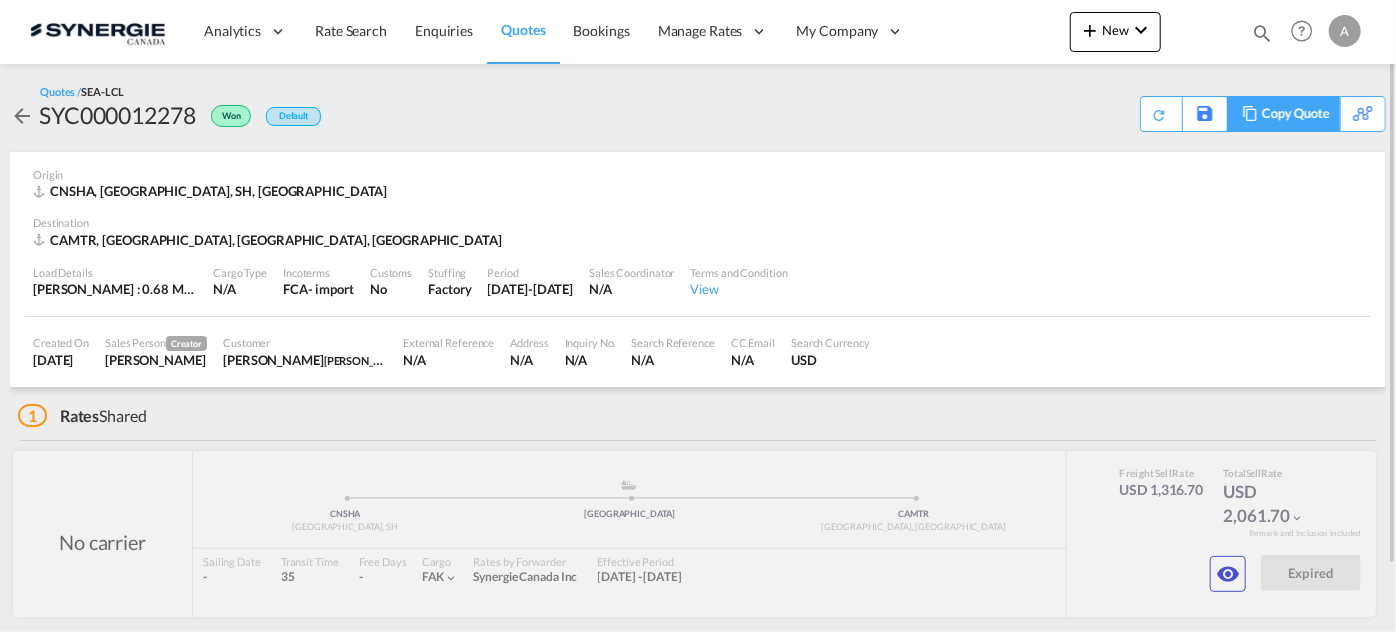click on "Copy Quote" at bounding box center (1296, 114) 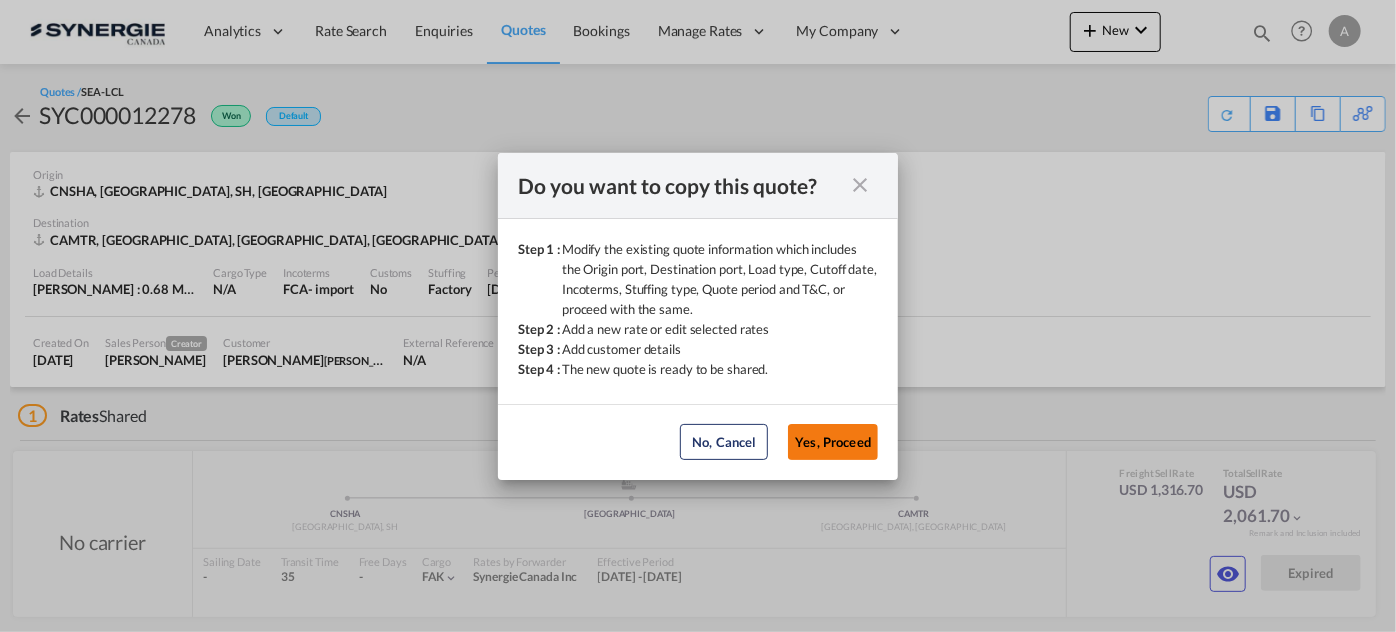 click on "Yes, Proceed" 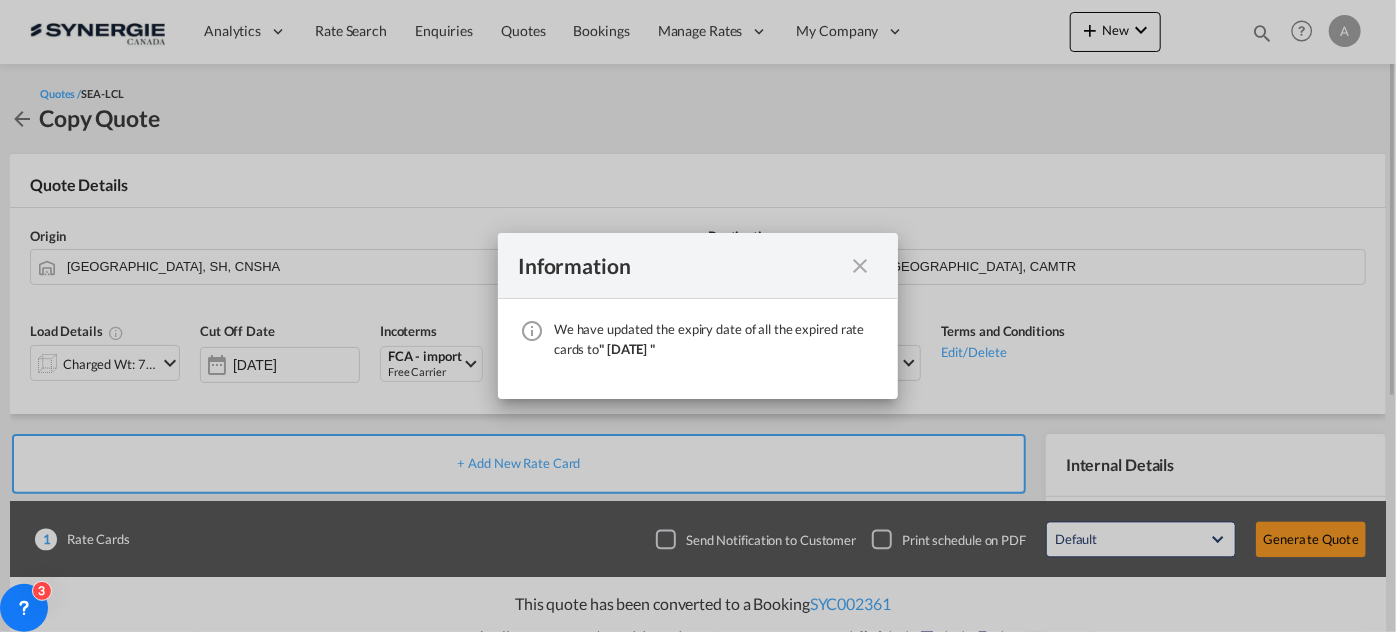 click at bounding box center [860, 266] 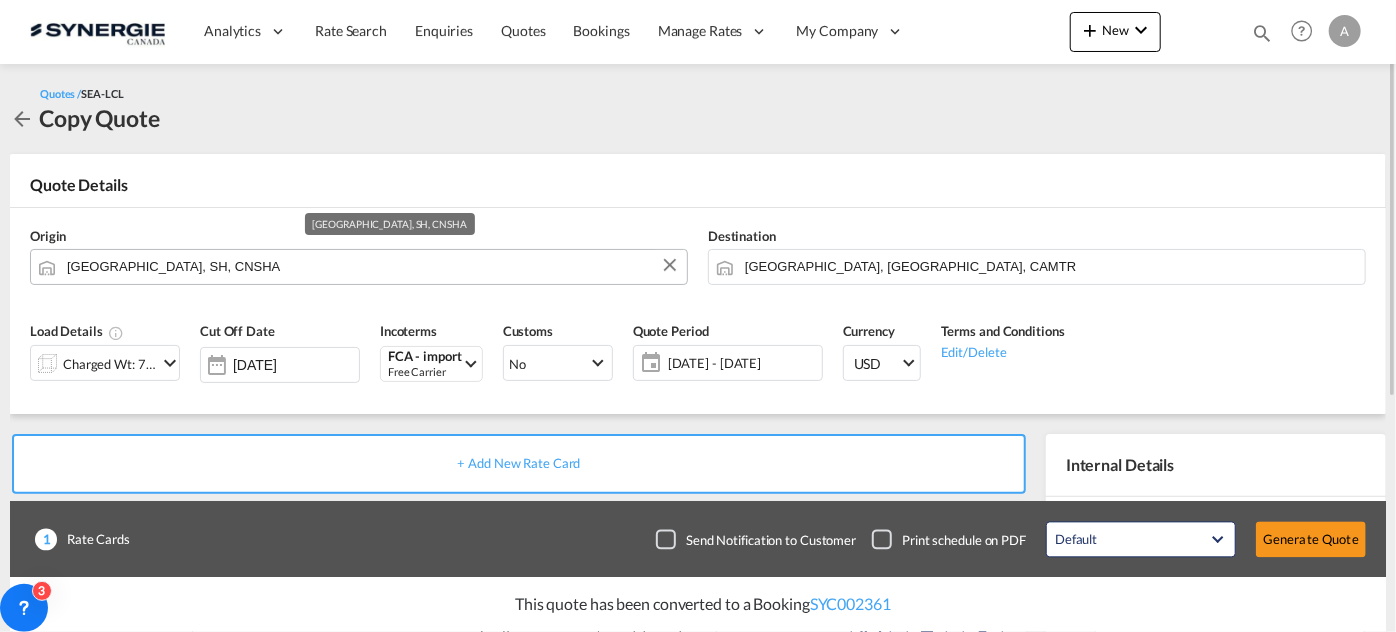 click on "Shanghai, SH, CNSHA" at bounding box center (372, 266) 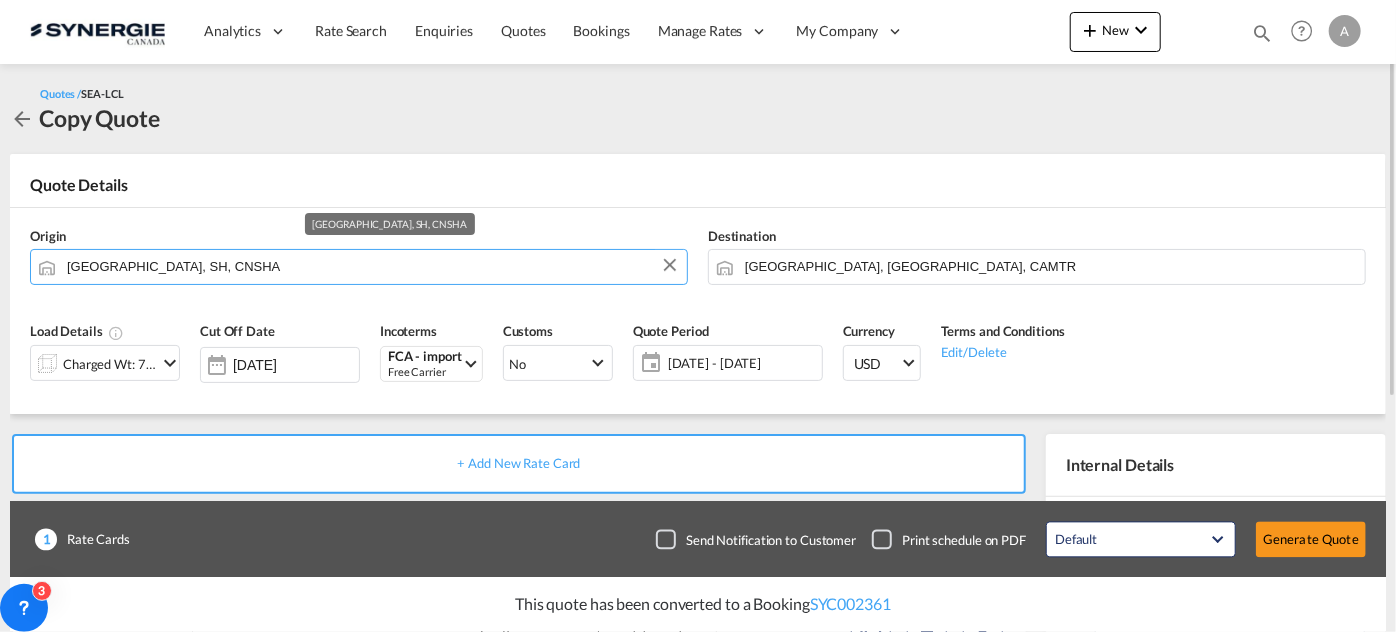 type on "J" 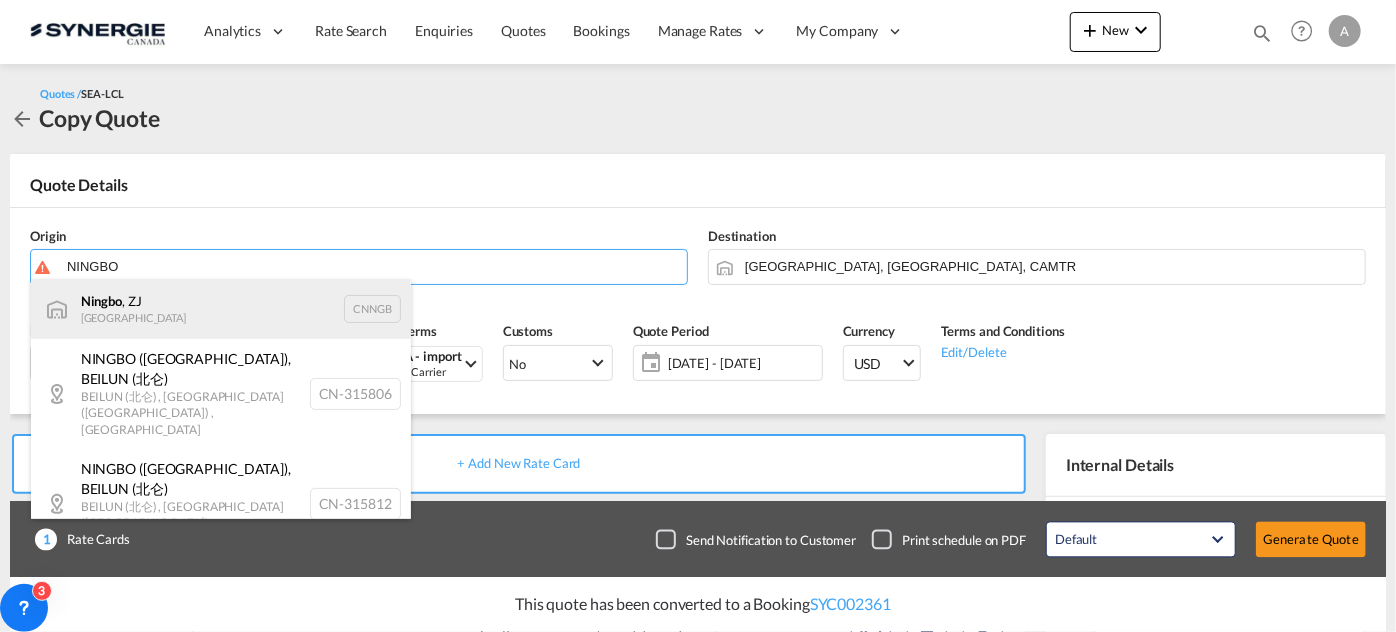 click on "Ningbo , ZJ China
CNNGB" at bounding box center [221, 309] 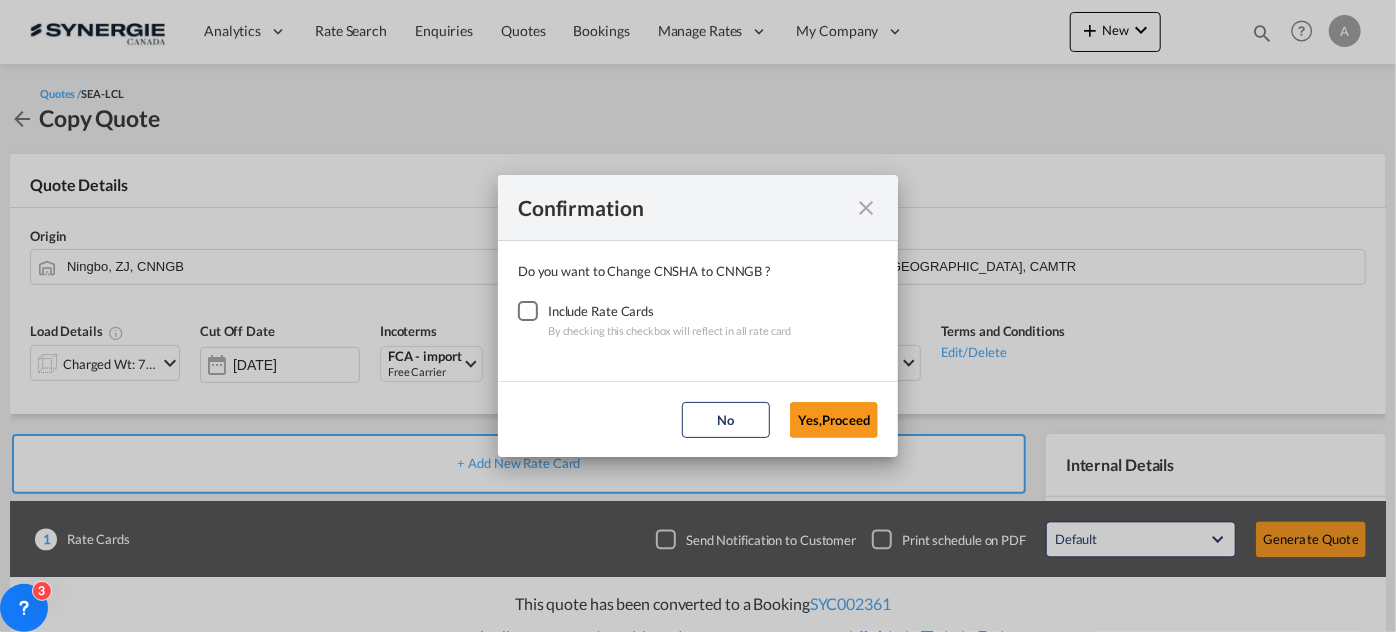 click at bounding box center [528, 311] 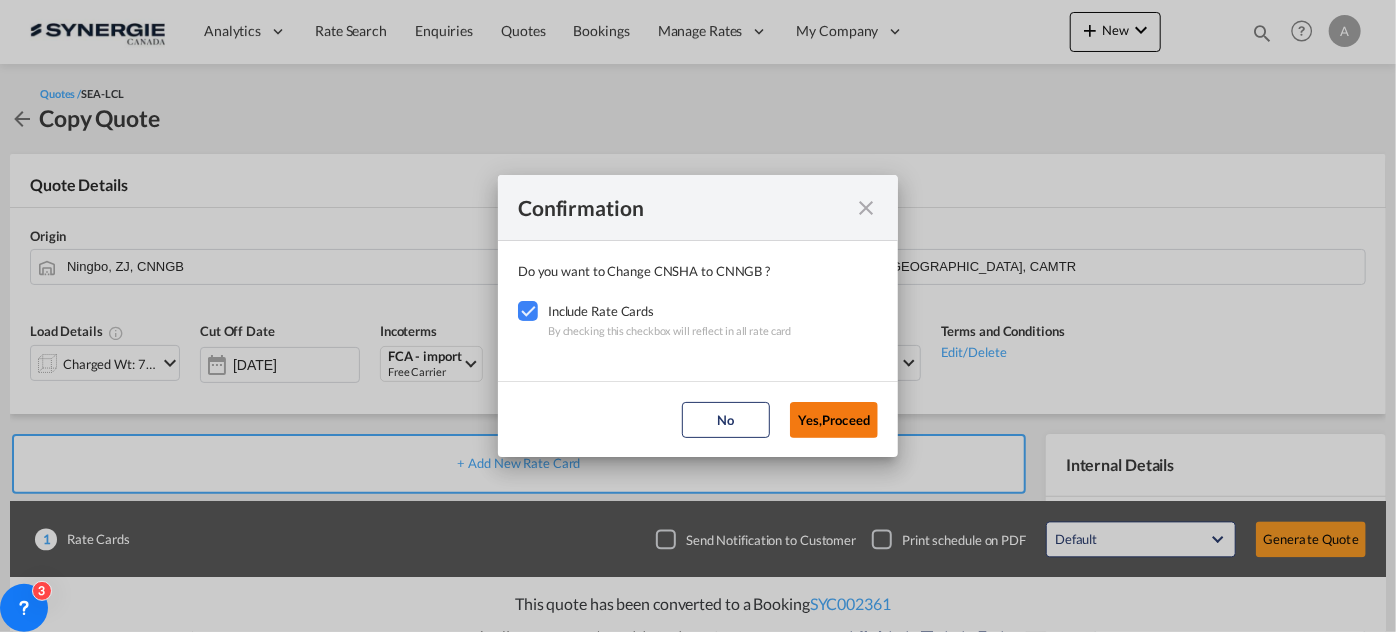 click on "Yes,Proceed" at bounding box center (834, 420) 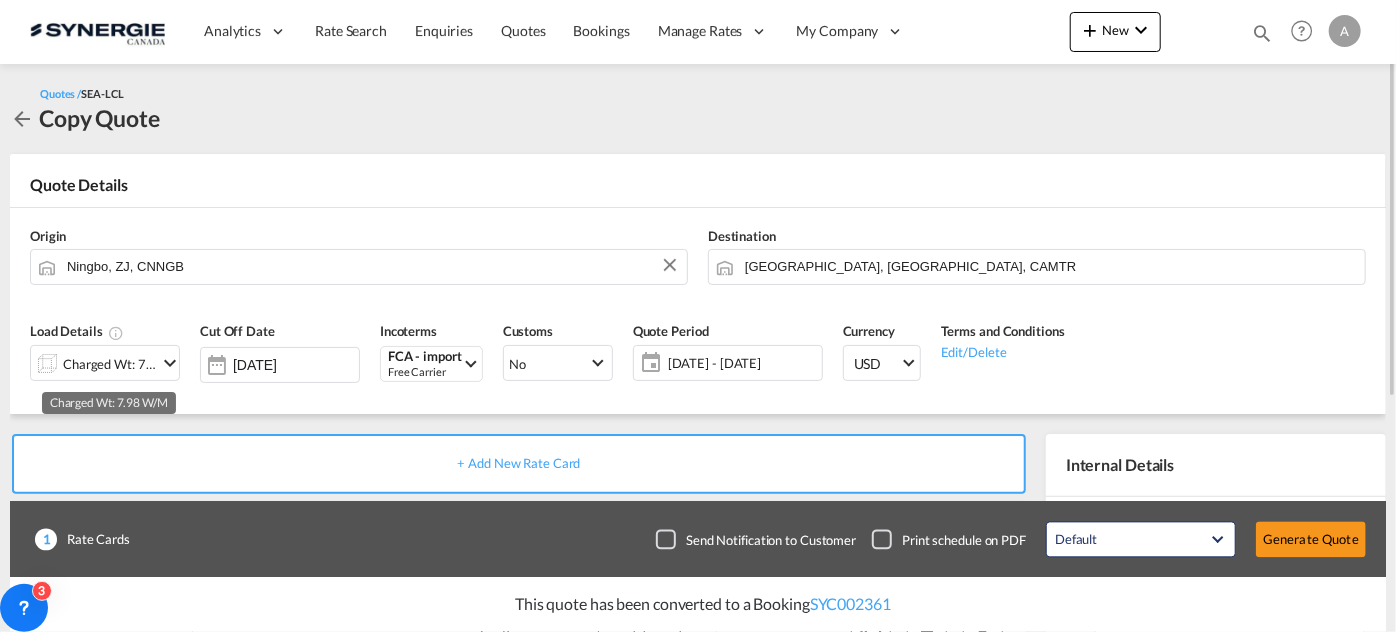 click on "Charged Wt: 7.98 W/M" at bounding box center (110, 364) 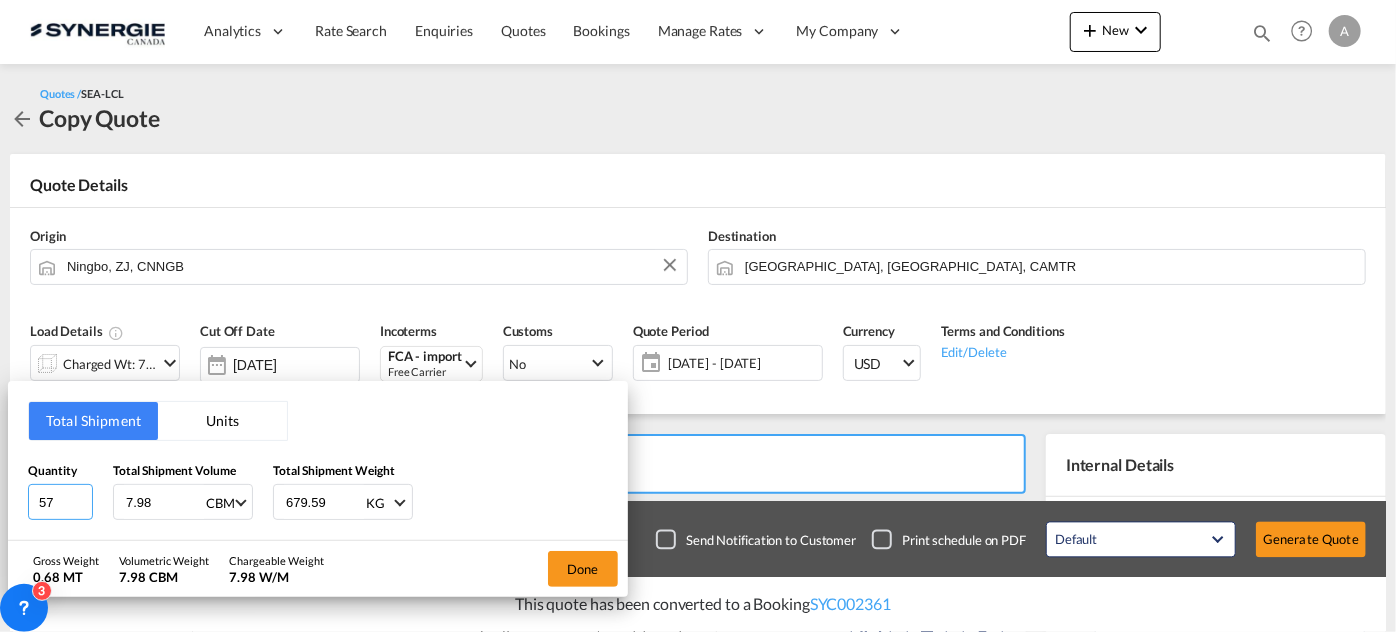 drag, startPoint x: 46, startPoint y: 489, endPoint x: 0, endPoint y: 502, distance: 47.801674 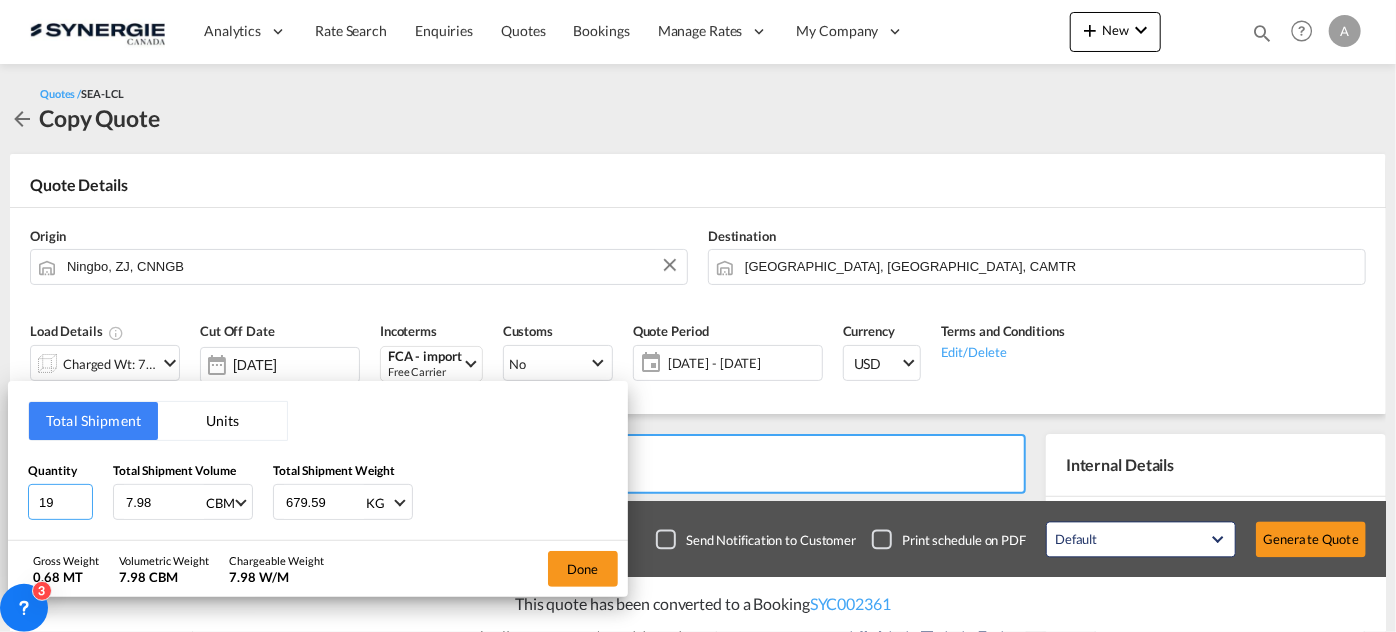 type on "19" 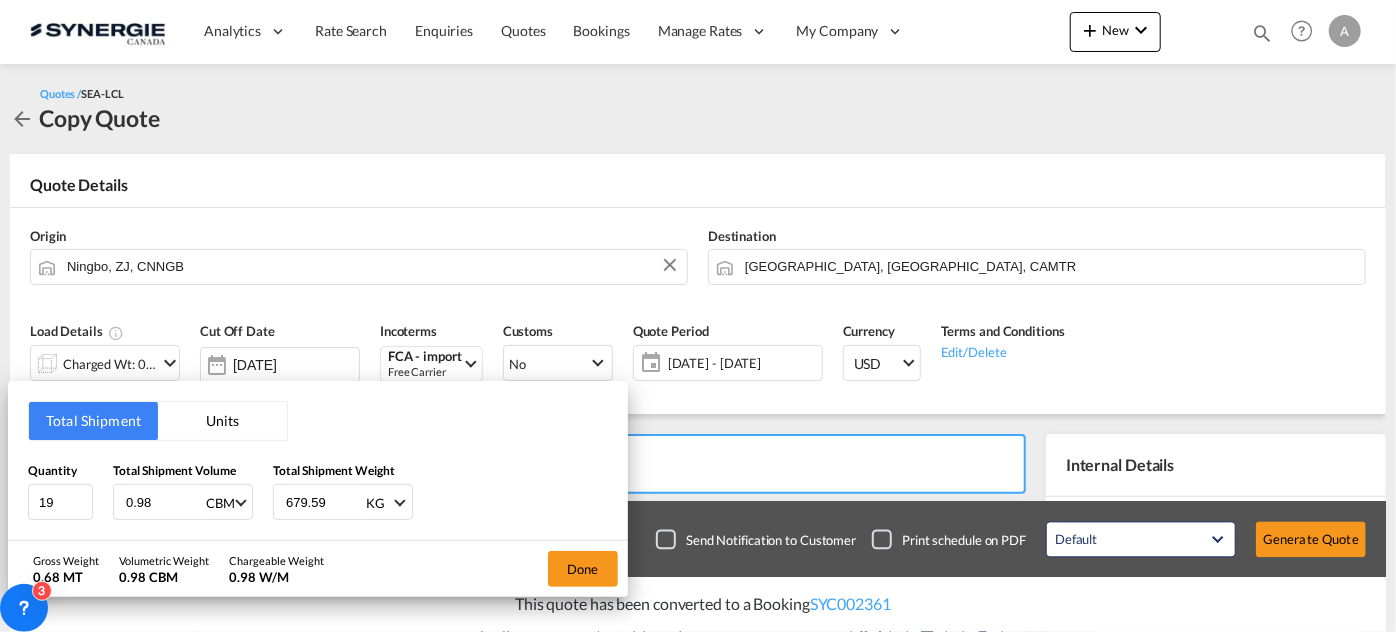 type on "0.98" 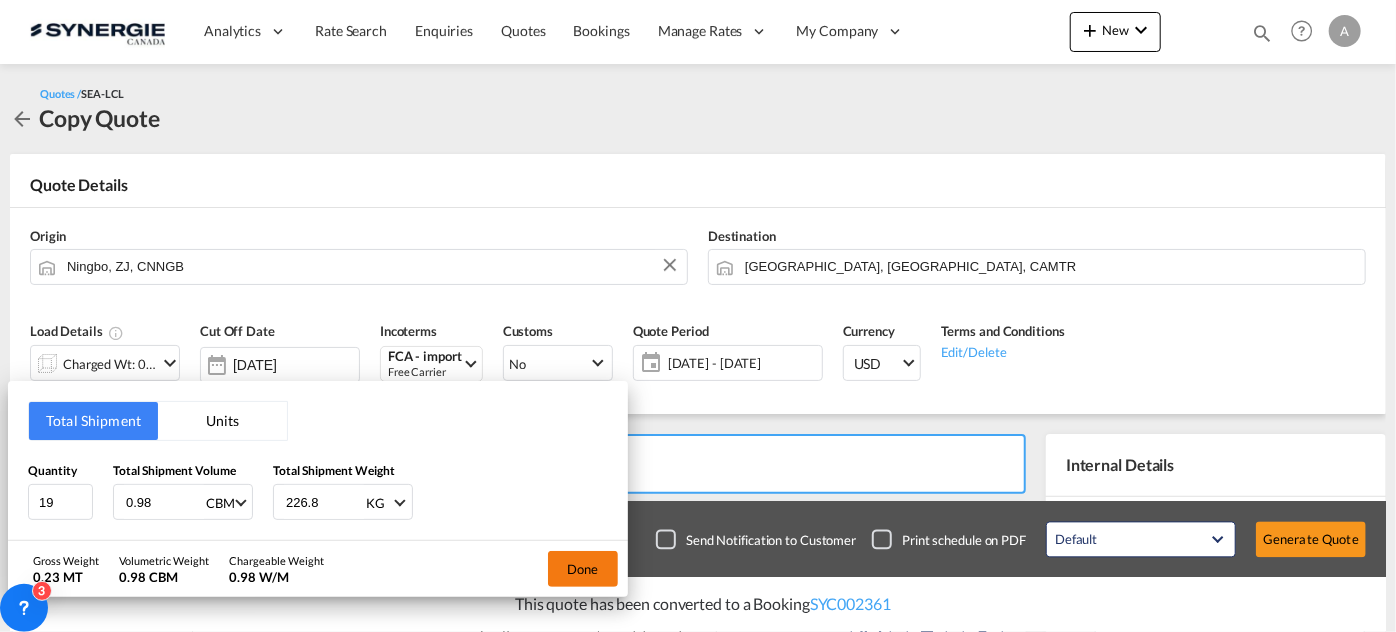 type on "226.8" 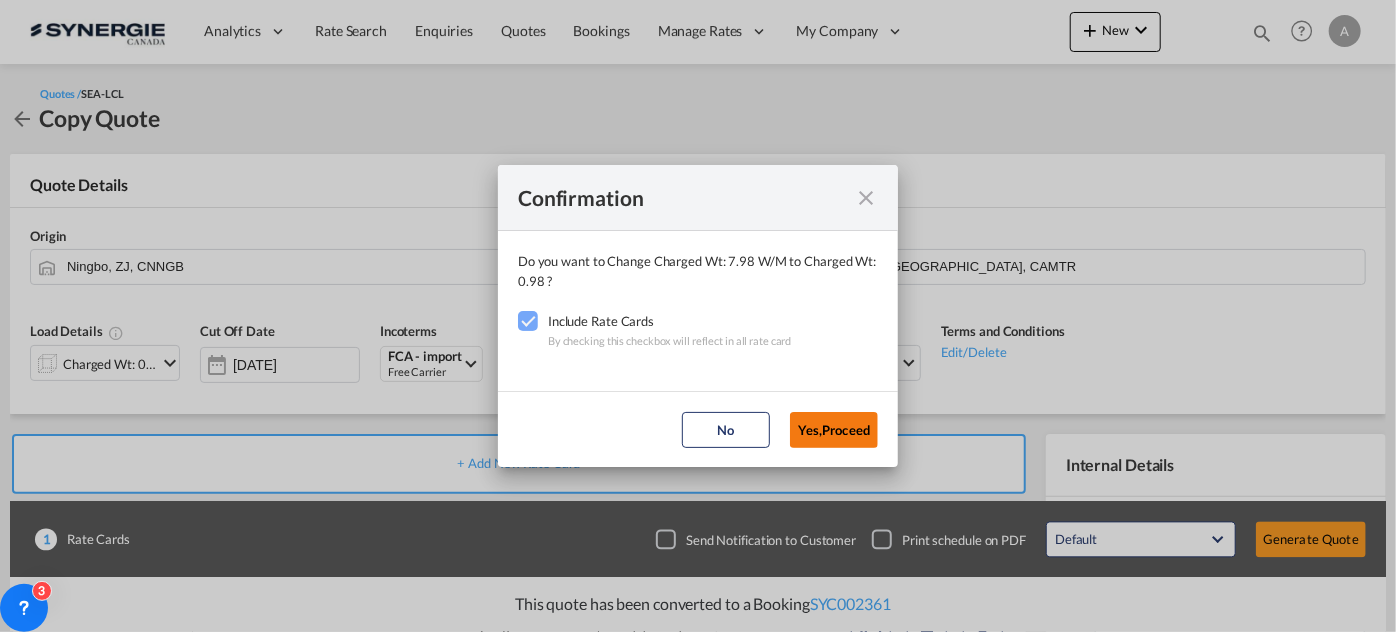 click on "Yes,Proceed" at bounding box center (834, 430) 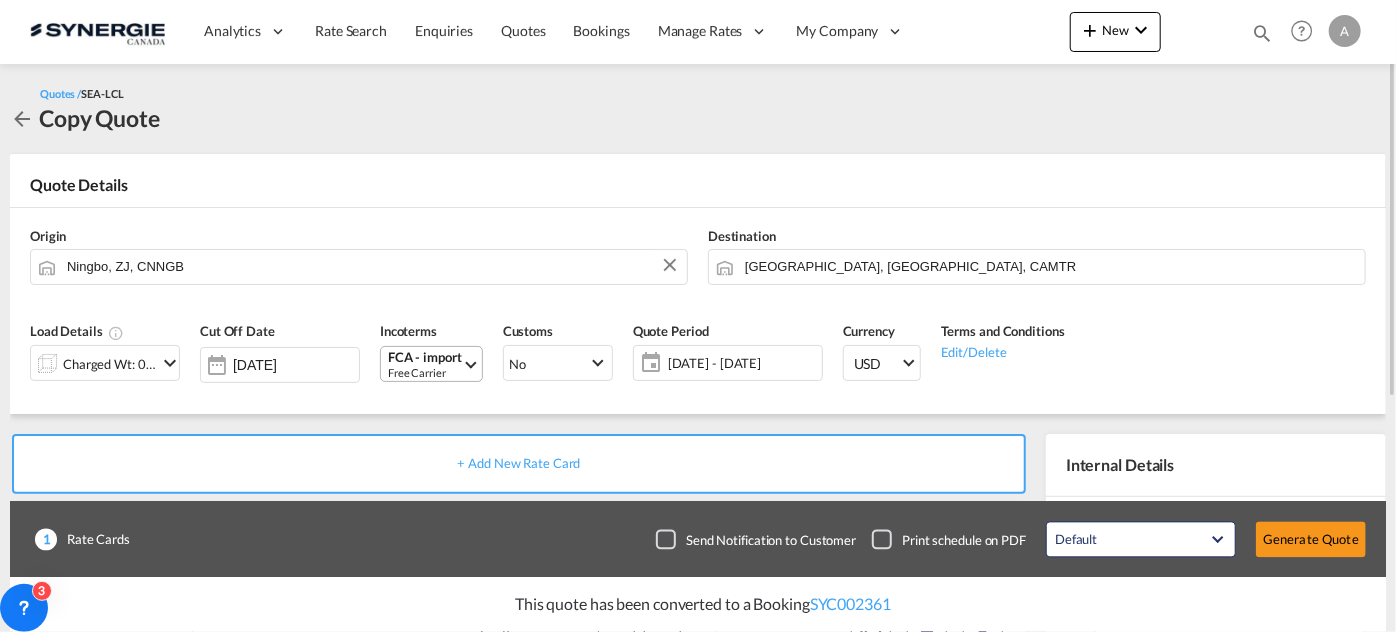click on "FCA - import" at bounding box center [425, 357] 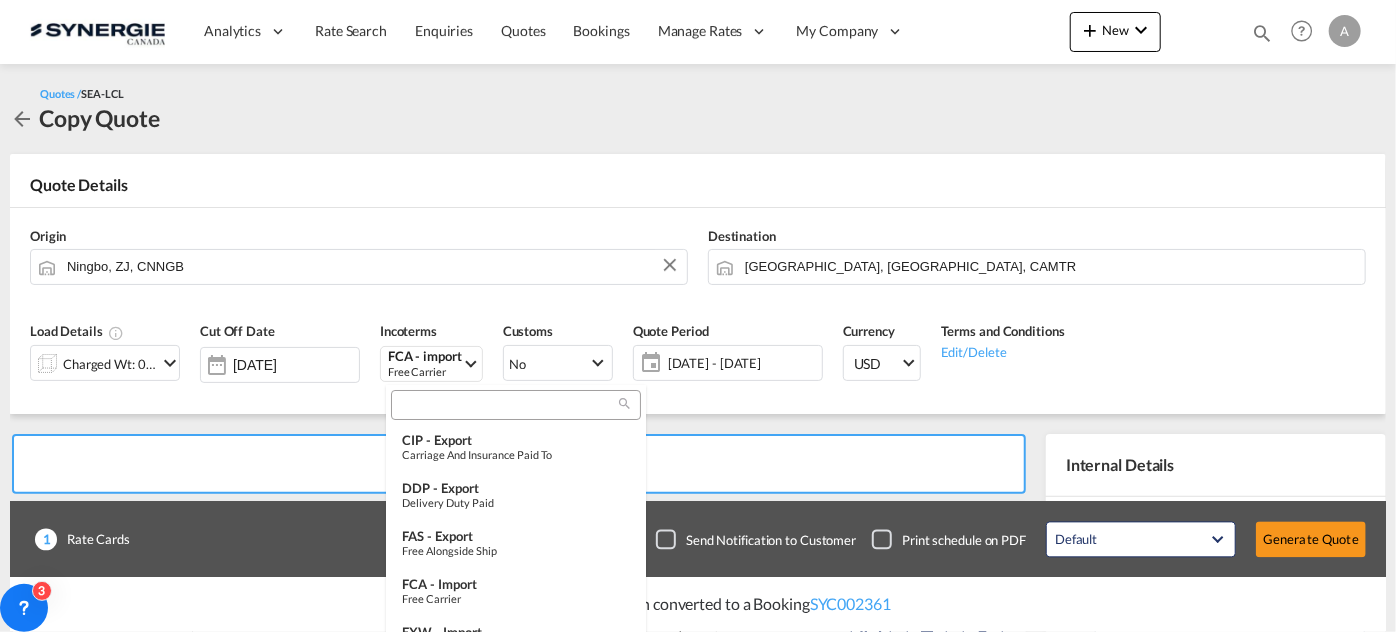 scroll, scrollTop: 58, scrollLeft: 0, axis: vertical 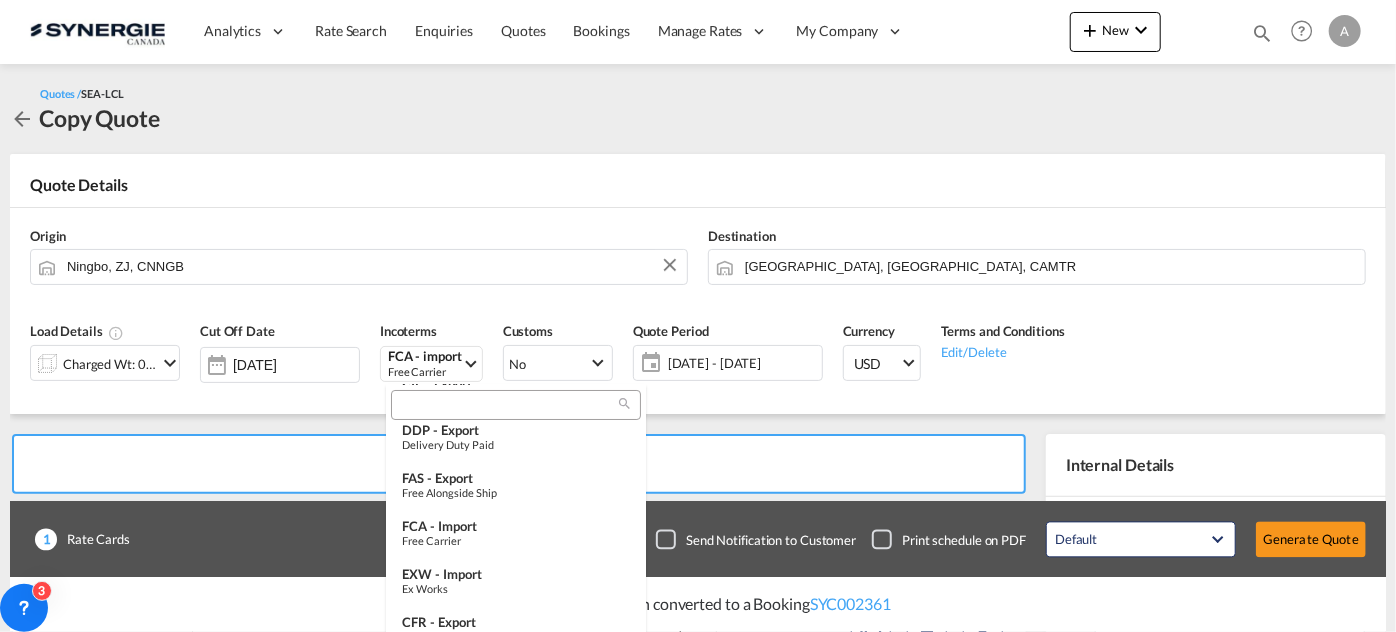 click at bounding box center (508, 406) 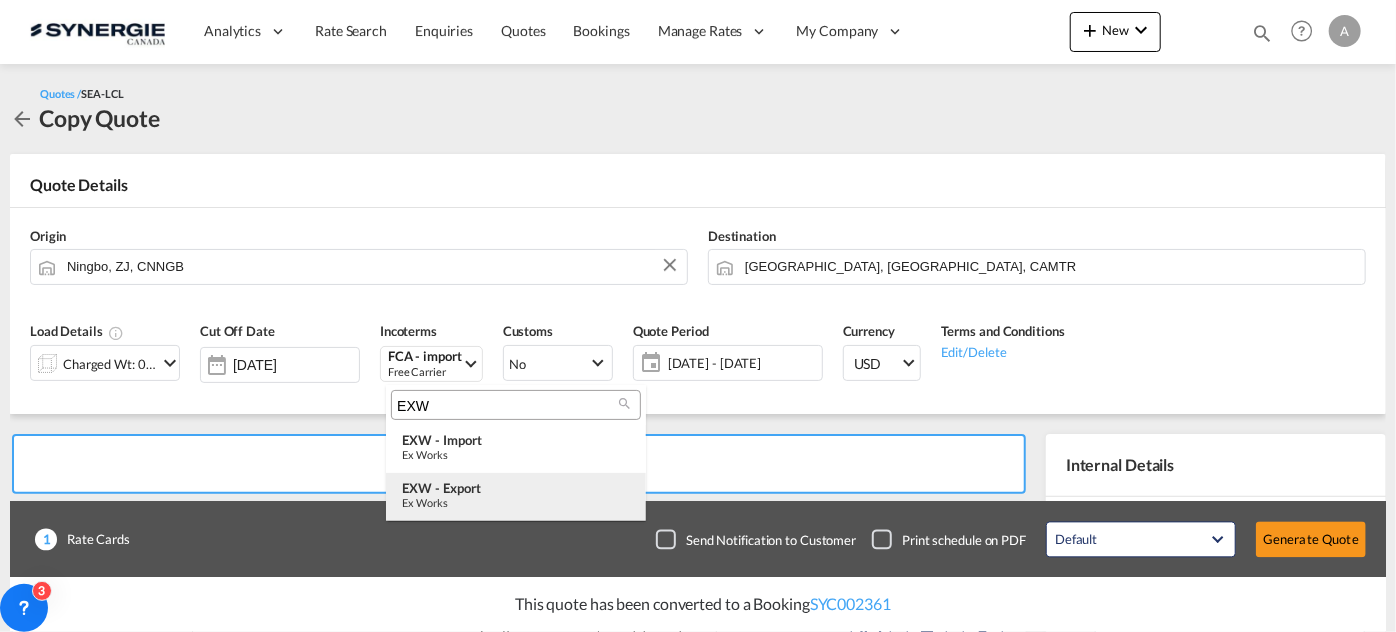 scroll, scrollTop: 0, scrollLeft: 0, axis: both 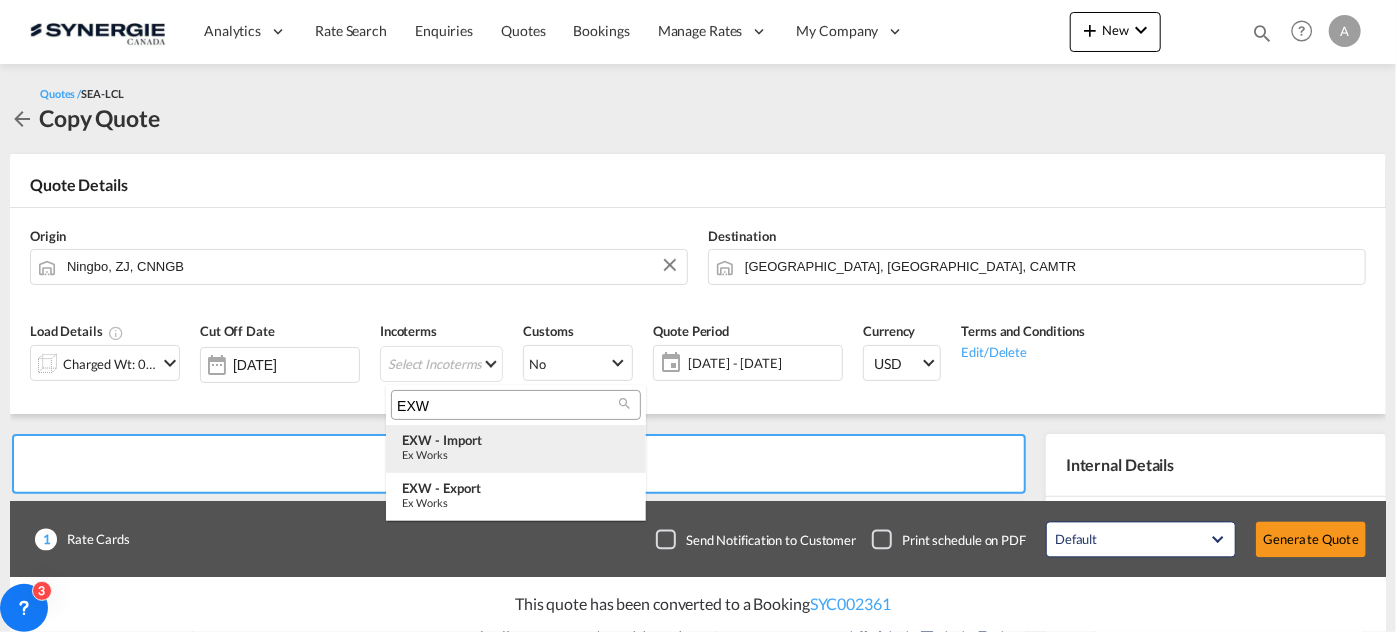 type on "EXW" 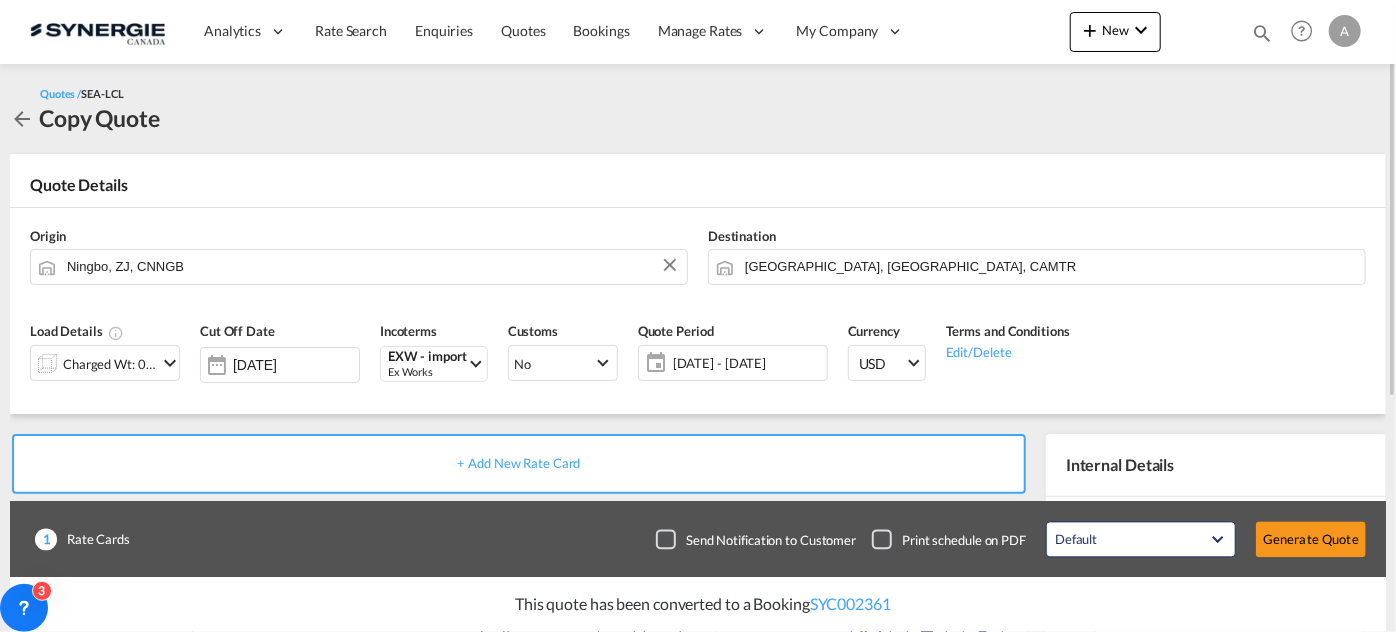 click on "17 Jul - 16 Aug 2025" 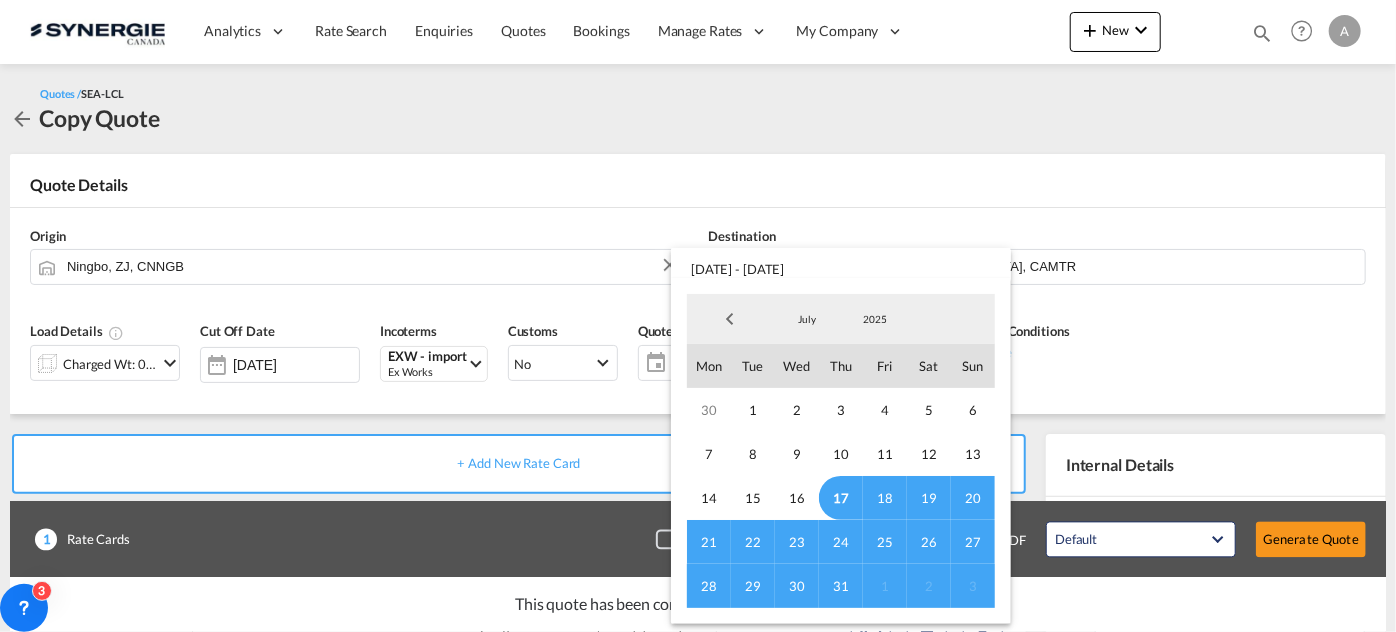click on "17" at bounding box center (841, 498) 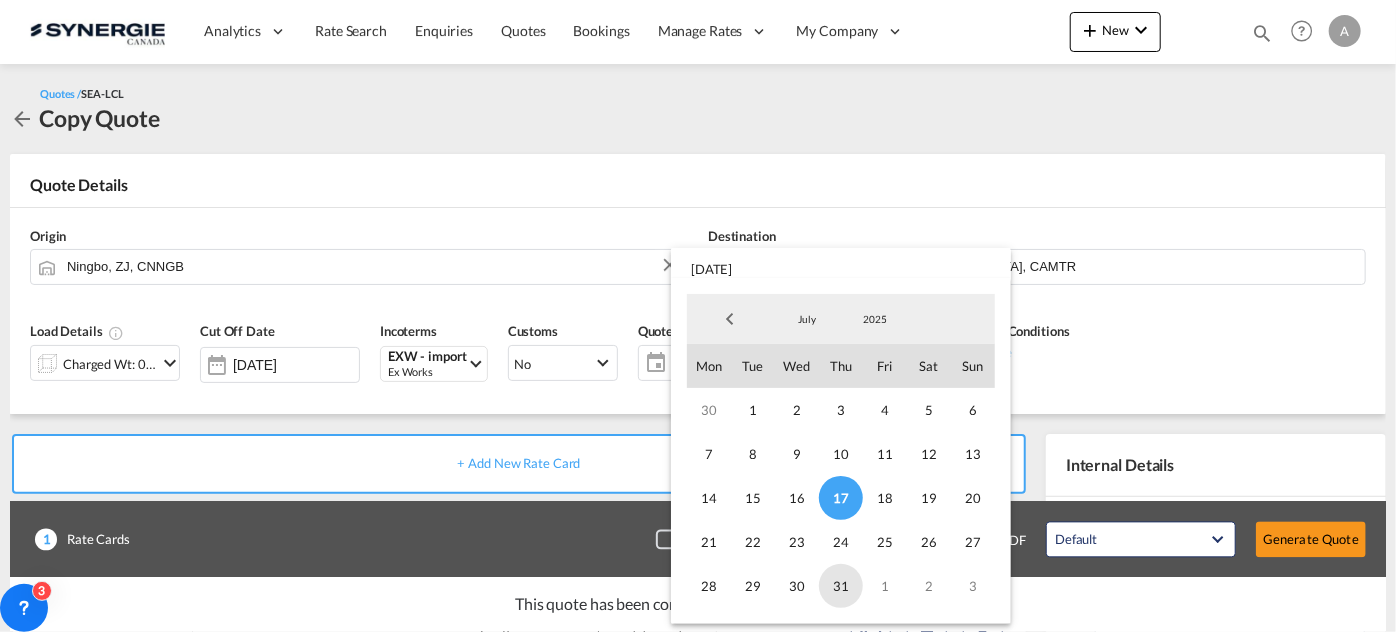 click on "31" at bounding box center (841, 586) 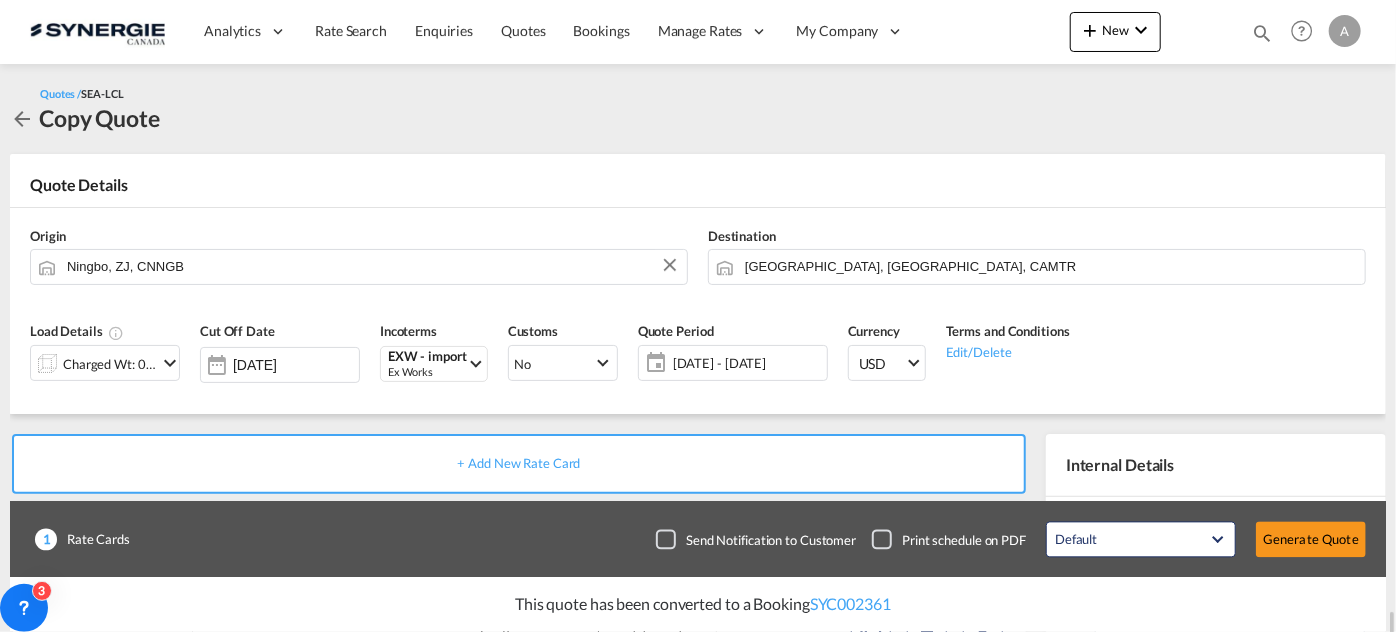 scroll, scrollTop: 375, scrollLeft: 0, axis: vertical 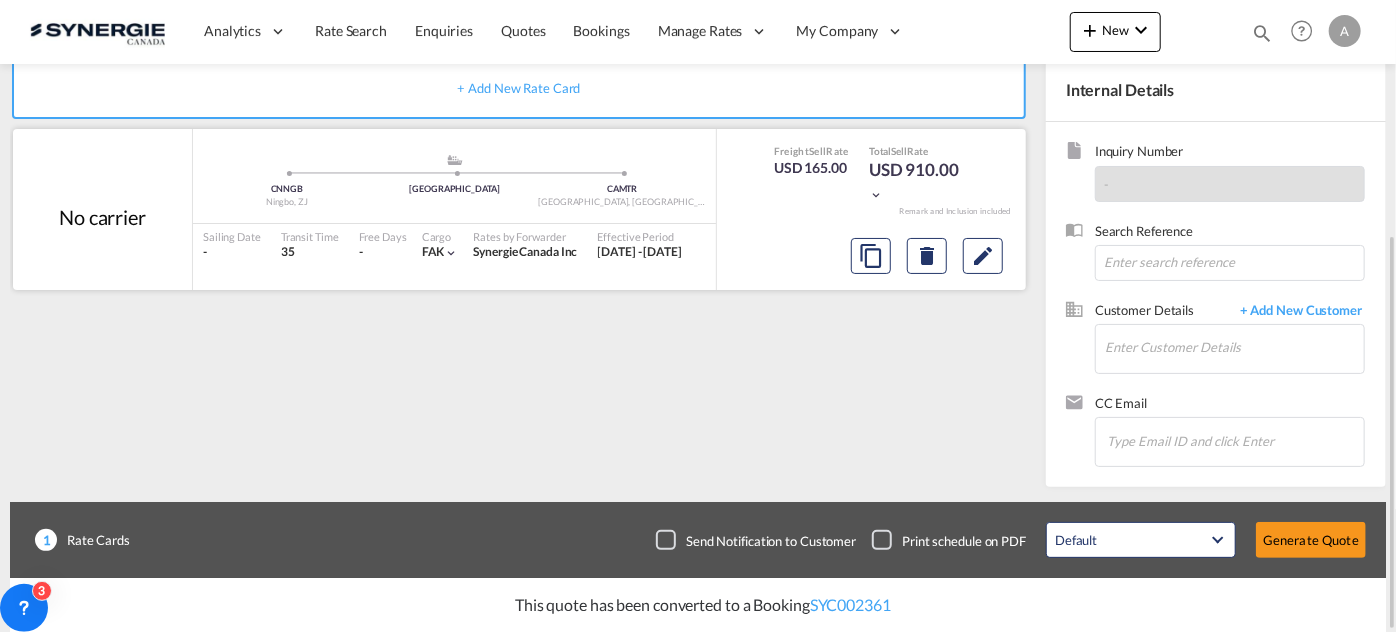 click at bounding box center [927, 256] 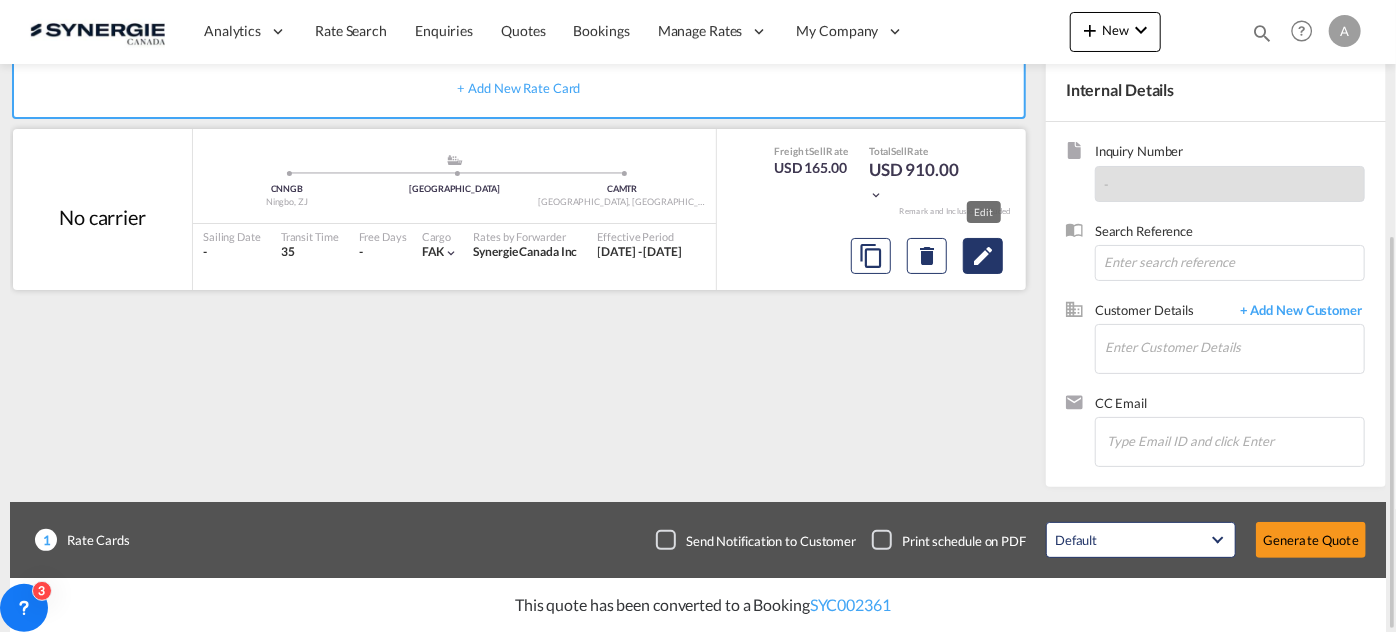 click at bounding box center (983, 256) 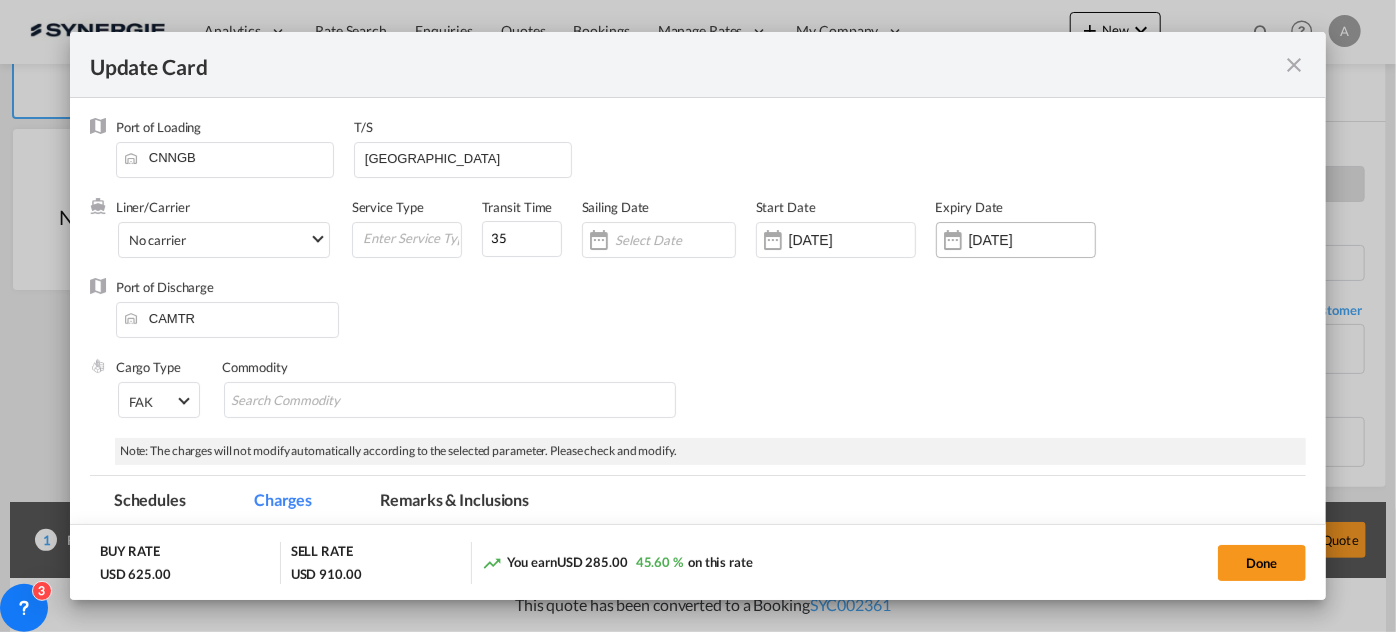 select on "per_w/m" 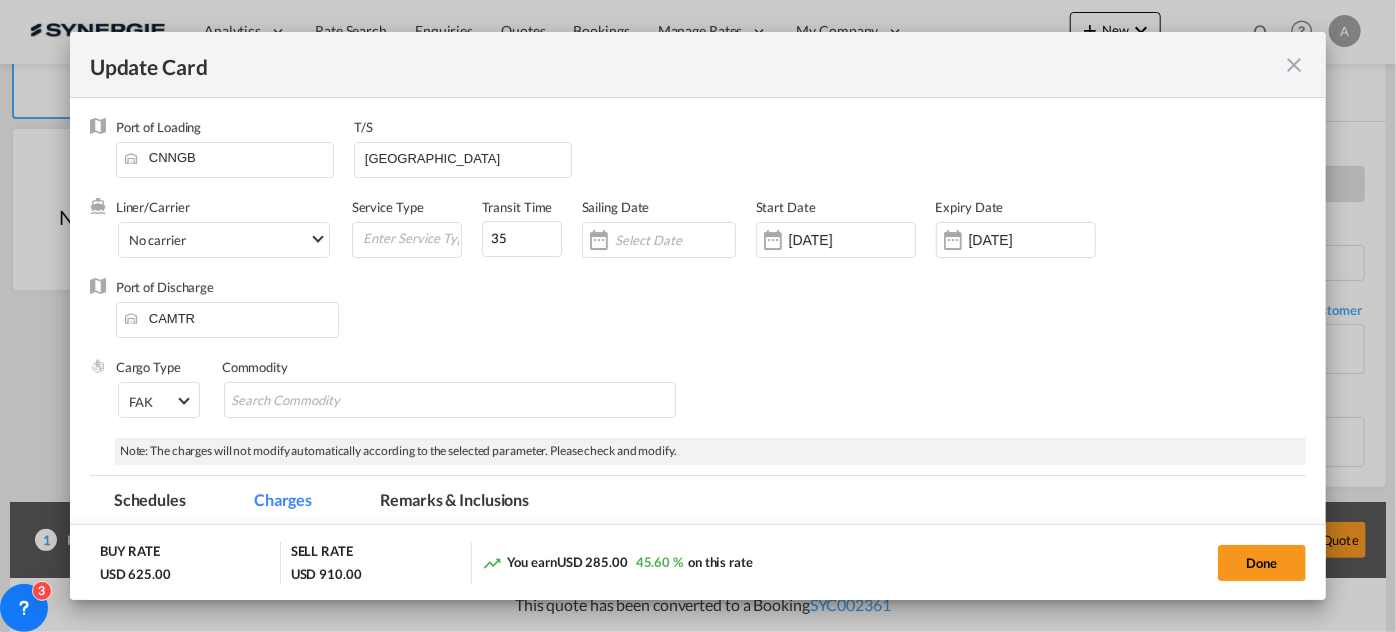 click on "10 Jun 2025" at bounding box center (852, 240) 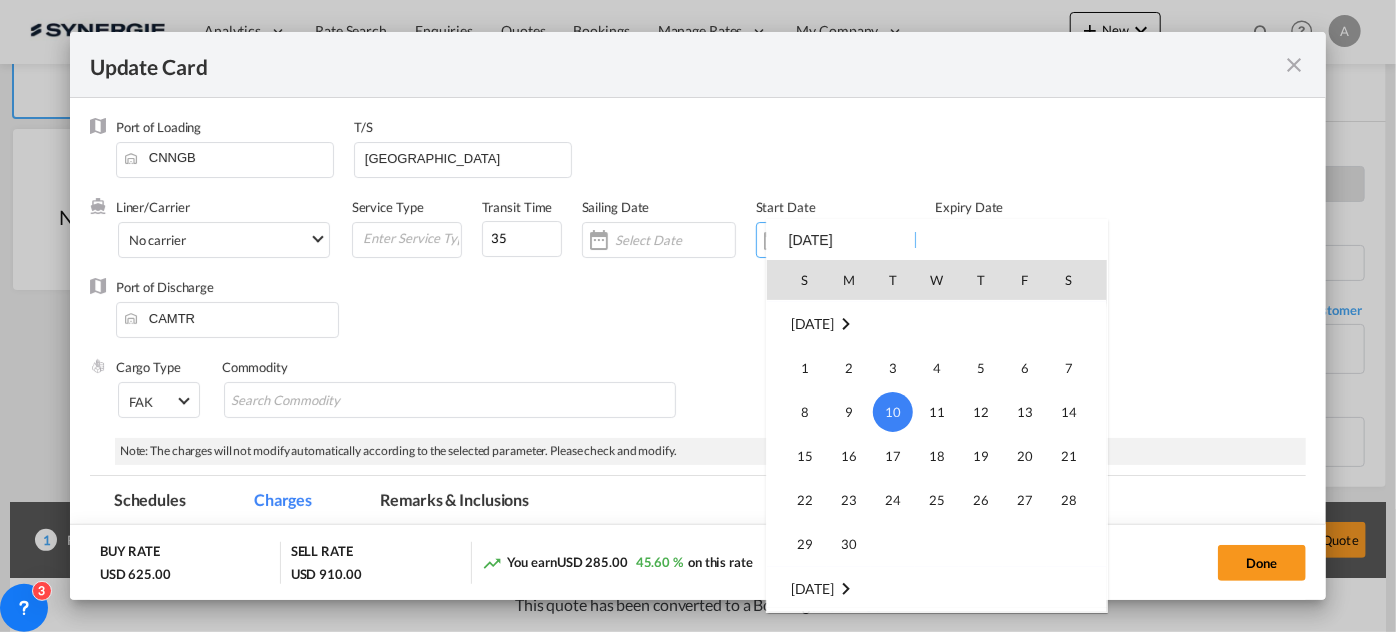 scroll, scrollTop: 462606, scrollLeft: 0, axis: vertical 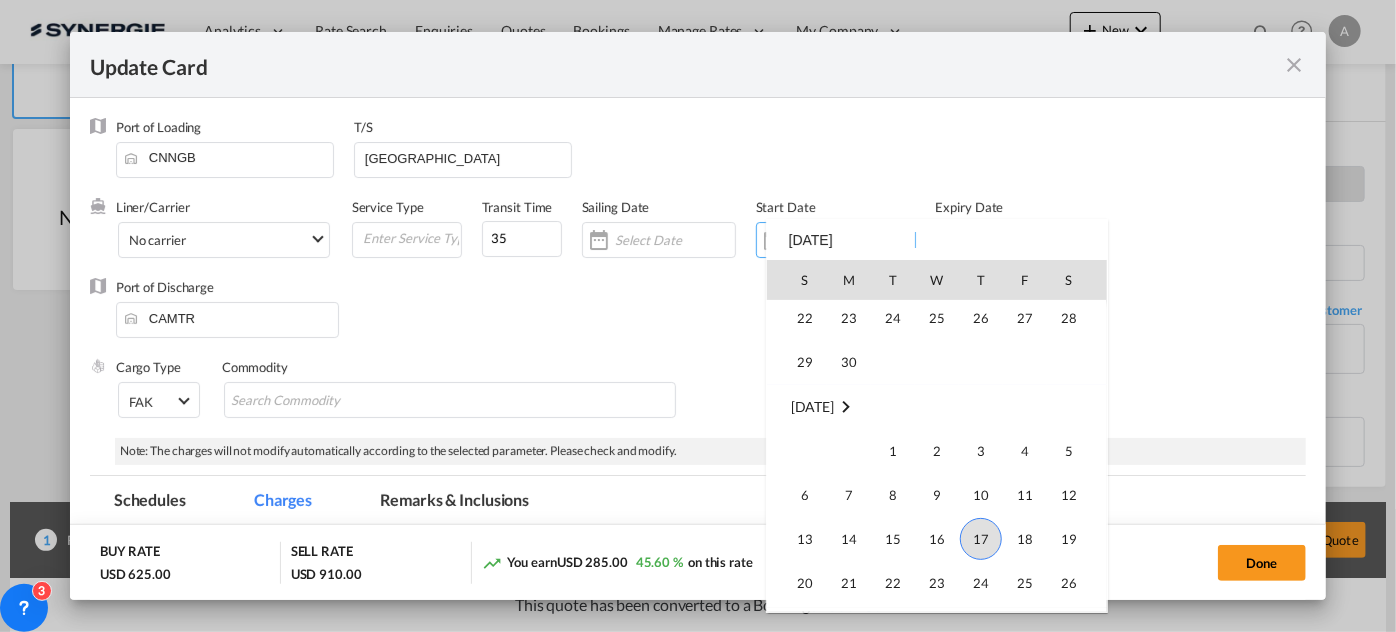 click on "17" at bounding box center (981, 539) 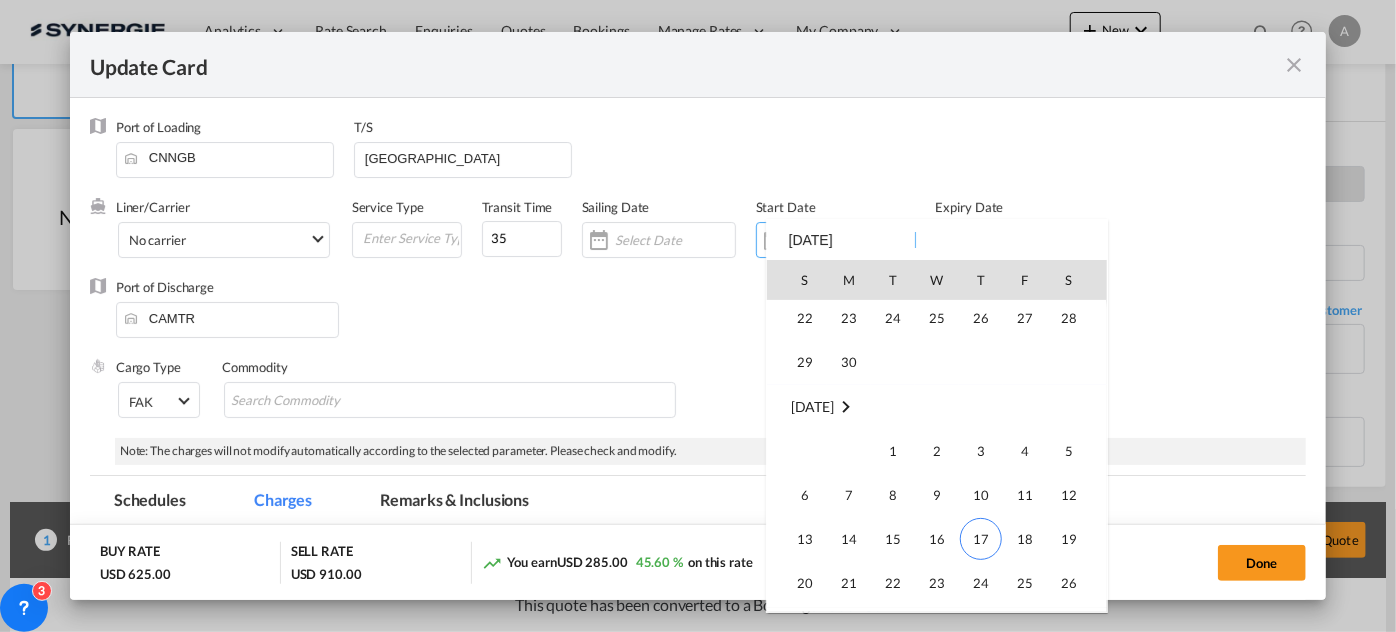 type on "[DATE]" 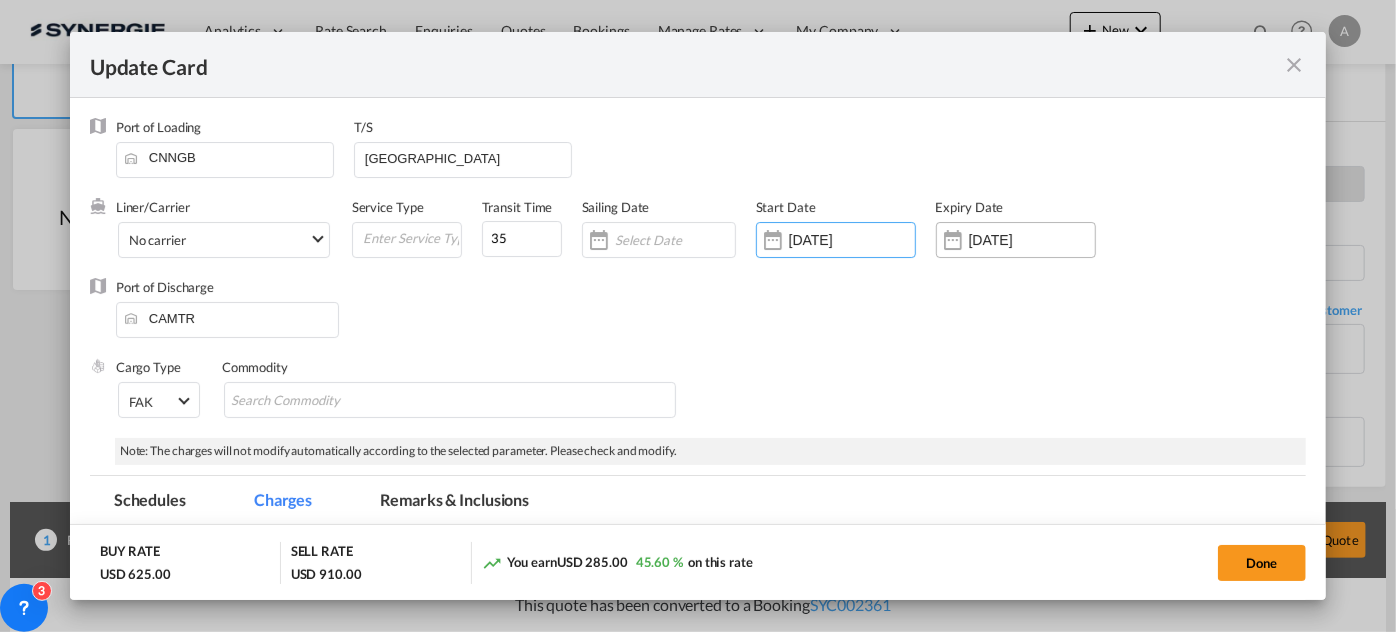 click on "16 Aug 2025" at bounding box center (1032, 240) 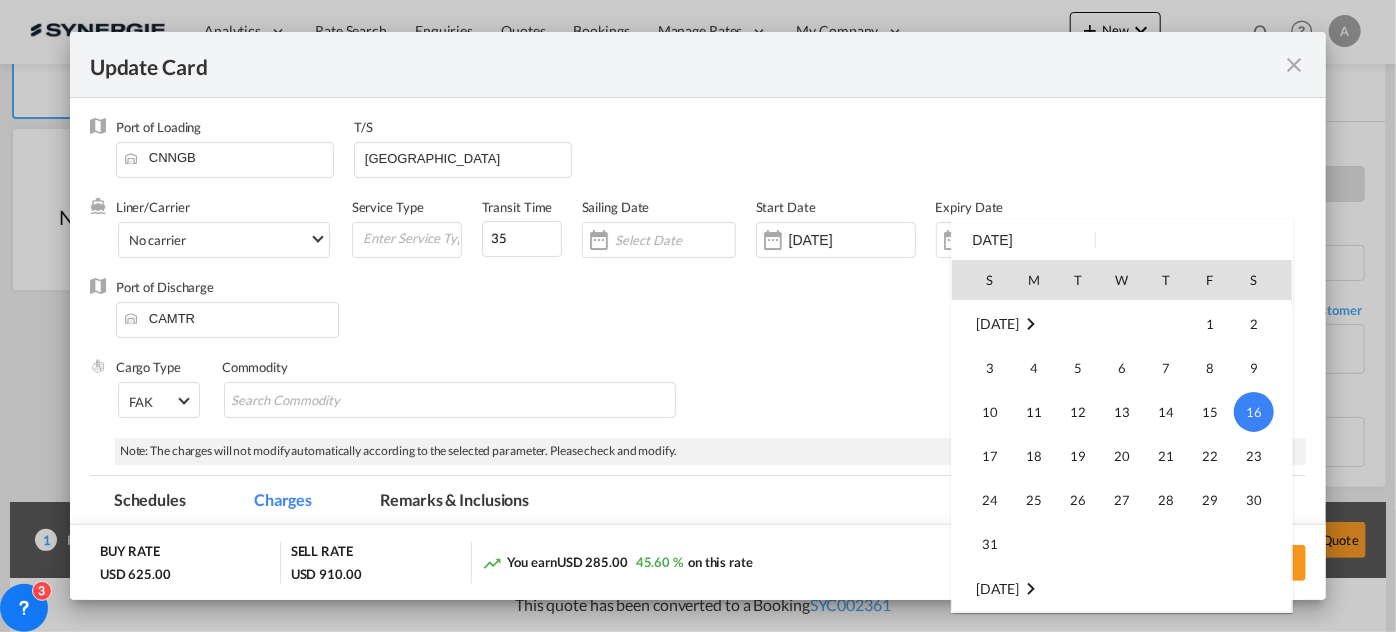 scroll, scrollTop: 82, scrollLeft: 0, axis: vertical 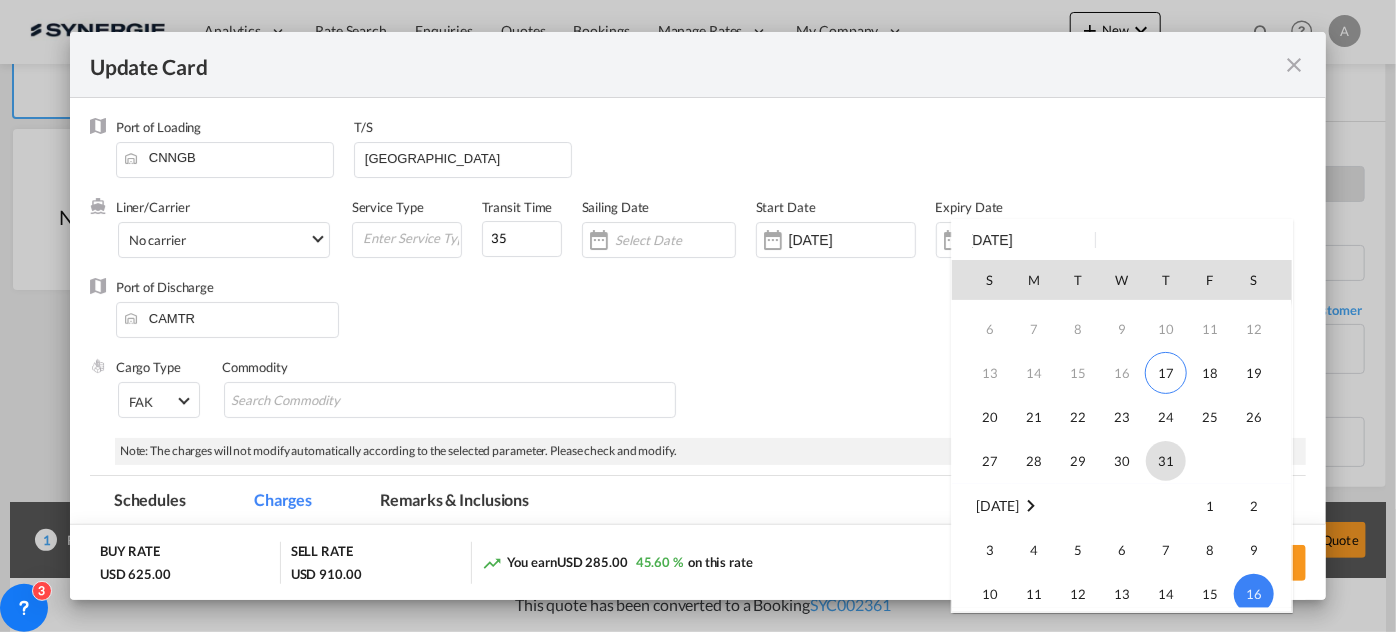 click on "31" at bounding box center [1166, 461] 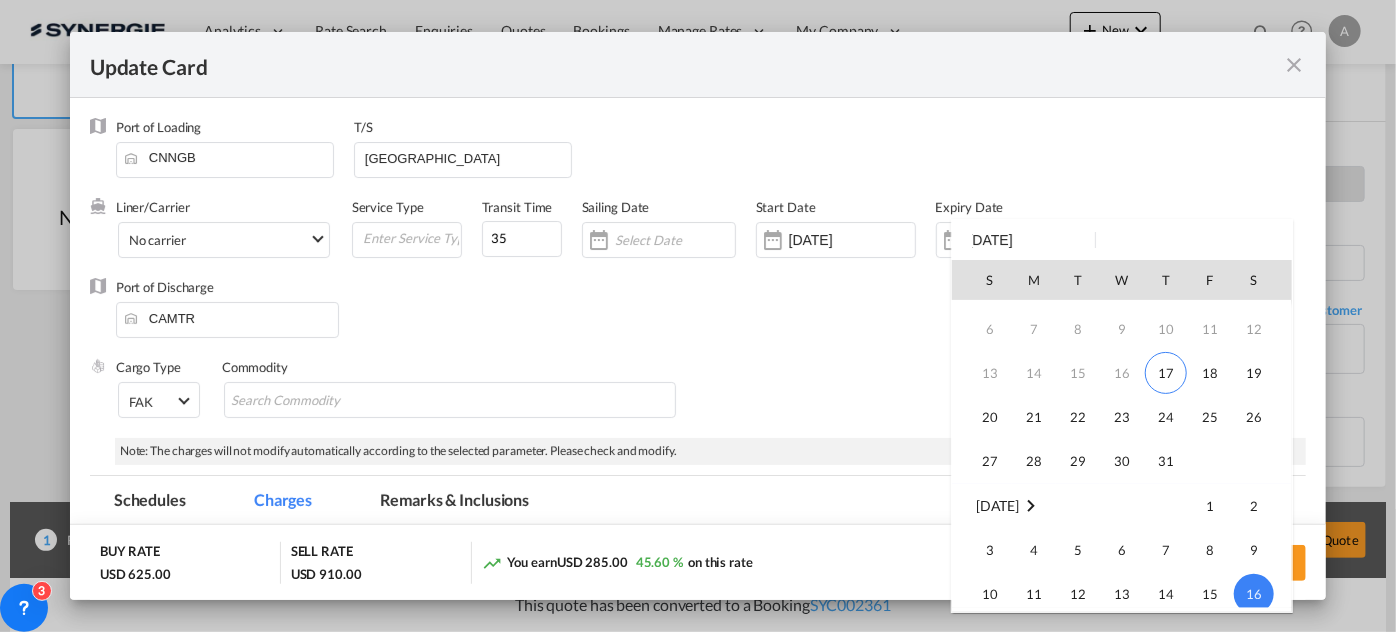 type on "31 Jul 2025" 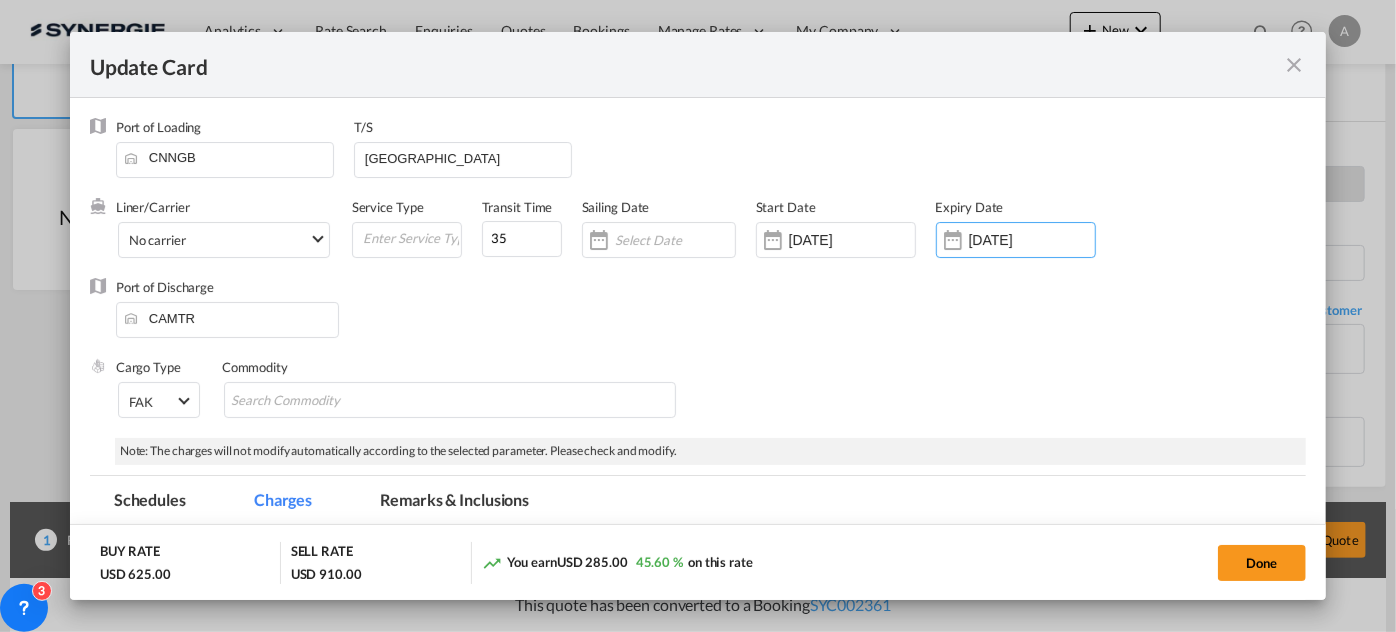 scroll, scrollTop: 272, scrollLeft: 0, axis: vertical 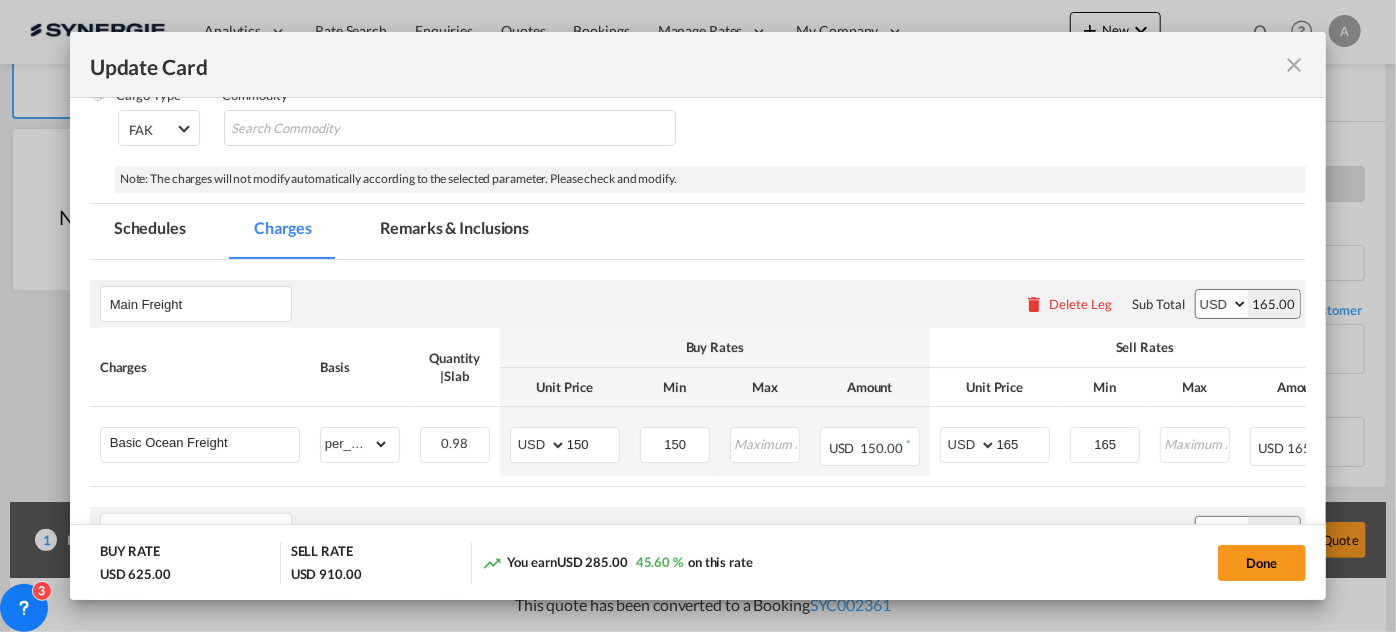 click on "Schedules Charges Remarks & Inclusions         Schedules Charges Remarks & Inclusions" 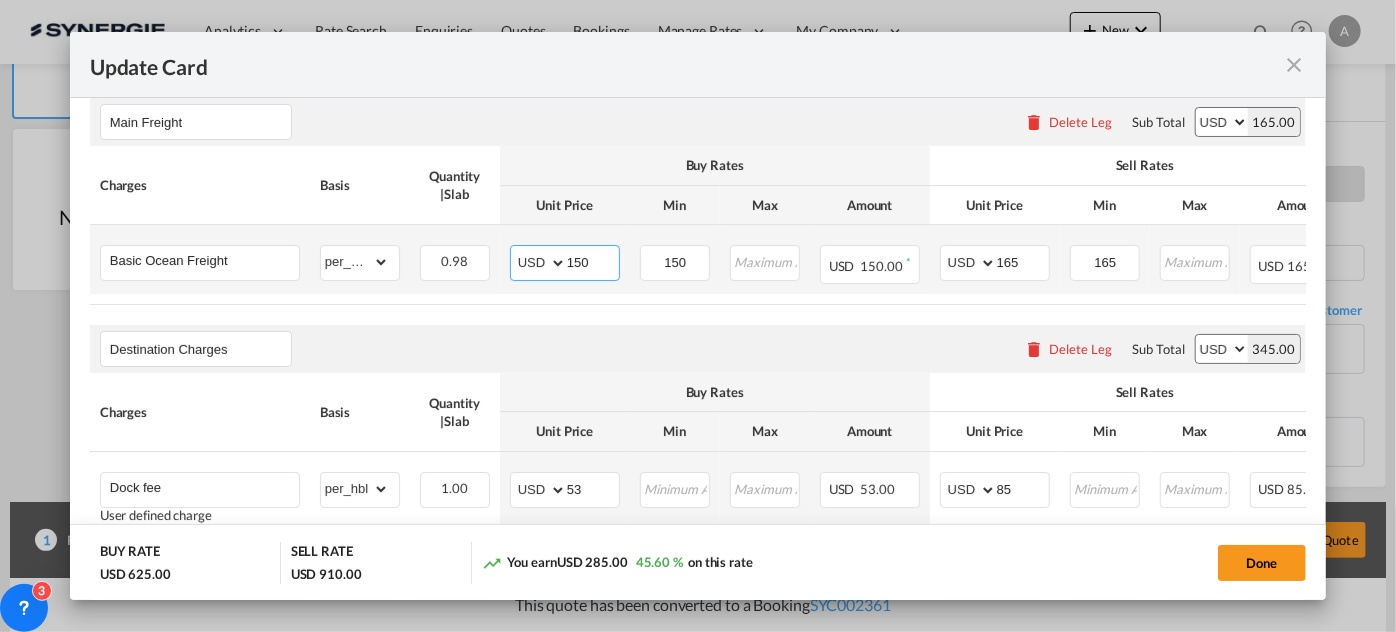 drag, startPoint x: 599, startPoint y: 253, endPoint x: 365, endPoint y: 282, distance: 235.79016 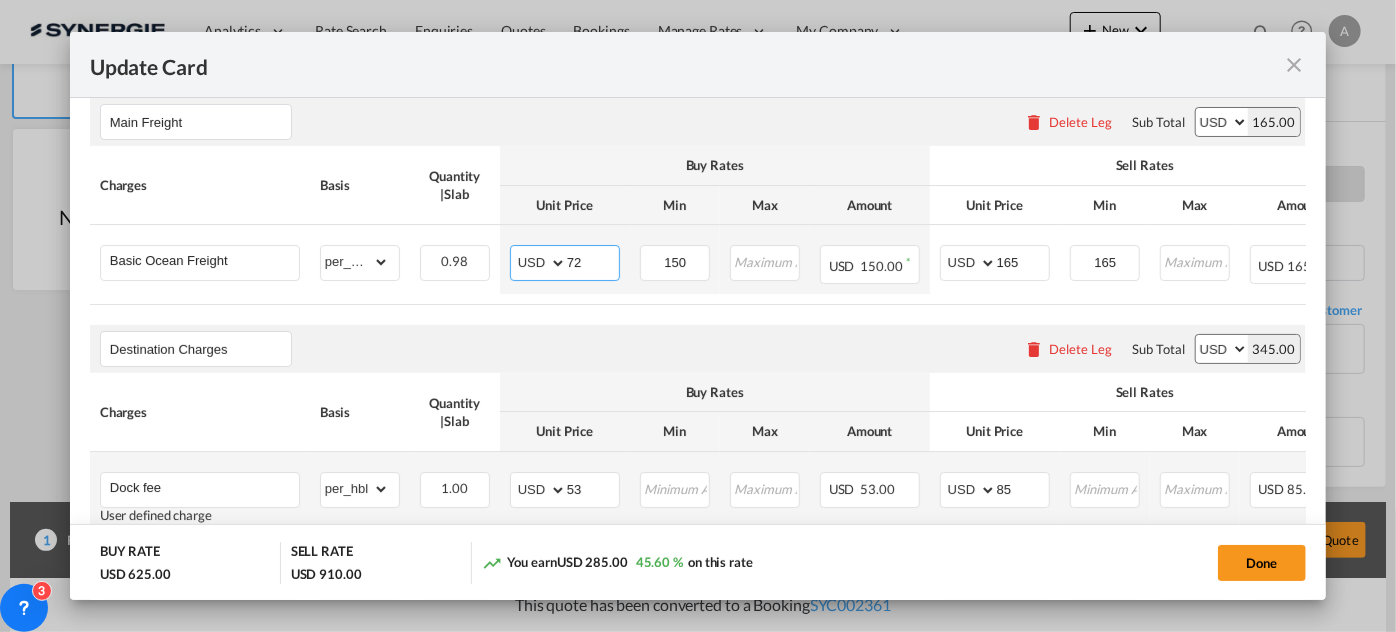type on "72" 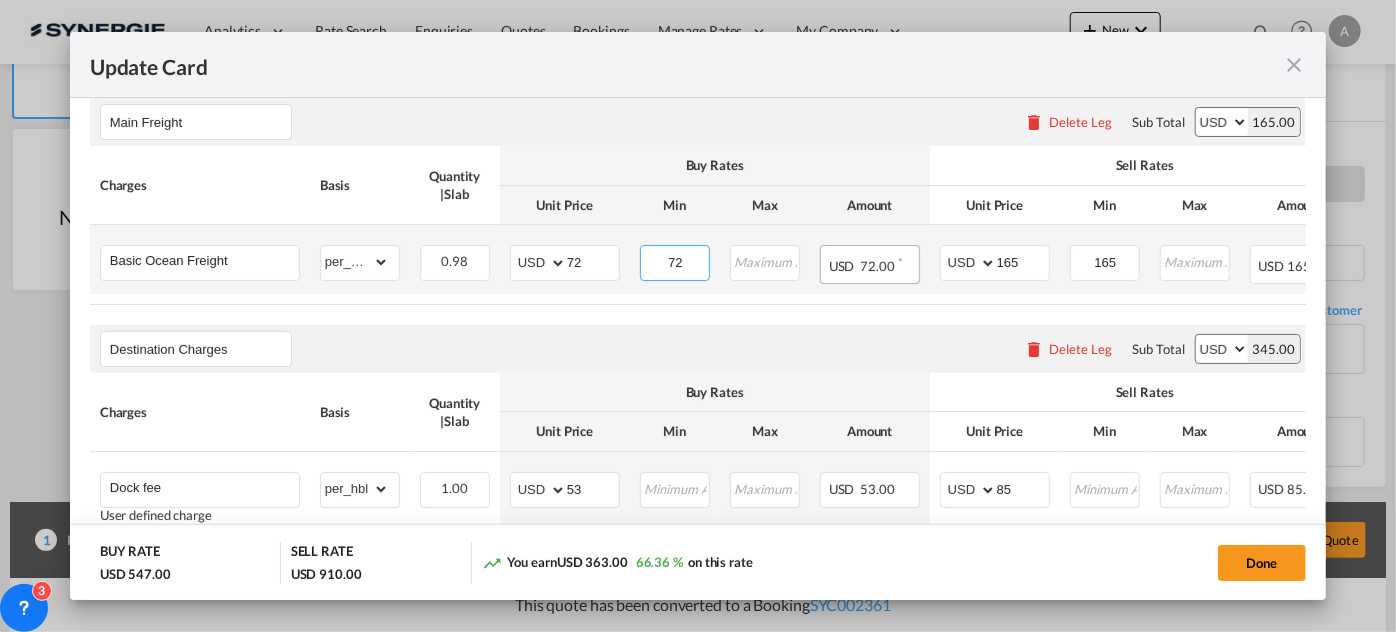 type on "72" 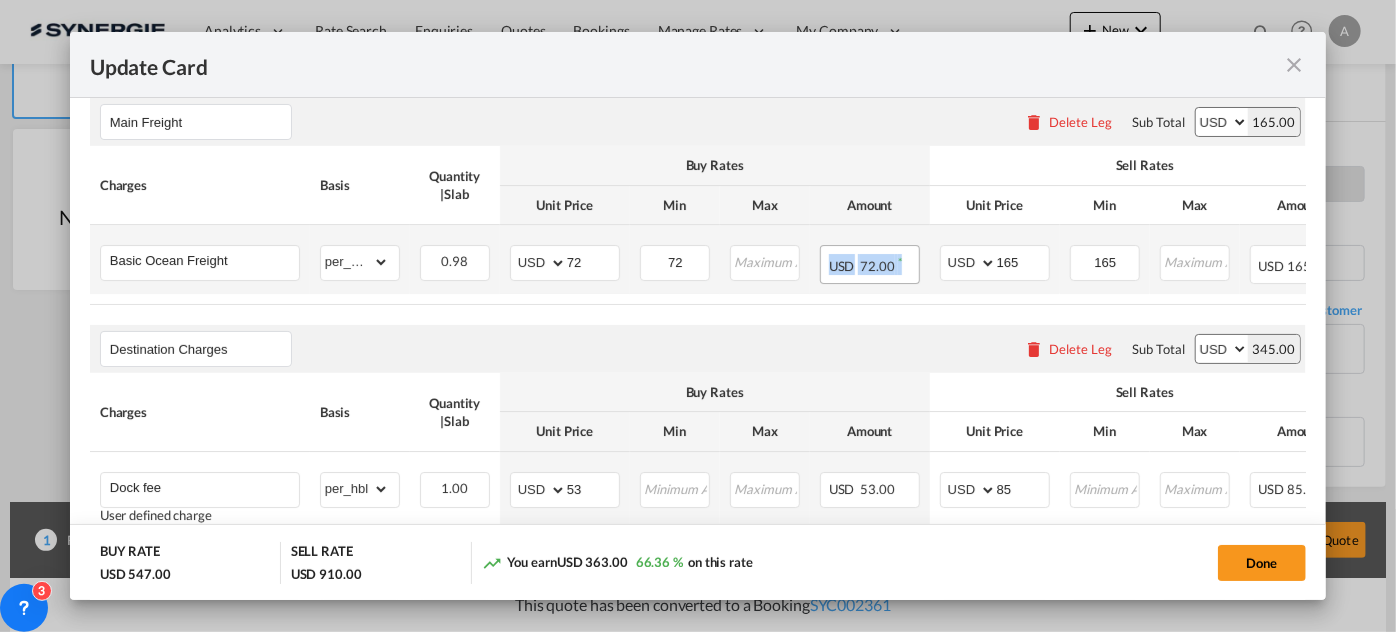 drag, startPoint x: 898, startPoint y: 271, endPoint x: 826, endPoint y: 268, distance: 72.06247 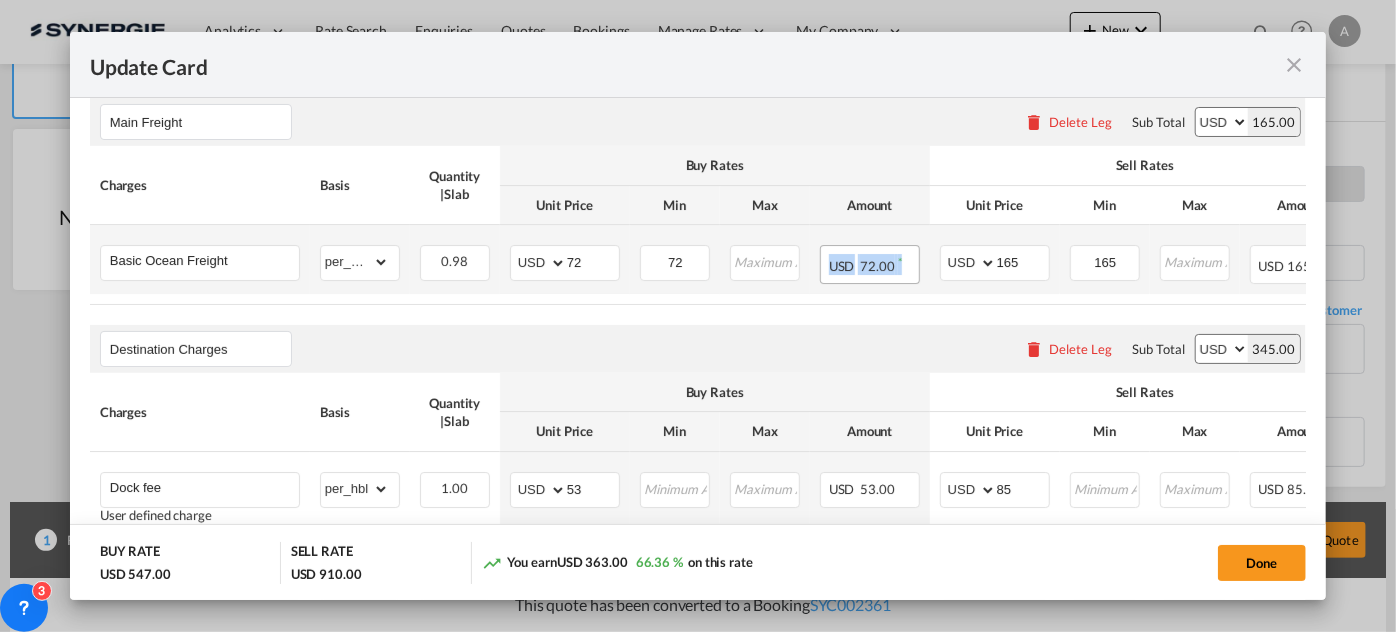 click on "USD   72.00   *" at bounding box center (870, 264) 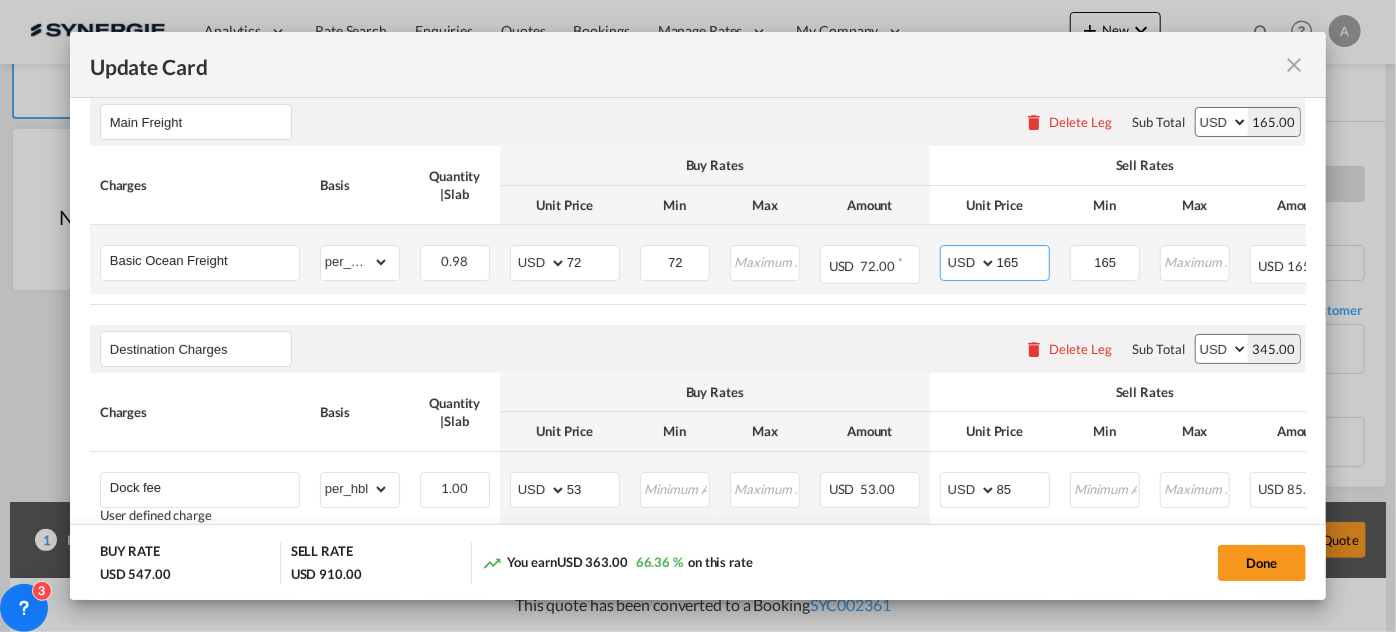 click on "165" at bounding box center [1023, 261] 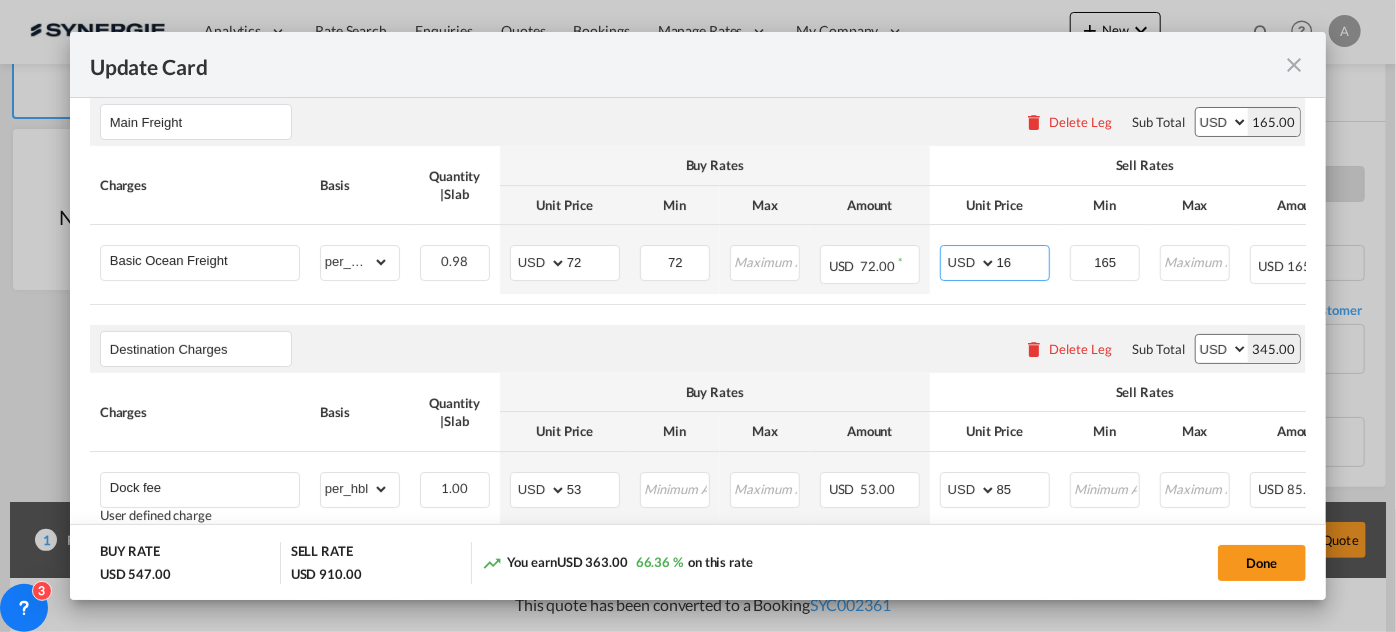 type on "1" 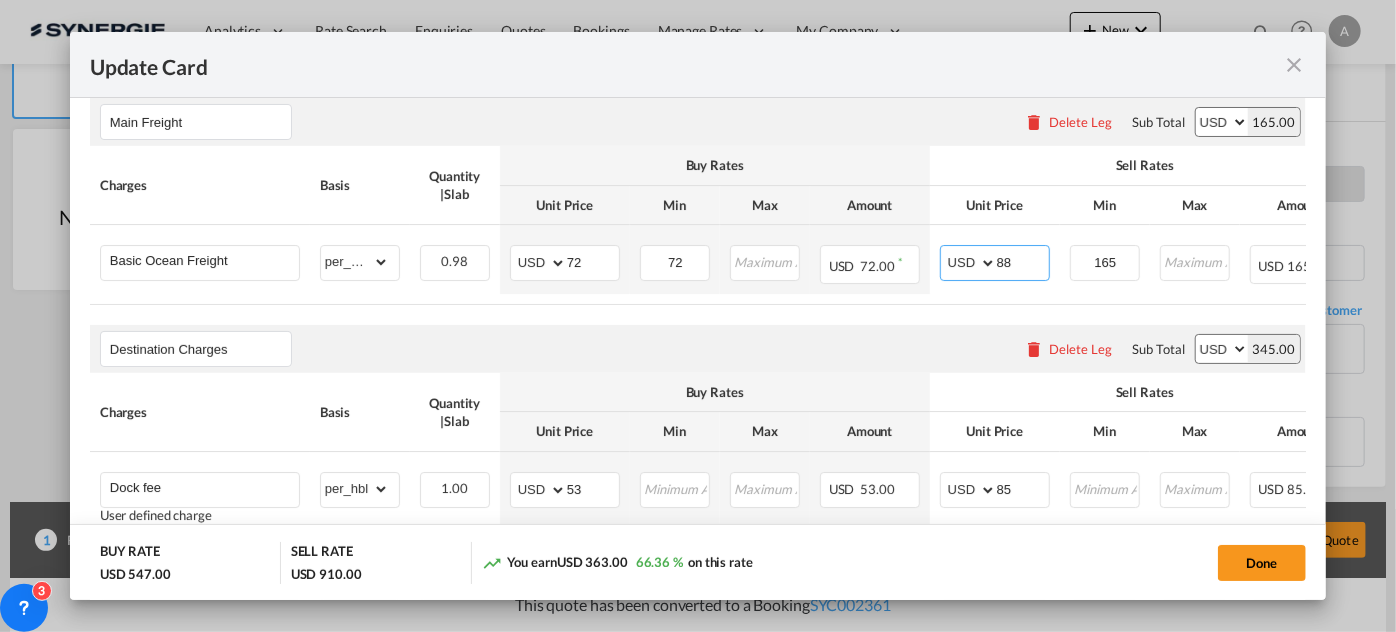 type on "88" 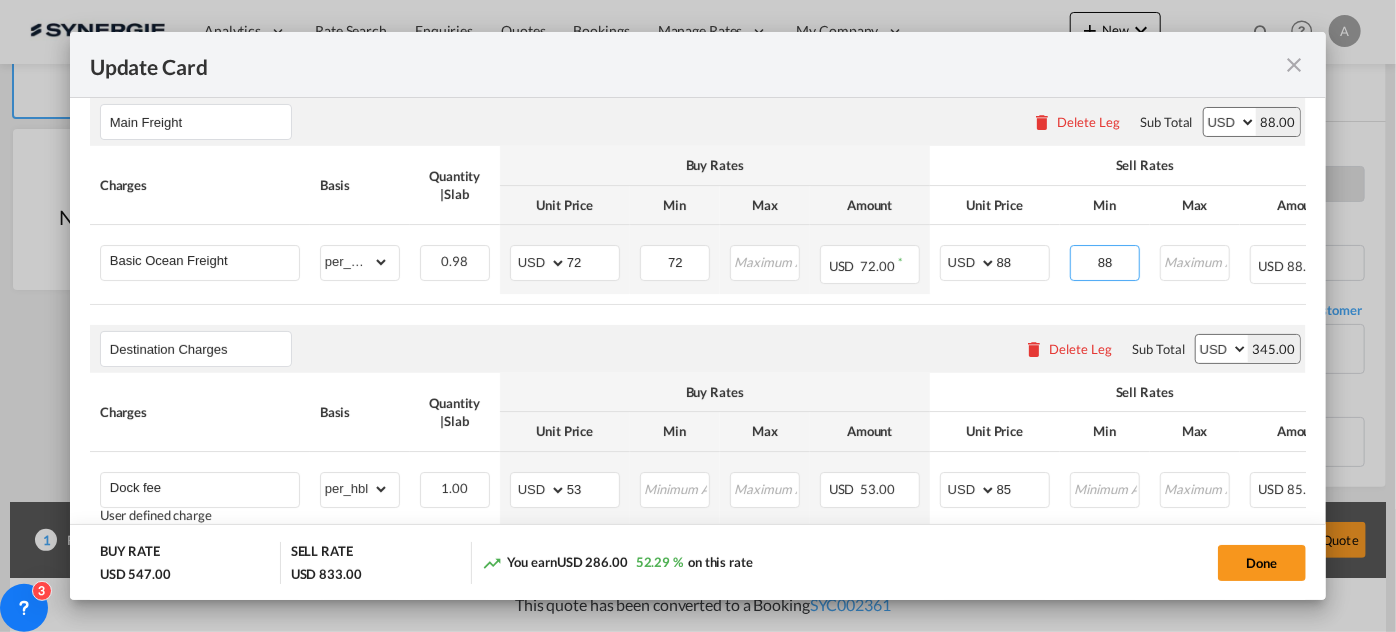 type on "88" 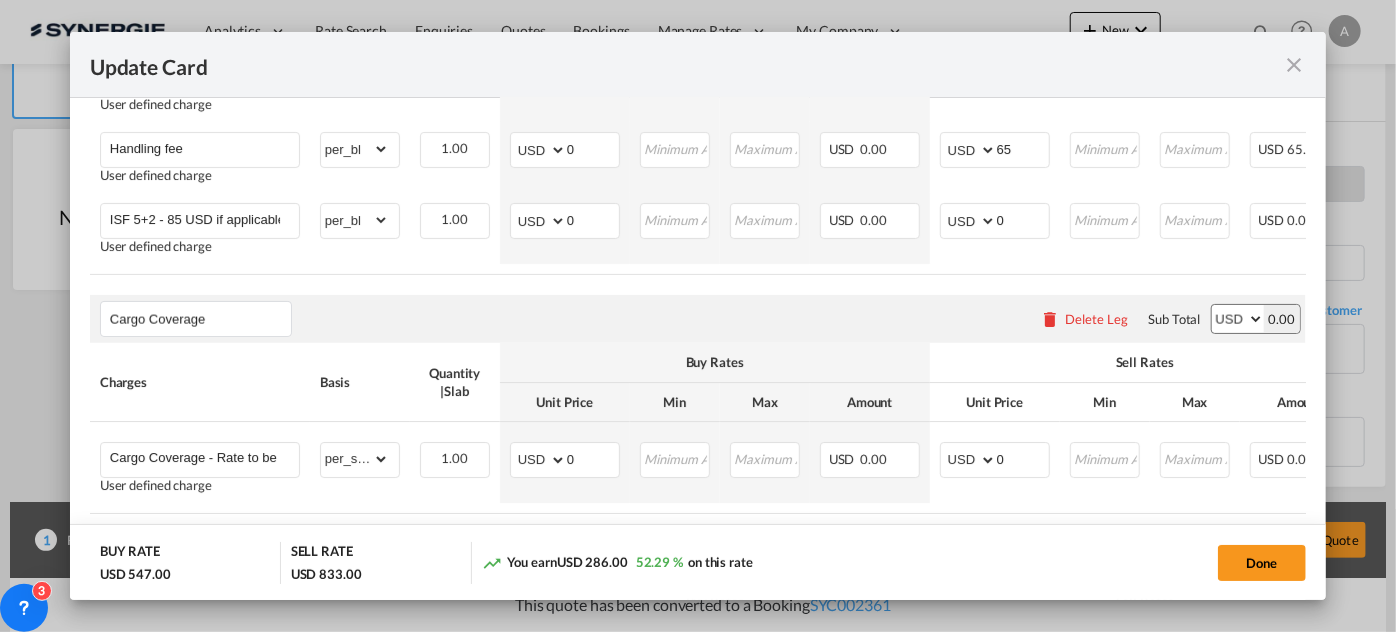 scroll, scrollTop: 1454, scrollLeft: 0, axis: vertical 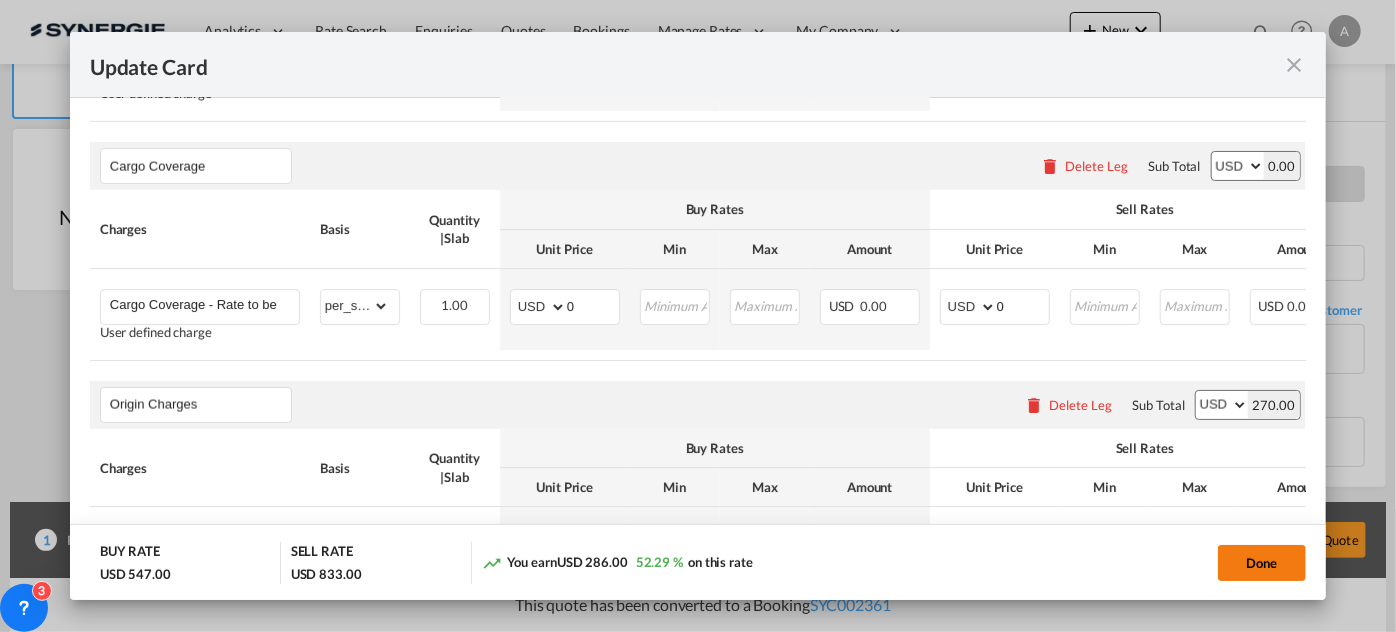 click on "Done" 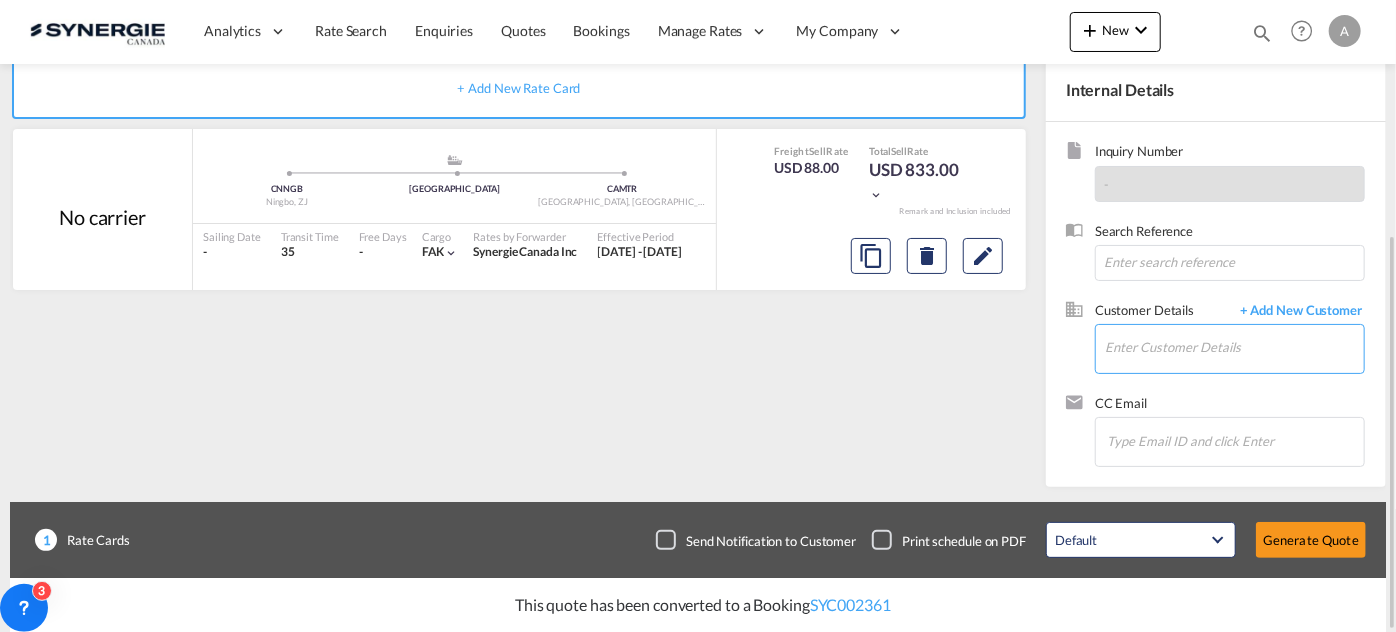 click on "Enter Customer Details" at bounding box center (1234, 347) 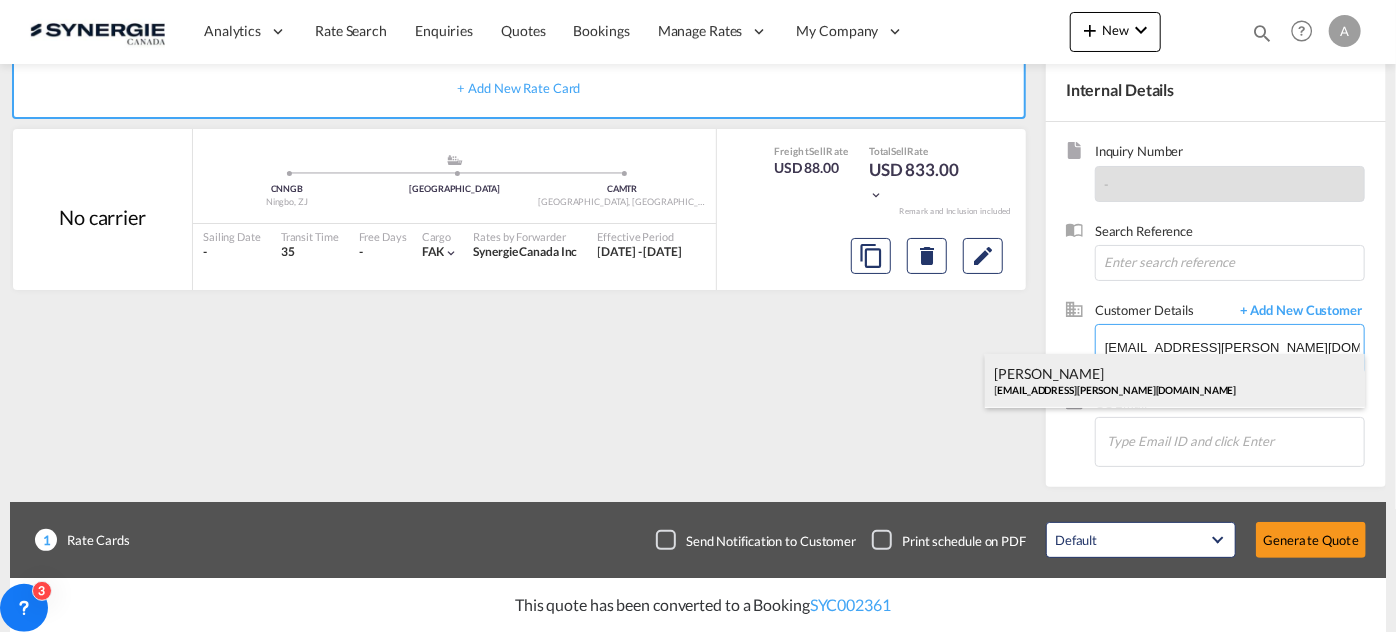 click on "Louis-Michel Guay louis@hooke.com" at bounding box center [1175, 381] 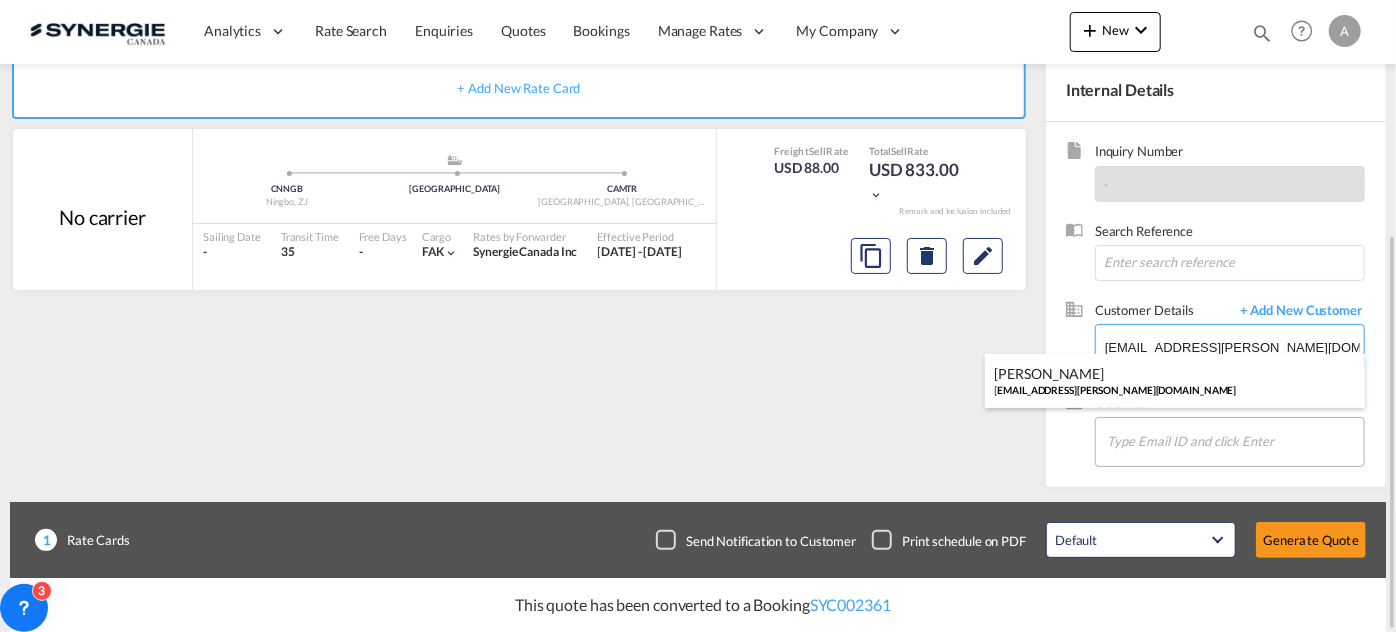 type on "Hooke, Louis-Michel Guay, louis@hooke.com" 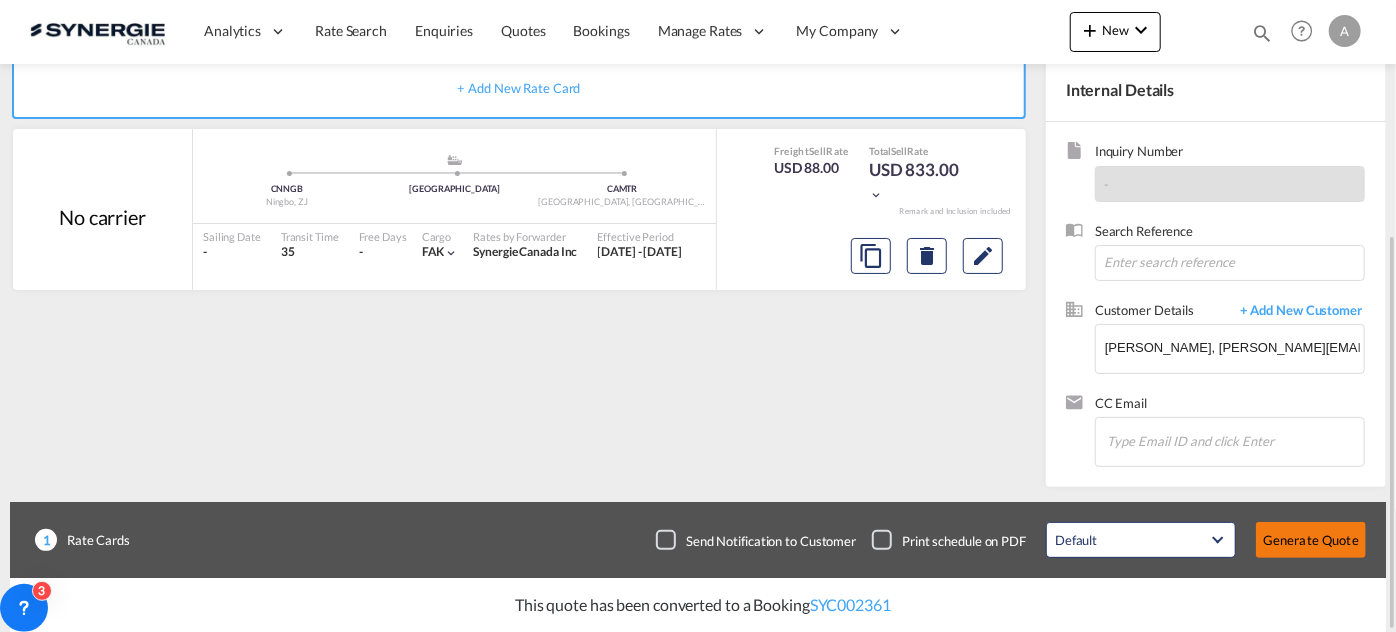 click on "Generate Quote" at bounding box center [1311, 540] 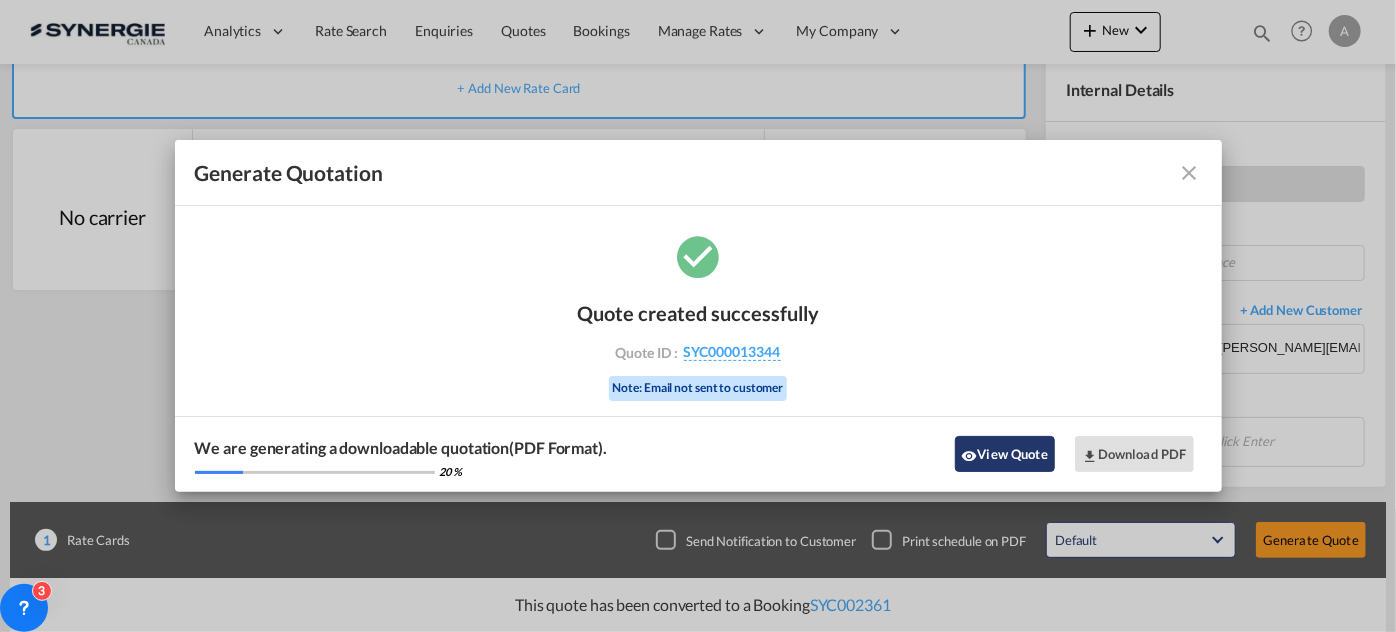 click on "View Quote" at bounding box center (1005, 454) 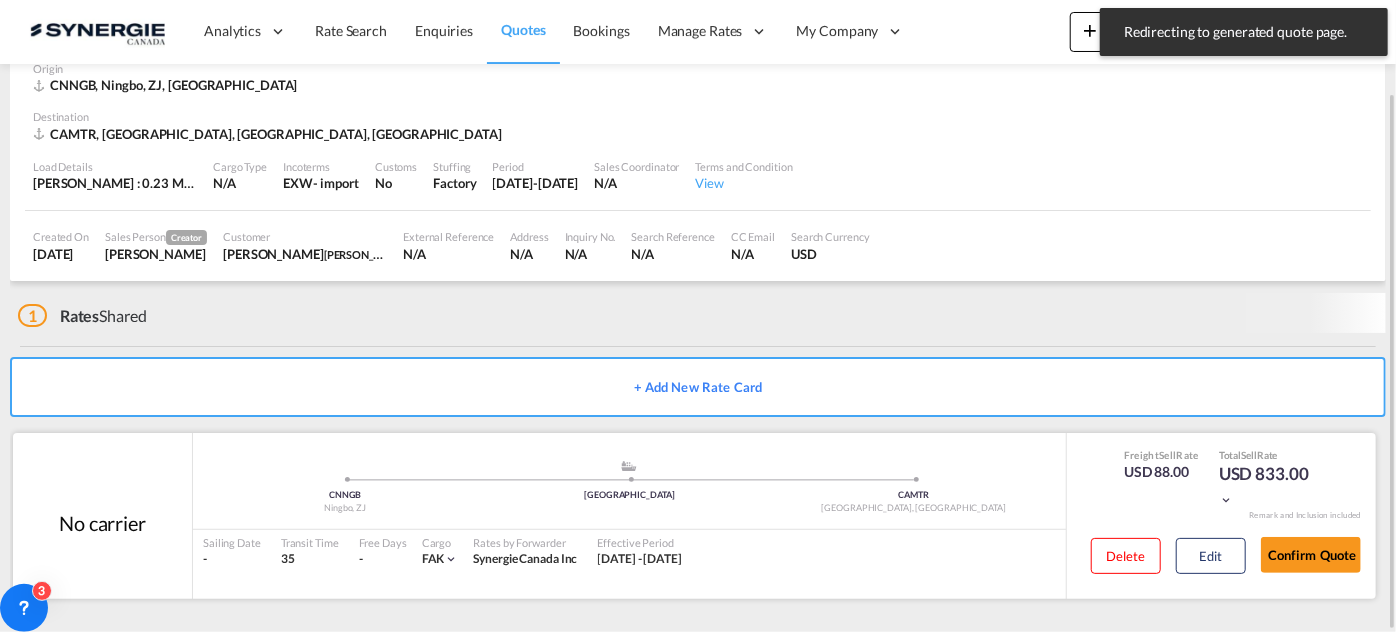 scroll, scrollTop: 95, scrollLeft: 0, axis: vertical 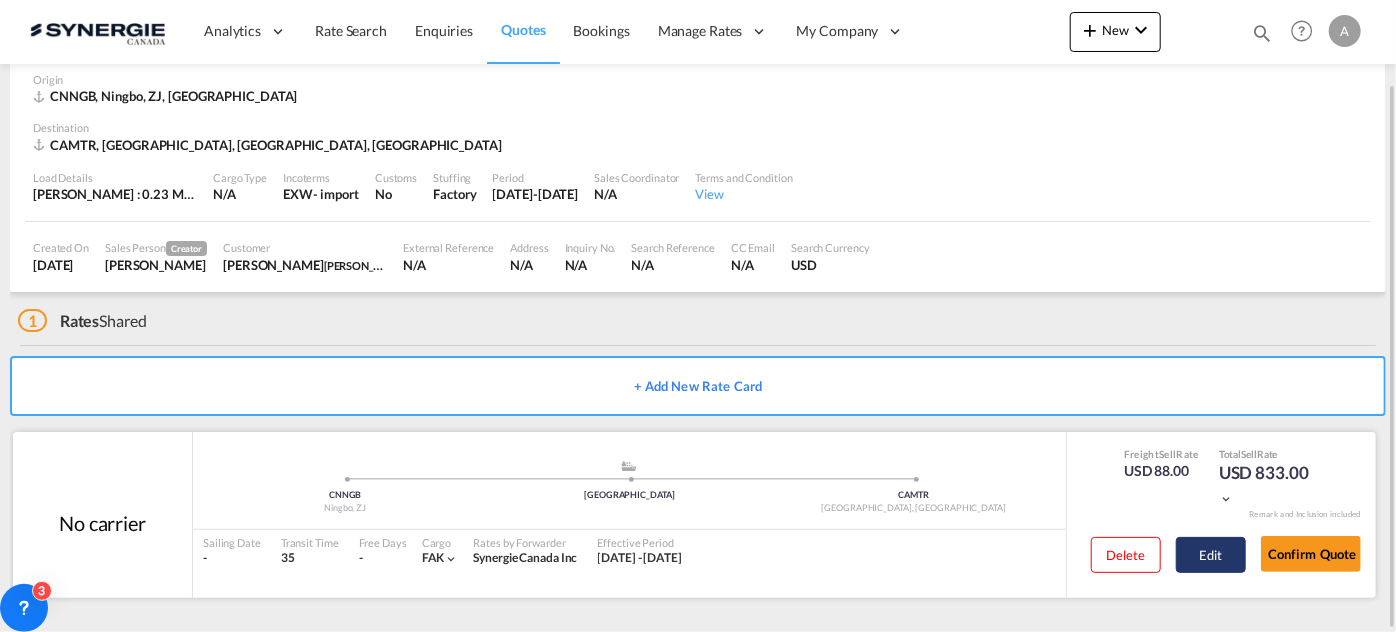 click on "Edit" at bounding box center (1211, 555) 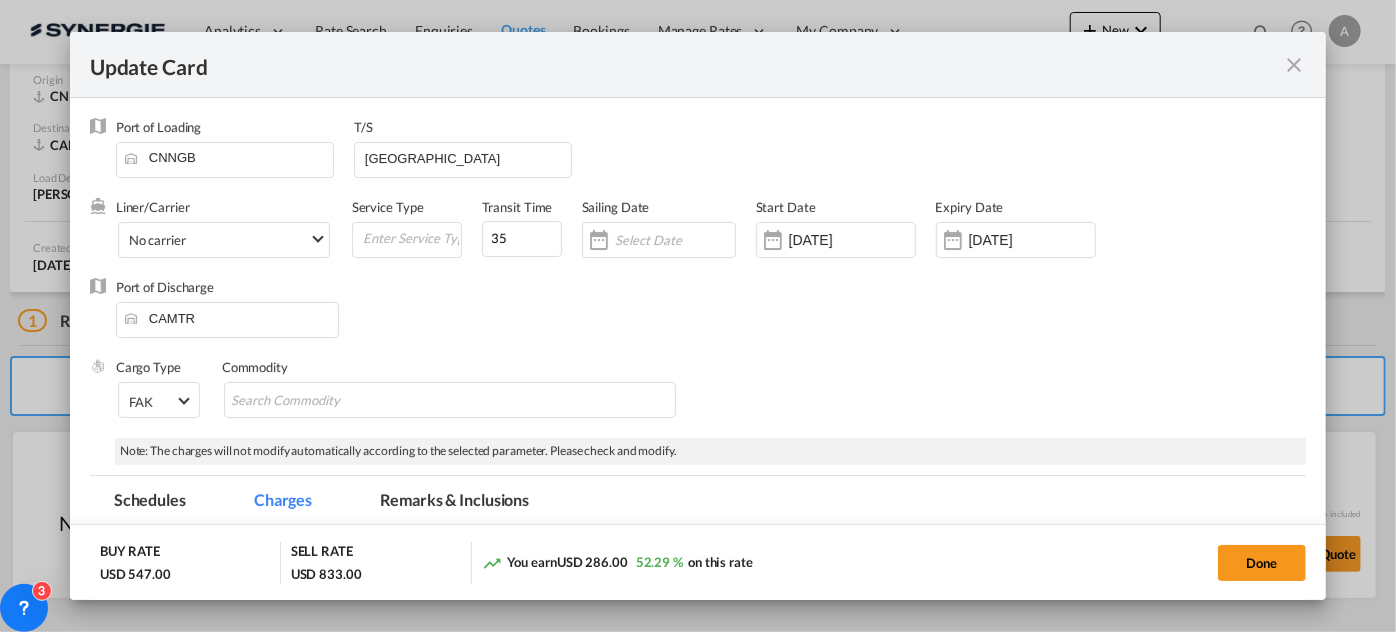 click on "Remarks & Inclusions" at bounding box center [454, 503] 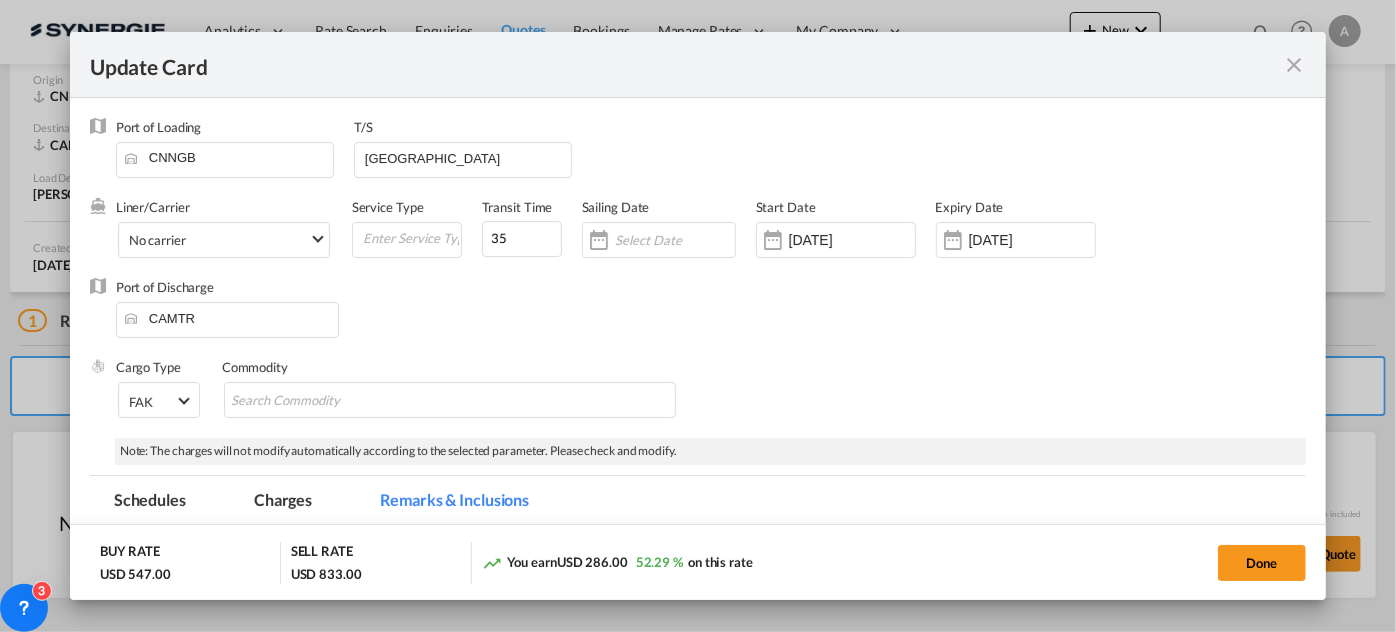 scroll, scrollTop: 397, scrollLeft: 0, axis: vertical 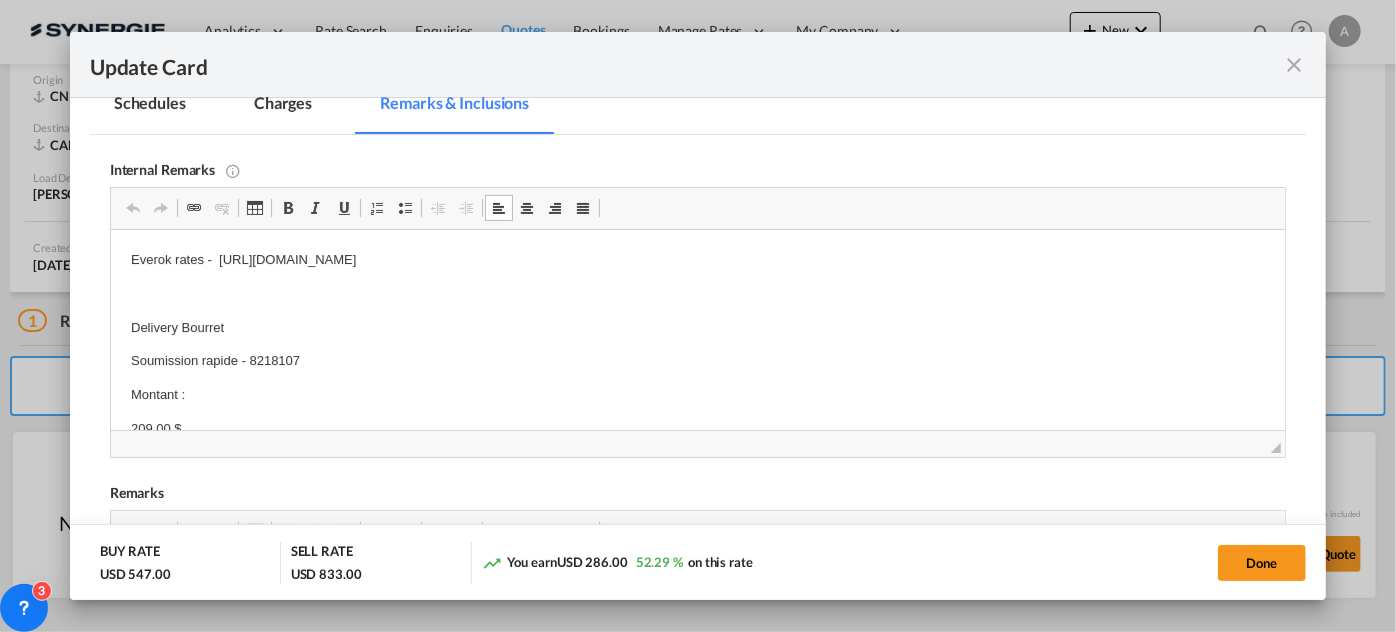 drag, startPoint x: 792, startPoint y: 258, endPoint x: 216, endPoint y: 252, distance: 576.03125 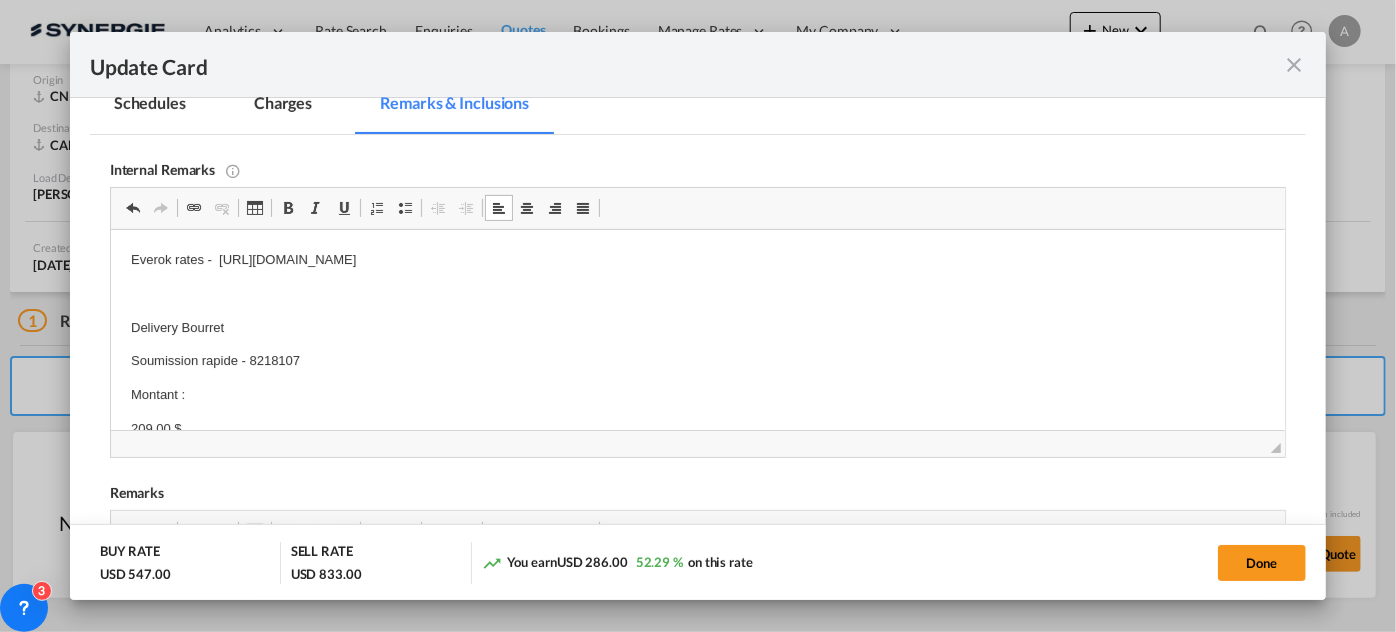 click on "Delivery Bourret" at bounding box center (697, 328) 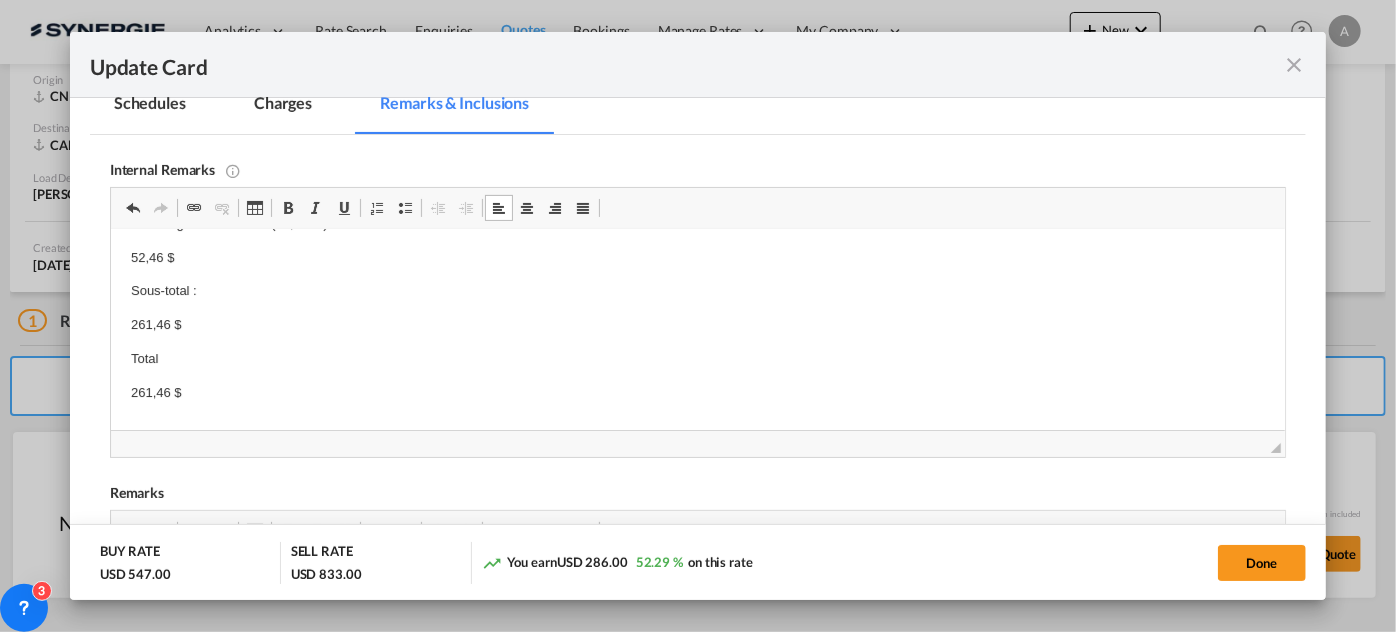 scroll, scrollTop: 363, scrollLeft: 0, axis: vertical 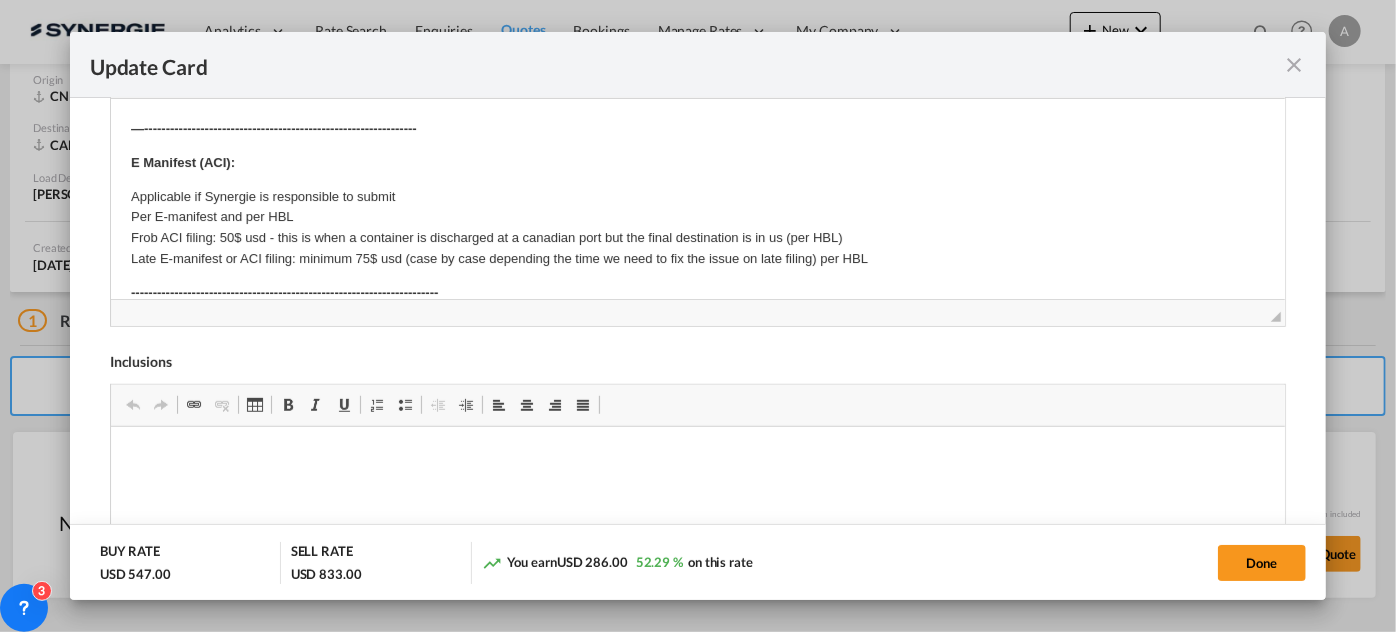 click on "E Manifest (ACI):" at bounding box center [697, 163] 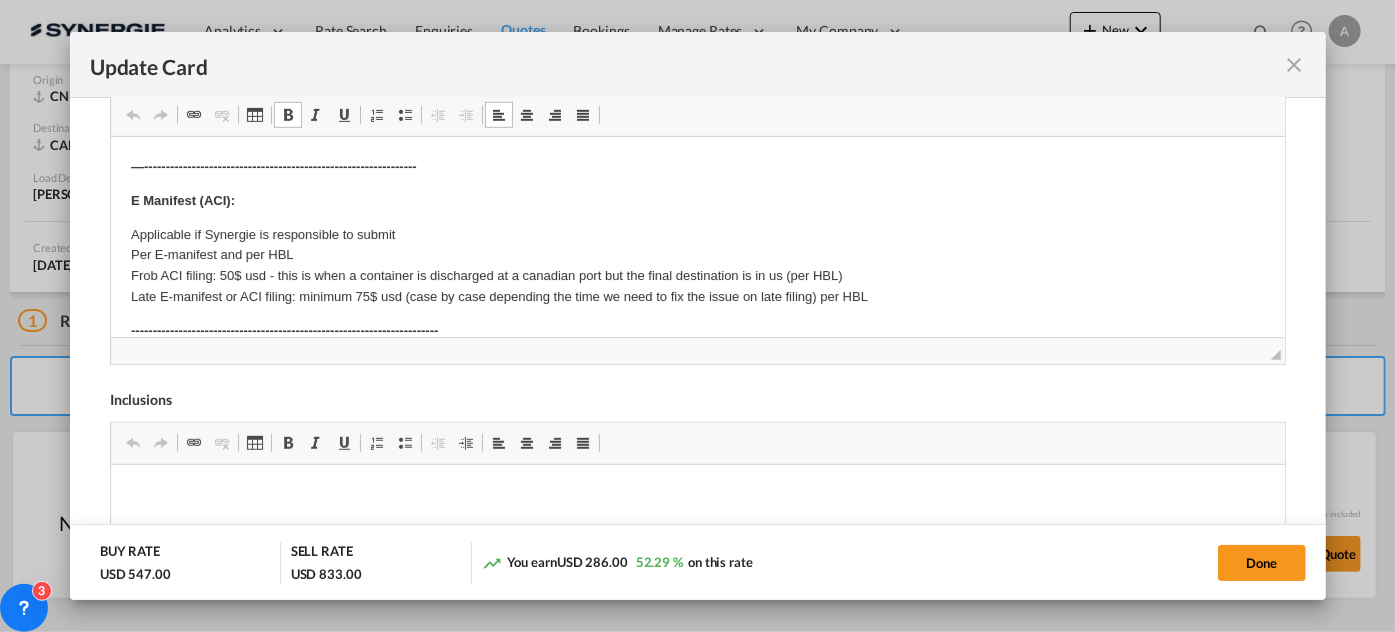 scroll, scrollTop: 760, scrollLeft: 0, axis: vertical 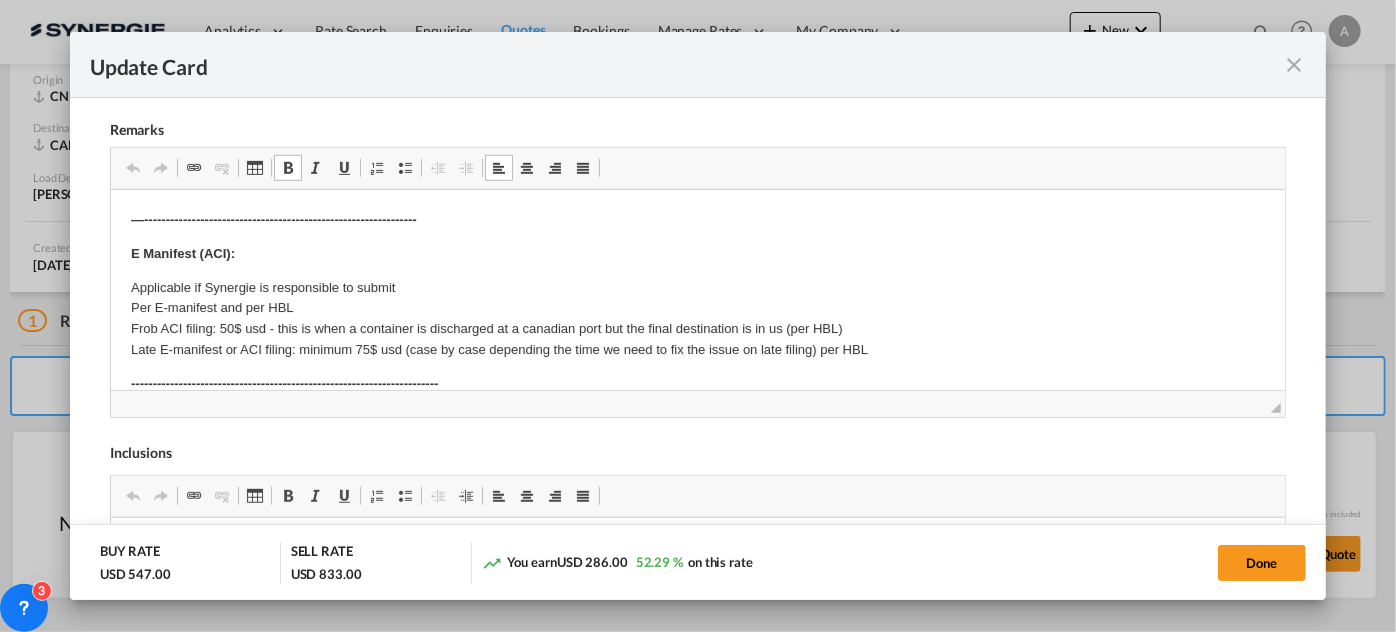 click on "—--------------------------------------------------------------- E Manifest (ACI): Applicable if Synergie is responsible to submit Per E-manifest and per HBL Frob ACI filing: 50$ usd - this is when a container is discharged at a canadian port but the final destination is in us (per HBL) Late E-manifest or ACI filing: minimum 75$ usd (case by case depending the time we need to fix the issue on late filing) per HBL -----------------------------------------------------------------------  Automated Manifest System (AMS)  - FOR US IMPORT ONLY APPLICABLE IF SYNERGIE IS RESPONSIBLE TO SUBMIT PER  HBL ---------------------------------------------------------------------- Dock Fee 2 / 100 KGS MIN. 85 USD 1 CBM = 300 KGS *CHARGED PER HBL* —-------------------------------------------------------------------- LCL Standard Pickup/Delivery Origin(s): MONTREAL, QC Destination(s): B300-3535 Boul Sainte-Anne Québec QC G1E 3L6 STACKABLE DOCK TO DOCK LIVE UNLOAD *Rate valid for palletized cargo Cargo Coverage" at bounding box center (697, 779) 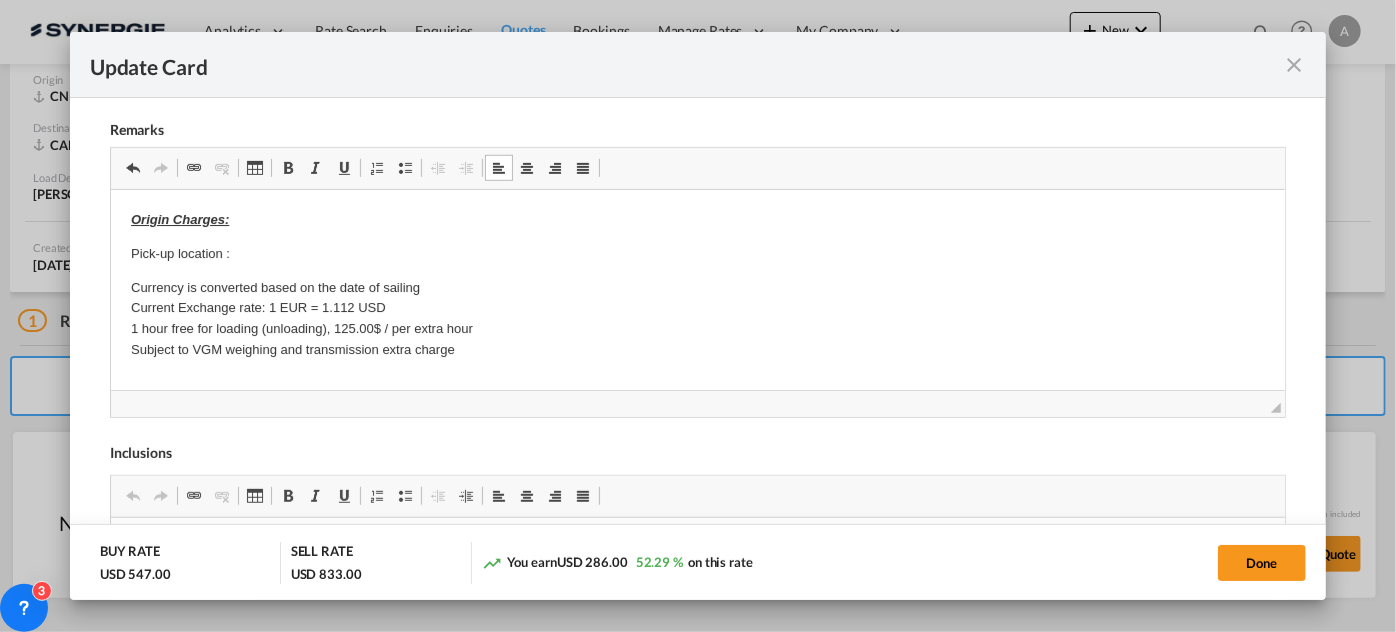 scroll, scrollTop: 22, scrollLeft: 0, axis: vertical 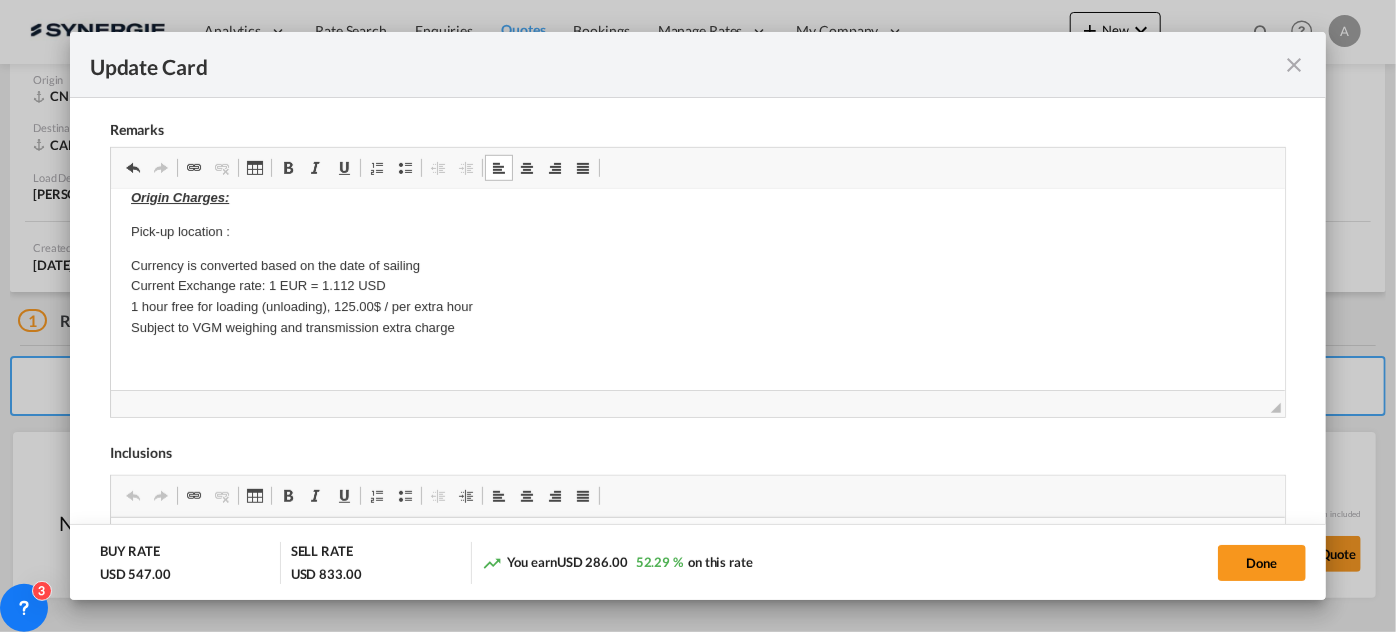 click on "Pick-up location :" at bounding box center (697, 232) 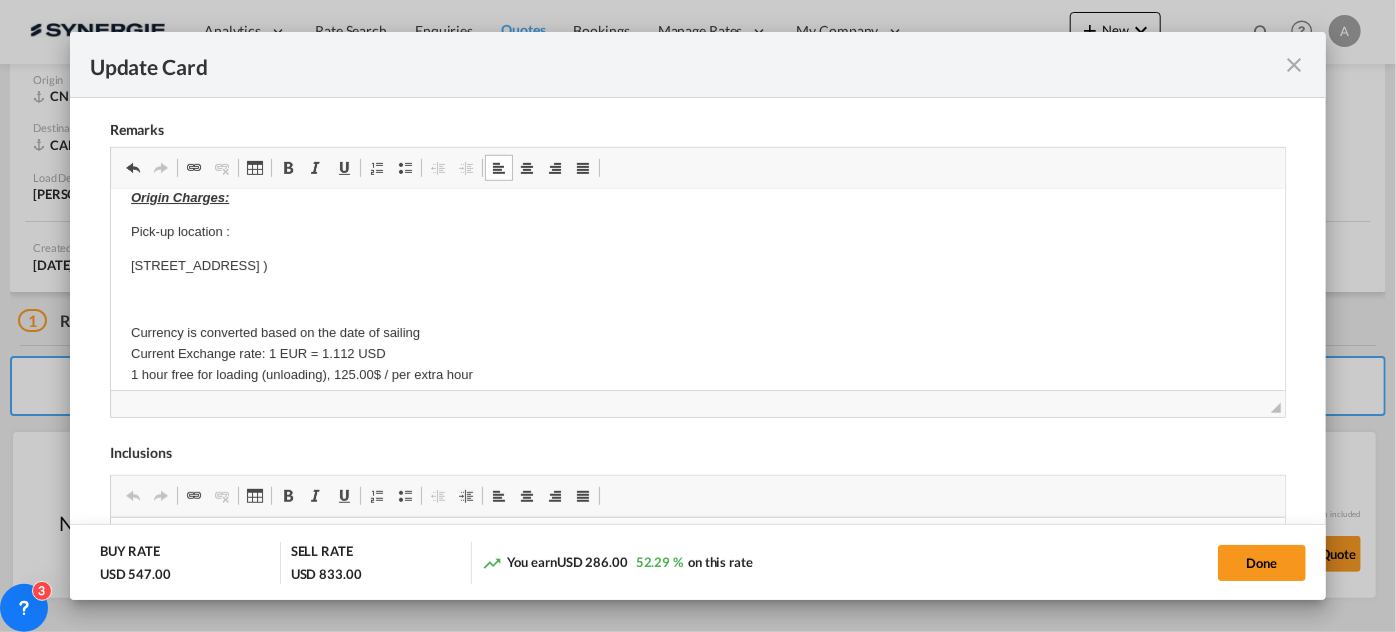 drag, startPoint x: 902, startPoint y: 241, endPoint x: 878, endPoint y: 271, distance: 38.418747 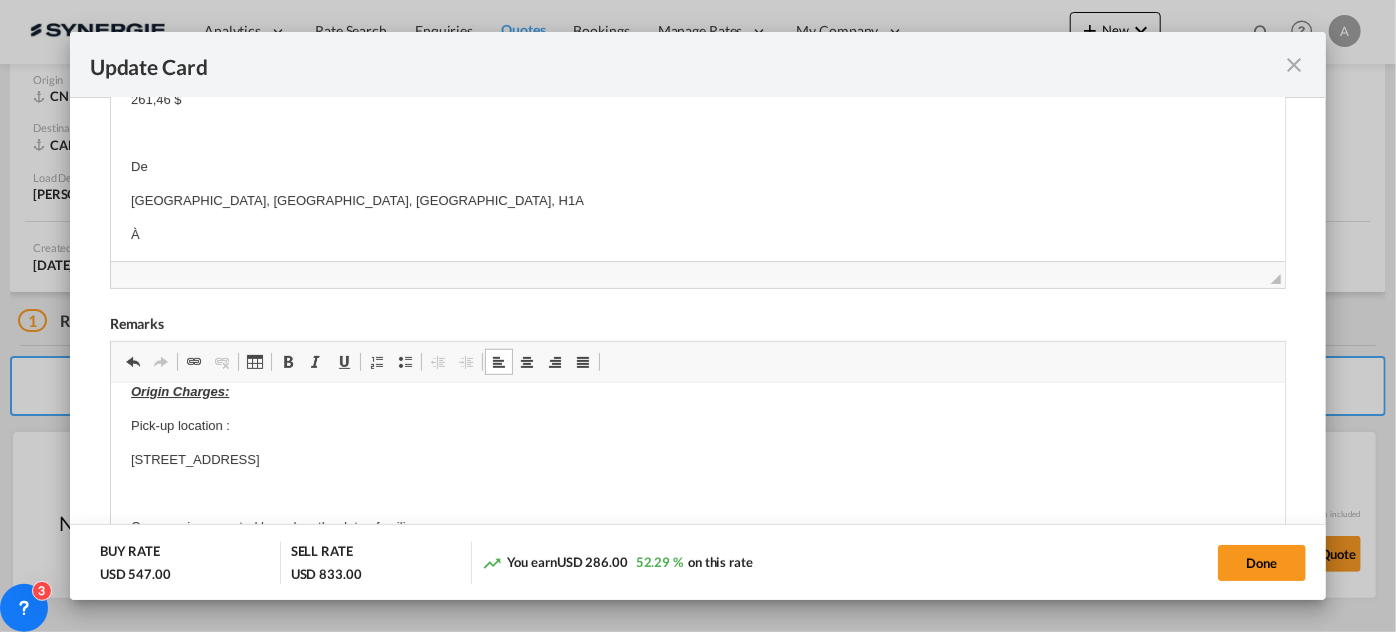 scroll, scrollTop: 397, scrollLeft: 0, axis: vertical 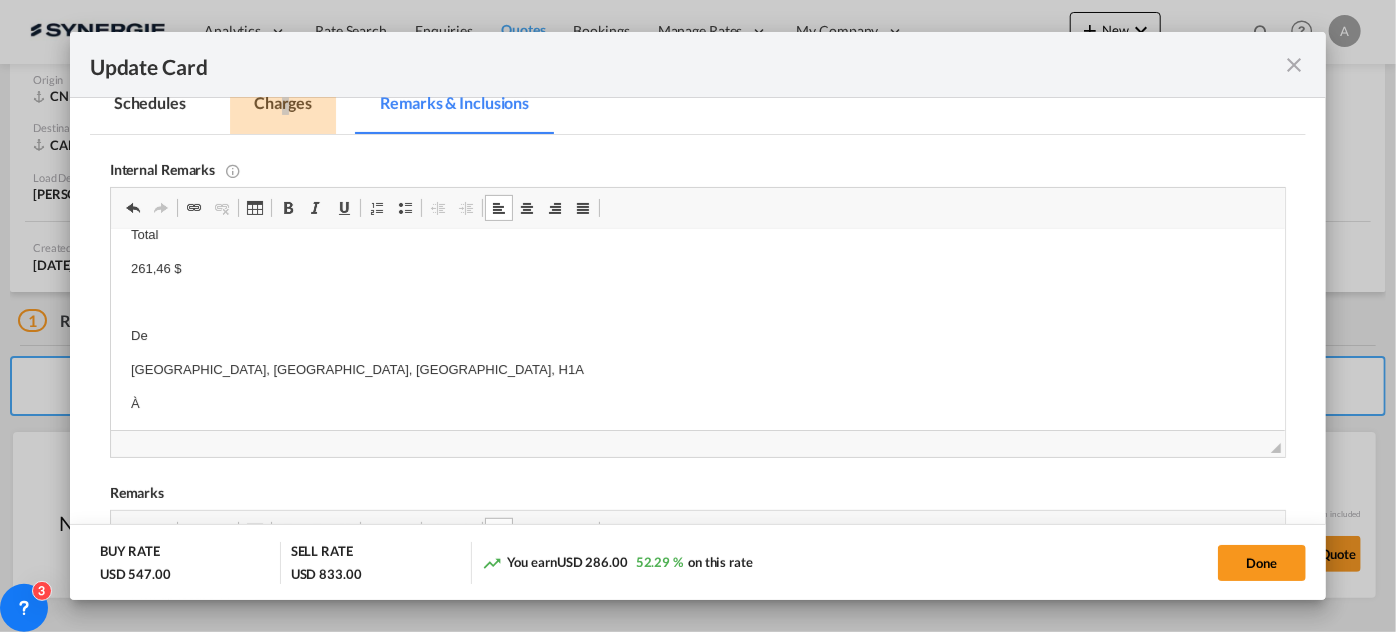 click on "Port of Loading
CNNGB
T/S
VANCOUVER
Liner/Carrier No carrier   2HM LOGISTICS D.O.O AAXL GLOBAL SHIPPING LINES LLC ABDUL MUHSEN SHIPPING LLC Anco Trans ANL ANL Container Line Arkas Line Australia National Line (ANL) Baker Transport BINEX LINE CORP BMC Line Shipping BOLD BUSCADOR Carotrans Cleve & Zonen CMA CGM CMA CGM SPOTON API CMACGM API (Contract) CNC line under CMA CGM Combiline CONTINENTAL WORLDWIDE SHIPPING SERVICE LLC COSCO COSCO SynconHub DB GROUP DKT ECU Worldwide Evergreen Line Evergreen Spot EWM Transport EZ ZIM Fast Transit Line FIRST SHIPPING-NVOCC FPS Freight Masters GLOBELINK GLOBELINK SPOT Gold Star Line Greencarrier GRIMALDI LINES HAMBURG SUD HAPAG LLOYD Hapag-Lloyd Quick Quotes Hapag-Lloyd Spot HLS HMM Hyundai Merchant Marine (HMM) spot INCA LINE Interasia Lines JET-SEA INTERNATIONAL SHIPPING INC LOCHER EVERS INTERNATIONAL Logisber Haulage Logwin Lunar star line MAERSK LINE" at bounding box center (698, 455) 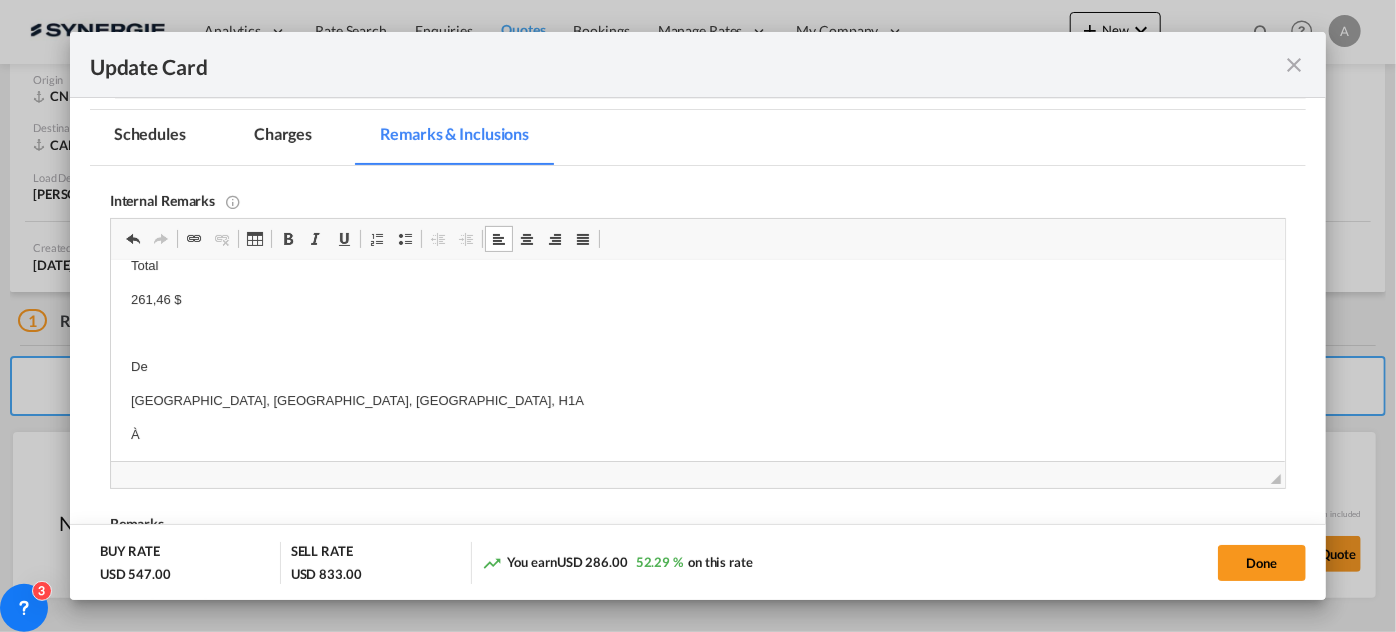 click on "Charges" at bounding box center (283, 137) 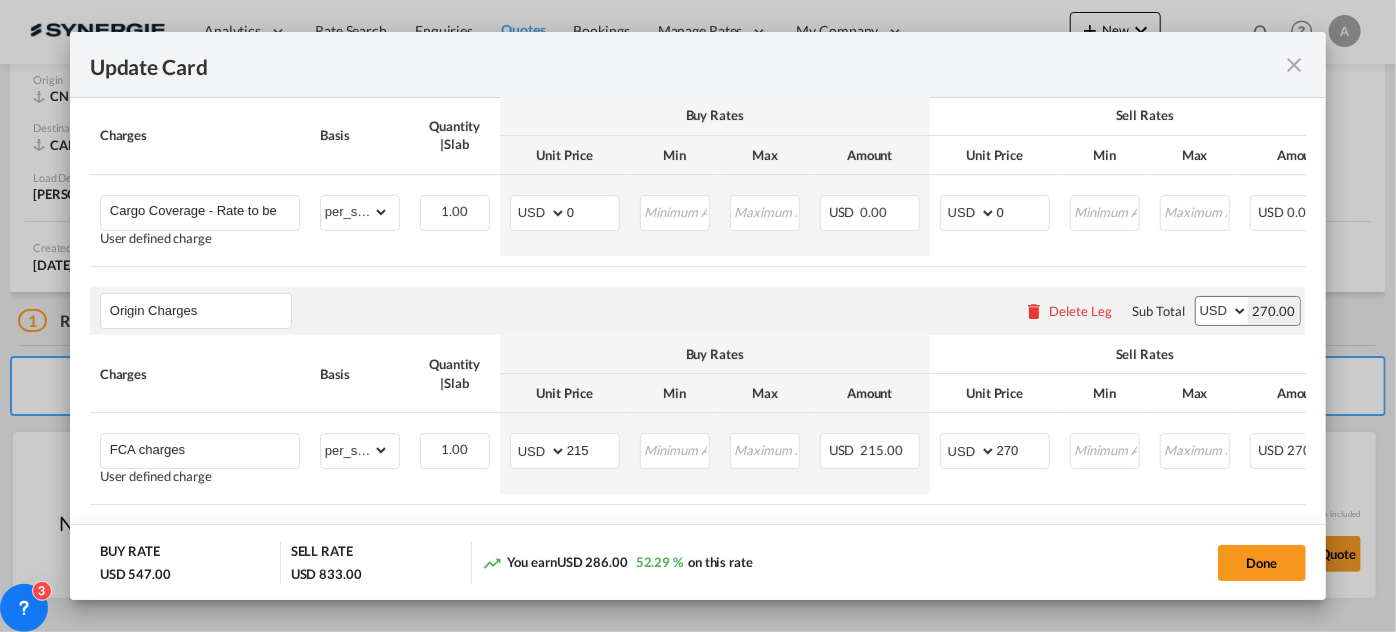 scroll, scrollTop: 1666, scrollLeft: 0, axis: vertical 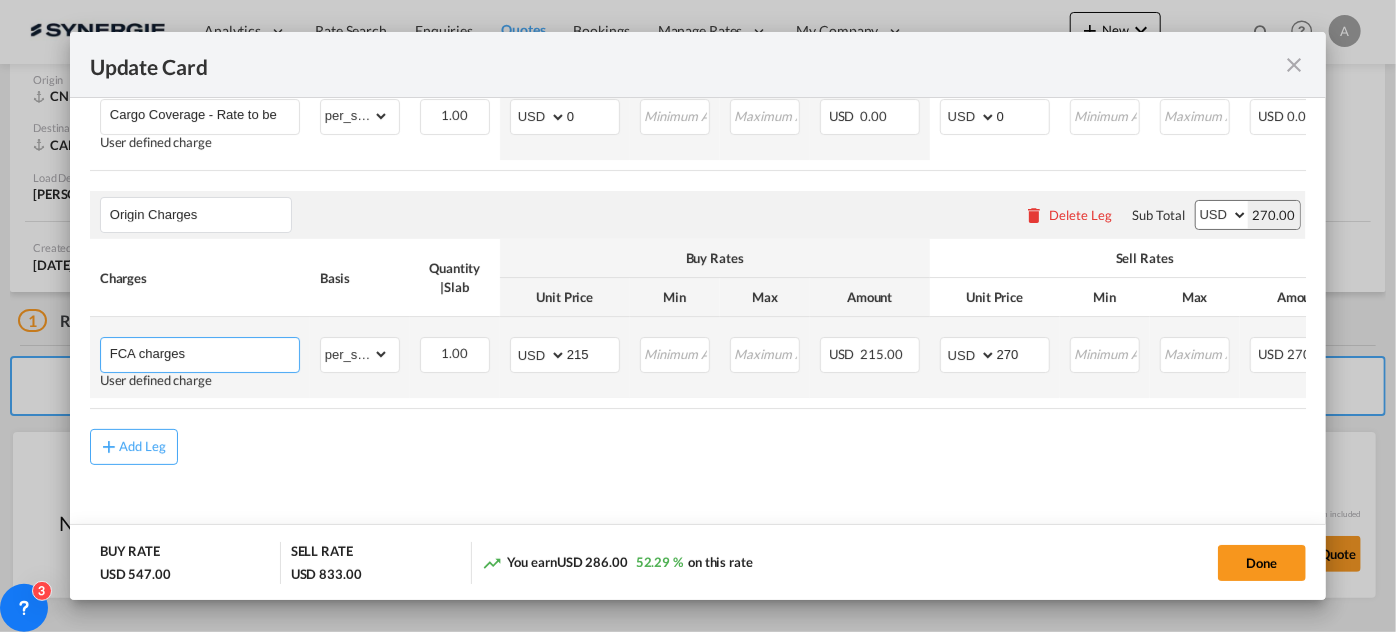 click on "FCA charges" at bounding box center (204, 353) 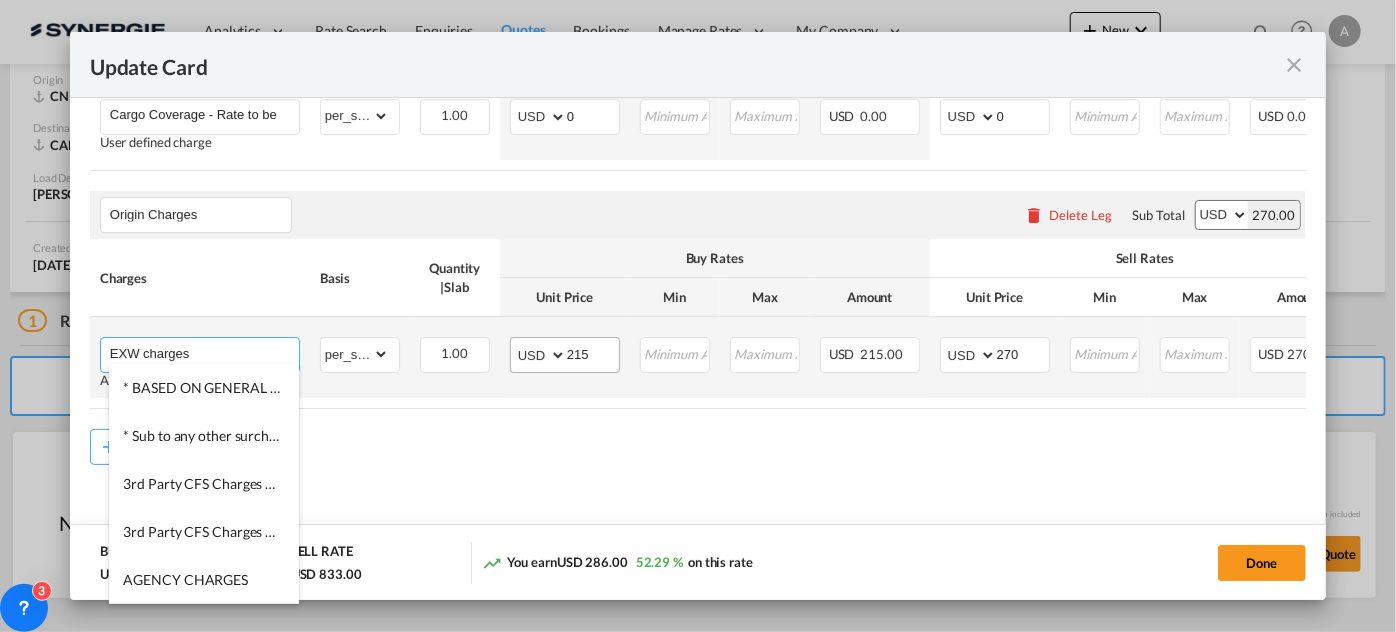 type on "EXW charges" 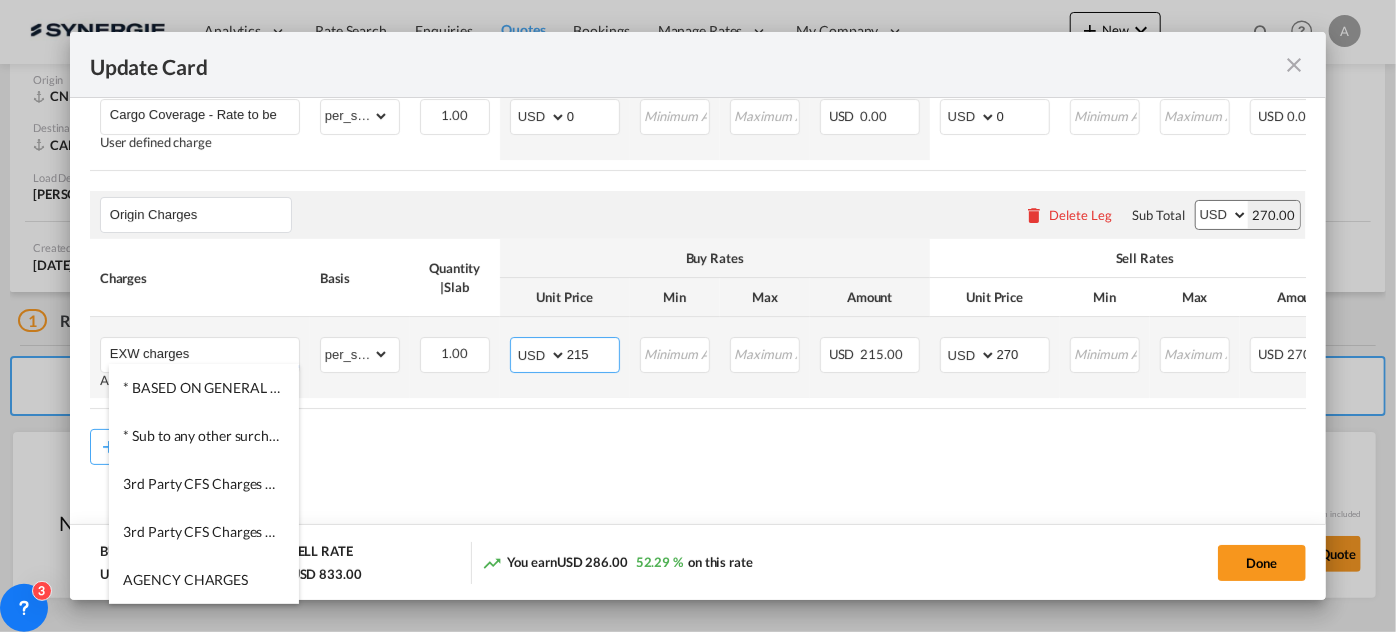 click on "215" at bounding box center (593, 353) 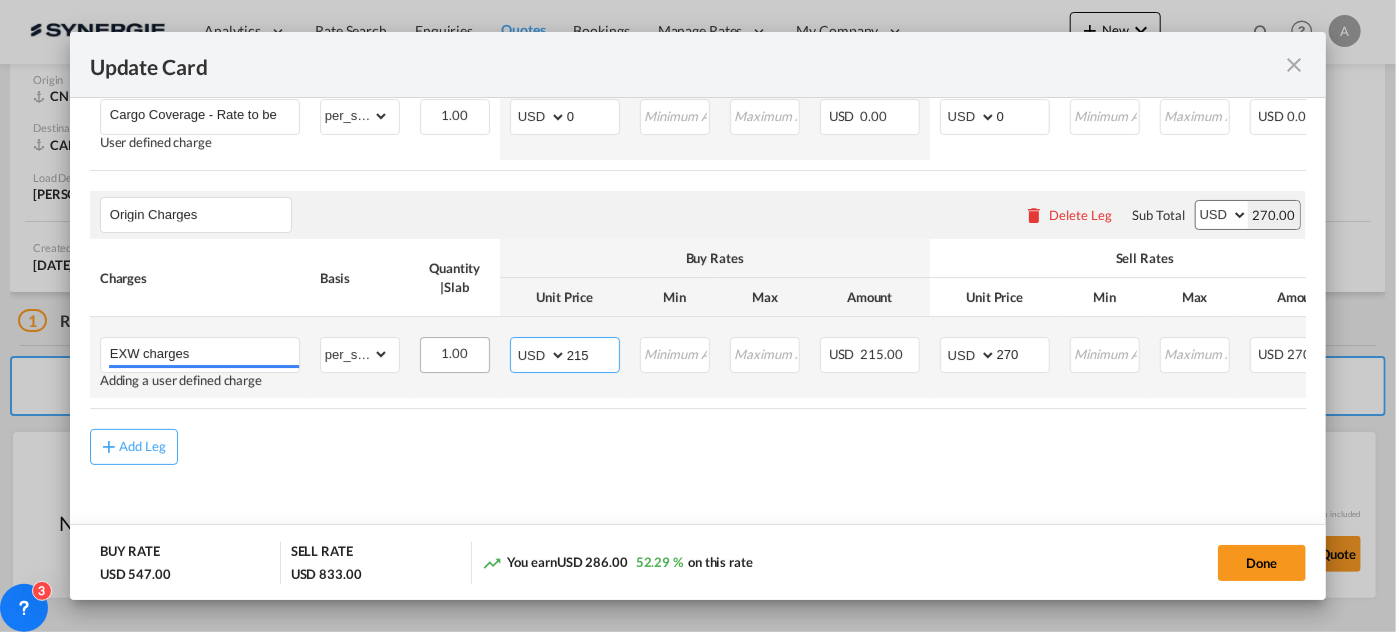 drag, startPoint x: 596, startPoint y: 345, endPoint x: 457, endPoint y: 354, distance: 139.29106 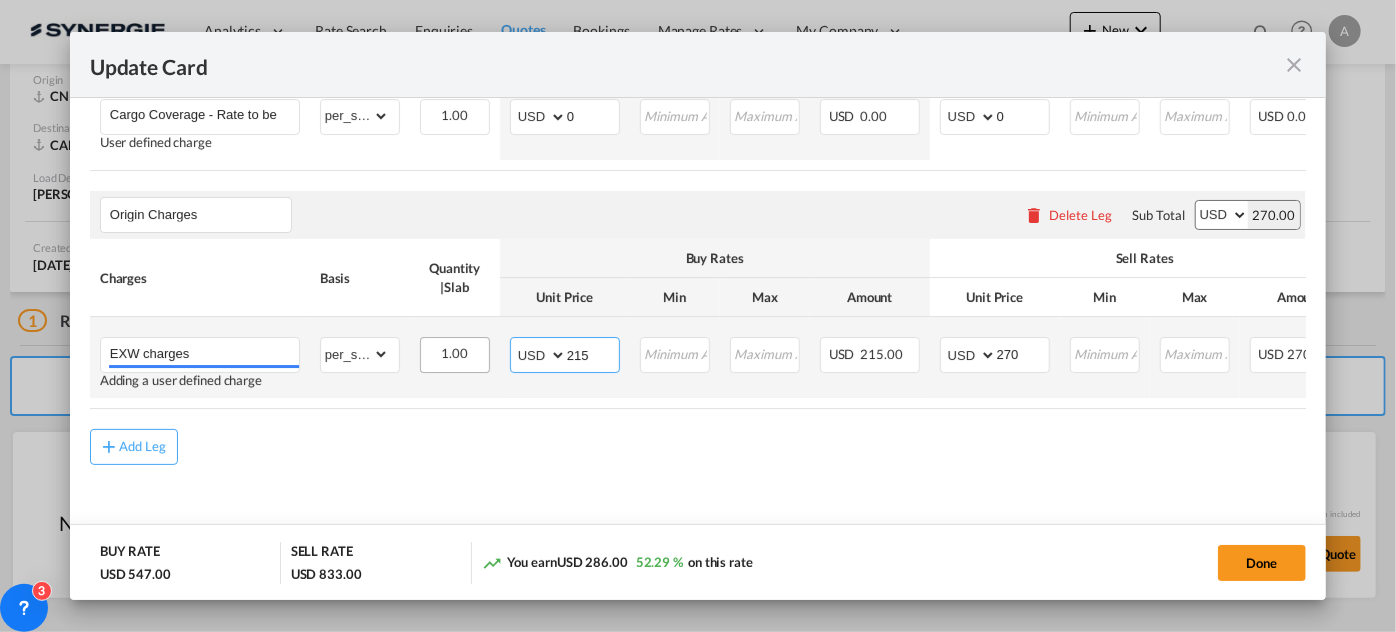 click on "EXW charges                                                     Adding a user defined charge Please Enter
Already Exists
gross_weight
volumetric_weight
per_shipment
per_bl
per_km
per_hawb
per_kg
flat
per_ton
per_cbm
per_hbl
per_w/m
per_awb
per_sbl
per_quintal
per_doc
N/A
per shipping bill
per_lbs
per_pallet
per_carton
per_vehicle
per_shift
per_invoice
per_package
per_cft
per_day
per_revalidation
% on freight total
per_declaration
per_document
per clearance
MRN per_shipment can not applied for this charge.   Please Select 1.00 Please Enter
Invalid Input
AED AFN ALL AMD ANG AOA ARS AUD AWG AZN BAM BBD BDT BGN BHD BIF BMD BND BOB BRL BSD BTN BWP BYN BZD CAD CDF CHF CLP CNY COP CRC CUC CUP CVE CZK DJF DKK DOP DZD EGP ERN ETB EUR FJD FKP FOK GBP GEL GGP GHS GIP GMD GNF GTQ GYD HKD HNL HRK HTG HUF IDR ILS IMP INR IQD IRR ISK JMD JOD JPY KES KGS KHR KID KMF KRW KWD KYD KZT LAK LBP LKR LRD LSL LYD MAD MDL MGA MKD MMK MNT MOP MRU MUR MVR" at bounding box center (798, 357) 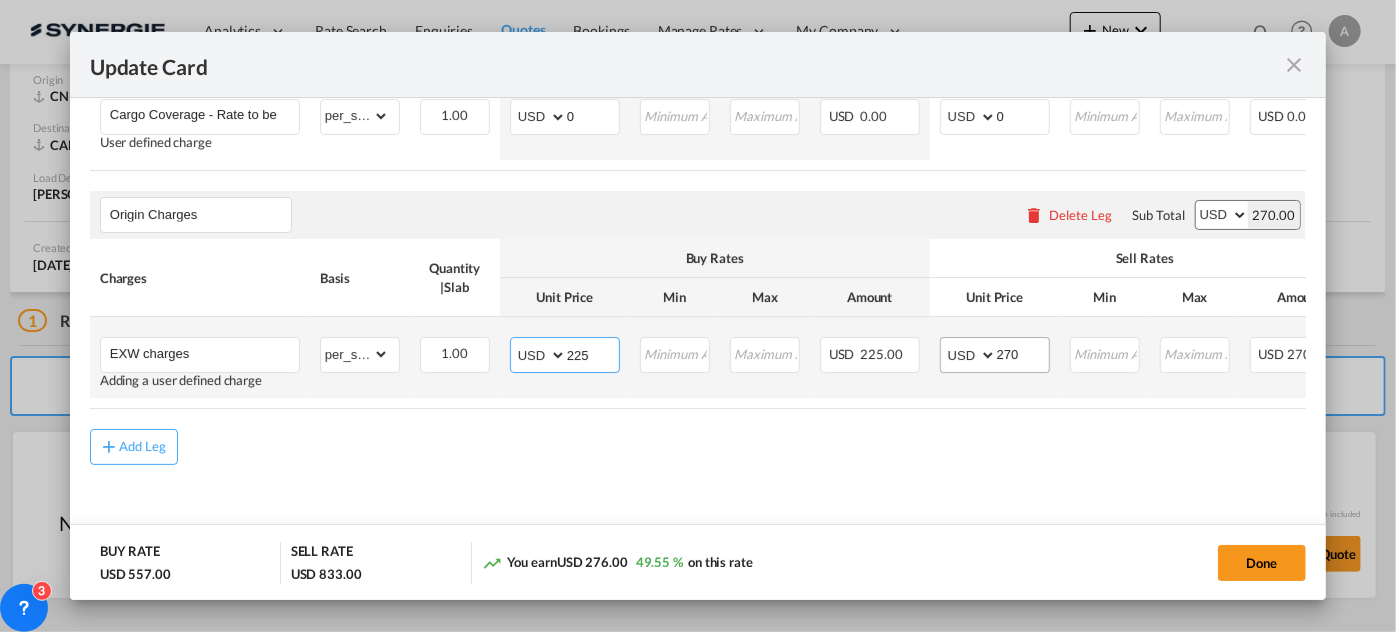 type on "225" 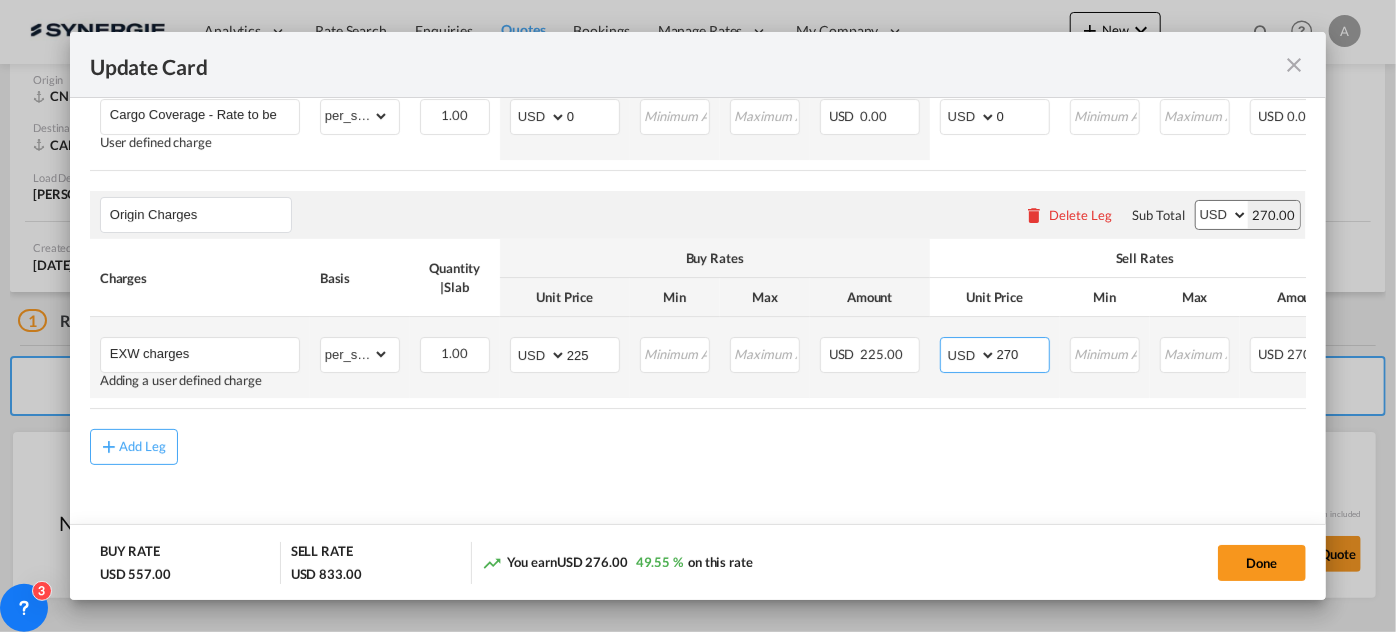 drag, startPoint x: 1025, startPoint y: 355, endPoint x: 950, endPoint y: 353, distance: 75.026665 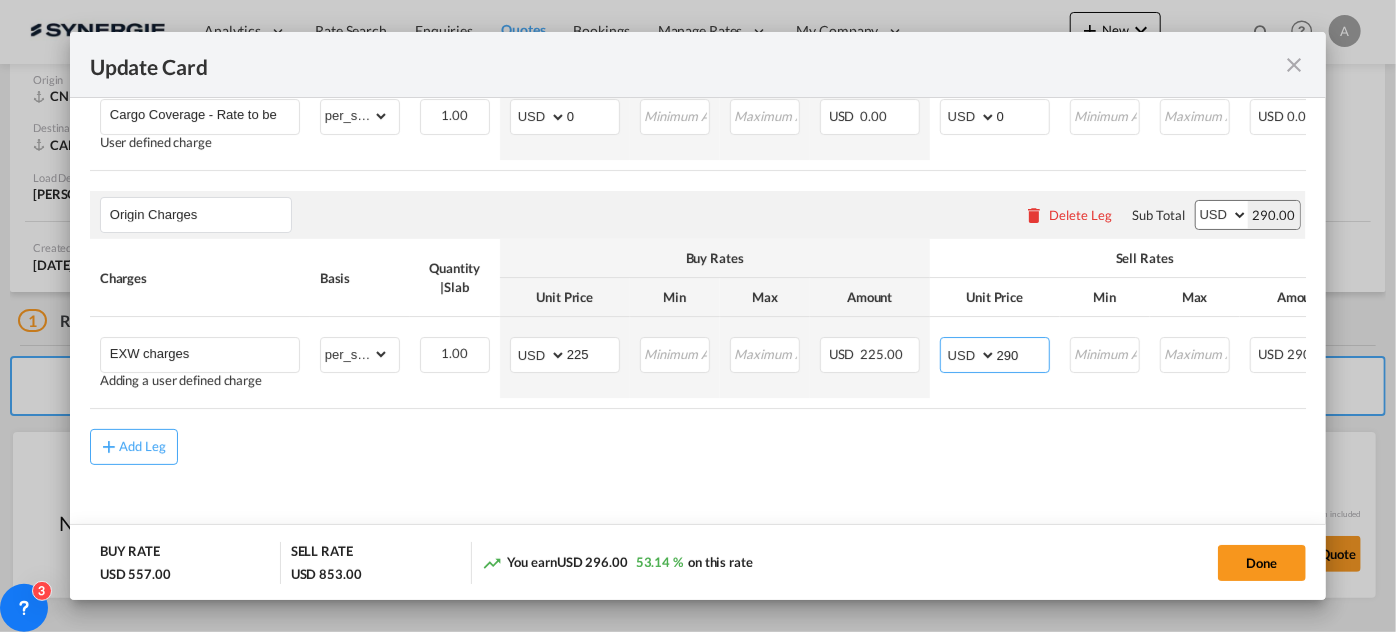type on "290" 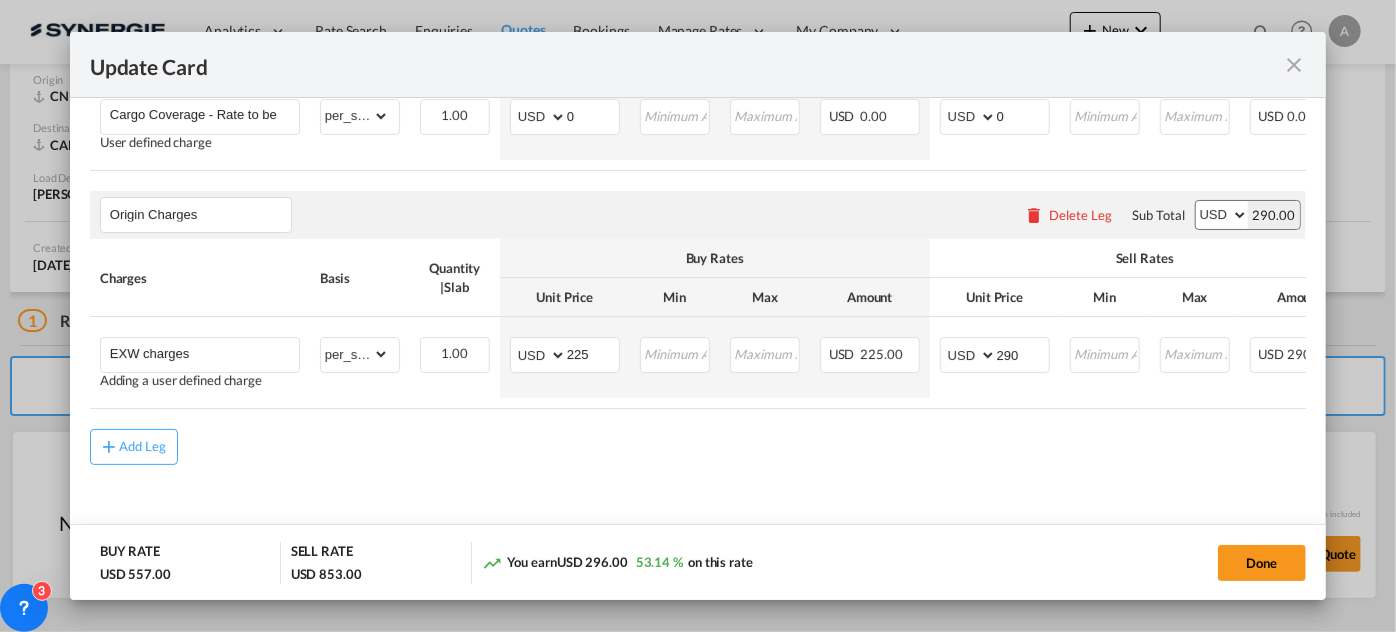 drag, startPoint x: 711, startPoint y: 532, endPoint x: 719, endPoint y: 524, distance: 11.313708 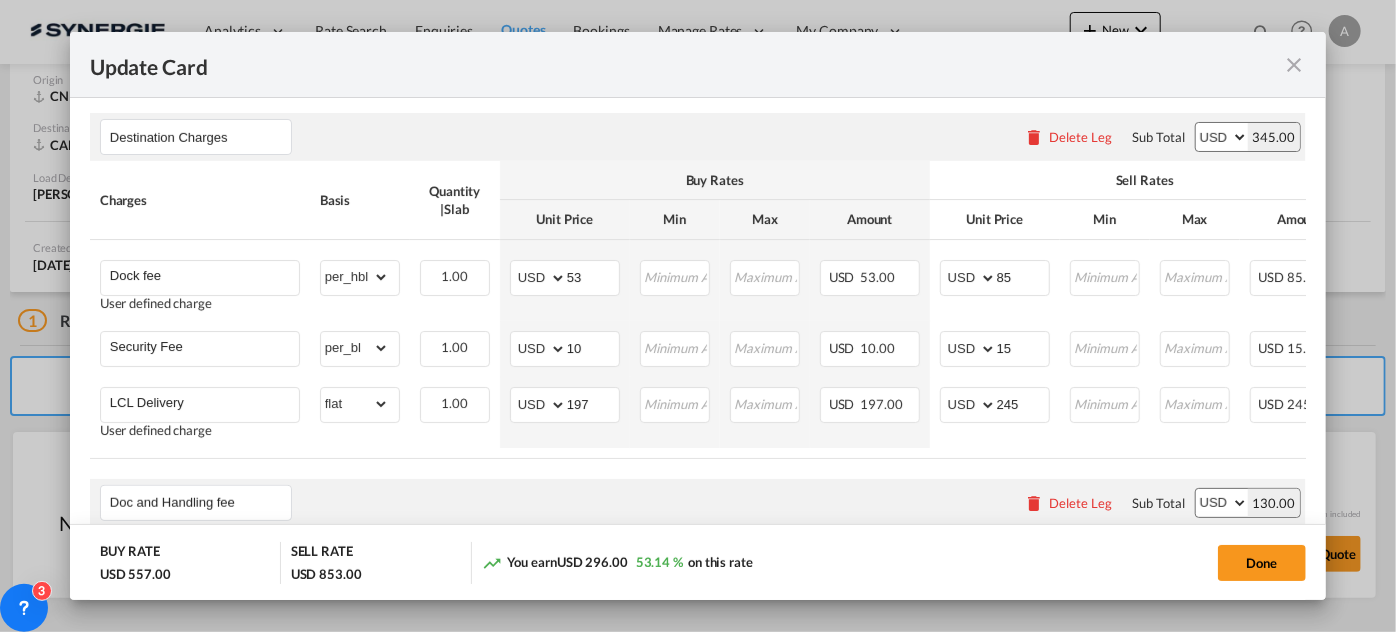 scroll, scrollTop: 393, scrollLeft: 0, axis: vertical 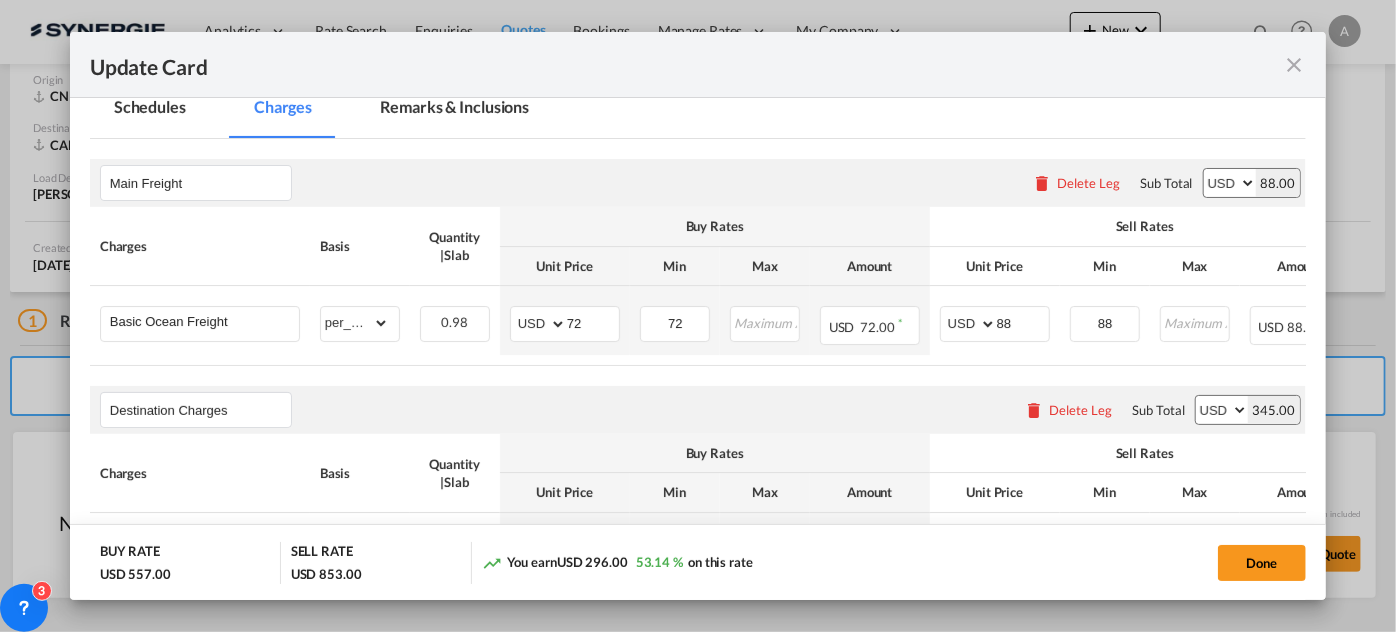 click on "Remarks & Inclusions" at bounding box center (454, 110) 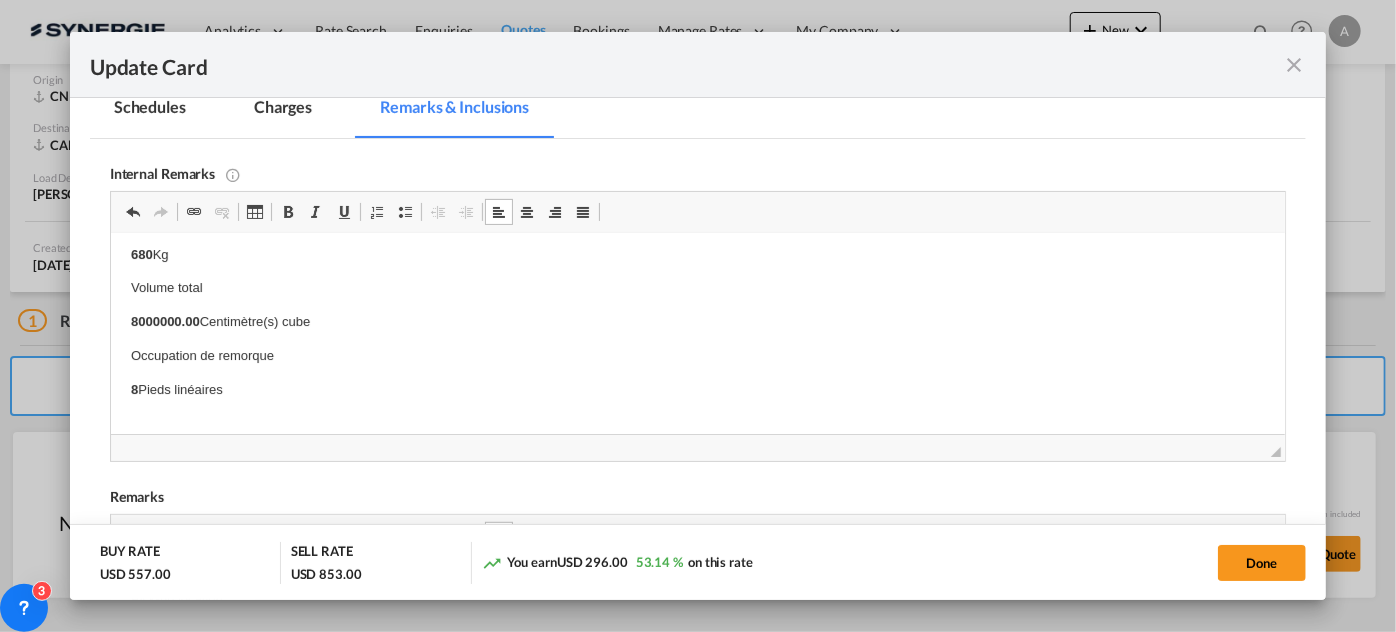scroll, scrollTop: 976, scrollLeft: 0, axis: vertical 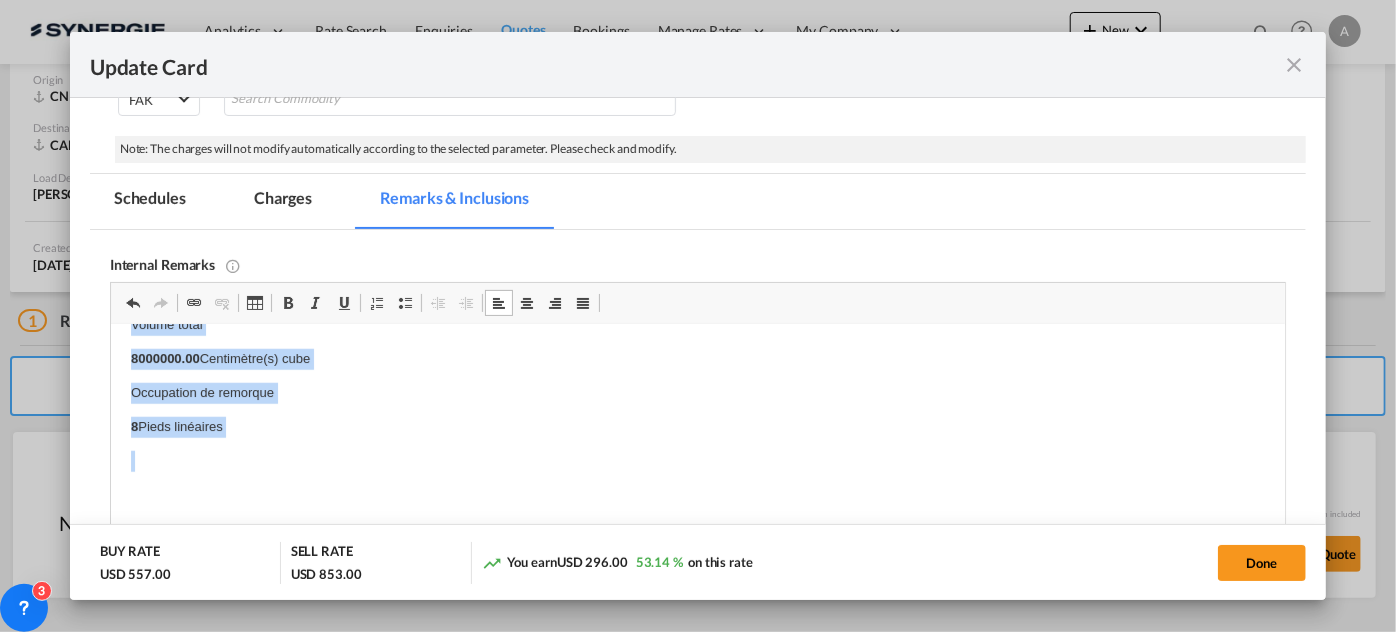 drag, startPoint x: 129, startPoint y: 458, endPoint x: 270, endPoint y: 548, distance: 167.27522 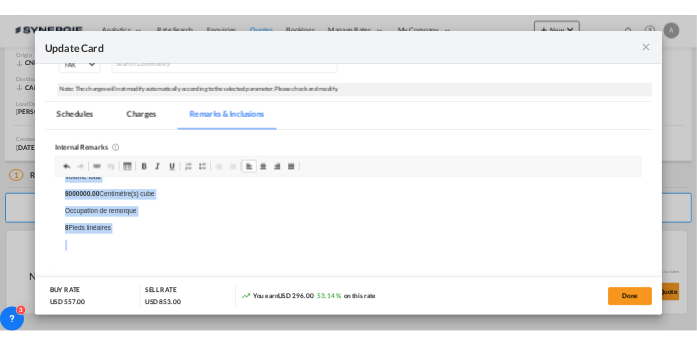 scroll, scrollTop: 0, scrollLeft: 0, axis: both 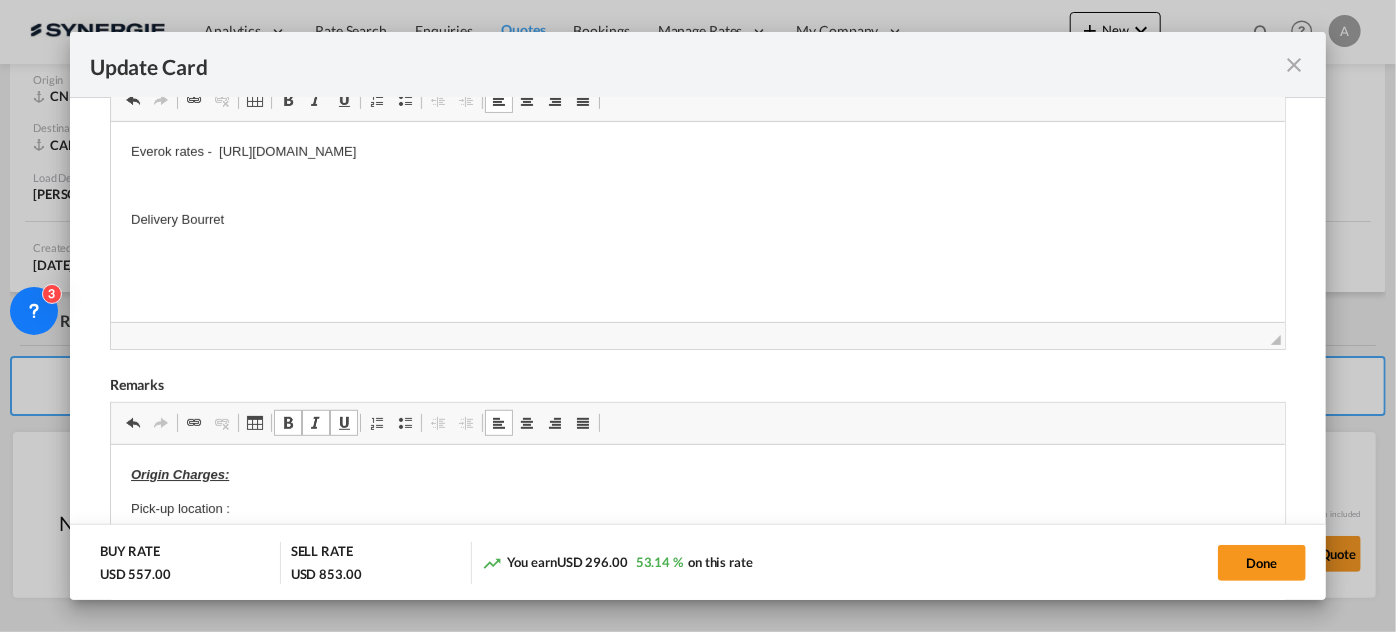 click on "Delivery Bourret" at bounding box center (697, 220) 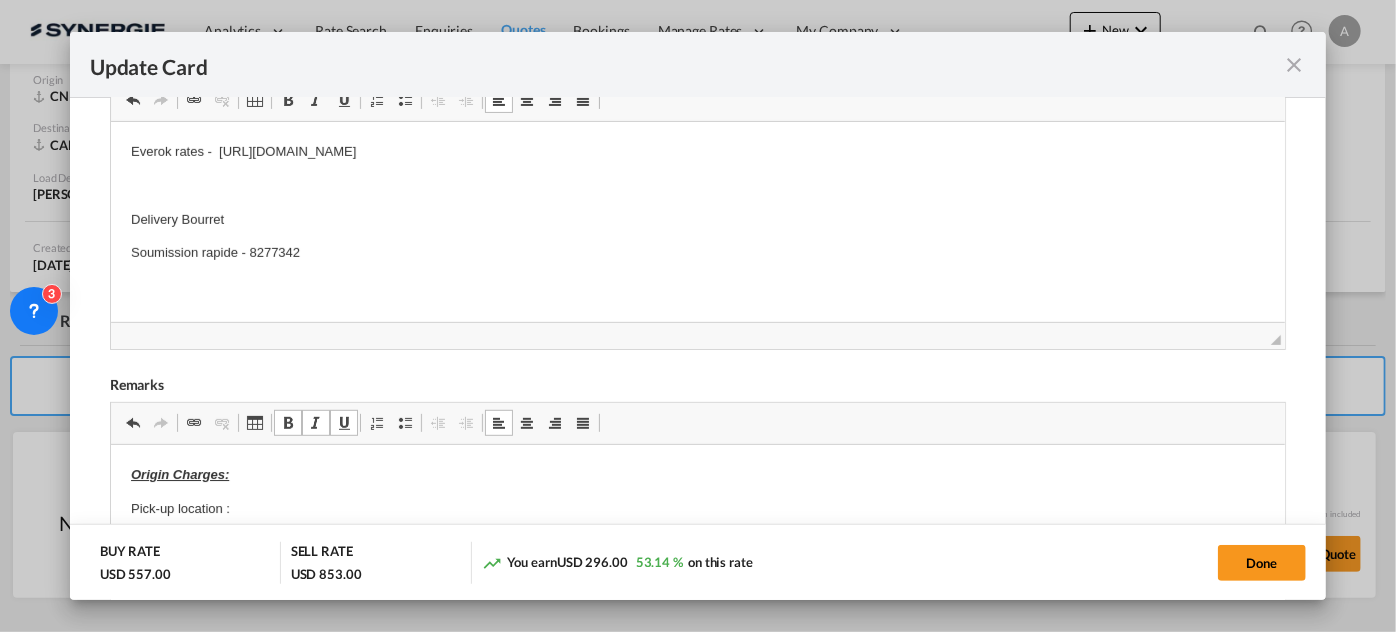 click at bounding box center (697, 287) 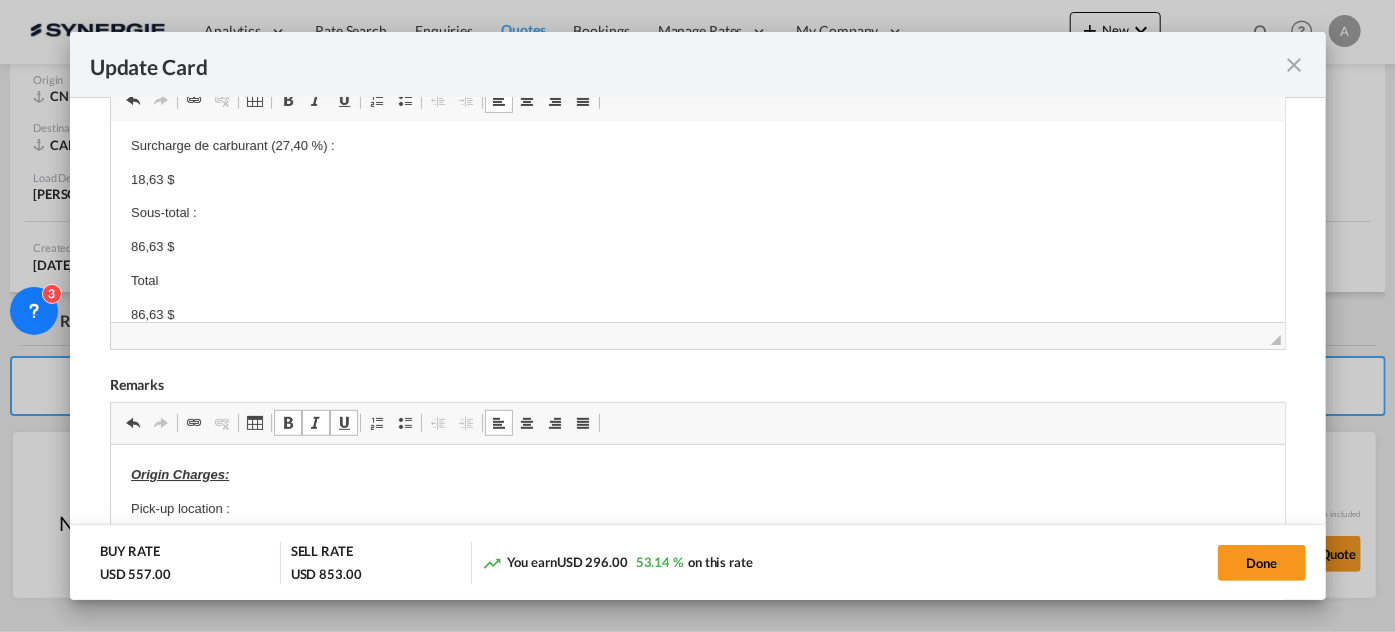 scroll, scrollTop: 0, scrollLeft: 0, axis: both 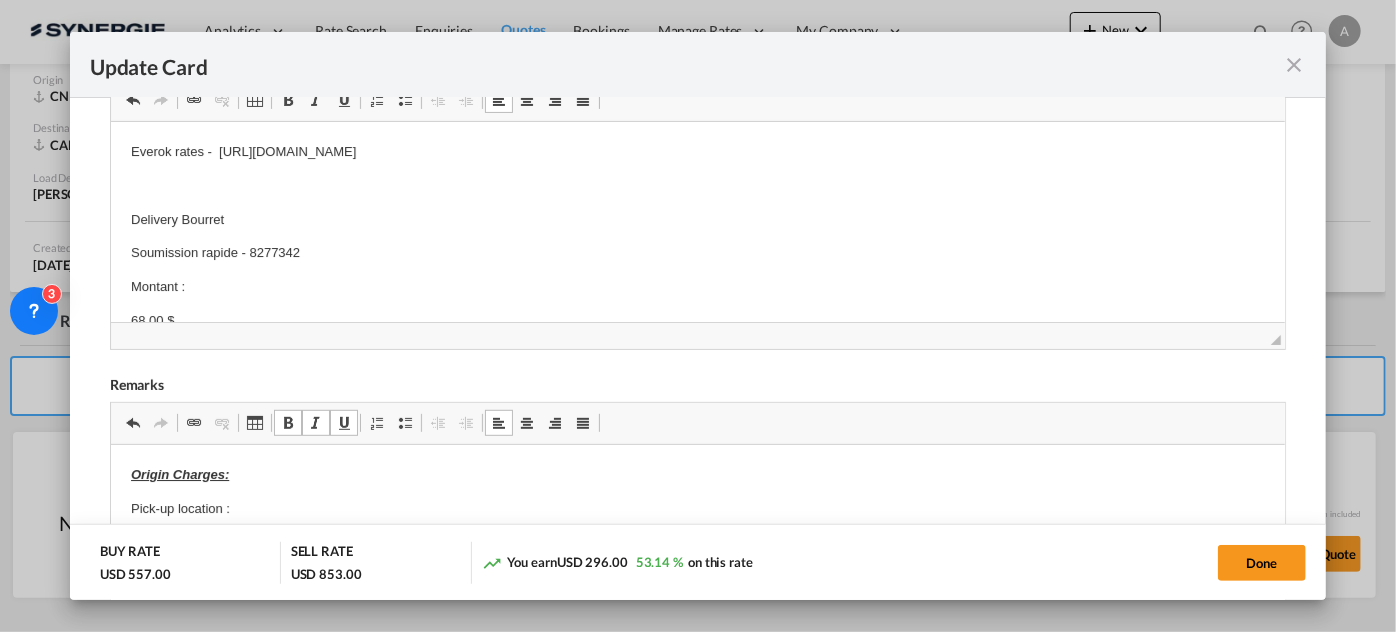 click on "Montant :" at bounding box center [697, 287] 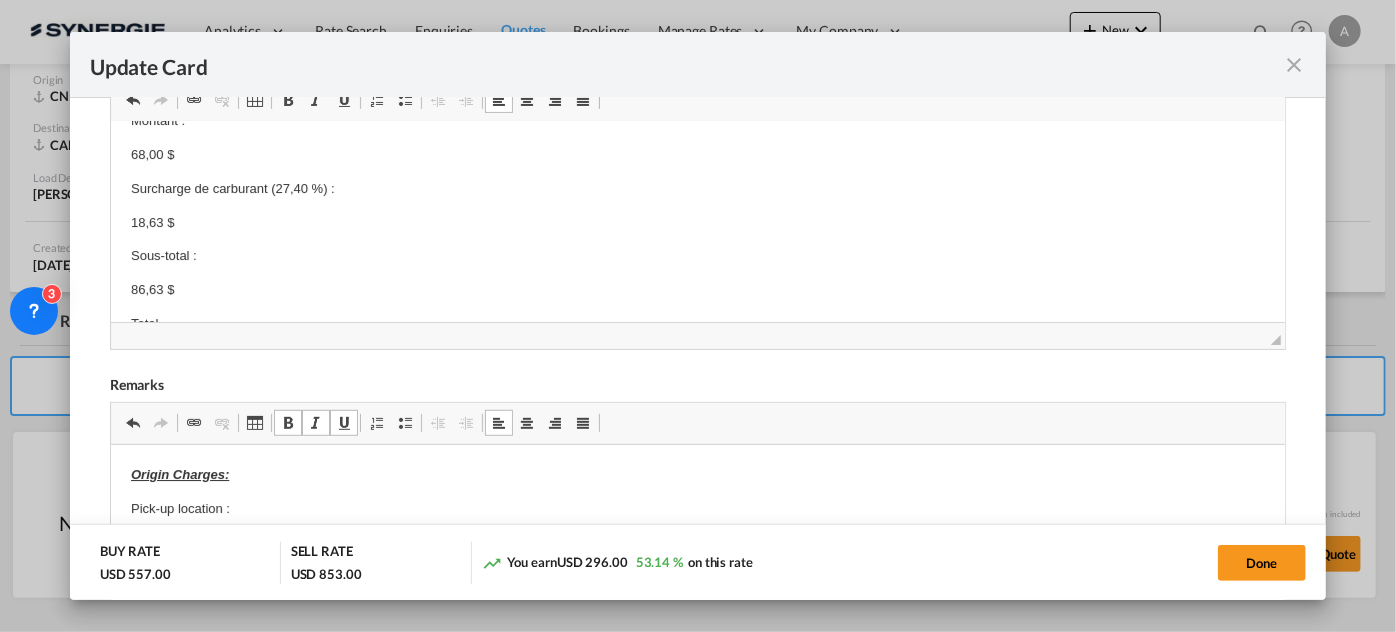 scroll, scrollTop: 232, scrollLeft: 0, axis: vertical 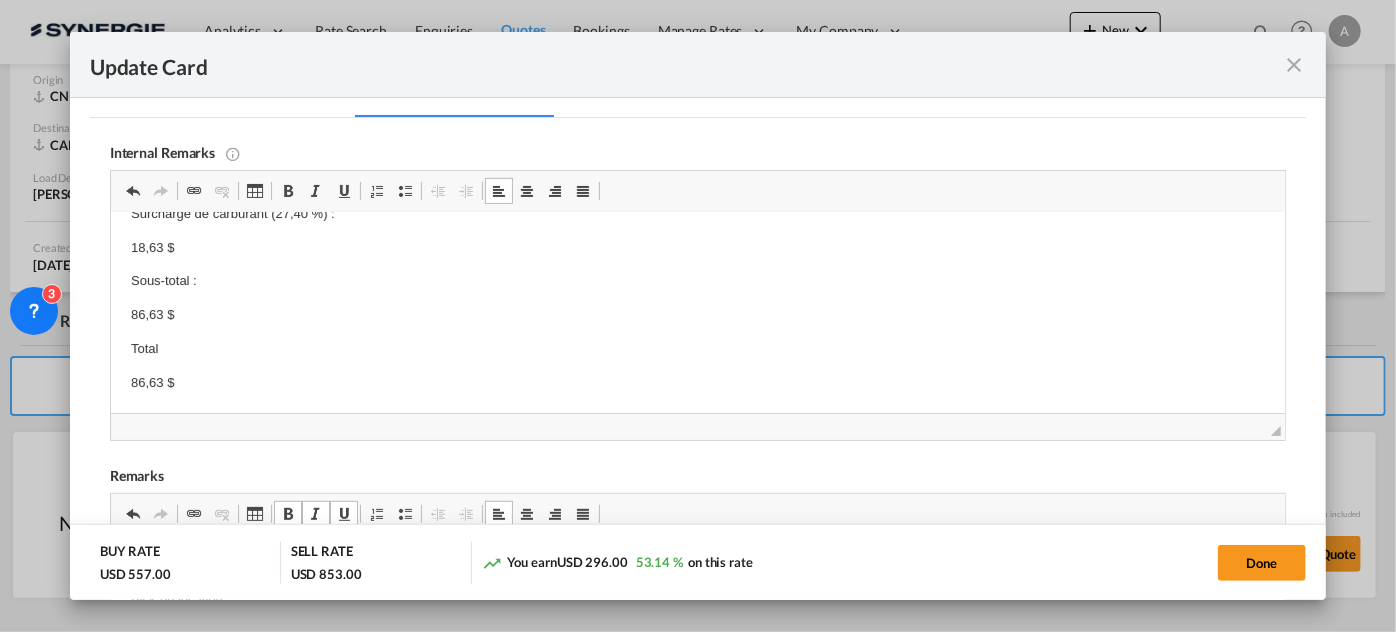 click on "86,63 $" at bounding box center [697, 383] 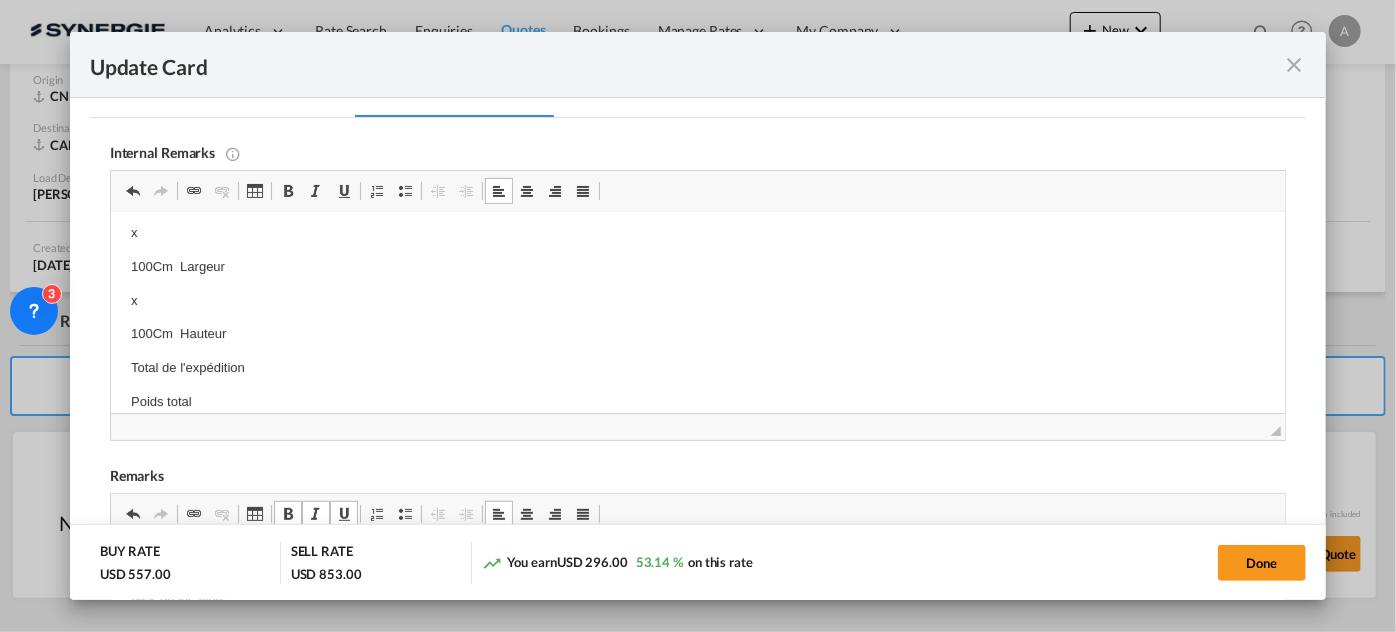 scroll, scrollTop: 578, scrollLeft: 0, axis: vertical 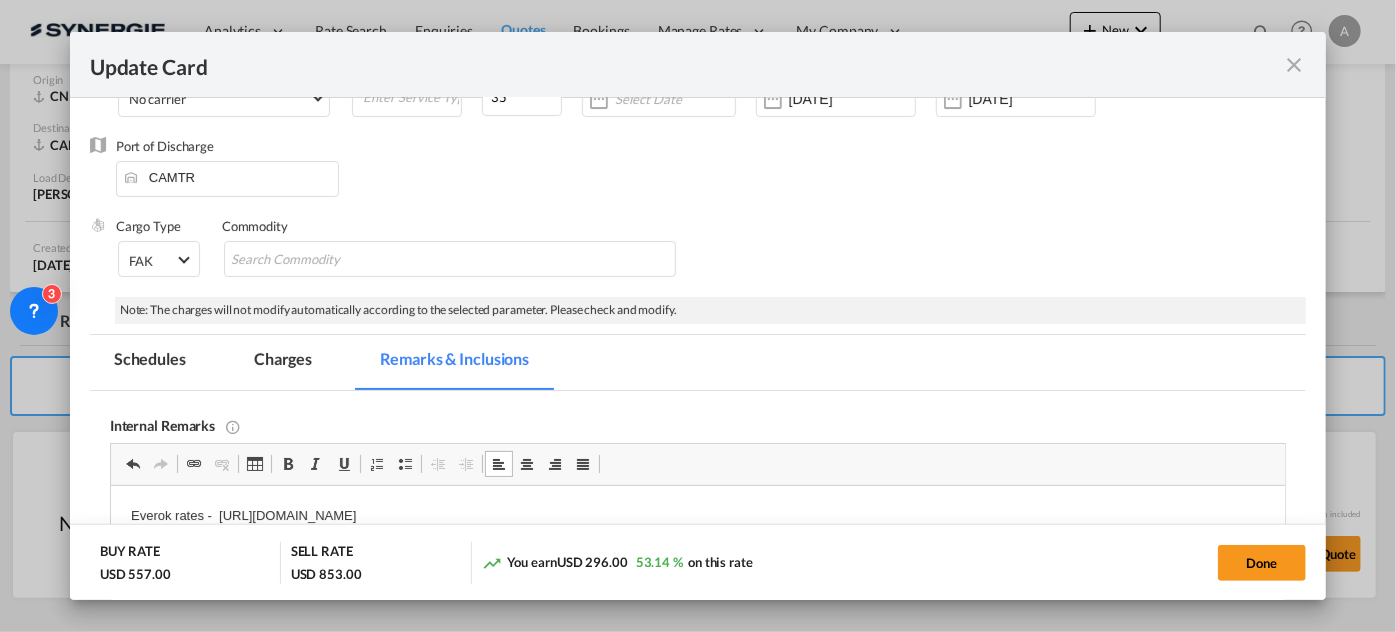 click on "Charges" at bounding box center (283, 362) 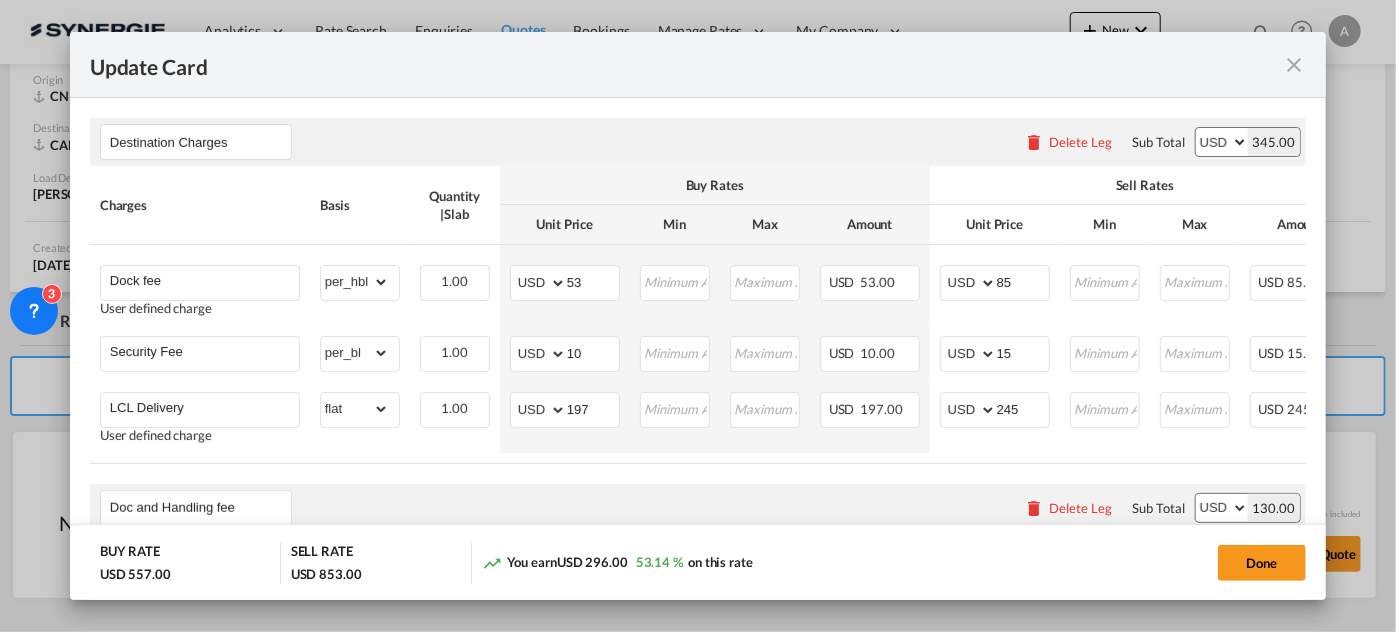 scroll, scrollTop: 687, scrollLeft: 0, axis: vertical 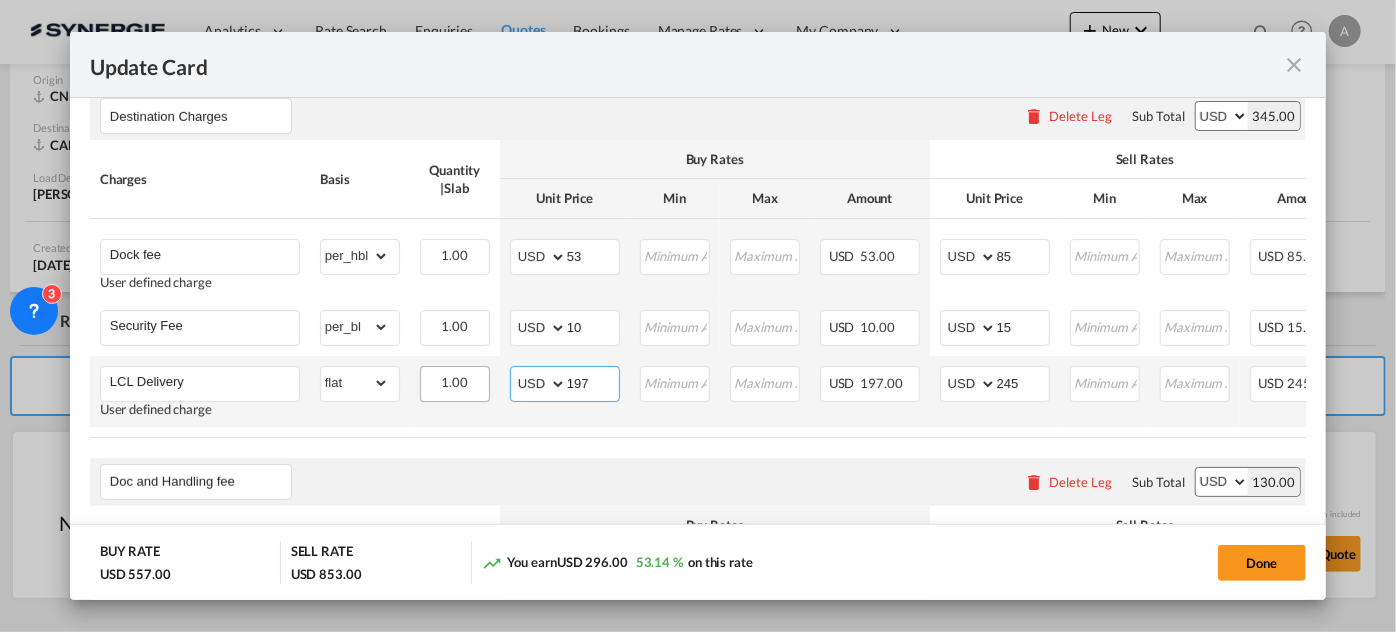 drag, startPoint x: 603, startPoint y: 388, endPoint x: 427, endPoint y: 388, distance: 176 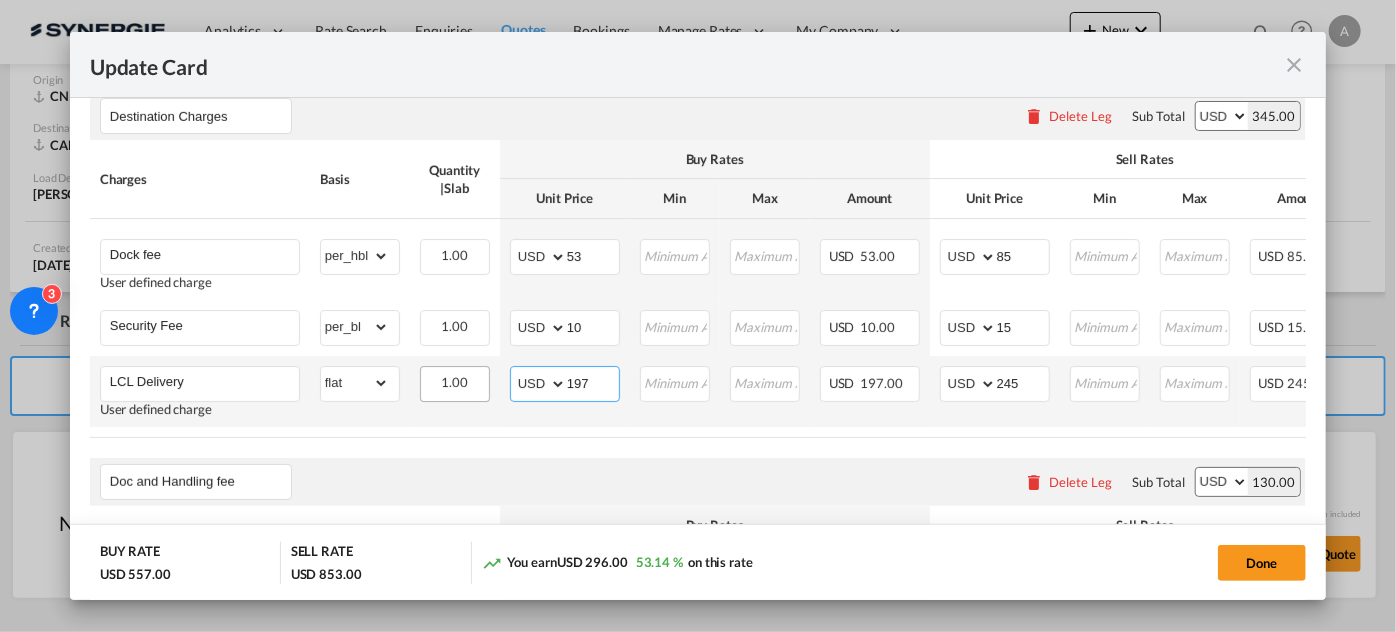 click on "LCL Delivery
User defined charge Please Enter
Already Exists
gross_weight
volumetric_weight
per_shipment
per_bl
per_km
per_hawb
per_kg
flat
per_ton
per_cbm
per_hbl
per_w/m
per_awb
per_sbl
per_quintal
per_doc
N/A
per shipping bill
per_lbs
per_pallet
per_carton
per_vehicle
per_shift
per_invoice
per_package
per_cft
per_day
per_revalidation
per_declaration
per_document
per clearance
MRN flat can not applied for this charge.   Please Select 1.00 Please Enter
Invalid Input
AED AFN ALL AMD ANG AOA ARS AUD AWG AZN BAM BBD BDT BGN BHD BIF BMD BND BOB BRL BSD BTN BWP BYN BZD CAD CDF CHF CLP CNY COP CRC CUC CUP CVE CZK DJF DKK DOP DZD EGP ERN ETB EUR FJD FKP FOK GBP GEL GGP GHS GIP GMD GNF GTQ GYD HKD HNL HRK HTG HUF IDR ILS IMP INR IQD IRR ISK JMD JOD JPY KES KGS KHR KID KMF KRW KWD KYD KZT LAK LBP LKR LRD LSL LYD MAD MDL MGA MKD MMK MNT MOP MRU MUR MVR MWK MXN MYR MZN NAD NGN NIO NOK NPR" at bounding box center [798, 391] 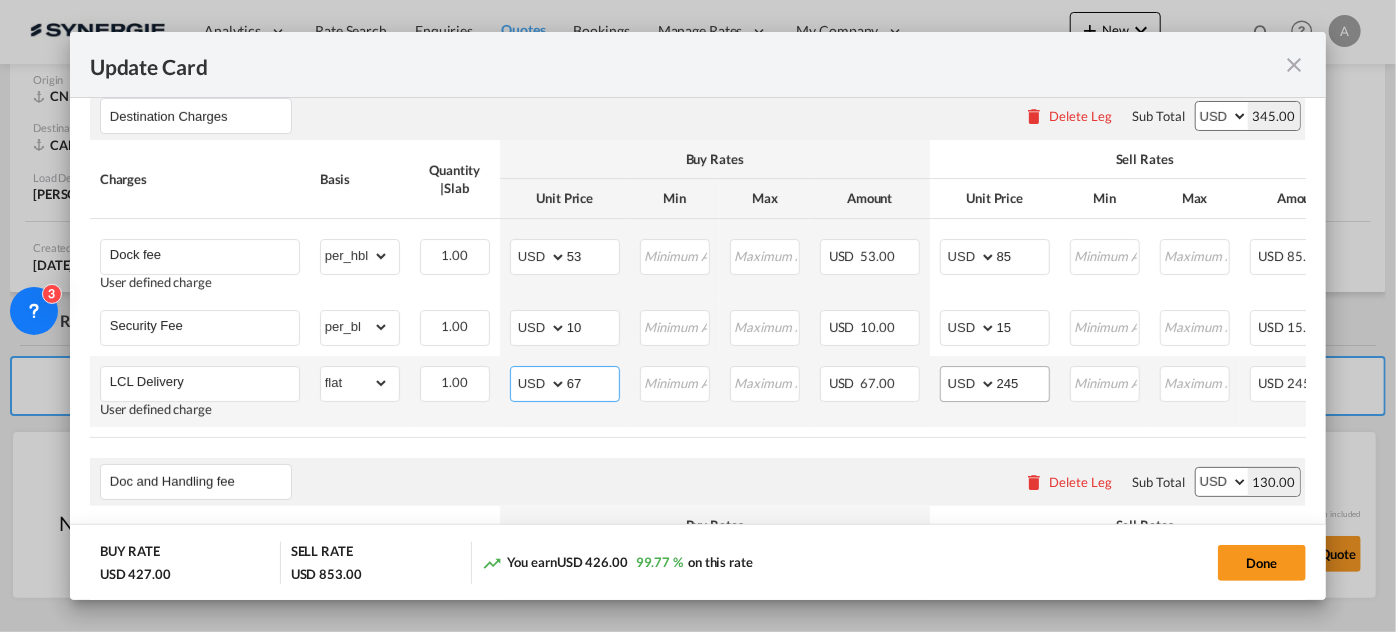 type on "67" 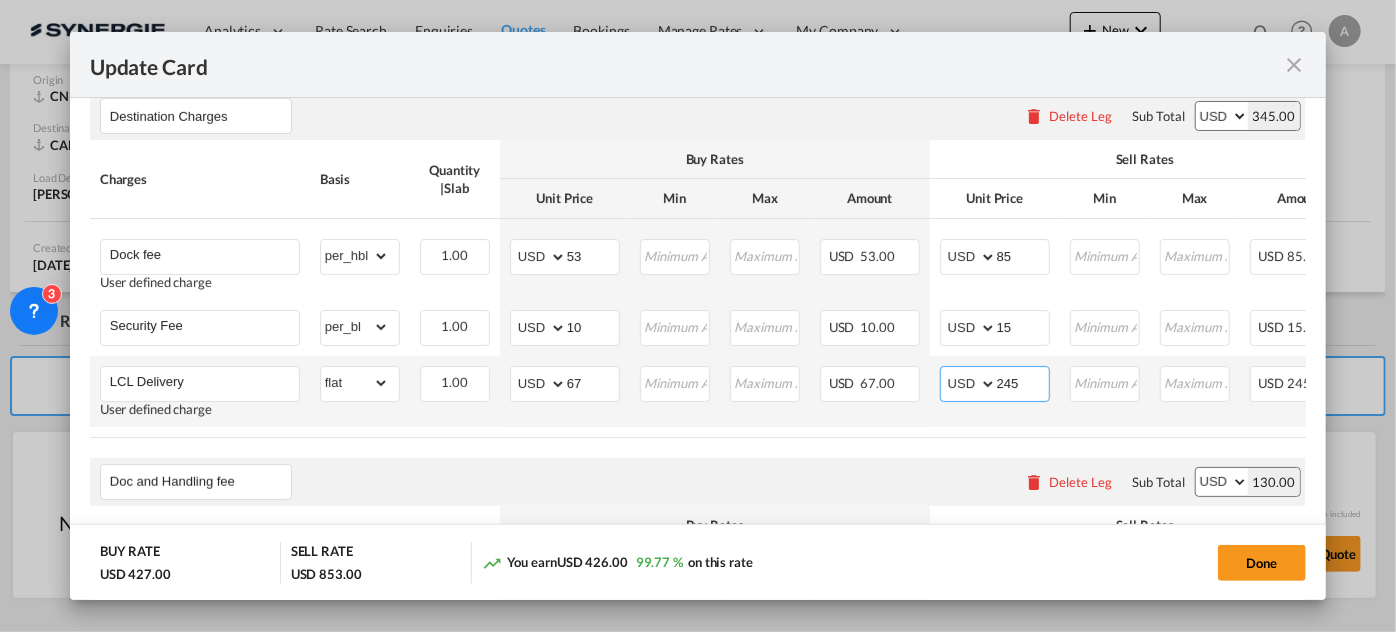 drag, startPoint x: 1029, startPoint y: 375, endPoint x: 923, endPoint y: 378, distance: 106.04244 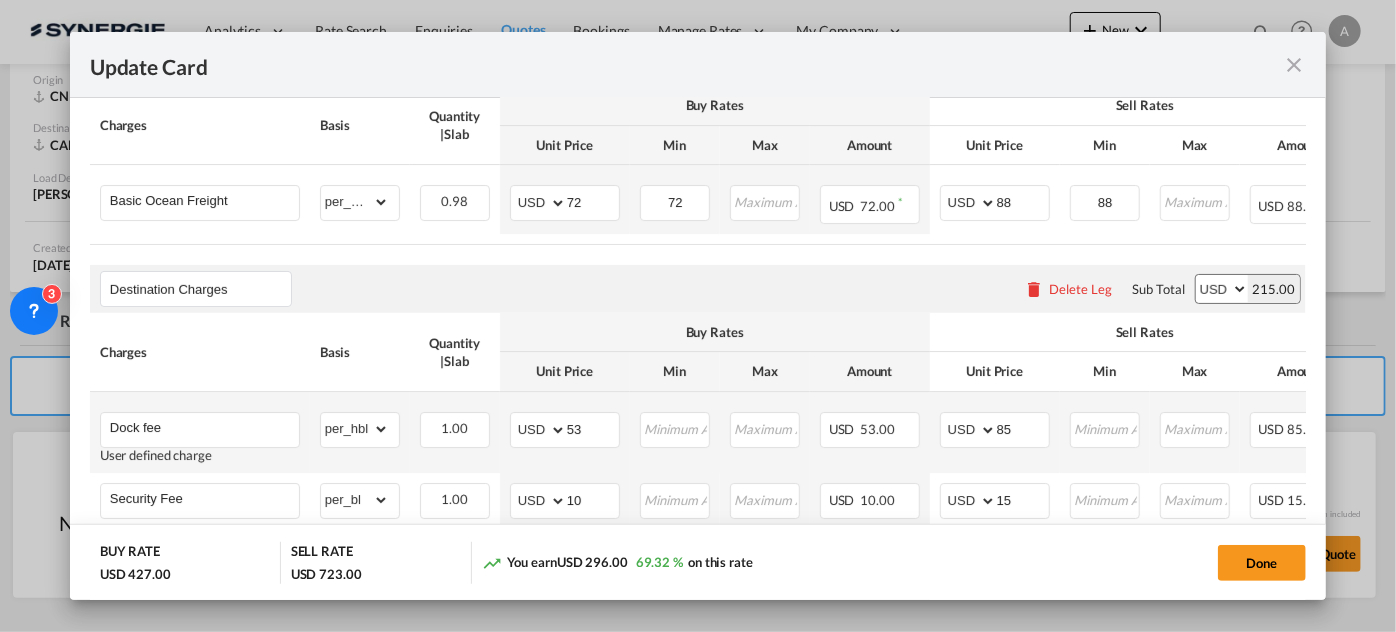 scroll, scrollTop: 505, scrollLeft: 0, axis: vertical 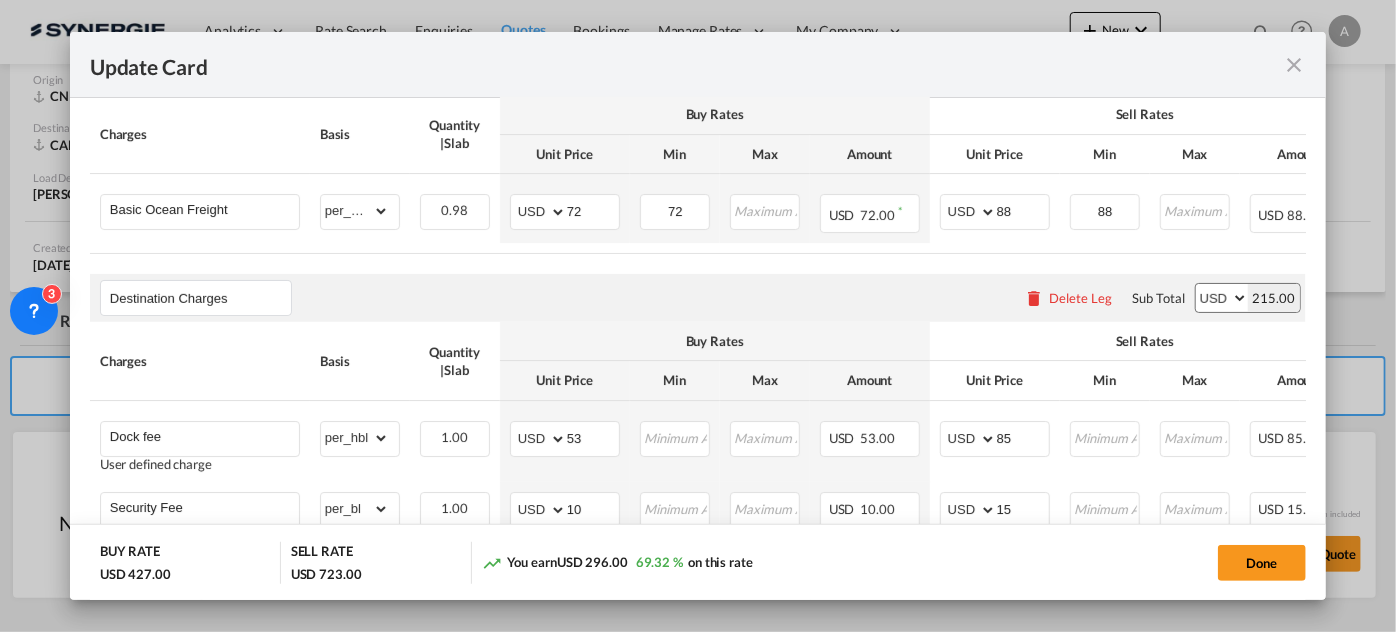 type on "115" 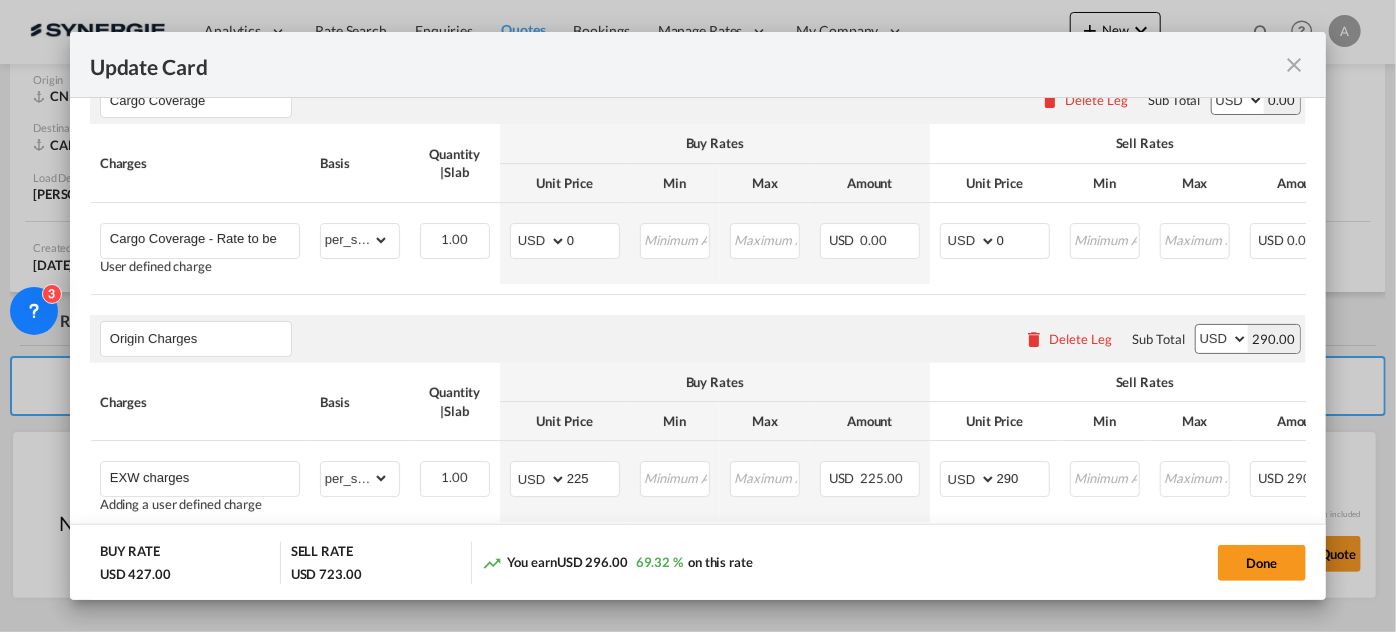 scroll, scrollTop: 1666, scrollLeft: 0, axis: vertical 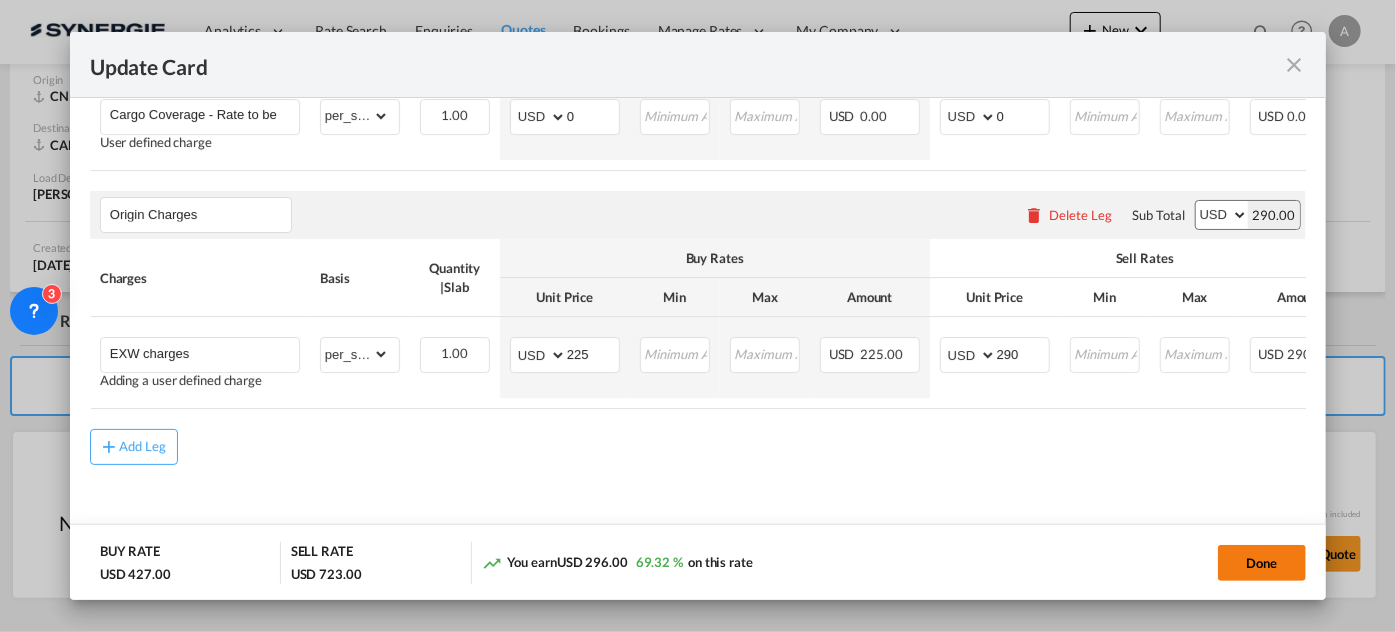 click on "Done" 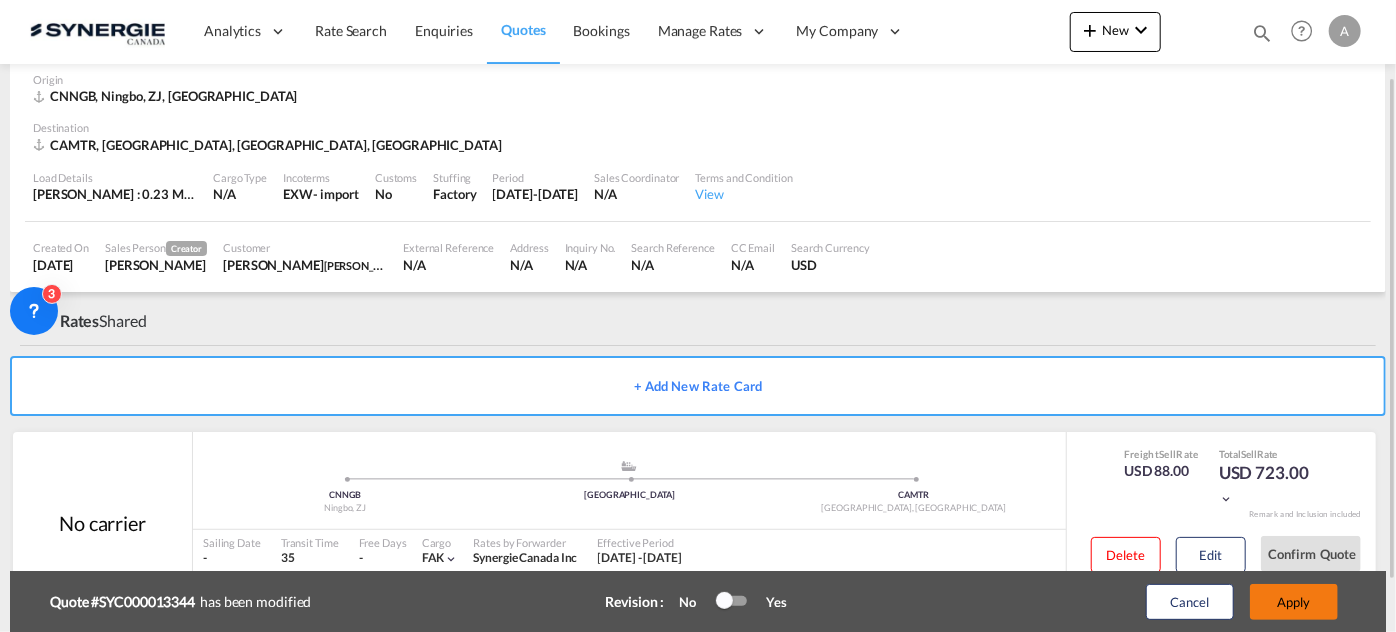 click on "Apply" at bounding box center (1294, 602) 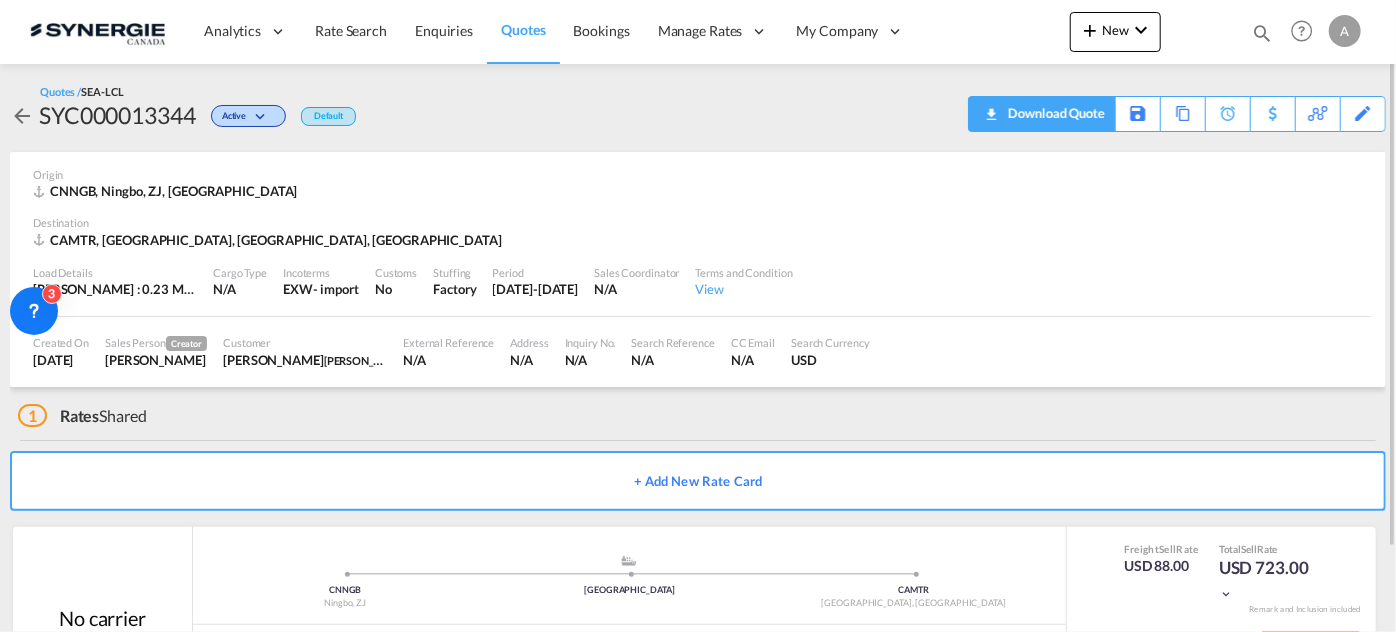 click at bounding box center (991, 107) 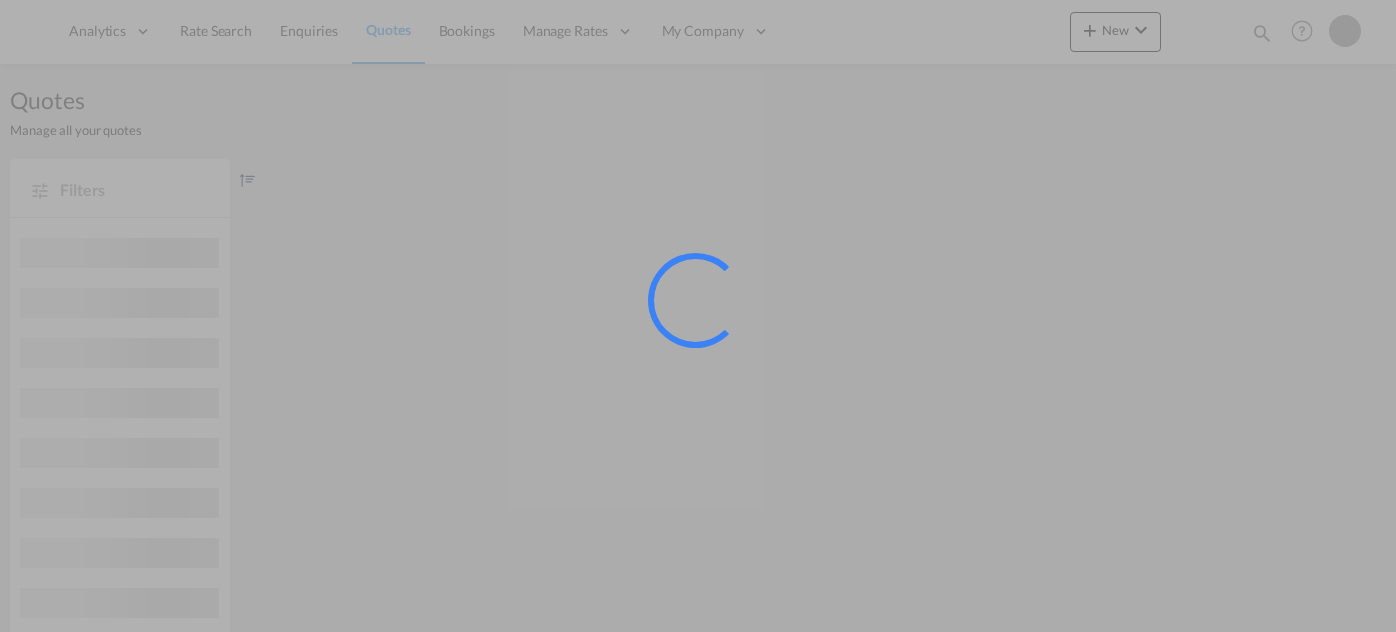 scroll, scrollTop: 0, scrollLeft: 0, axis: both 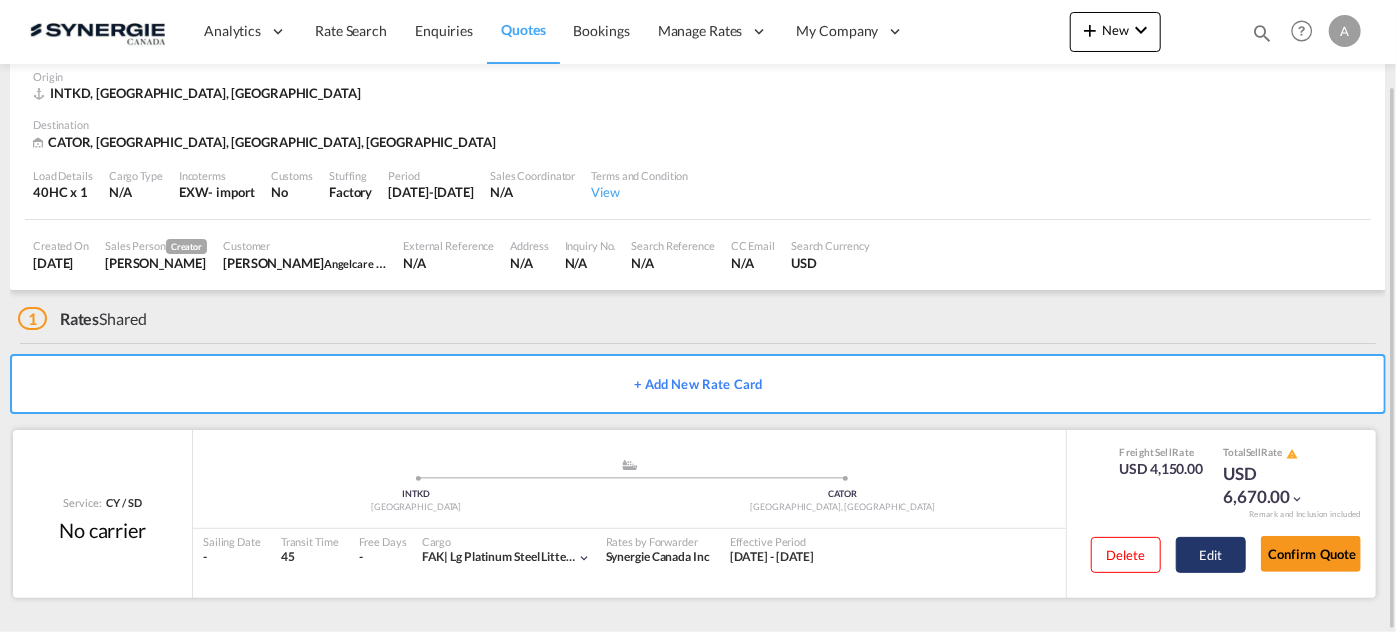 click on "Edit" at bounding box center [1211, 555] 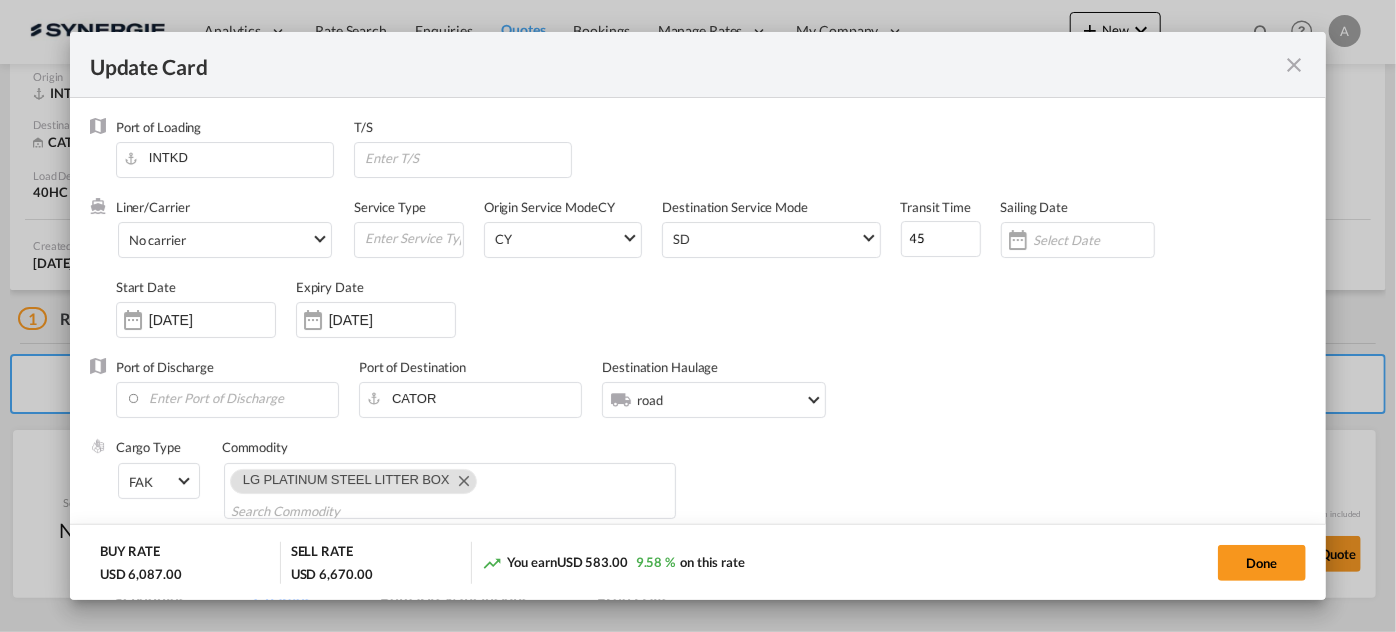 select on "per container" 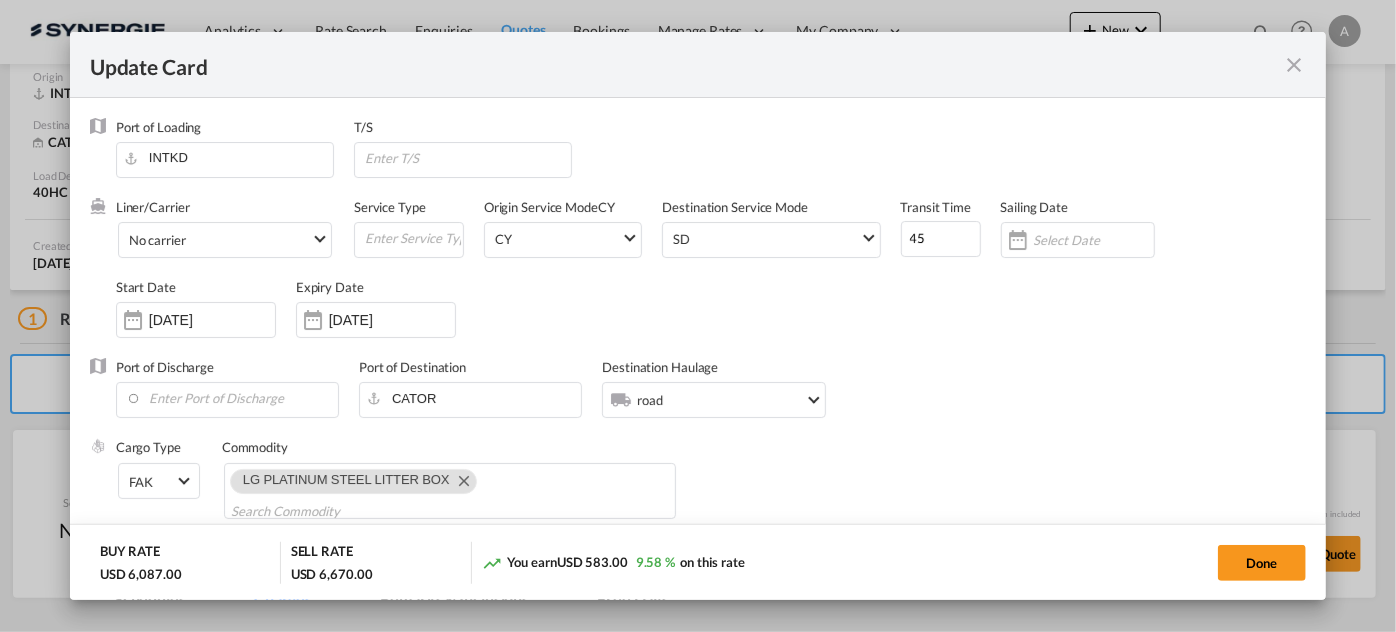 select on "per container" 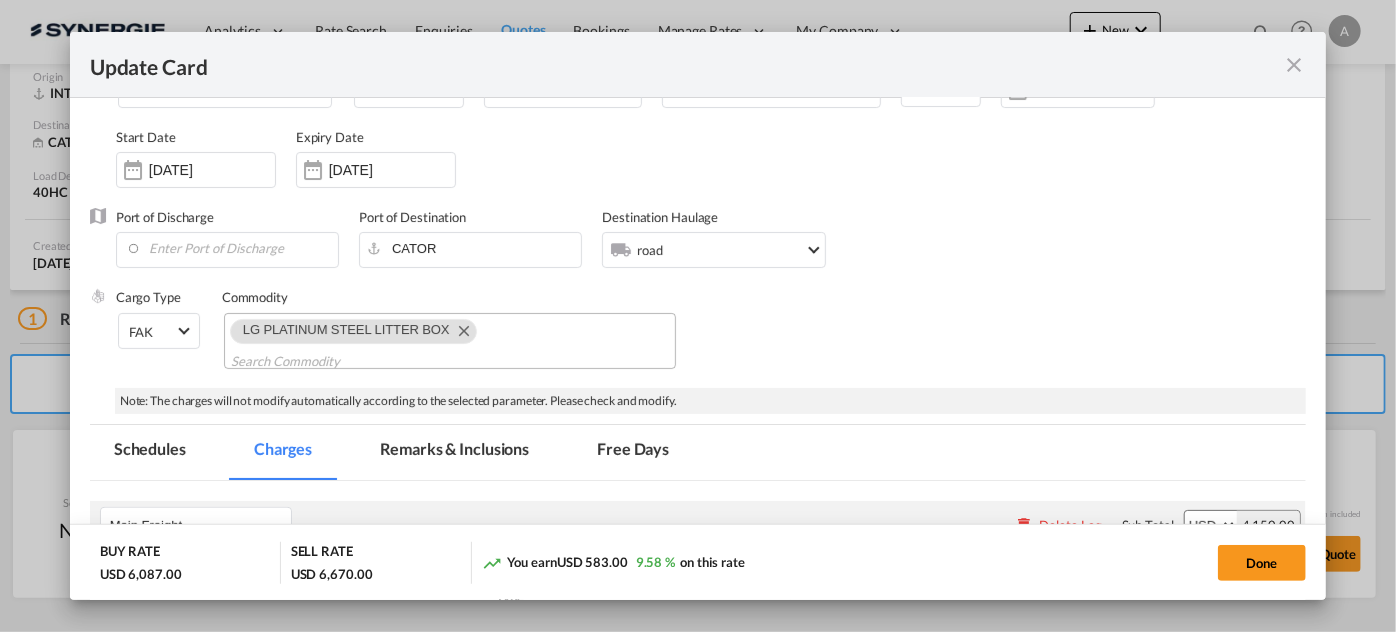 scroll, scrollTop: 181, scrollLeft: 0, axis: vertical 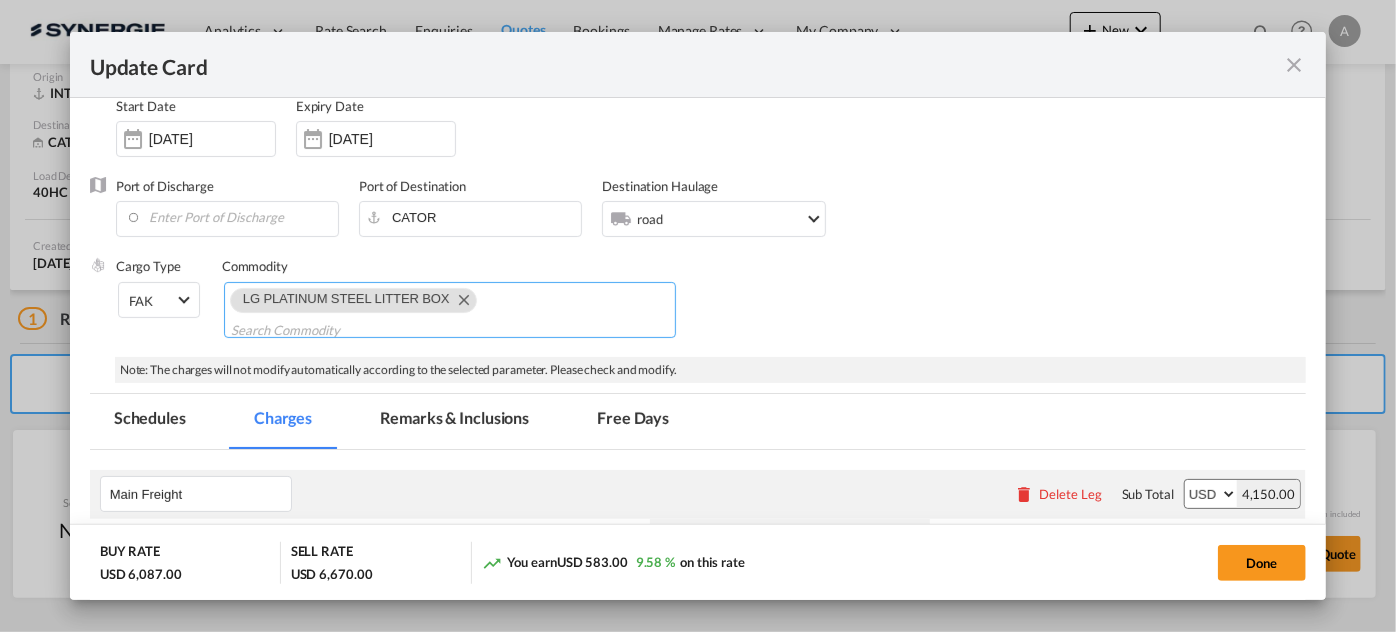 click at bounding box center [463, 299] 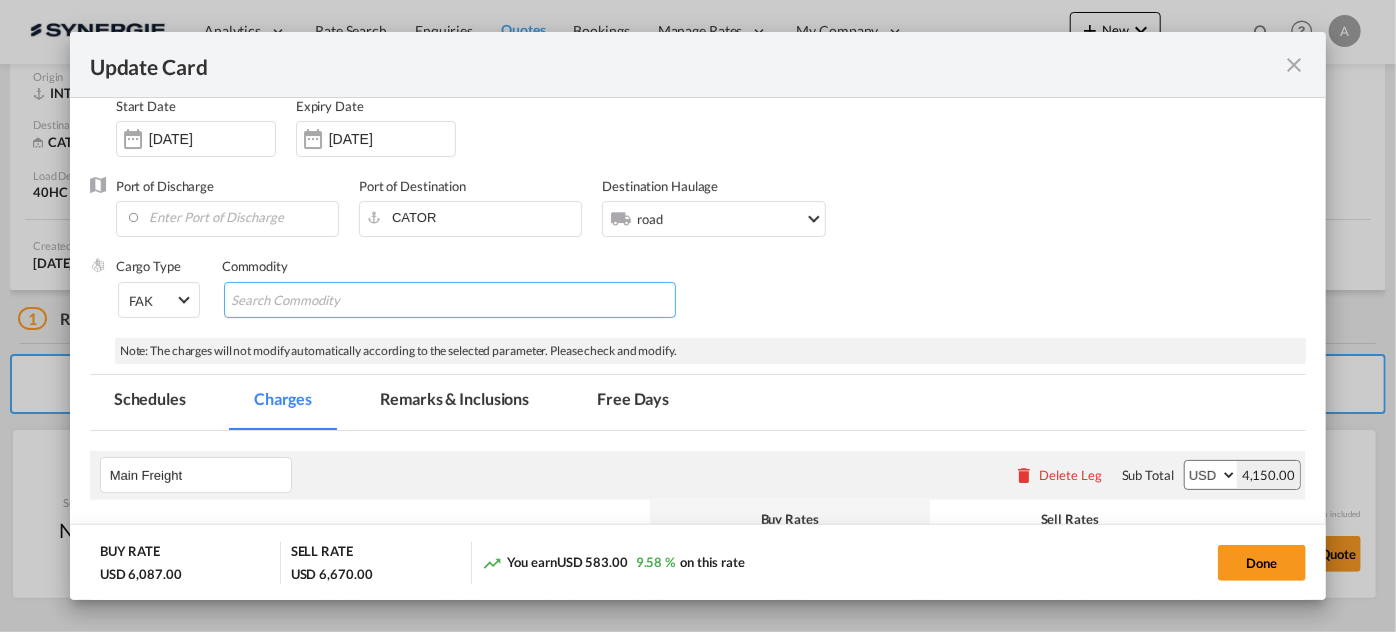scroll, scrollTop: 363, scrollLeft: 0, axis: vertical 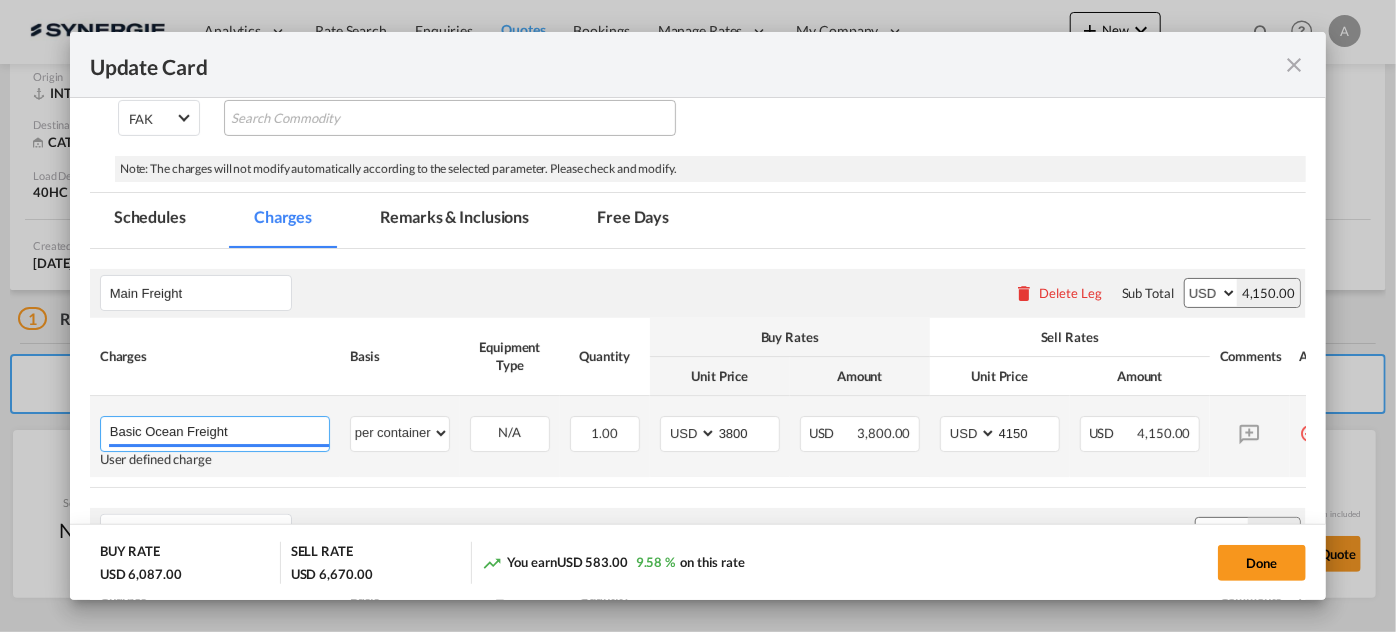 click on "Basic Ocean Freight" at bounding box center (219, 432) 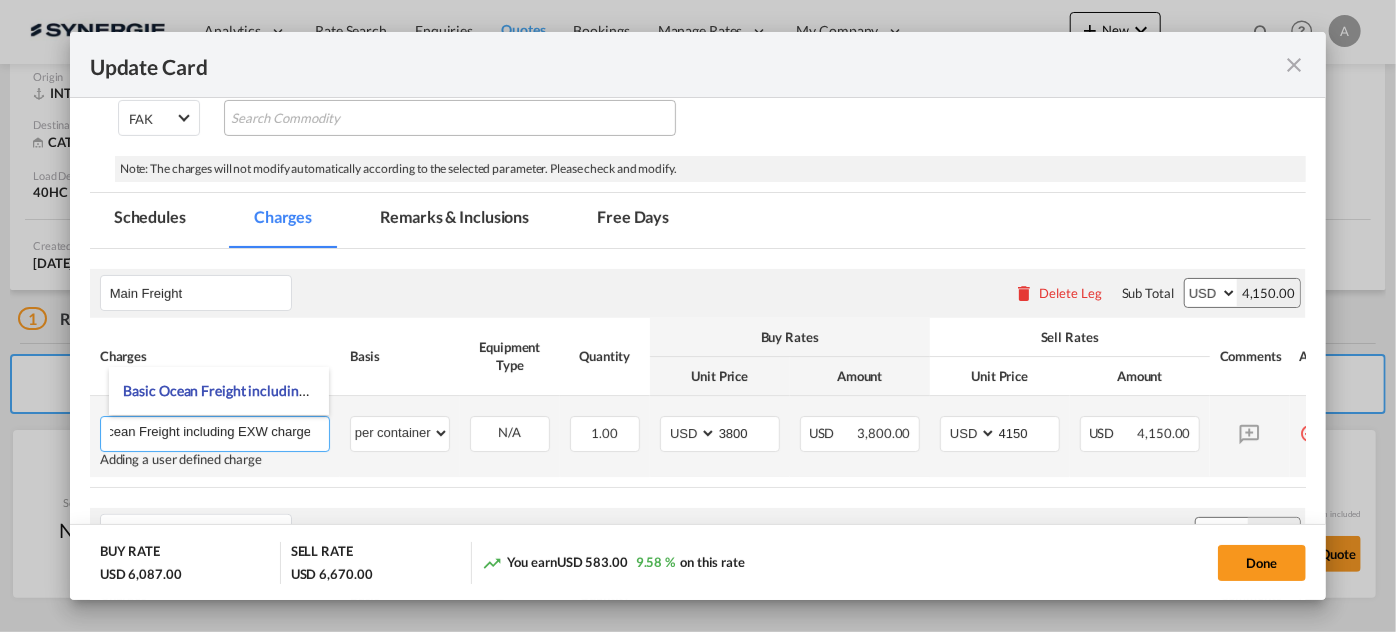 scroll, scrollTop: 0, scrollLeft: 55, axis: horizontal 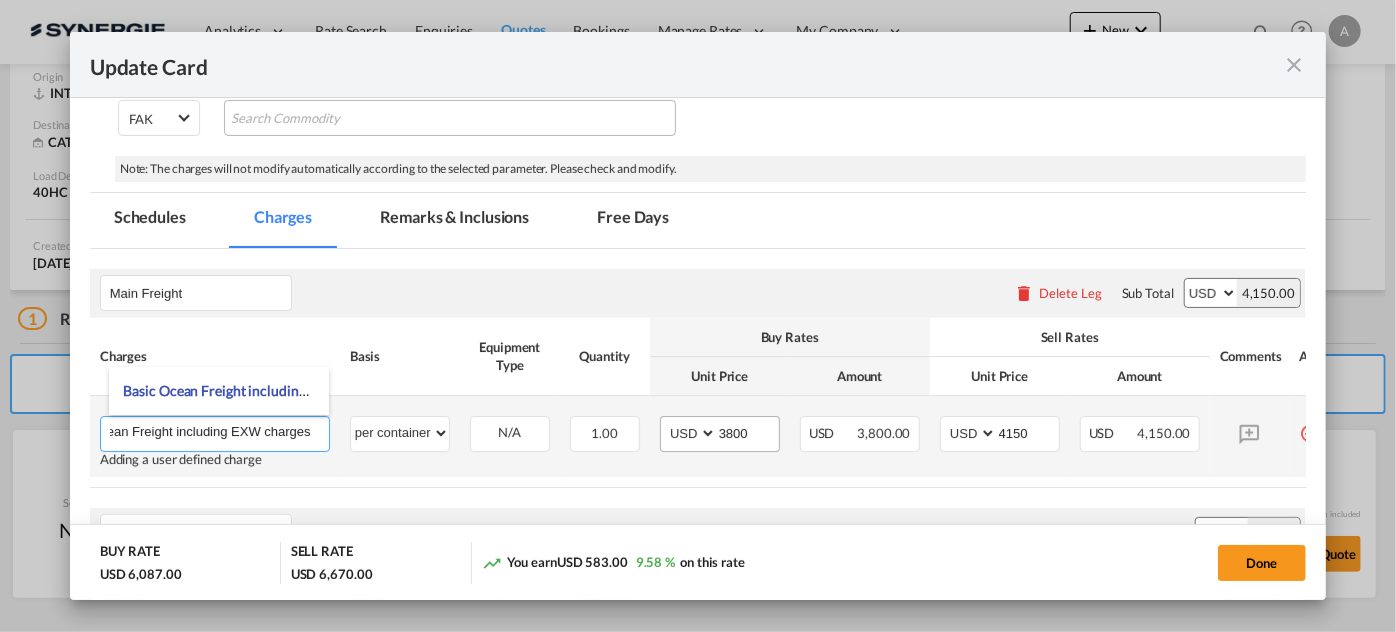type on "Basic Ocean Freight including EXW charges" 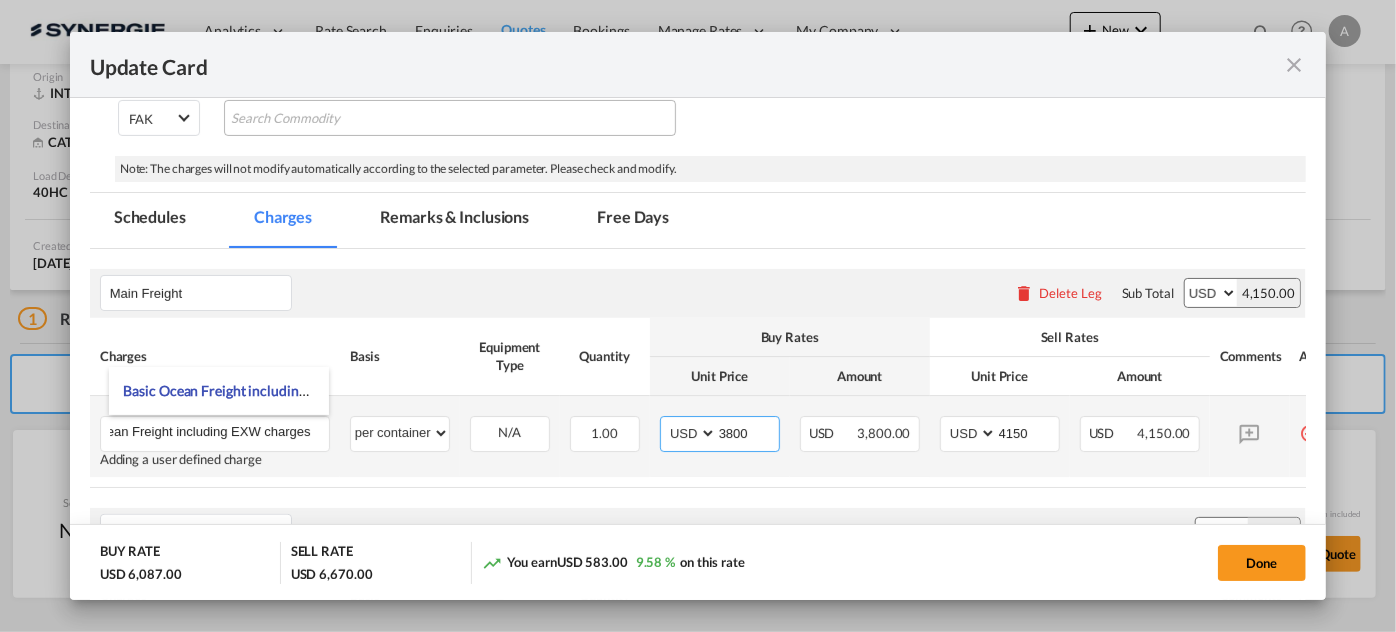 drag, startPoint x: 749, startPoint y: 429, endPoint x: 703, endPoint y: 455, distance: 52.83938 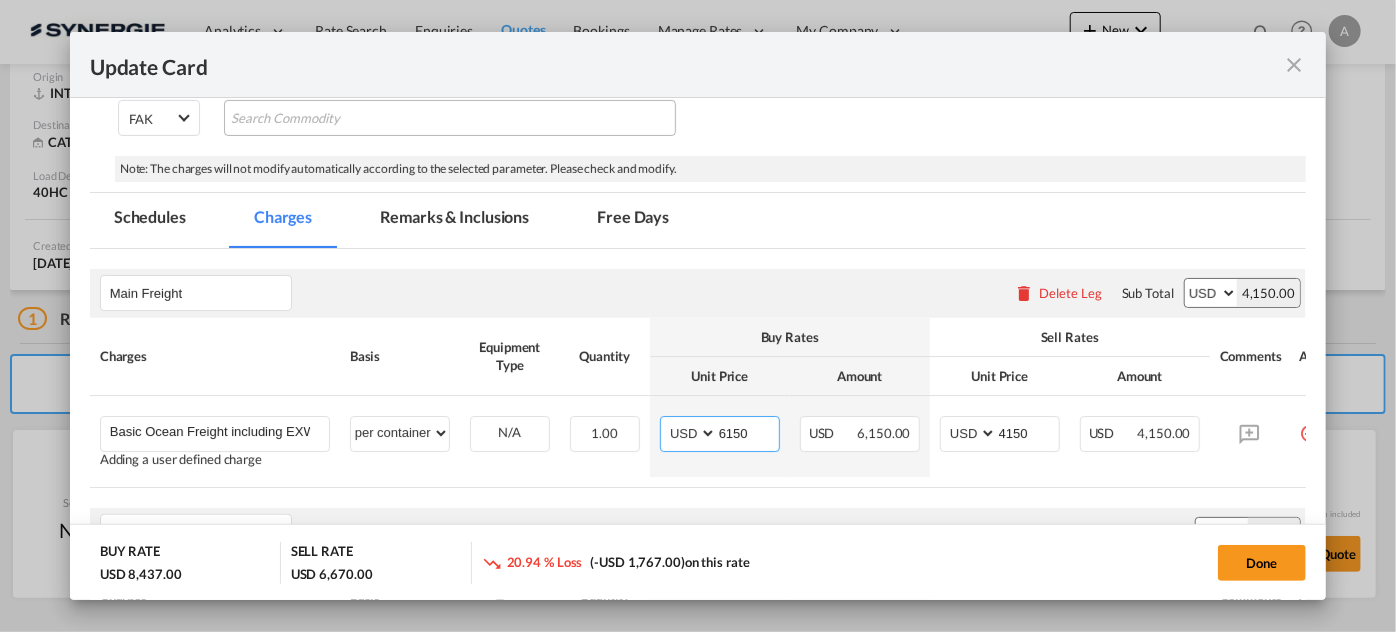 type on "6150" 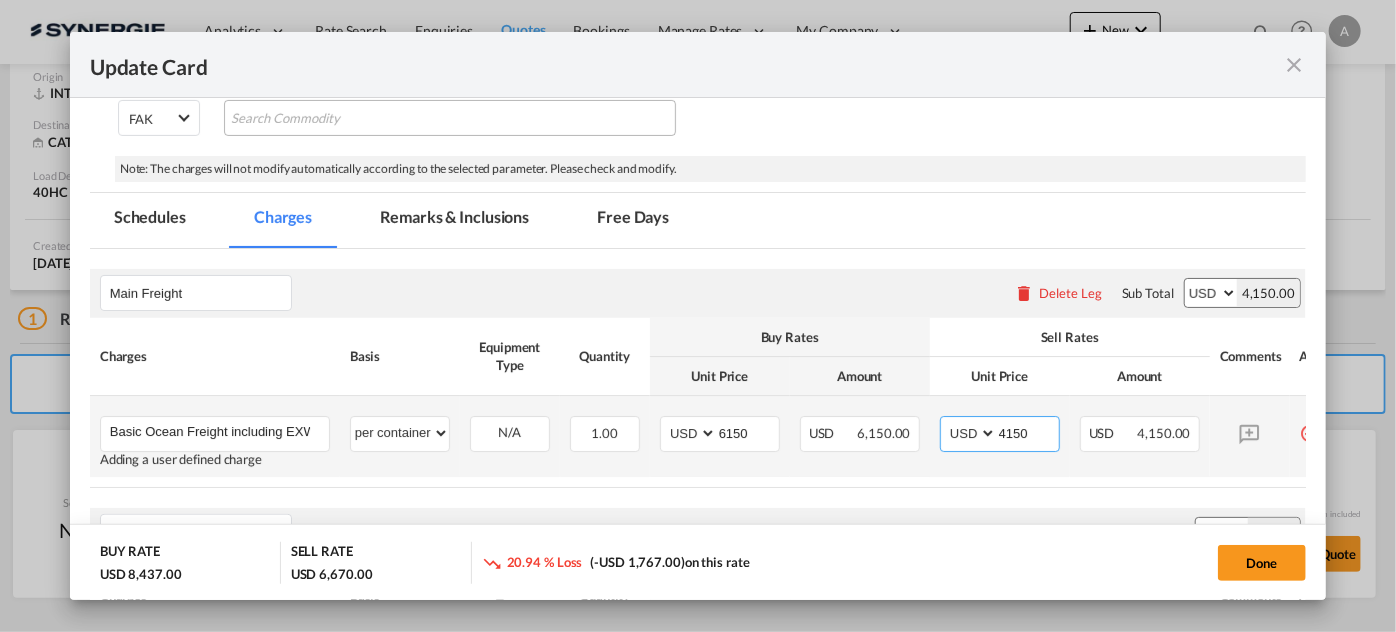 drag, startPoint x: 1034, startPoint y: 429, endPoint x: 958, endPoint y: 423, distance: 76.23647 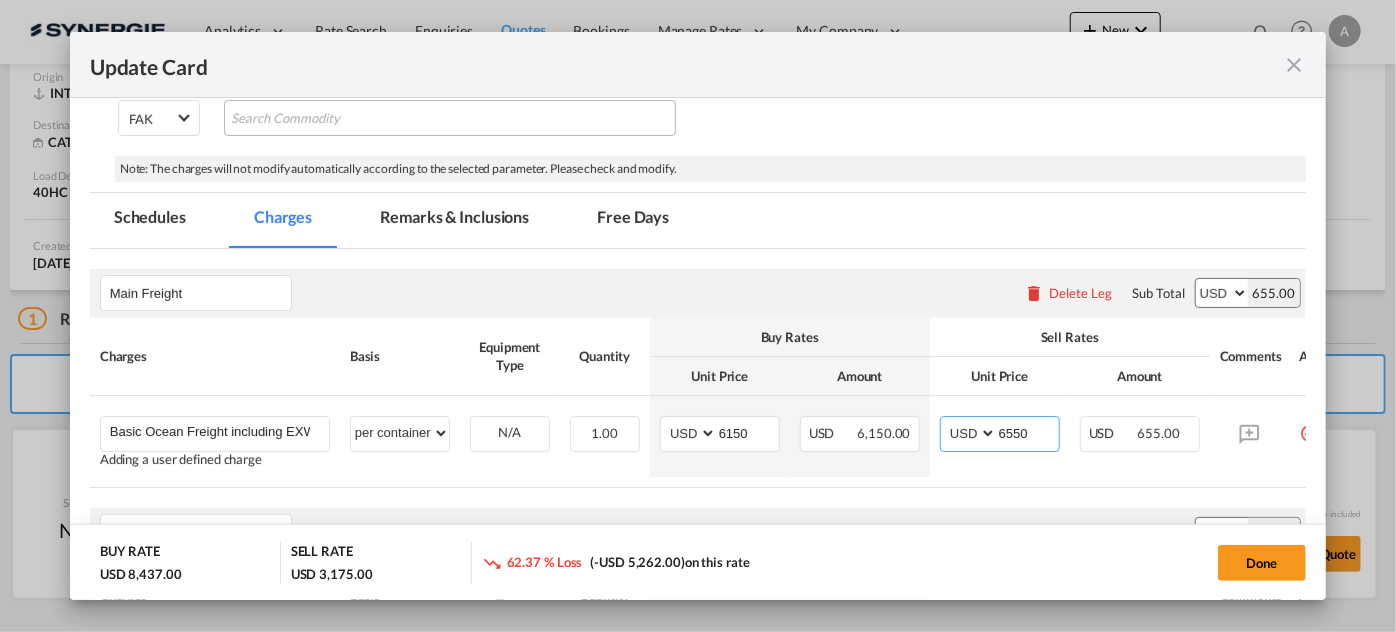 type on "6550" 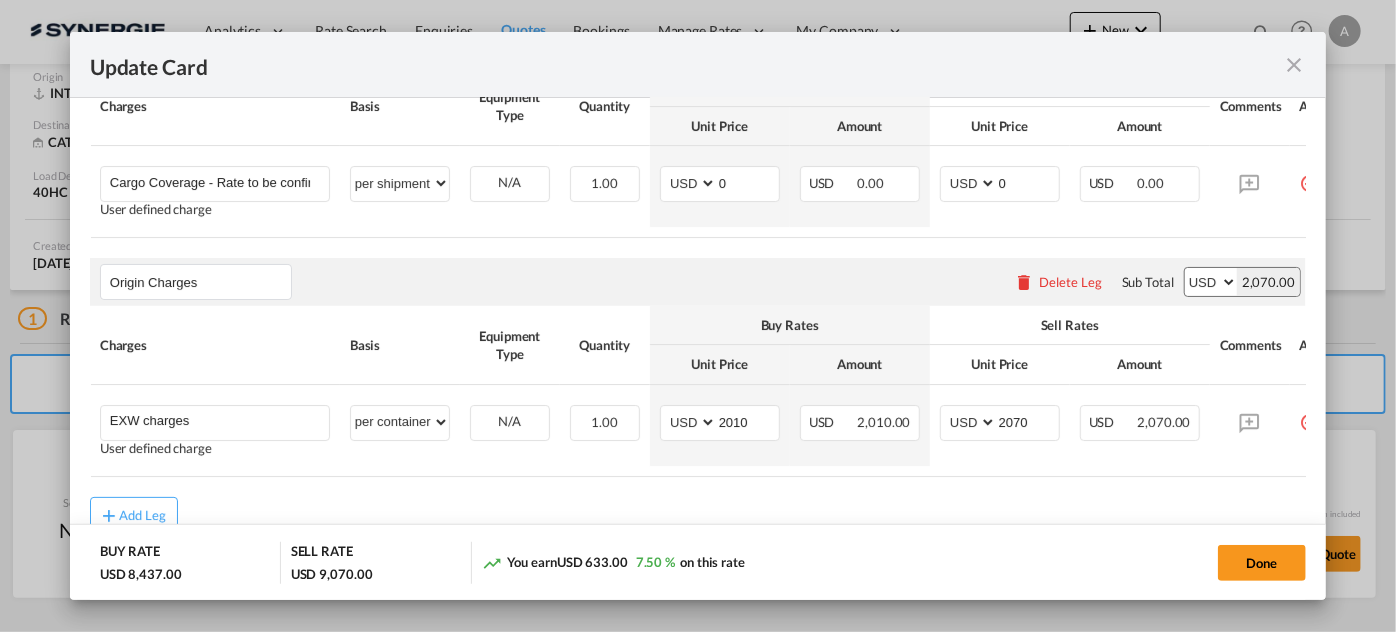 scroll, scrollTop: 1175, scrollLeft: 0, axis: vertical 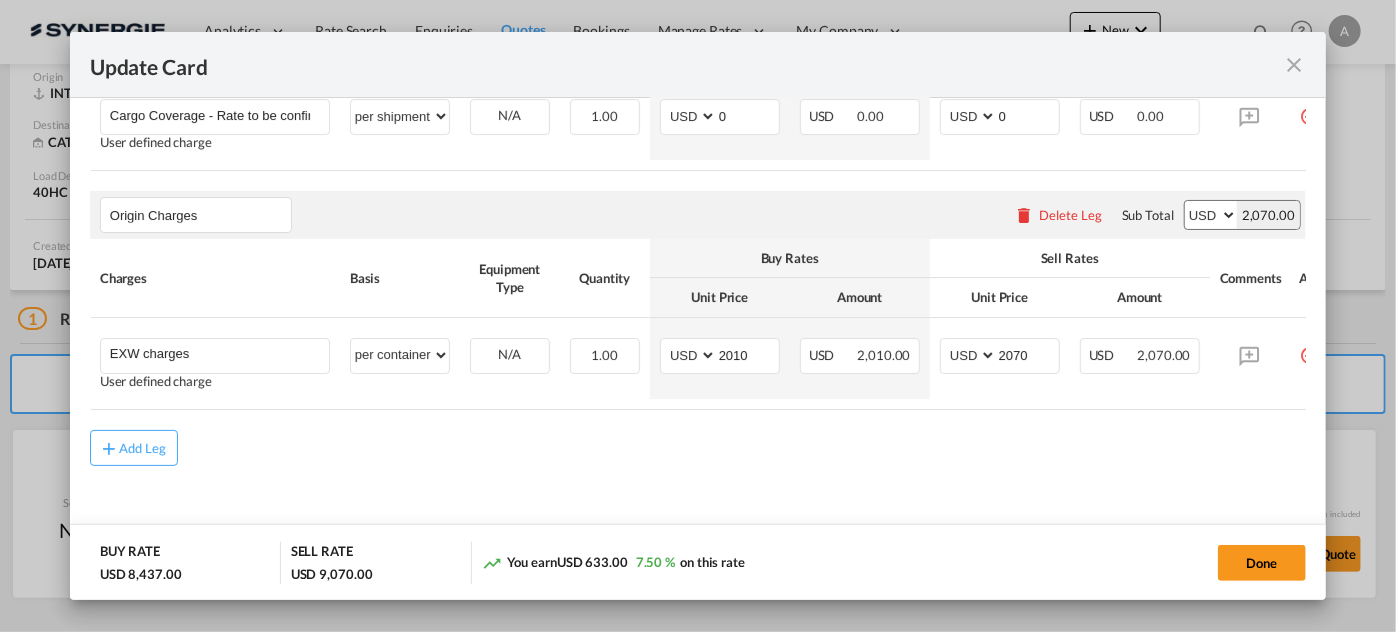 click on "Delete Leg" at bounding box center (1070, 215) 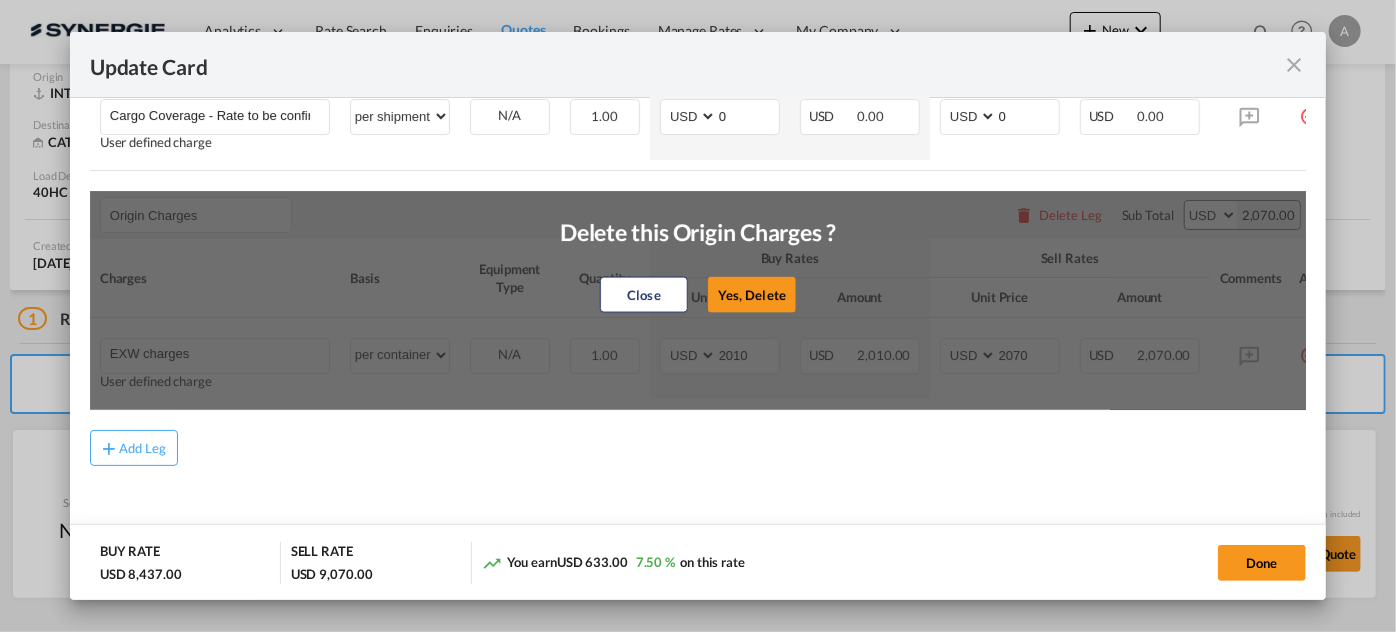 click on "Close
Yes, Delete" at bounding box center [698, 295] 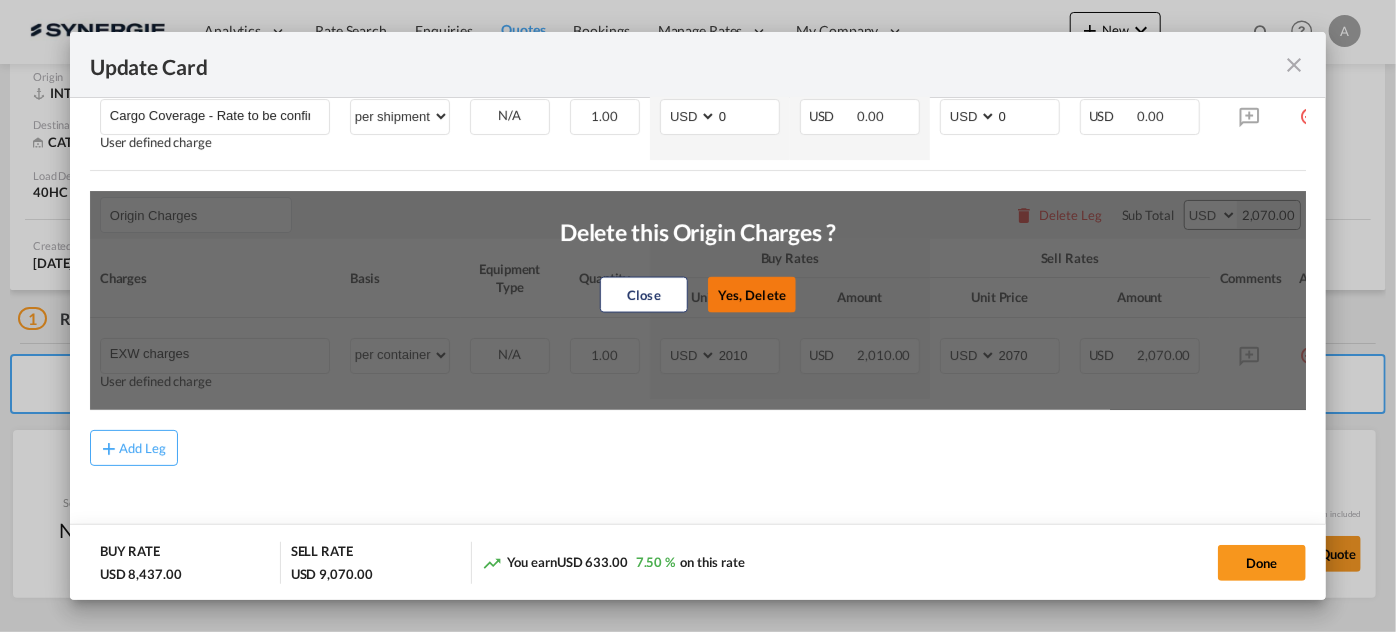 click on "Yes, Delete" at bounding box center [752, 295] 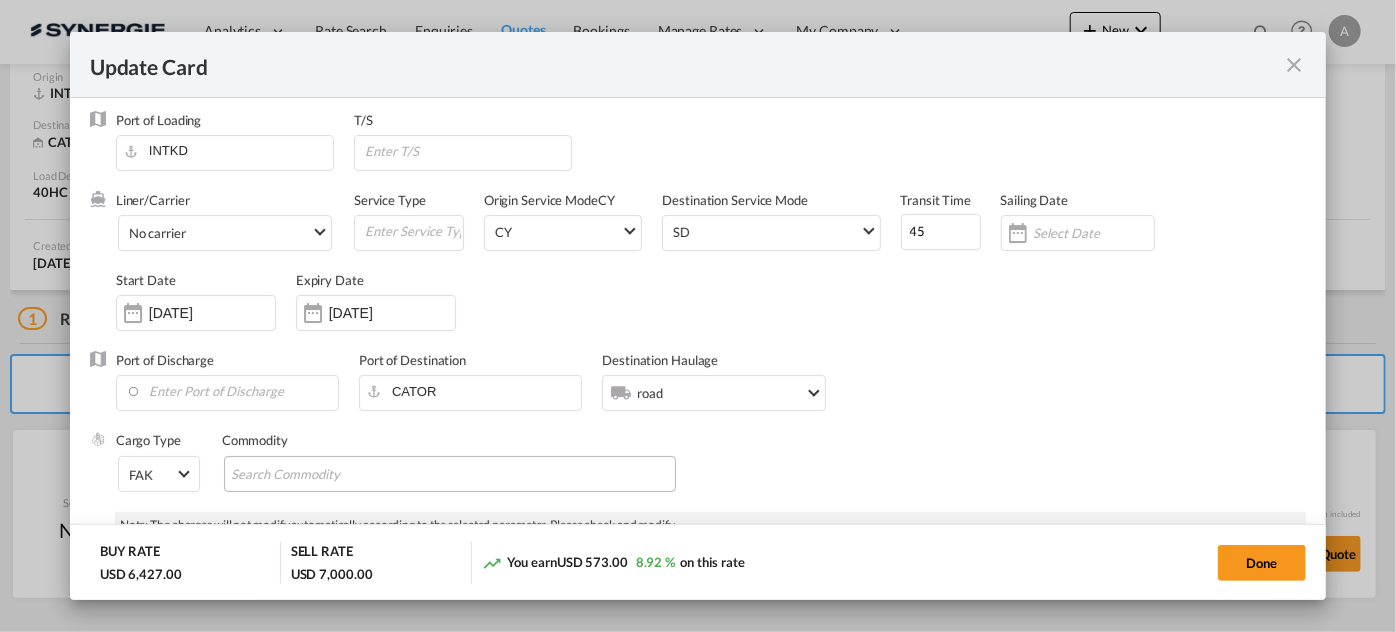 scroll, scrollTop: 0, scrollLeft: 0, axis: both 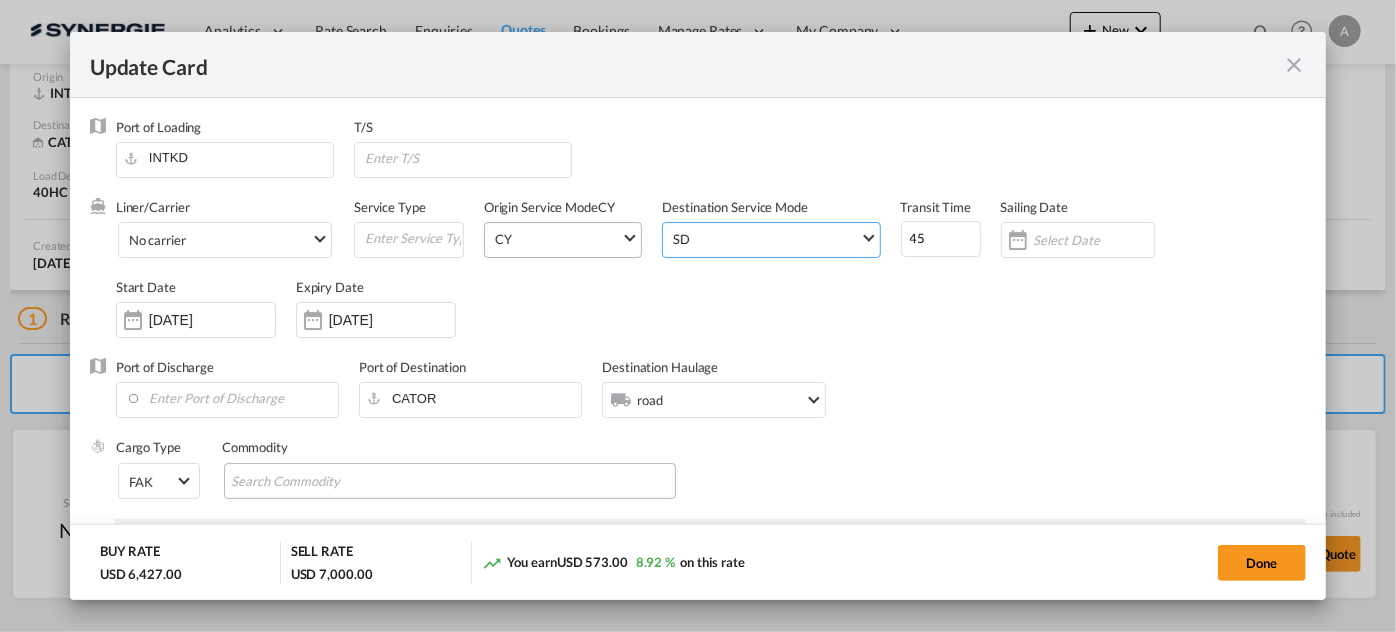 drag, startPoint x: 759, startPoint y: 232, endPoint x: 632, endPoint y: 230, distance: 127.01575 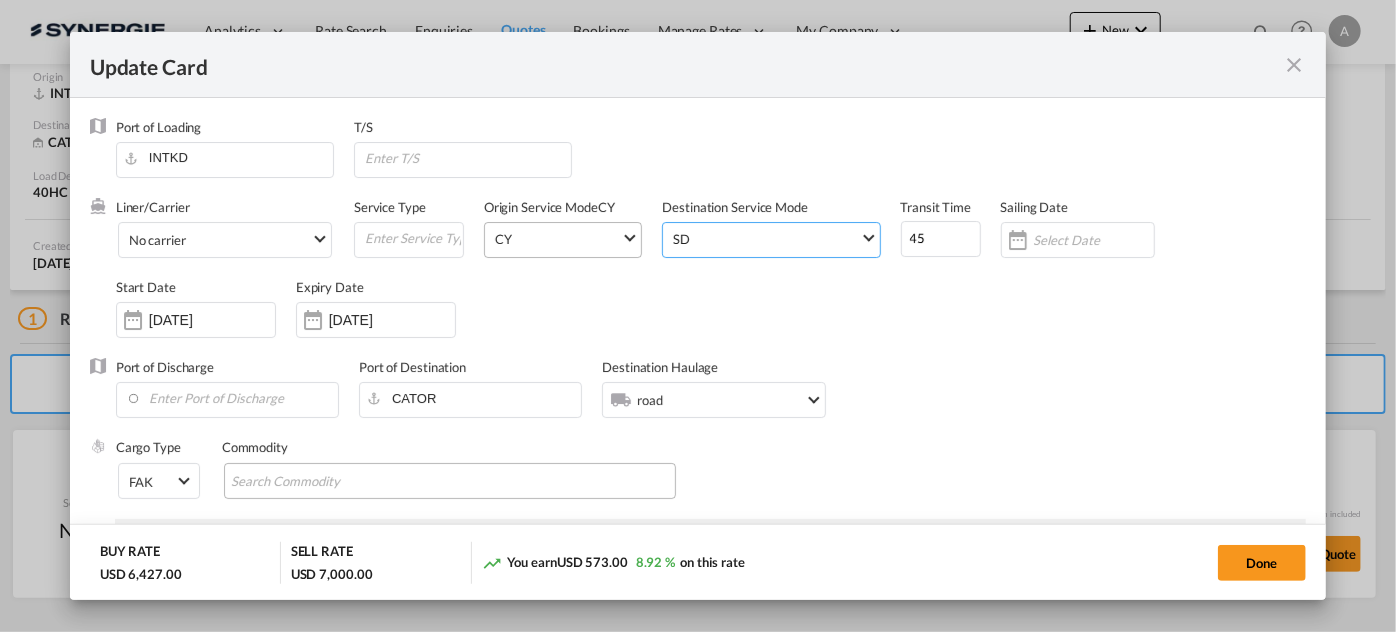 click on "Liner/Carrier No carrier   2HM LOGISTICS D.O.O AAXL GLOBAL SHIPPING LINES LLC [PERSON_NAME] SHIPPING LLC Anco Trans ANL ANL Container Line Arkas Line Australia National Line (ANL) [PERSON_NAME] Transport BINEX LINE CORP BMC Line Shipping BOLD BUSCADOR Carotrans [PERSON_NAME] & Zonen CMA CGM CMA CGM SPOTON API CMACGM API (Contract) CNC line under CMA CGM Combiline CONTINENTAL WORLDWIDE SHIPPING SERVICE LLC COSCO COSCO SynconHub DB GROUP DKT ECU Worldwide Evergreen Line Evergreen Spot EWM Transport EZ ZIM Fast Transit Line FIRST SHIPPING-NVOCC FPS Freight Masters GLOBELINK GLOBELINK SPOT Gold Star Line Greencarrier [PERSON_NAME] LINES HAMBURG SUD HAPAG [PERSON_NAME] Hapag-[PERSON_NAME] Quick Quotes Hapag-[PERSON_NAME] Spot HLS HMM Hyundai Merchant Marine (HMM) spot INCA LINE Interasia Lines JET-SEA INTERNATIONAL SHIPPING INC [PERSON_NAME] [PERSON_NAME] INTERNATIONAL Logisber Haulage Logwin Lunar star line MAERSK LINE Maersk Spot [PERSON_NAME] Moonstar Lines MSC [PERSON_NAME] No carrier
Service Type Origin Service Mode
[GEOGRAPHIC_DATA] [GEOGRAPHIC_DATA] [GEOGRAPHIC_DATA] [GEOGRAPHIC_DATA]
Destination Service Mode [GEOGRAPHIC_DATA] [GEOGRAPHIC_DATA] [GEOGRAPHIC_DATA] 45" at bounding box center (711, 278) 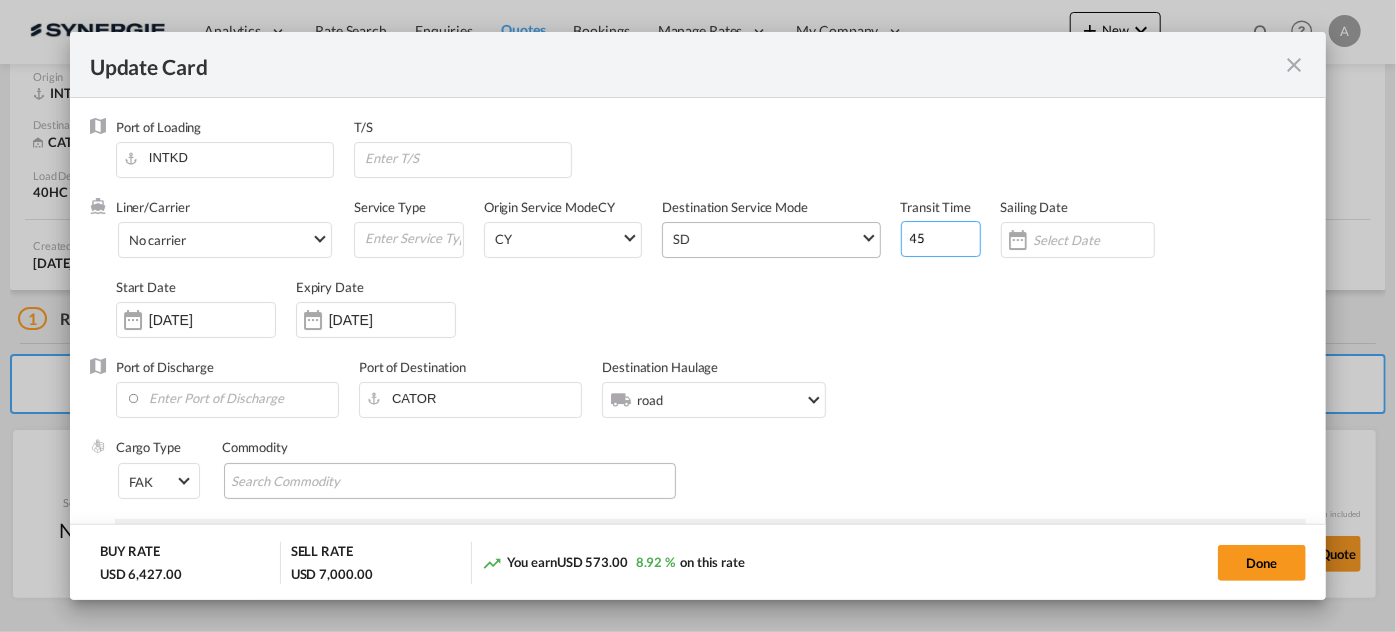 drag, startPoint x: 884, startPoint y: 231, endPoint x: 824, endPoint y: 242, distance: 61 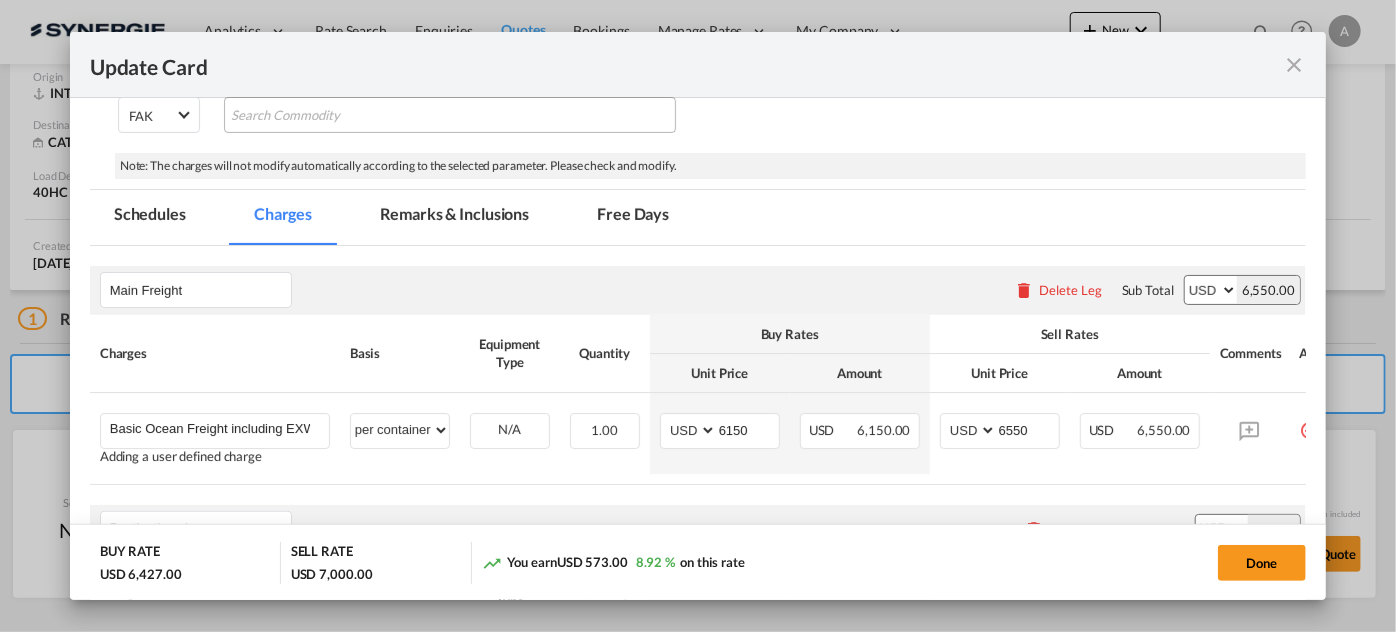 scroll, scrollTop: 363, scrollLeft: 0, axis: vertical 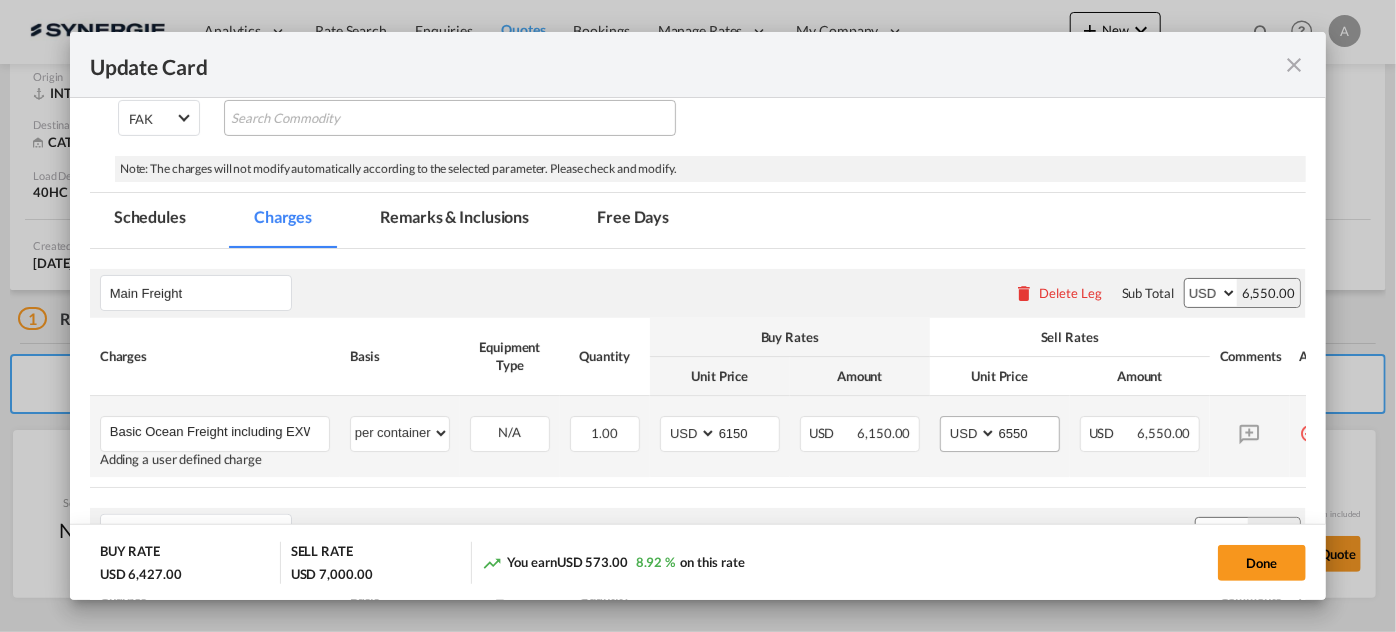 type on "55" 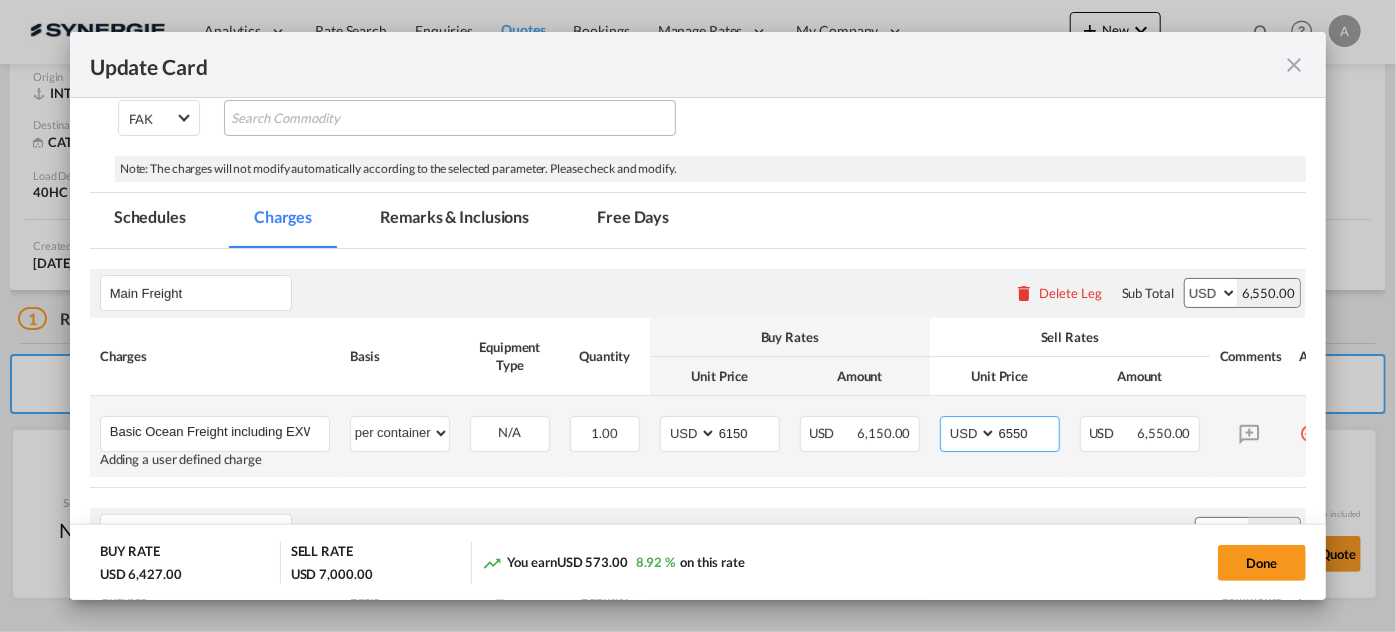 drag, startPoint x: 1035, startPoint y: 430, endPoint x: 941, endPoint y: 447, distance: 95.524864 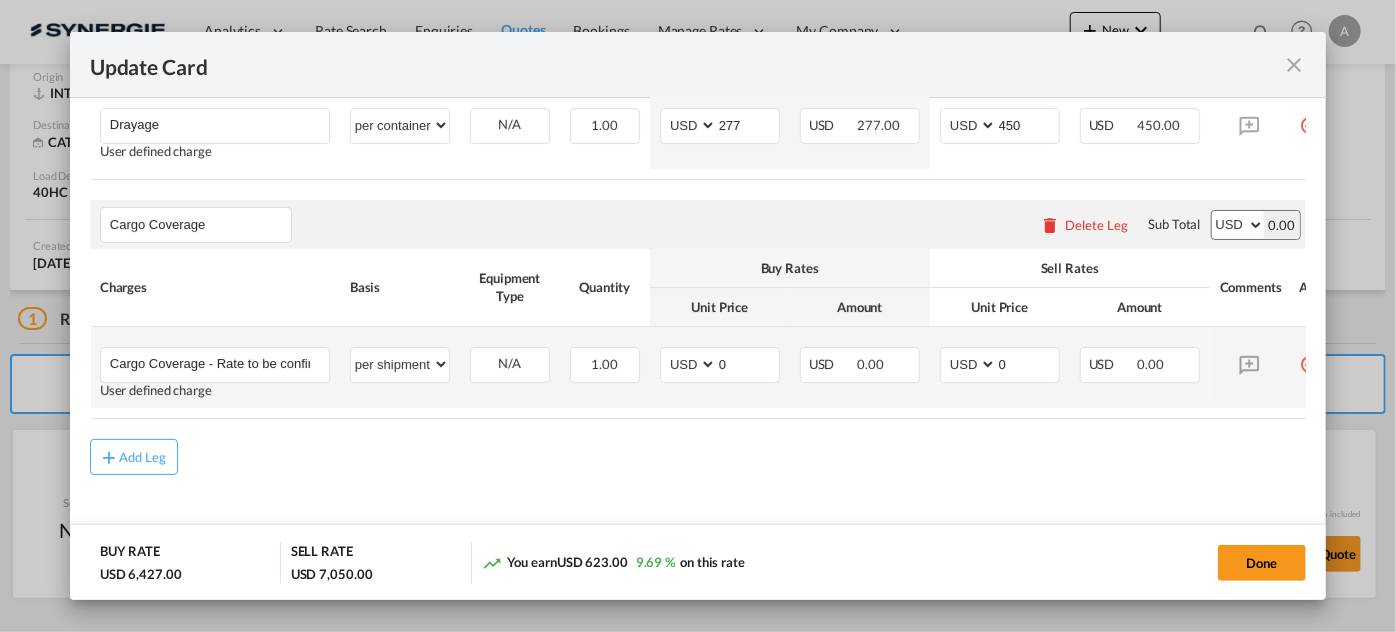 scroll, scrollTop: 932, scrollLeft: 0, axis: vertical 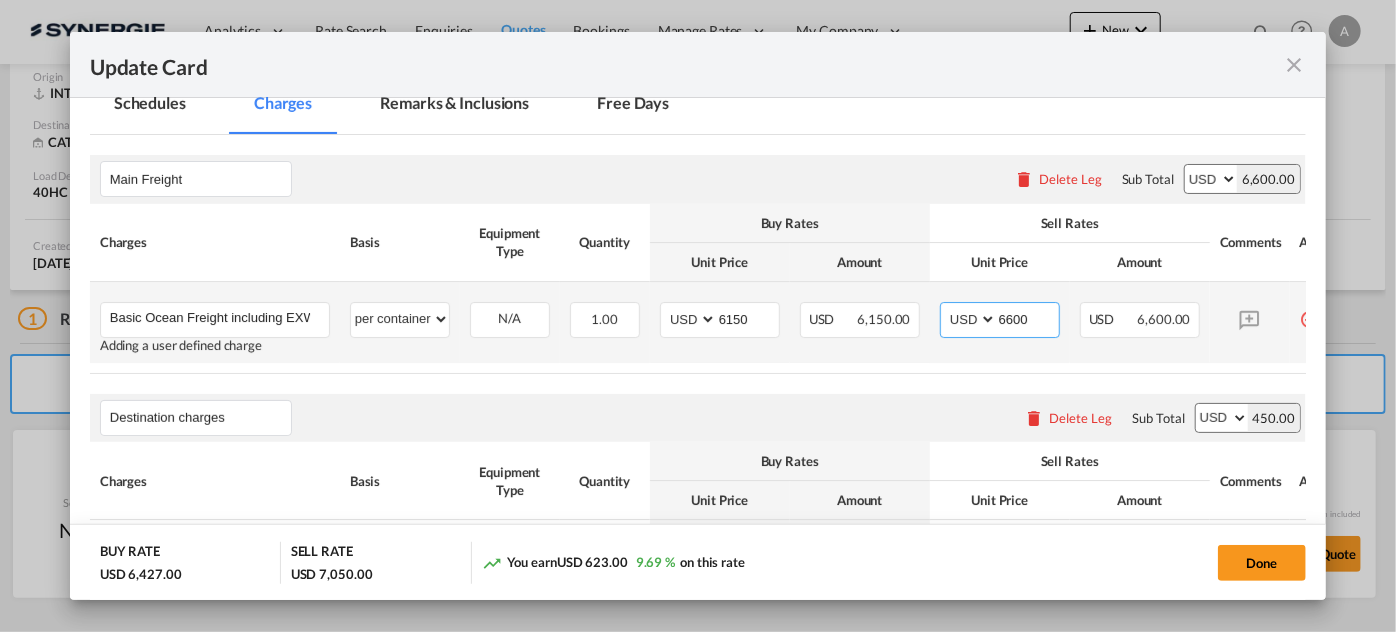 drag, startPoint x: 1020, startPoint y: 311, endPoint x: 944, endPoint y: 348, distance: 84.5281 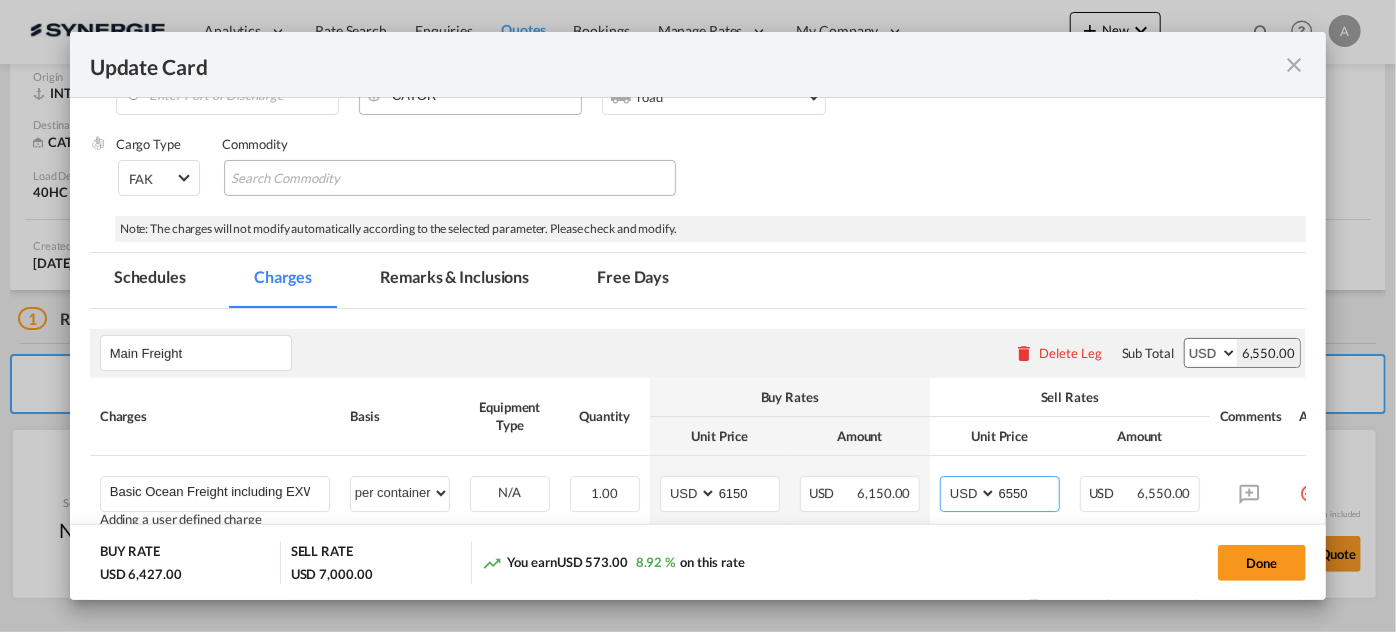 scroll, scrollTop: 205, scrollLeft: 0, axis: vertical 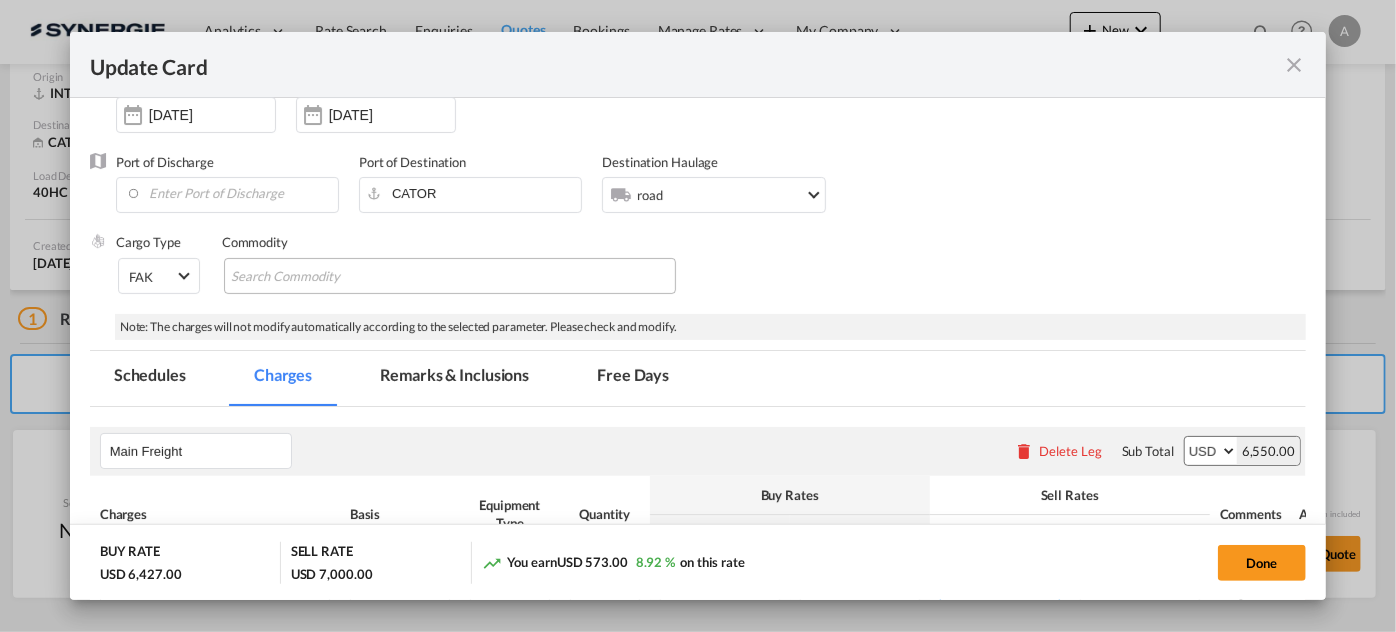 type on "6550" 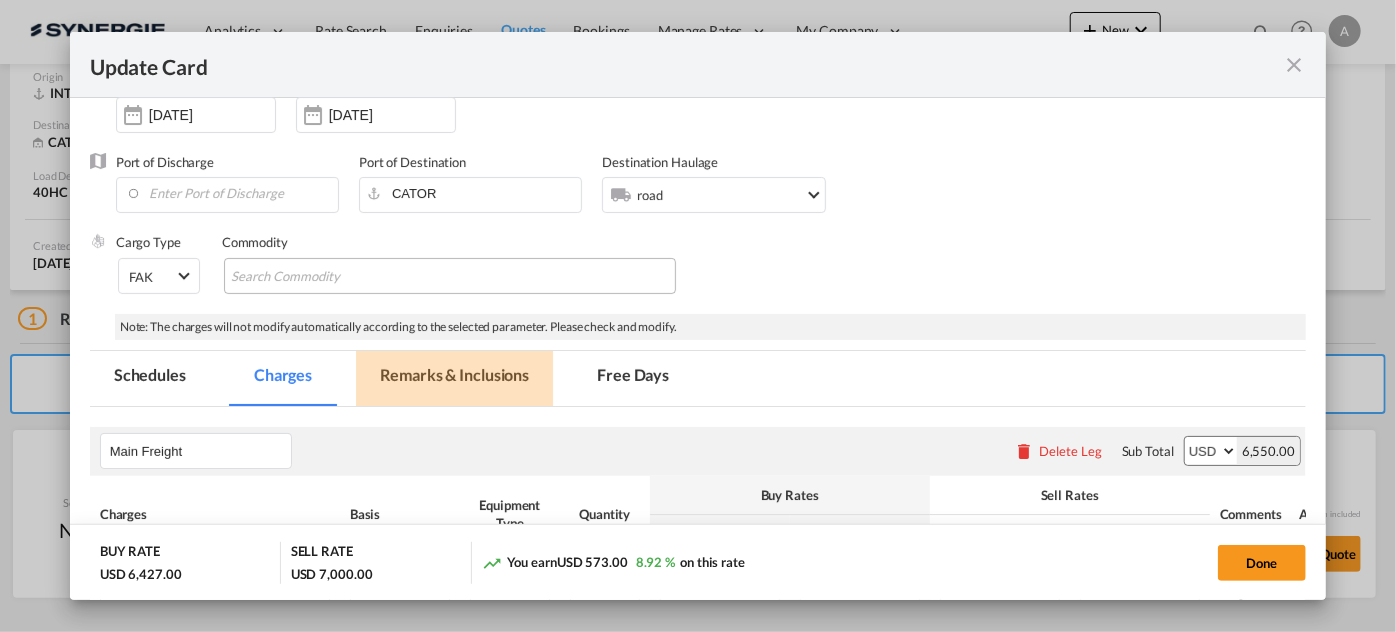 click on "Remarks & Inclusions" at bounding box center (454, 378) 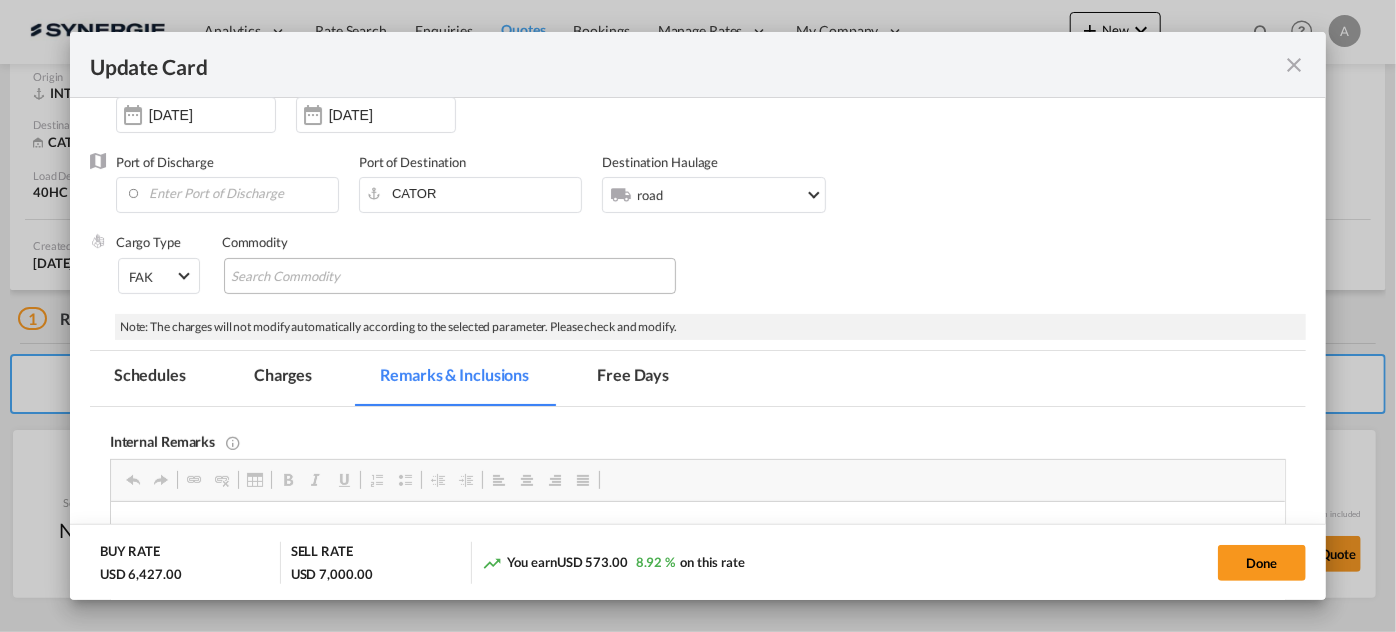 scroll, scrollTop: 0, scrollLeft: 0, axis: both 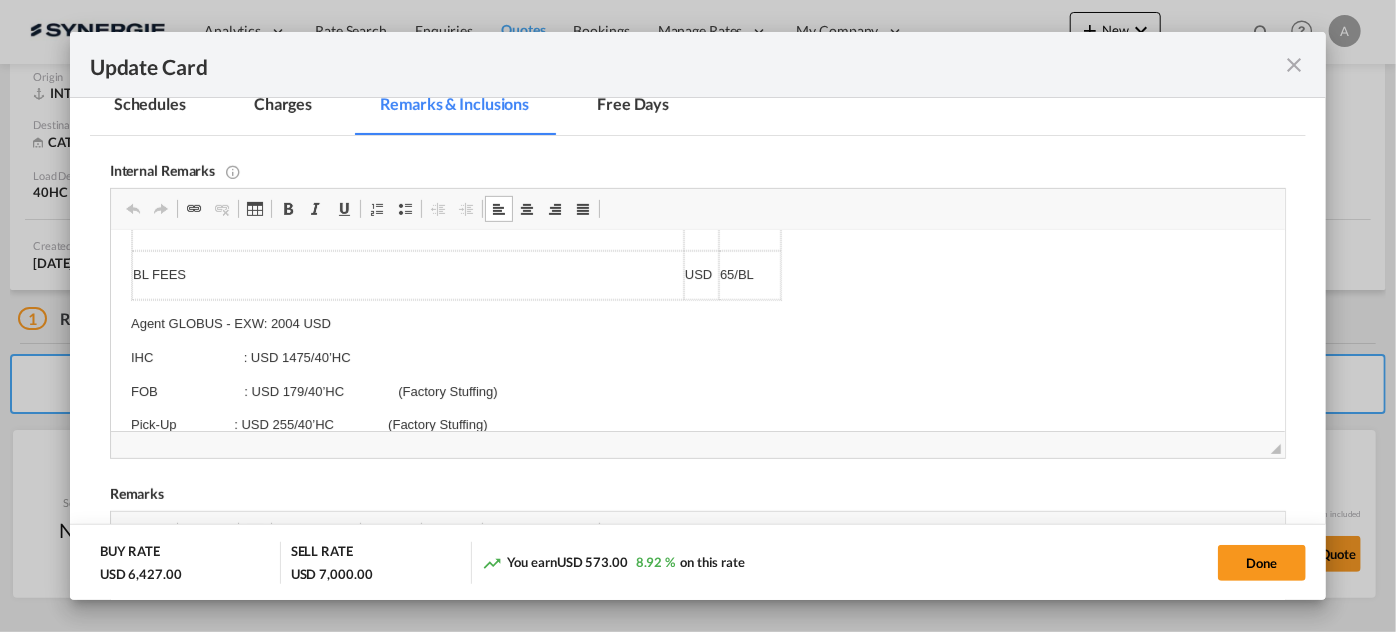 drag, startPoint x: 272, startPoint y: 315, endPoint x: 971, endPoint y: 272, distance: 700.32135 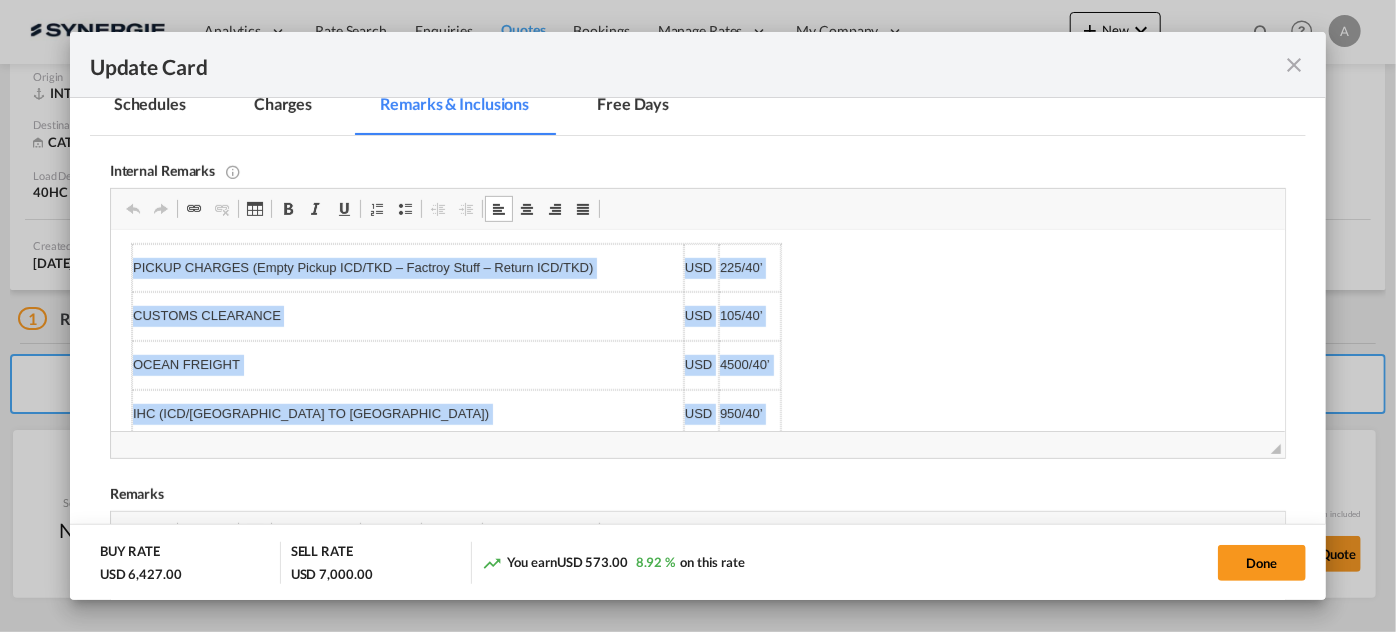 scroll, scrollTop: 680, scrollLeft: 0, axis: vertical 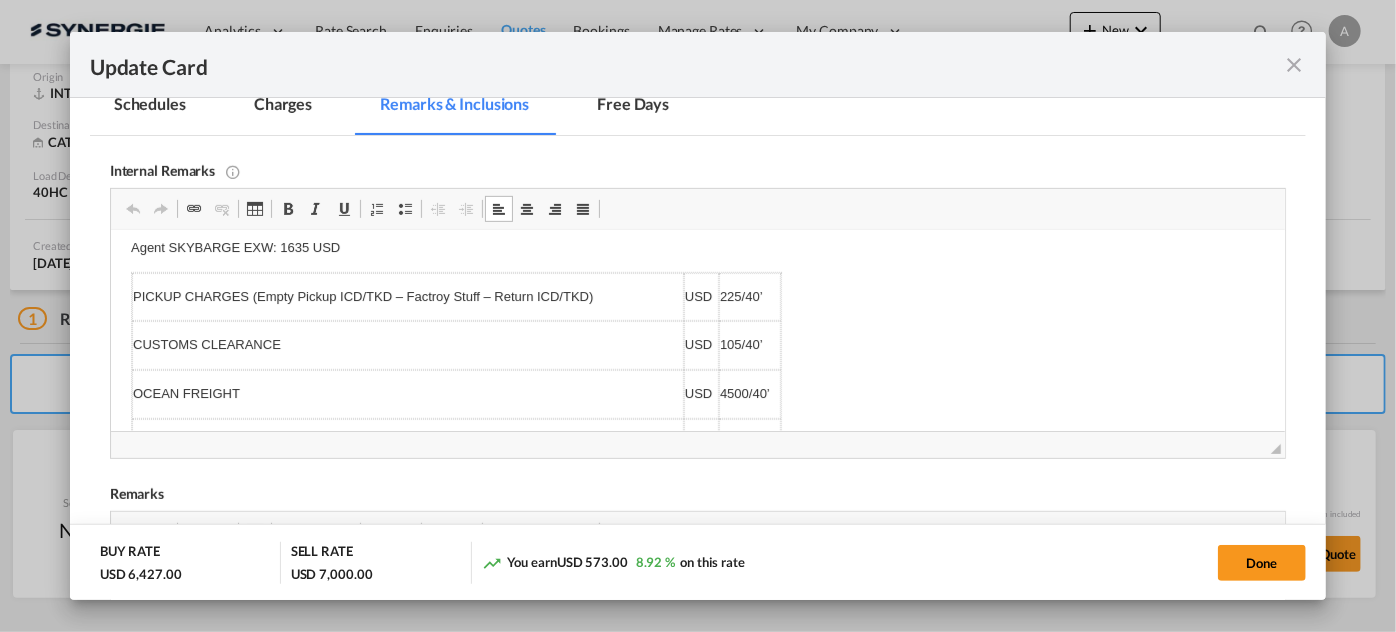 click on "ANGELCARE REQUESThttps://app.frontapp.com/open/cnv_pirr7in?key=XwMv9oDRM5dV526Up95Xd1C6dWi-eSMc TRUCKER as per rate sheet  Agent Exportify for EXW from previous quote: https://app.frontapp.com/open/cnv_pm5rqhb?key=APKCc12kcQRrIX0OWN6zQ0GU76uNdC0_ - TOTAL: EXW 2025 USD  EX-WORKS Description 40' Remarks Transportation $260 Empty pick up from ICD tkd to shipper's factory & back to ICD TKD Inland Haulage $1200 Rail haulage from ICD tkd to Mundra port THC $270 PER CONTAINER BL Fee $75 PER BL Customs Clearance $75 PER CONTAINER VGM $25 PER CONTAINER SEAL FEE $10 PER CONTAINER Customs examination $65 PER CONTAINER IF APPLICABLE Fumigation $45 PER CONTAINER IF APPLICABLE Agent SKYBARGE EXW: 1635 USD PICKUP CHARGES (Empty Pickup ICD/TKD – Factroy Stuff – Return ICD/TKD) USD                           225/40’ CUSTOMS CLEARANCE USD                           105/40’ OCEAN FREIGHT USD                        4500/40’ USD 950/40’ USD USD" at bounding box center (697, 236) 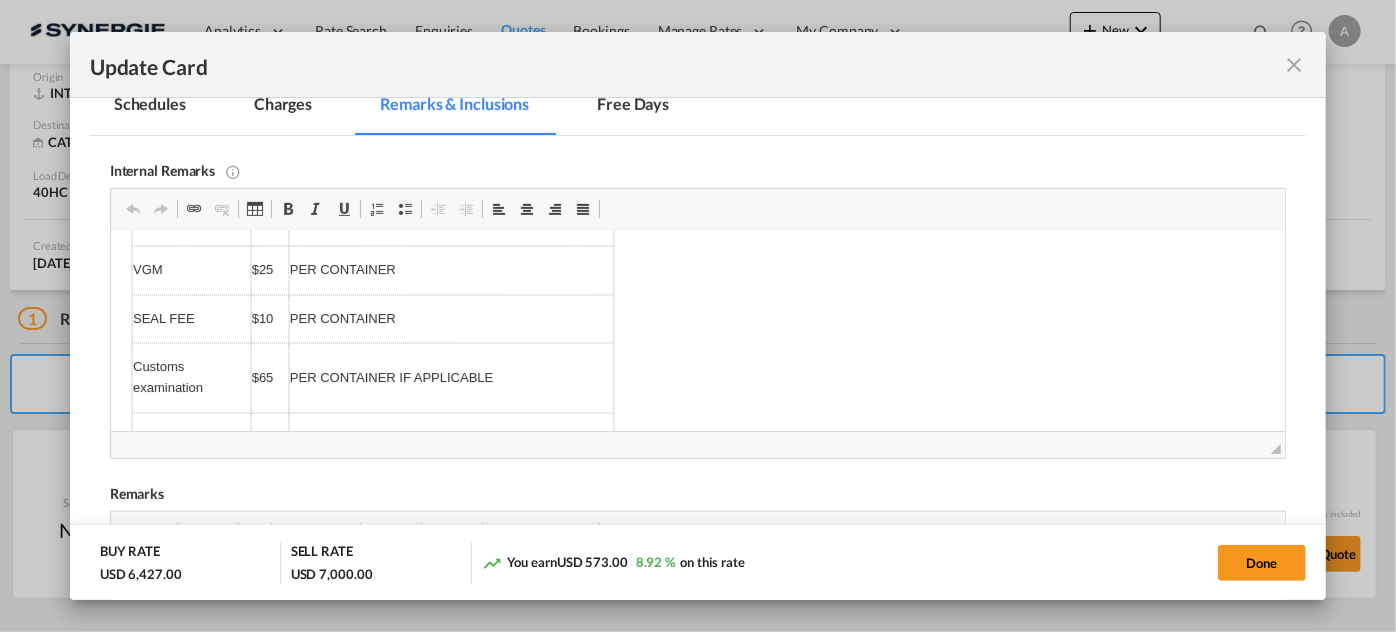 scroll, scrollTop: 498, scrollLeft: 0, axis: vertical 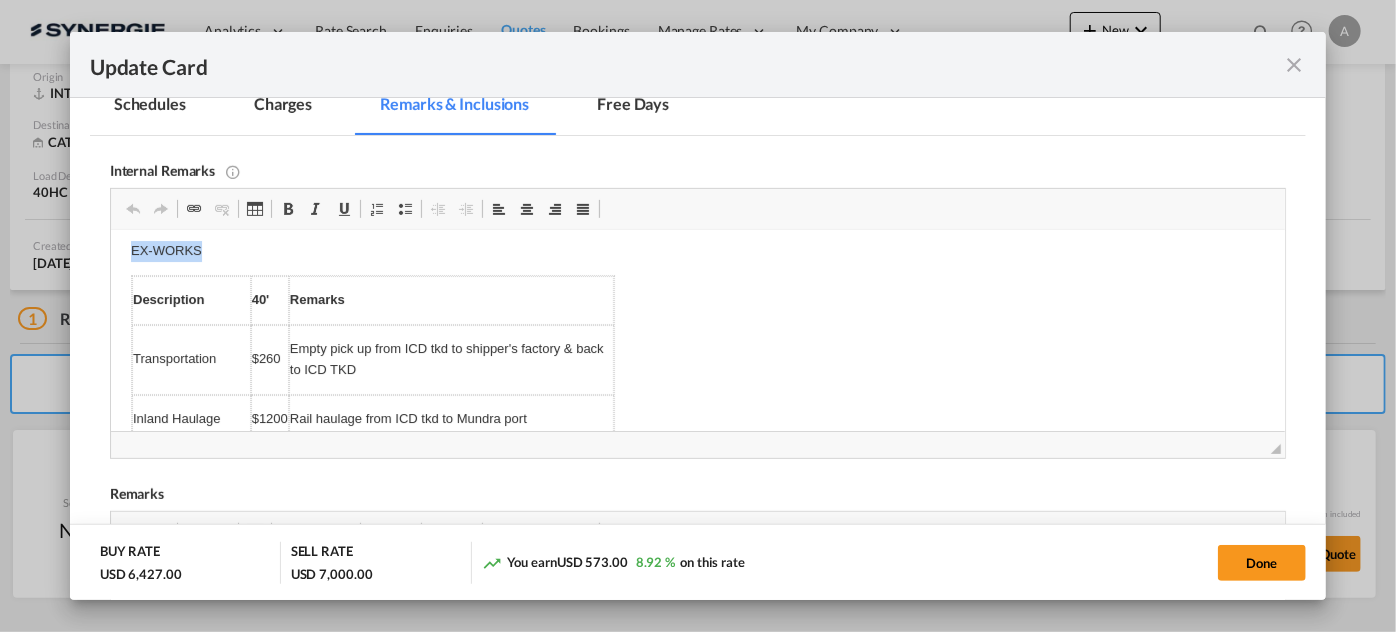 drag, startPoint x: 648, startPoint y: 398, endPoint x: 106, endPoint y: 299, distance: 550.96735 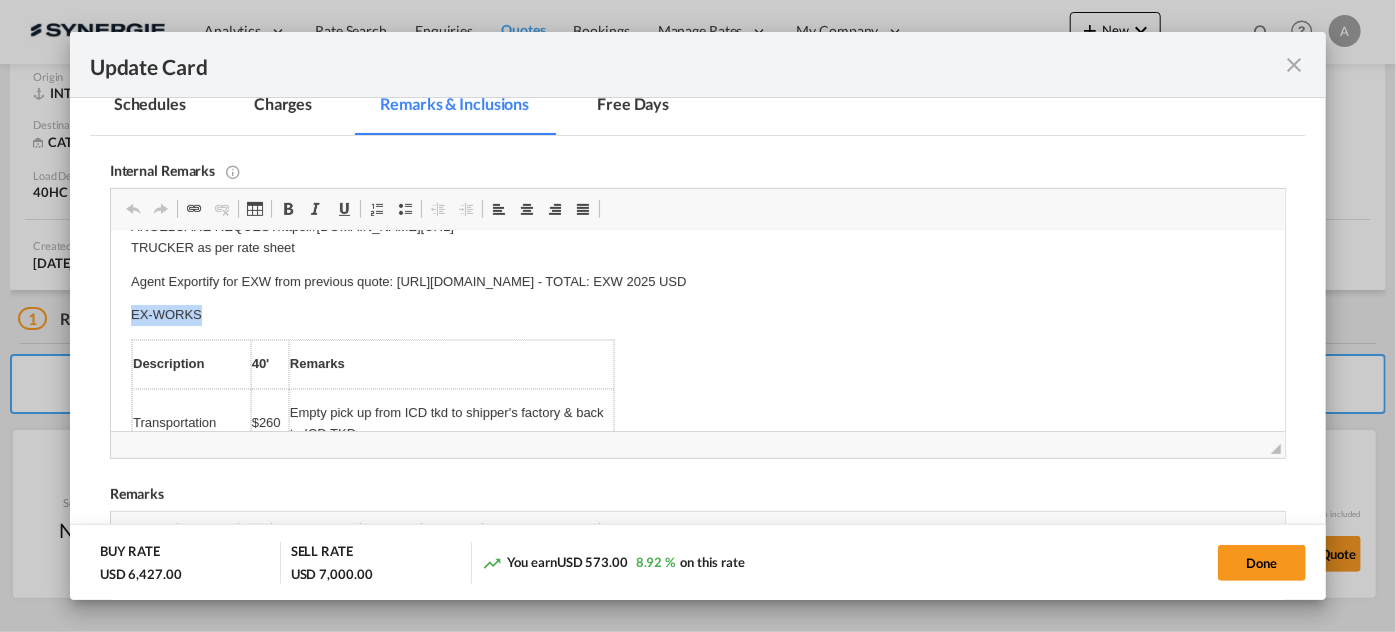 scroll, scrollTop: 7, scrollLeft: 0, axis: vertical 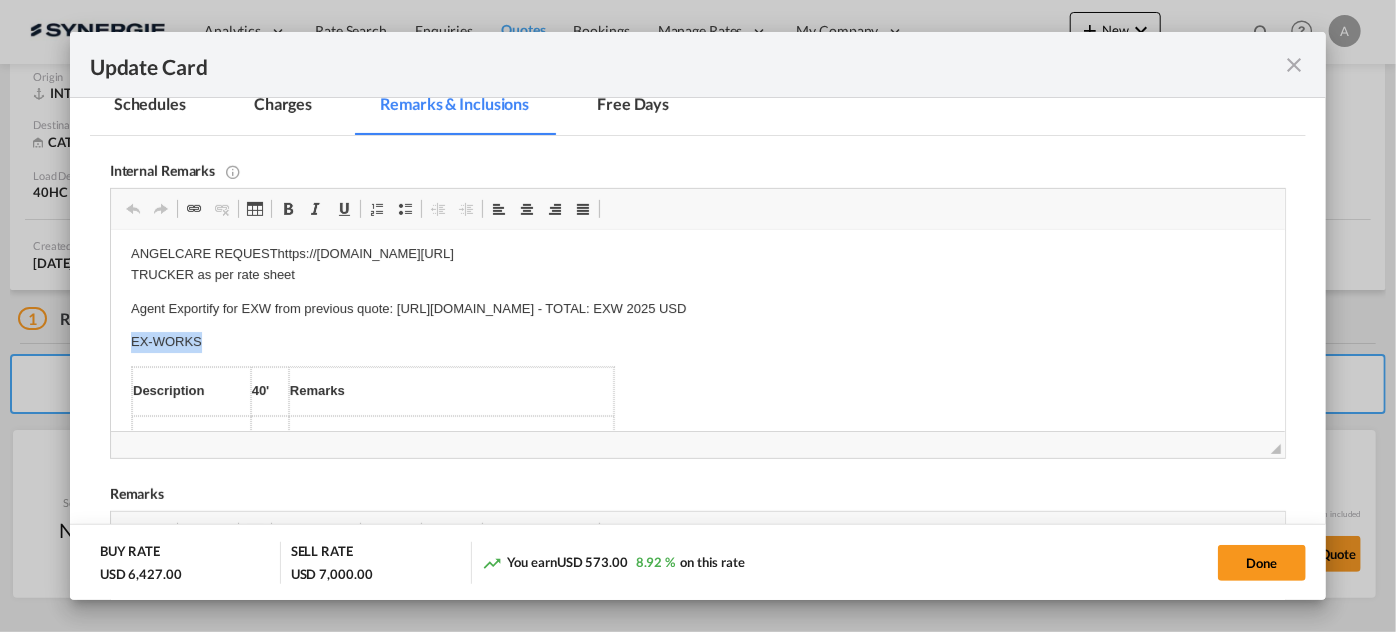 type 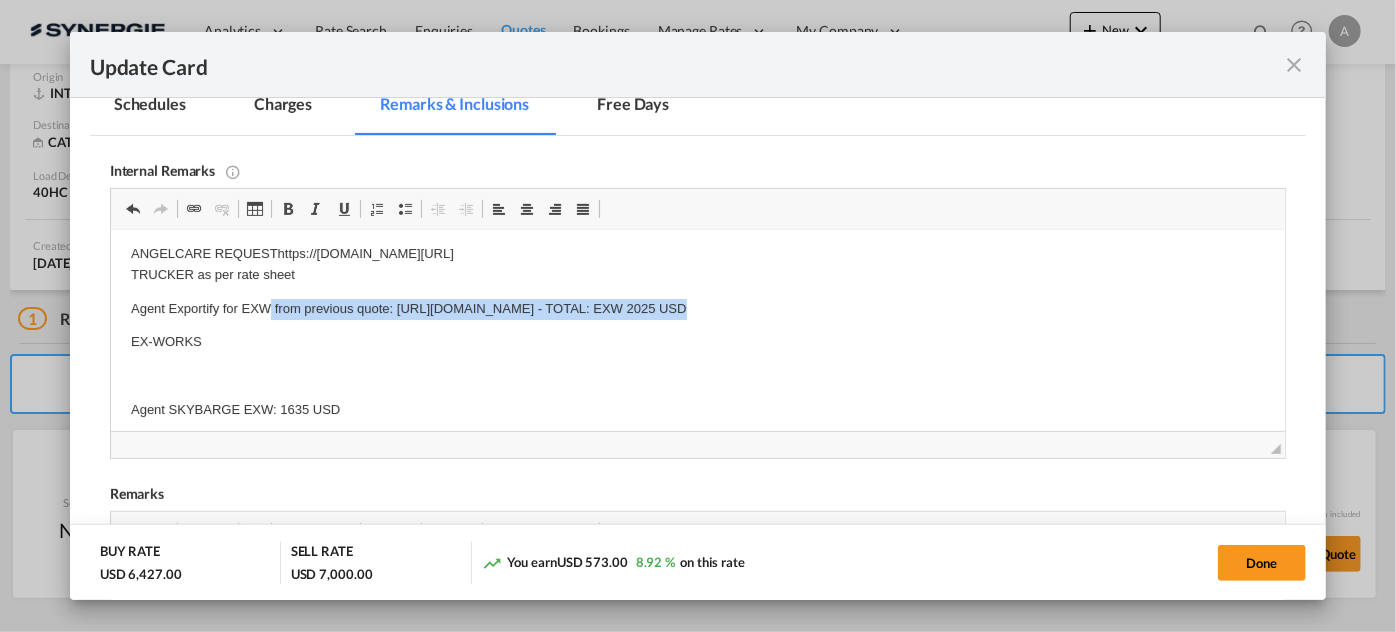 drag, startPoint x: 269, startPoint y: 304, endPoint x: 746, endPoint y: 363, distance: 480.635 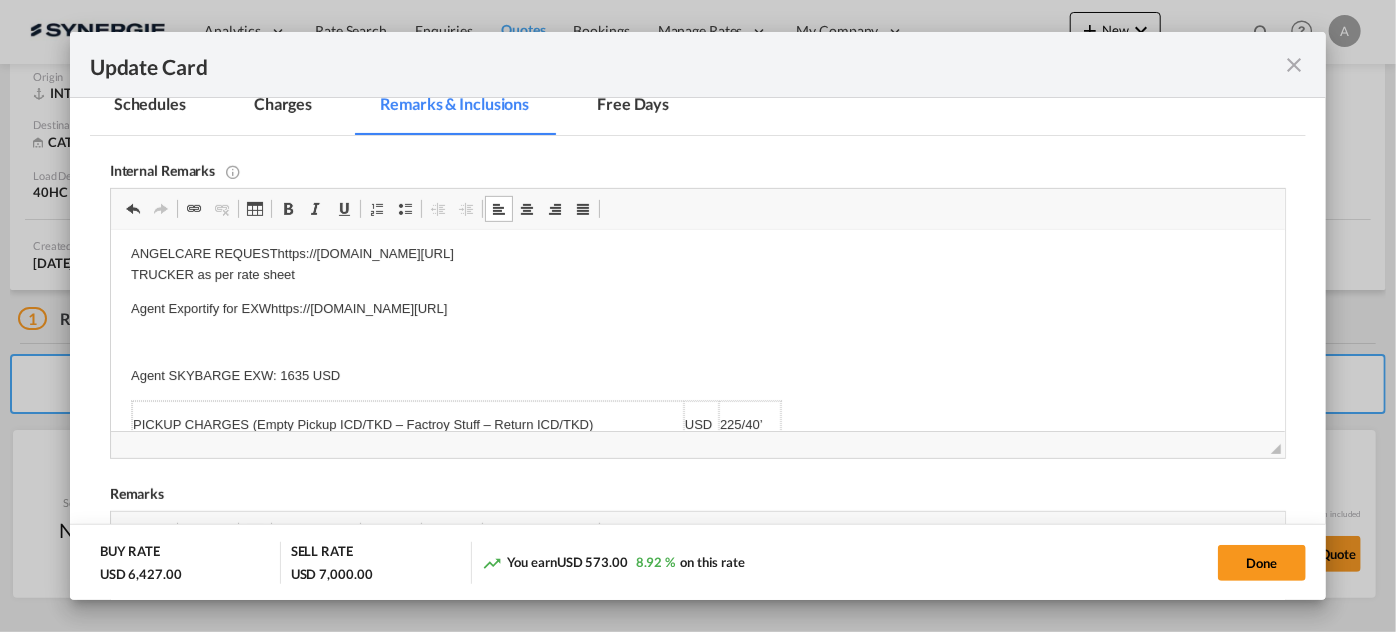 click on "Agent Exportify for EXWhttps://app.frontapp.com/open/cnv_pxu9gy7?key=34hUmlDs64djQaXKxwGbVveAB4RQwmv1" at bounding box center [697, 309] 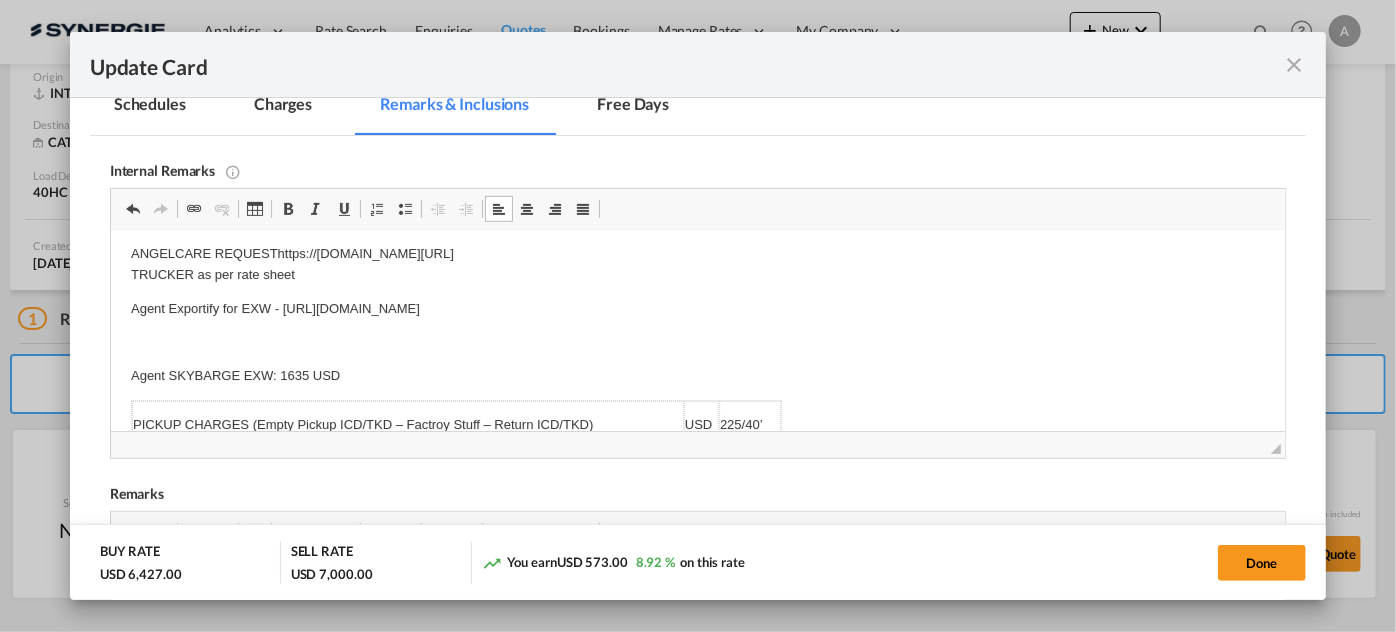 drag, startPoint x: 435, startPoint y: 335, endPoint x: 446, endPoint y: 337, distance: 11.18034 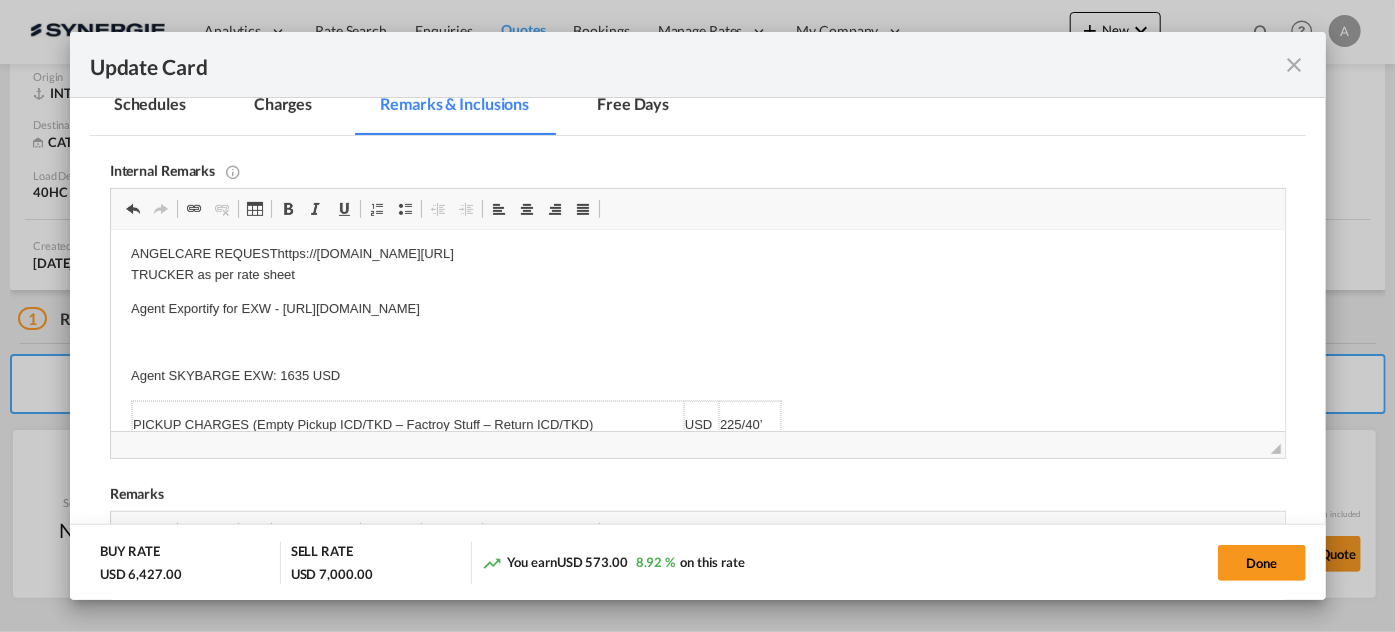 drag, startPoint x: 480, startPoint y: 314, endPoint x: 465, endPoint y: 376, distance: 63.788715 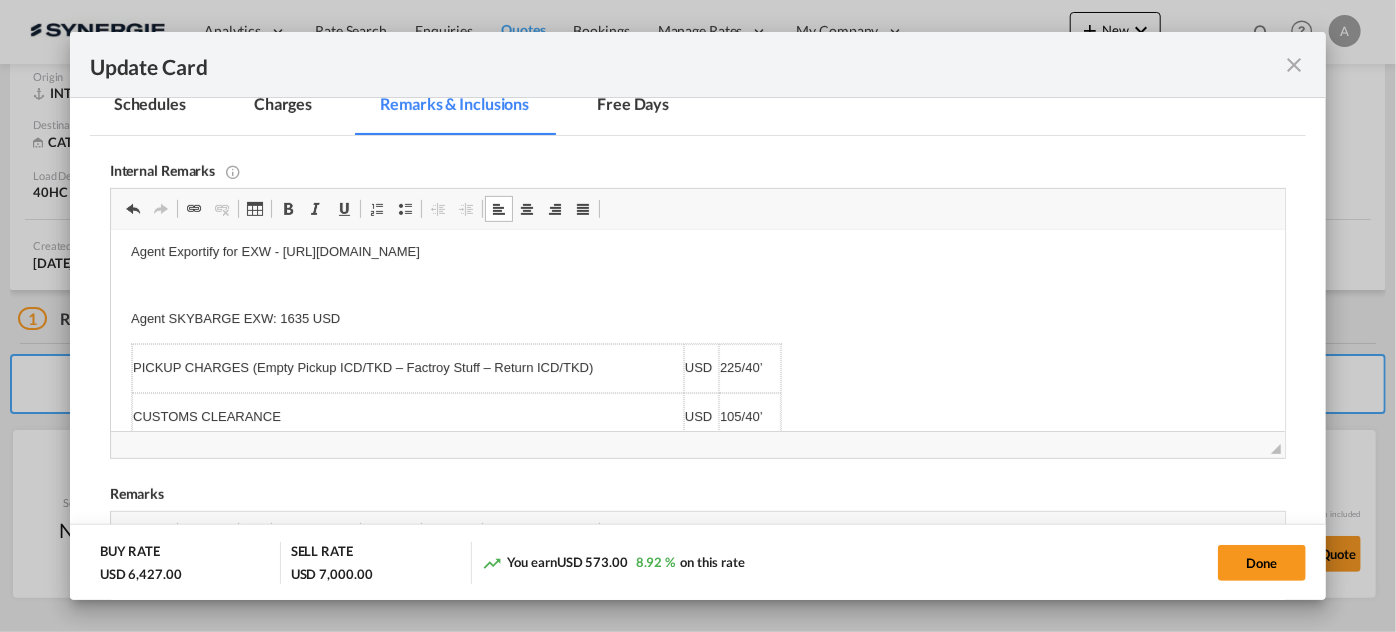 scroll, scrollTop: 0, scrollLeft: 0, axis: both 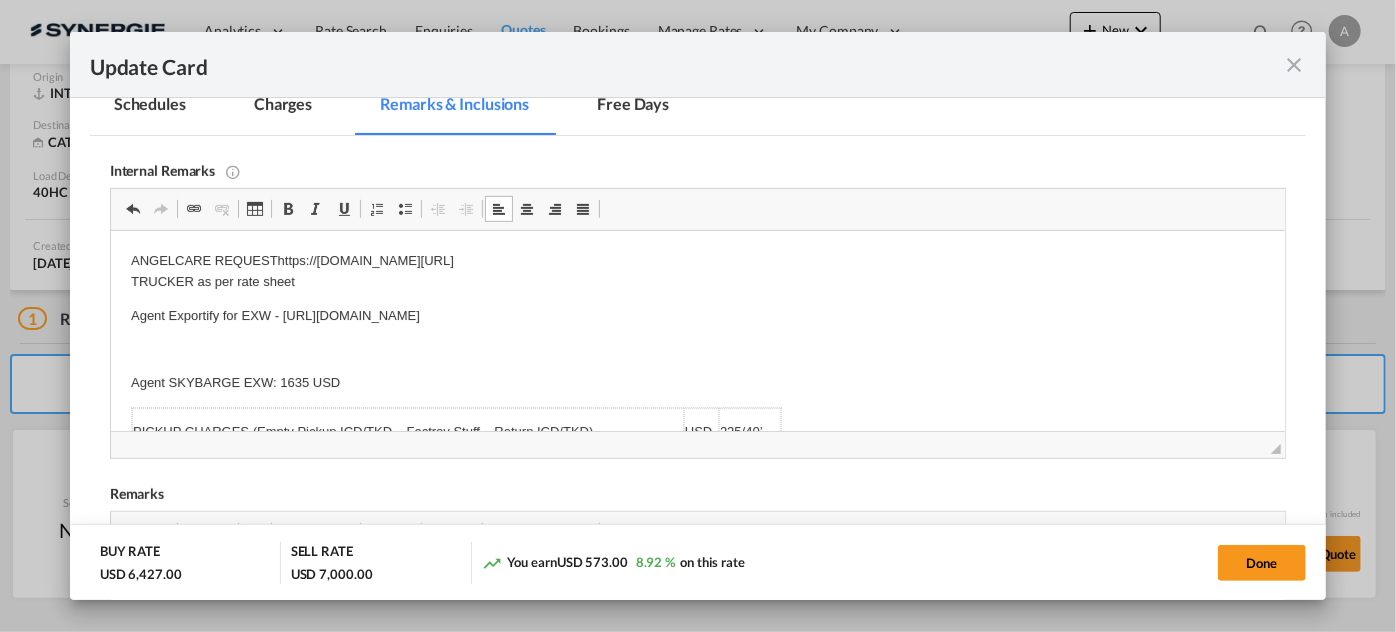 click on "Charges" at bounding box center [283, 107] 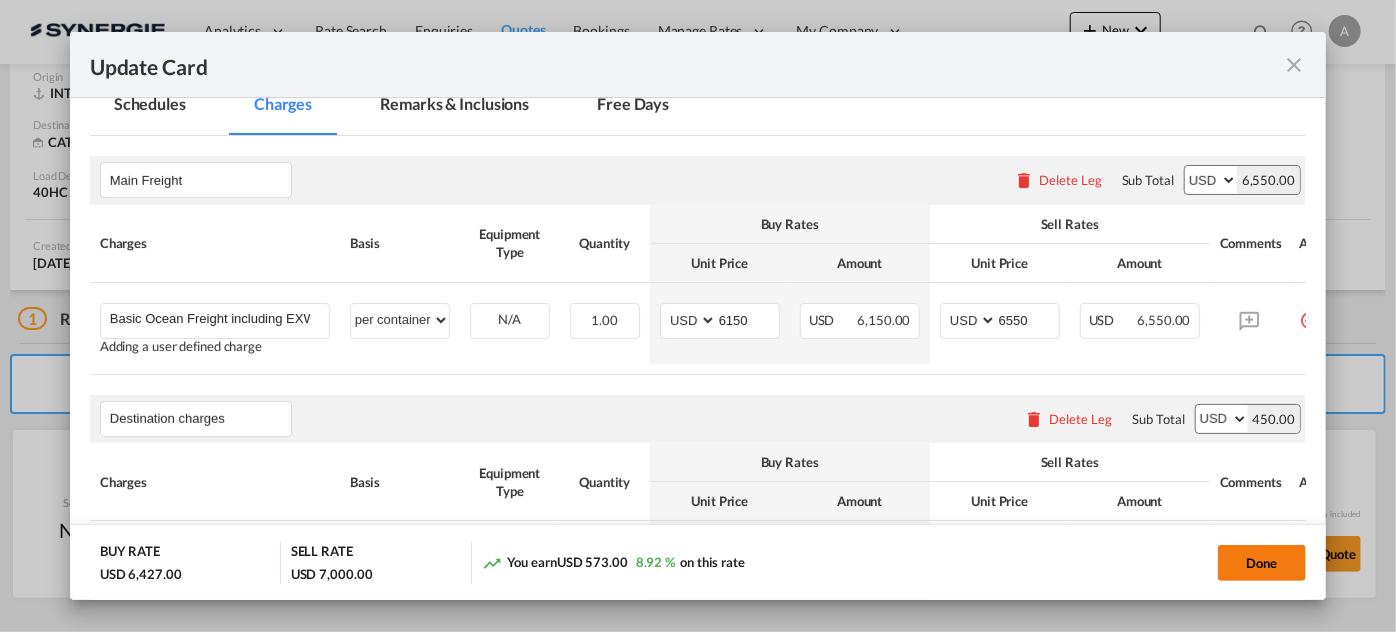 click on "Done" 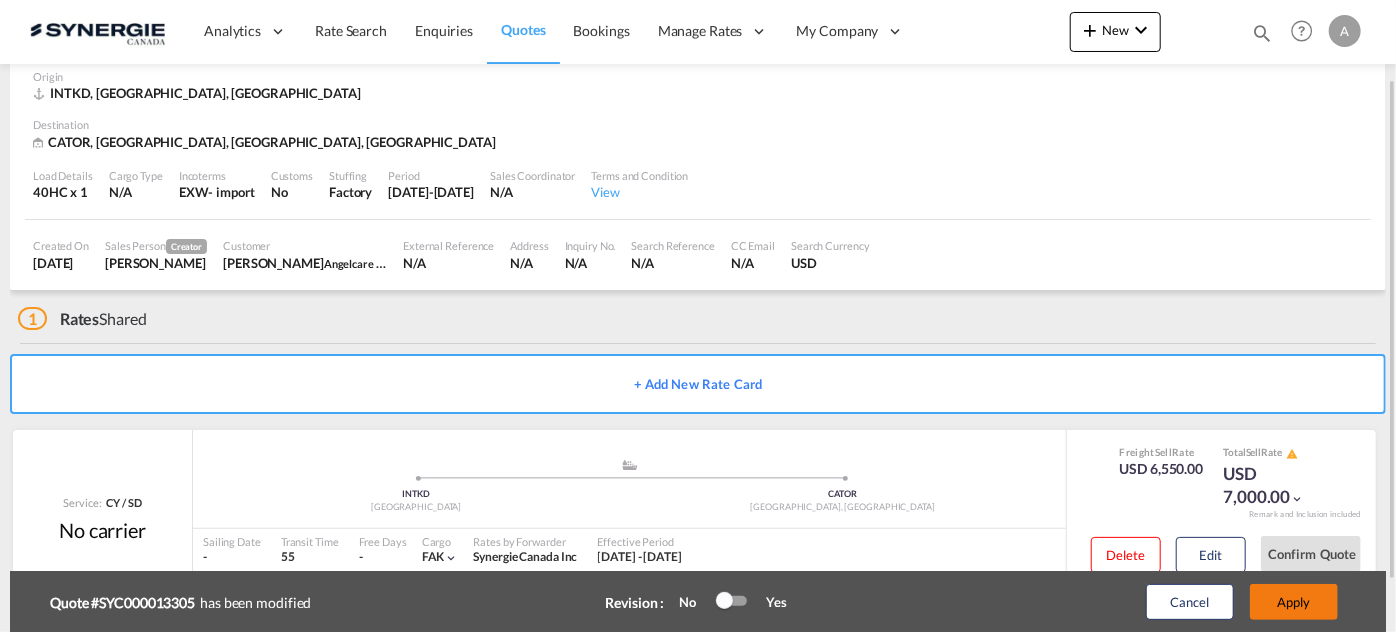 click on "Apply" at bounding box center [1294, 602] 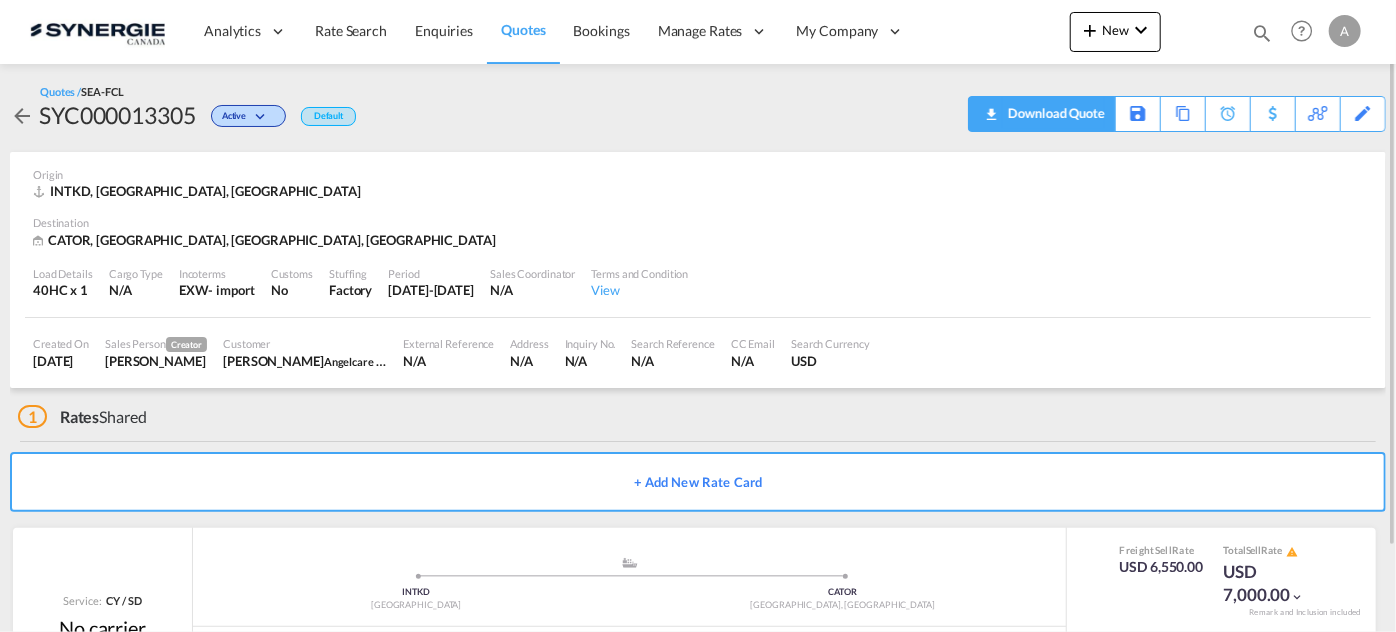 click on "Download Quote" at bounding box center (1054, 113) 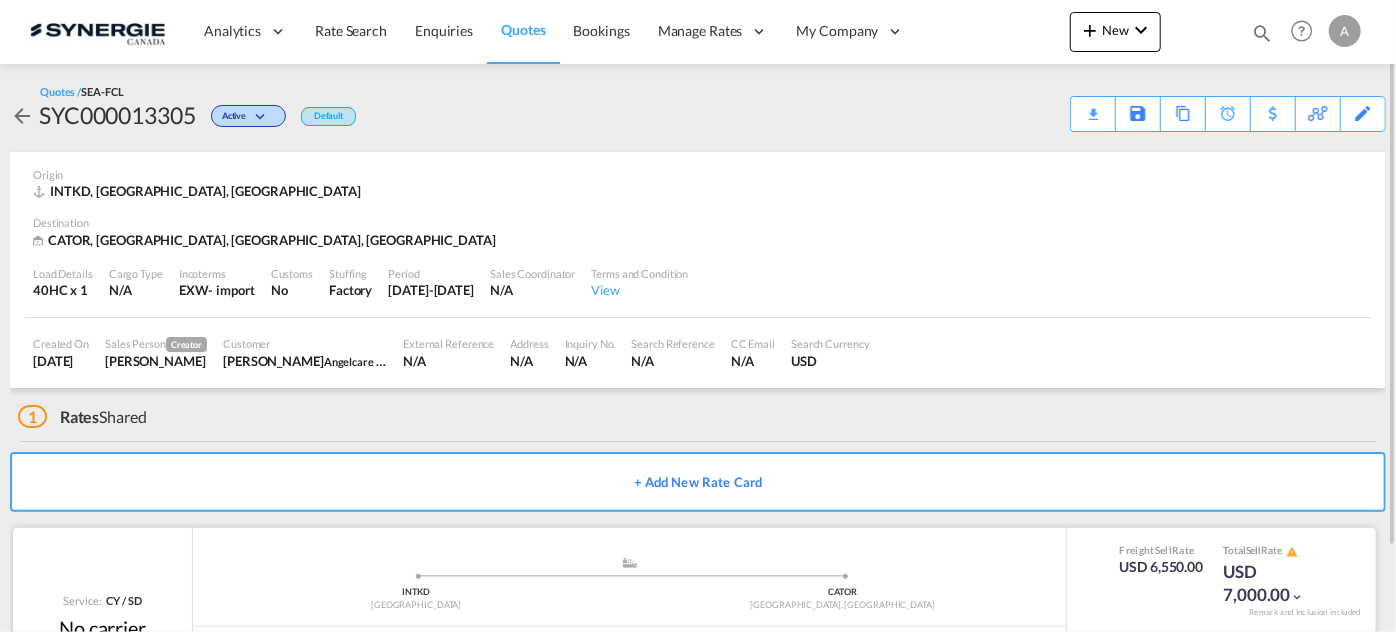 scroll, scrollTop: 98, scrollLeft: 0, axis: vertical 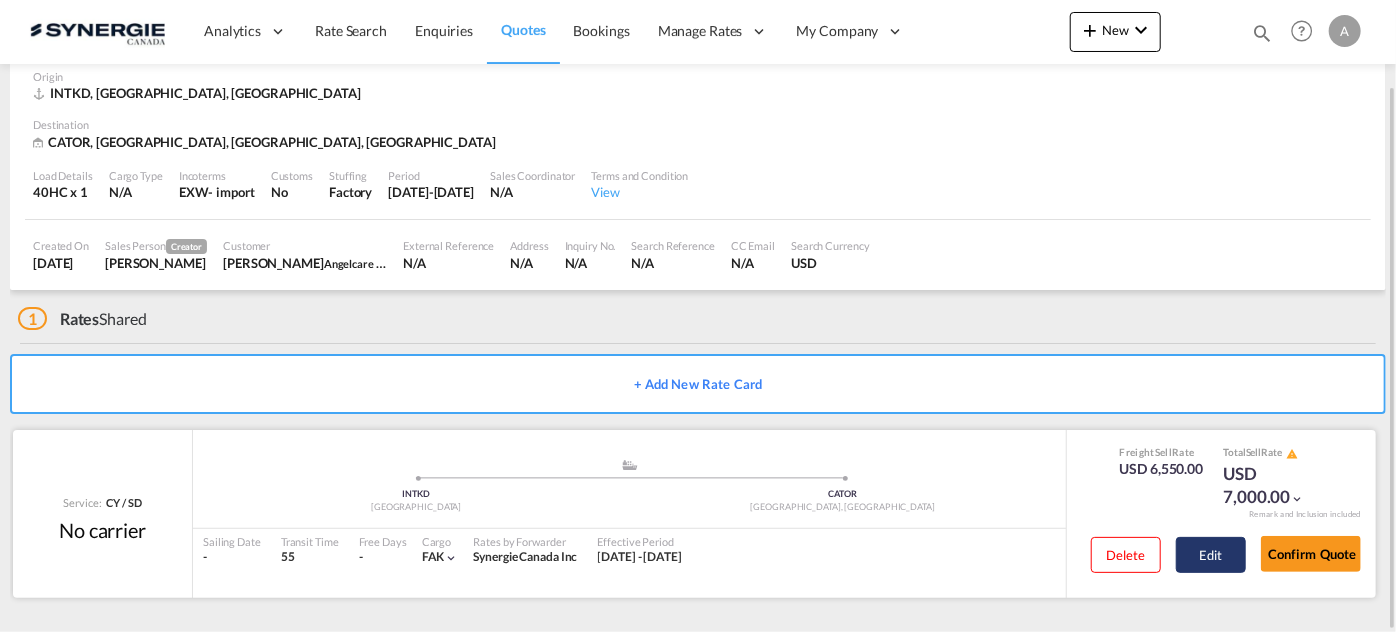 click on "Edit" at bounding box center [1211, 555] 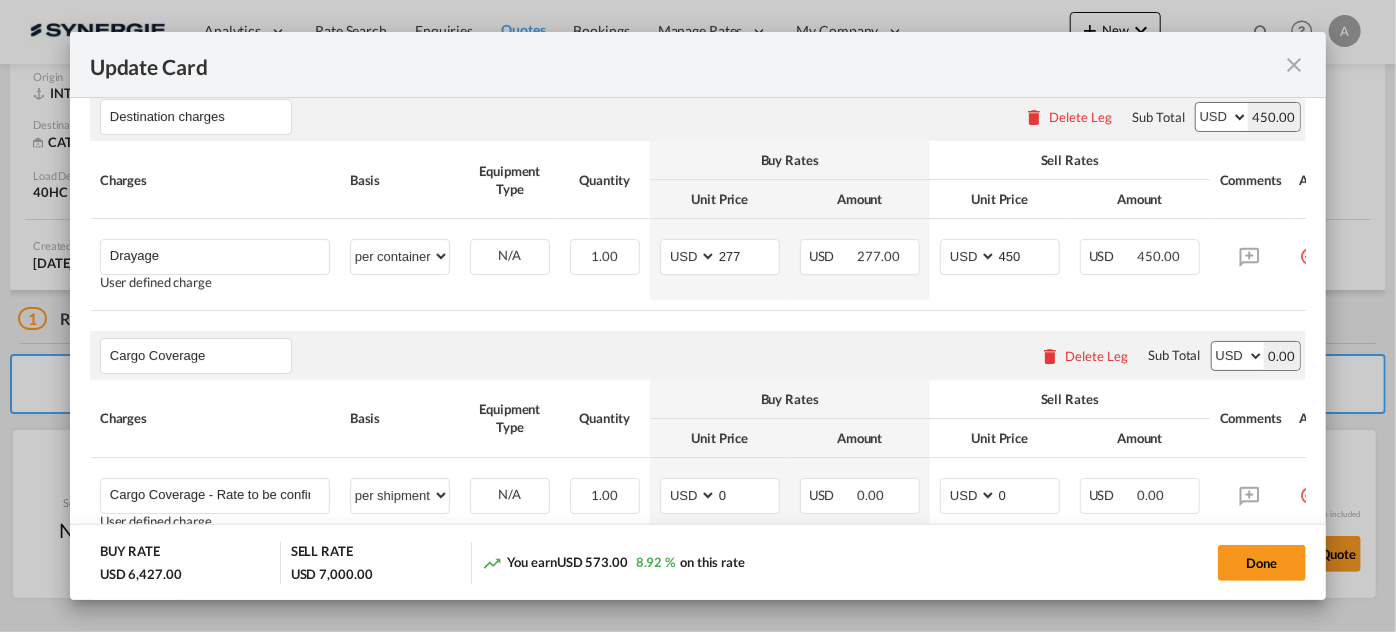 scroll, scrollTop: 909, scrollLeft: 0, axis: vertical 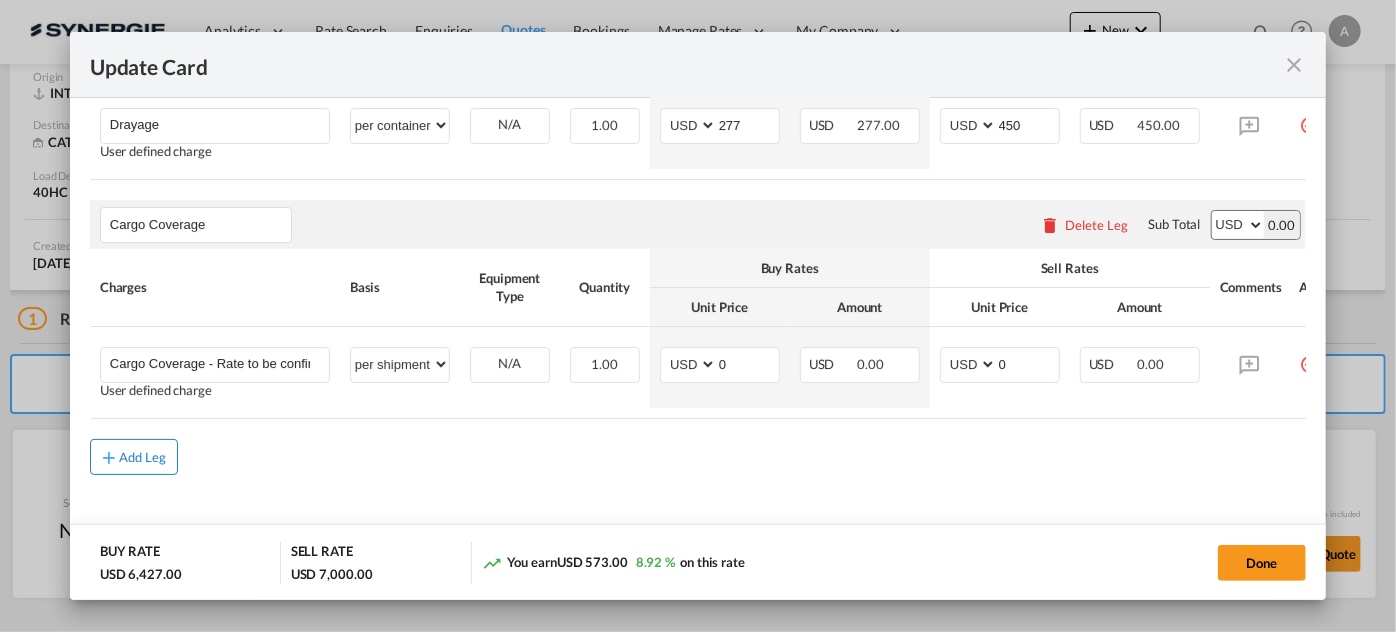 click on "Add Leg" at bounding box center (134, 457) 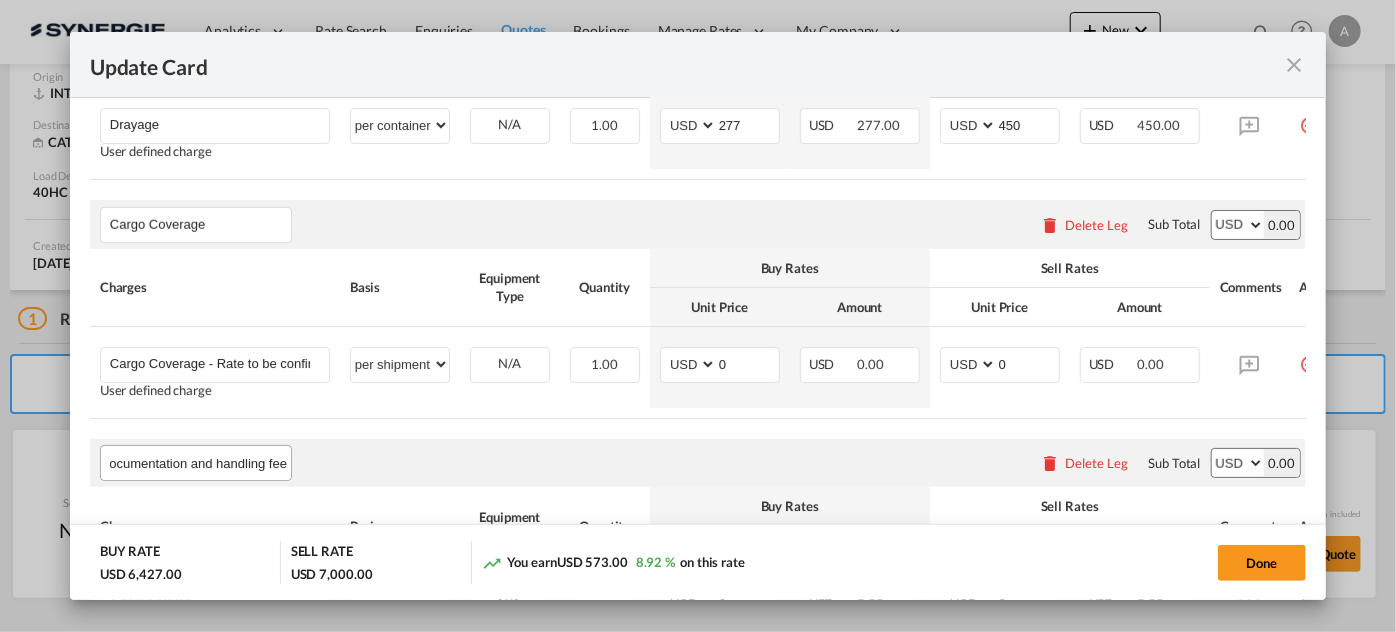 scroll, scrollTop: 0, scrollLeft: 16, axis: horizontal 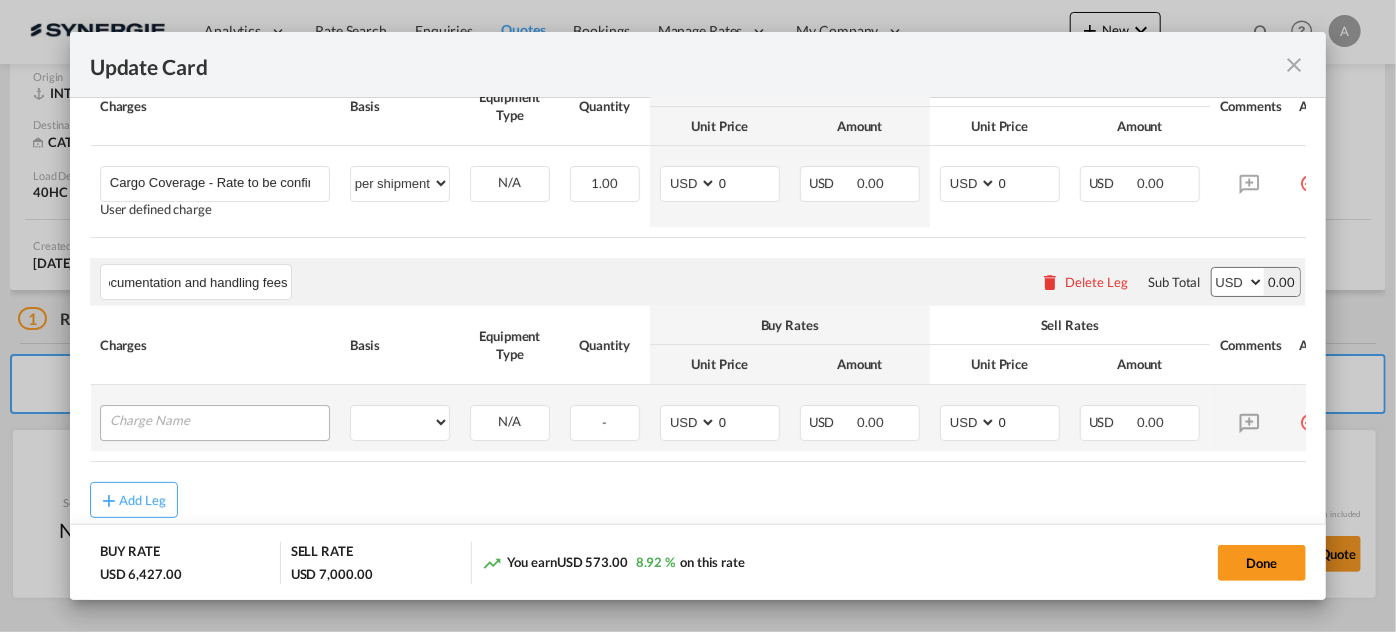 type on "Documentation and handling fees" 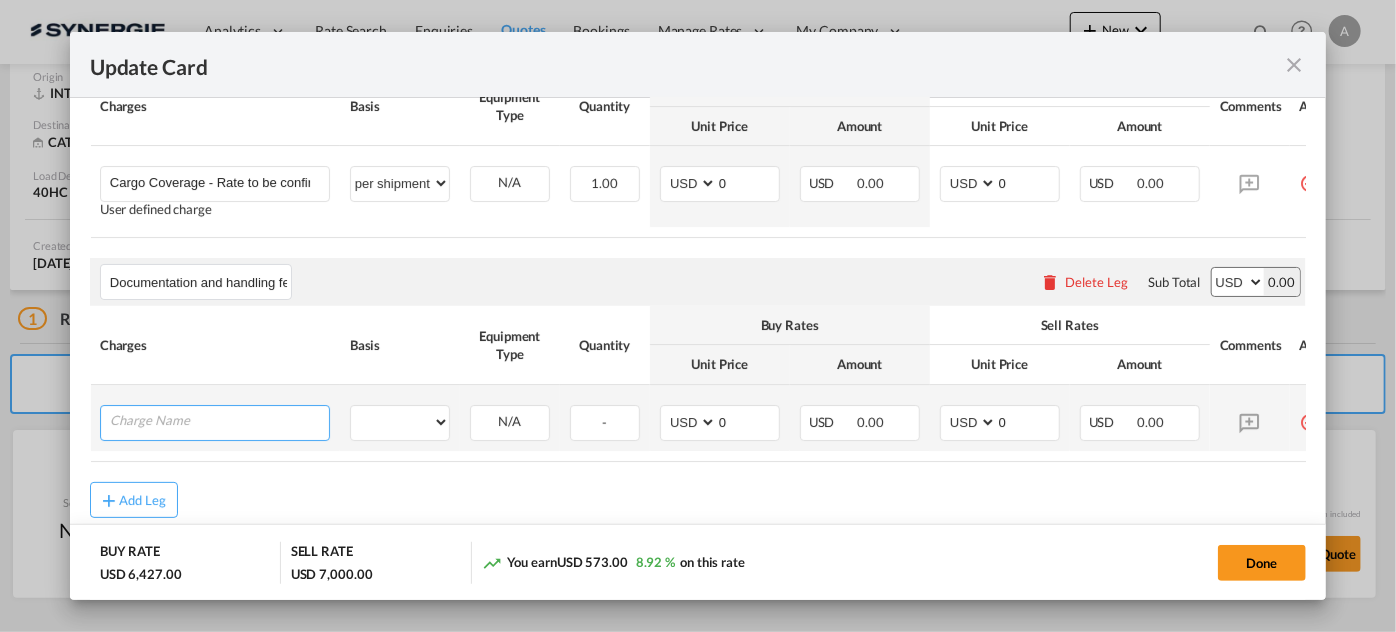 click at bounding box center (219, 421) 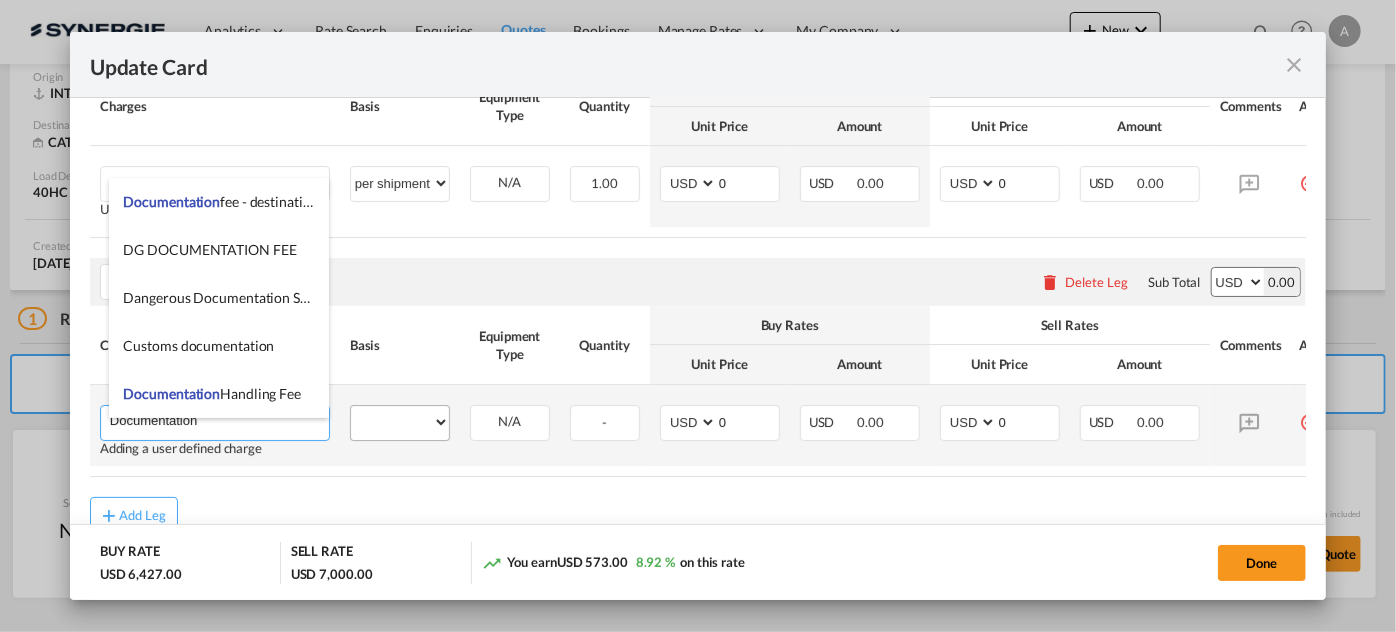 type on "Documentation" 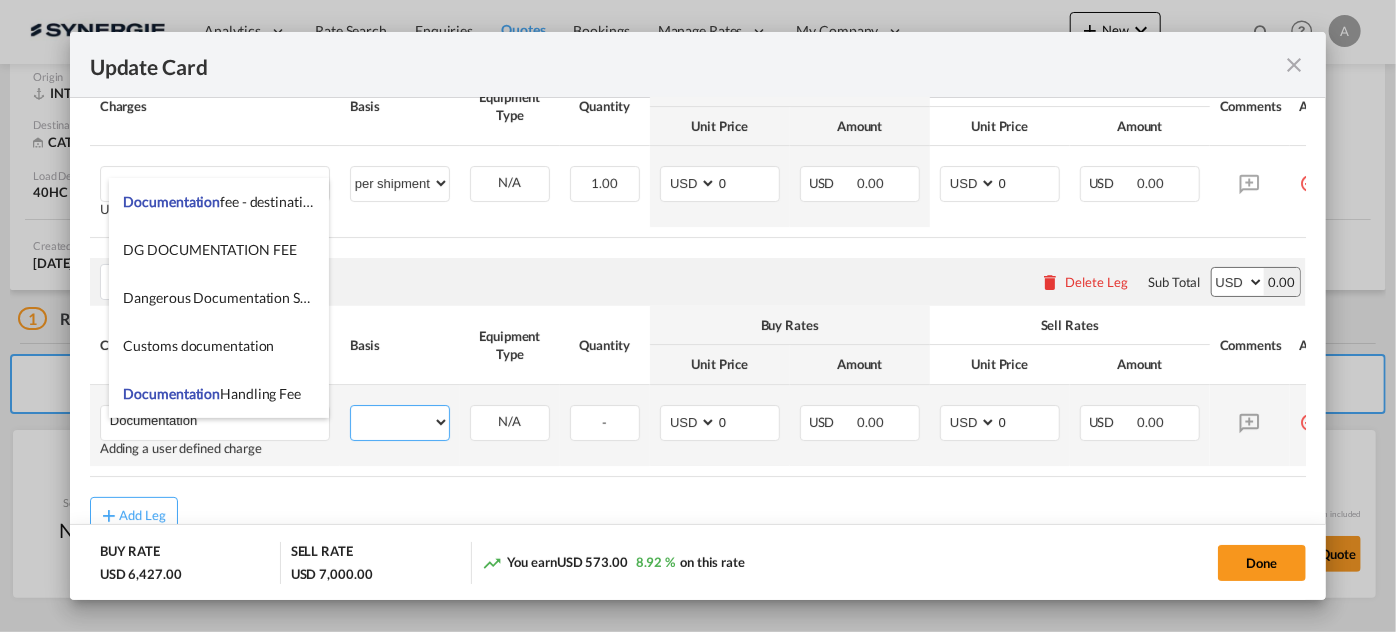 drag, startPoint x: 387, startPoint y: 439, endPoint x: 391, endPoint y: 419, distance: 20.396078 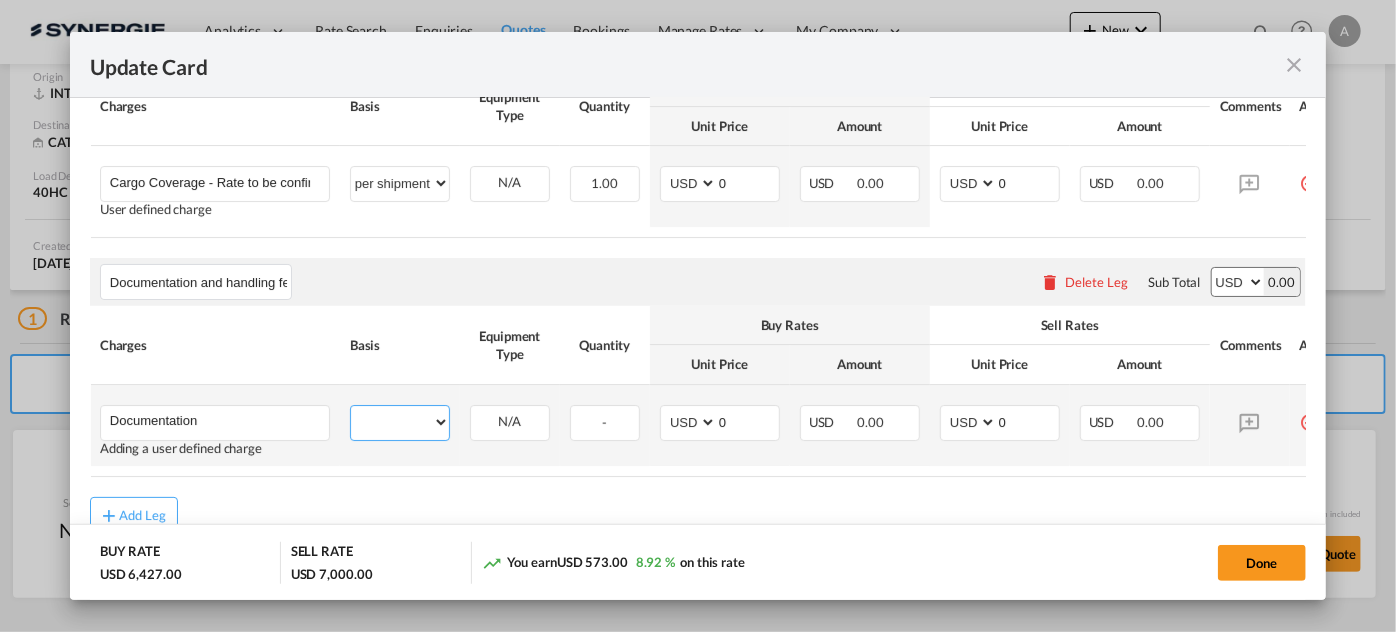 select on "per B/L" 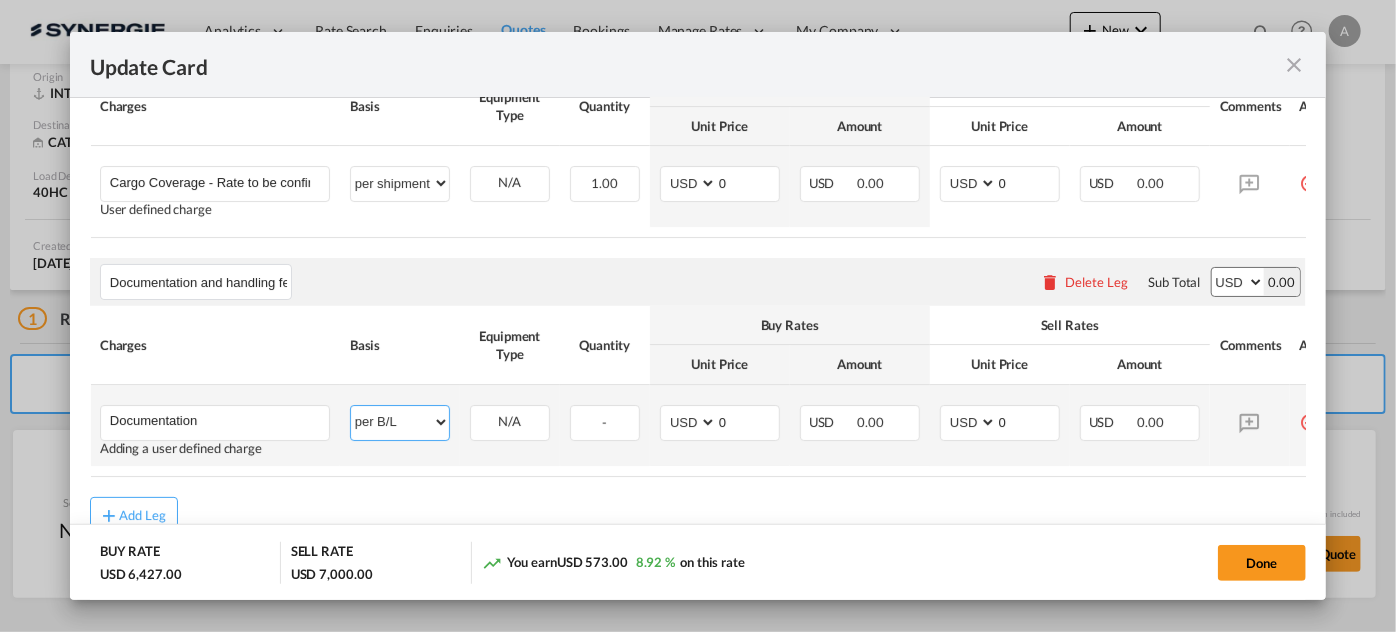 click on "per equipment
per container
per B/L
per shipping bill
per shipment
per pallet
per carton
per vehicle
per shift
per invoice
per package
per day
per revalidation
per teu
per kg
per ton
per hour
flat
per_hbl
per belt
per_declaration
per_document
per chasis split
per clearance" at bounding box center [400, 422] 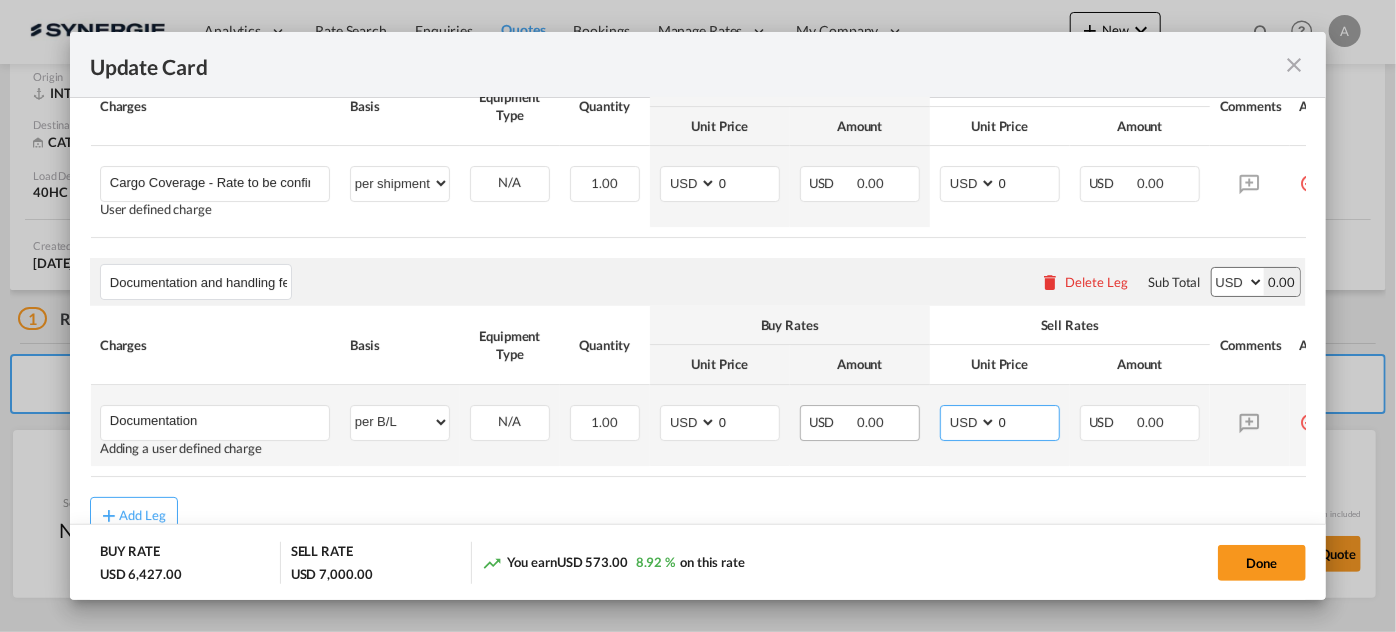 drag, startPoint x: 977, startPoint y: 428, endPoint x: 917, endPoint y: 431, distance: 60.074955 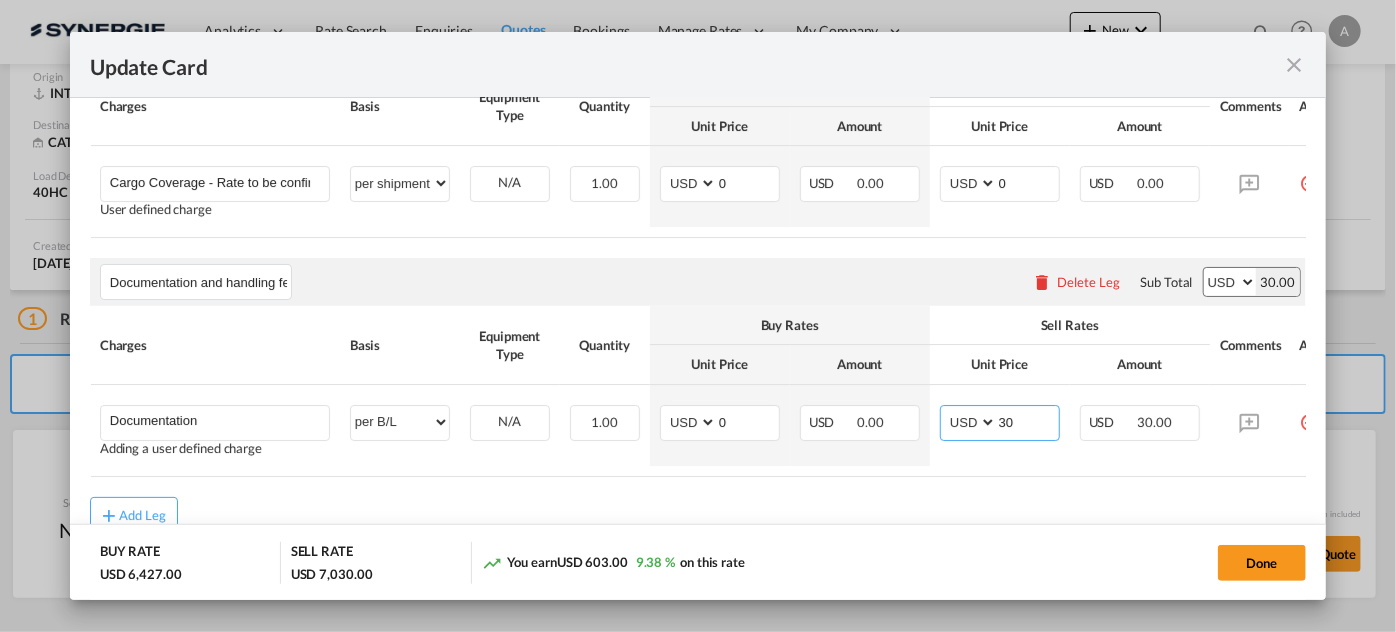 type on "30" 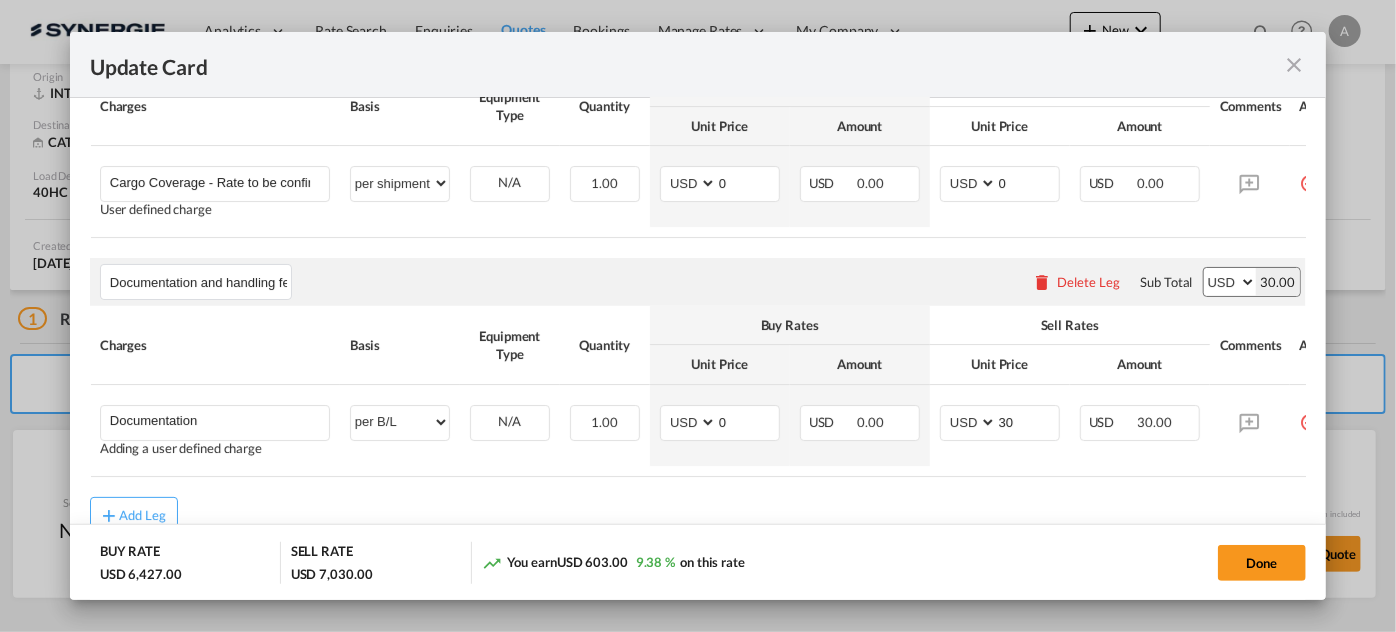 scroll, scrollTop: 0, scrollLeft: 57, axis: horizontal 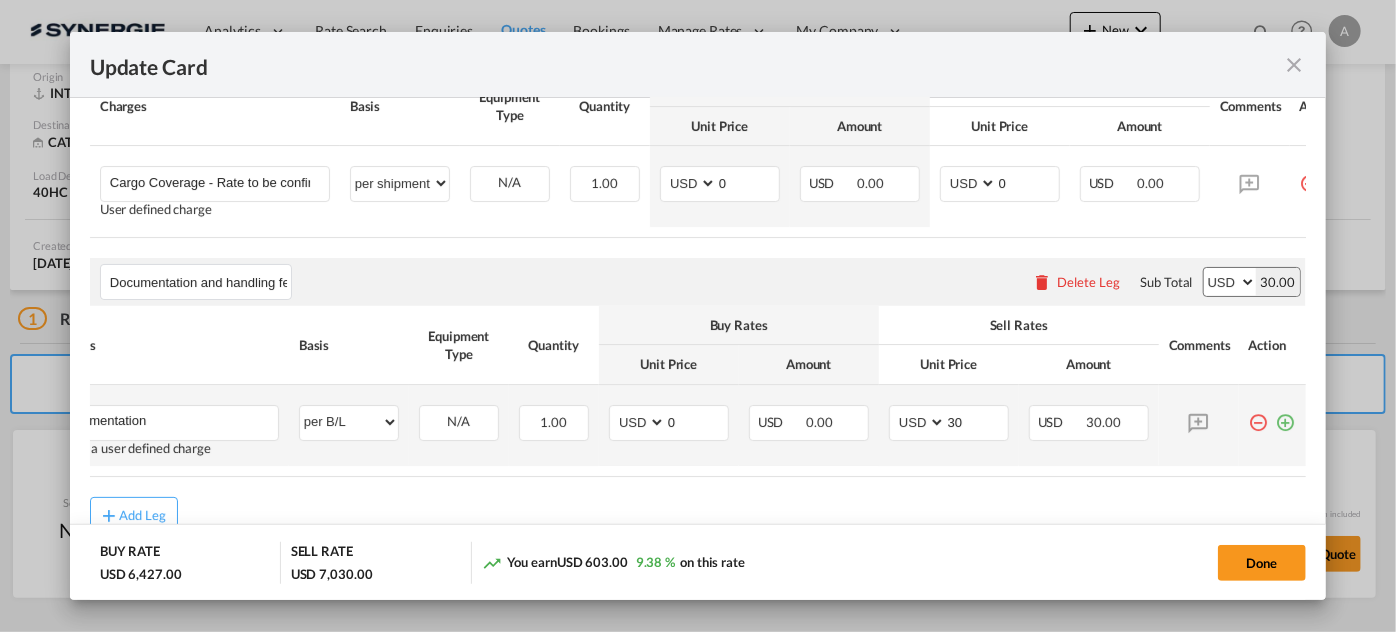 click at bounding box center (1286, 415) 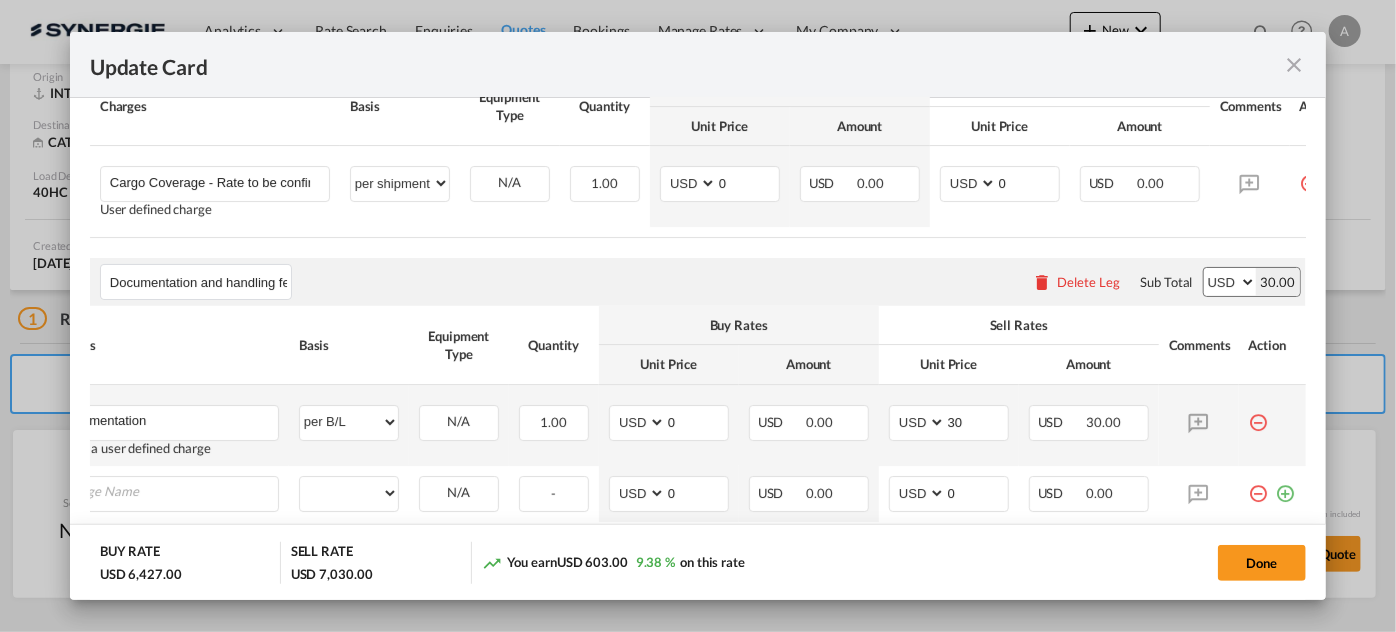 scroll, scrollTop: 0, scrollLeft: 19, axis: horizontal 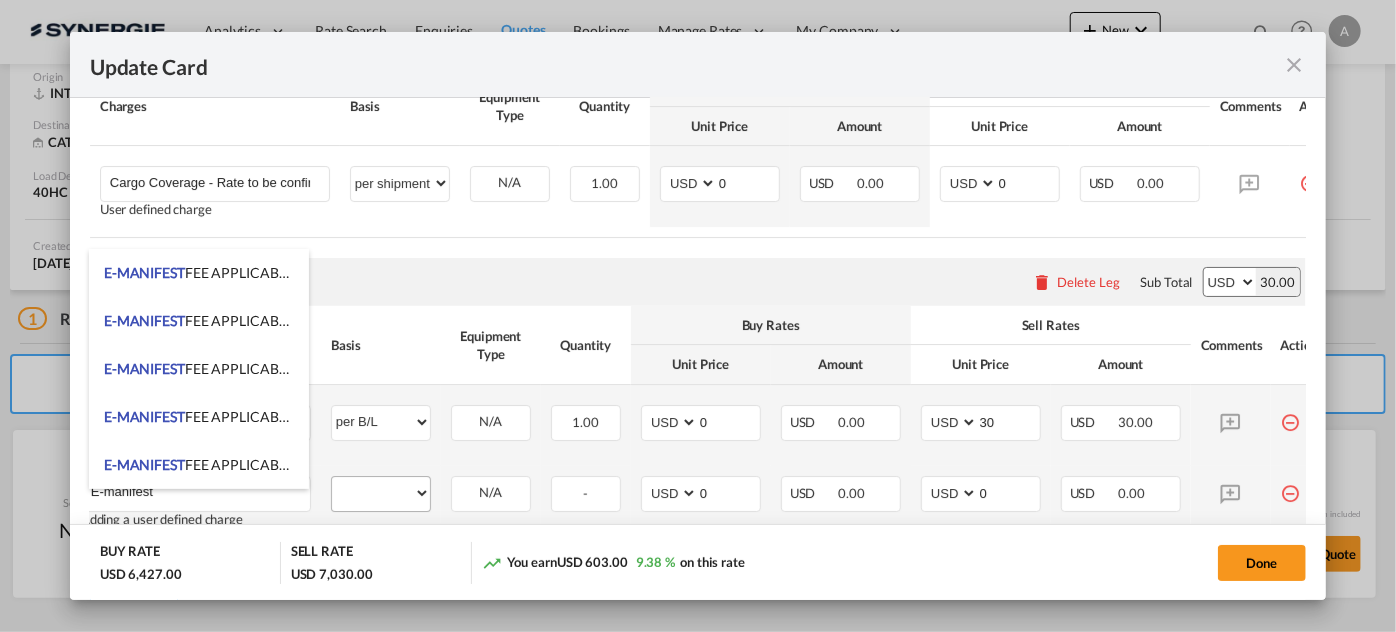 type on "E-manifest" 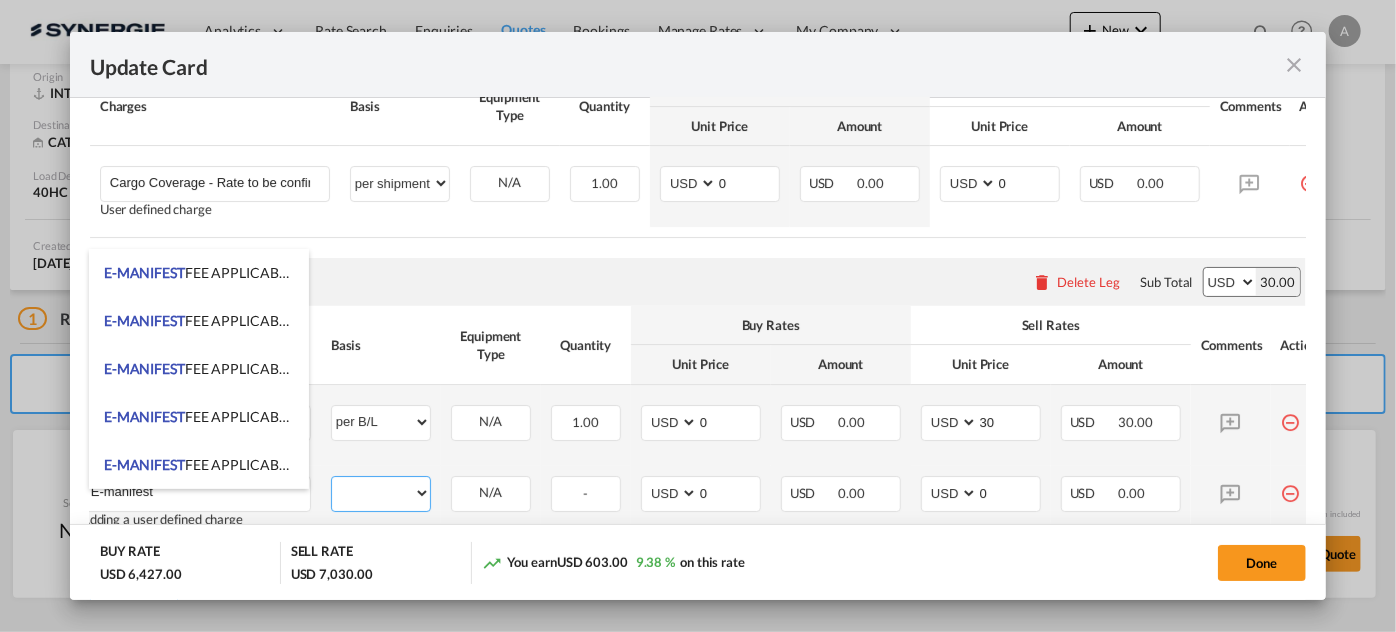 click on "per equipment
per container
per B/L
per shipping bill
per shipment
per pallet
per carton
per vehicle
per shift
per invoice
per package
per day
per revalidation
per teu
per kg
per ton
per hour
flat
per_hbl
per belt
per_declaration
per_document
per chasis split
per clearance" at bounding box center (381, 493) 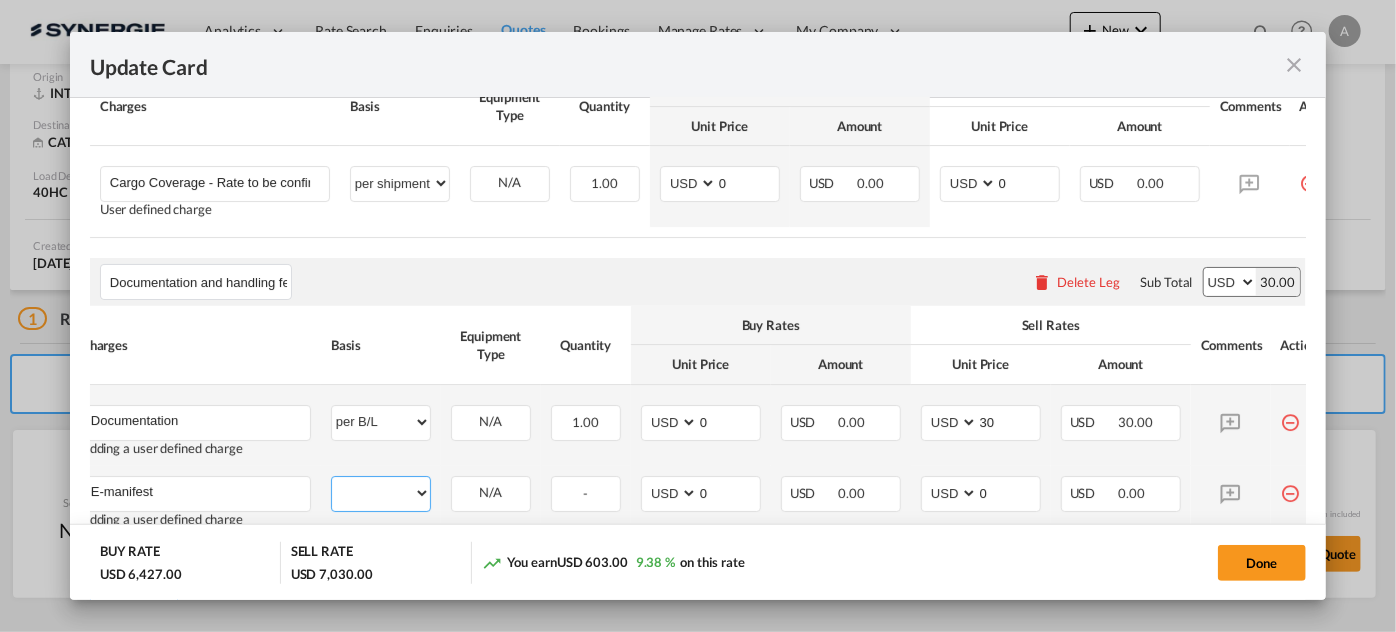 select on "per B/L" 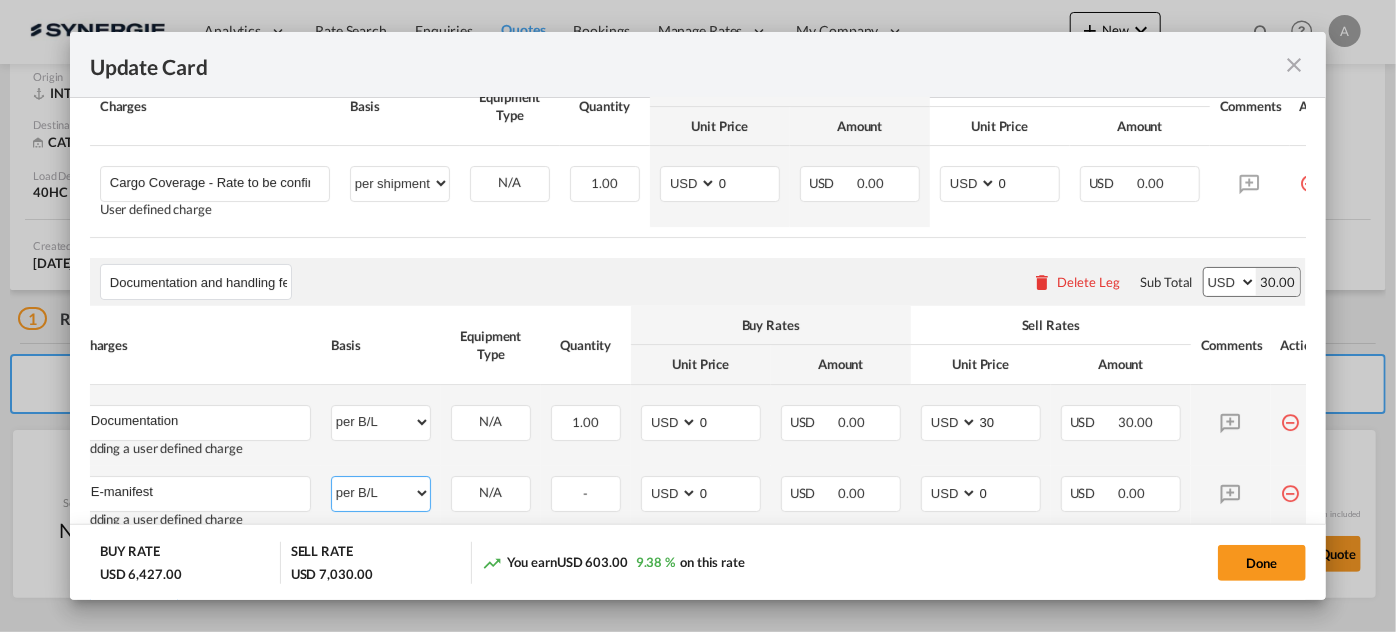 click on "per equipment
per container
per B/L
per shipping bill
per shipment
per pallet
per carton
per vehicle
per shift
per invoice
per package
per day
per revalidation
per teu
per kg
per ton
per hour
flat
per_hbl
per belt
per_declaration
per_document
per chasis split
per clearance" at bounding box center (381, 493) 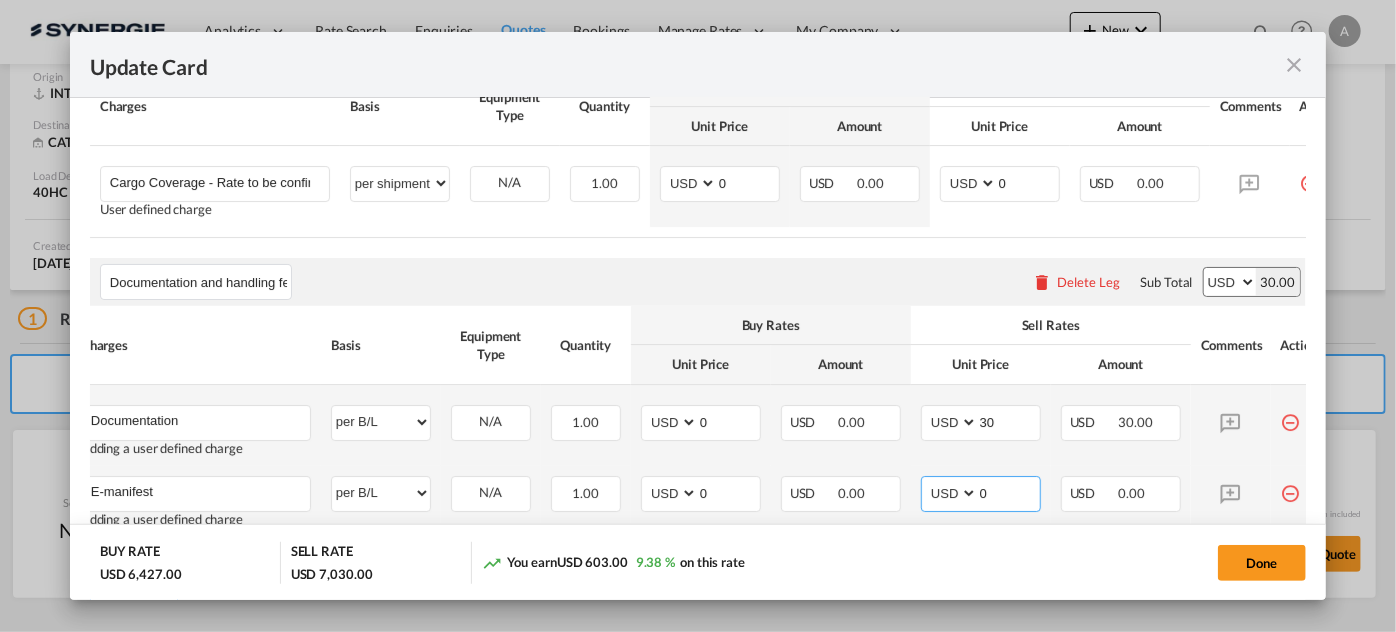 drag, startPoint x: 986, startPoint y: 499, endPoint x: 938, endPoint y: 507, distance: 48.6621 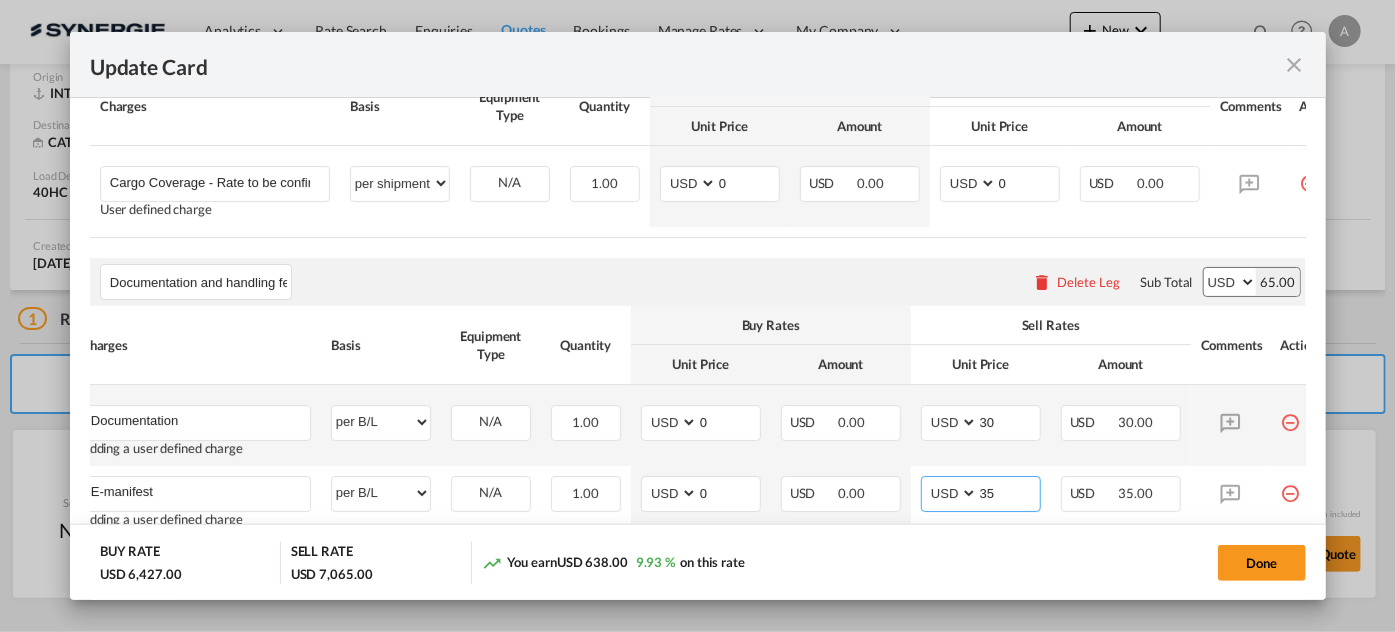 type on "35" 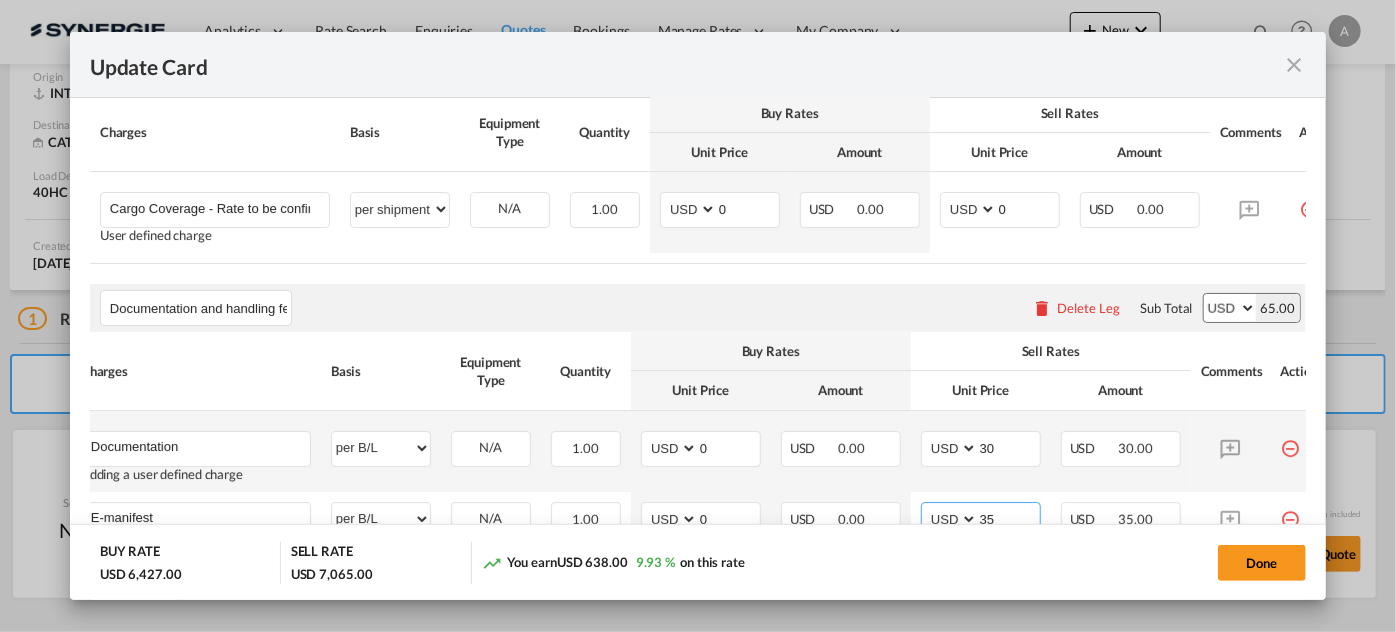 scroll, scrollTop: 610, scrollLeft: 0, axis: vertical 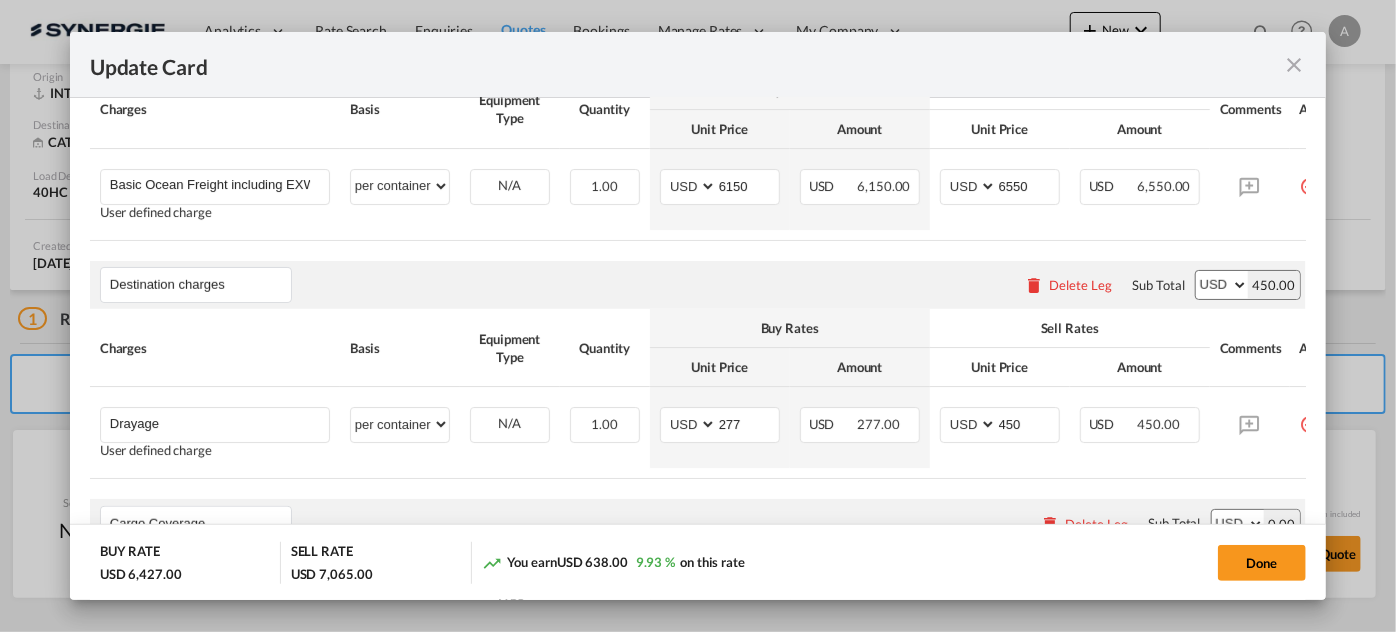 click on "BUY RATE
USD 6,427.00 SELL RATE
USD 7,065.00 You earn
USD 638.00
9.93 %  on this rate Done" 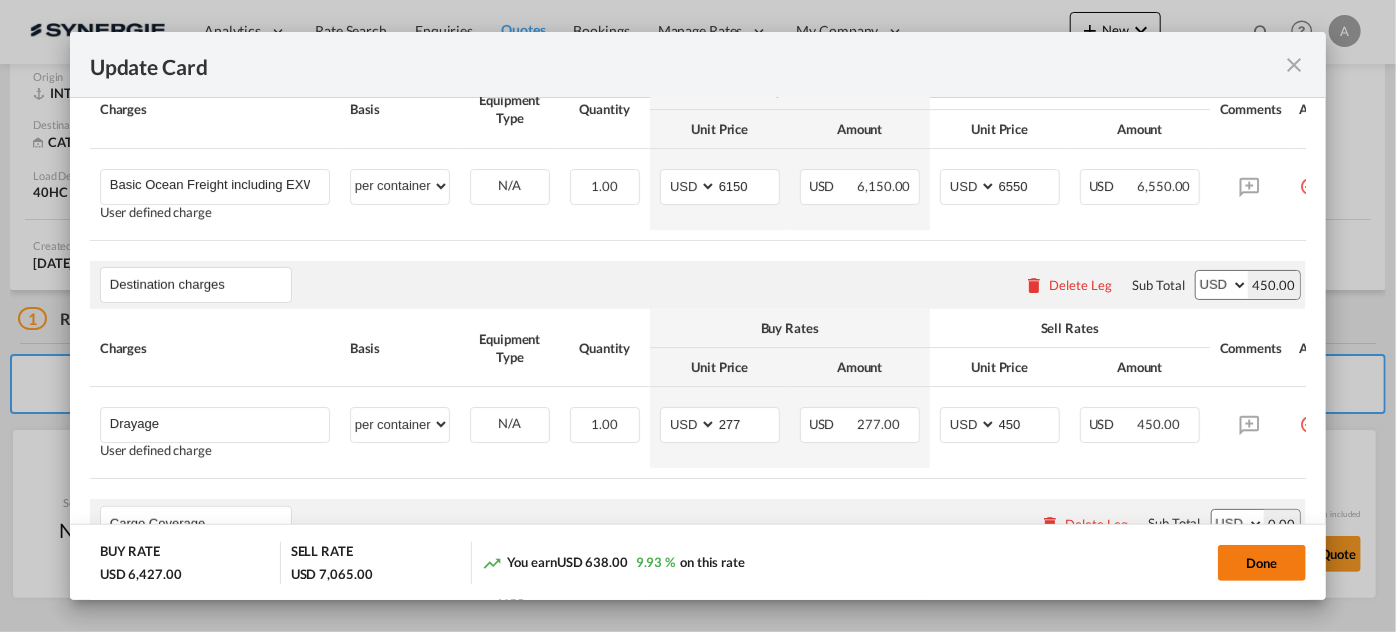 click on "Done" 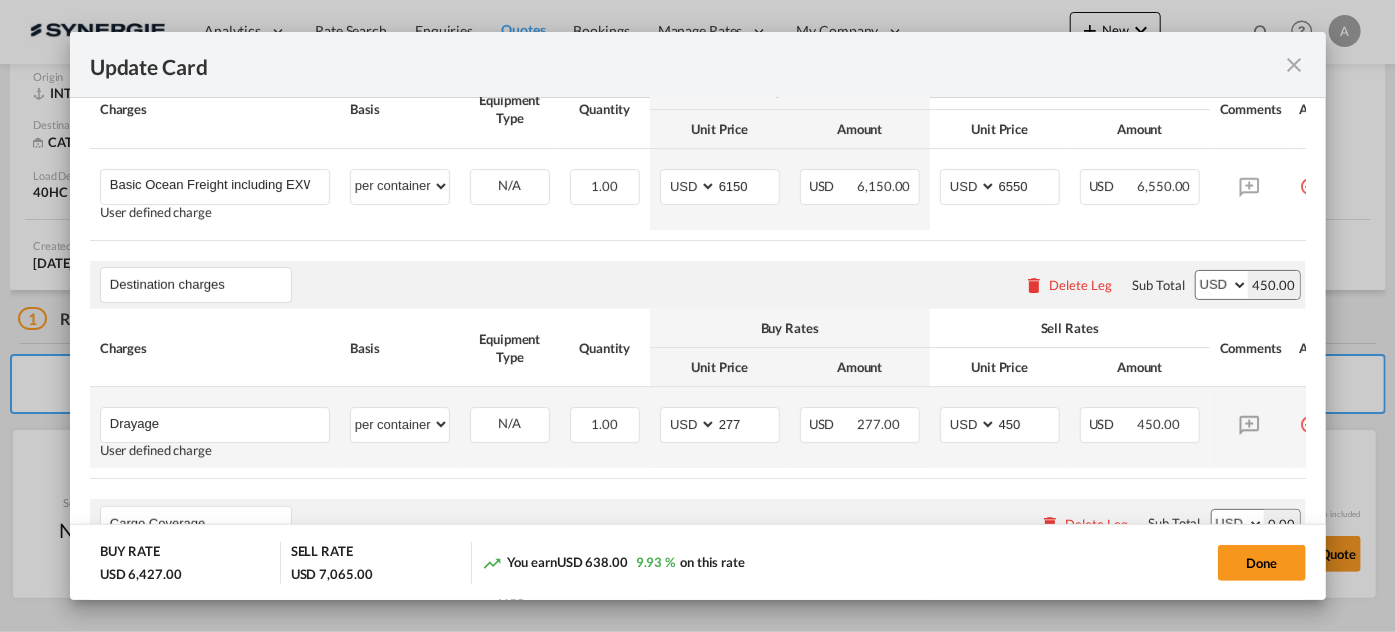 type on "15 Jul 2025" 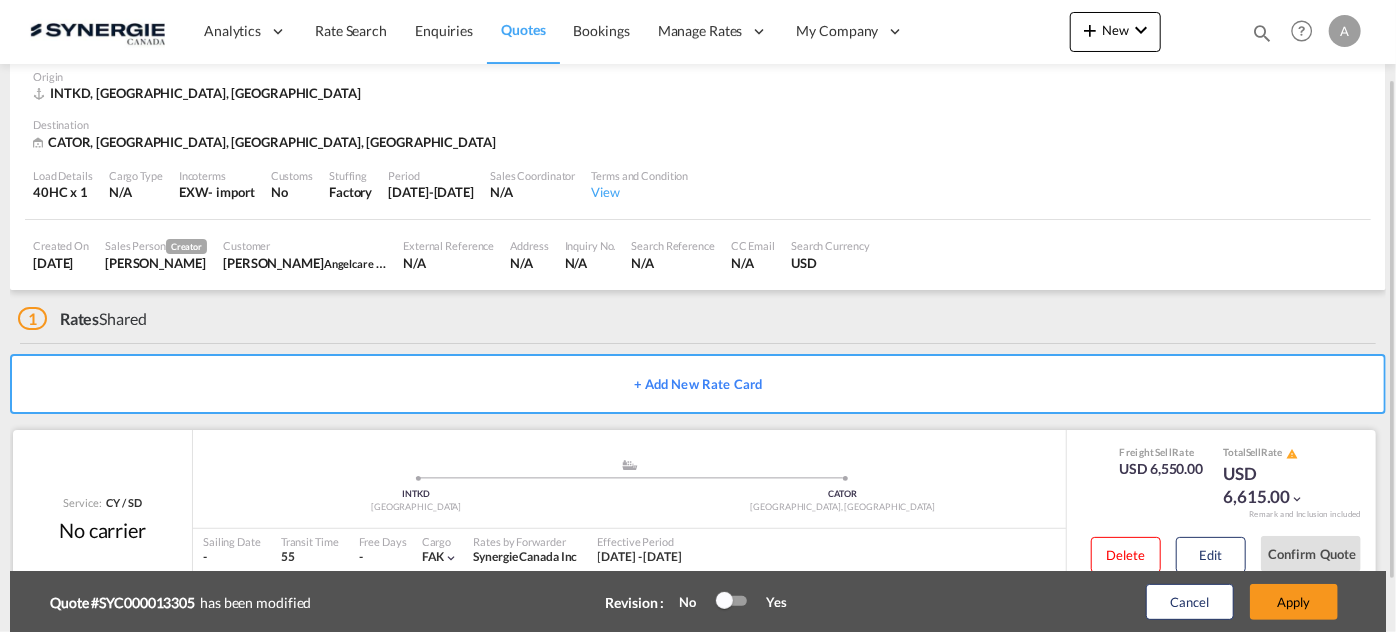 scroll, scrollTop: 160, scrollLeft: 0, axis: vertical 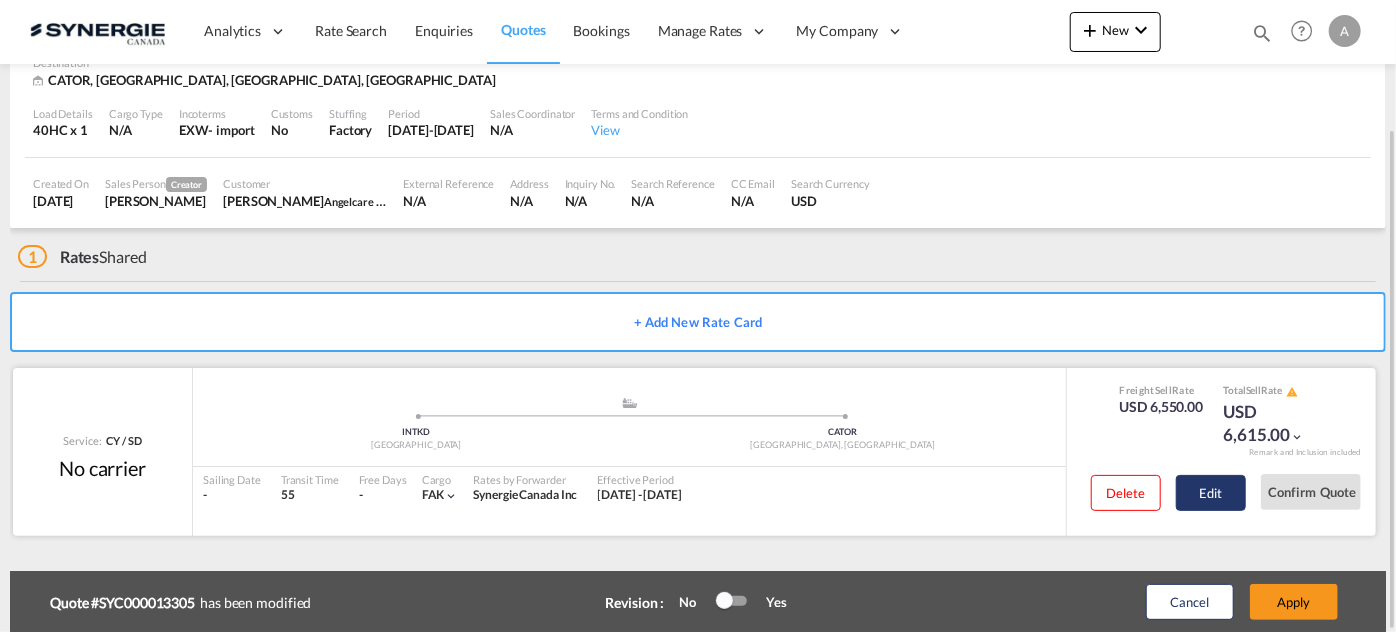 click on "Edit" at bounding box center (1211, 493) 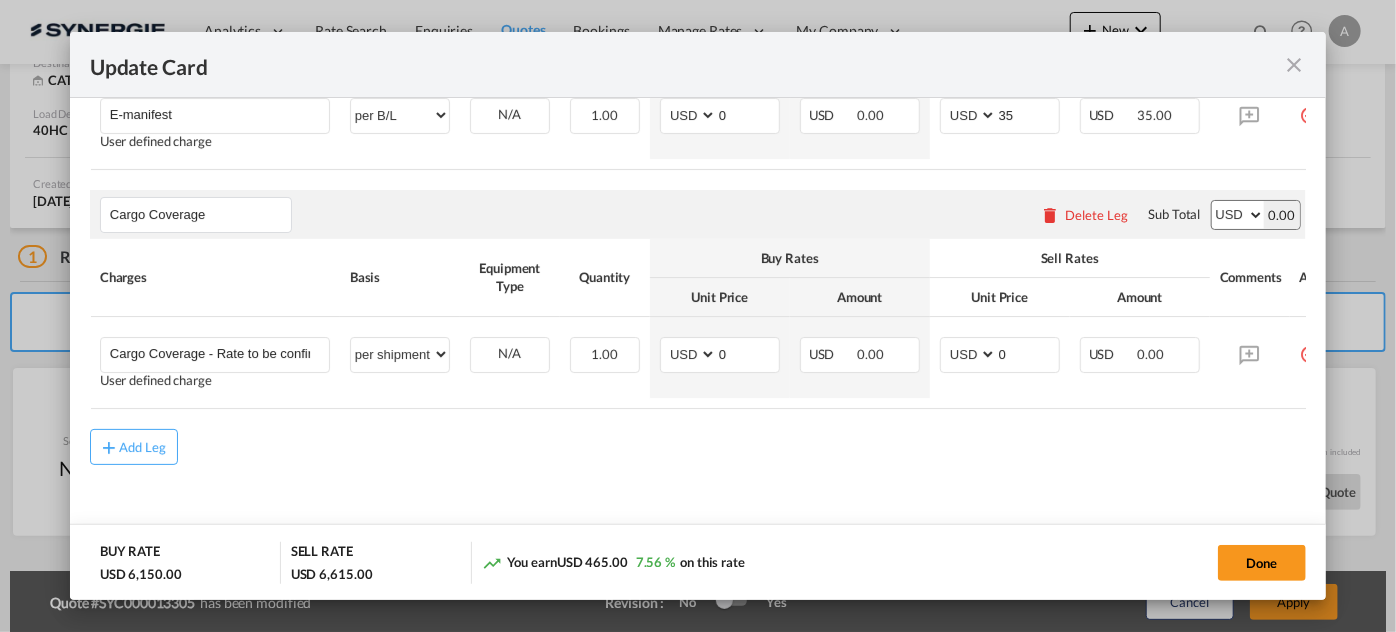 scroll, scrollTop: 1002, scrollLeft: 0, axis: vertical 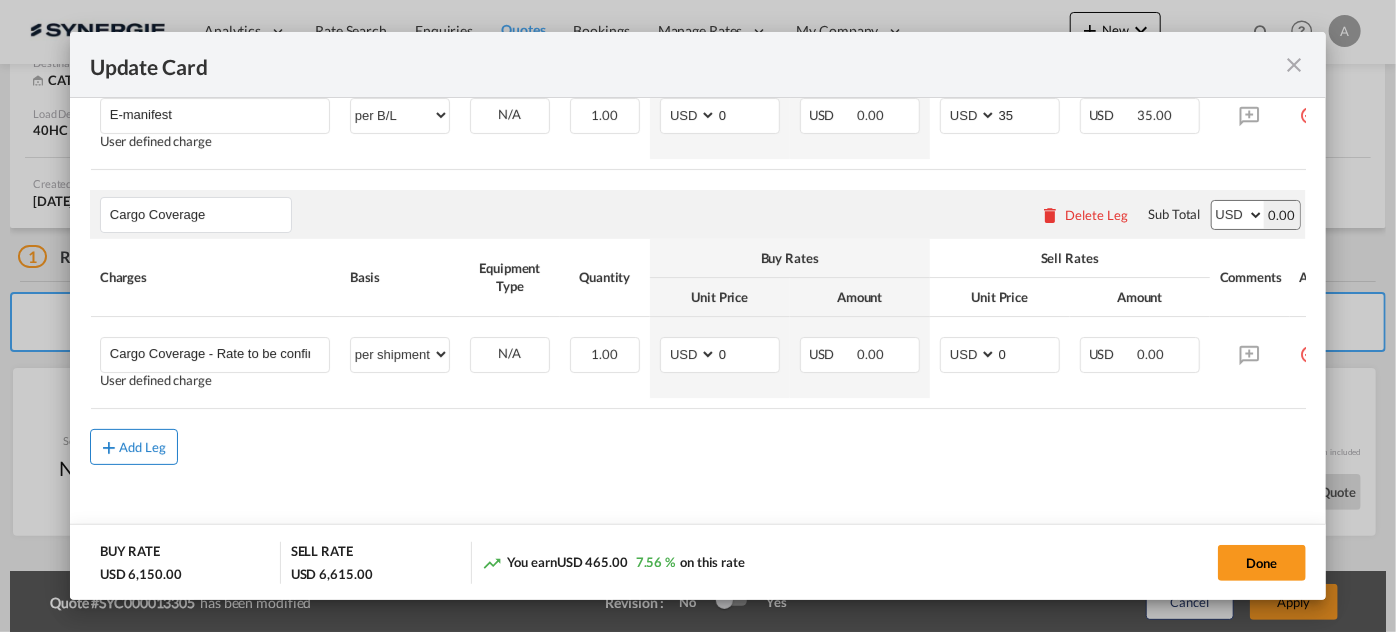 click at bounding box center (109, 447) 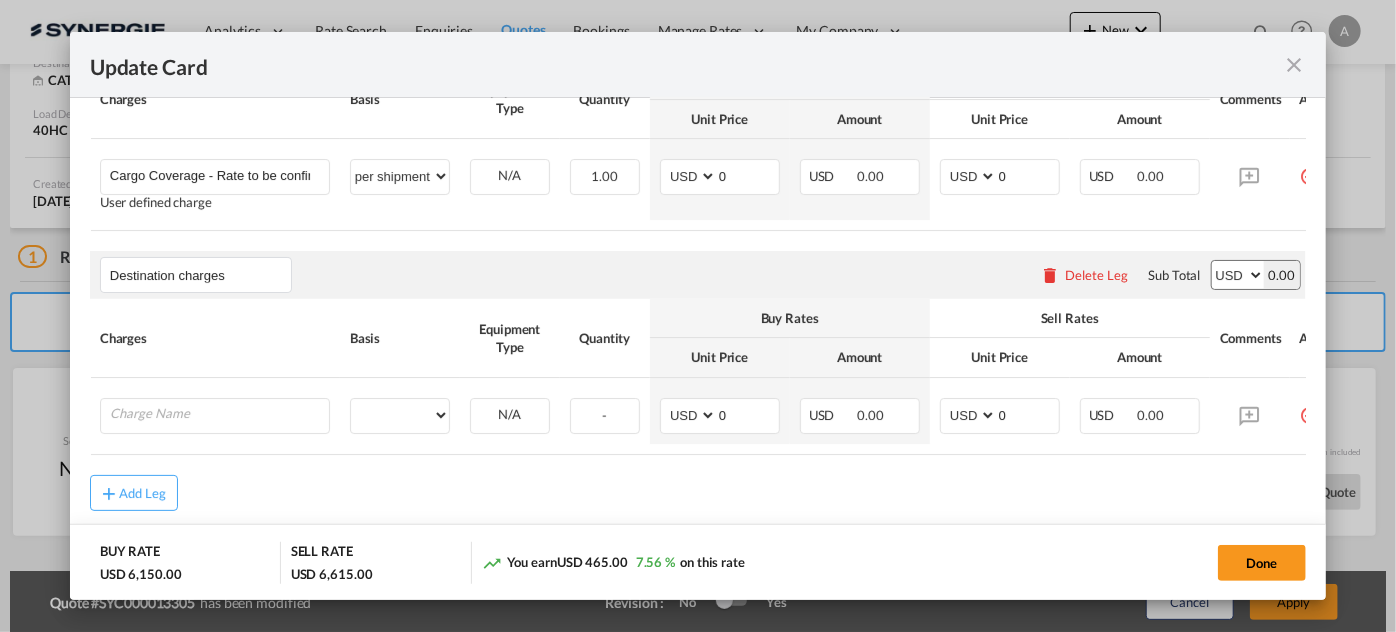 scroll, scrollTop: 1231, scrollLeft: 0, axis: vertical 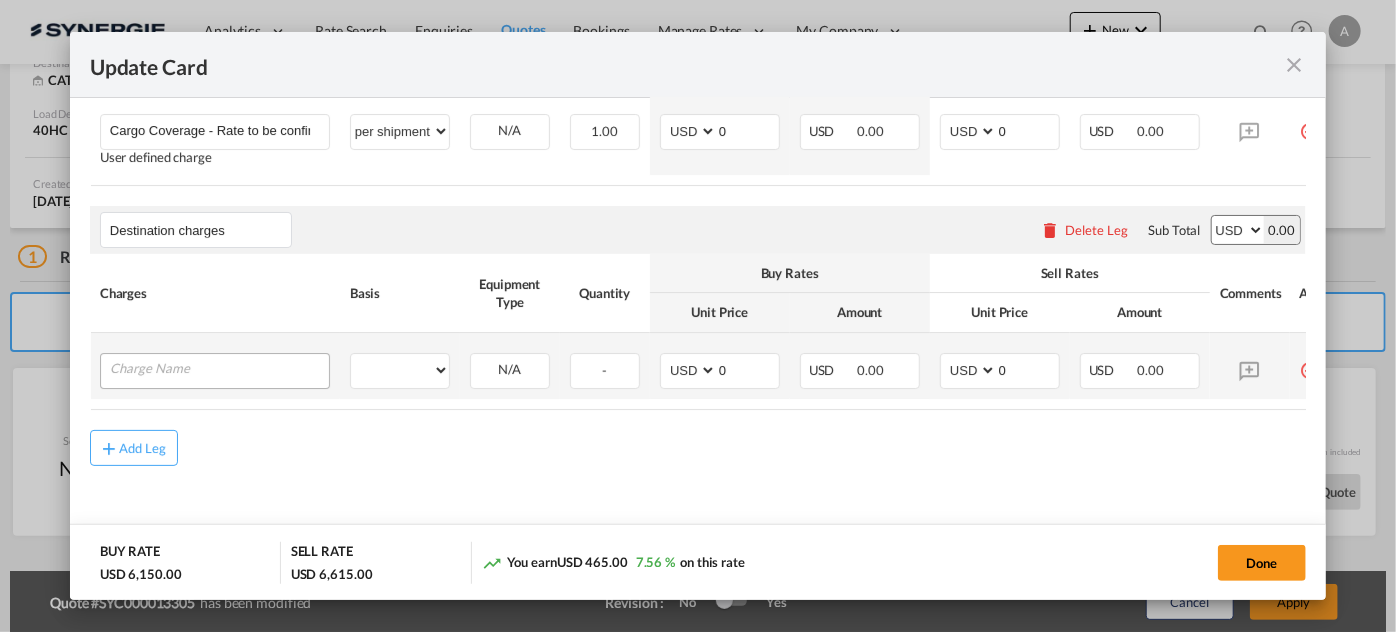 type on "Destination charges" 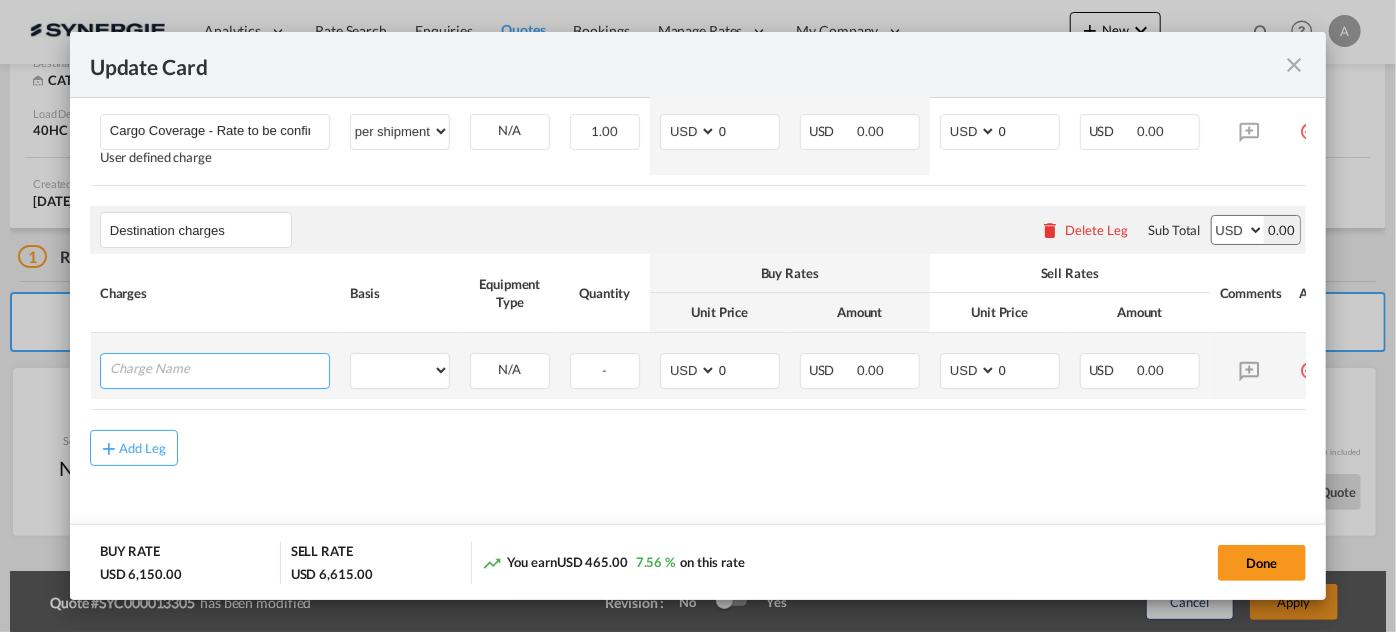 click at bounding box center [219, 369] 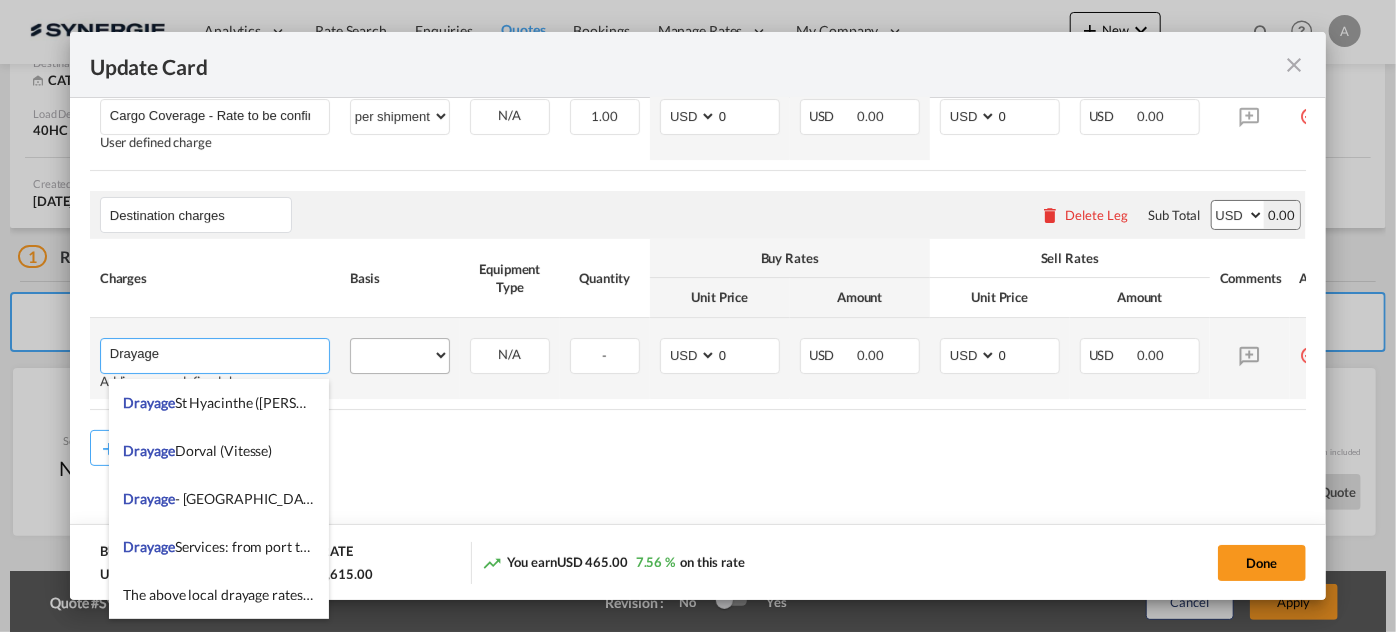 type on "Drayage" 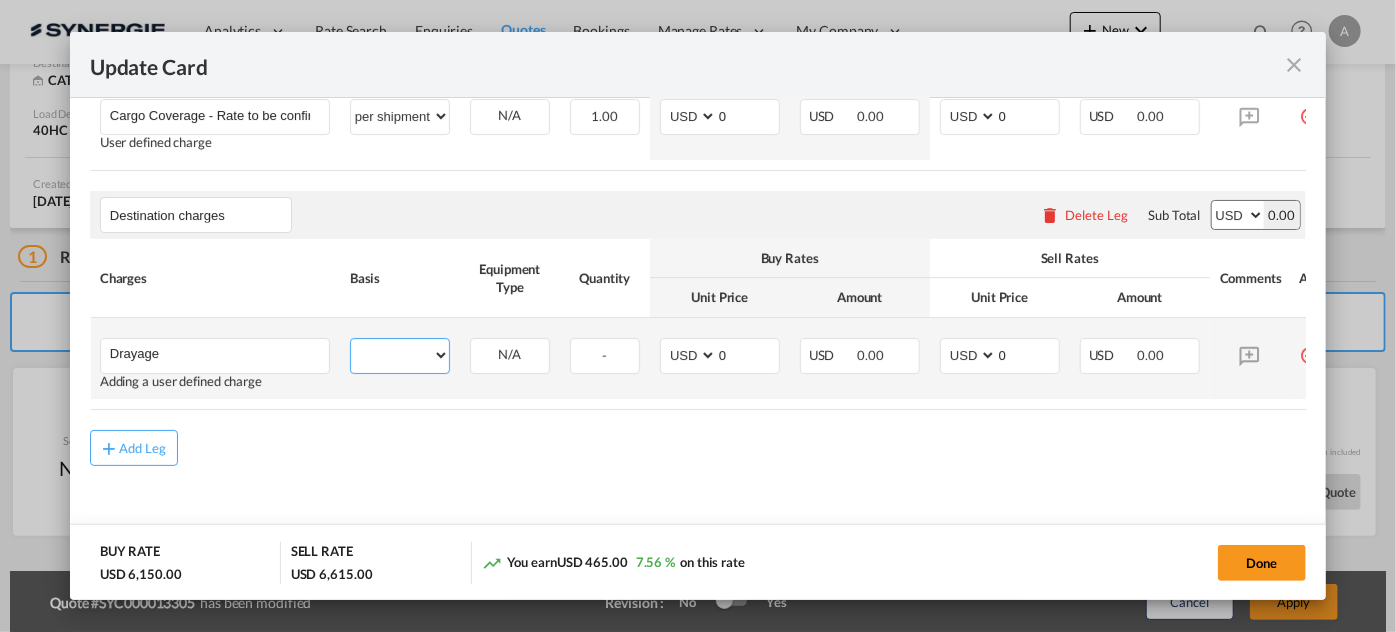click on "per equipment
per container
per B/L
per shipping bill
per shipment
per pallet
per carton
per vehicle
per shift
per invoice
per package
per day
per revalidation
per teu
per kg
per ton
per hour
flat
per_hbl
per belt
per_declaration
per_document
per chasis split
per clearance" at bounding box center (400, 355) 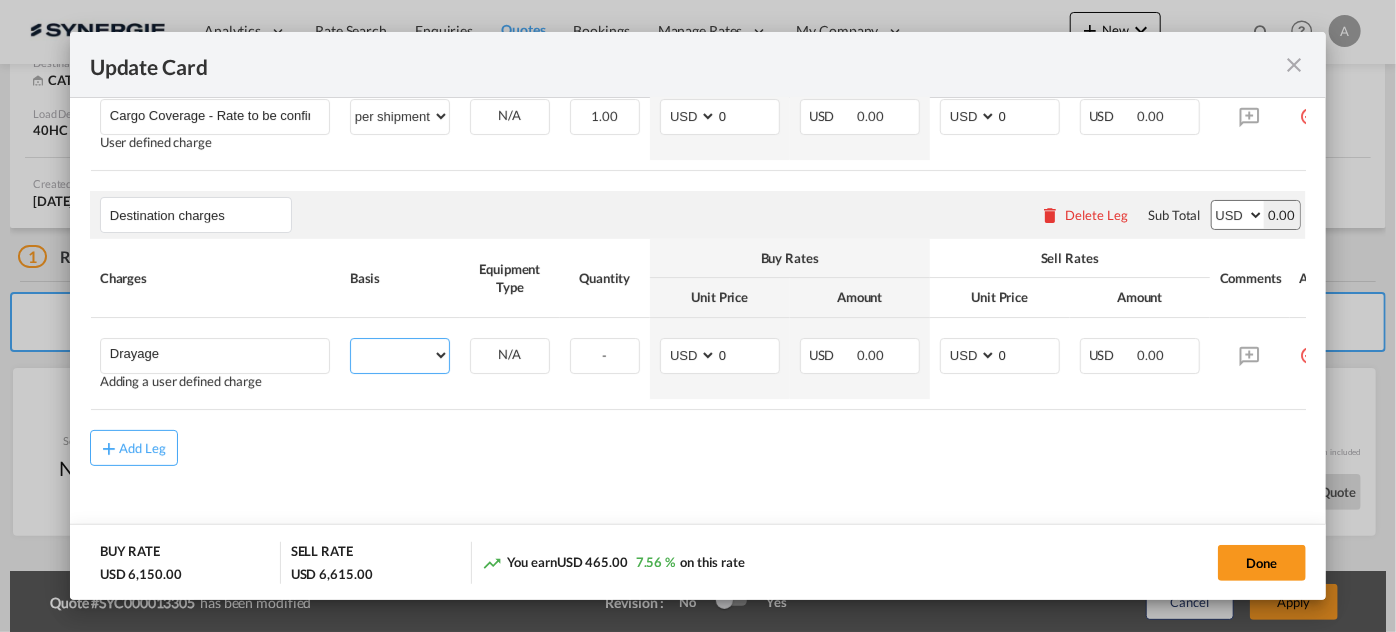 select on "per container" 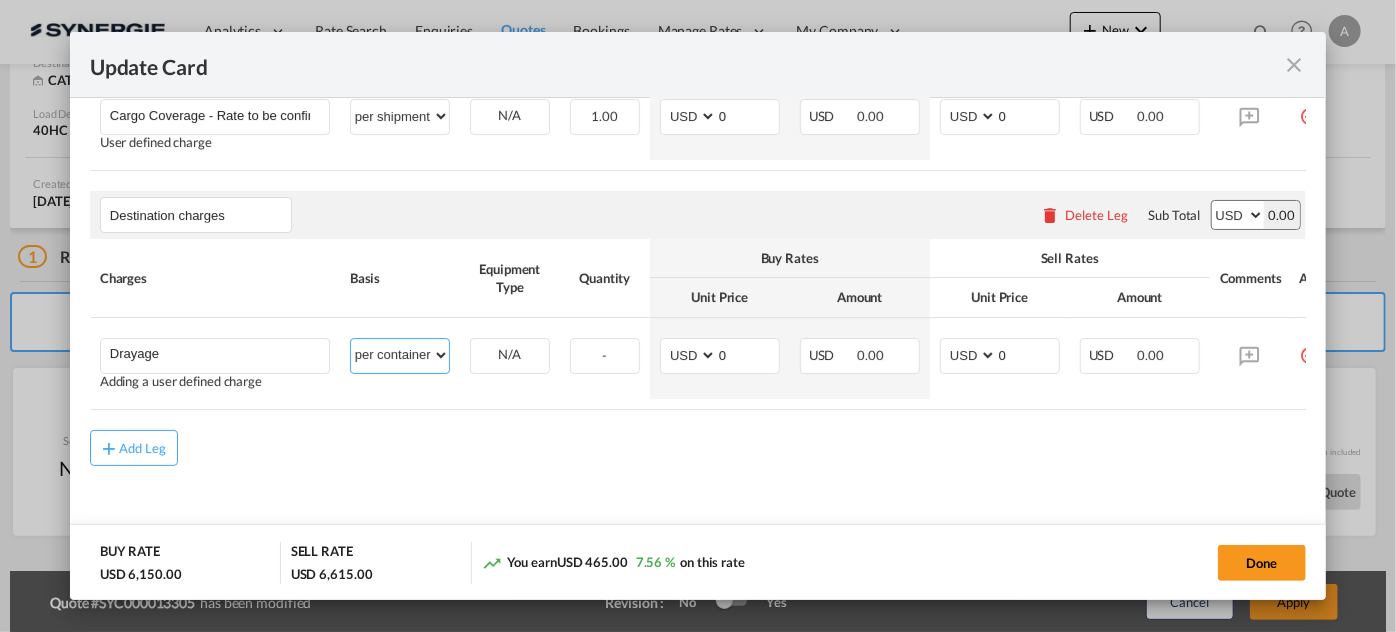 click on "per equipment
per container
per B/L
per shipping bill
per shipment
per pallet
per carton
per vehicle
per shift
per invoice
per package
per day
per revalidation
per teu
per kg
per ton
per hour
flat
per_hbl
per belt
per_declaration
per_document
per chasis split
per clearance" at bounding box center [400, 355] 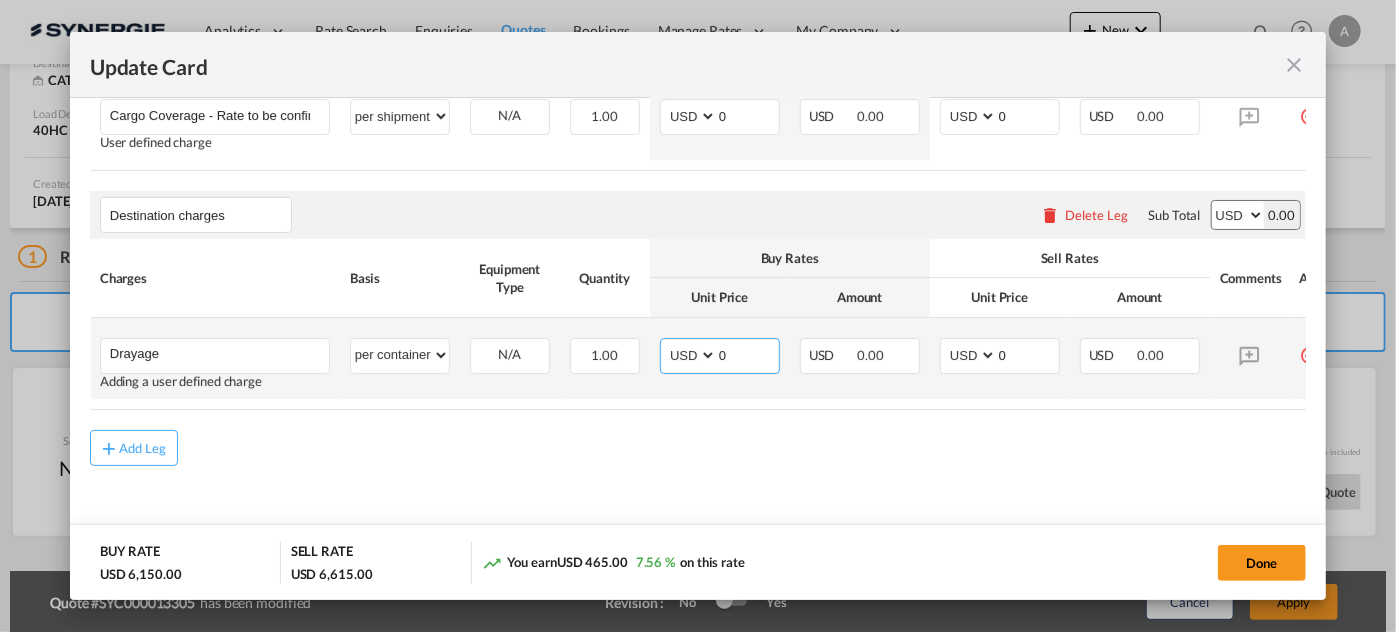 drag, startPoint x: 748, startPoint y: 365, endPoint x: 602, endPoint y: 346, distance: 147.23111 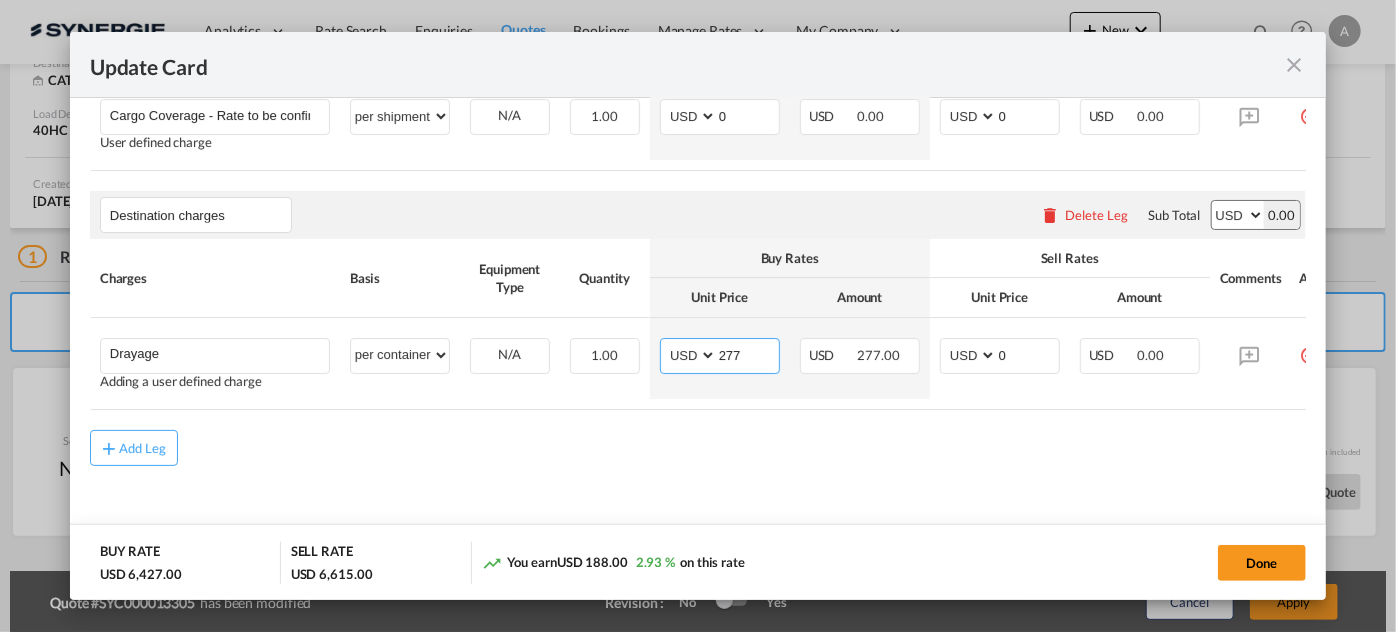 type on "277" 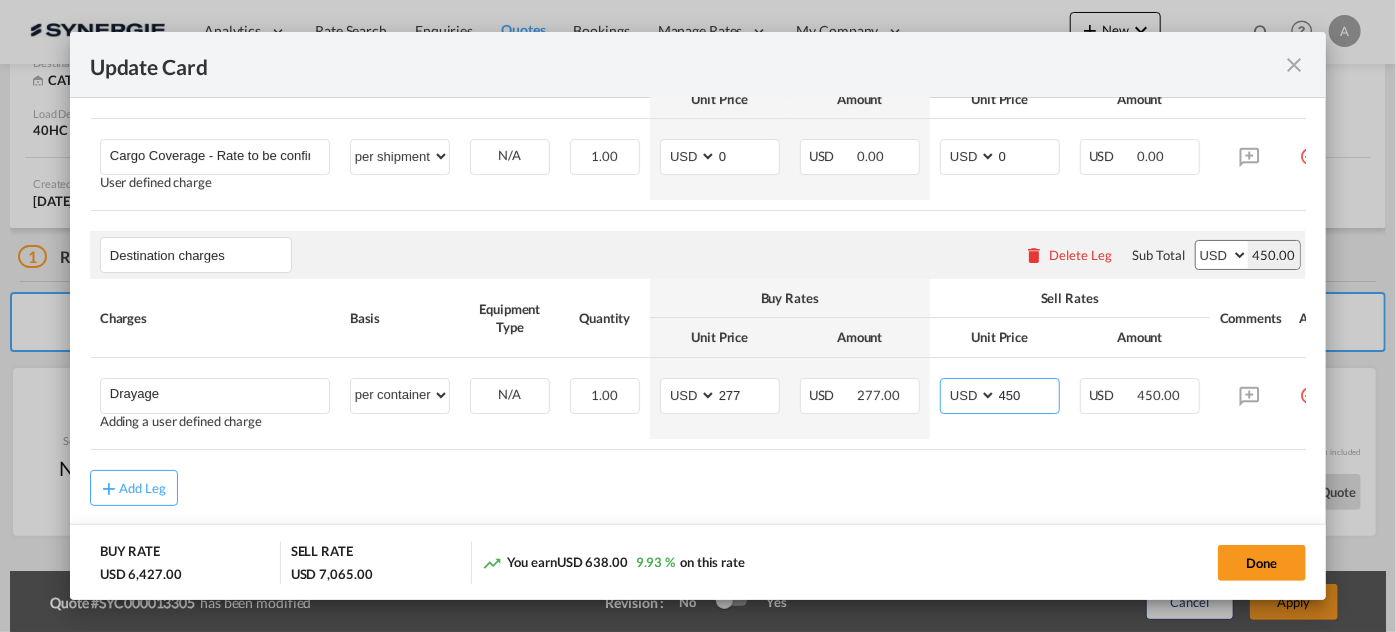 scroll, scrollTop: 1246, scrollLeft: 0, axis: vertical 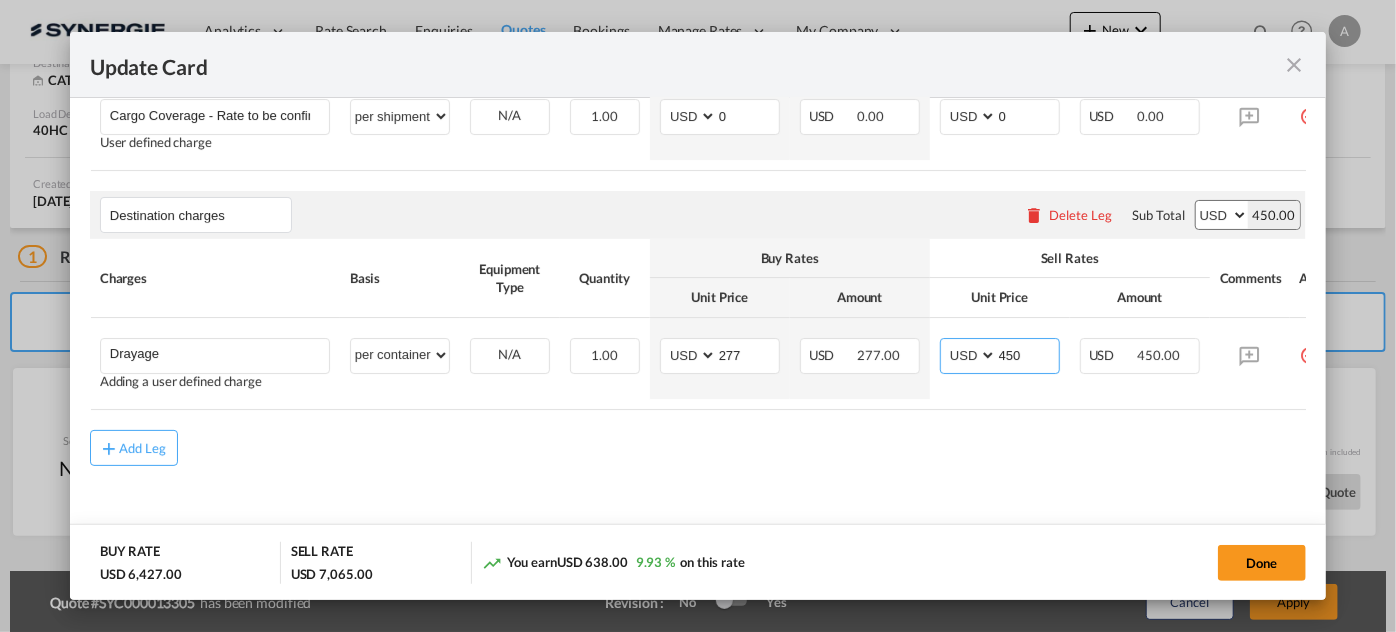 type on "450" 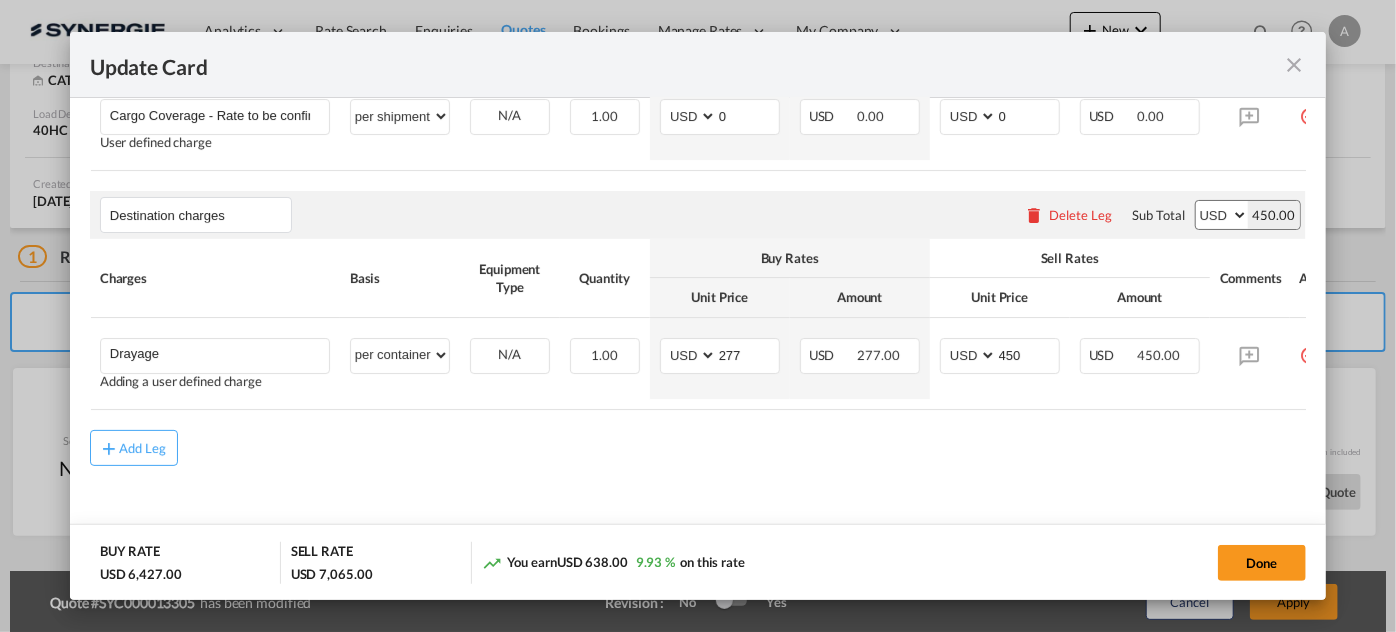 drag, startPoint x: 1277, startPoint y: 534, endPoint x: 1266, endPoint y: 536, distance: 11.18034 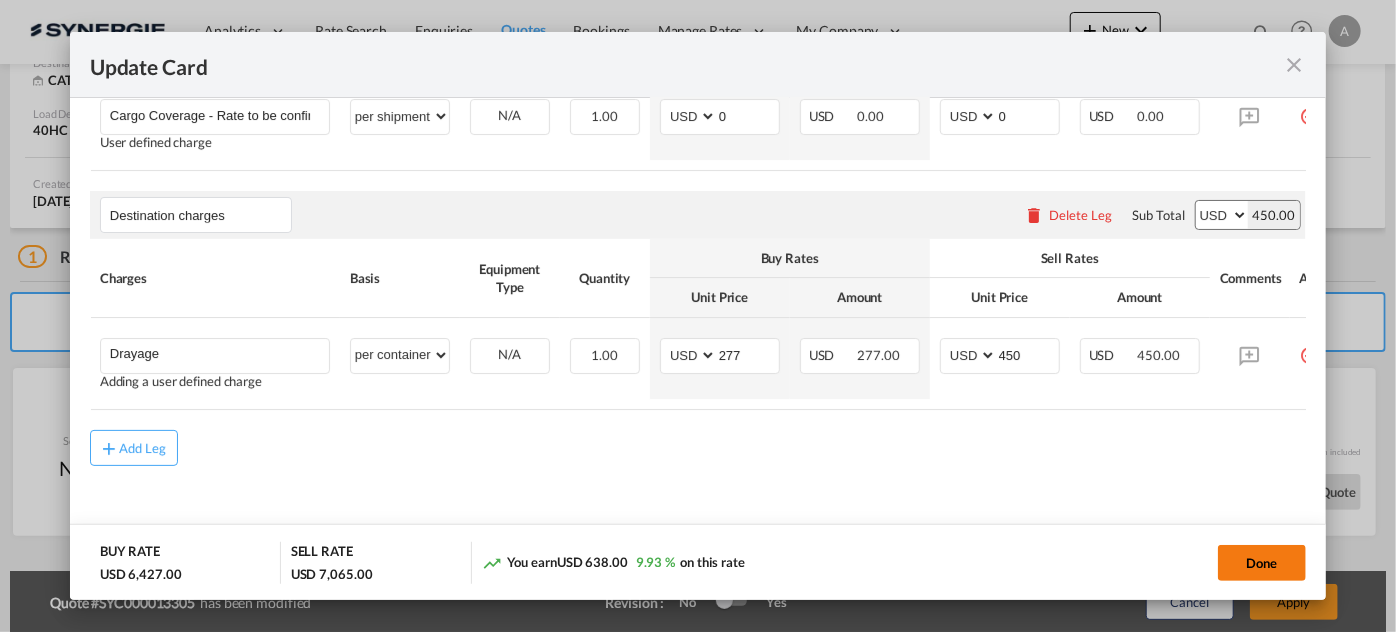 click on "Done" 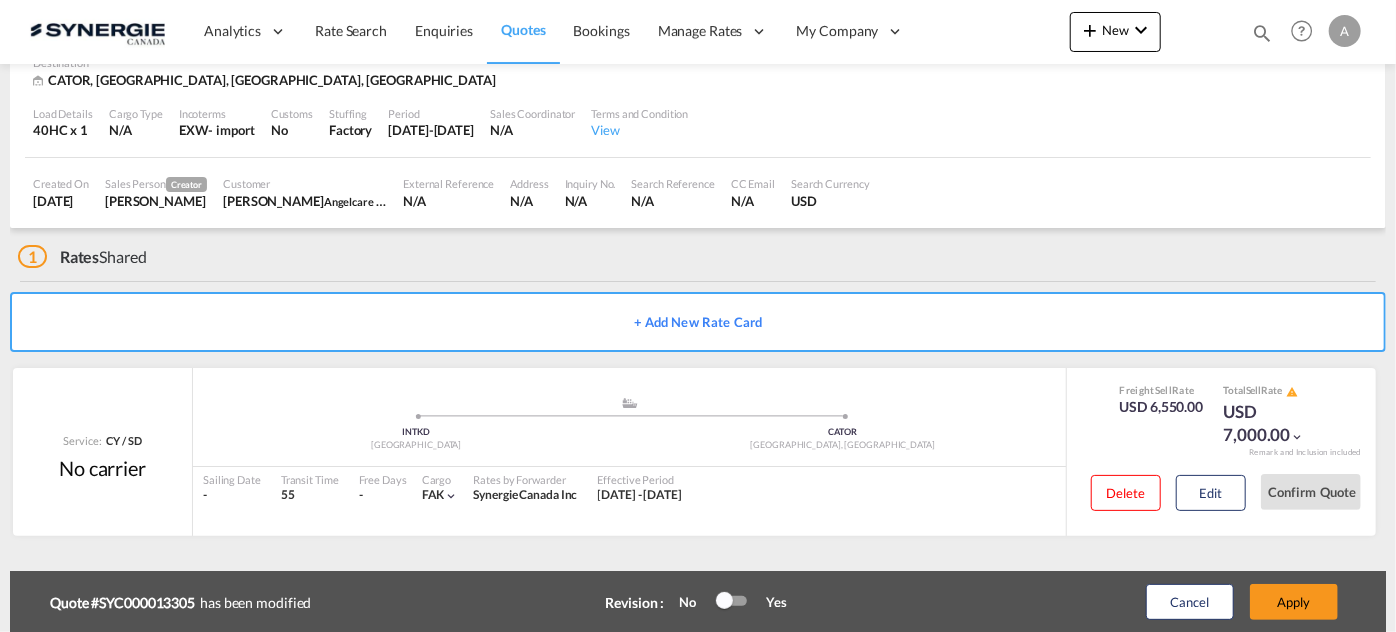 scroll, scrollTop: 932, scrollLeft: 0, axis: vertical 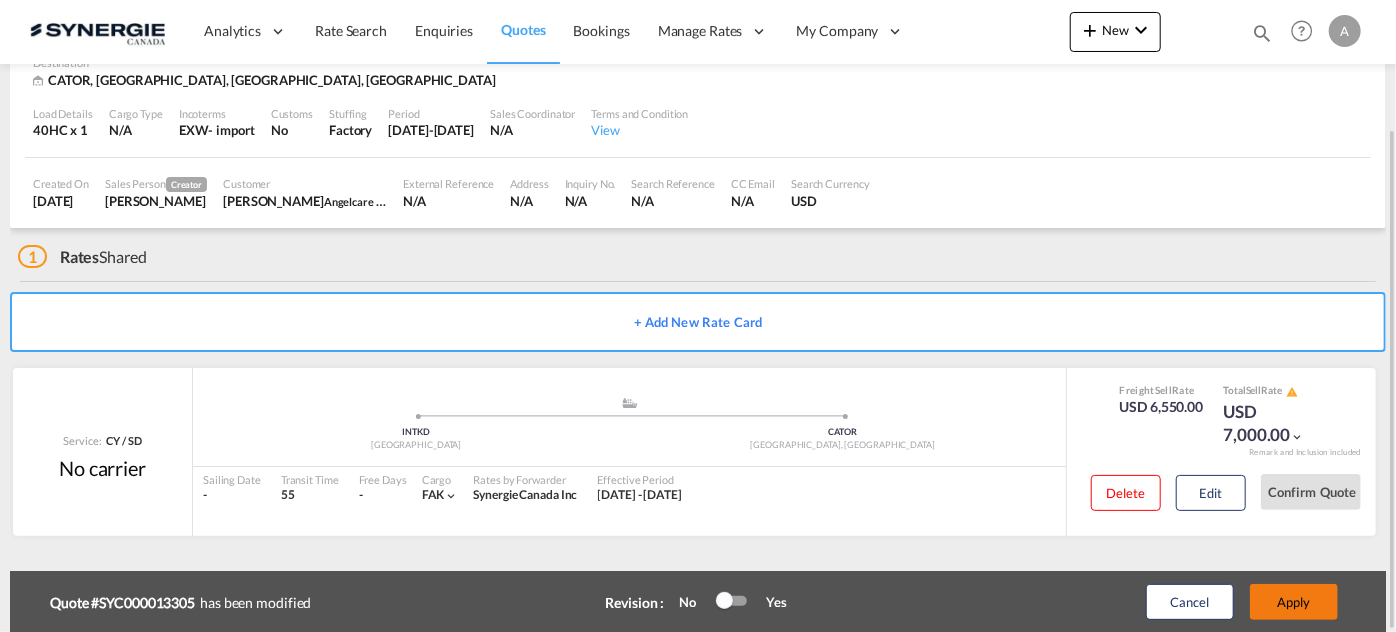 click on "Apply" at bounding box center [1294, 602] 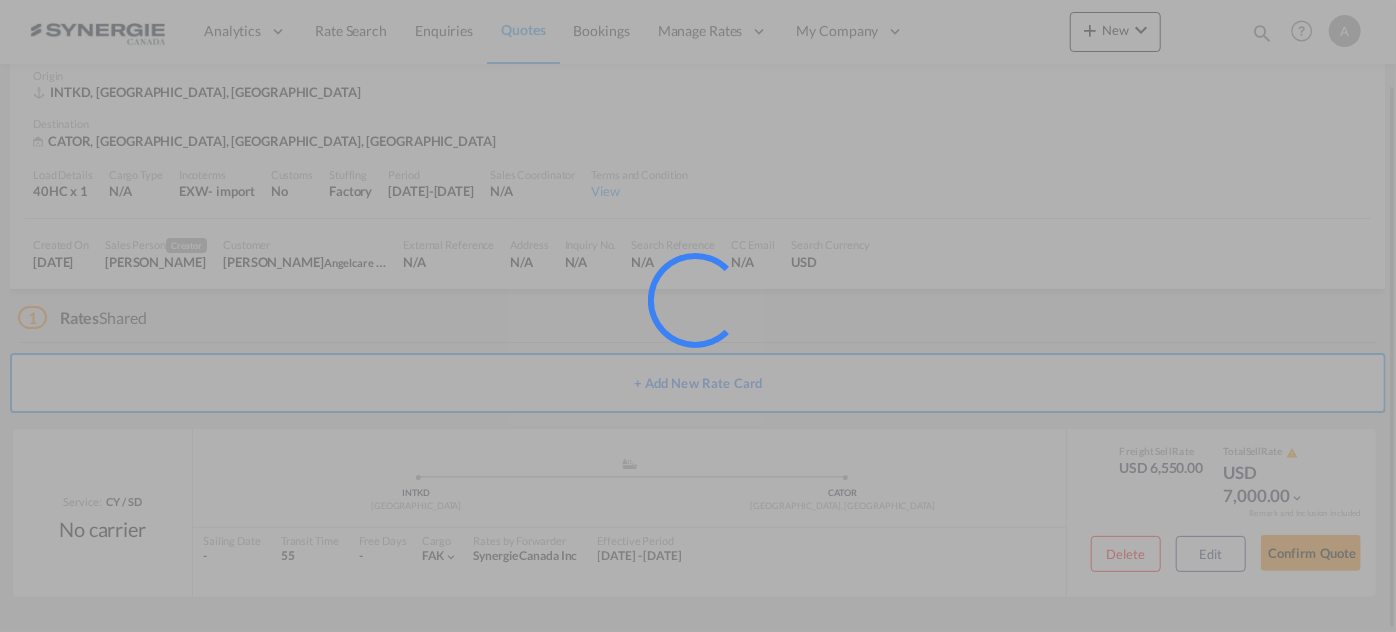 scroll, scrollTop: 98, scrollLeft: 0, axis: vertical 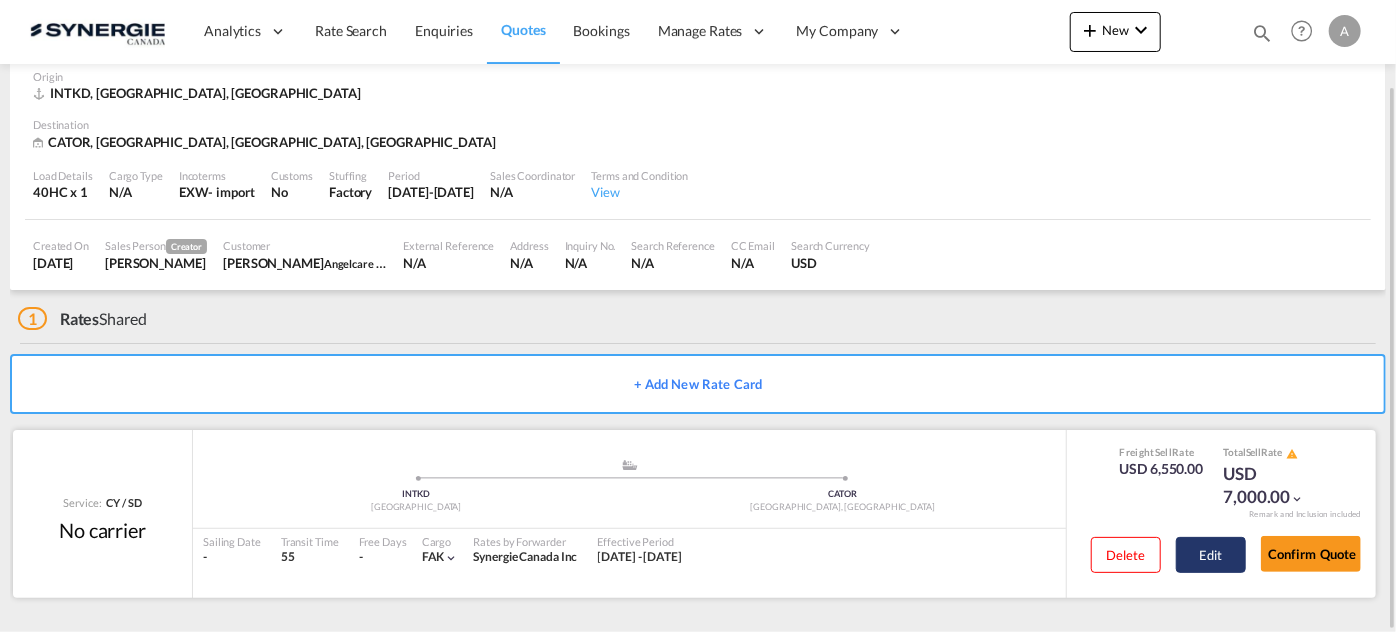 click on "Edit" at bounding box center (1211, 555) 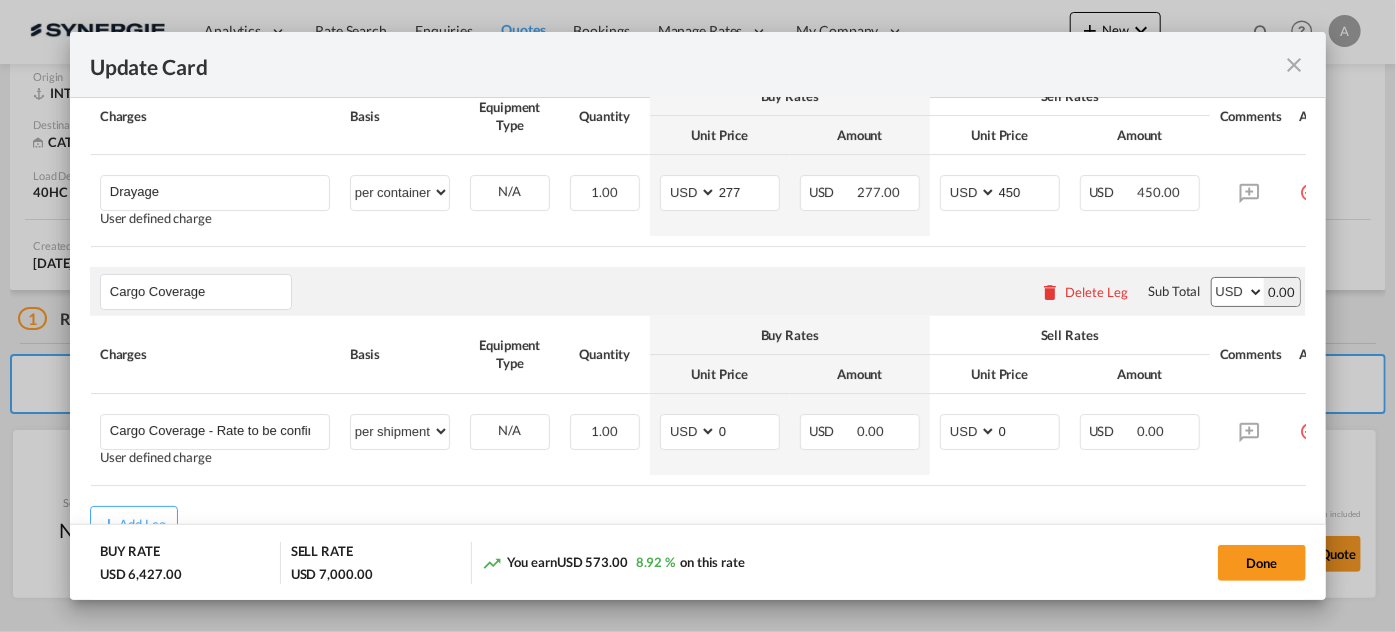 scroll, scrollTop: 932, scrollLeft: 0, axis: vertical 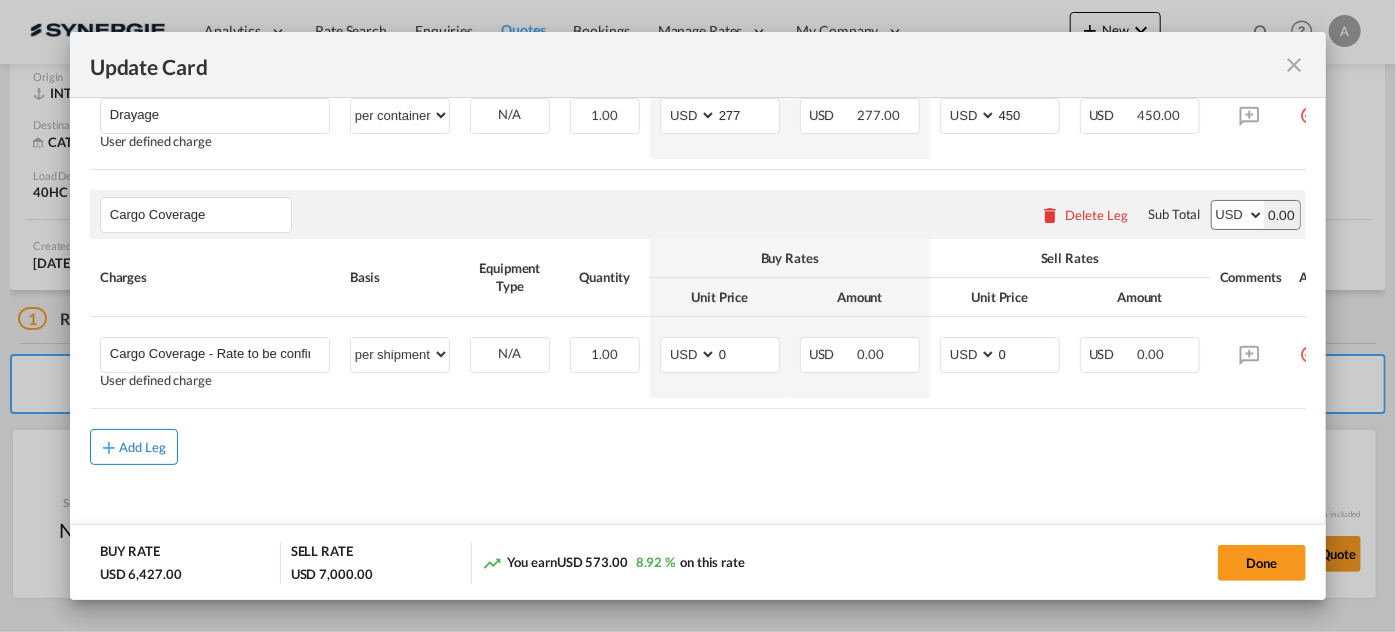 click on "Add Leg" at bounding box center (143, 447) 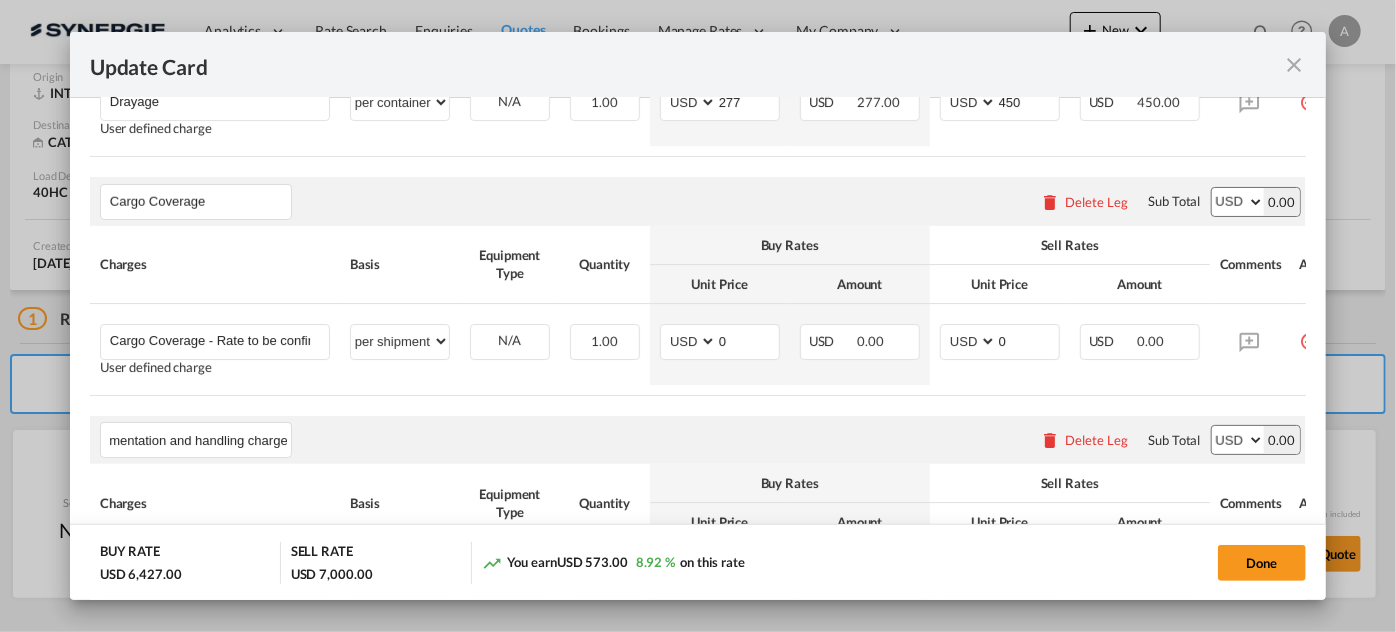 scroll, scrollTop: 0, scrollLeft: 37, axis: horizontal 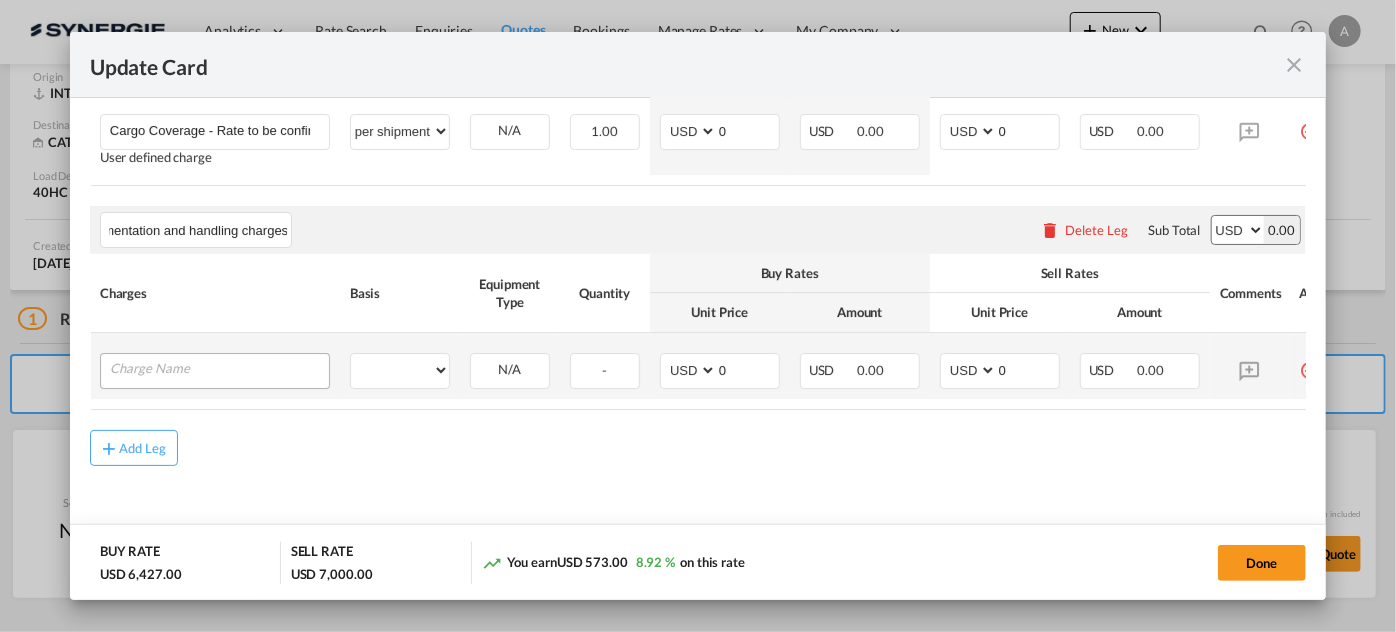type on "Documentation and handling charges" 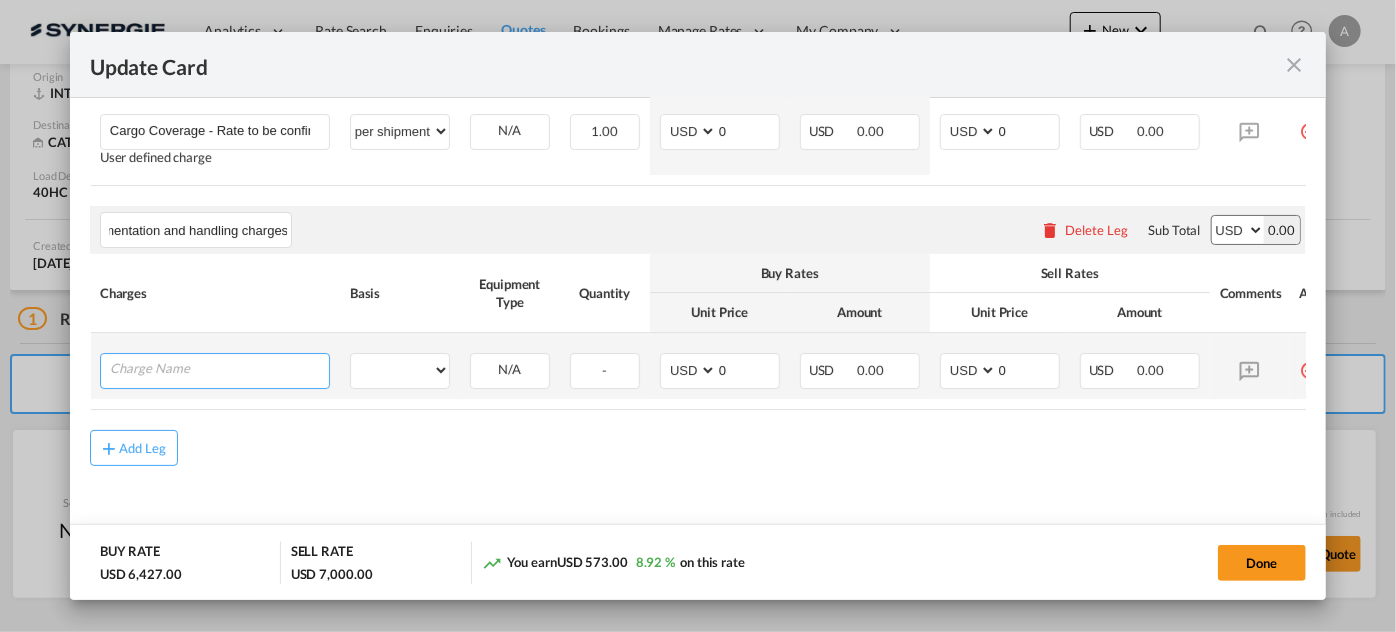 click at bounding box center [219, 369] 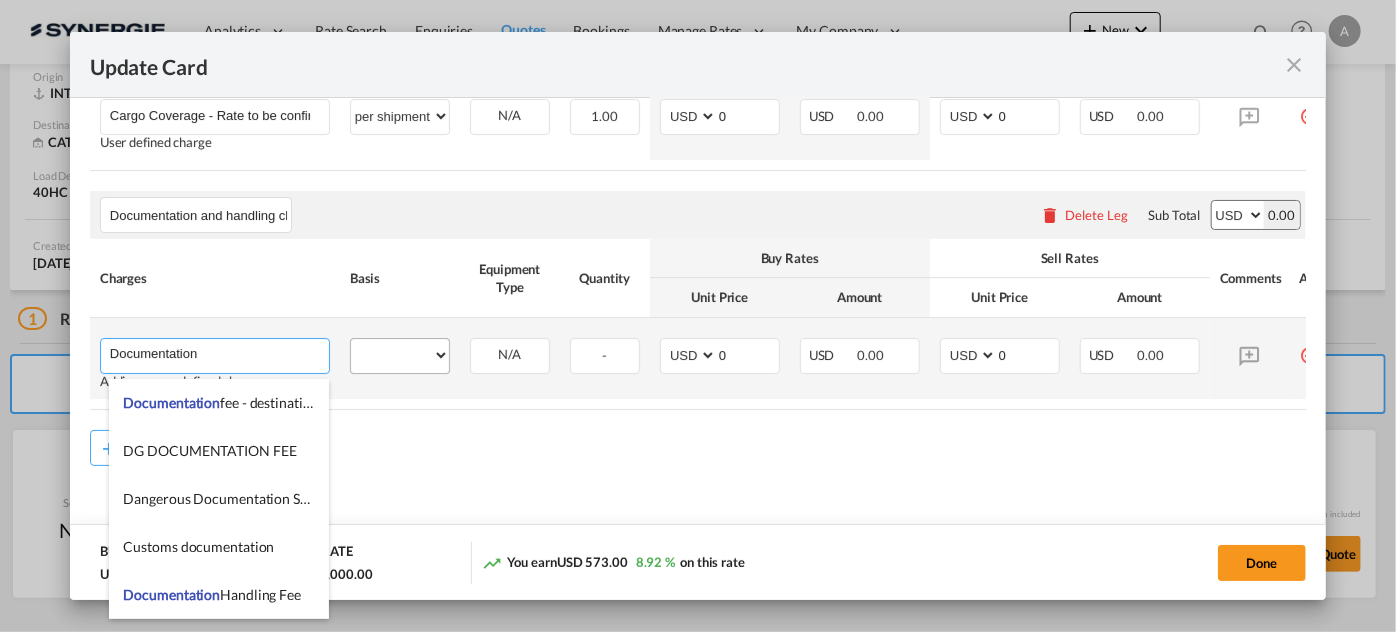 type on "Documentation" 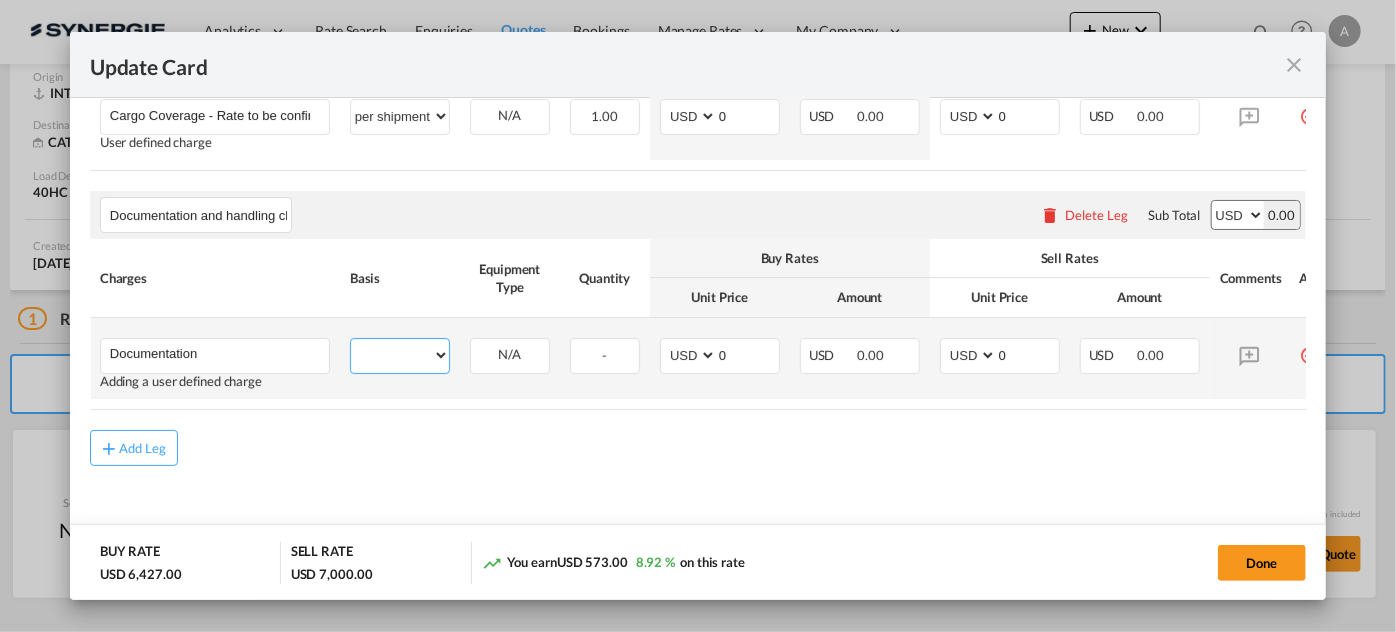 click on "per equipment
per container
per B/L
per shipping bill
per shipment
per pallet
per carton
per vehicle
per shift
per invoice
per package
per day
per revalidation
per teu
per kg
per ton
per hour
flat
per_hbl
per belt
per_declaration
per_document
per chasis split
per clearance" at bounding box center [400, 355] 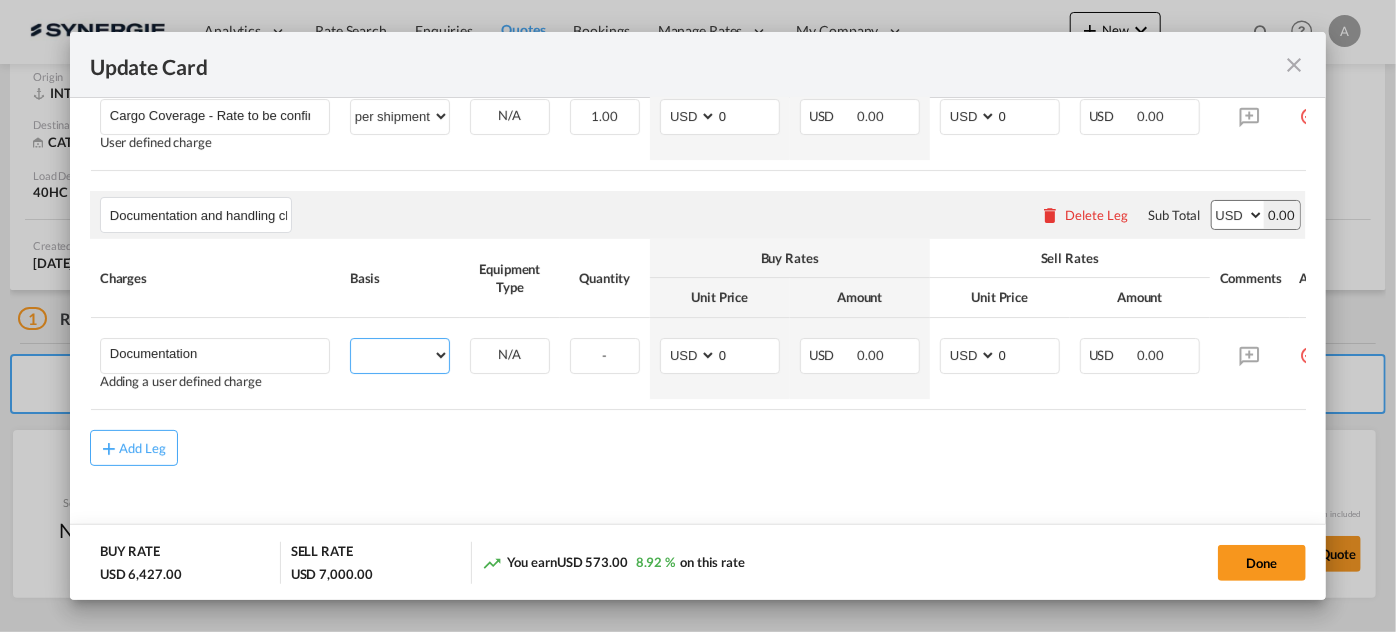select on "per B/L" 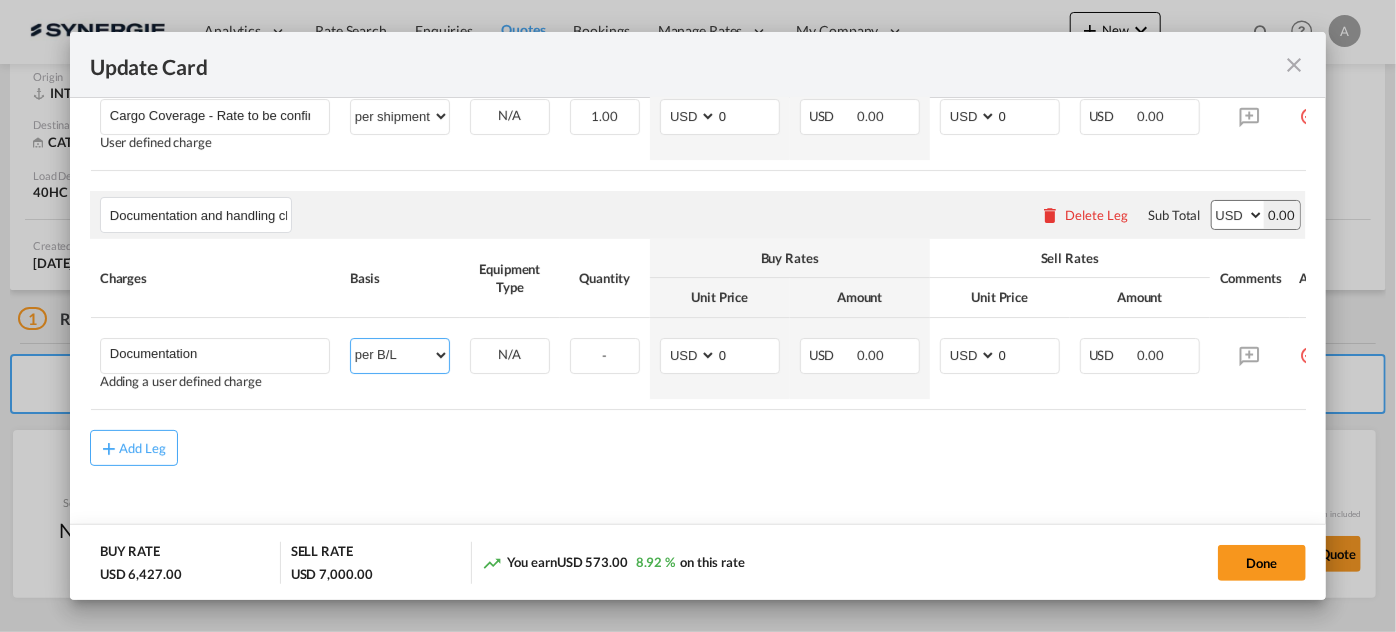click on "per equipment
per container
per B/L
per shipping bill
per shipment
per pallet
per carton
per vehicle
per shift
per invoice
per package
per day
per revalidation
per teu
per kg
per ton
per hour
flat
per_hbl
per belt
per_declaration
per_document
per chasis split
per clearance" at bounding box center (400, 355) 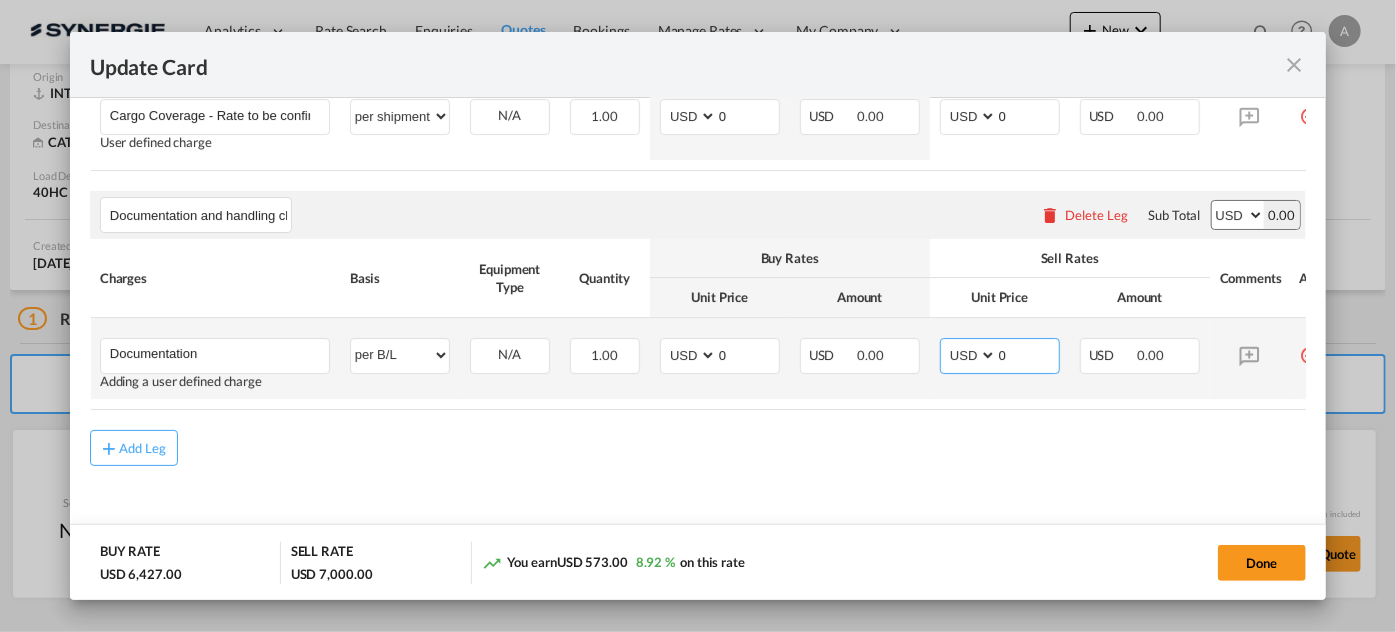 drag, startPoint x: 1009, startPoint y: 363, endPoint x: 880, endPoint y: 343, distance: 130.54118 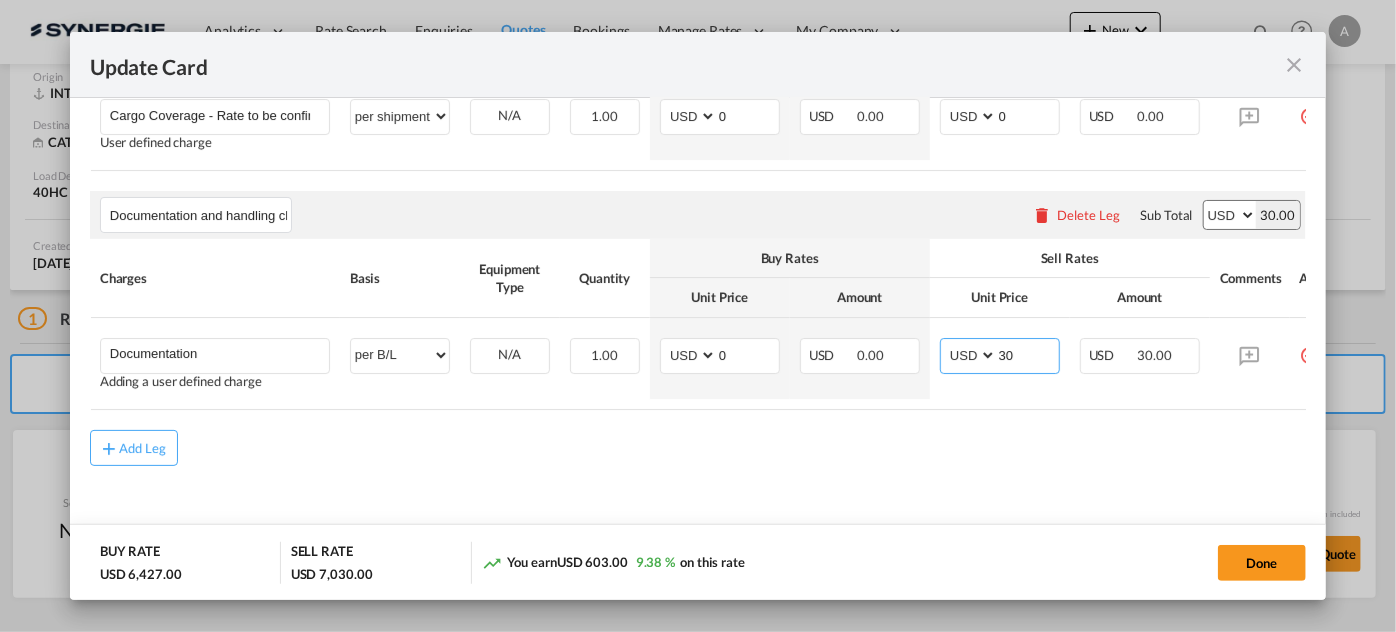 type on "30" 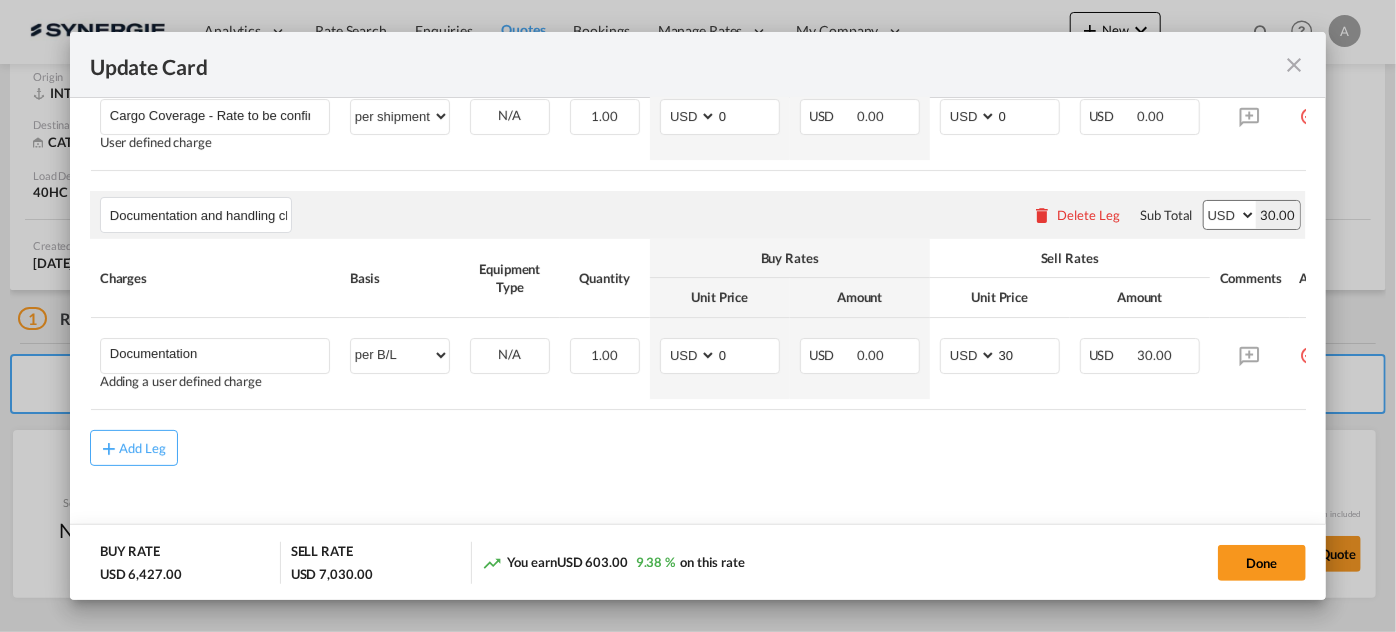 drag, startPoint x: 1156, startPoint y: 426, endPoint x: 1258, endPoint y: 415, distance: 102.59142 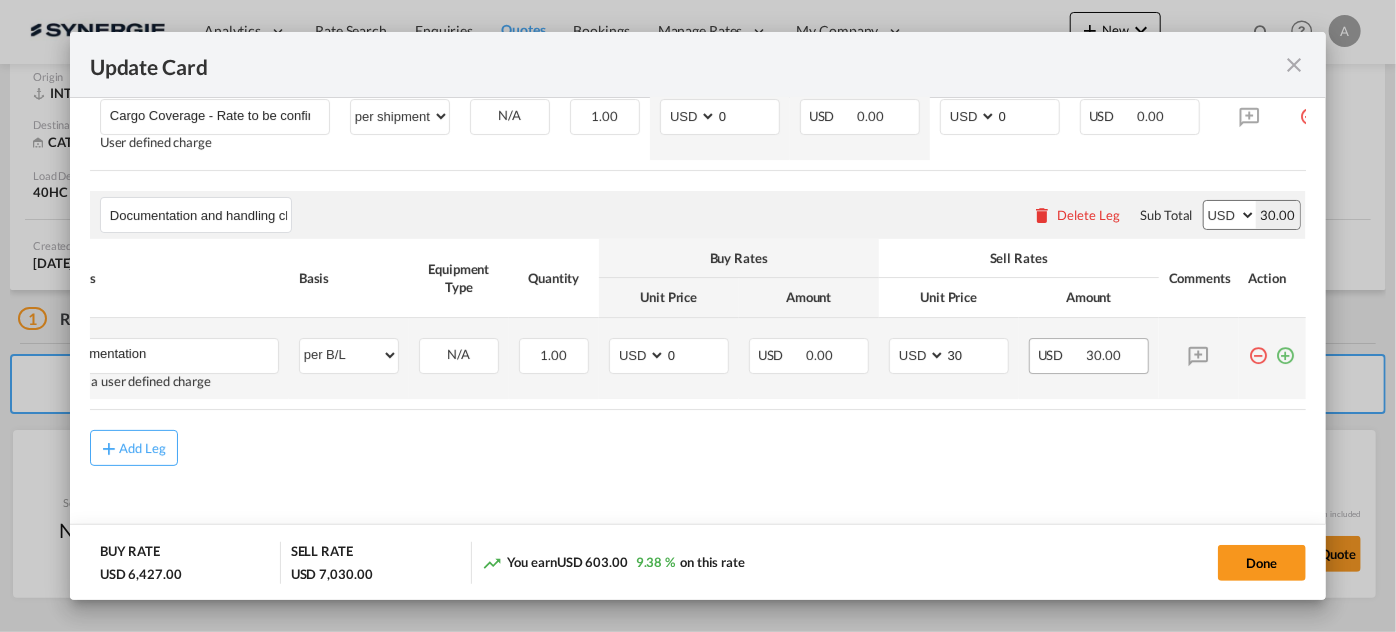 drag, startPoint x: 1277, startPoint y: 373, endPoint x: 1122, endPoint y: 383, distance: 155.32225 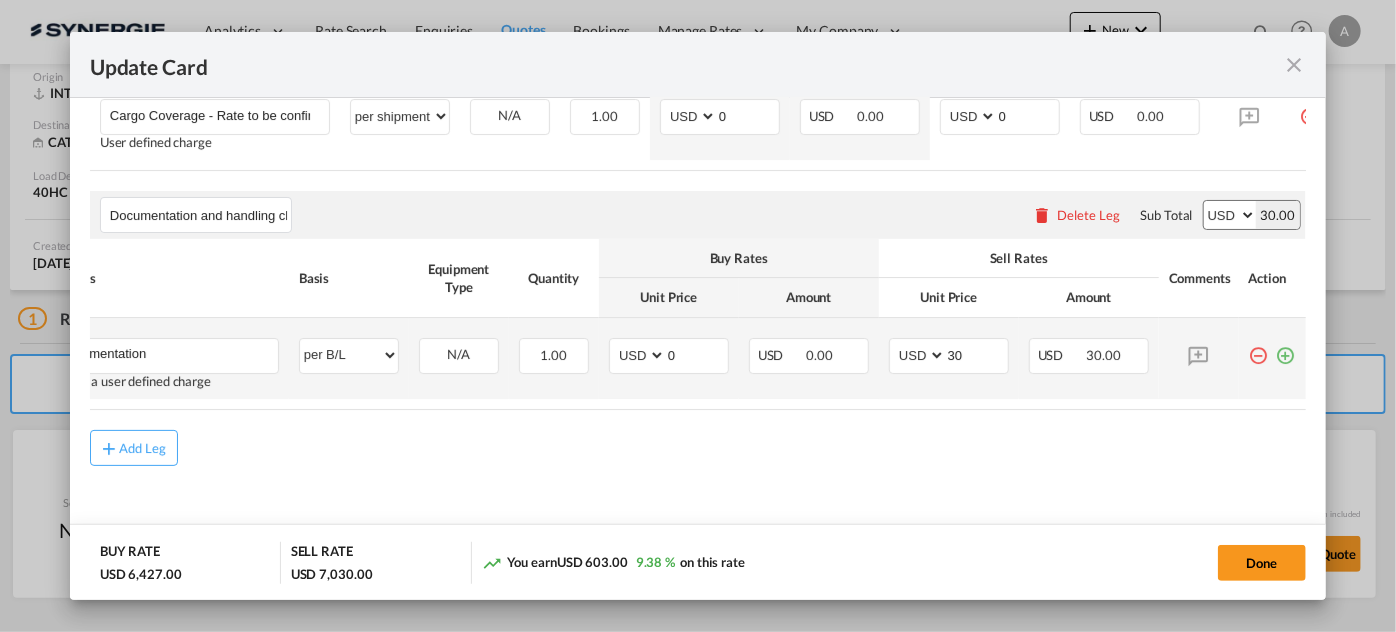 scroll, scrollTop: 0, scrollLeft: 19, axis: horizontal 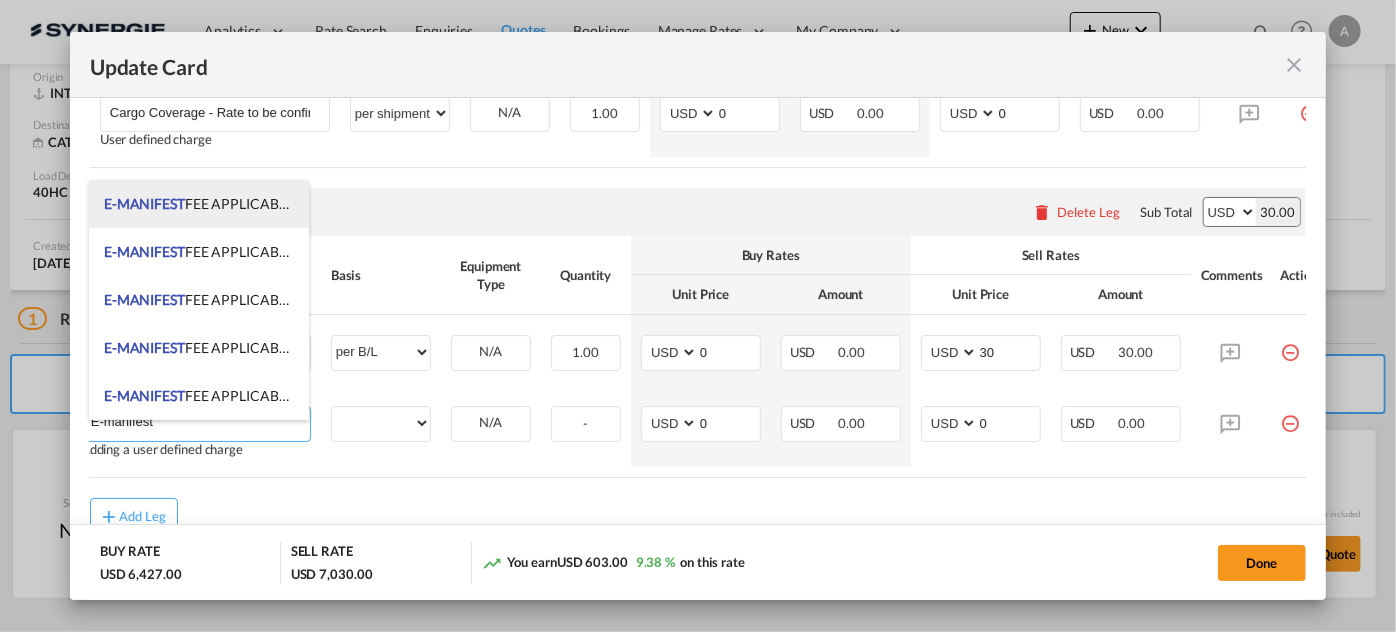 click on "E-MANIFEST  FEE APPLICABLE IF SYNERGIE IS RESPONSIBLE TO SUBMIT PER E-MANIFEST E-Manifest or ACI filing: 35$ USD (Per HBL) FROB ACI filing: 50$ USD (this is when a container is discharged at a Canadian port but the final destination is in US (Per HBL) Late" at bounding box center (199, 204) 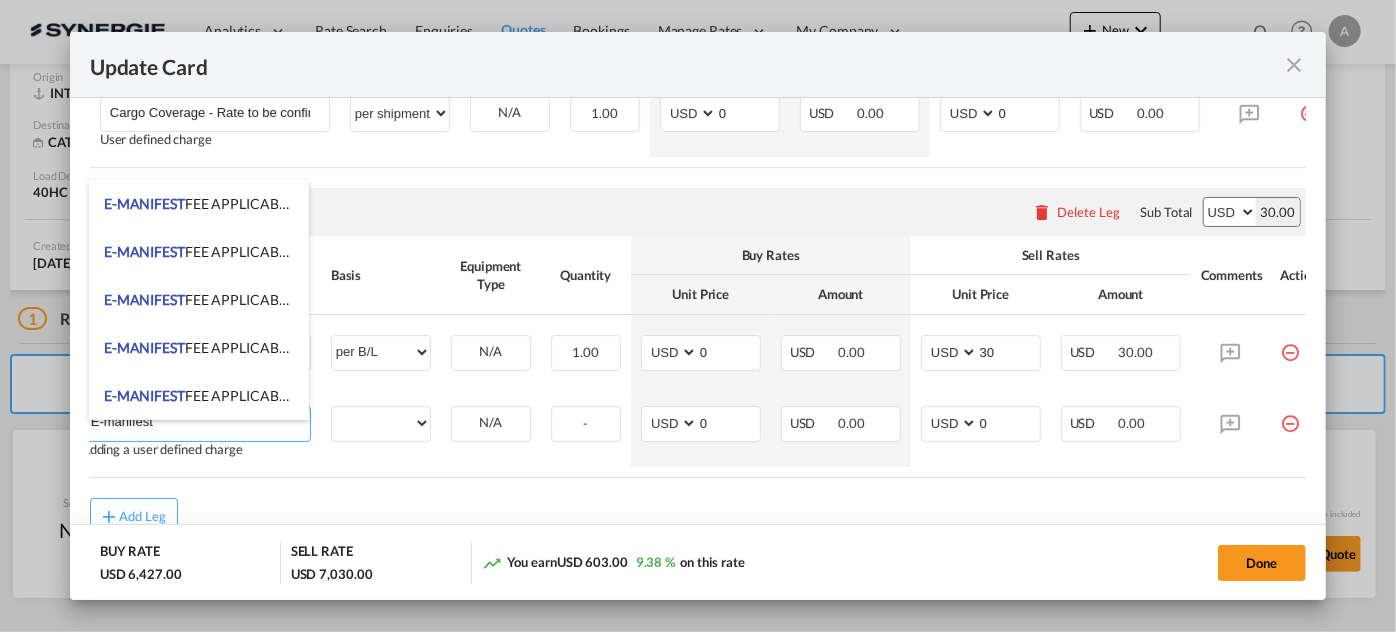 type on "E-MANIFEST FEE APPLICABLE IF SYNERGIE IS RESPONSIBLE TO SUBMIT PER E-MANIFEST E-Manifest or ACI filing: 35$ USD (Per HBL) FROB ACI filing: 50$ USD (this is when a container is discharged at a Canadian port but the final destination is in US (Per HBL) Late" 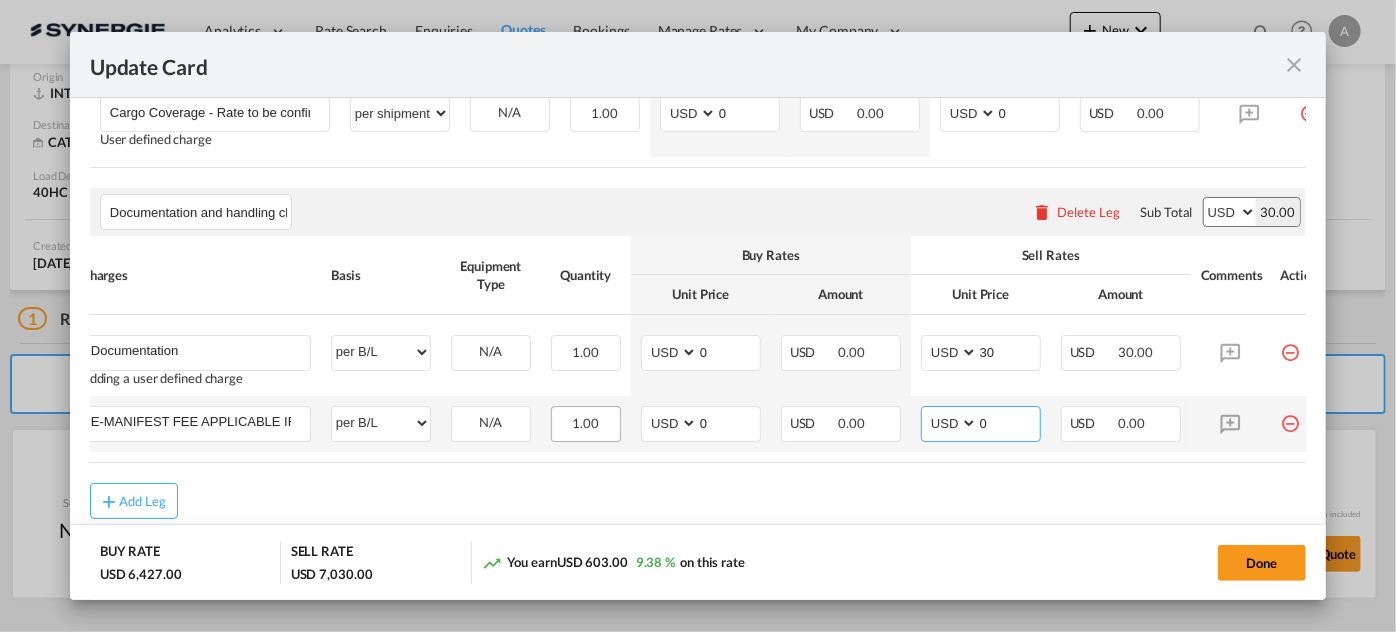 drag, startPoint x: 981, startPoint y: 439, endPoint x: 602, endPoint y: 433, distance: 379.0475 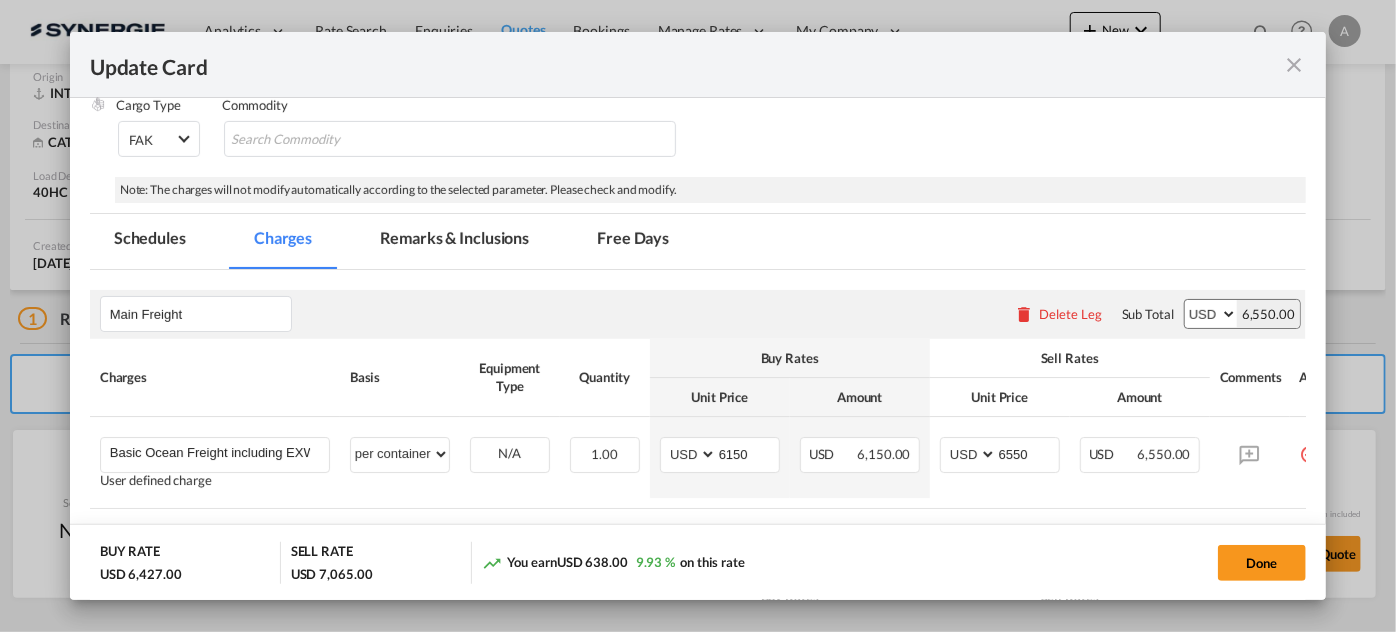 scroll, scrollTop: 0, scrollLeft: 0, axis: both 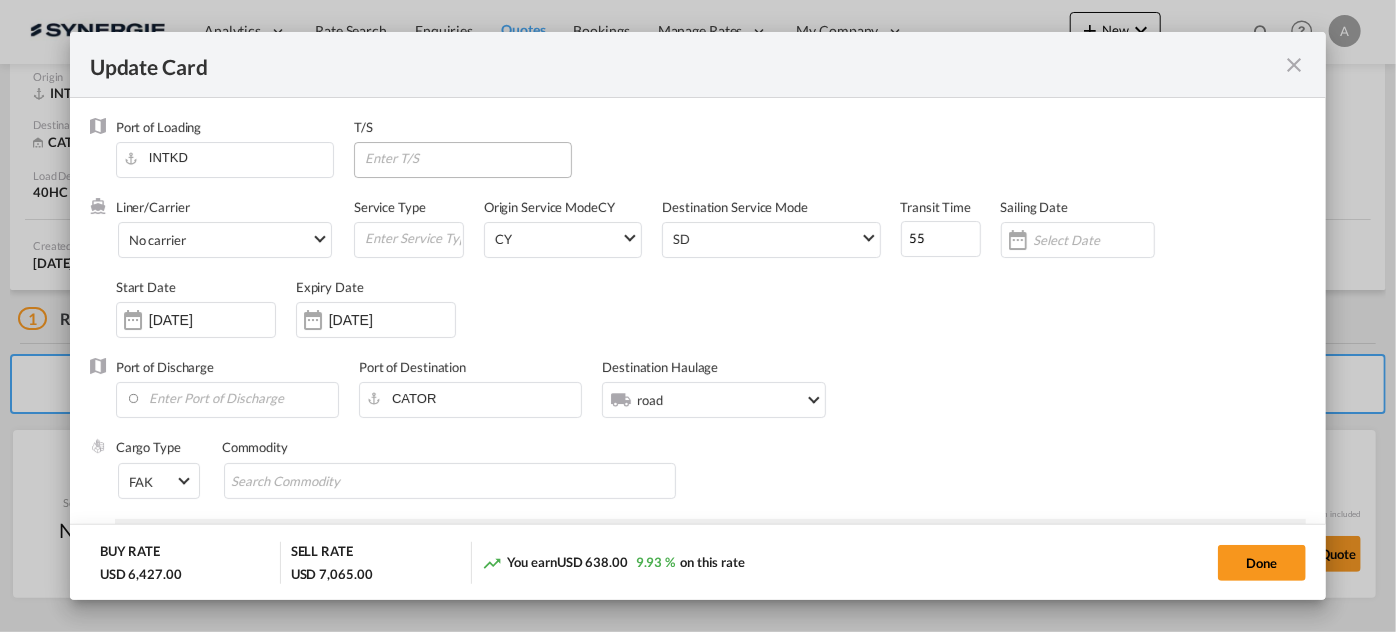 type on "35" 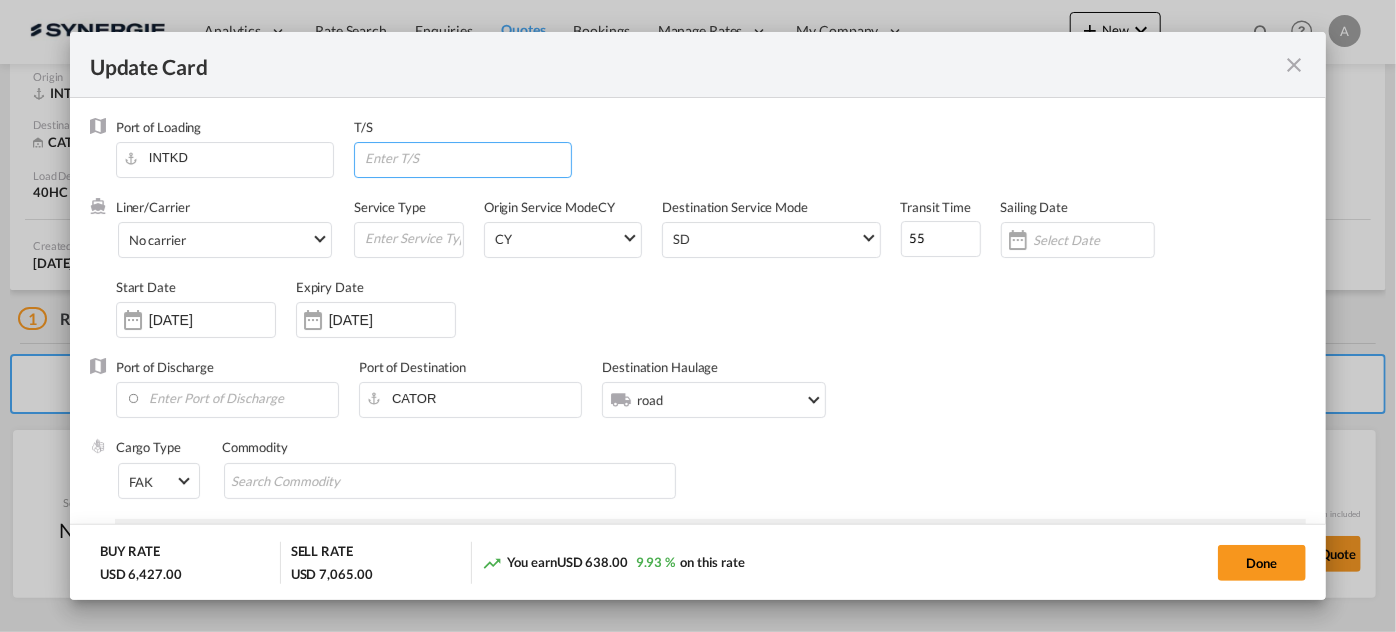 click at bounding box center (467, 158) 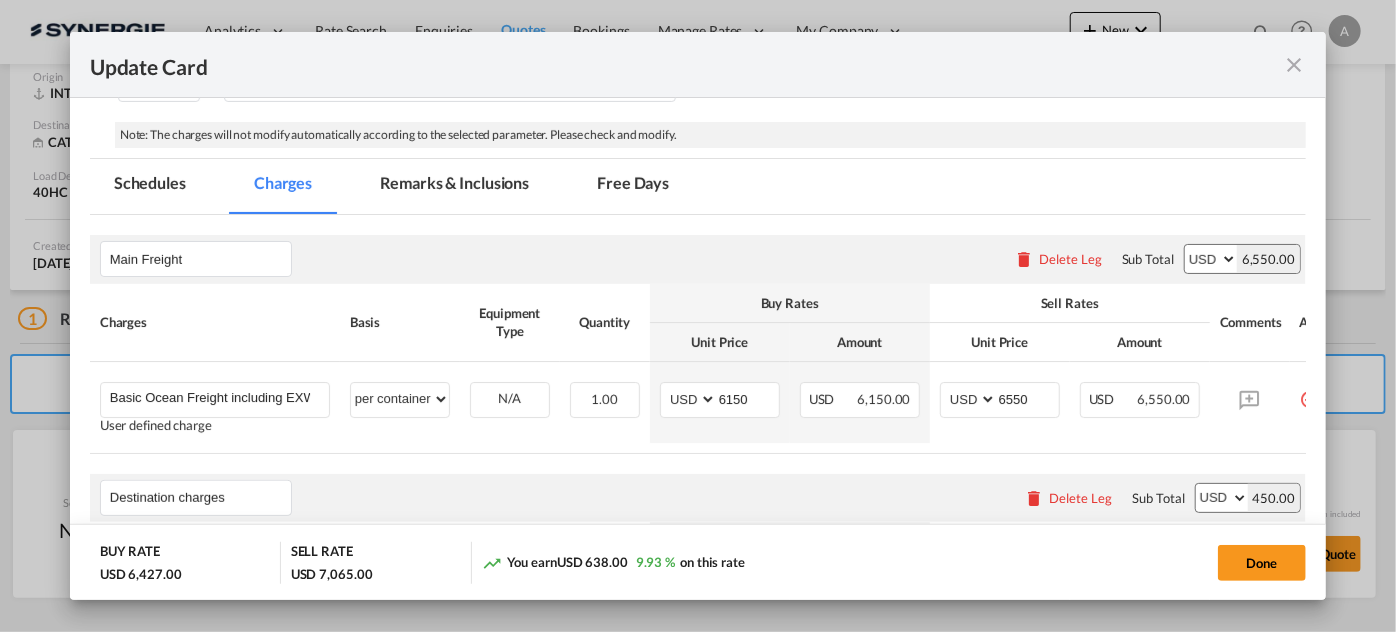 scroll, scrollTop: 272, scrollLeft: 0, axis: vertical 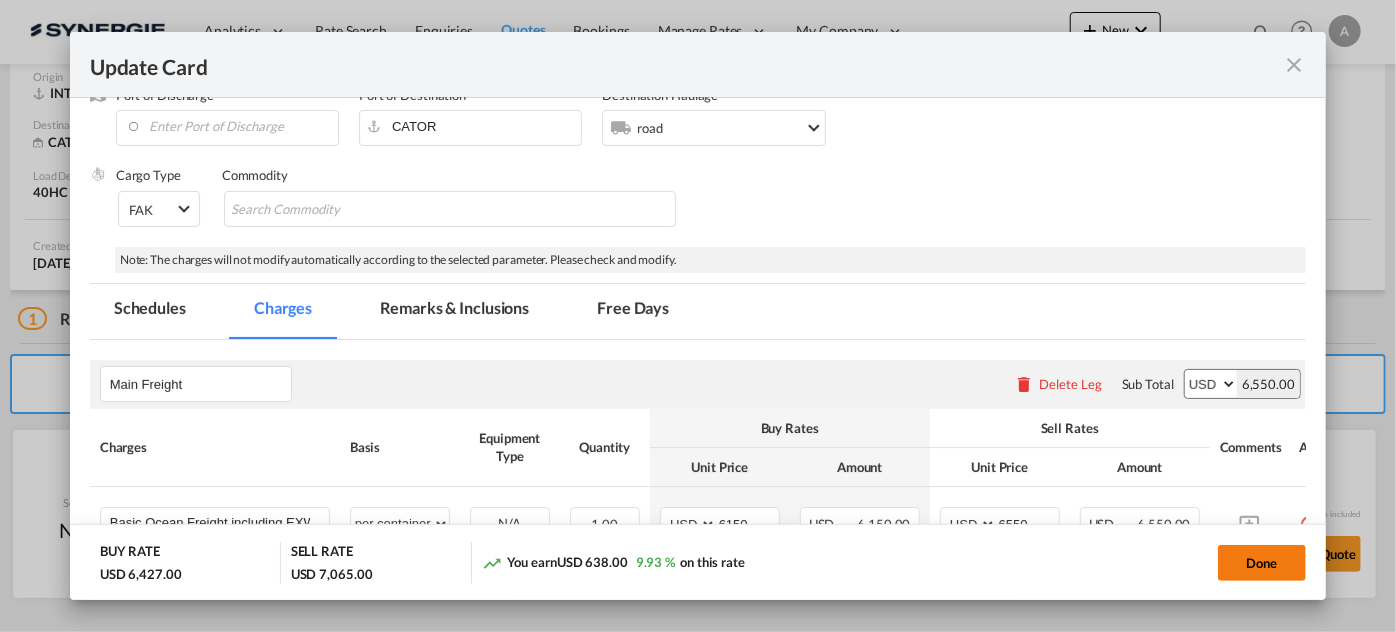 type on "MUNDRA" 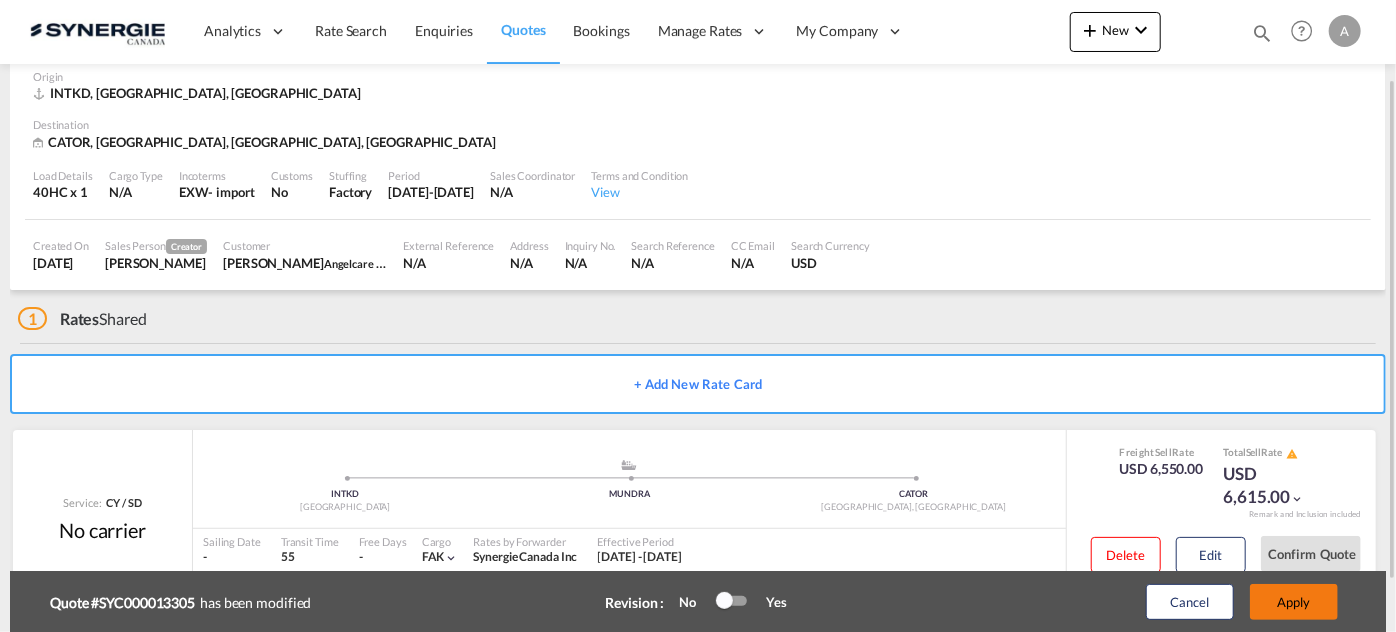 click on "Apply" at bounding box center (1294, 602) 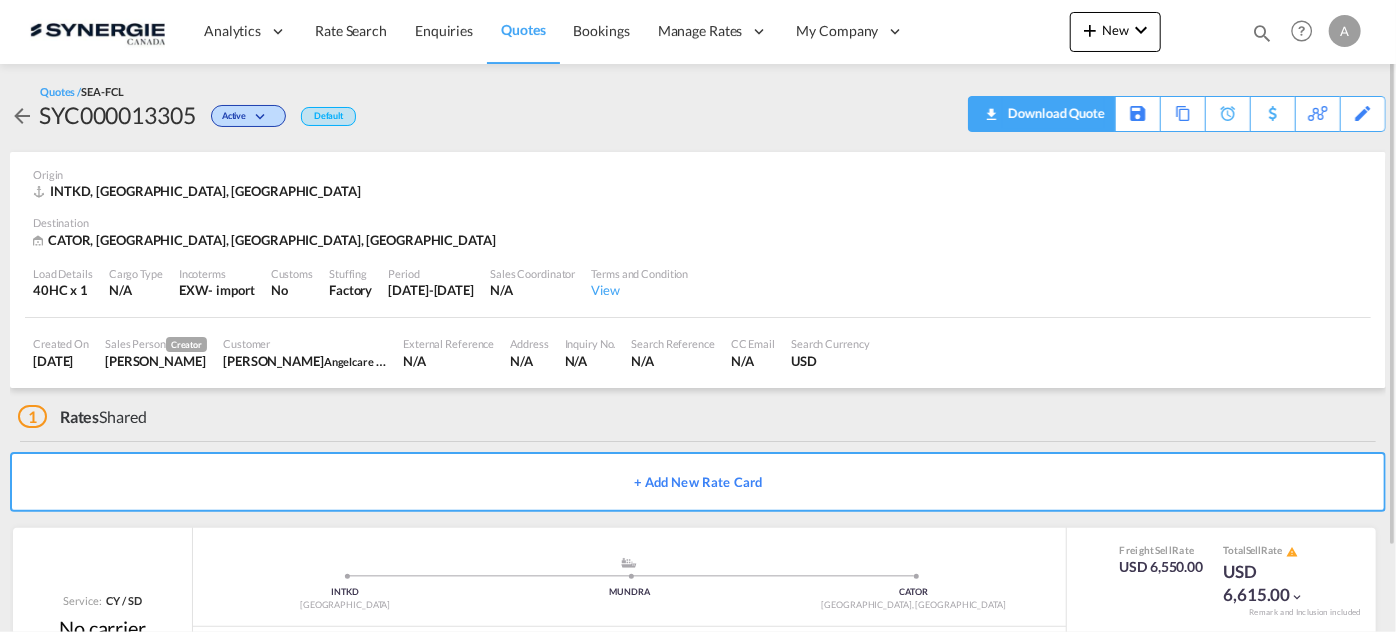click on "Download Quote" at bounding box center (1054, 113) 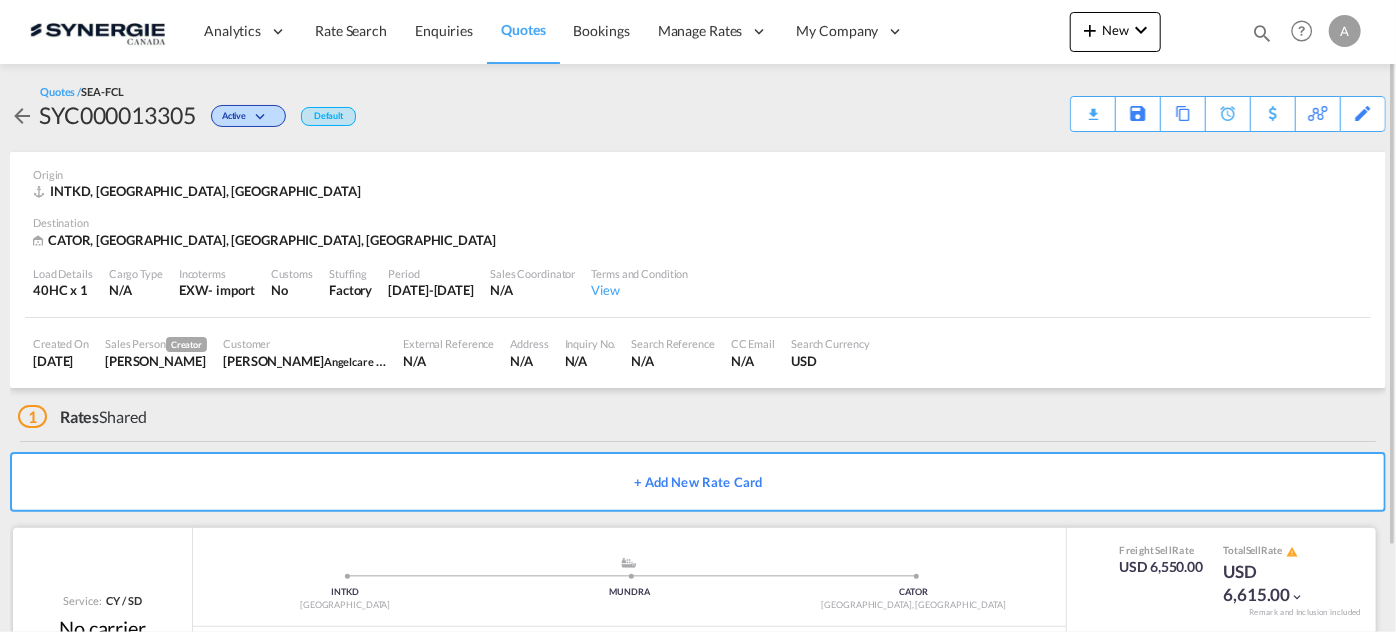 scroll, scrollTop: 98, scrollLeft: 0, axis: vertical 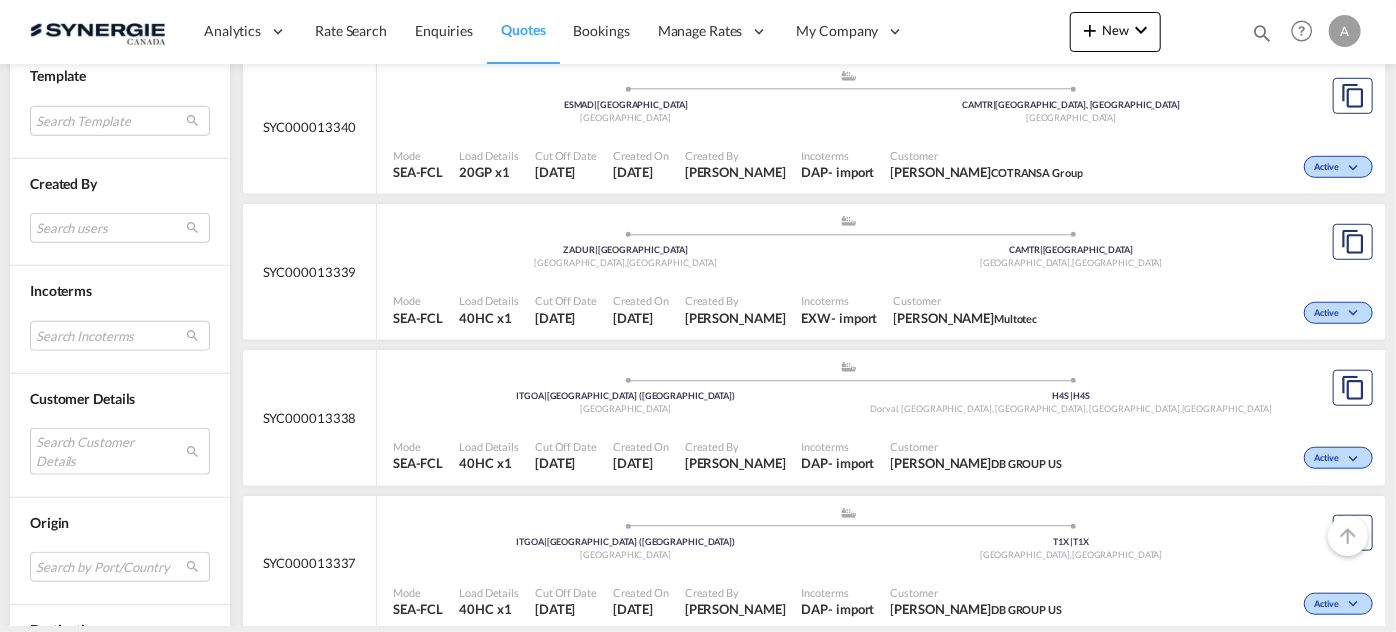 click on "Search Customer Details user name
user [PERSON_NAME]-Parent [EMAIL_ADDRESS][DOMAIN_NAME]    | skeer system
user scott Hayley [EMAIL_ADDRESS][DOMAIN_NAME]    | icat logistics
user [PERSON_NAME] [EMAIL_ADDRESS][PERSON_NAME][DOMAIN_NAME]    | cotransa group
user [PERSON_NAME] [PERSON_NAME][EMAIL_ADDRESS][DOMAIN_NAME]    | mico logistics
user agoble Fabrice [EMAIL_ADDRESS][DOMAIN_NAME]    | kb rail canada inc
user [PERSON_NAME] [EMAIL_ADDRESS][DOMAIN_NAME]    | geroquip
user [PERSON_NAME] . [EMAIL_ADDRESS][DOMAIN_NAME]    | logenix logistics india pvt lt
user [PERSON_NAME] . [EMAIL_ADDRESS][DOMAIN_NAME]    | figwal
user [PERSON_NAME] [PERSON_NAME][EMAIL_ADDRESS][DOMAIN_NAME]    | everokgroup int'l forwarding co.,ltd.ningbo branch
user anup Petey [EMAIL_ADDRESS][DOMAIN_NAME]    | integrated service solutions
user [PERSON_NAME] [PERSON_NAME][EMAIL_ADDRESS][DOMAIN_NAME]    | astracon
user [PERSON_NAME] [DOMAIN_NAME][EMAIL_ADDRESS][DOMAIN_NAME]    | syline express
user [PERSON_NAME] [EMAIL_ADDRESS][DOMAIN_NAME]    | ease logistics
user [PERSON_NAME]" at bounding box center [120, 451] 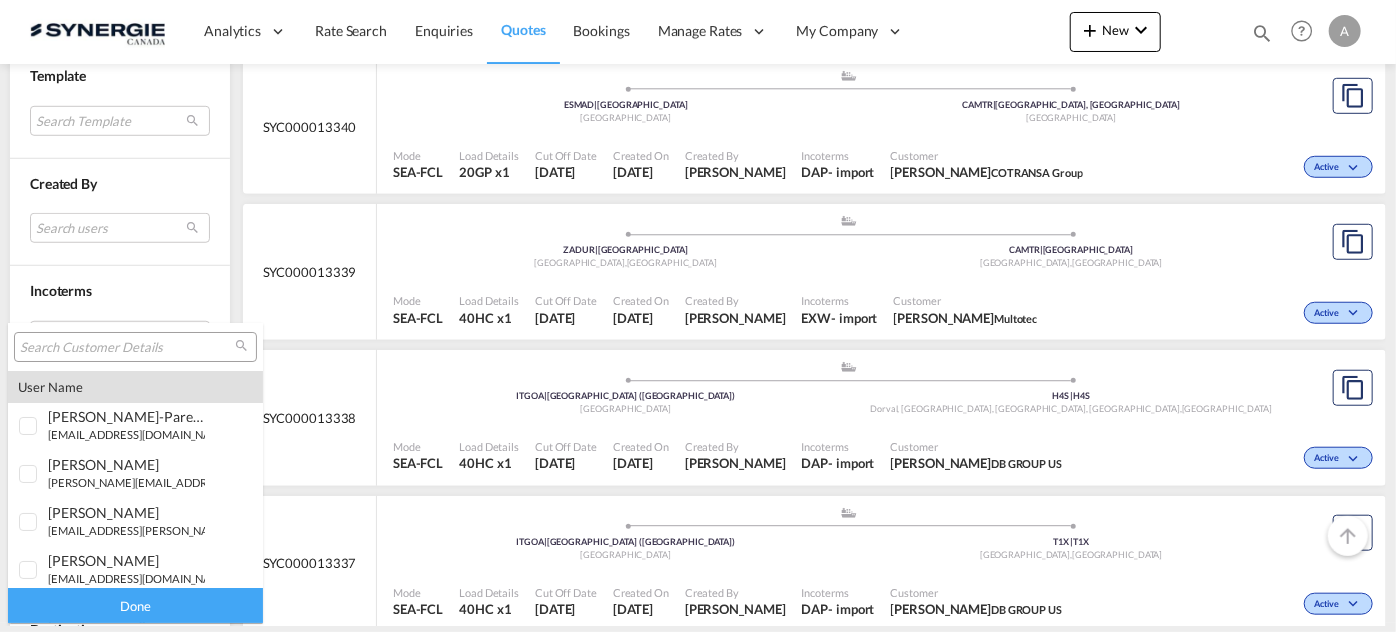 click at bounding box center (127, 348) 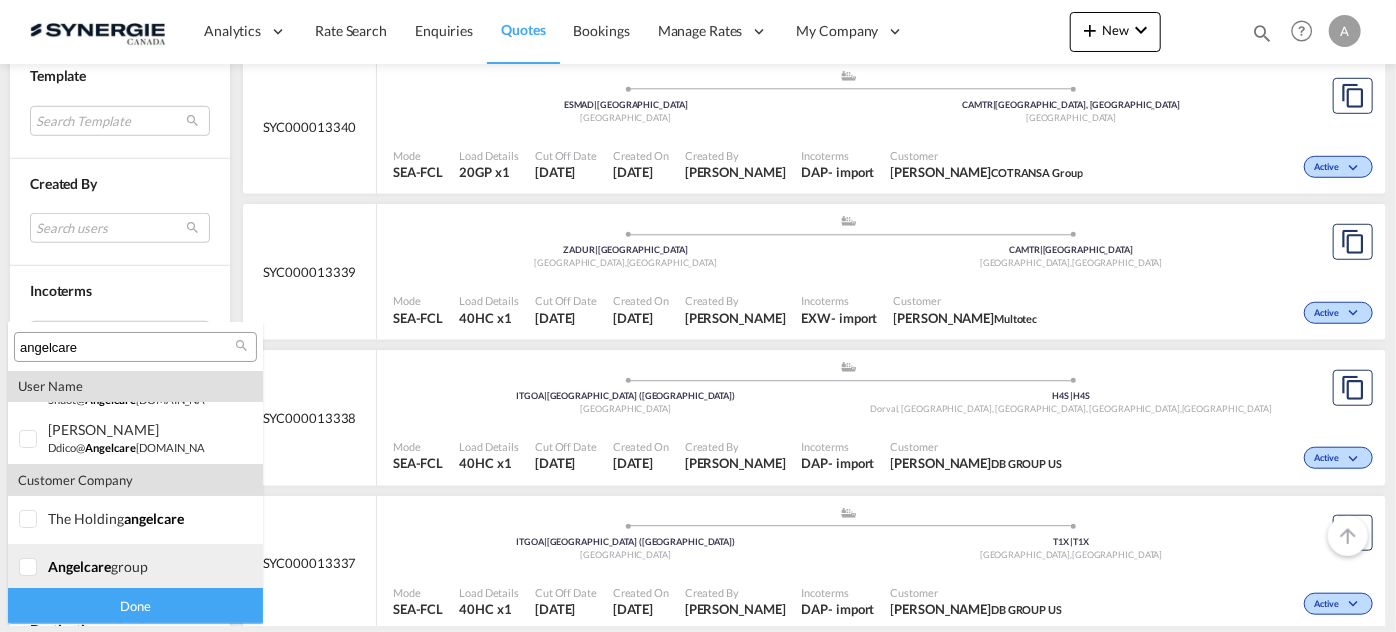 scroll, scrollTop: 135, scrollLeft: 0, axis: vertical 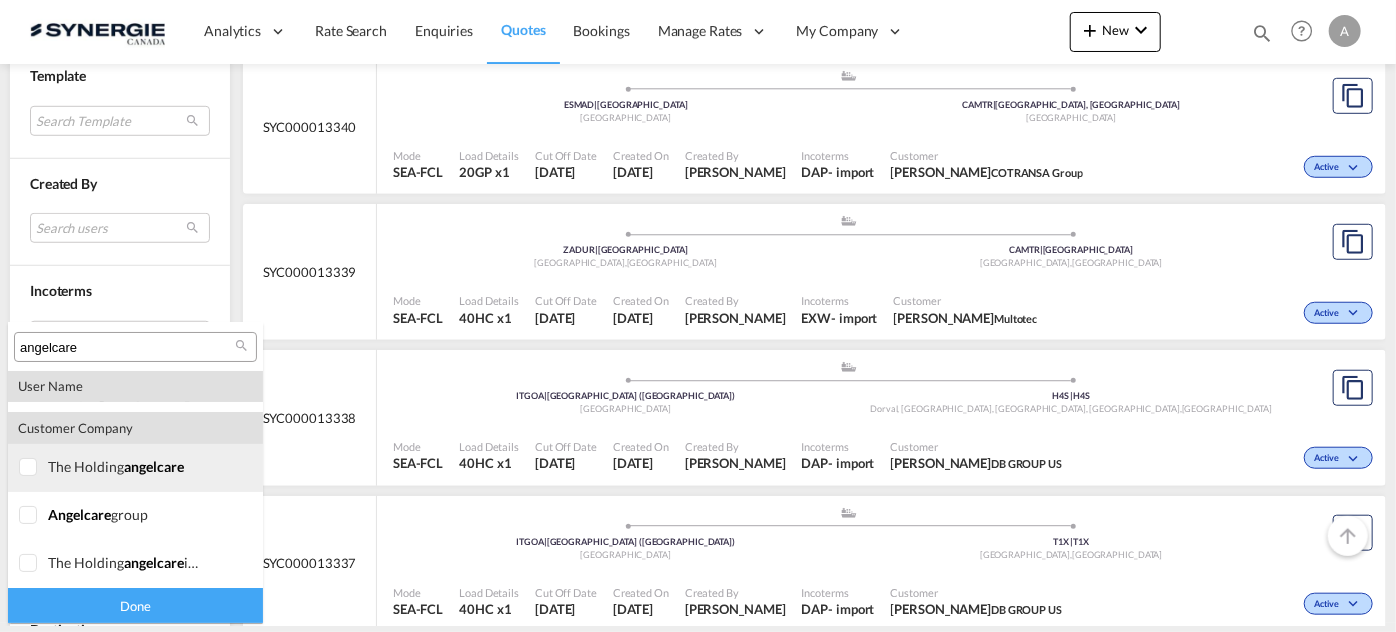 type on "angelcare" 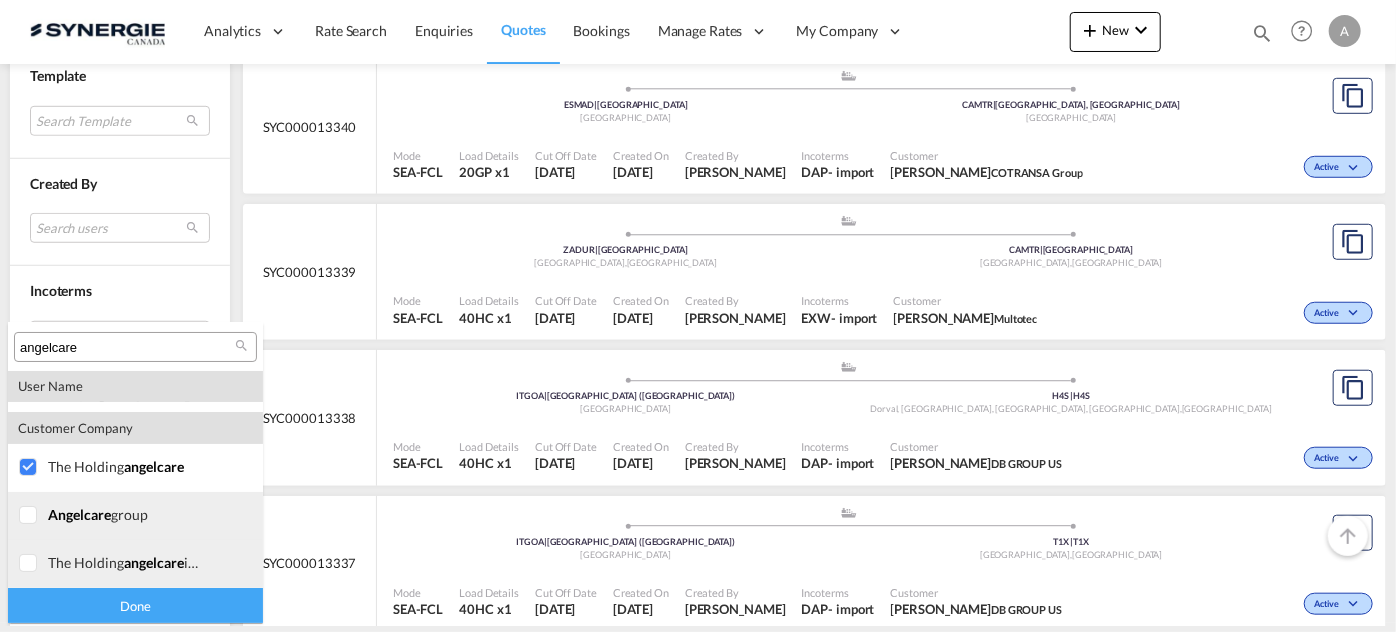 drag, startPoint x: 26, startPoint y: 533, endPoint x: 28, endPoint y: 547, distance: 14.142136 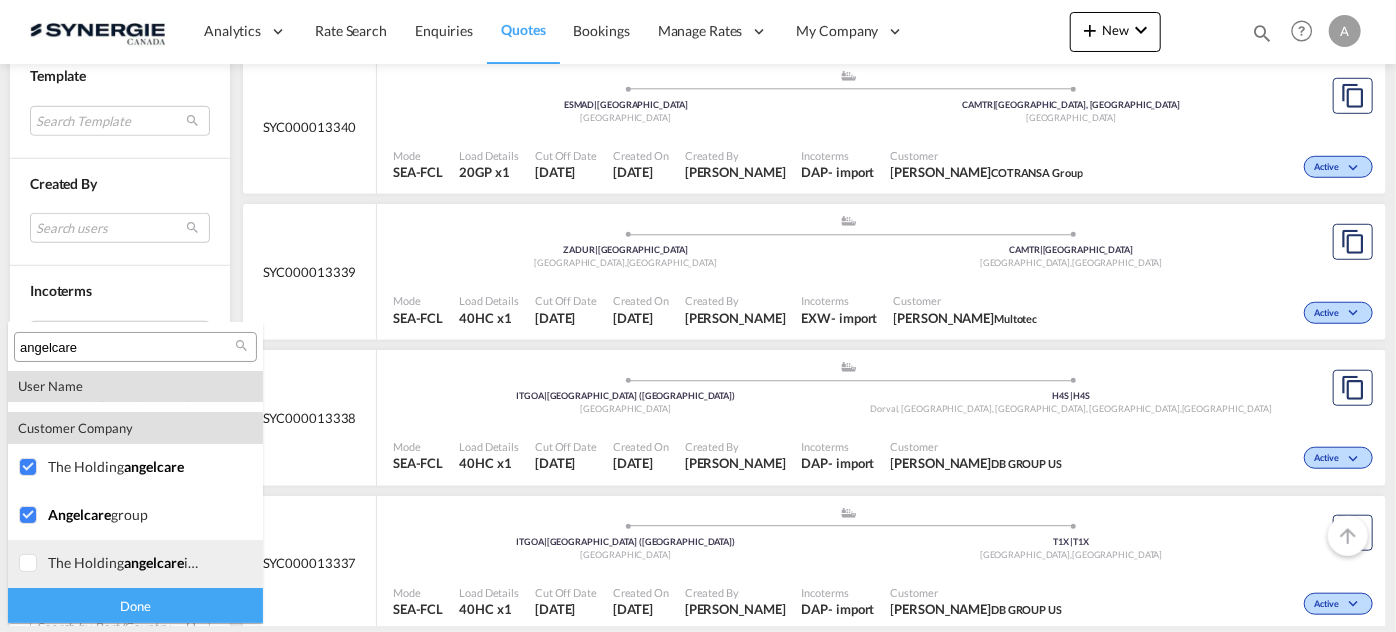 drag, startPoint x: 28, startPoint y: 575, endPoint x: 85, endPoint y: 594, distance: 60.083275 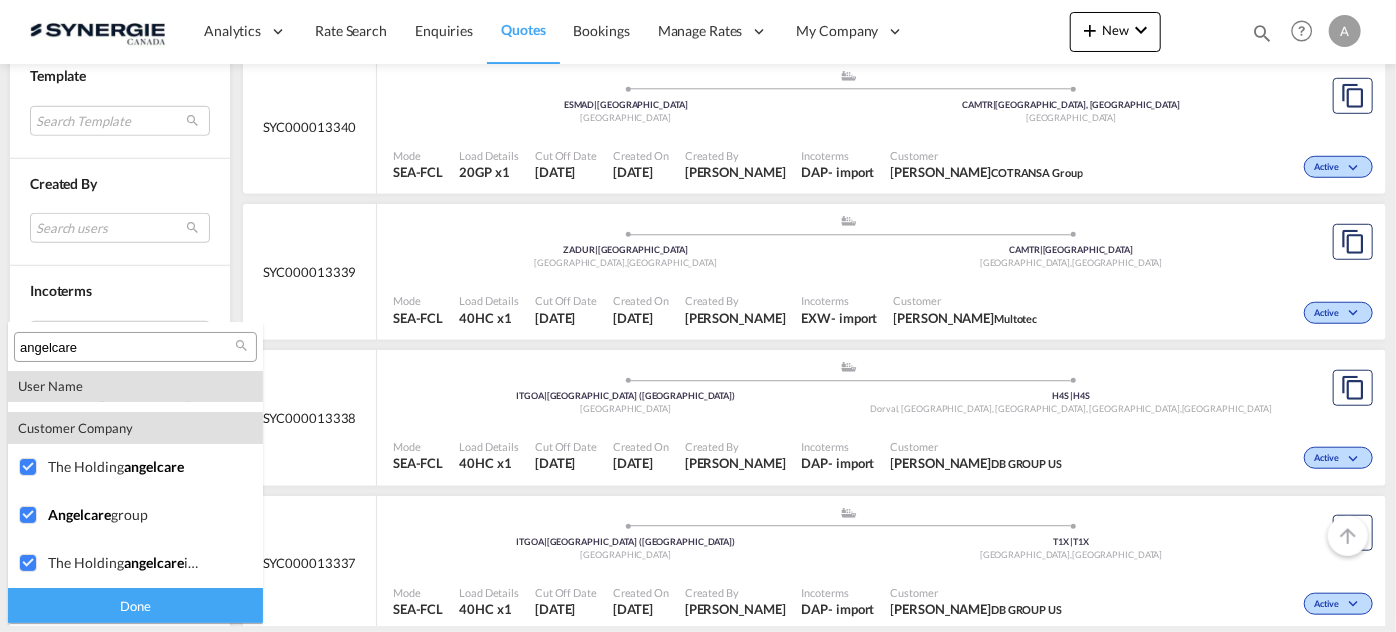 drag, startPoint x: 98, startPoint y: 595, endPoint x: 124, endPoint y: 583, distance: 28.635643 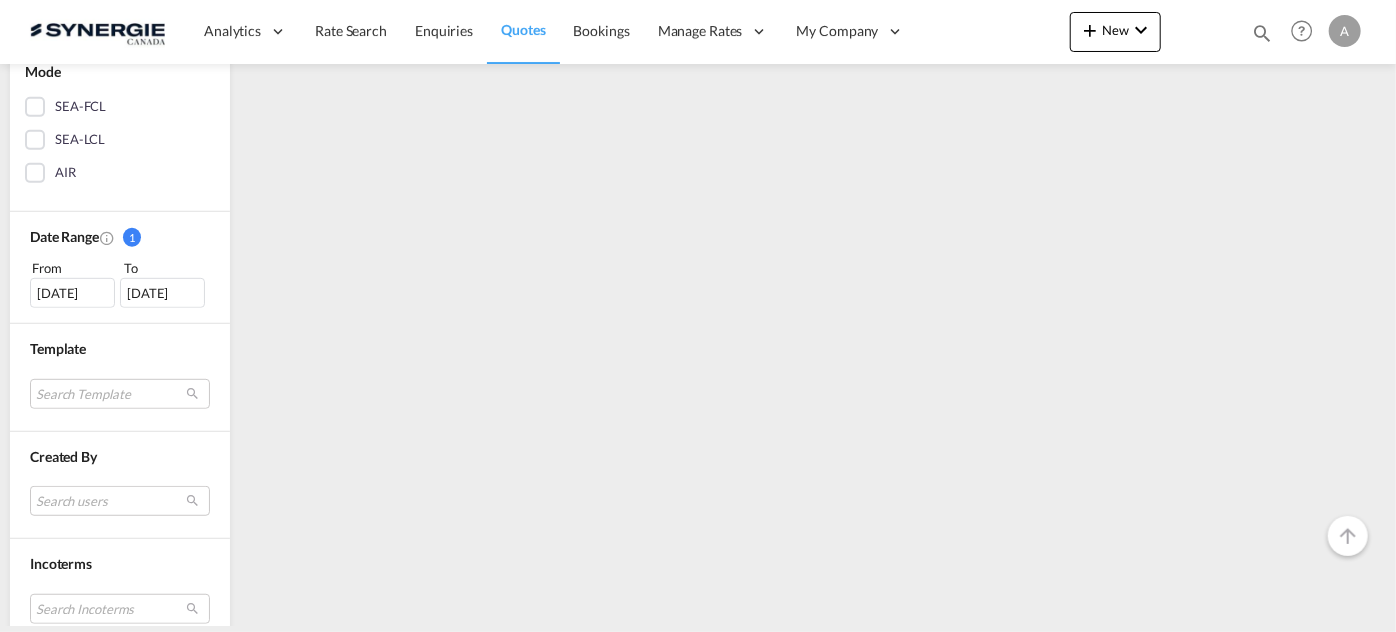 scroll, scrollTop: 363, scrollLeft: 0, axis: vertical 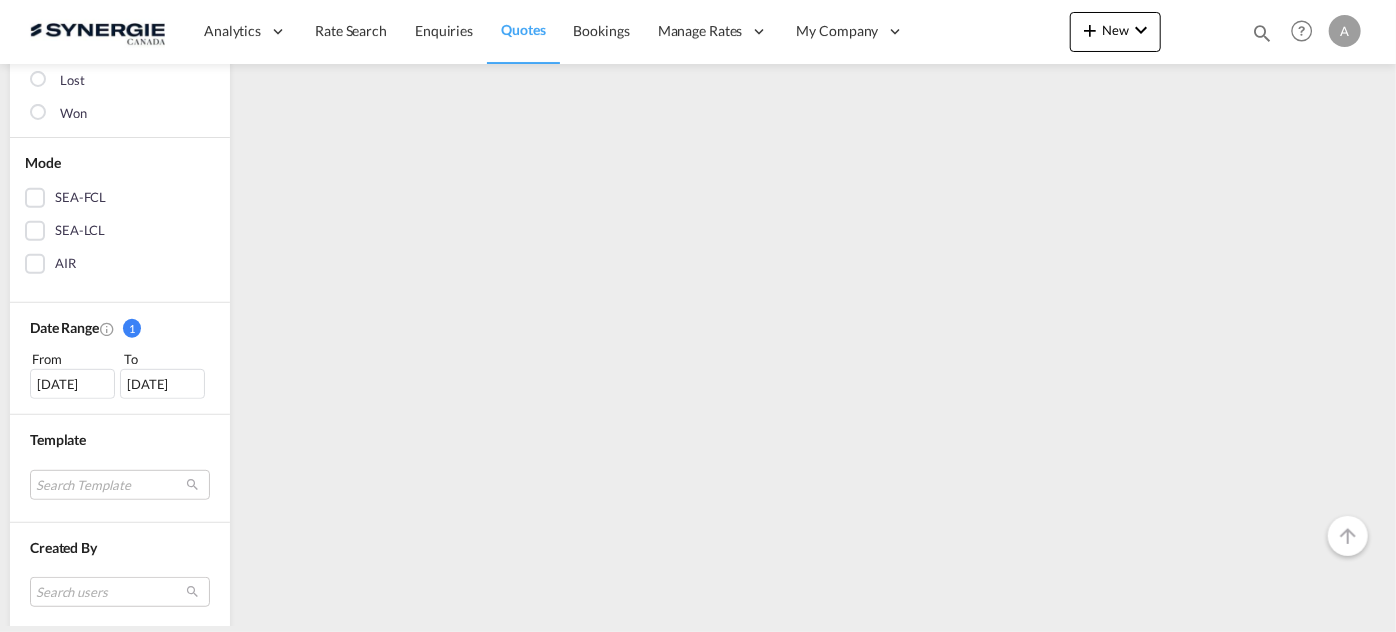 click on "[DATE]" at bounding box center (72, 384) 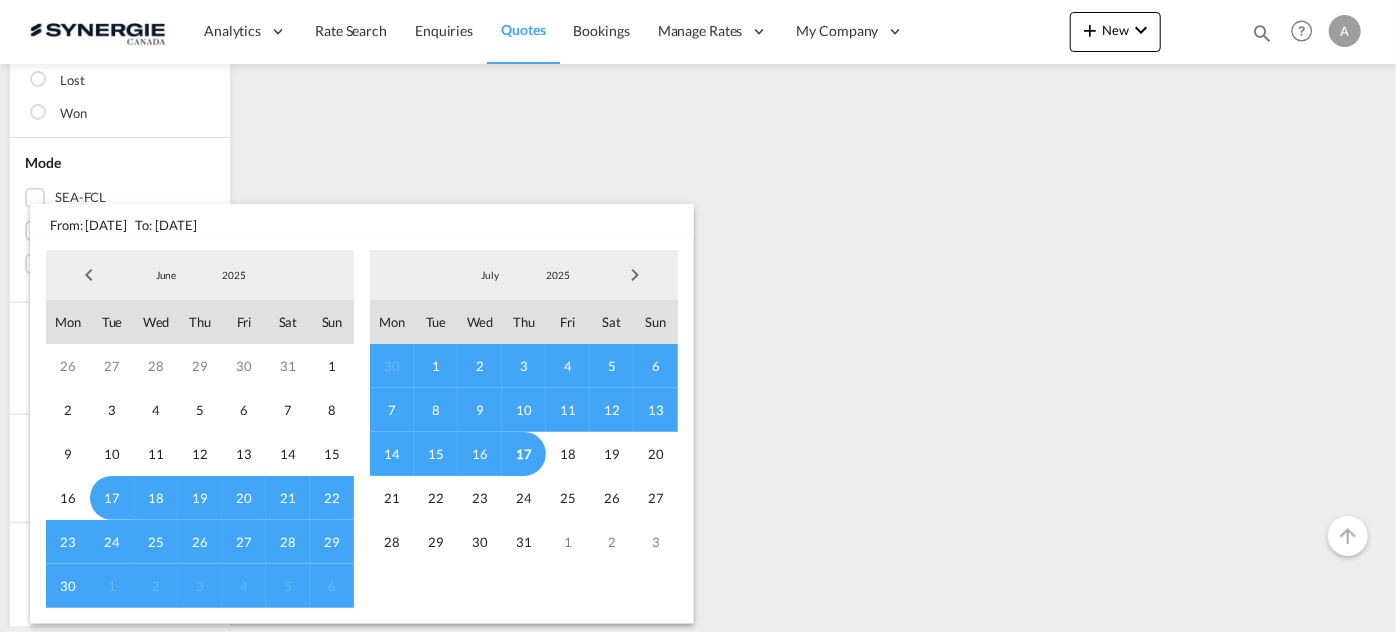 click on "2025" at bounding box center (234, 275) 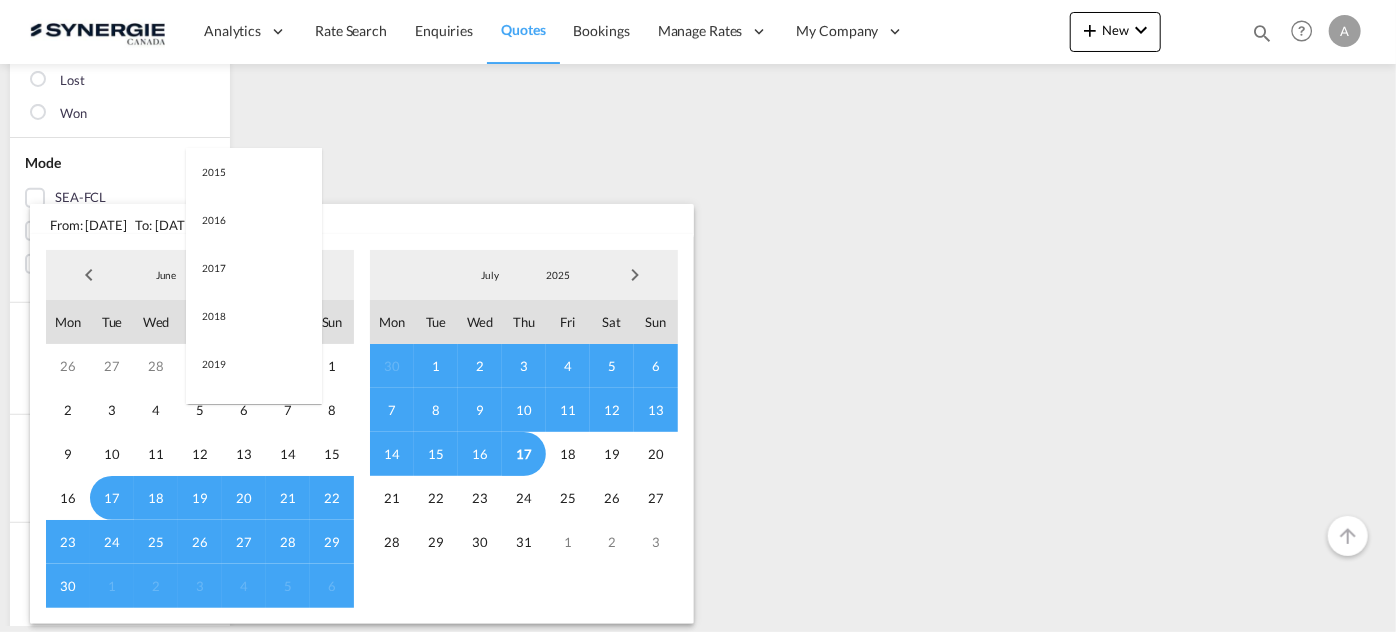 scroll, scrollTop: 376, scrollLeft: 0, axis: vertical 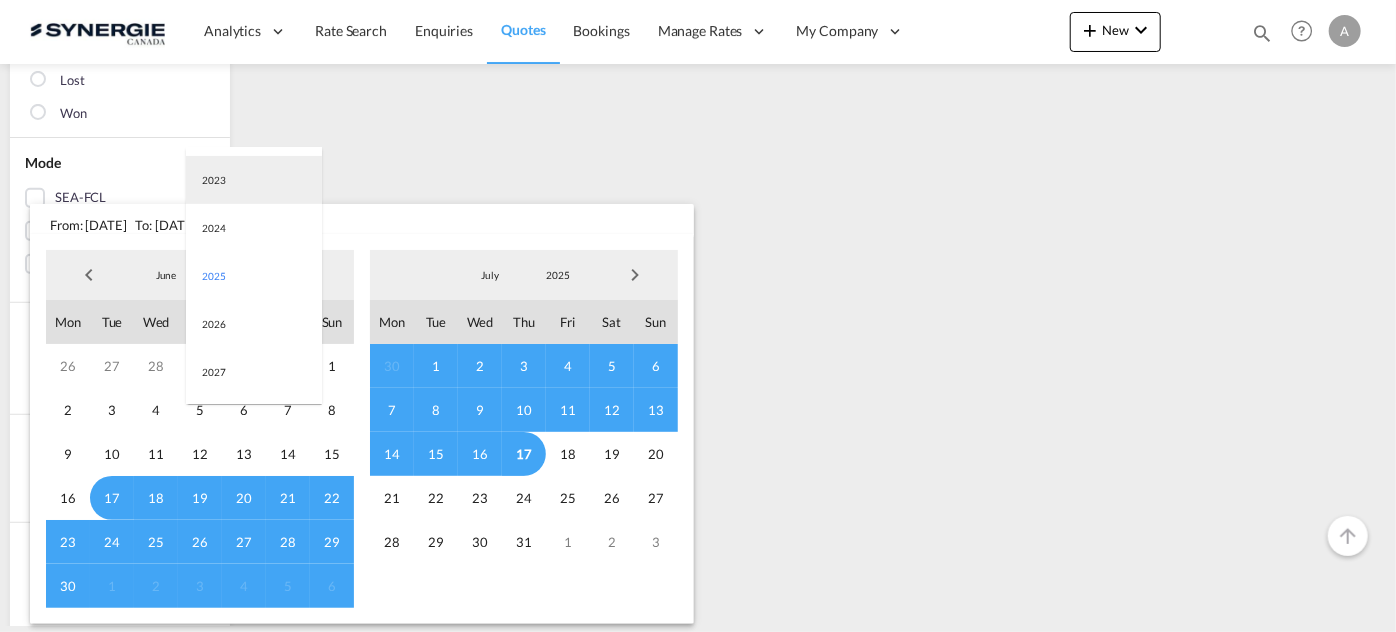 click on "2023" at bounding box center [254, 180] 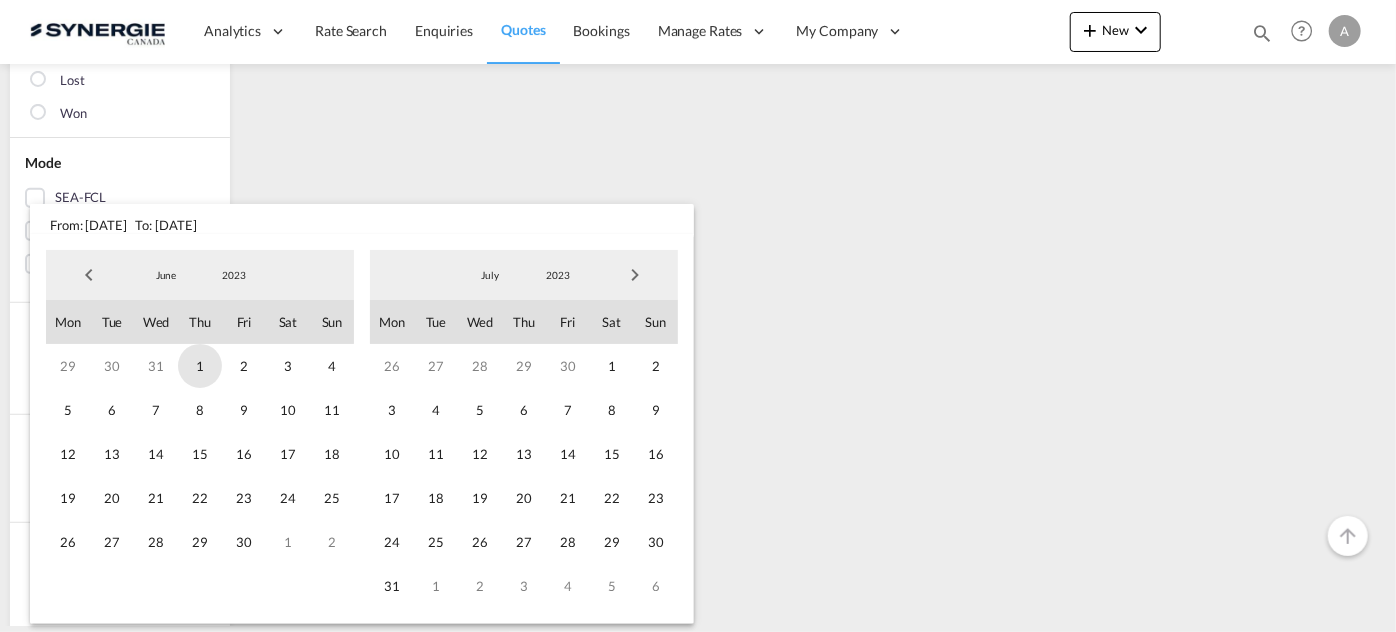 click on "1" at bounding box center (200, 366) 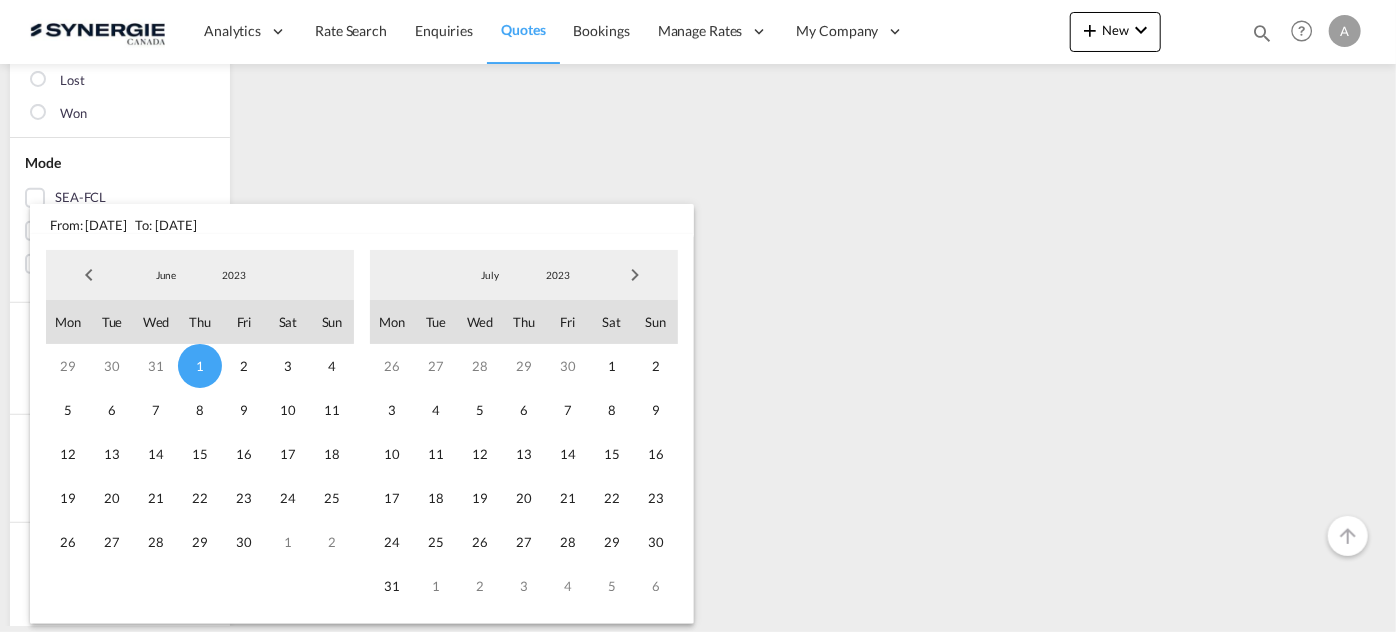 click on "2023" at bounding box center (558, 275) 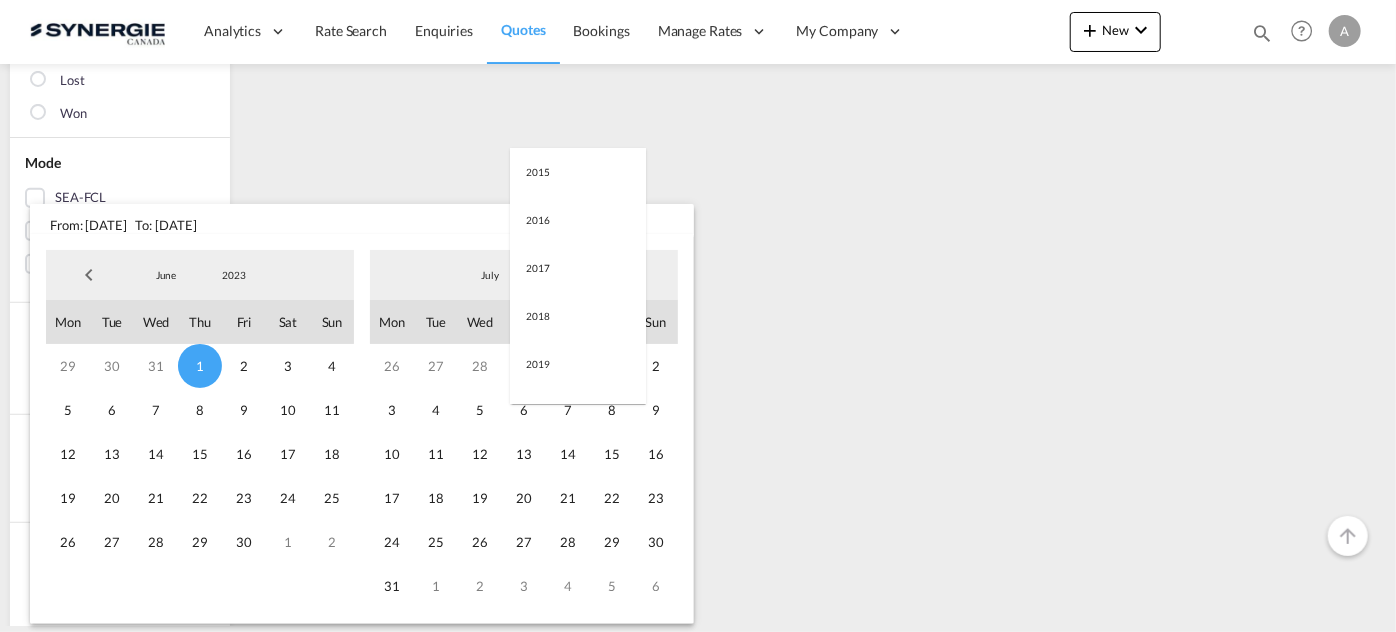 scroll, scrollTop: 280, scrollLeft: 0, axis: vertical 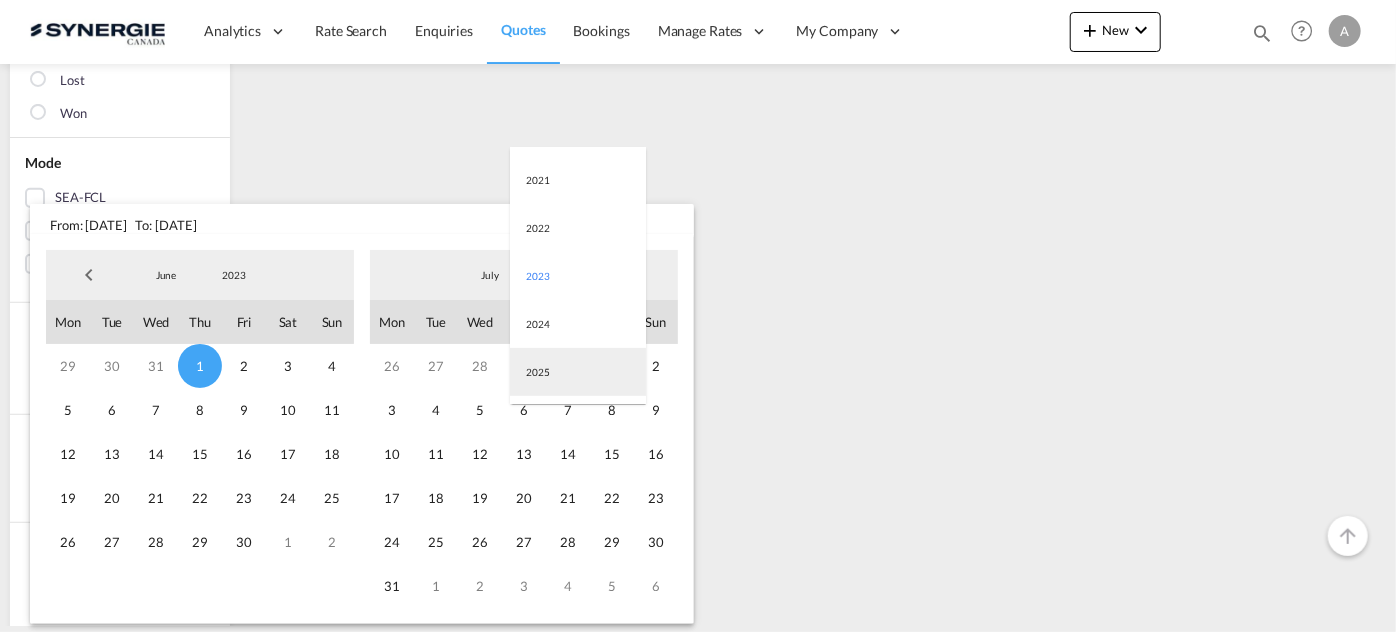 click on "2025" at bounding box center [578, 372] 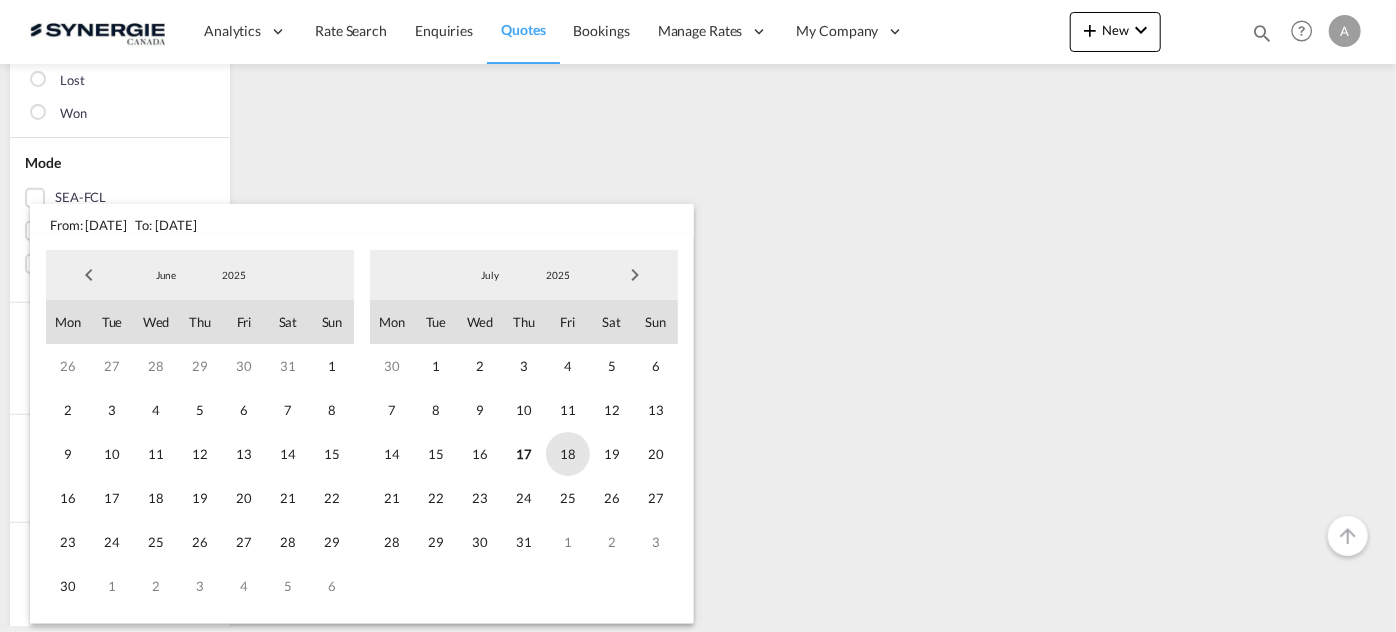 click on "18" at bounding box center [568, 454] 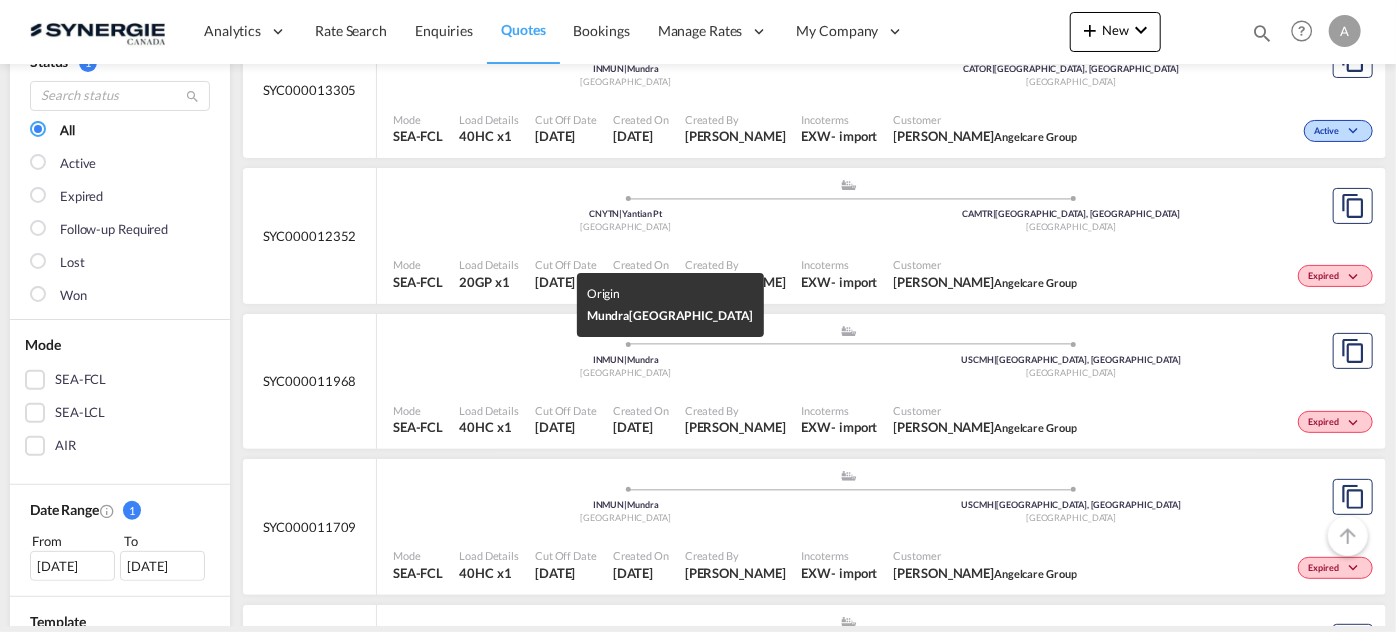 scroll, scrollTop: 272, scrollLeft: 0, axis: vertical 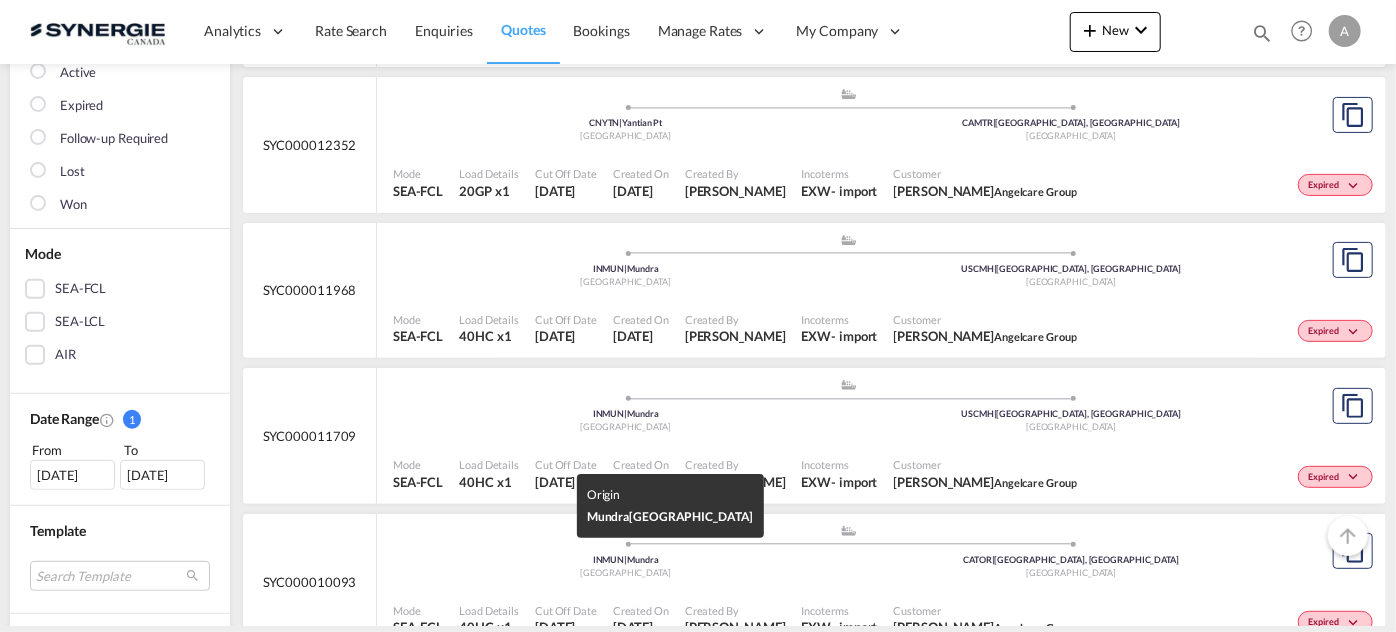 click on "[GEOGRAPHIC_DATA]" at bounding box center [626, -9] 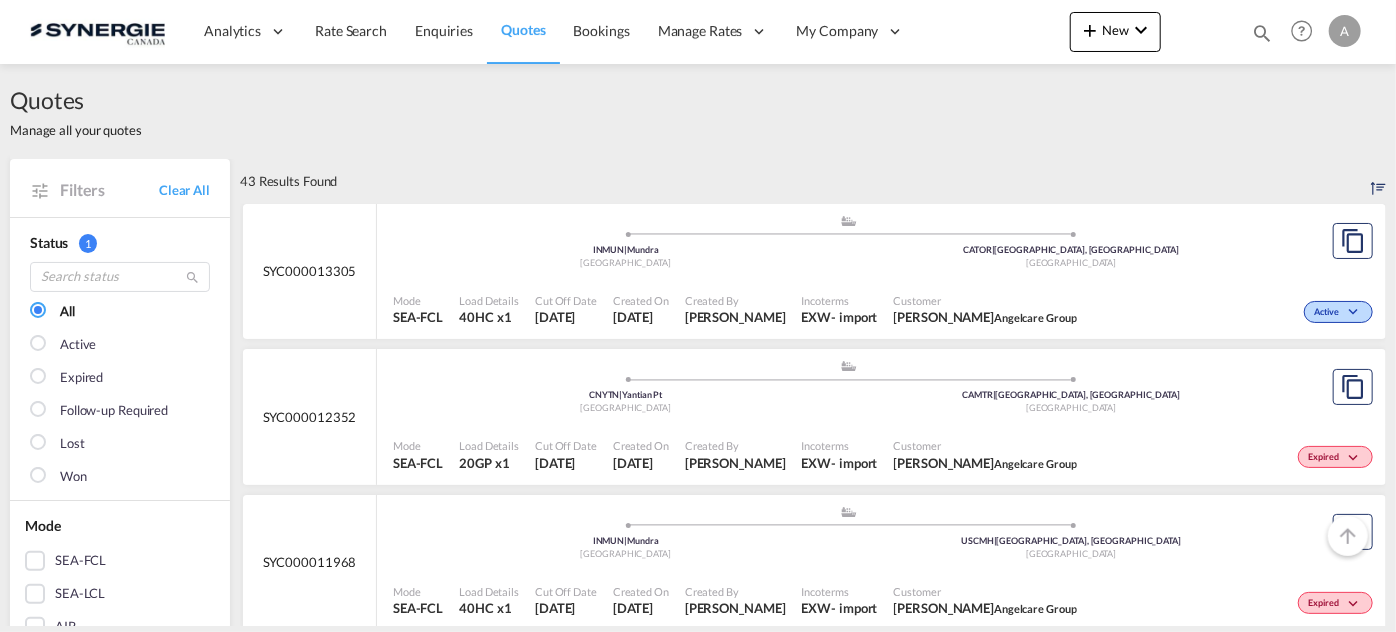 scroll, scrollTop: 181, scrollLeft: 0, axis: vertical 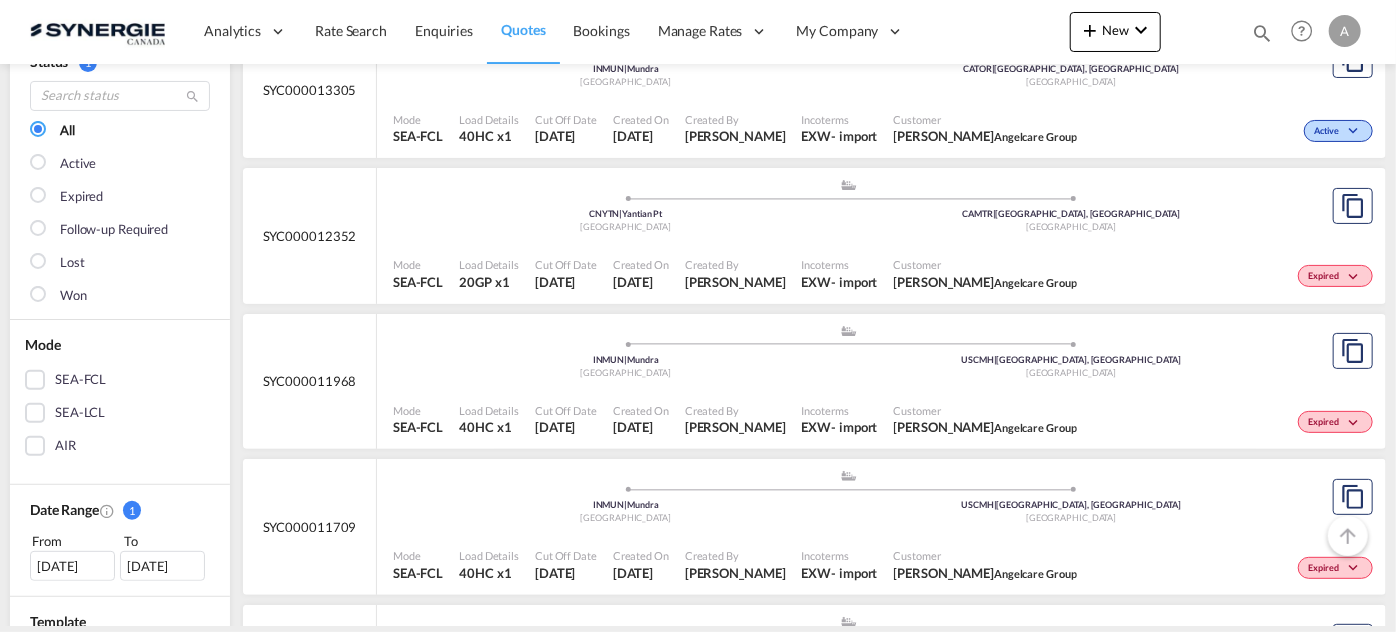 click on ".a{fill:#aaa8ad;} .a{fill:#aaa8ad;} INMUN  |  Mundra
India
USCMH
|  [GEOGRAPHIC_DATA], [GEOGRAPHIC_DATA]
[GEOGRAPHIC_DATA]" at bounding box center (848, 63) 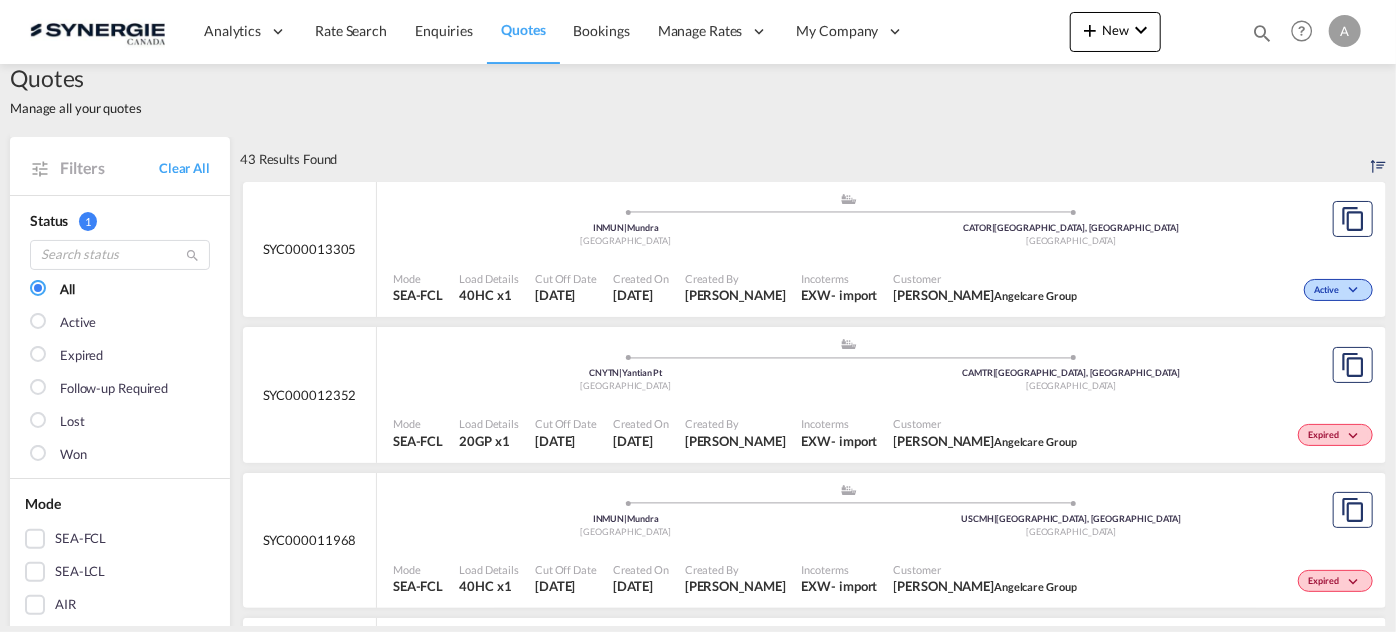 scroll, scrollTop: 0, scrollLeft: 0, axis: both 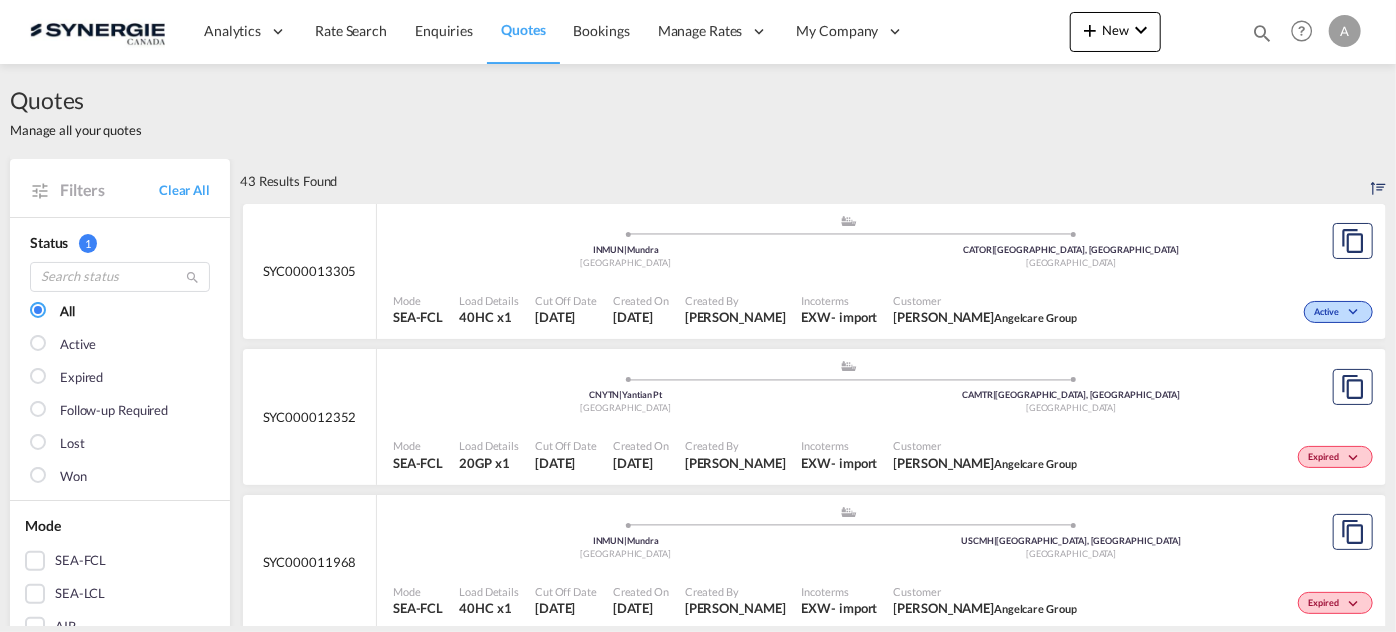 click on "Mode
SEA-FCL
Load Details
20GP x1
Cut Off Date
[DATE] Created On   [DATE]
Created By
[PERSON_NAME] Incoterms   EXW - import Customer
[PERSON_NAME]
Angelcare Group
Expired" at bounding box center (881, 455) 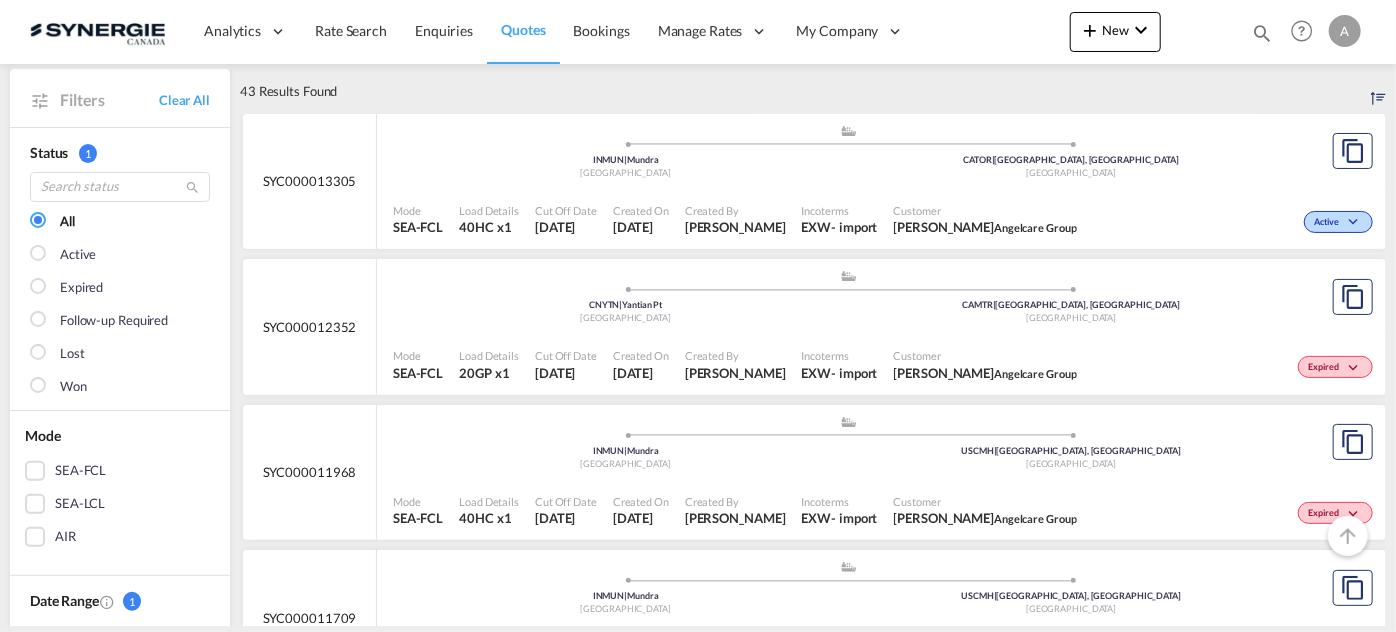 click on "Created By
[PERSON_NAME]" at bounding box center [735, 511] 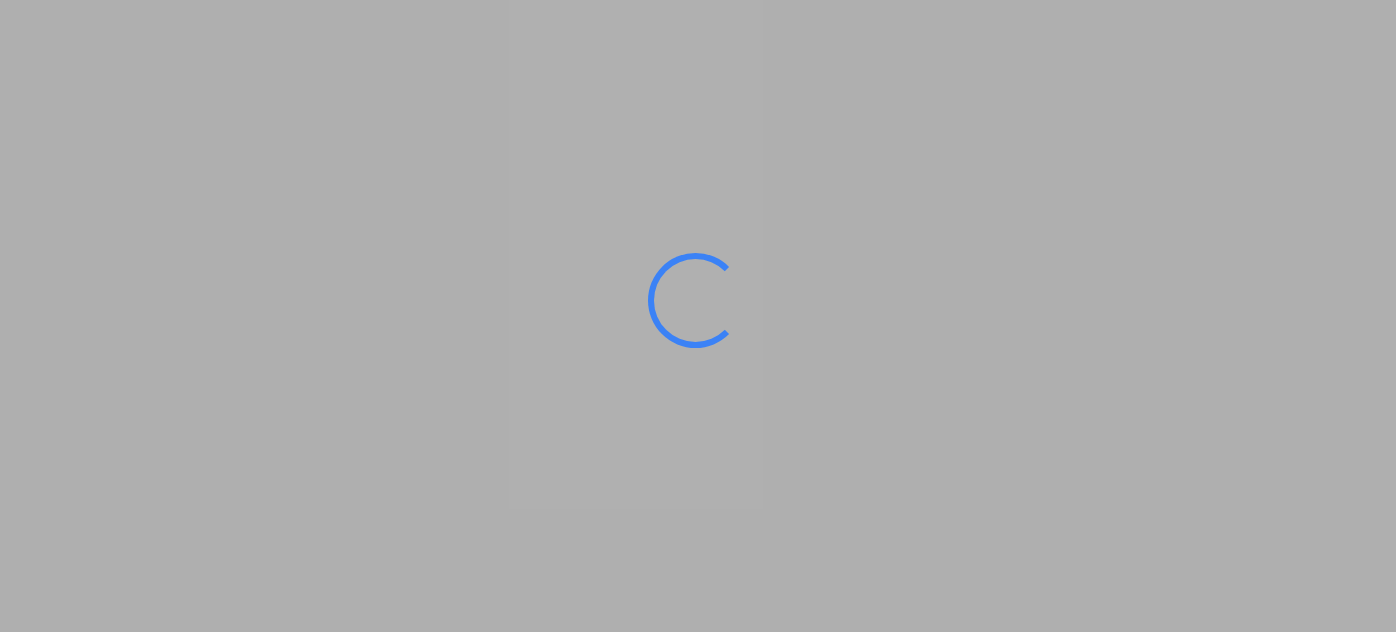 scroll, scrollTop: 0, scrollLeft: 0, axis: both 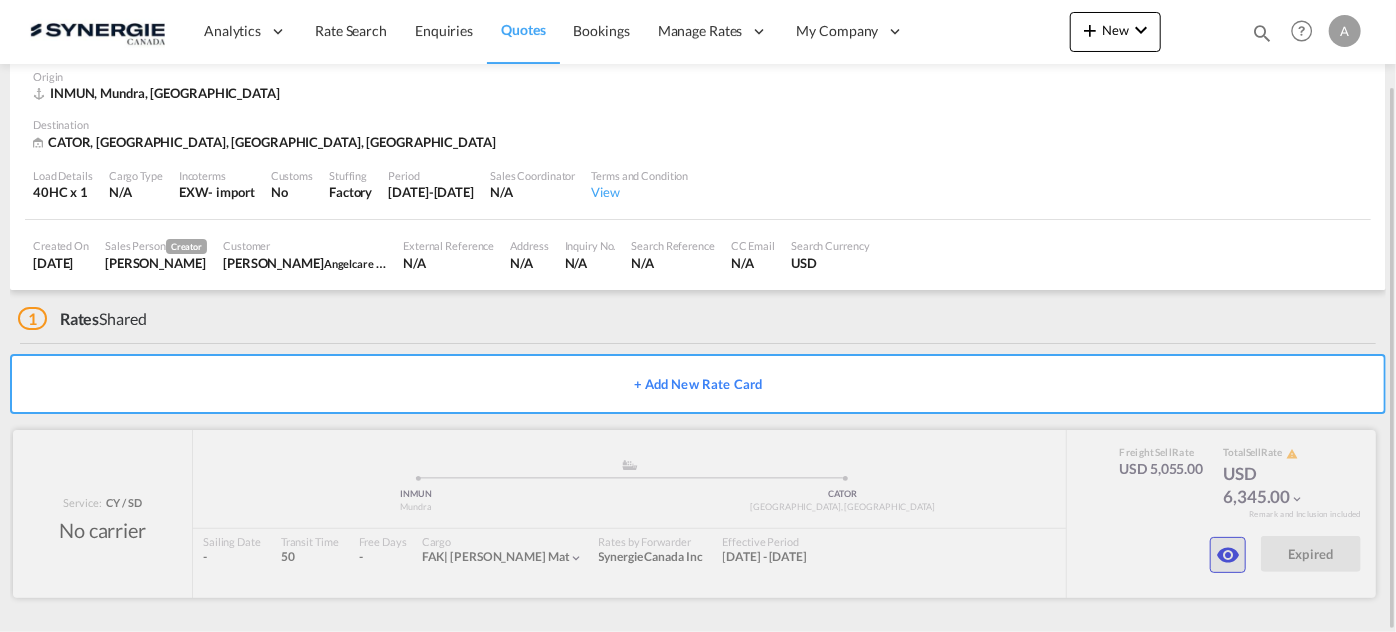 click at bounding box center (1228, 555) 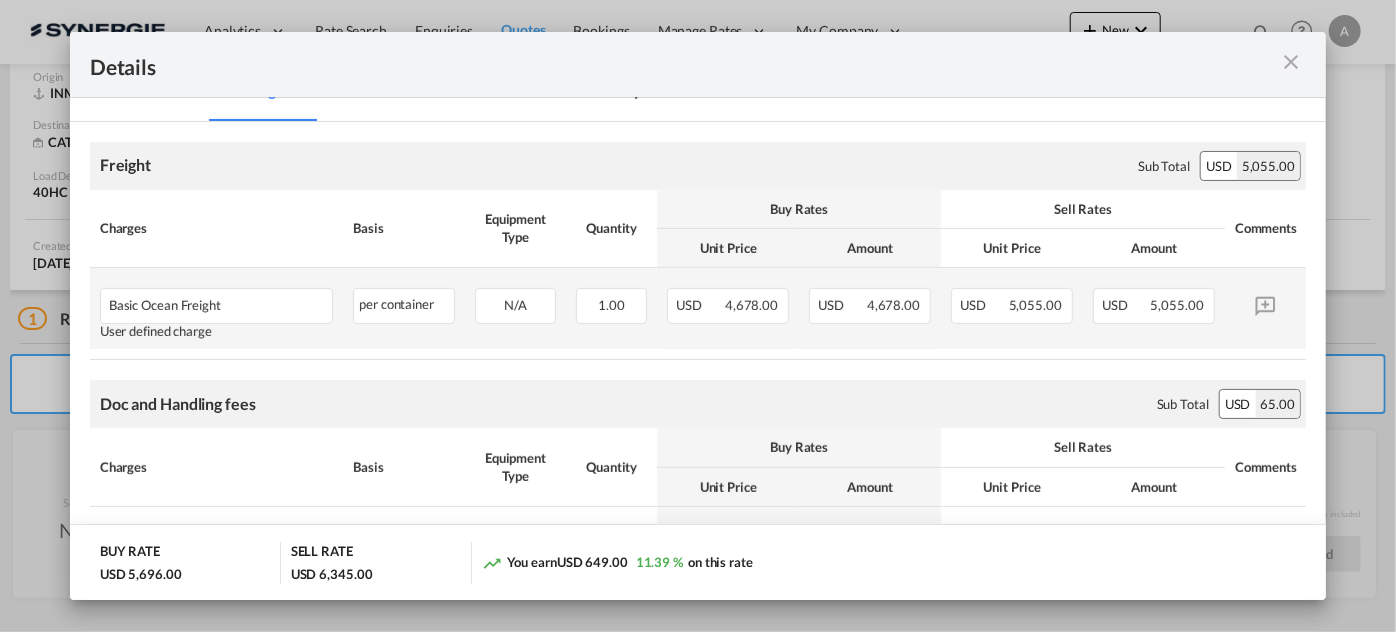 scroll, scrollTop: 272, scrollLeft: 0, axis: vertical 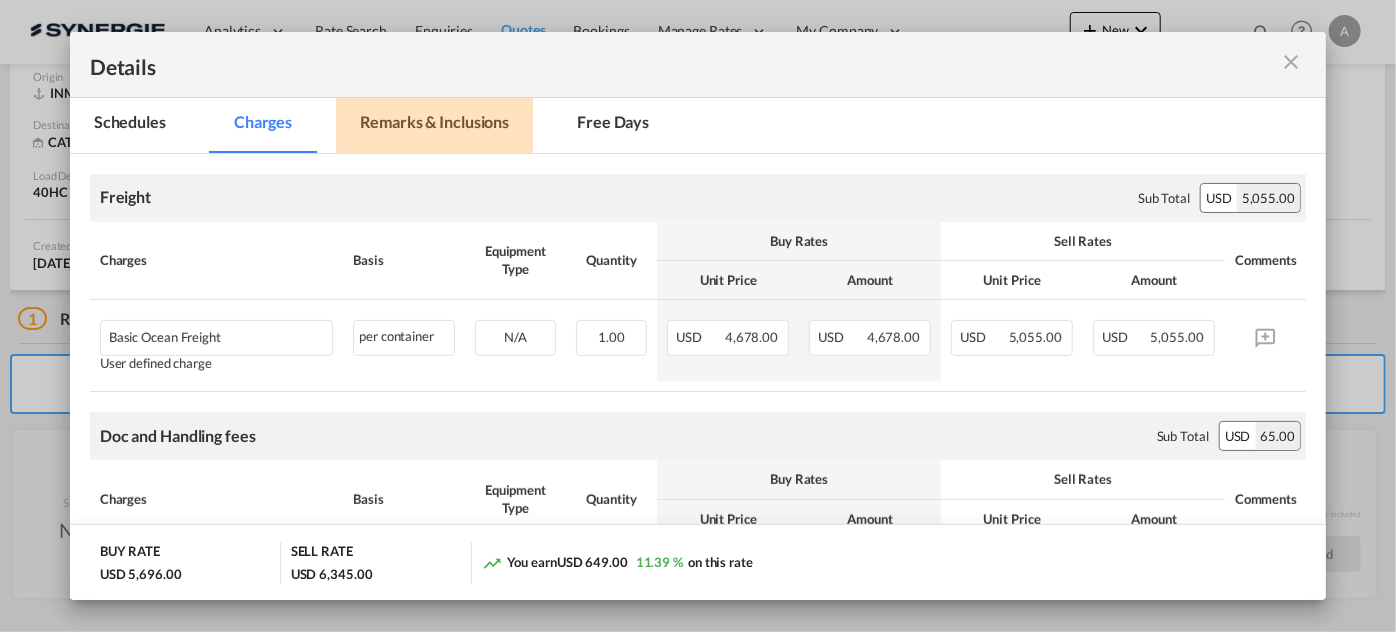click on "Remarks & Inclusions" at bounding box center (434, 125) 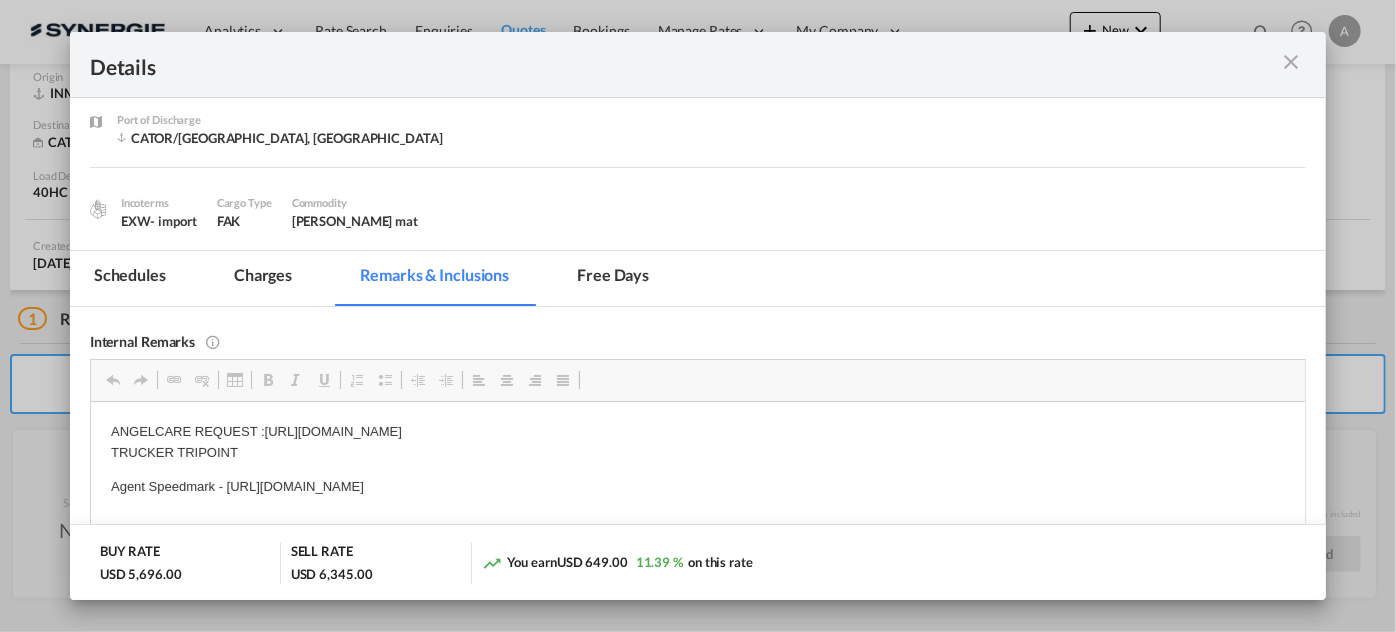 scroll, scrollTop: 0, scrollLeft: 0, axis: both 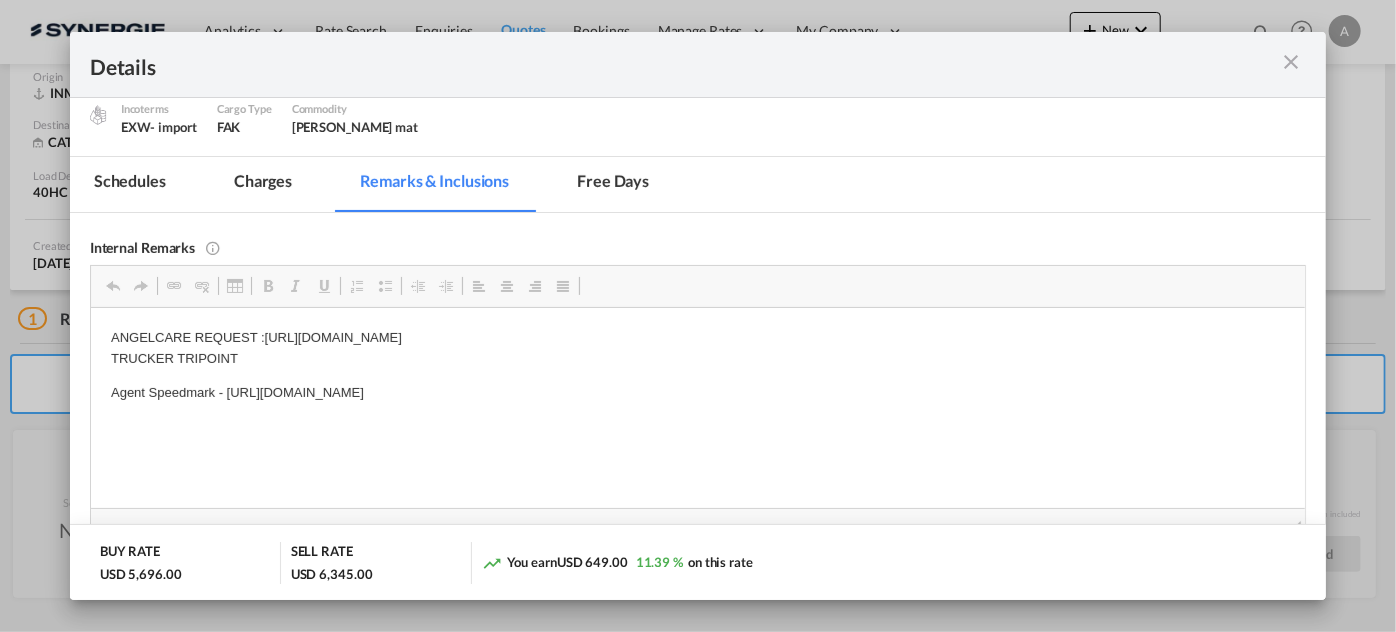 click at bounding box center [1291, 62] 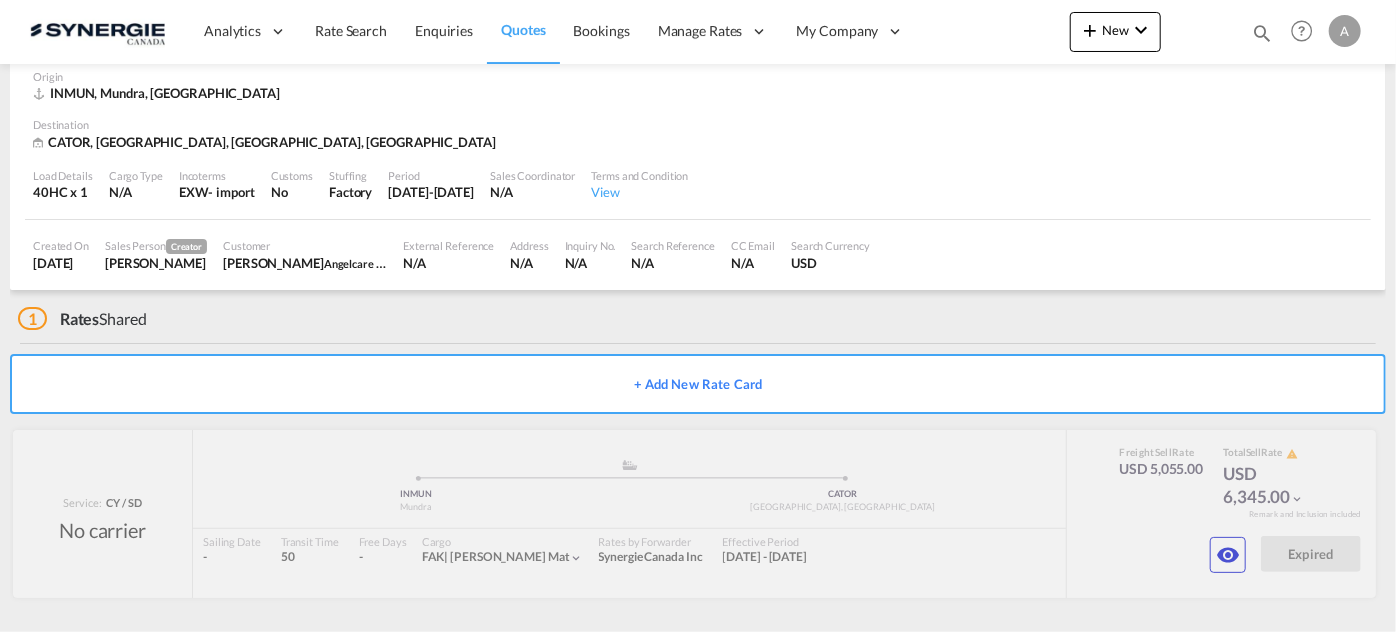 scroll, scrollTop: 145, scrollLeft: 0, axis: vertical 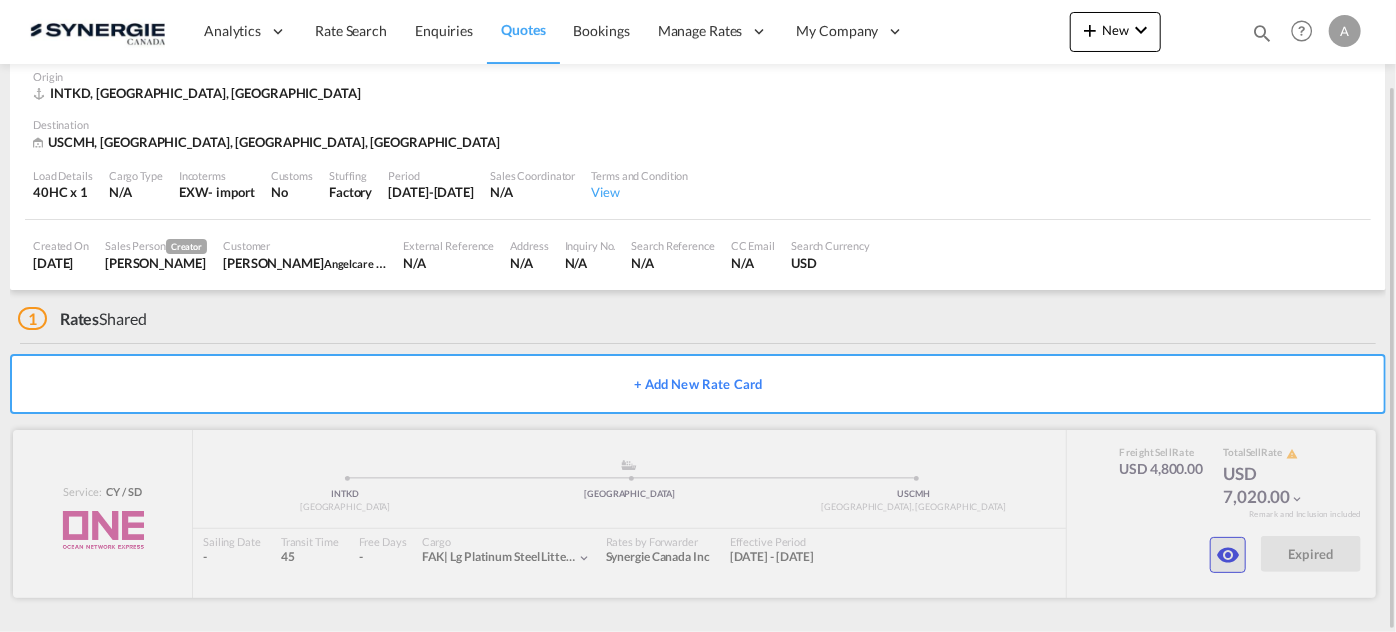 click at bounding box center (1228, 555) 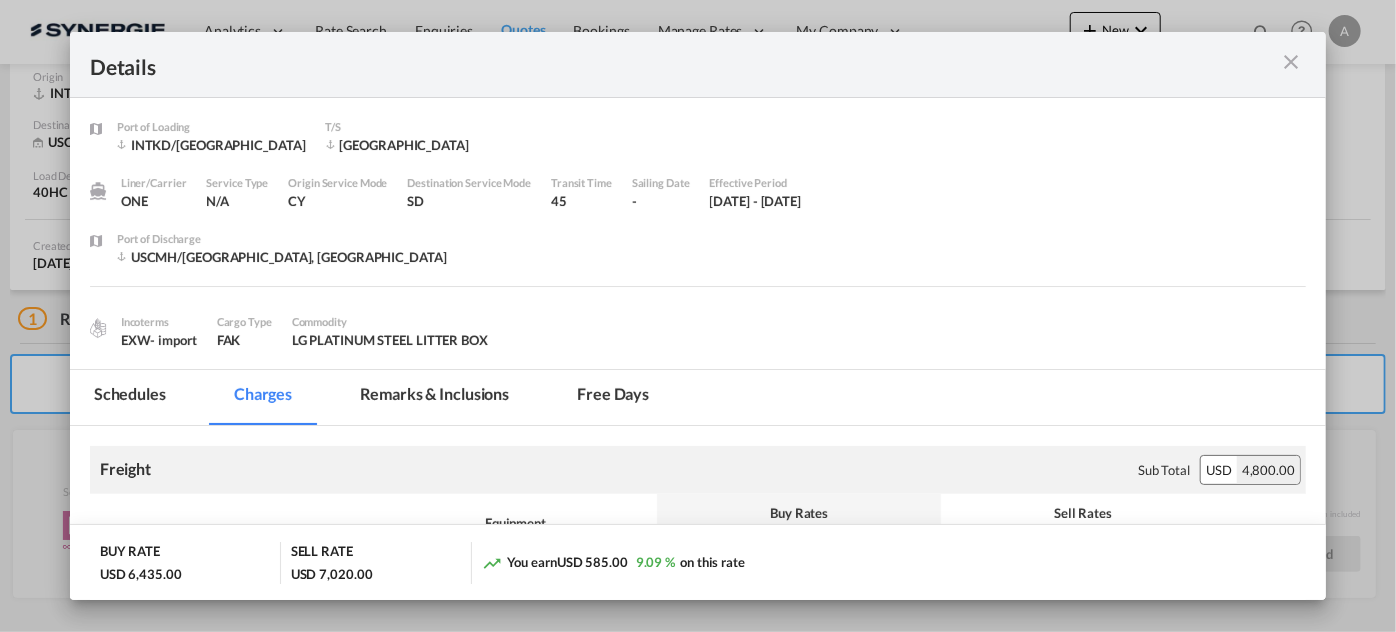 click on "Liner/Carrier
ONE
Service Type
N/A Origin Service Mode
CY
Destination Service Mode
SD
Transit Time 45
Sailing Date
-
Effective Period
[DATE] - [DATE]" at bounding box center [698, 202] 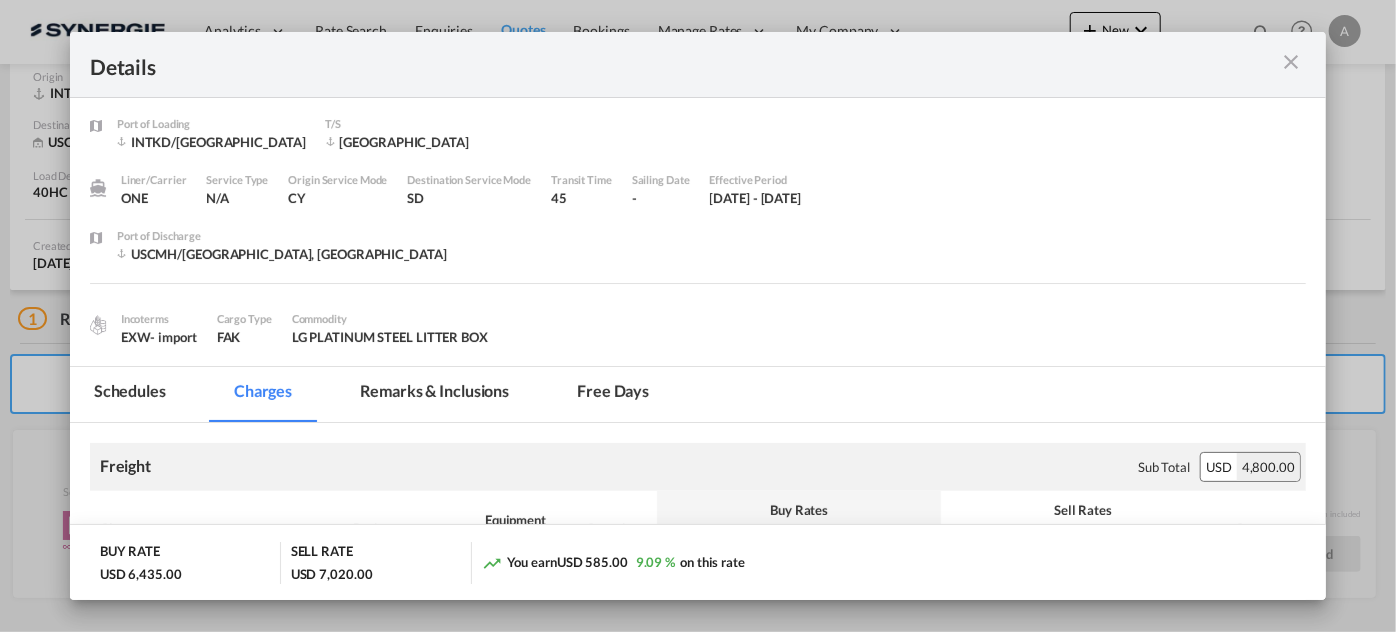 scroll, scrollTop: 0, scrollLeft: 0, axis: both 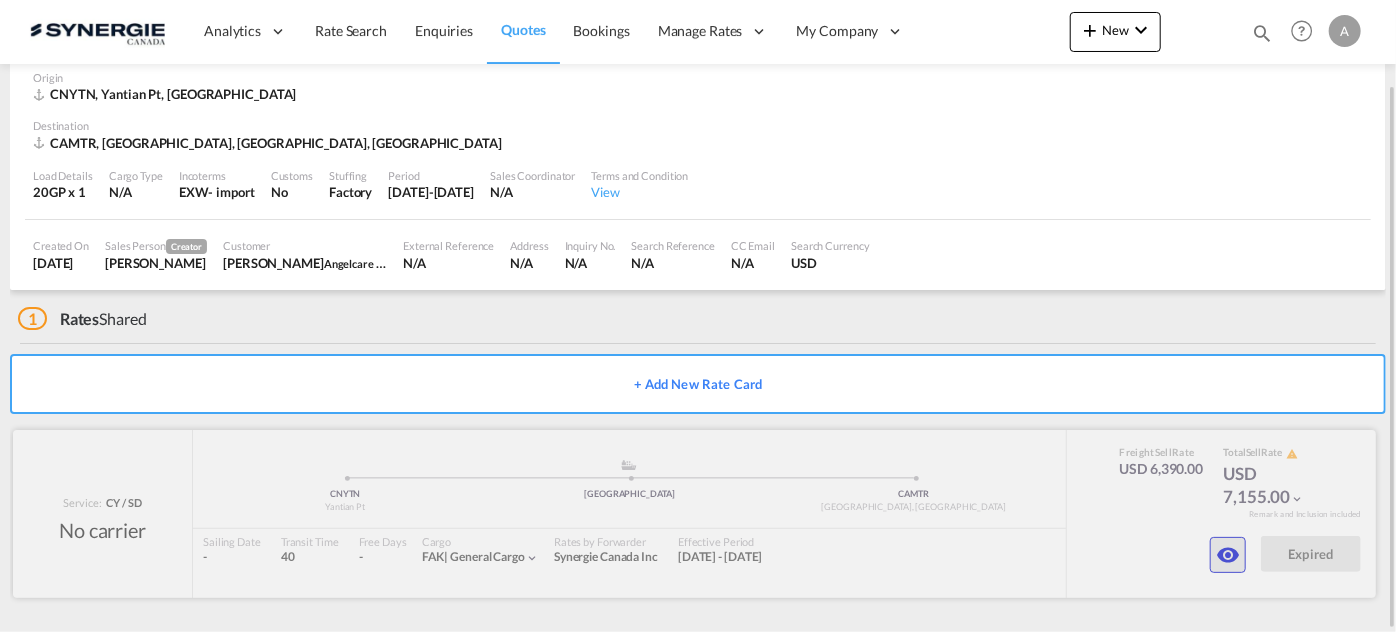 click at bounding box center (1228, 555) 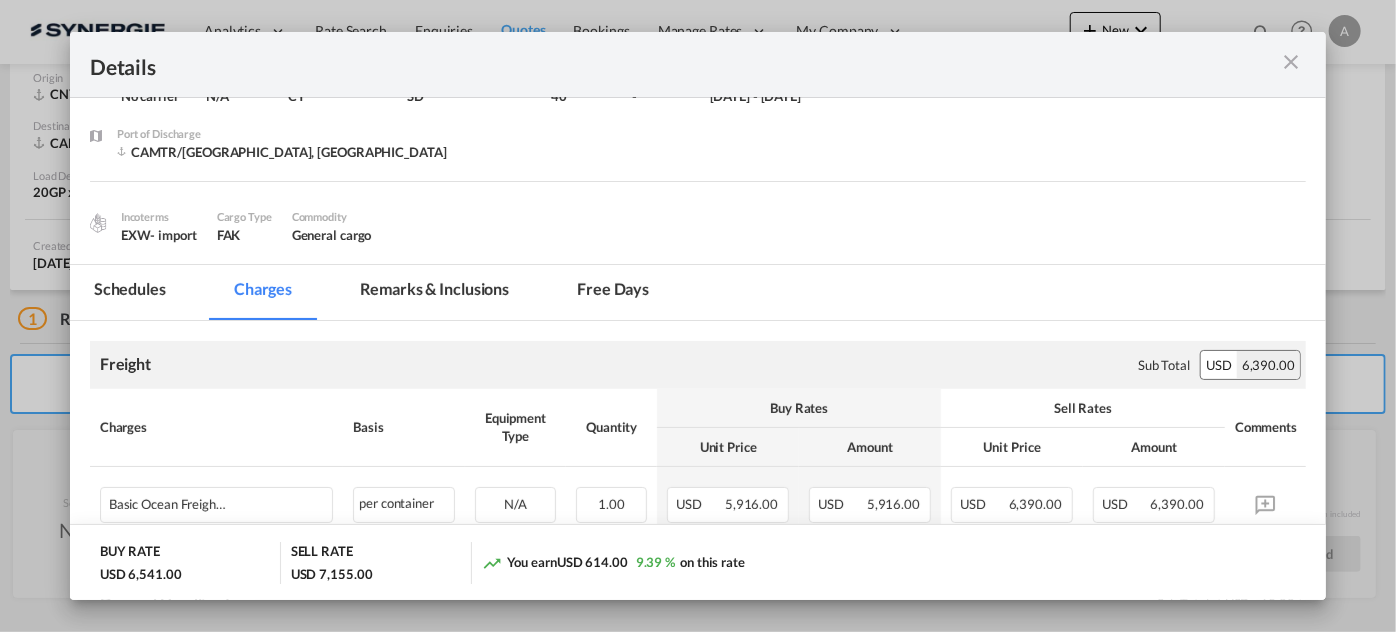 scroll, scrollTop: 0, scrollLeft: 0, axis: both 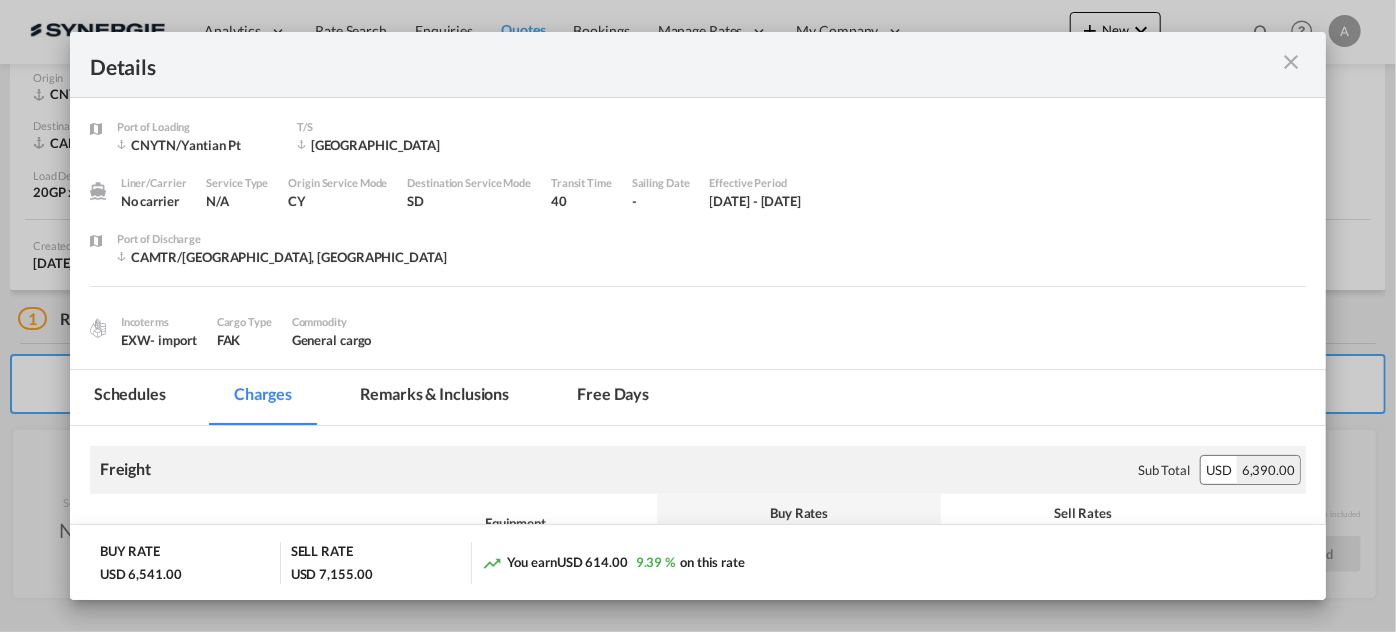click at bounding box center [1291, 62] 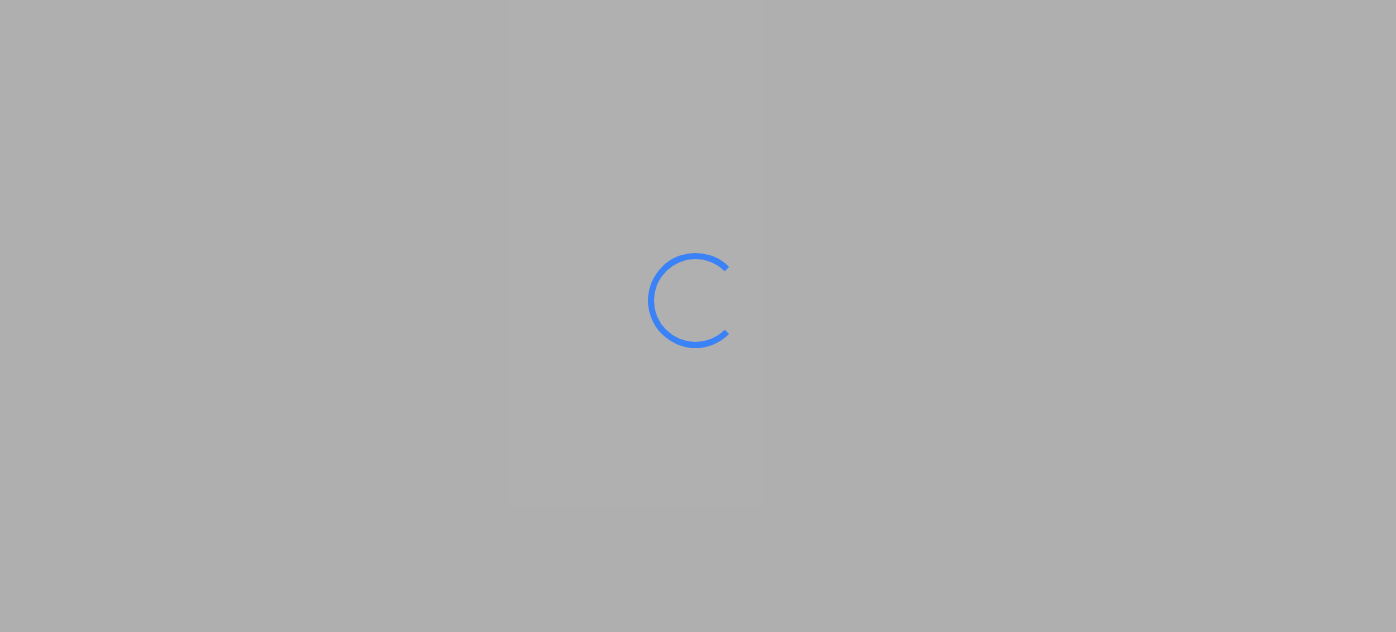 scroll, scrollTop: 0, scrollLeft: 0, axis: both 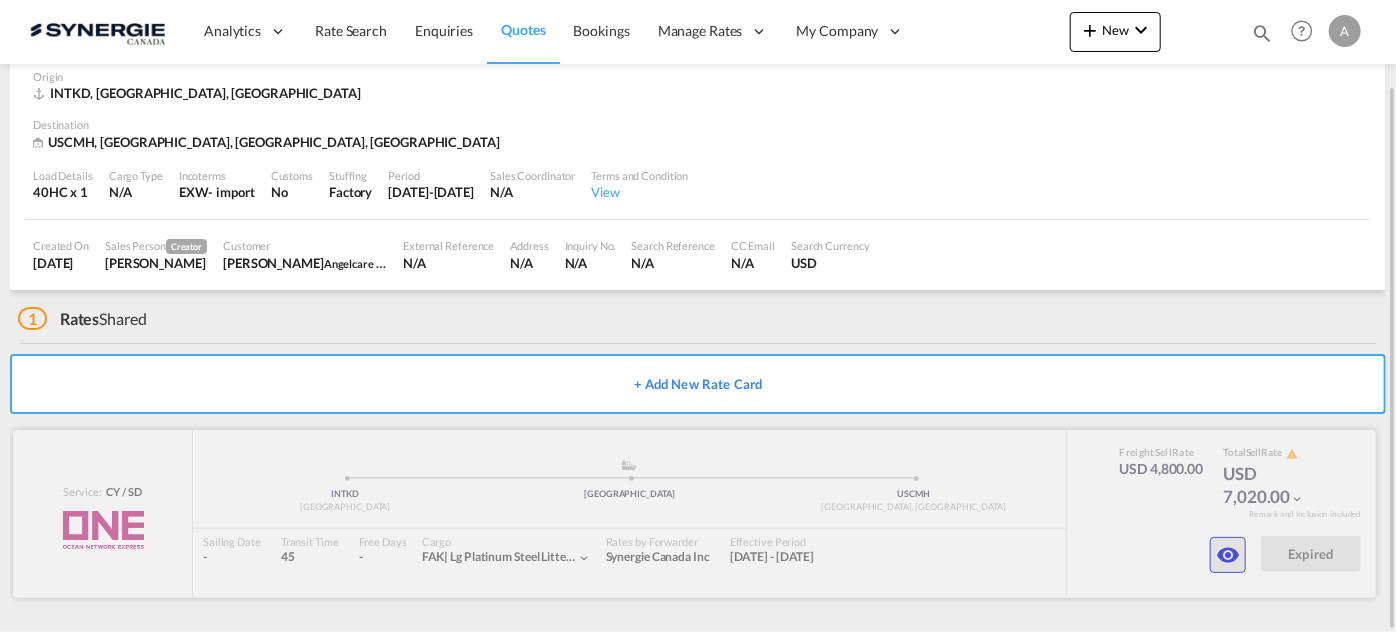 click at bounding box center (1228, 555) 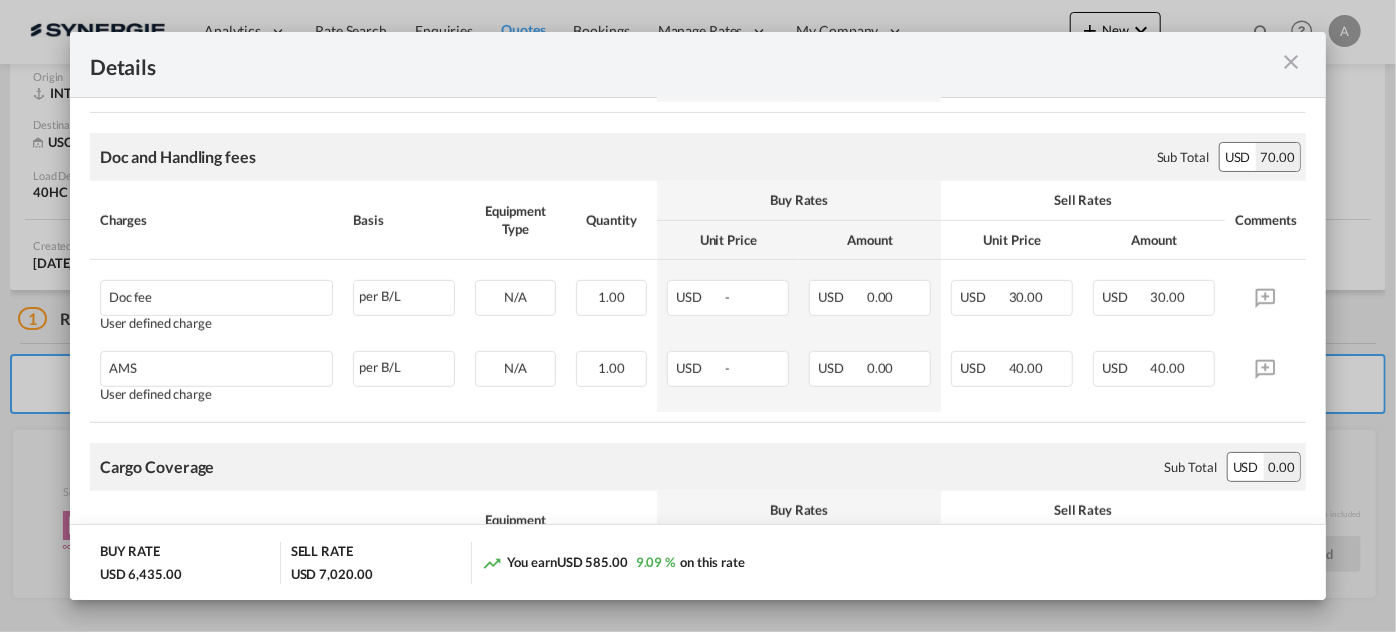 scroll, scrollTop: 454, scrollLeft: 0, axis: vertical 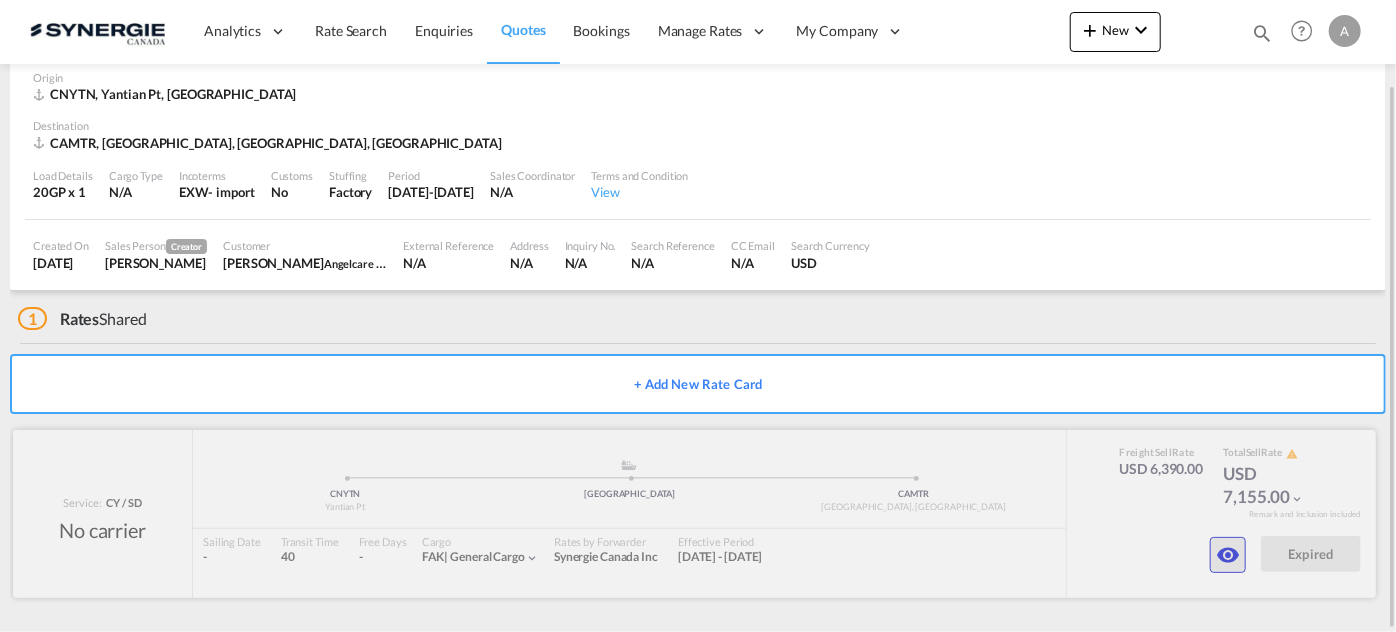 click at bounding box center [1228, 555] 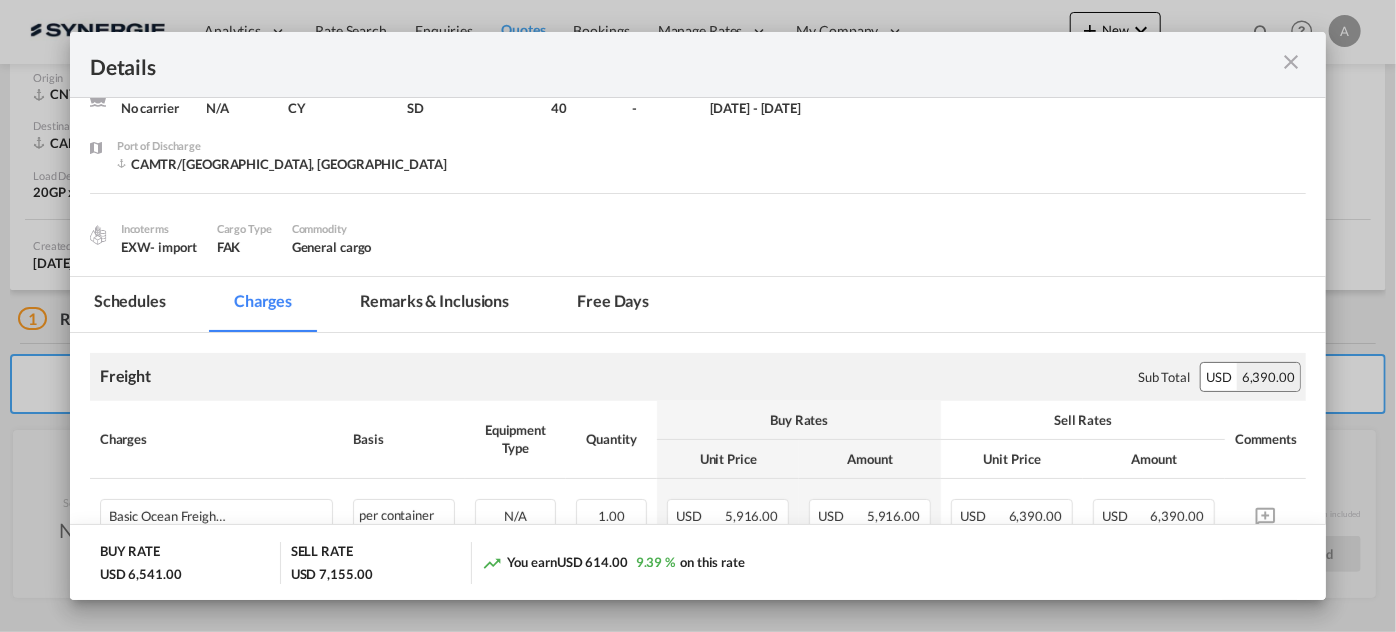 scroll, scrollTop: 0, scrollLeft: 0, axis: both 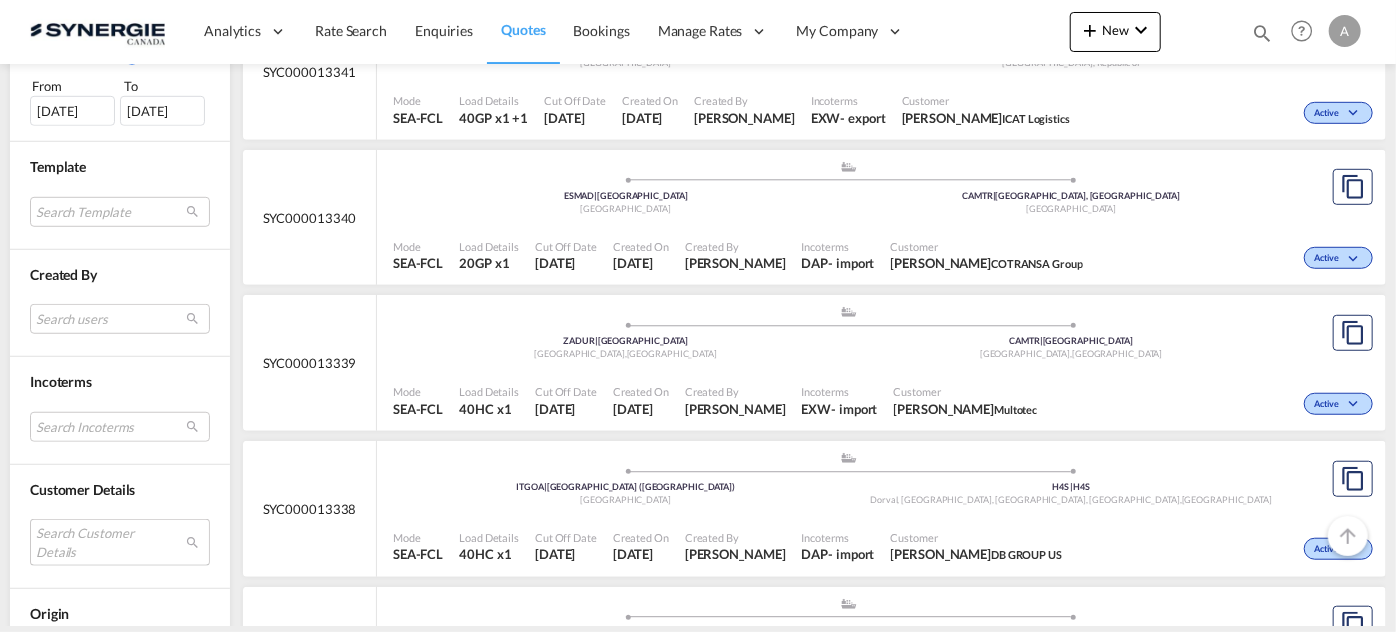 click on "Search Customer Details user name
user david Landry-Parent dparent@skeersystem.com    | skeer system
user scott Hayley scott.hayley@icatlogistics.com    | icat logistics
user eduardo Nogués nogues.eduardo@cotransa.com    | cotransa group
user hossam Emara hossam@micologistics-eg.com    | mico logistics
user agoble Fabrice fabrice.agoble@knorr-bremse.com    | kb rail canada inc
user emma Wilbrenninck ewilbrenninck@geroquip.com    | geroquip
user rupali kalamkar . rkalamkar@logenix.in    | logenix logistics india pvt lt
user barbara costa . bcosta.for@figwal.com.br    | figwal
user lilian Li lilianl_ngb@everokgroup.com    | everokgroup int'l forwarding co.,ltd.ningbo branch
user anup Petey anup.petey@iss-gf.com    | integrated service solutions
user richard Juodaitis richard.juodaitis@astracon.com    | astracon
user janek Schmidt janek.schmidt@skyline-express.de    | syline express
user titas Khan titas.khan@ease.com.bd    | ease logistics
user fulya Yesil" at bounding box center (120, 542) 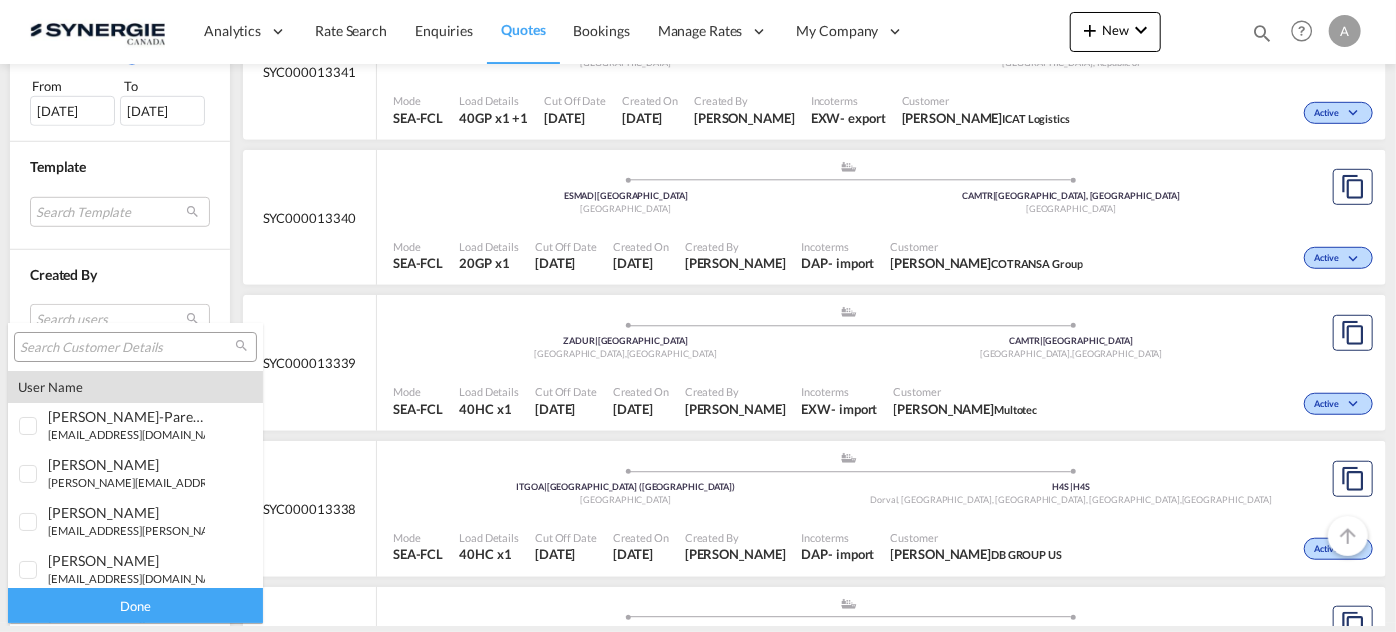 click at bounding box center [127, 348] 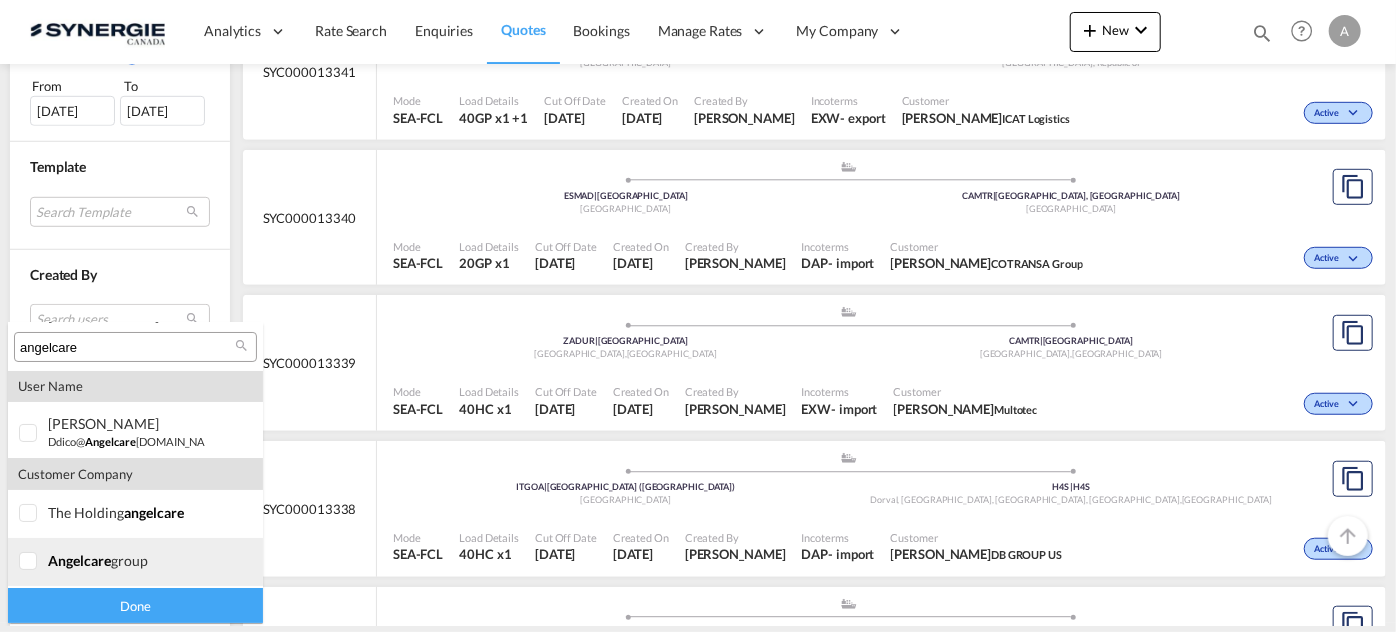 scroll, scrollTop: 135, scrollLeft: 0, axis: vertical 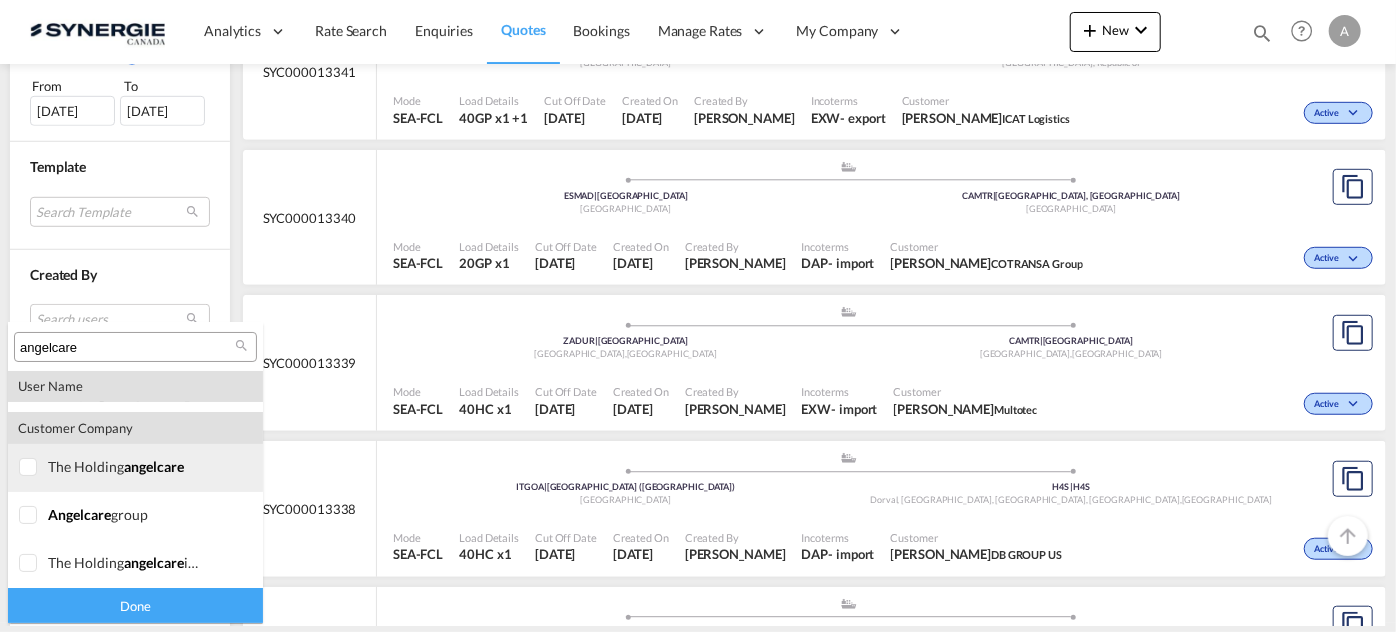 type on "angelcare" 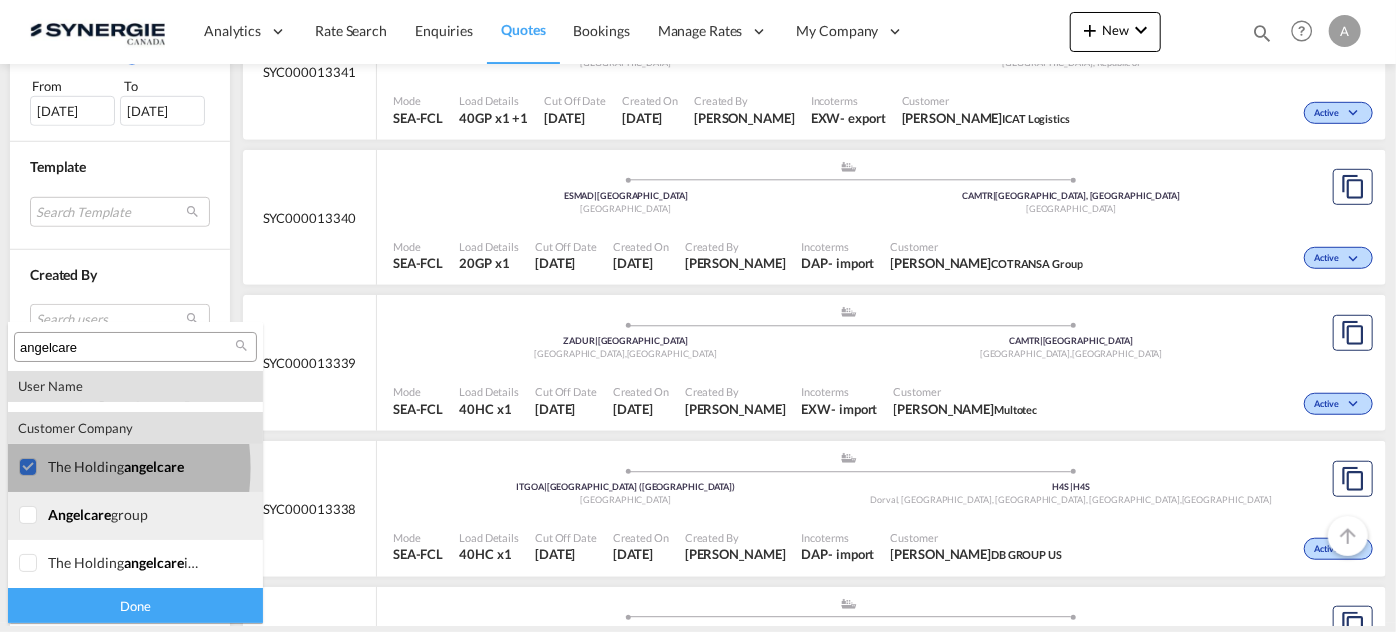 click on "company angelcare  group" at bounding box center [135, 516] 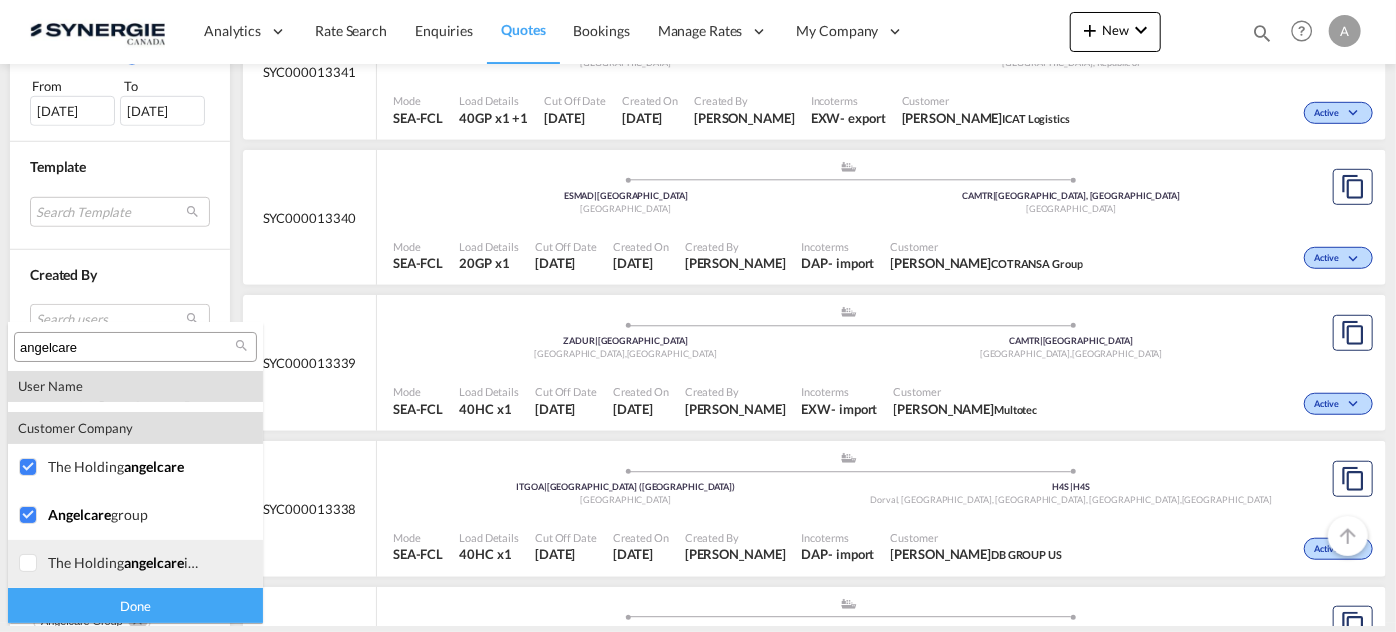 click at bounding box center [29, 564] 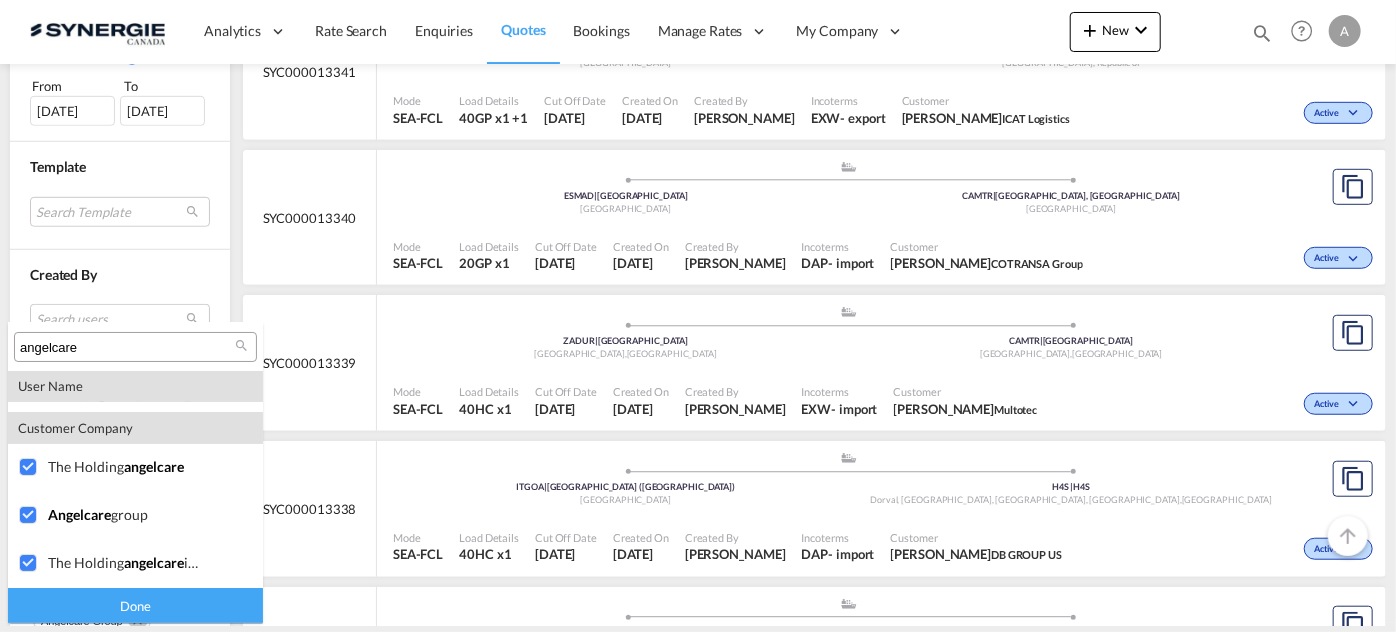 click on "Done" at bounding box center [135, 605] 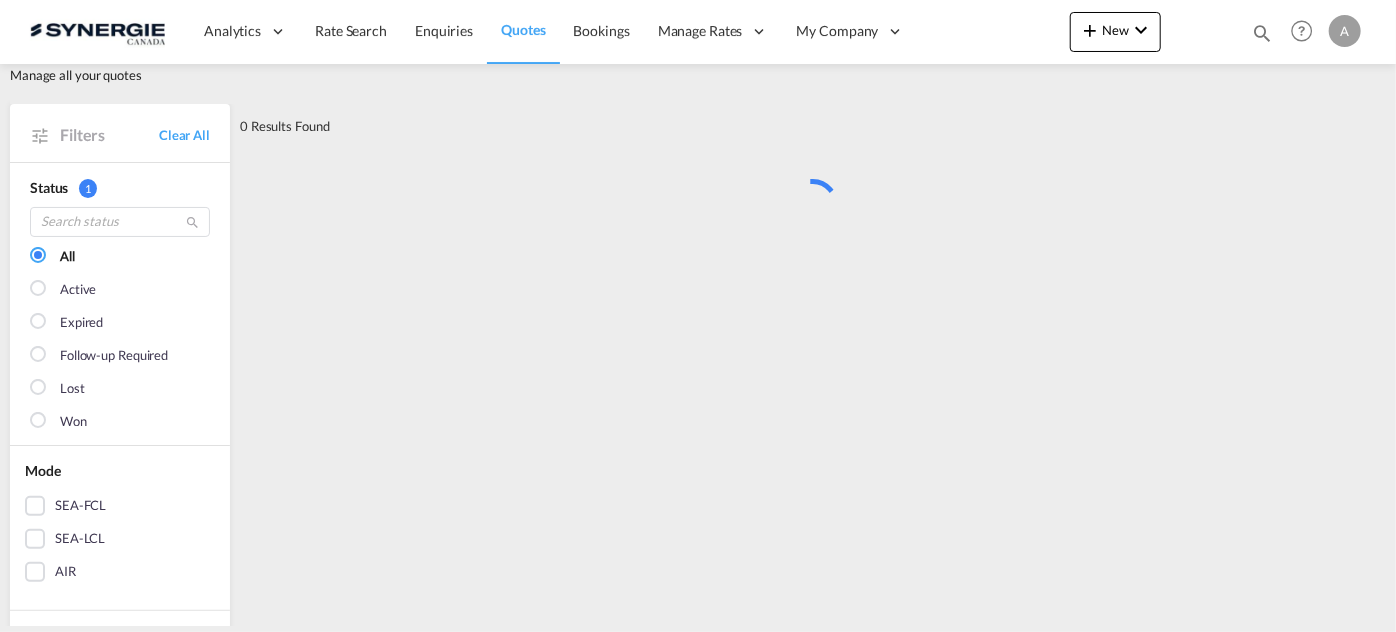 scroll, scrollTop: 0, scrollLeft: 0, axis: both 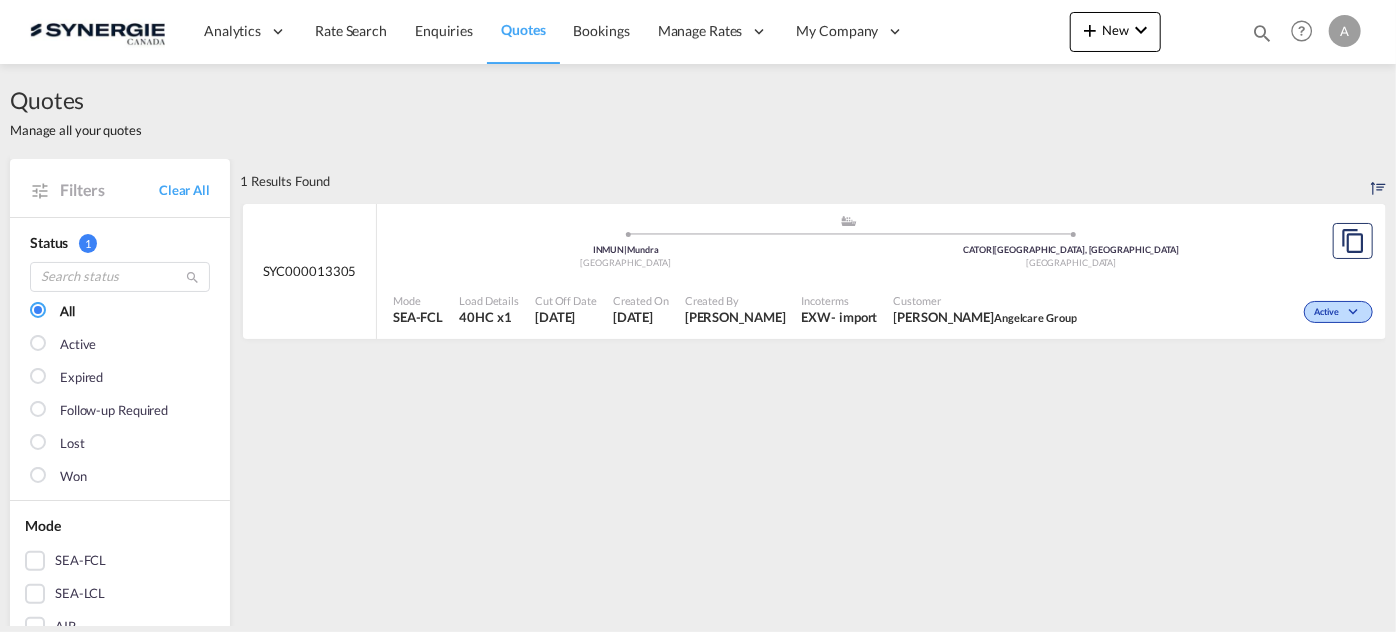 click on "Incoterms   EXW - import" at bounding box center (840, 310) 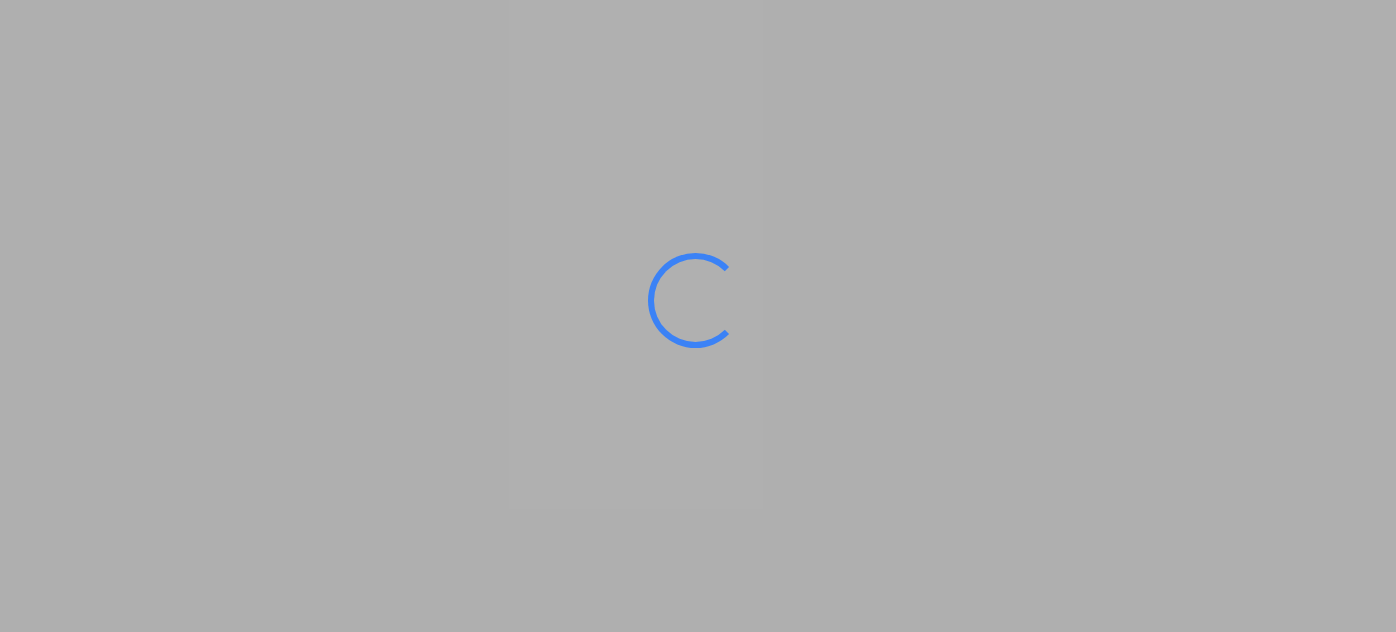scroll, scrollTop: 0, scrollLeft: 0, axis: both 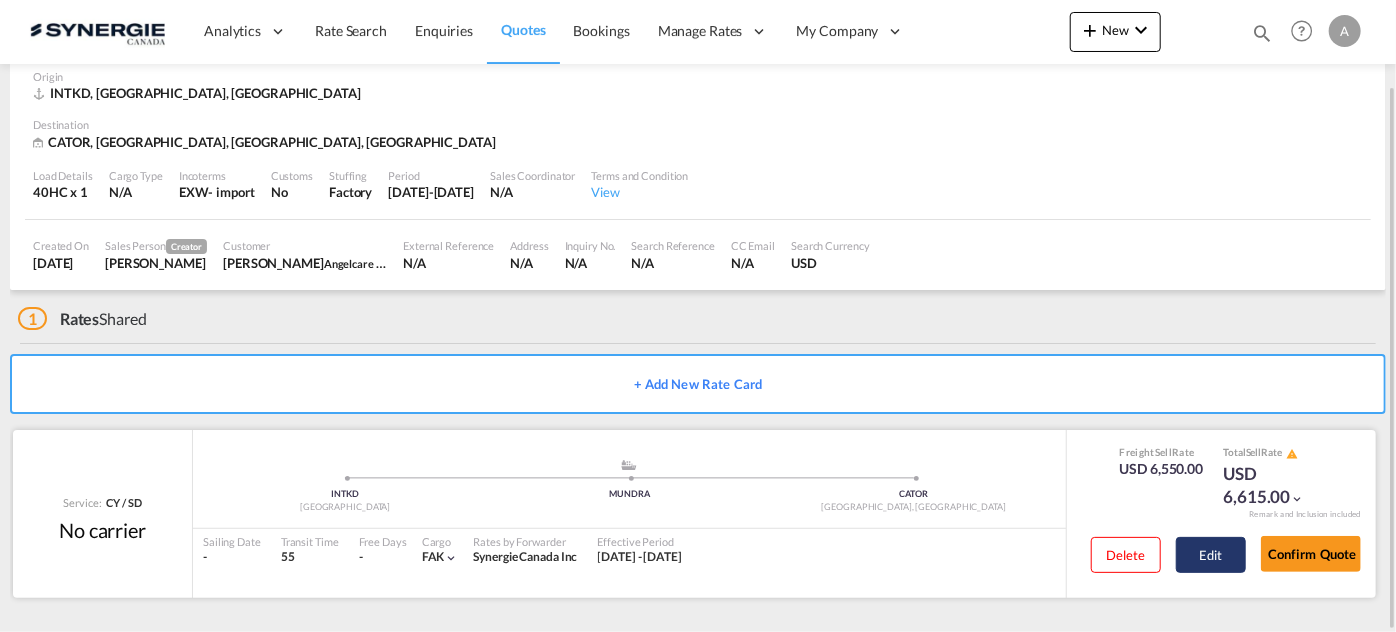 click on "Edit" at bounding box center (1211, 555) 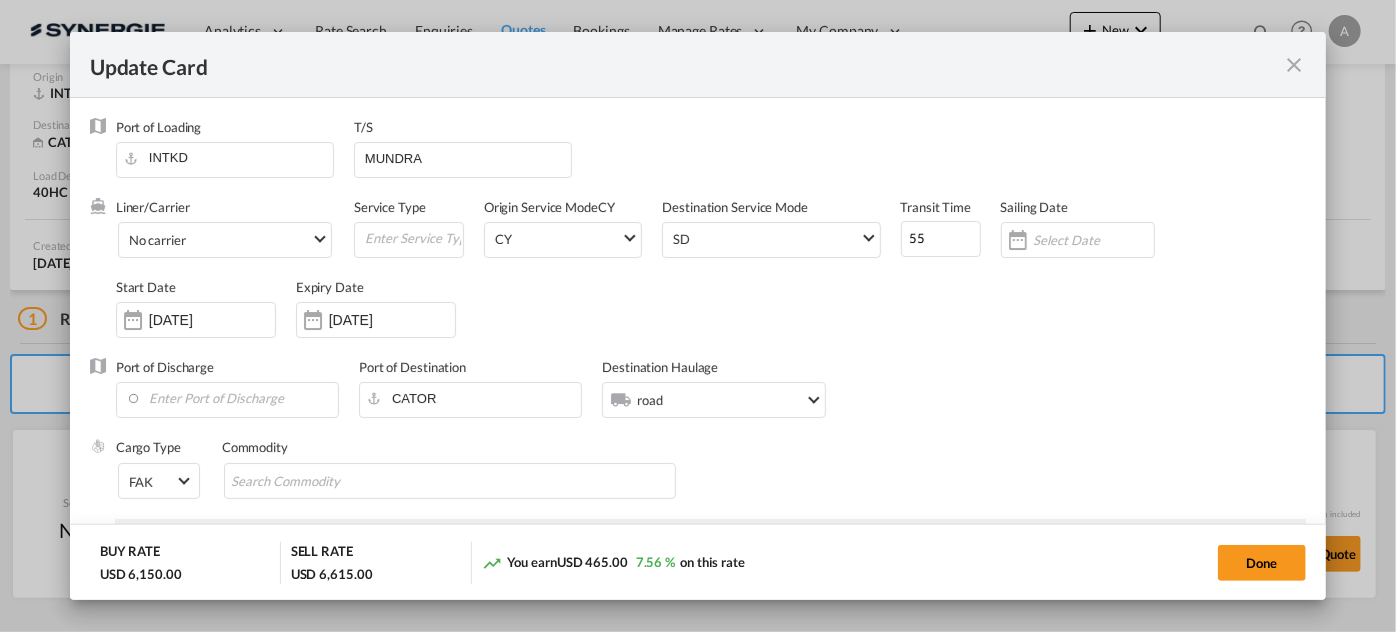 select on "per container" 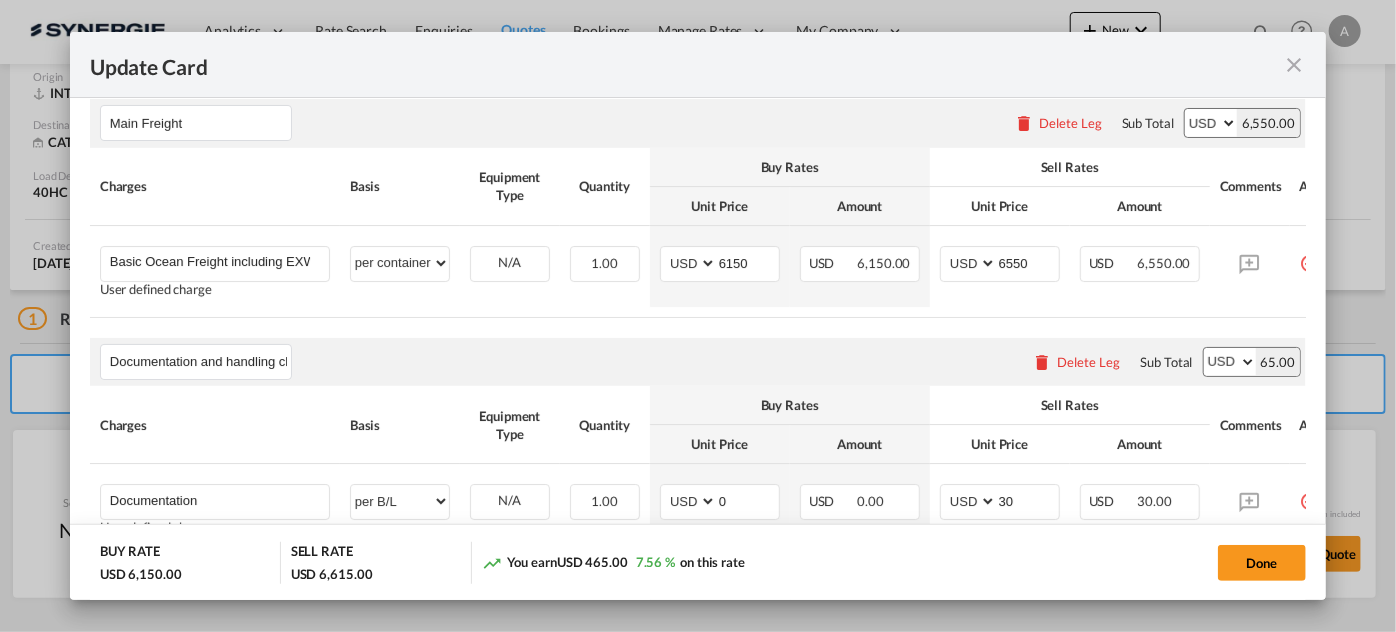 scroll, scrollTop: 988, scrollLeft: 0, axis: vertical 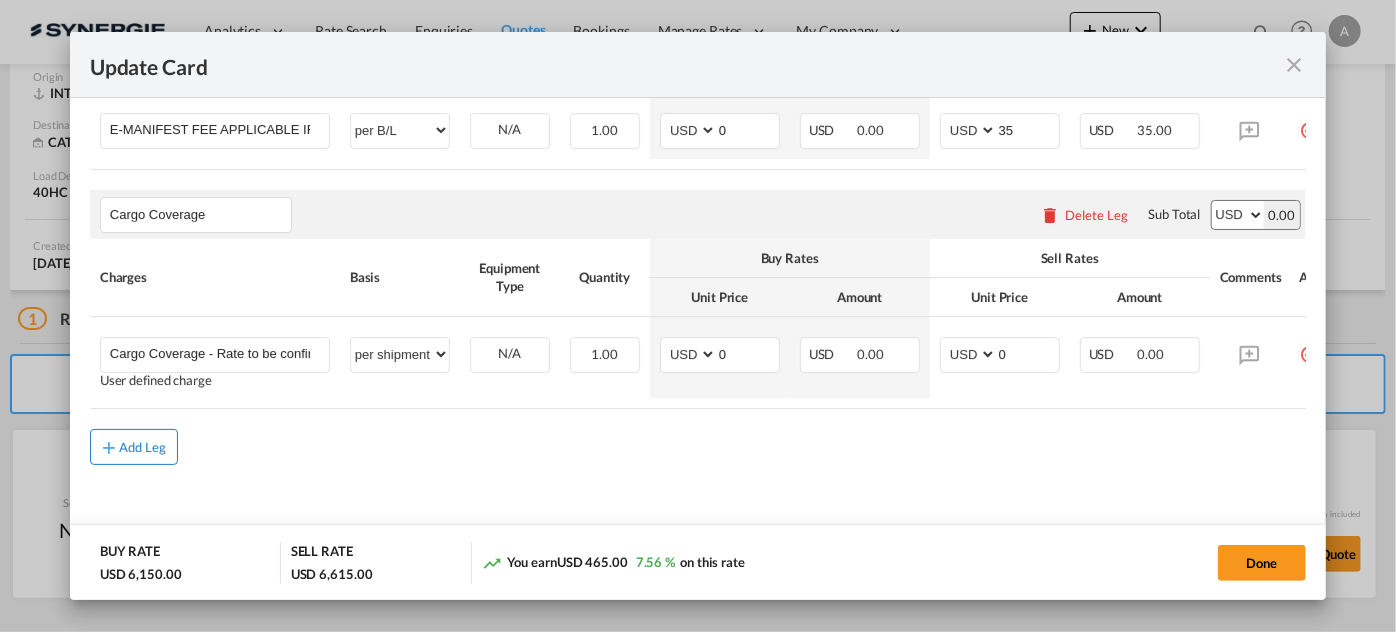 click on "Add Leg" at bounding box center [143, 447] 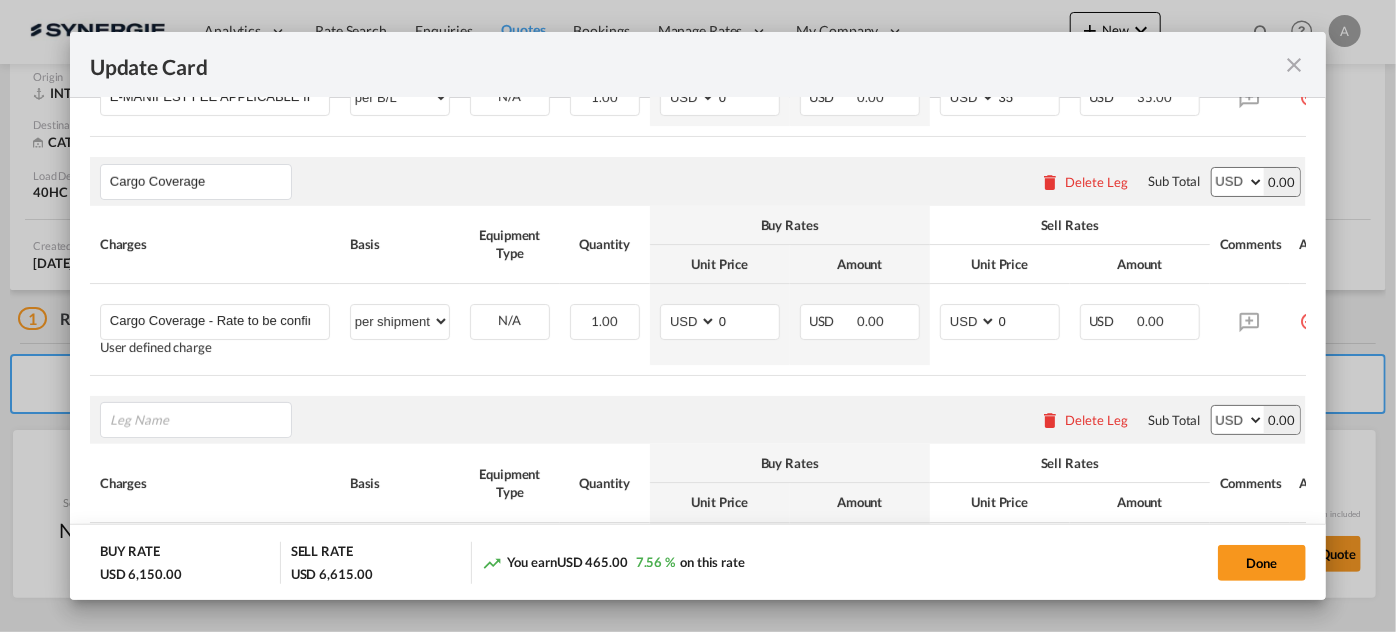 scroll, scrollTop: 1079, scrollLeft: 0, axis: vertical 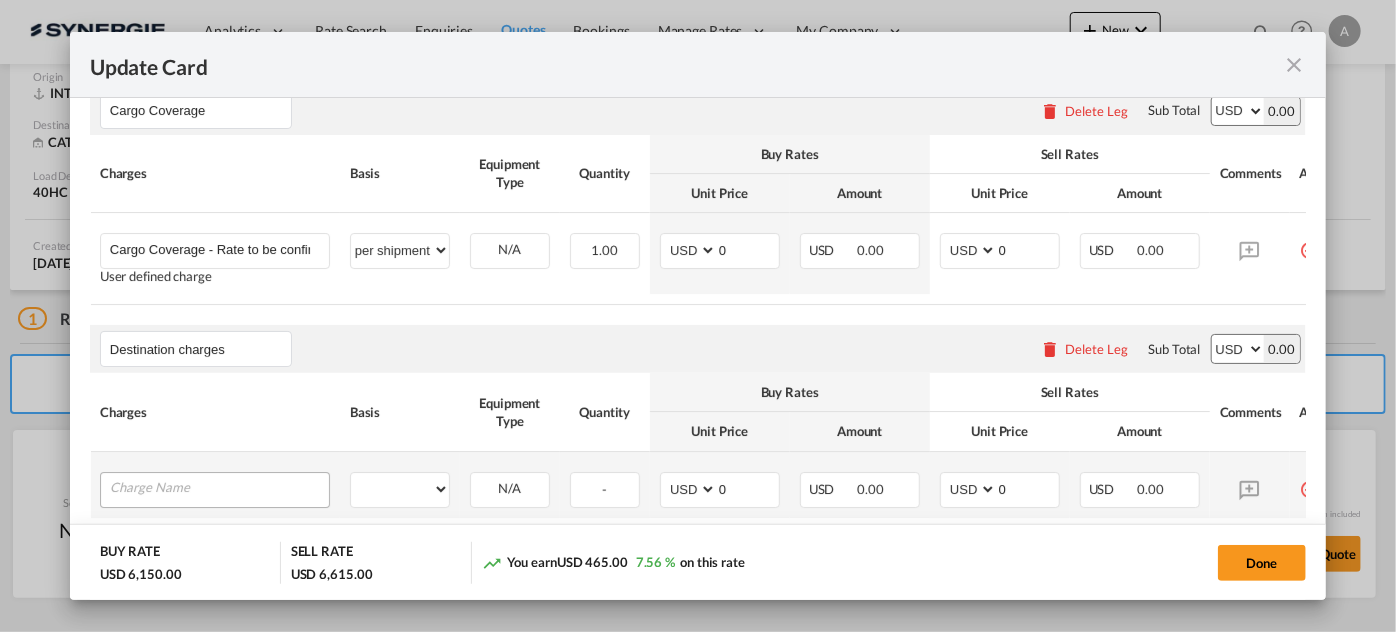type on "Destination charges" 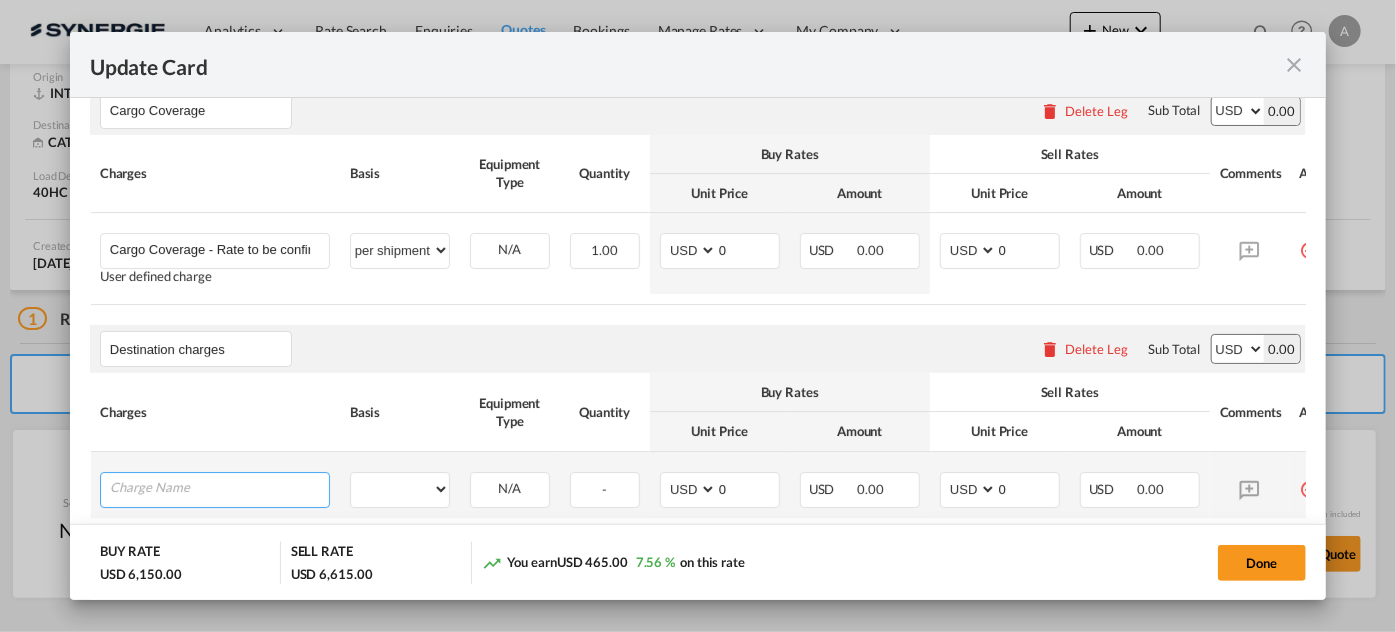 click at bounding box center (219, 488) 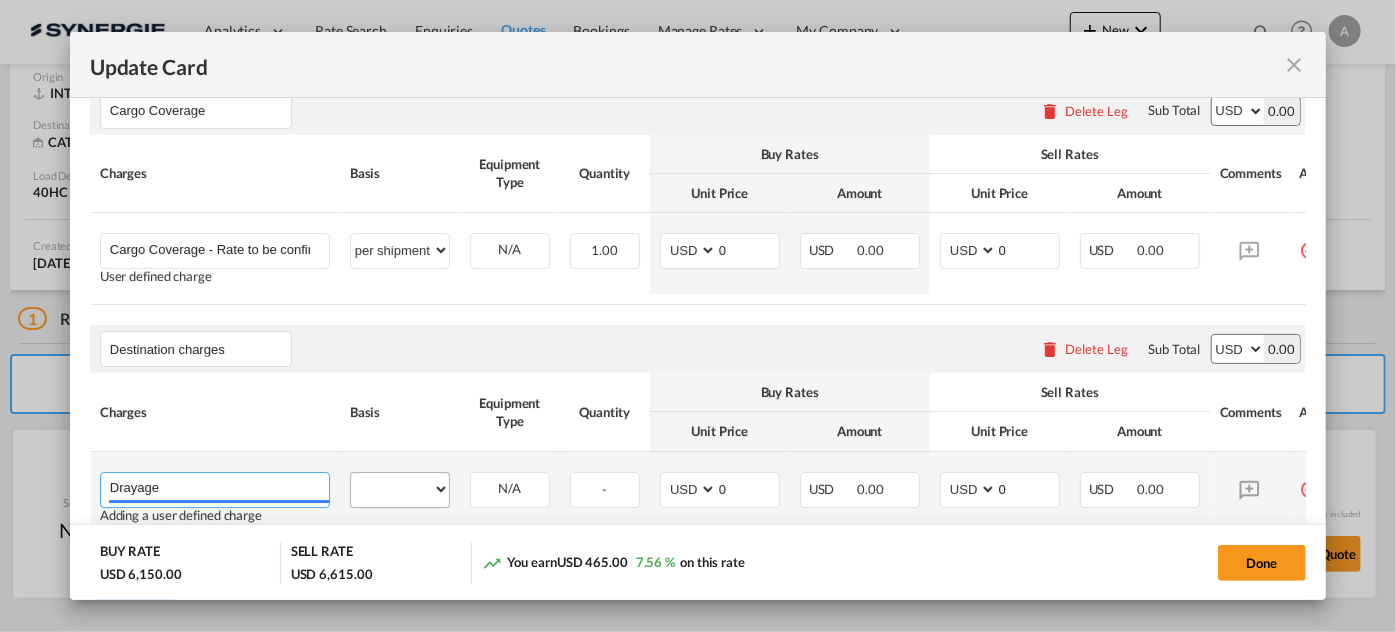 type on "Drayage" 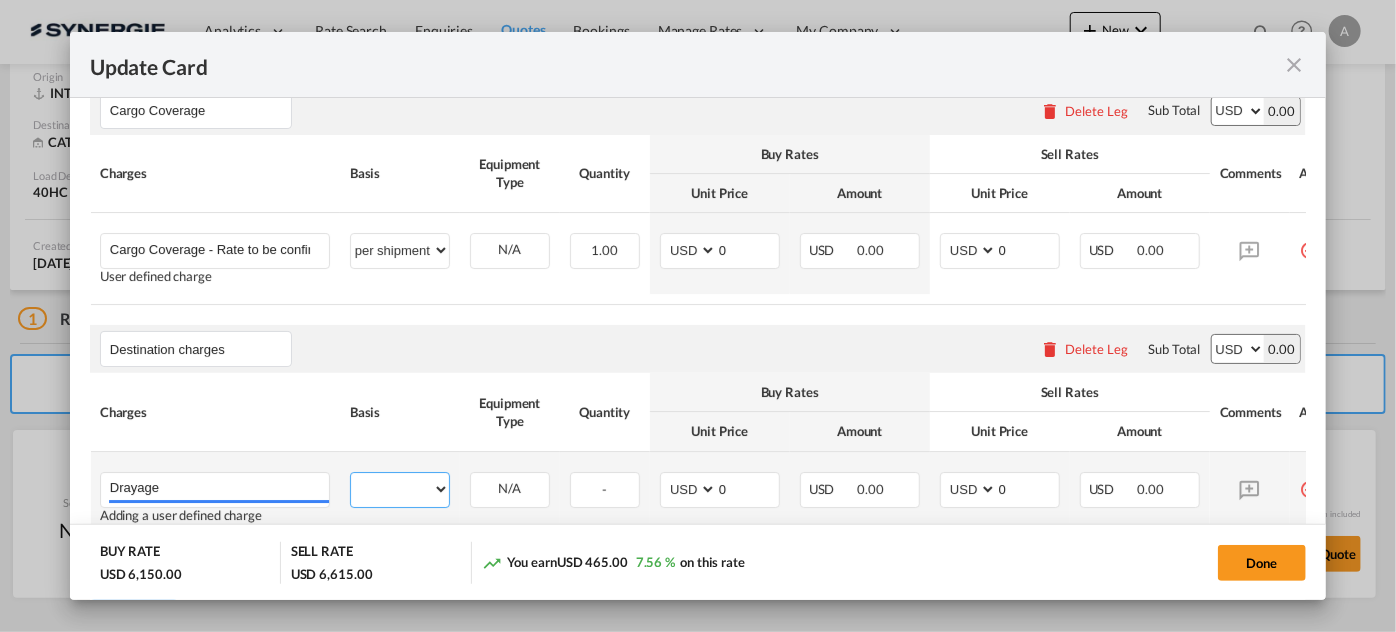 drag, startPoint x: 402, startPoint y: 508, endPoint x: 408, endPoint y: 486, distance: 22.803509 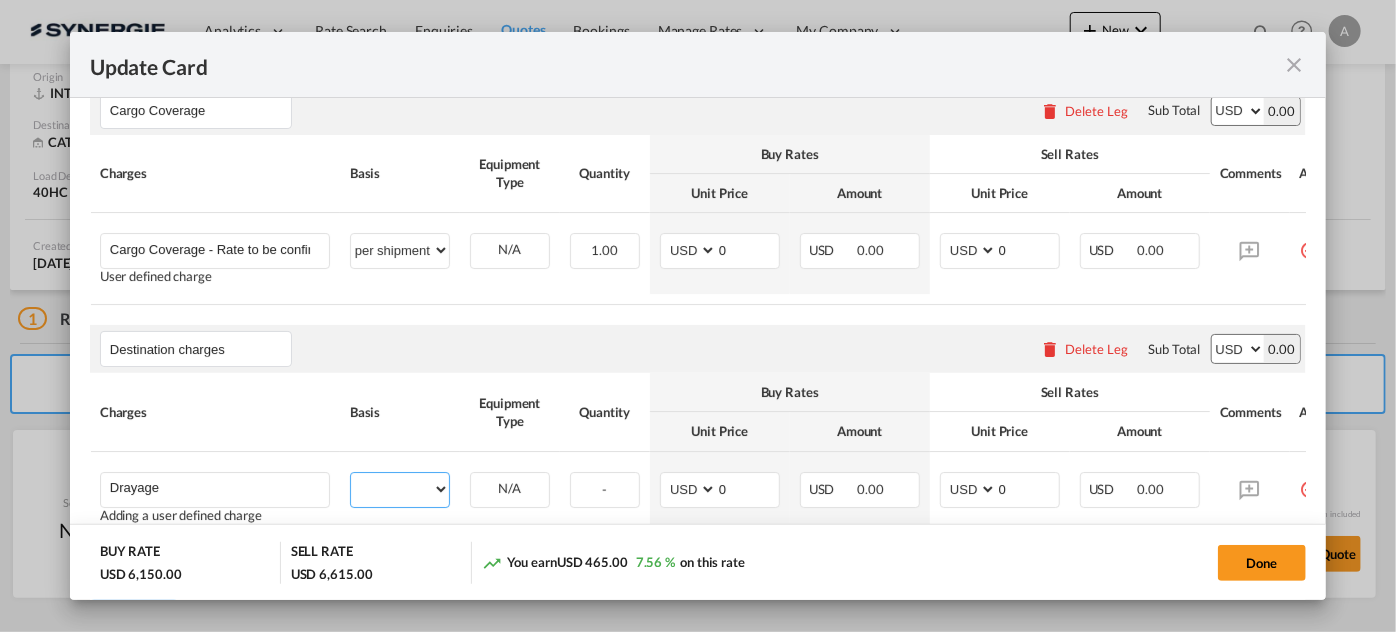 select on "per container" 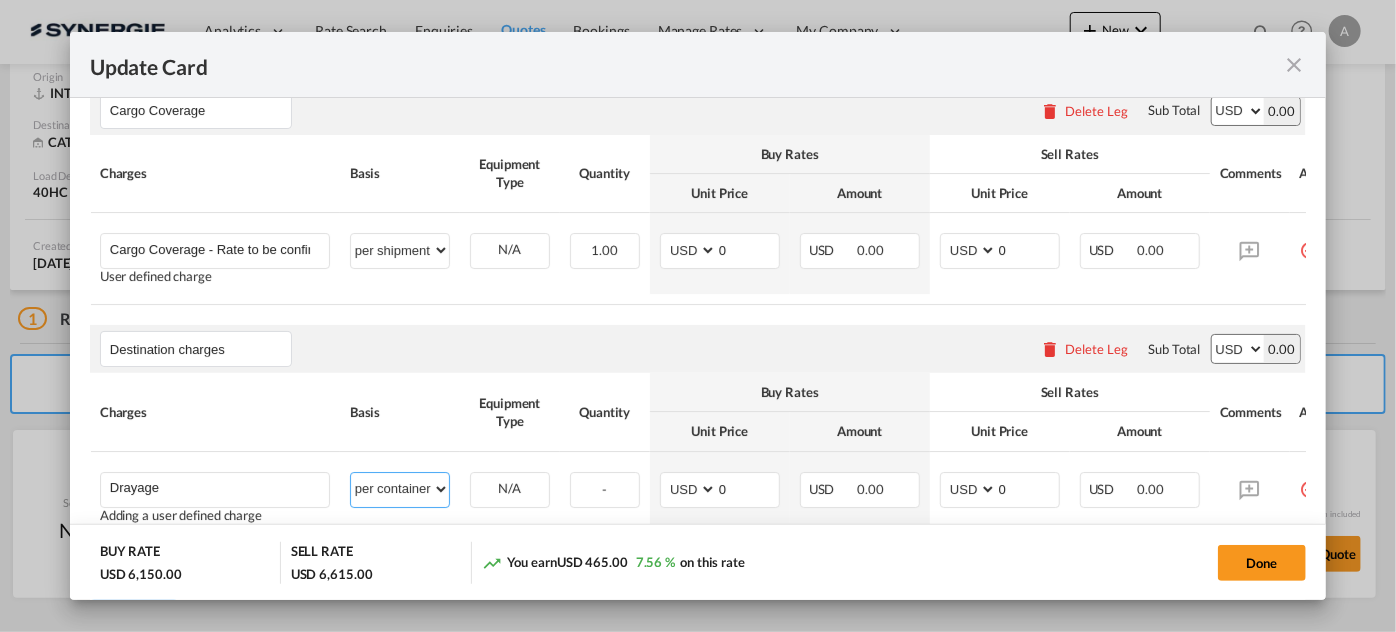 click on "per equipment
per container
per B/L
per shipping bill
per shipment
per pallet
per carton
per vehicle
per shift
per invoice
per package
per day
per revalidation
per teu
per kg
per ton
per hour
flat
per_hbl
per belt
per_declaration
per_document
per chasis split
per clearance" at bounding box center [400, 489] 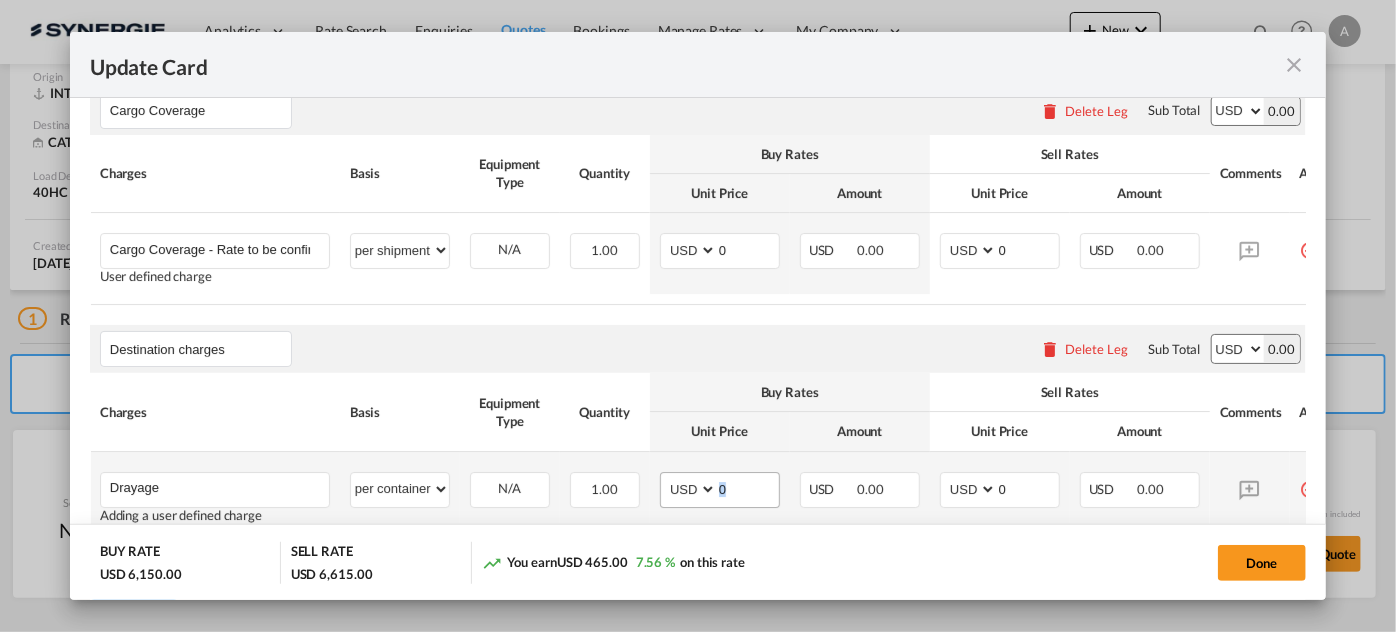 click on "AED AFN ALL AMD ANG AOA ARS AUD AWG AZN BAM BBD BDT BGN BHD BIF BMD BND BOB BRL BSD BTN BWP BYN BZD CAD CDF CHF CLP CNY COP CRC CUC CUP CVE CZK DJF DKK DOP DZD EGP ERN ETB EUR FJD FKP FOK GBP GEL GGP GHS GIP GMD GNF GTQ GYD HKD HNL HRK HTG HUF IDR ILS IMP INR IQD IRR ISK JMD JOD JPY KES KGS KHR KID KMF KRW KWD KYD KZT LAK LBP LKR LRD LSL LYD MAD MDL MGA MKD MMK MNT MOP MRU MUR MVR MWK MXN MYR MZN NAD NGN NIO NOK NPR NZD OMR PAB PEN PGK PHP PKR PLN PYG QAR RON RSD RUB RWF SAR SBD SCR SDG SEK SGD SHP SLL SOS SRD SSP STN SYP SZL THB TJS TMT TND TOP TRY TTD TVD TWD TZS UAH UGX USD UYU UZS VES VND VUV WST XAF XCD XDR XOF XPF YER ZAR ZMW 0" at bounding box center [720, 490] 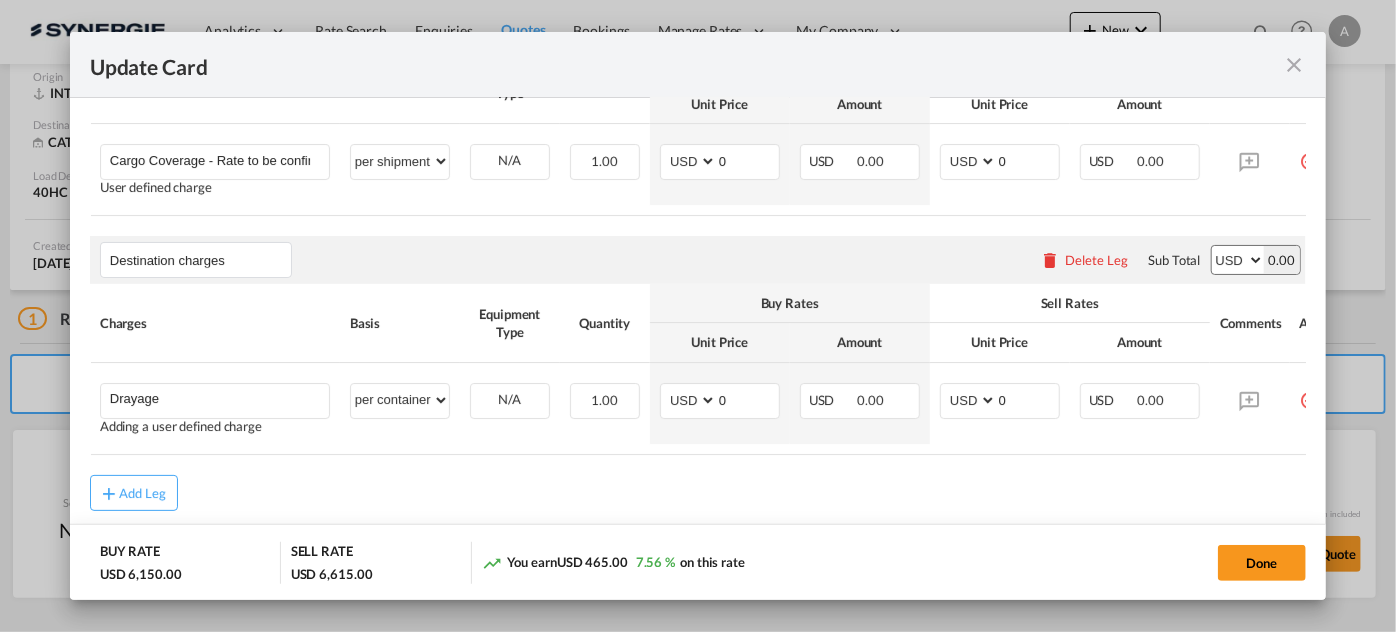 scroll, scrollTop: 1231, scrollLeft: 0, axis: vertical 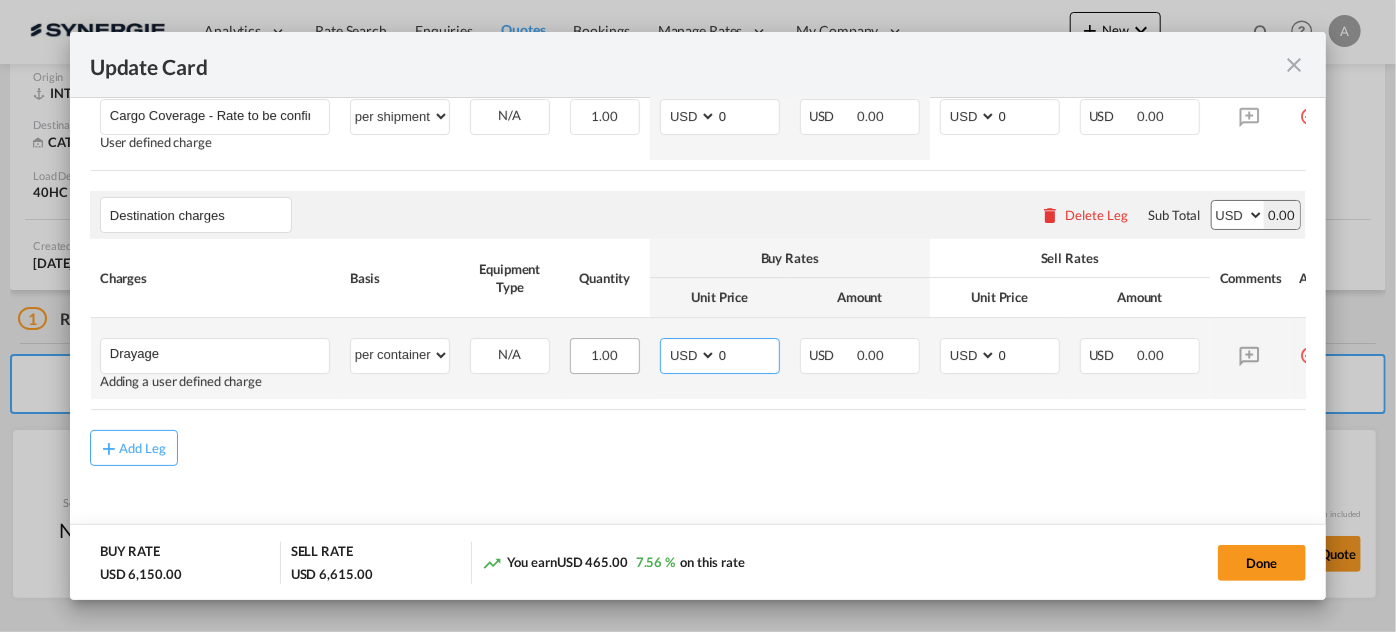 drag, startPoint x: 739, startPoint y: 348, endPoint x: 637, endPoint y: 367, distance: 103.75452 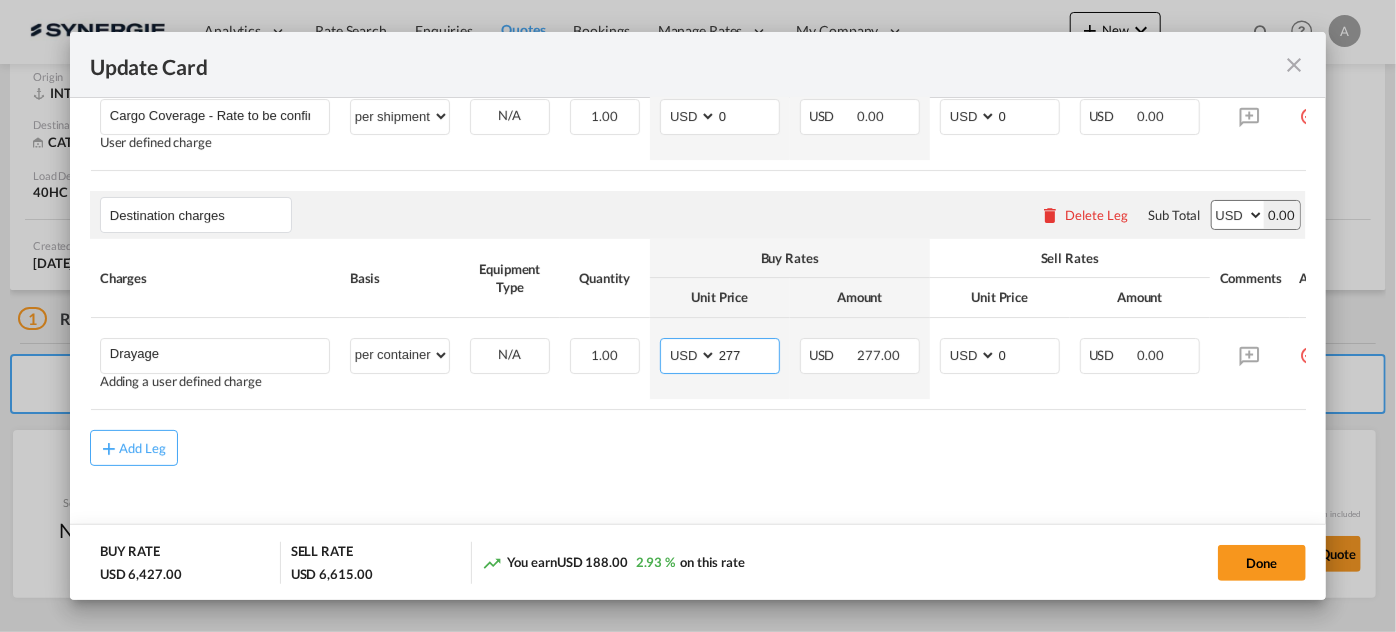 type on "277" 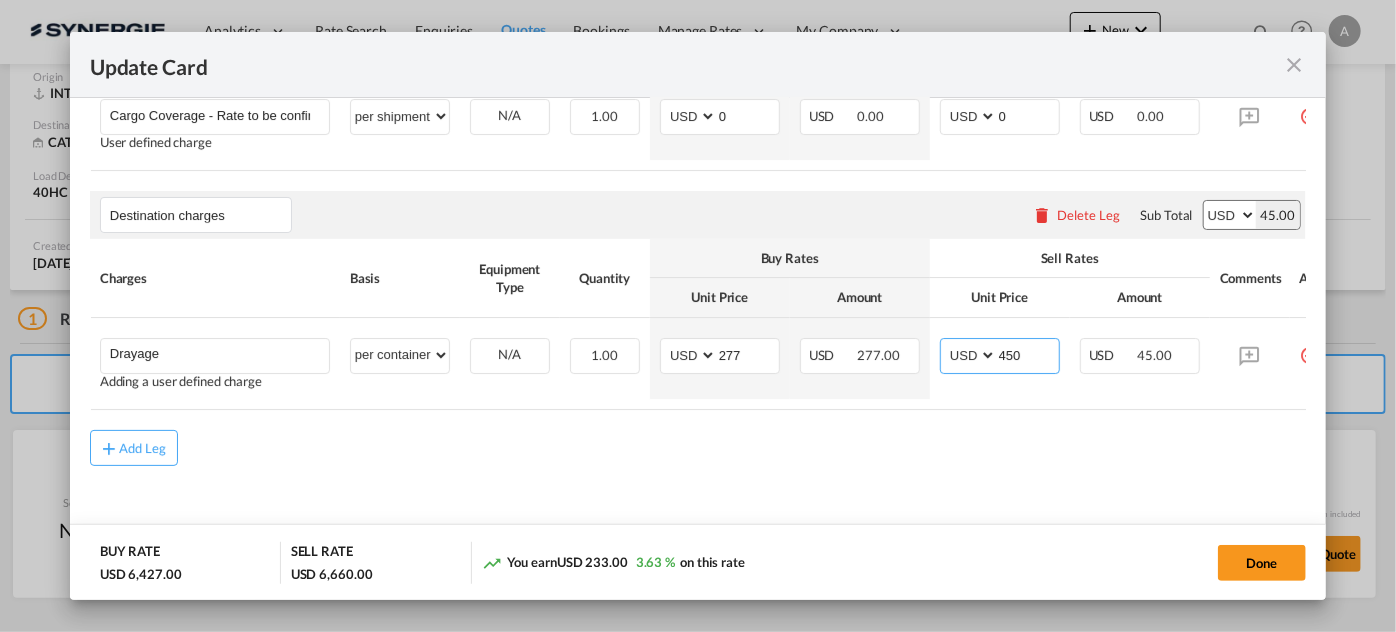 type on "450" 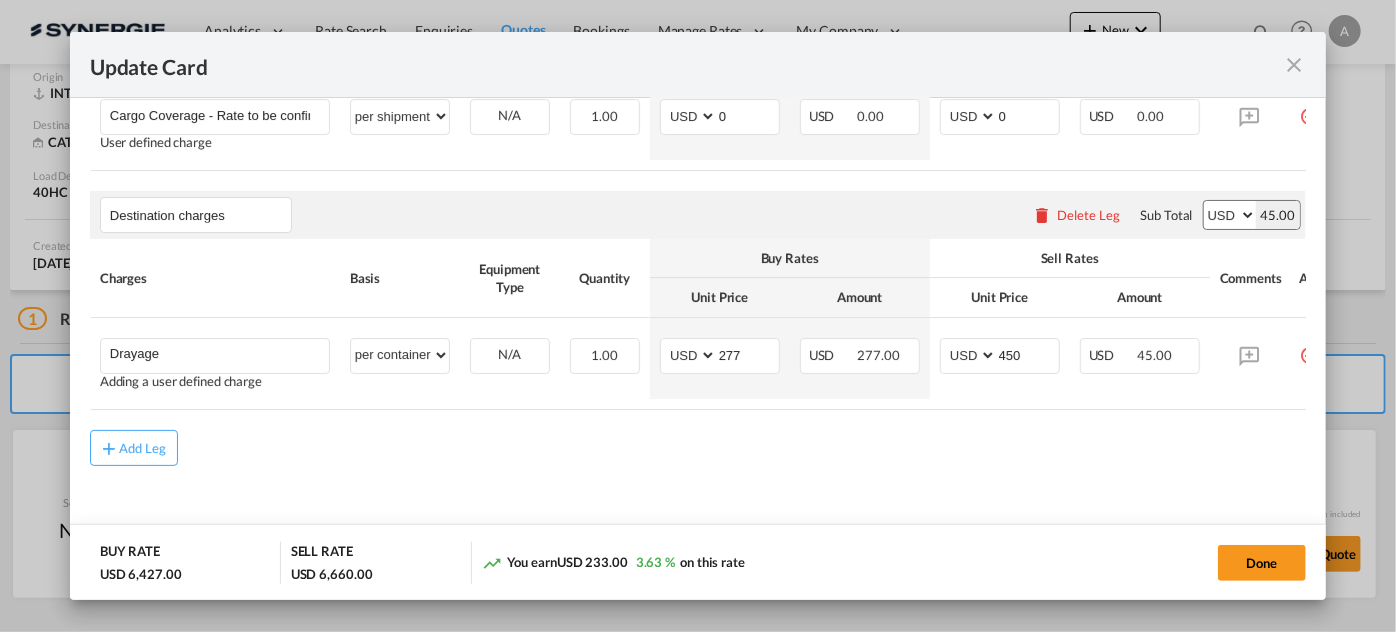 type 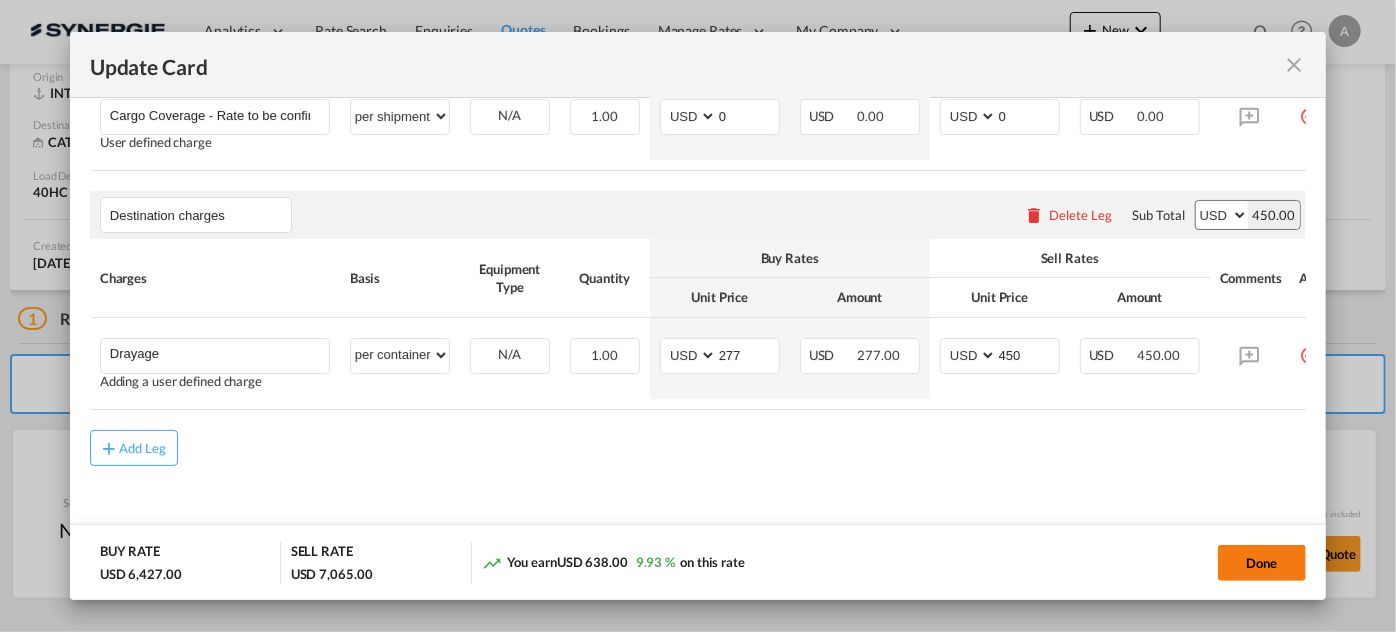 click on "Done" 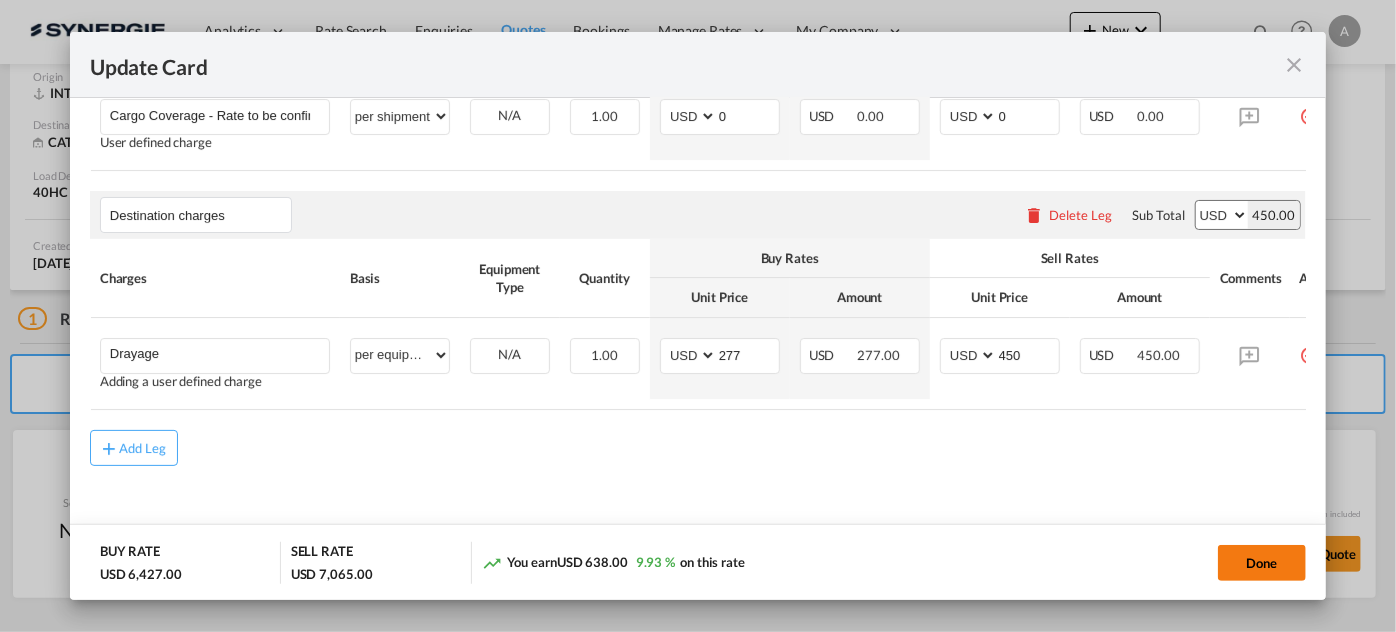 scroll, scrollTop: 932, scrollLeft: 0, axis: vertical 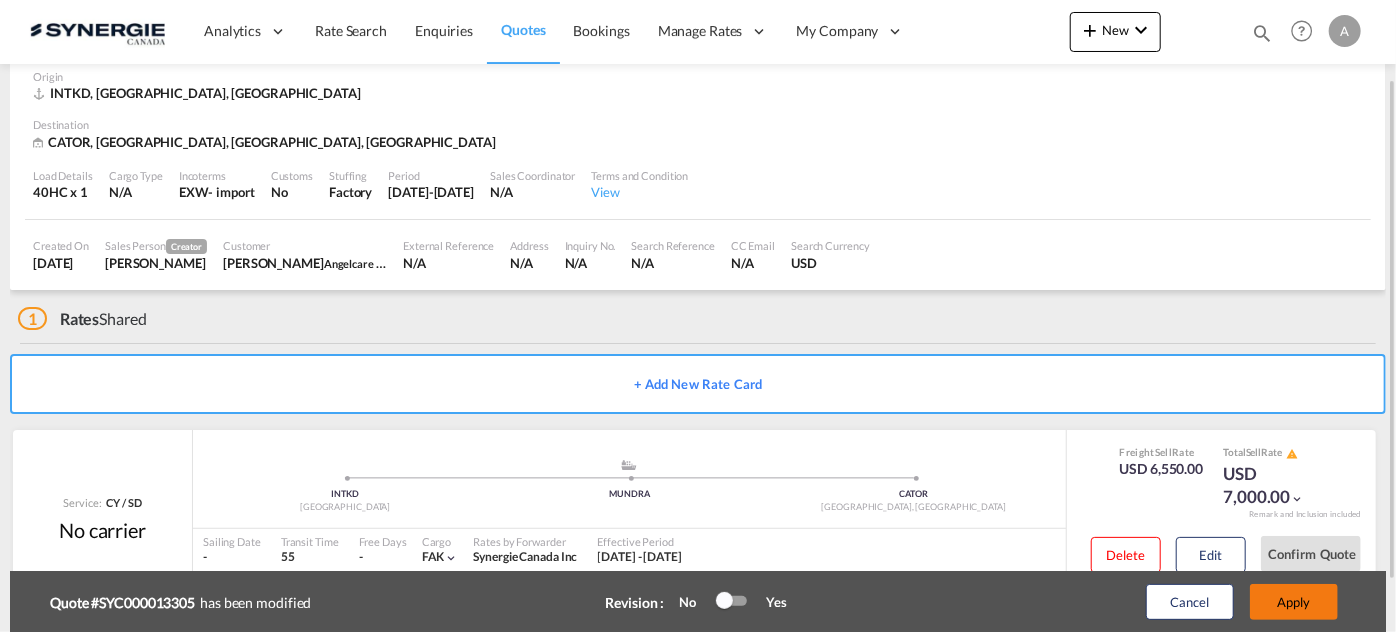 click on "Apply" at bounding box center (1294, 602) 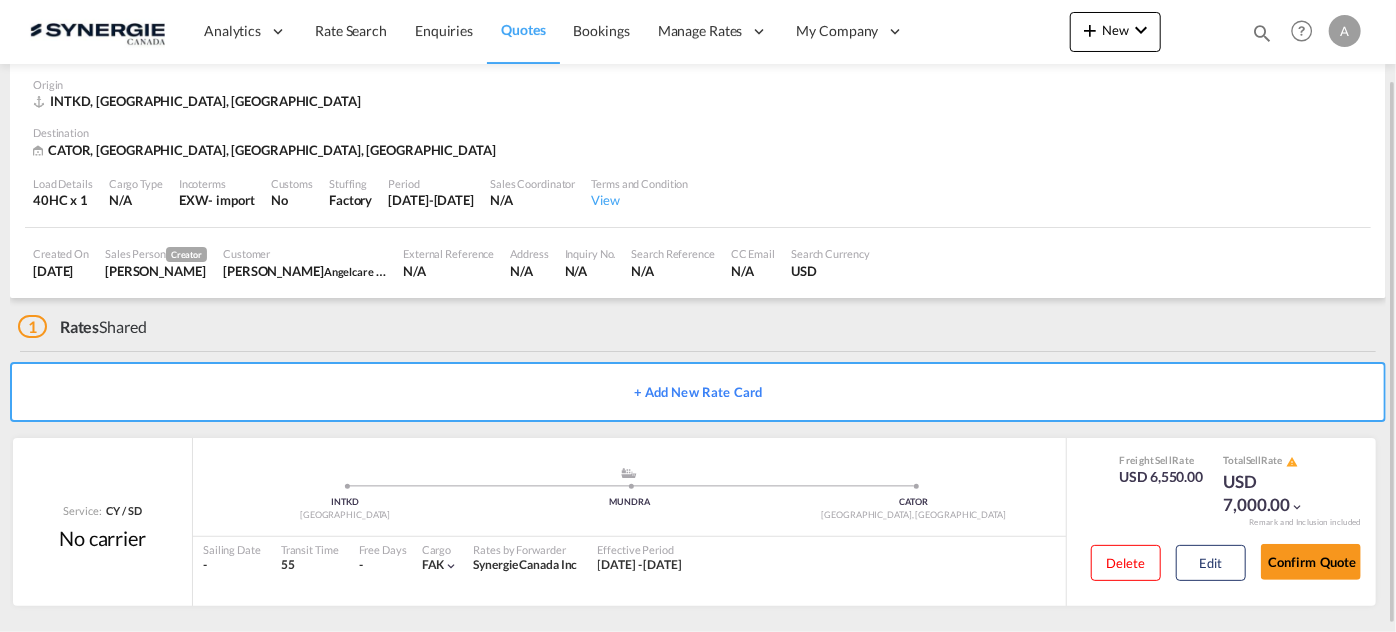 scroll, scrollTop: 0, scrollLeft: 0, axis: both 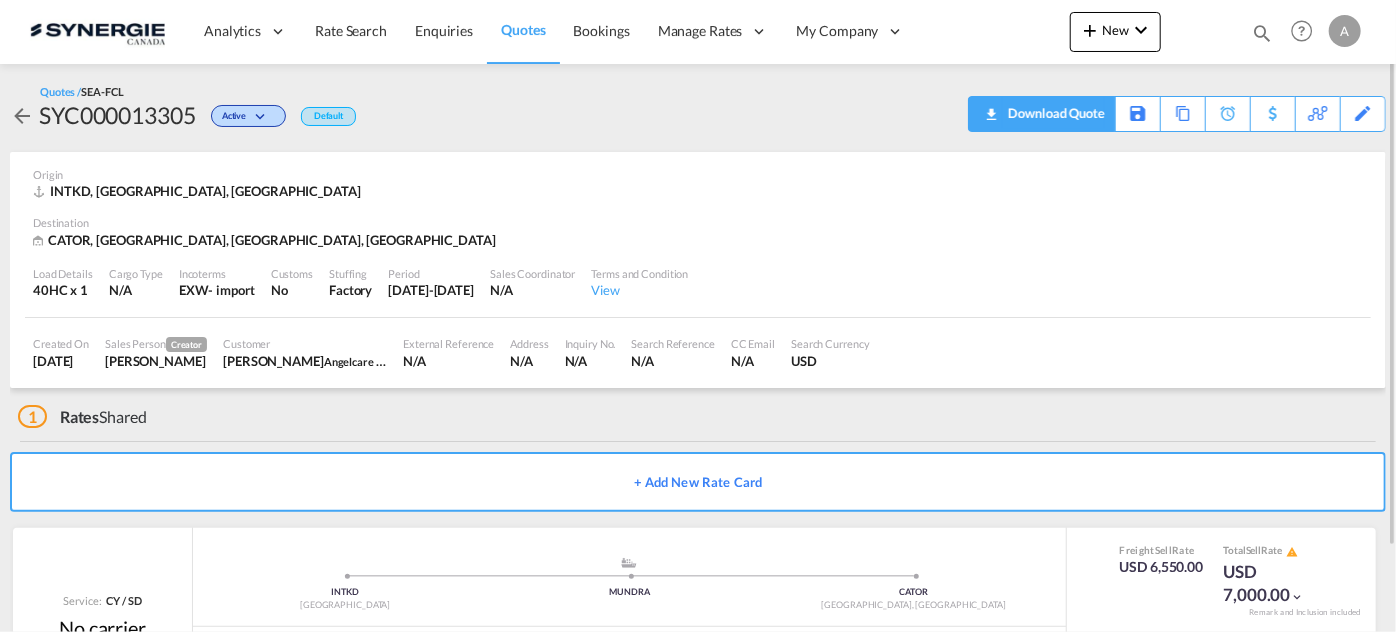 click on "Download Quote" at bounding box center [1054, 113] 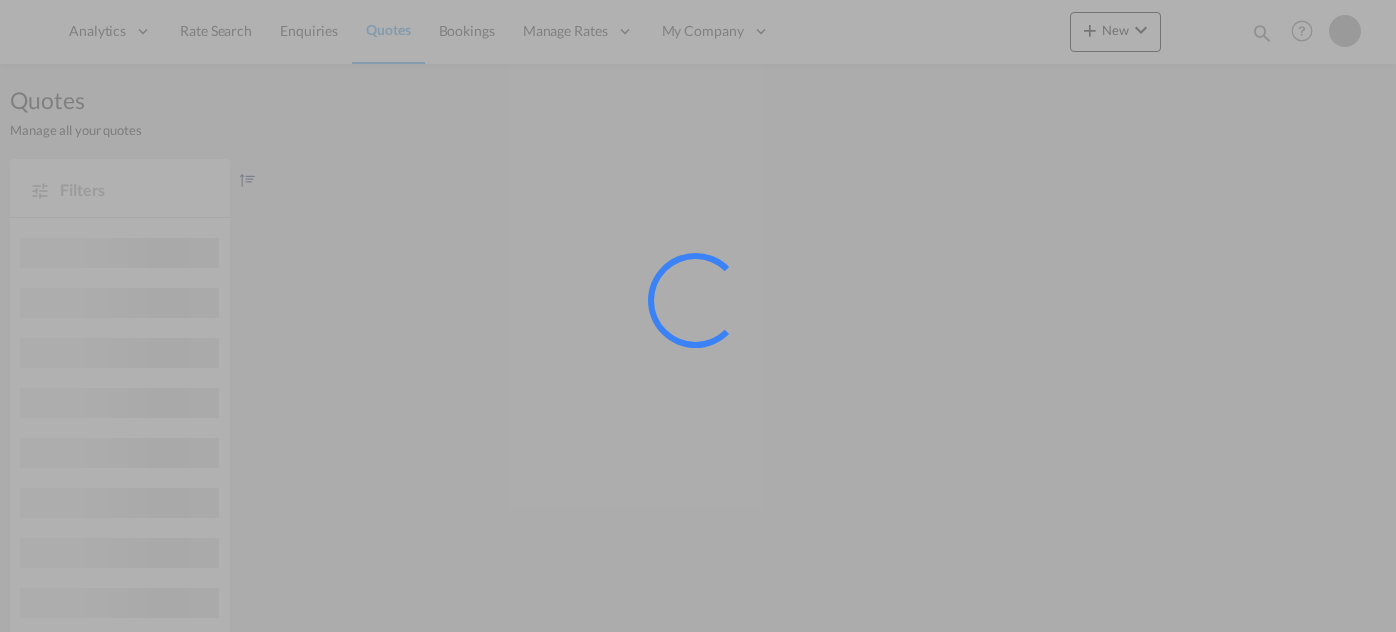 scroll, scrollTop: 0, scrollLeft: 0, axis: both 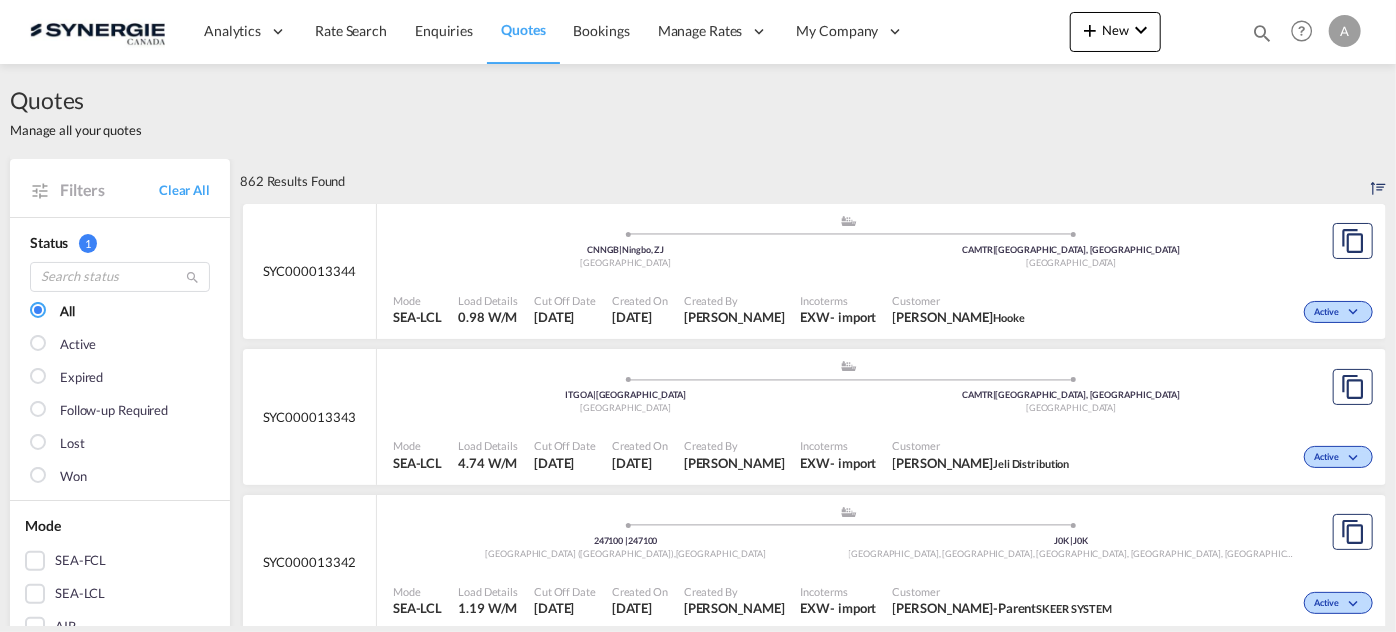 click at bounding box center [1262, 33] 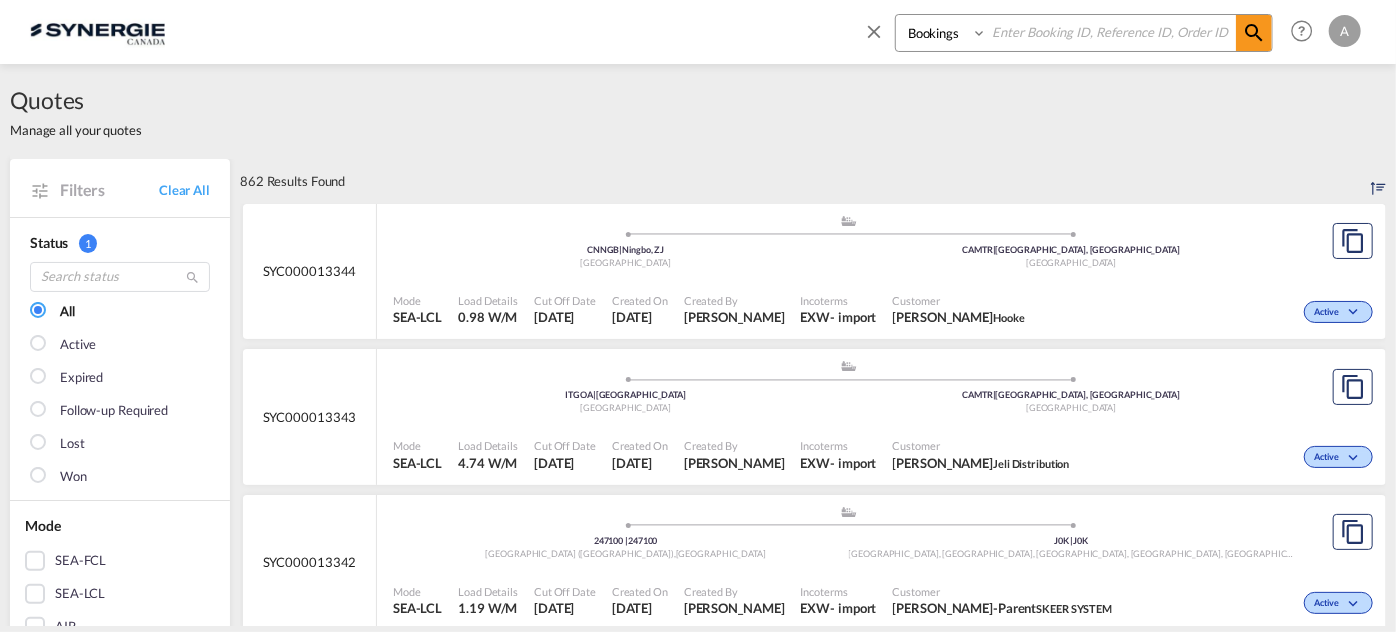 drag, startPoint x: 938, startPoint y: 34, endPoint x: 938, endPoint y: 46, distance: 12 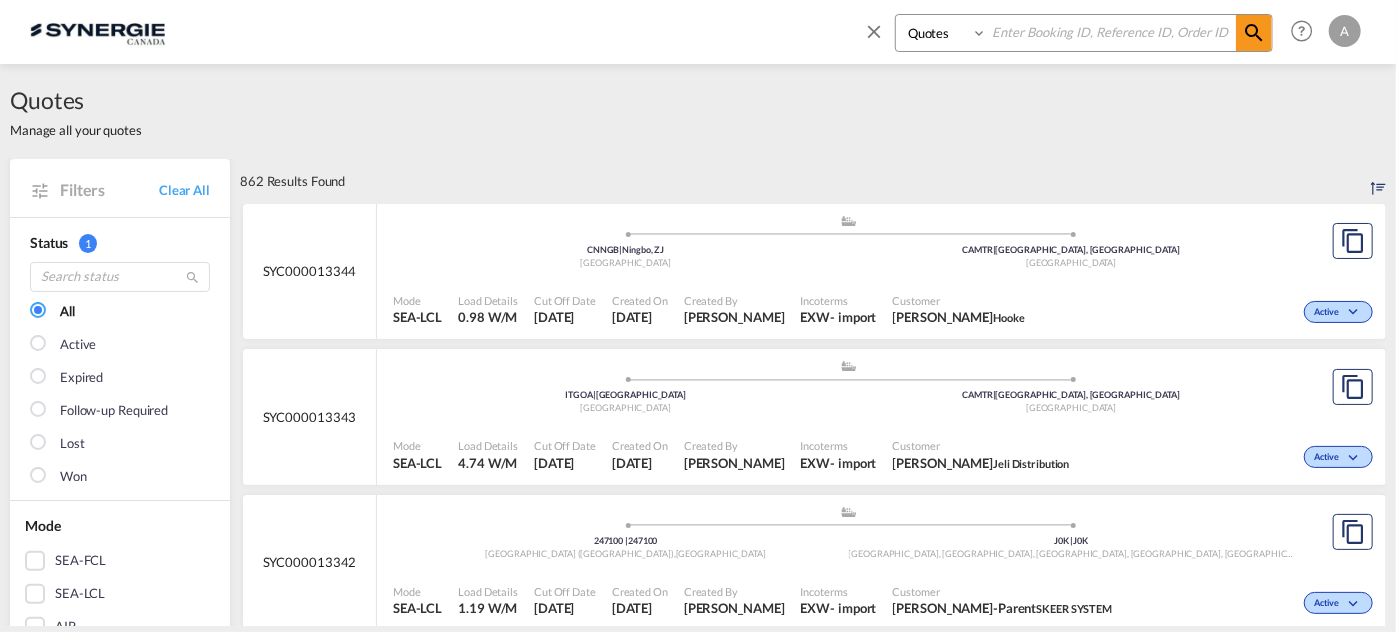 click on "Bookings Quotes Enquiries" at bounding box center [943, 33] 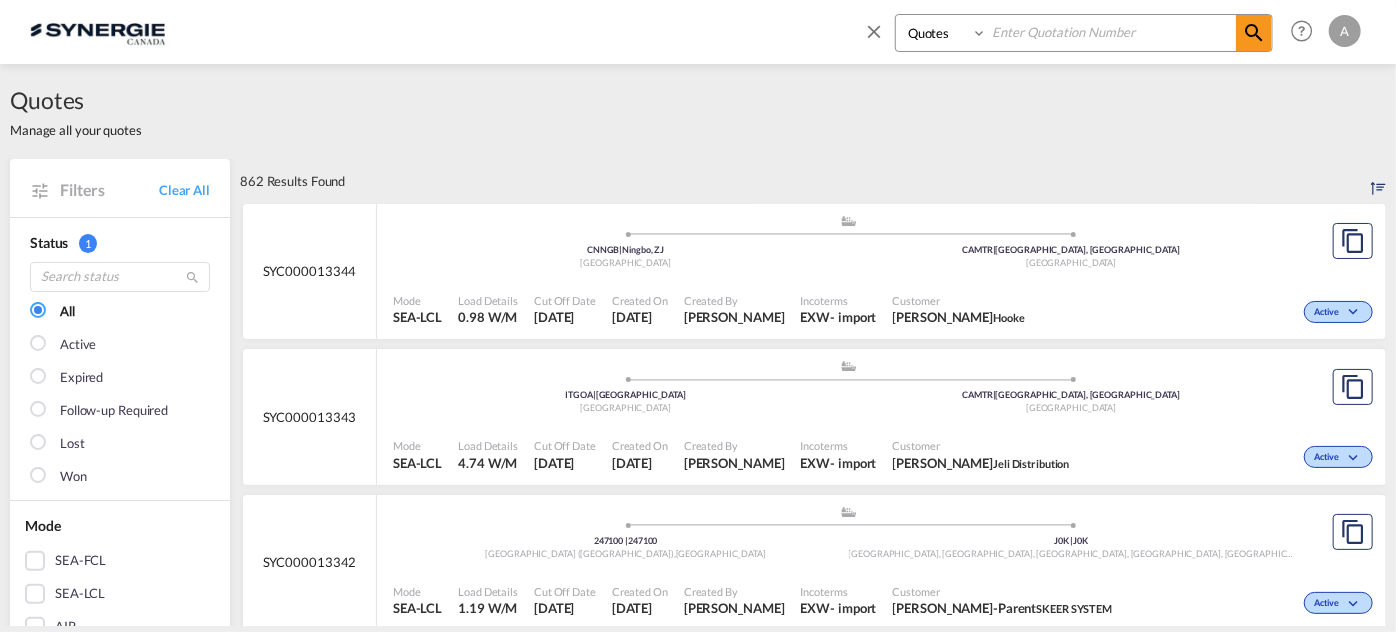 click at bounding box center (1111, 32) 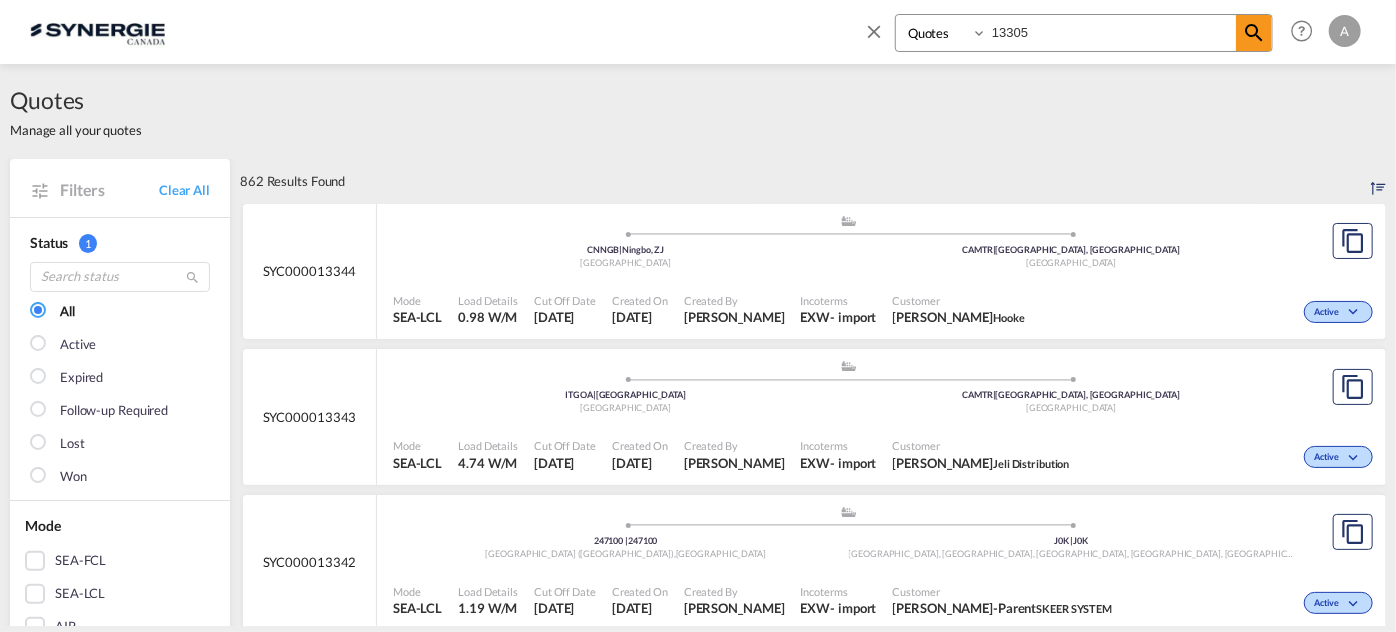 type on "13305" 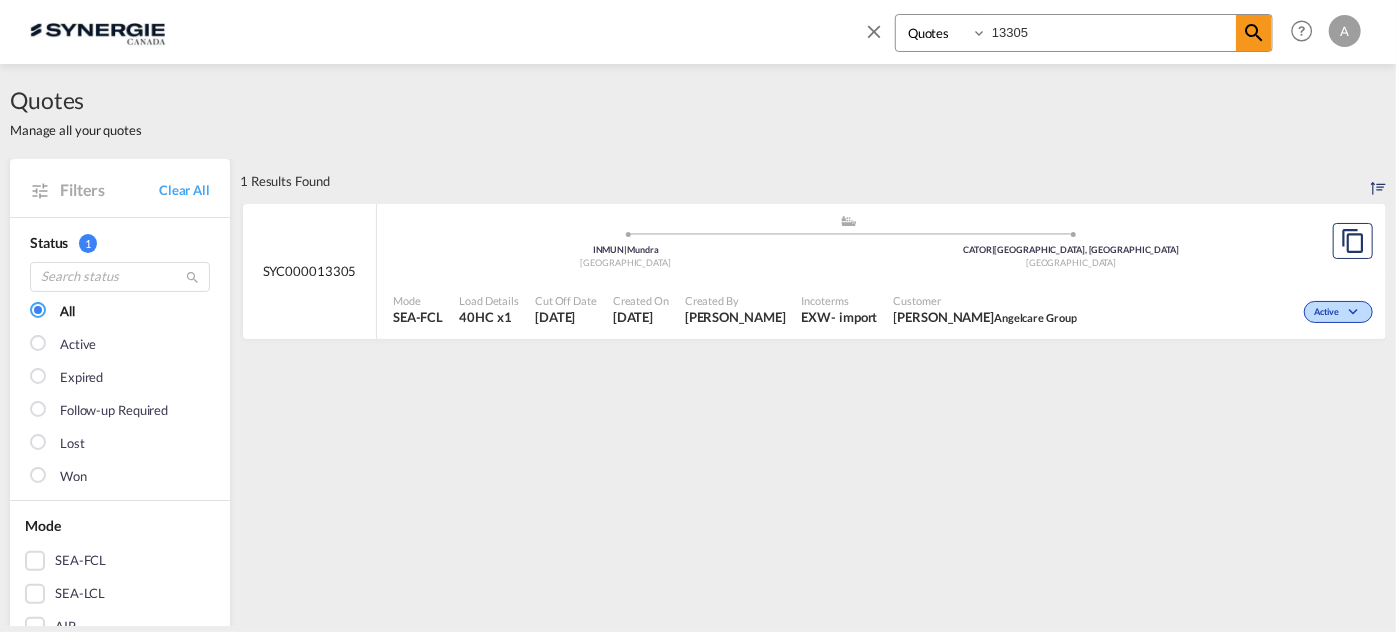 click at bounding box center (1072, 234) 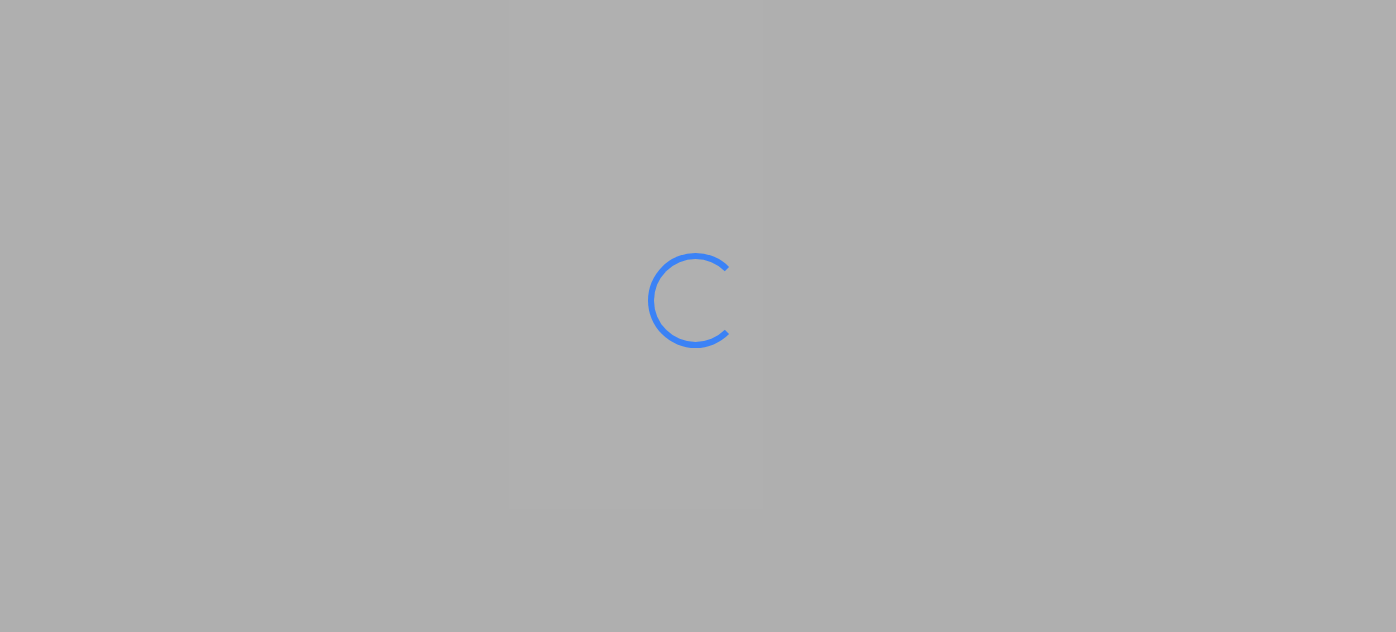 scroll, scrollTop: 0, scrollLeft: 0, axis: both 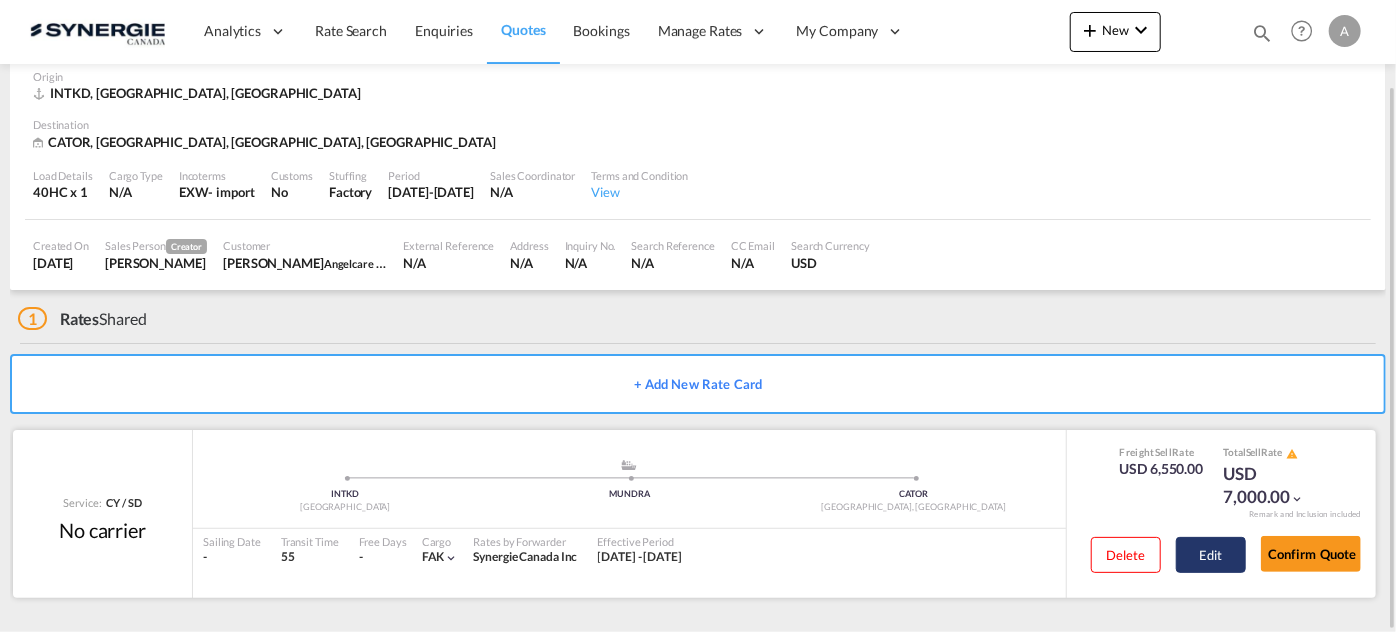 click on "Edit" at bounding box center [1211, 555] 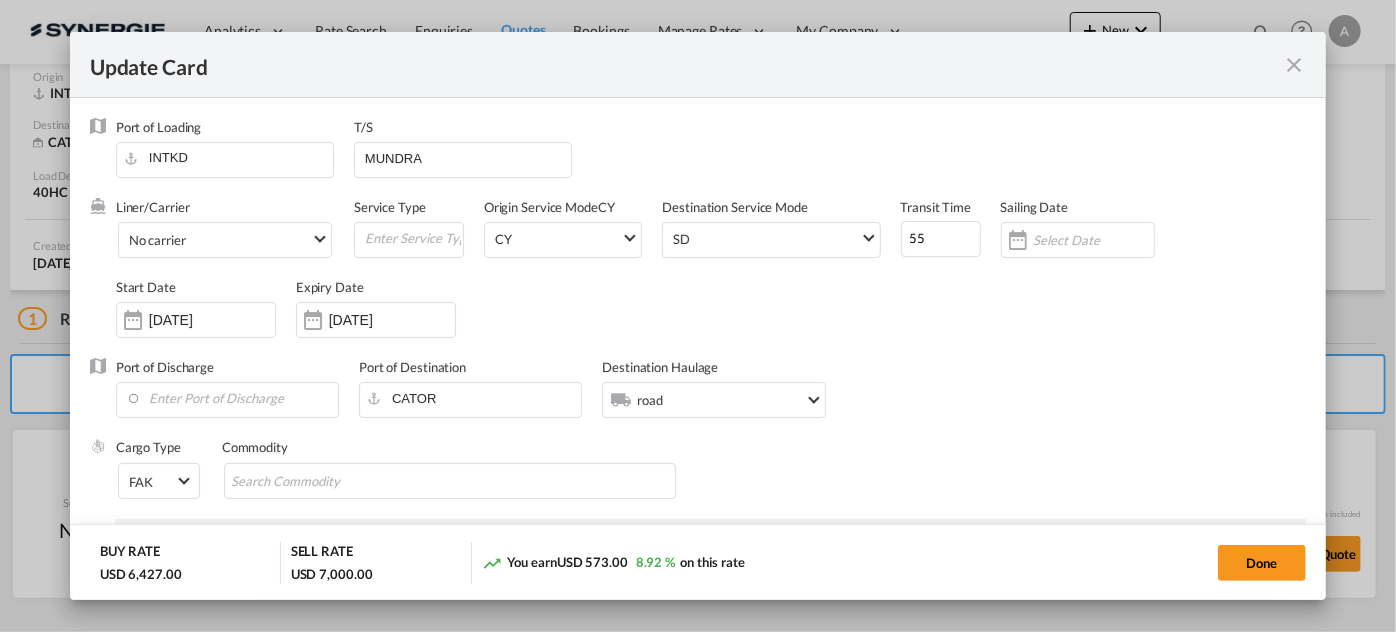 select on "per container" 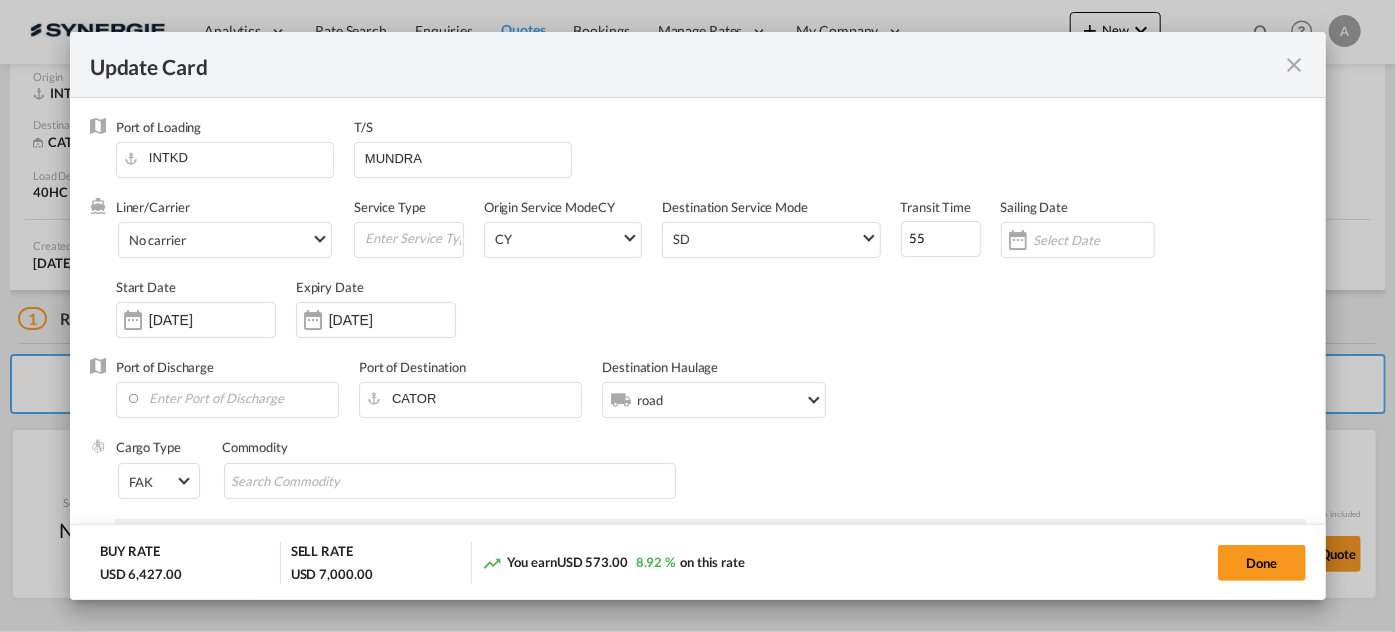 select on "per container" 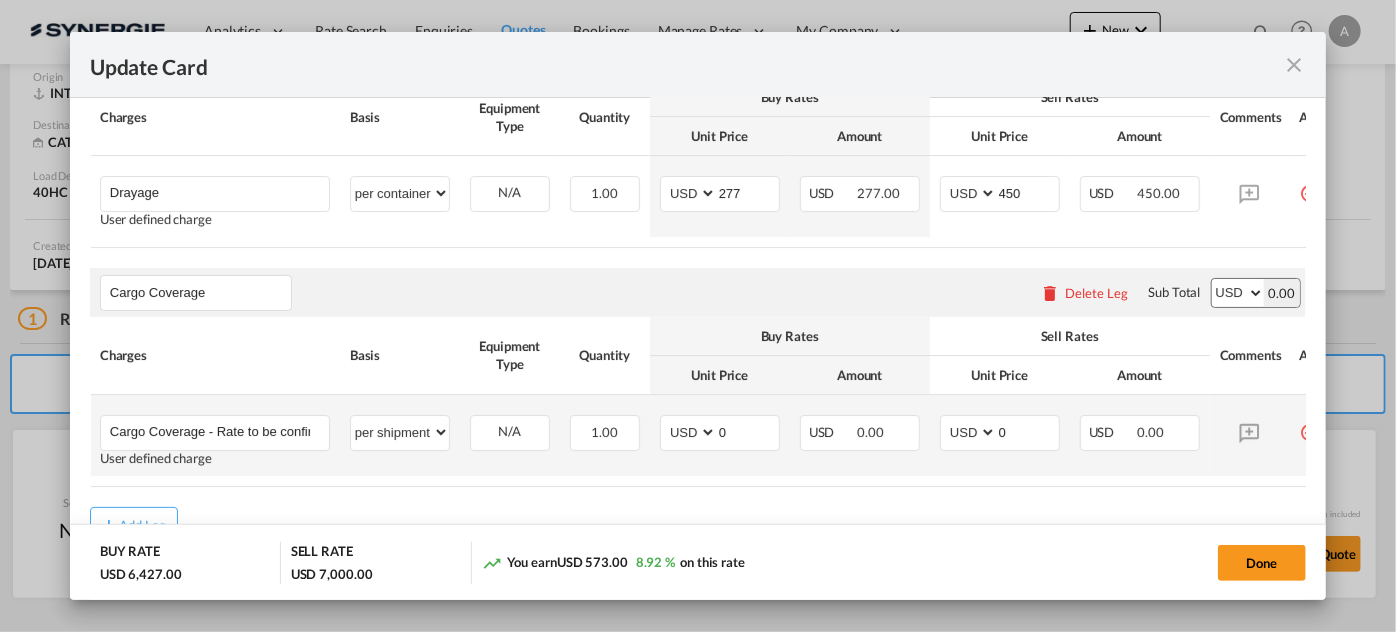scroll, scrollTop: 932, scrollLeft: 0, axis: vertical 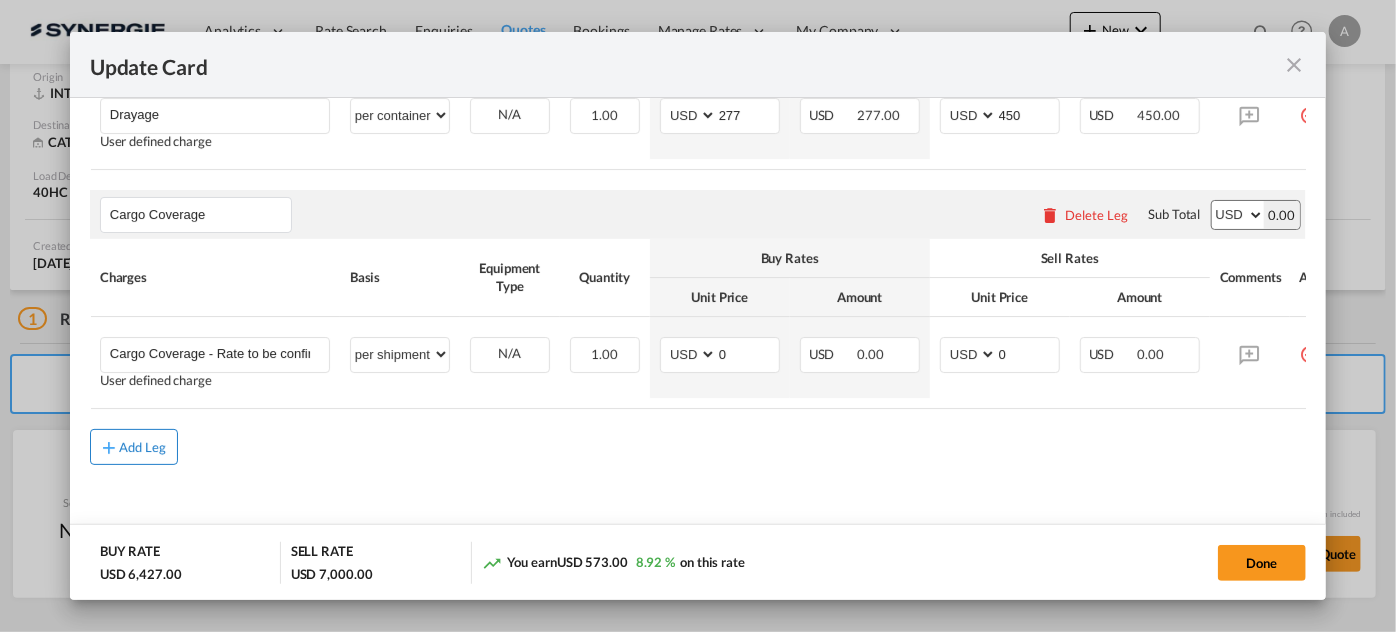 click on "Add Leg" at bounding box center (143, 447) 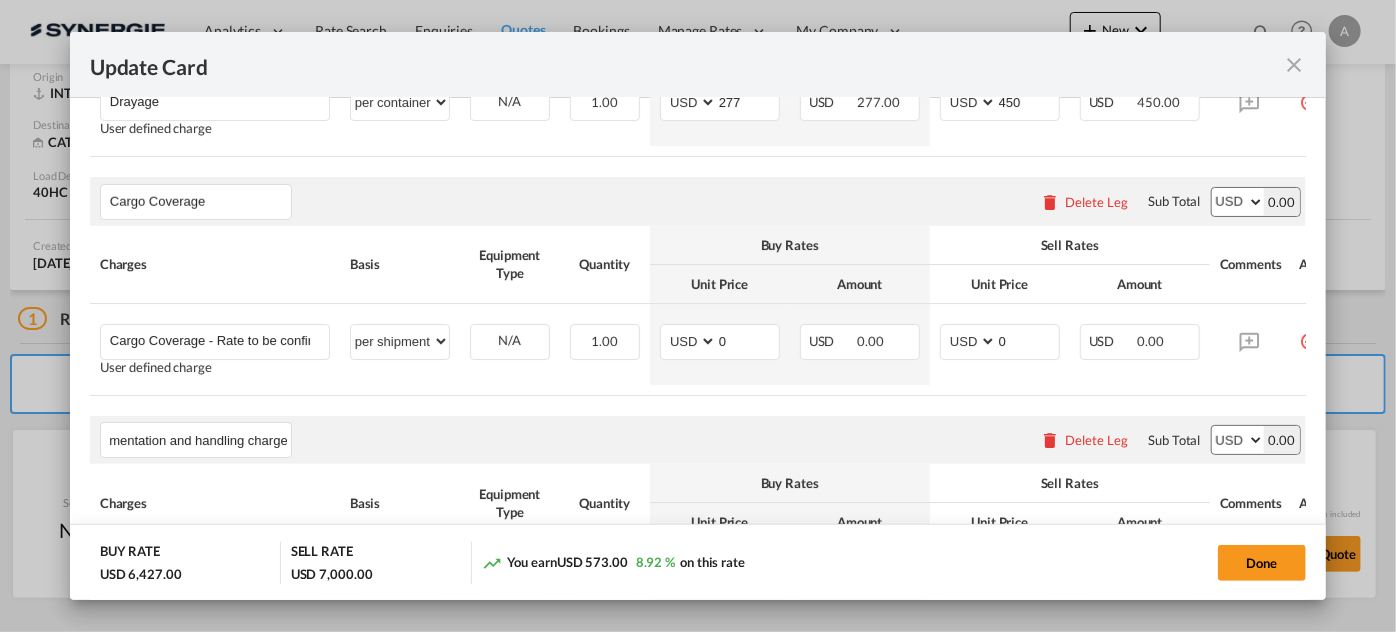 scroll, scrollTop: 0, scrollLeft: 37, axis: horizontal 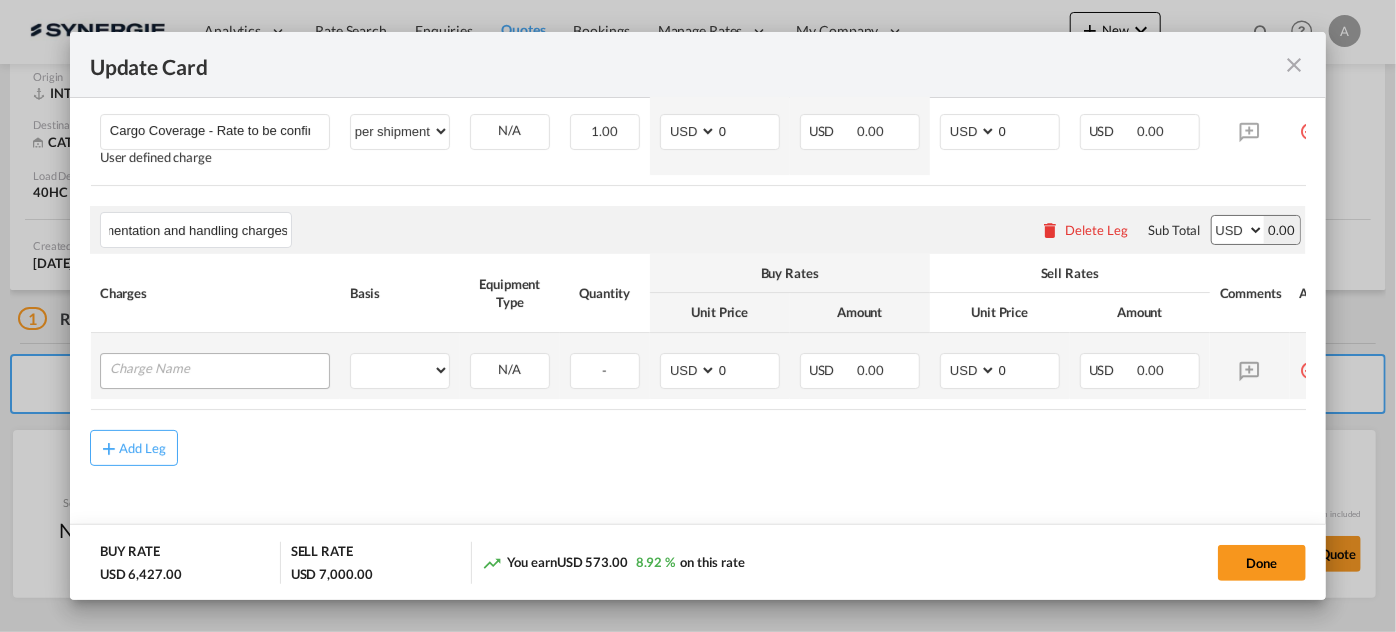 type on "Documentation and handling charges" 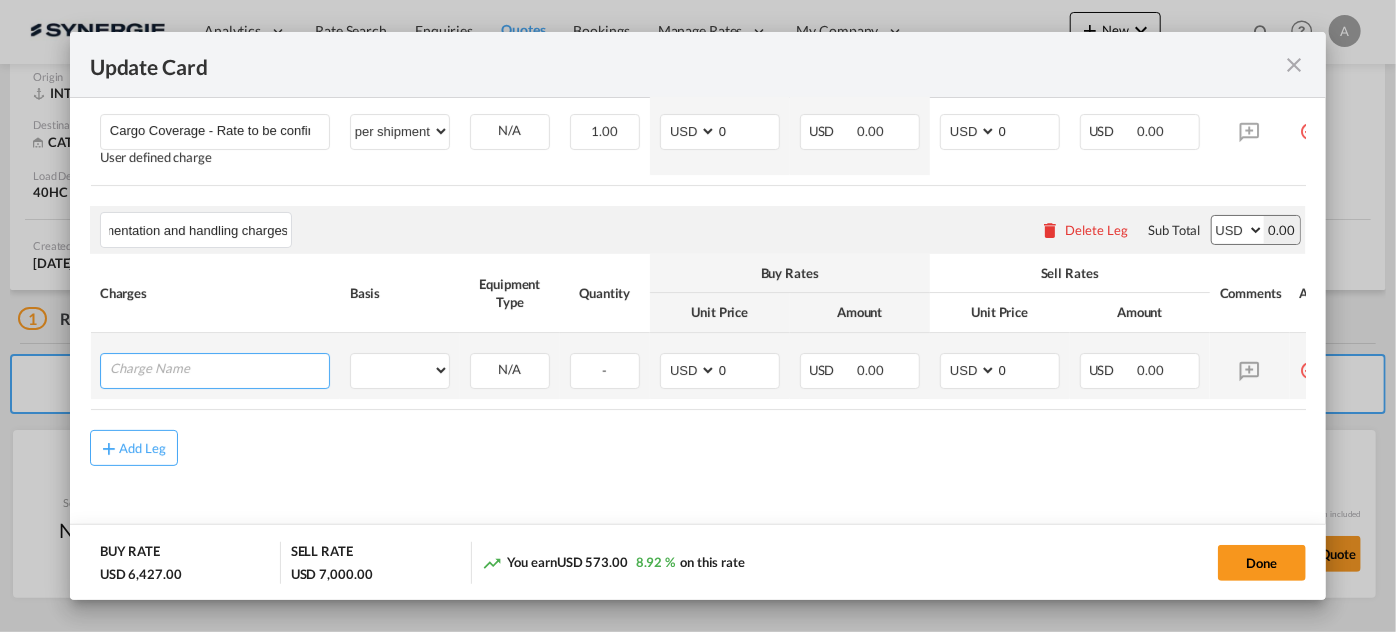 click at bounding box center (219, 369) 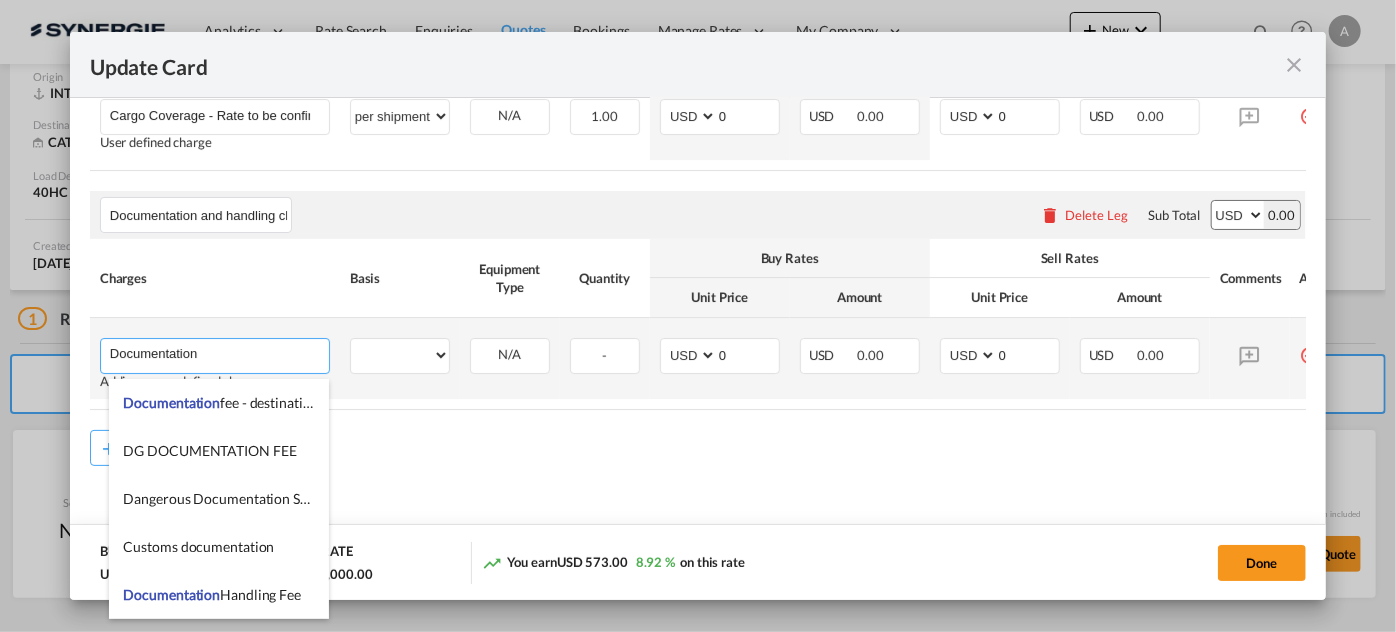 type on "Documentation" 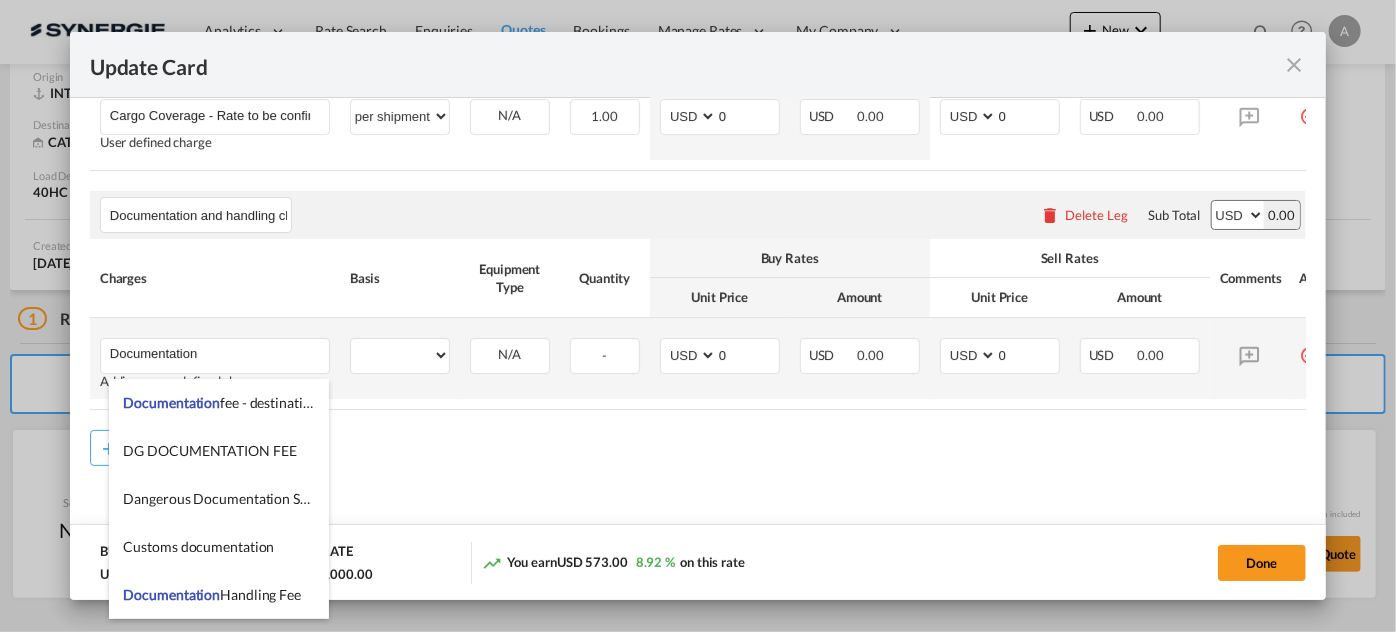 click on "per equipment
per container
per B/L
per shipping bill
per shipment
per pallet
per carton
per vehicle
per shift
per invoice
per package
per day
per revalidation
per teu
per kg
per ton
per hour
flat
per_hbl
per belt
per_declaration
per_document
per chasis split
per clearance  can not applied for this charge.   Please Select   Already exist" at bounding box center [400, 358] 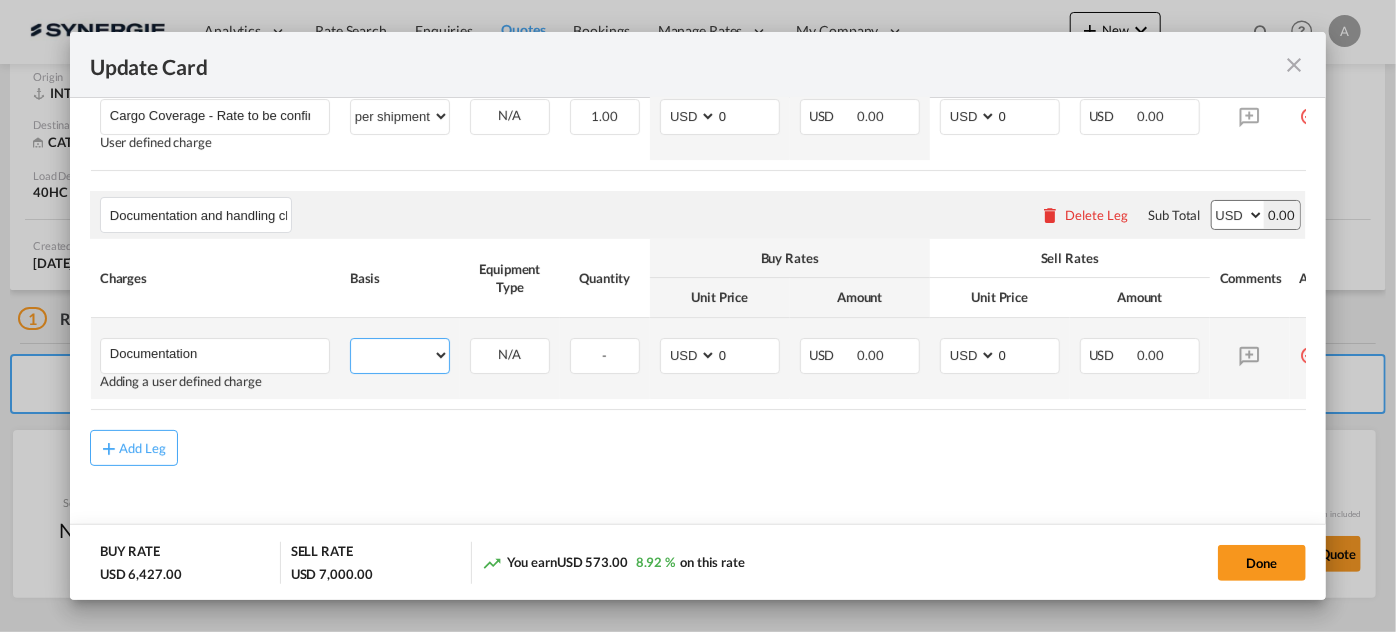 click on "per equipment
per container
per B/L
per shipping bill
per shipment
per pallet
per carton
per vehicle
per shift
per invoice
per package
per day
per revalidation
per teu
per kg
per ton
per hour
flat
per_hbl
per belt
per_declaration
per_document
per chasis split
per clearance" at bounding box center (400, 355) 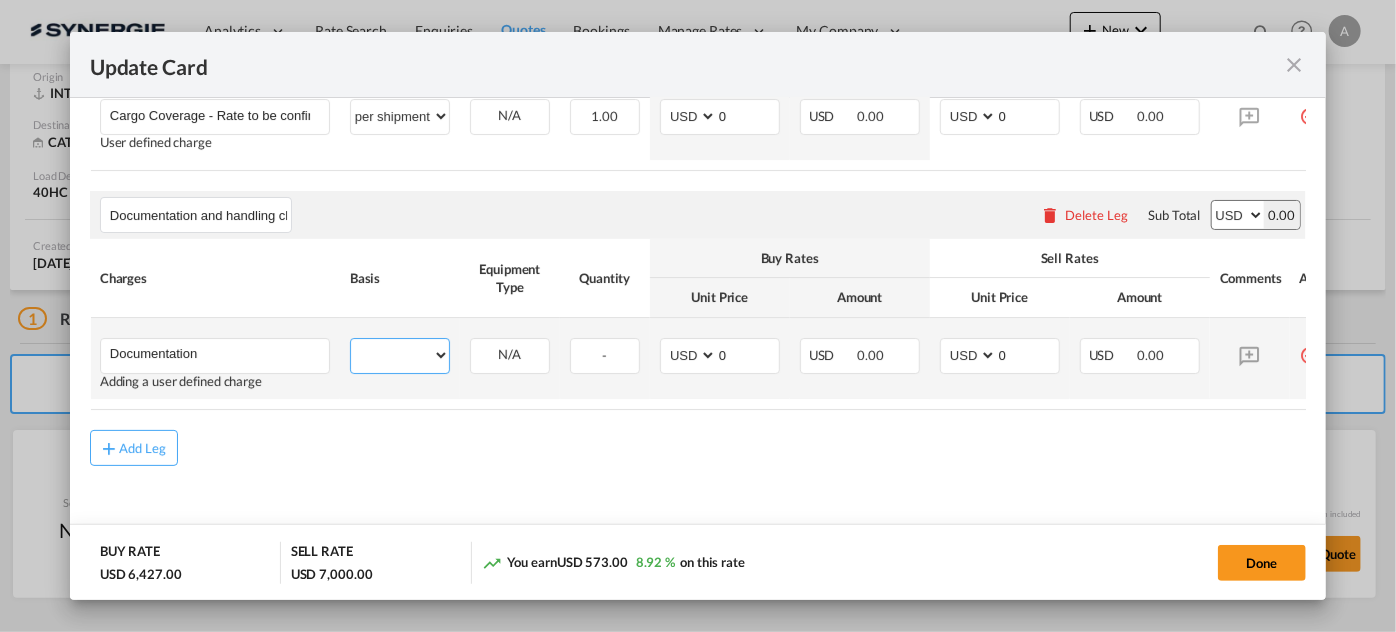 select on "per B/L" 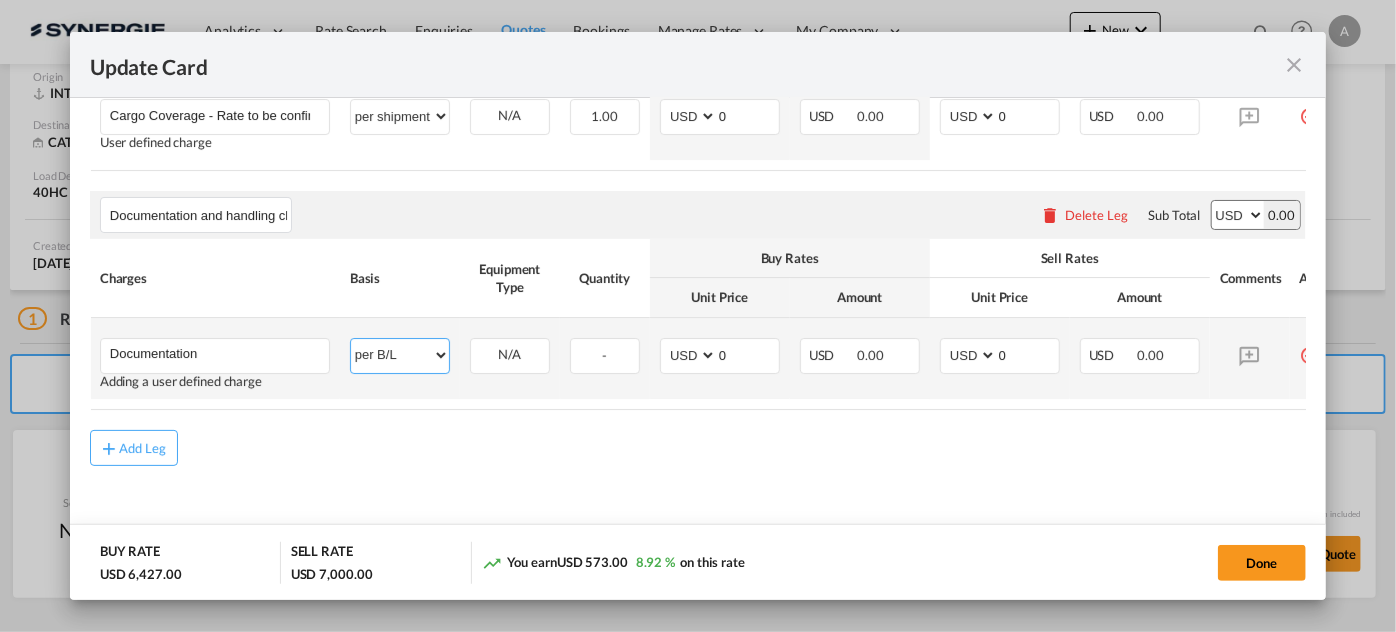 click on "per equipment
per container
per B/L
per shipping bill
per shipment
per pallet
per carton
per vehicle
per shift
per invoice
per package
per day
per revalidation
per teu
per kg
per ton
per hour
flat
per_hbl
per belt
per_declaration
per_document
per chasis split
per clearance" at bounding box center (400, 355) 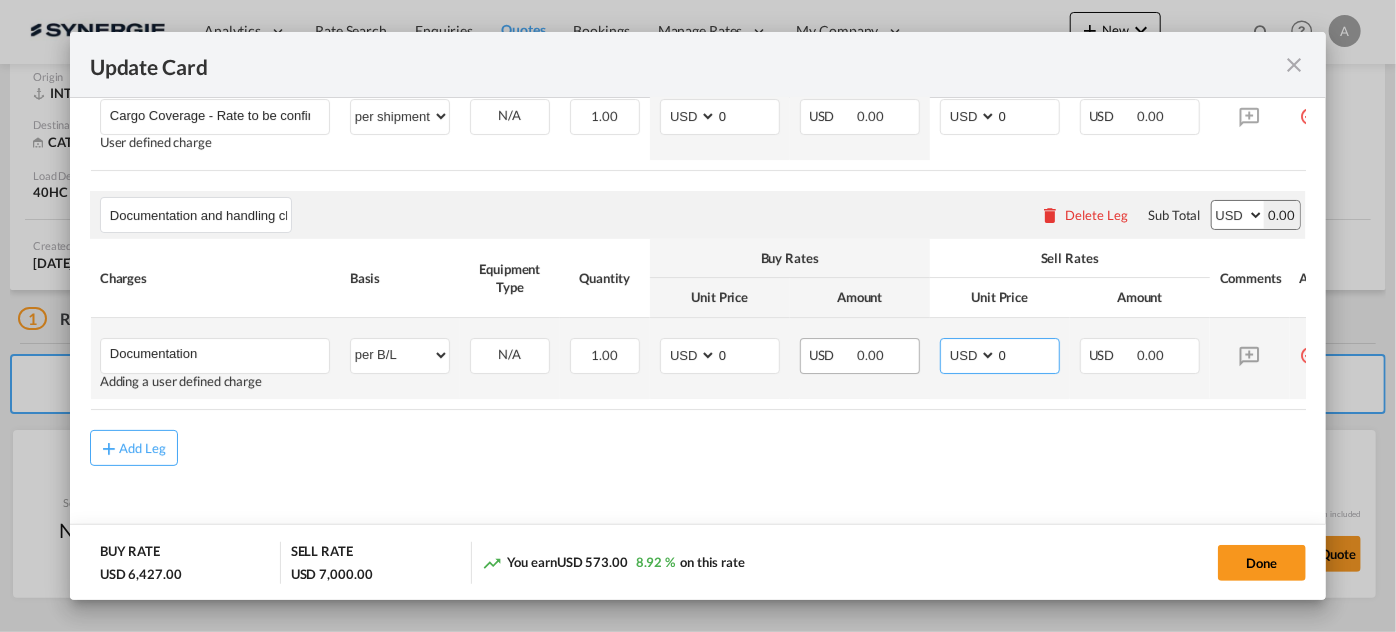 drag, startPoint x: 1026, startPoint y: 369, endPoint x: 906, endPoint y: 347, distance: 122 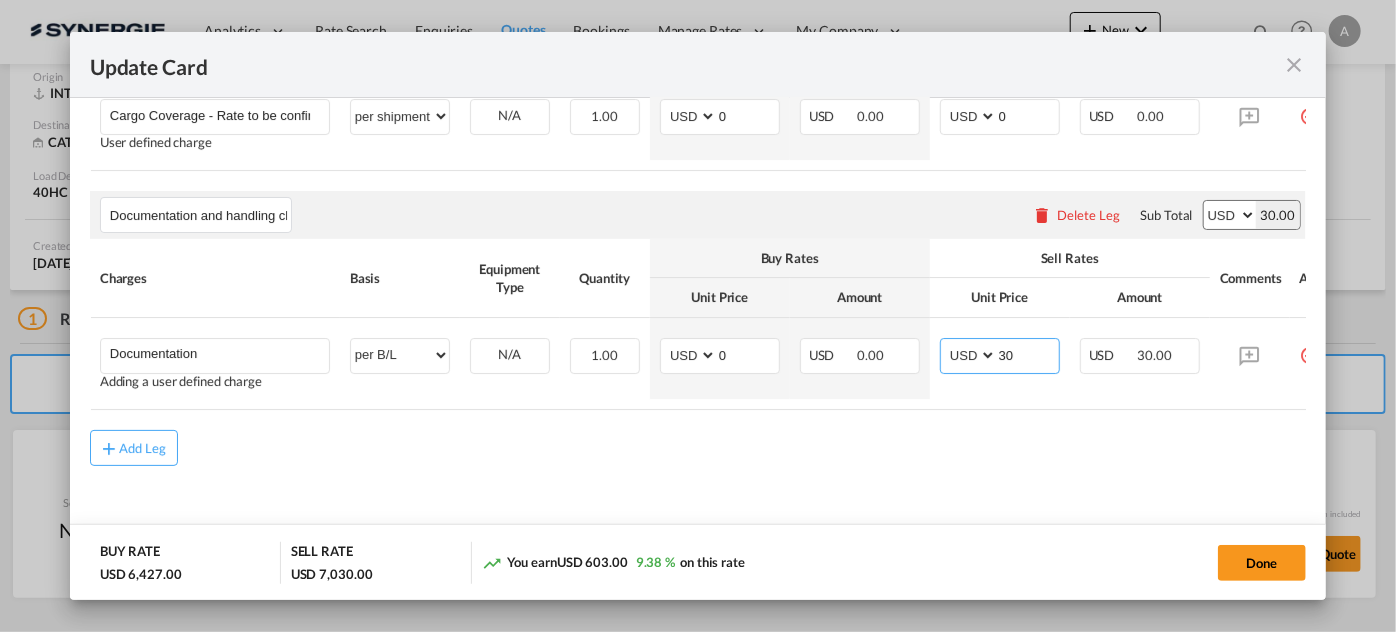 type on "30" 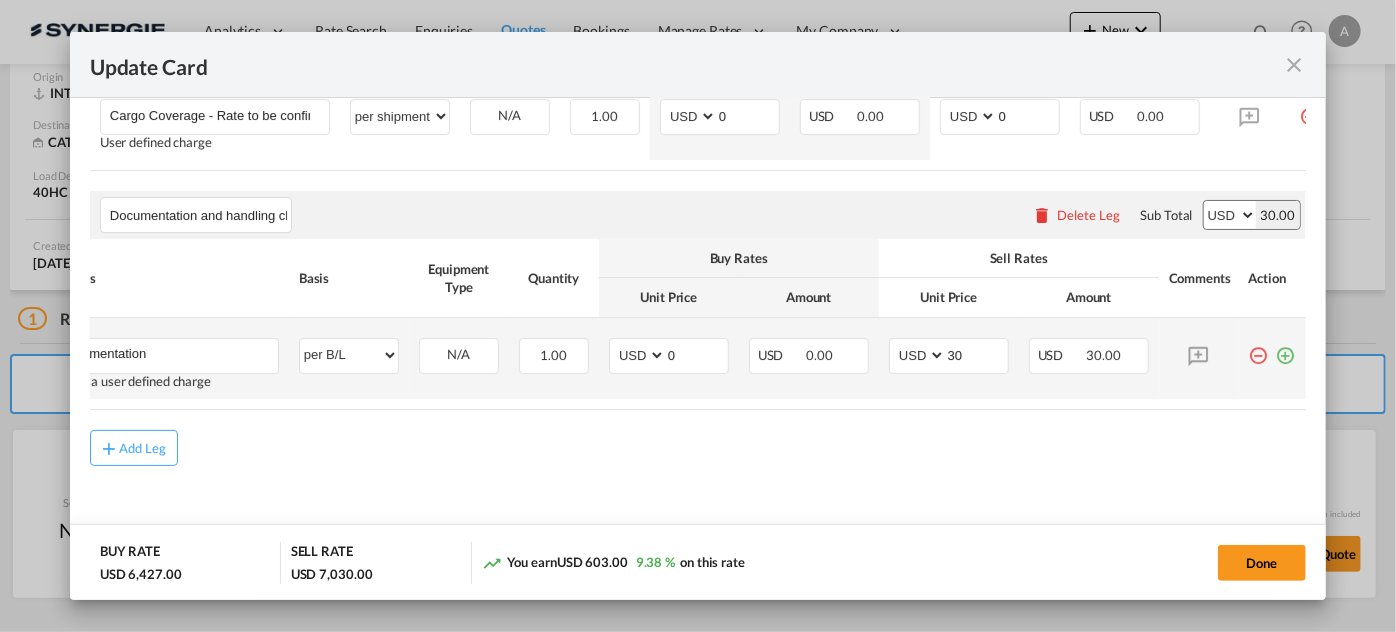 click at bounding box center [1286, 348] 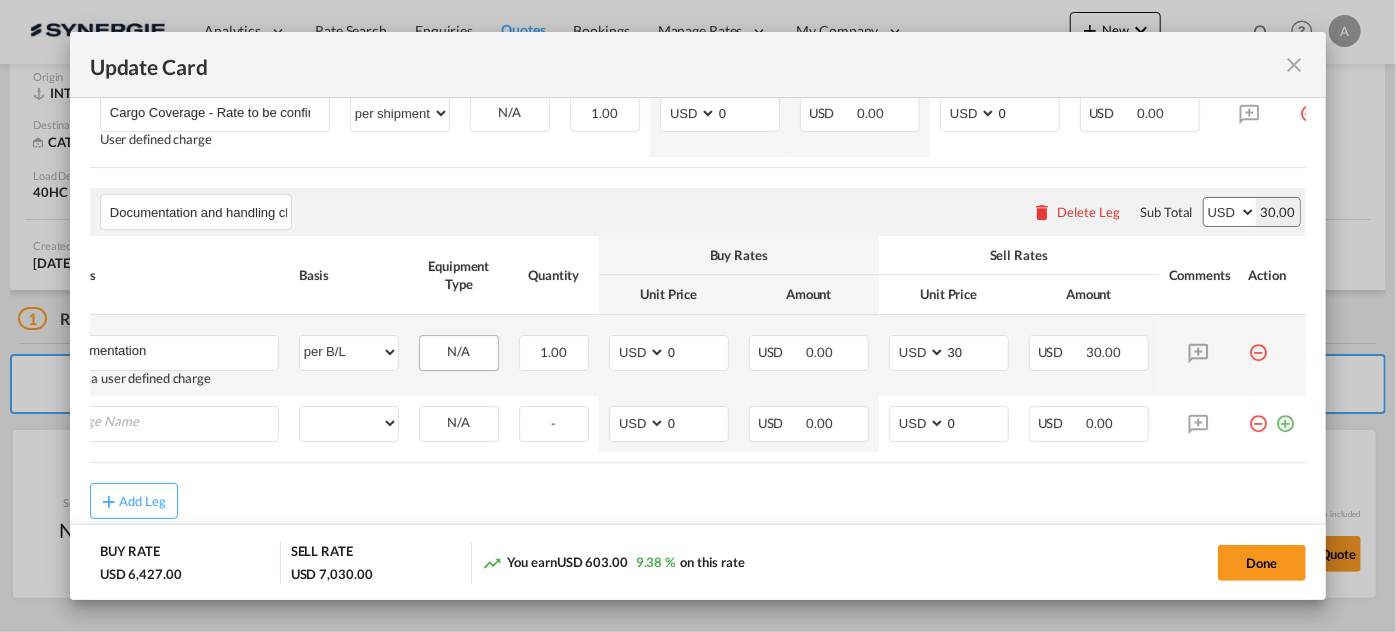 scroll, scrollTop: 0, scrollLeft: 19, axis: horizontal 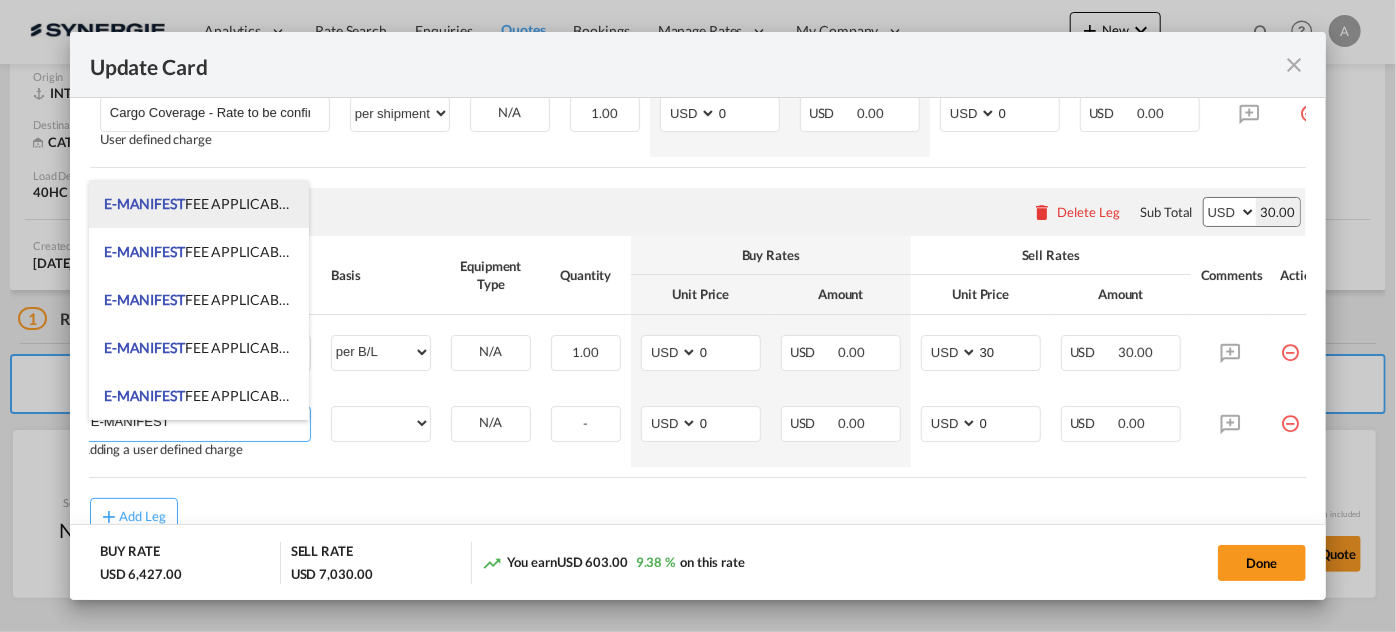 click on "E-MANIFEST  FEE APPLICABLE IF SYNERGIE IS RESPONSIBLE TO SUBMIT PER E-MANIFEST E-Manifest or ACI filing: 35$ USD (Per HBL) FROB ACI filing: 50$ USD (this is when a container is discharged at a Canadian port but the final destination is in US (Per HBL) Late" at bounding box center (919, 203) 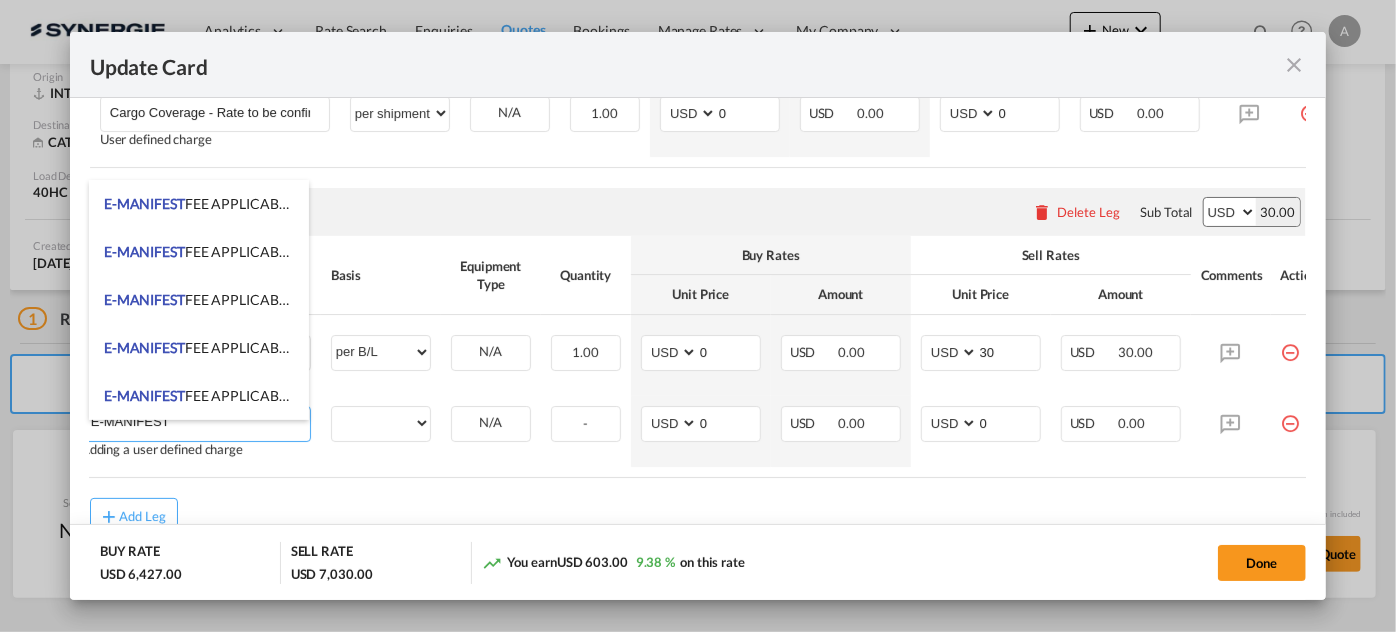 type on "E-MANIFEST FEE APPLICABLE IF SYNERGIE IS RESPONSIBLE TO SUBMIT PER E-MANIFEST E-Manifest or ACI filing: 35$ USD (Per HBL) FROB ACI filing: 50$ USD (this is when a container is discharged at a Canadian port but the final destination is in US (Per HBL) Late" 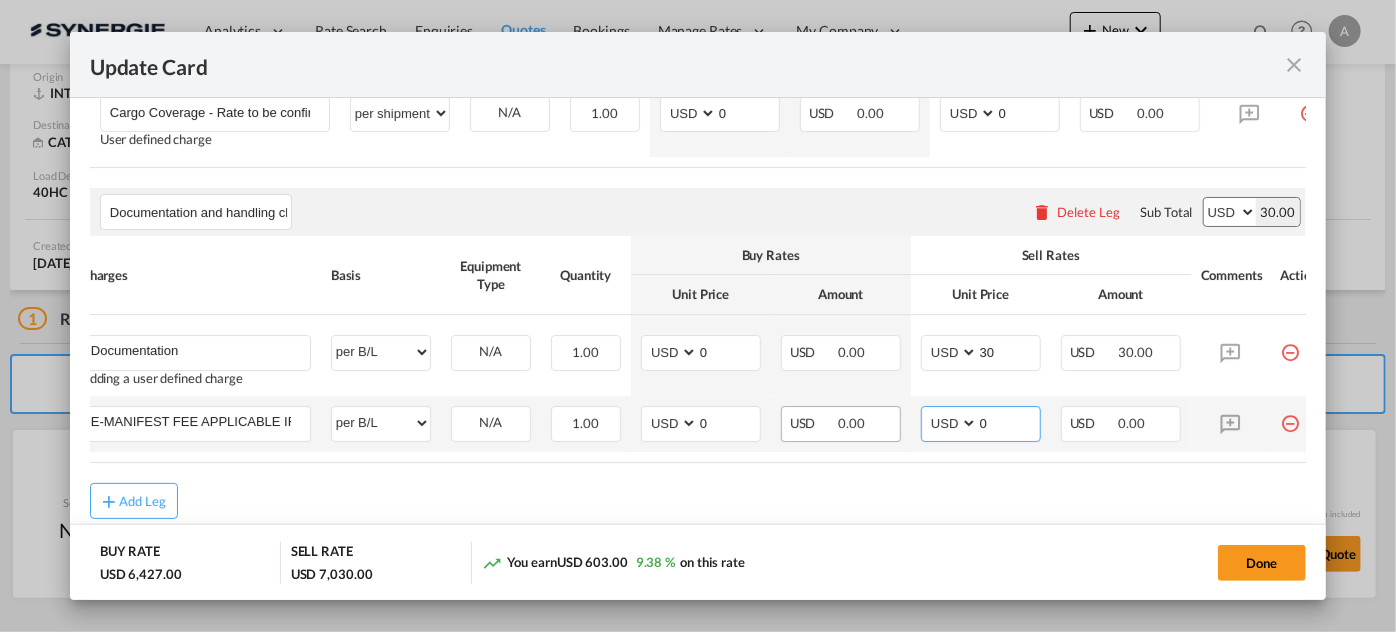 drag, startPoint x: 1004, startPoint y: 436, endPoint x: 856, endPoint y: 425, distance: 148.40822 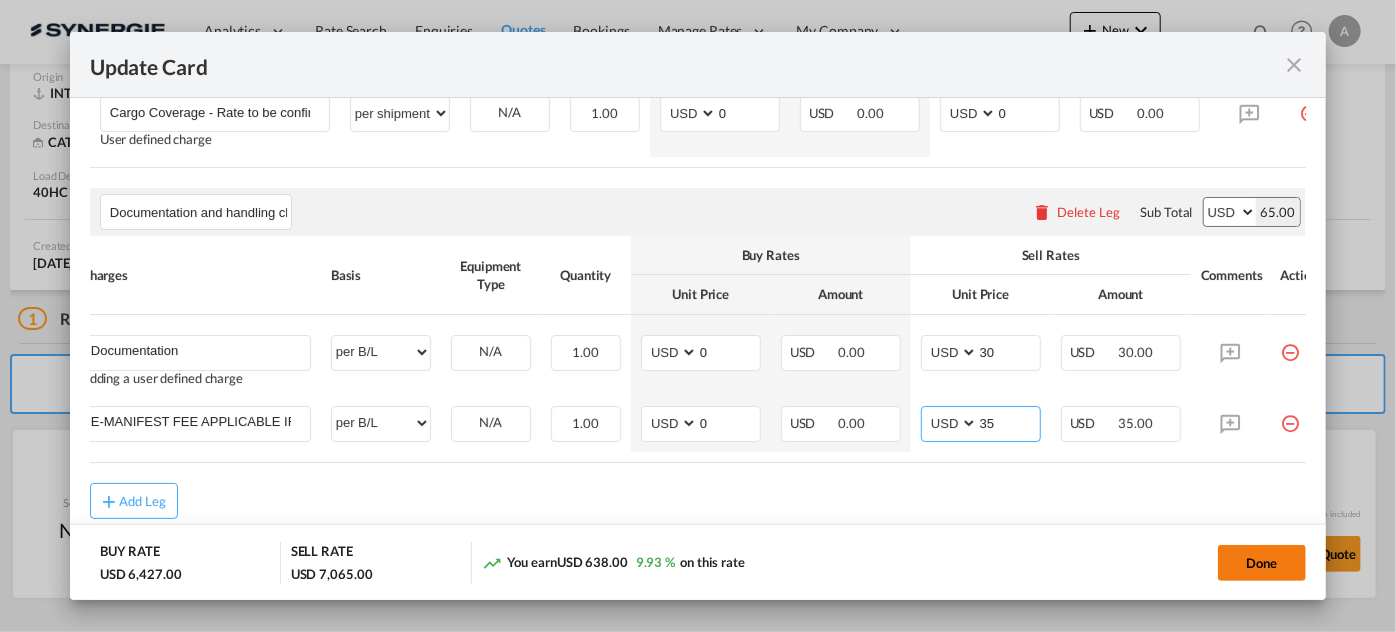 type on "35" 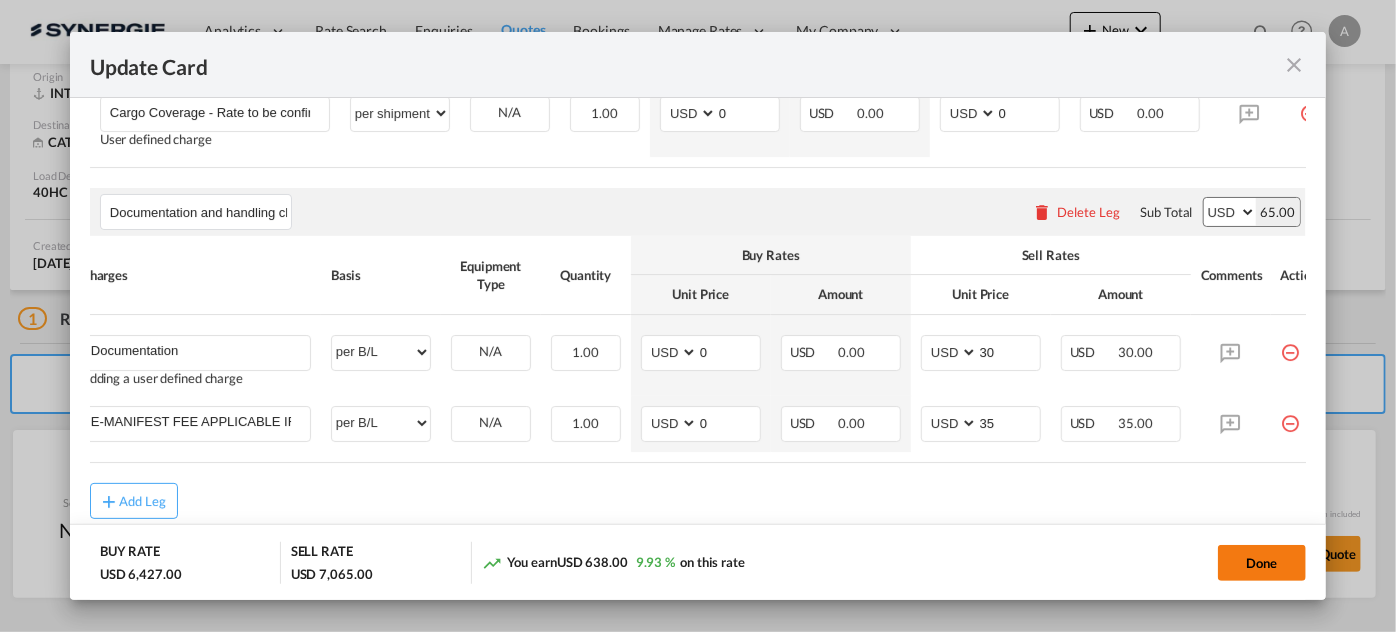 click on "Done" 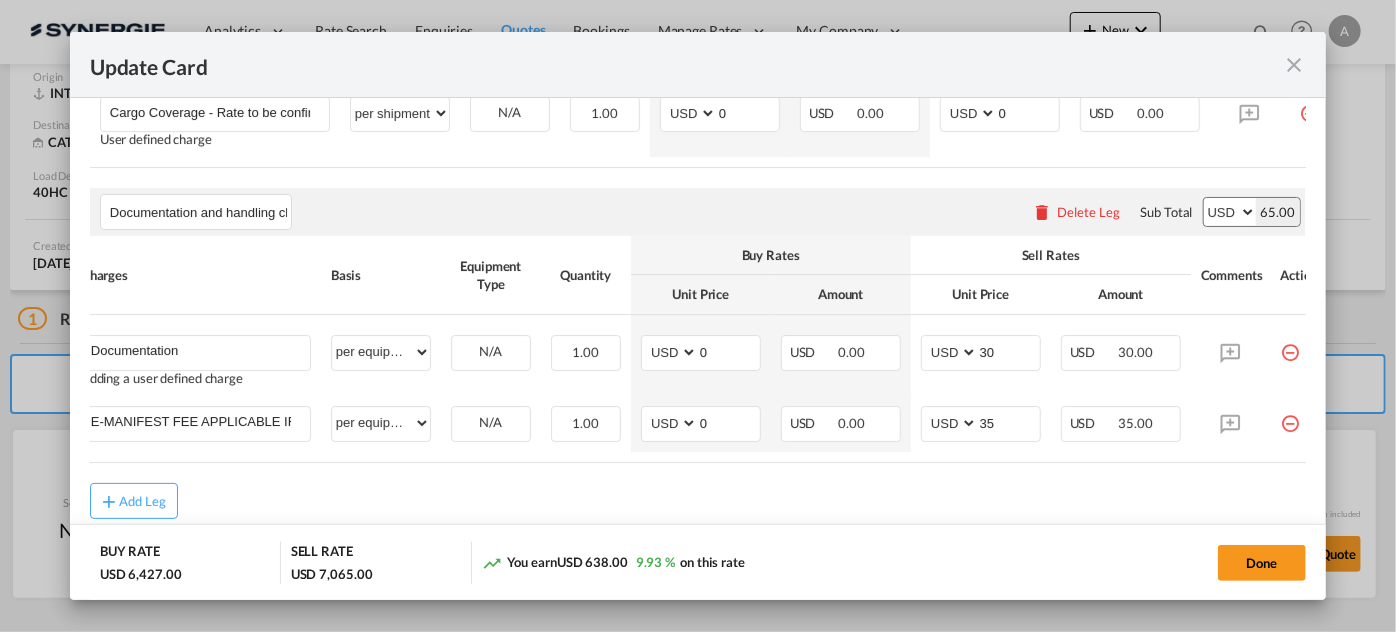 scroll, scrollTop: 988, scrollLeft: 0, axis: vertical 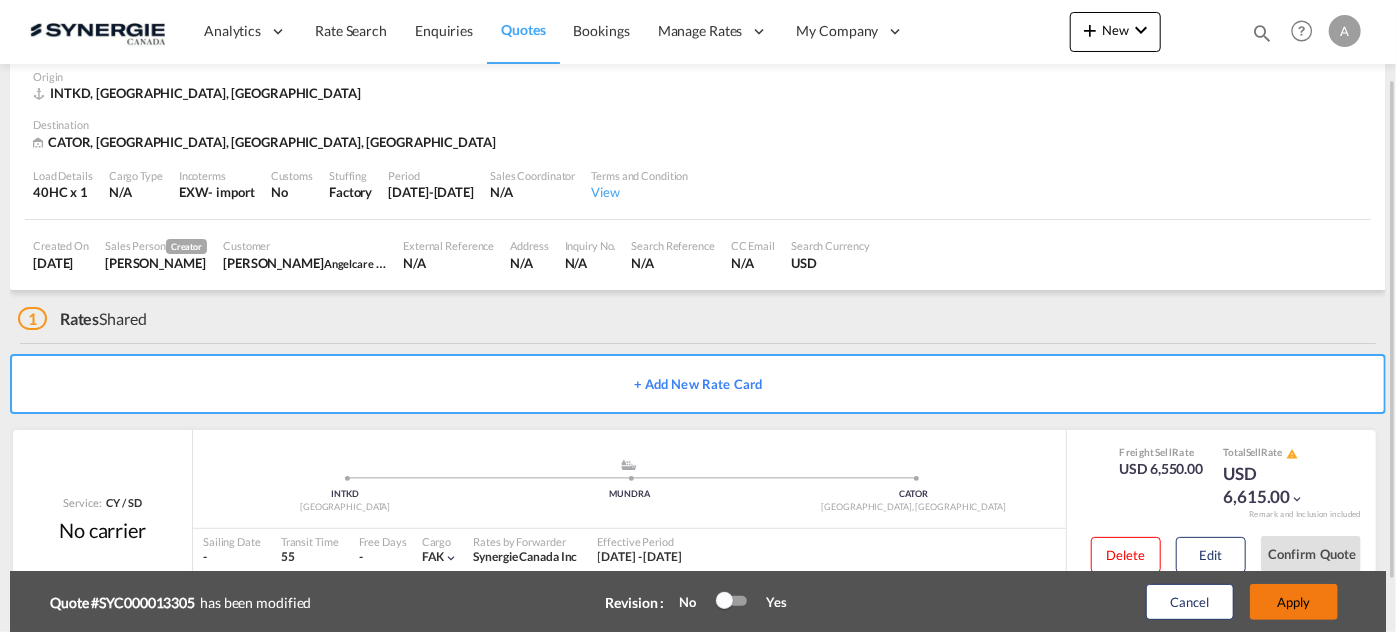 click on "Apply" at bounding box center (1294, 602) 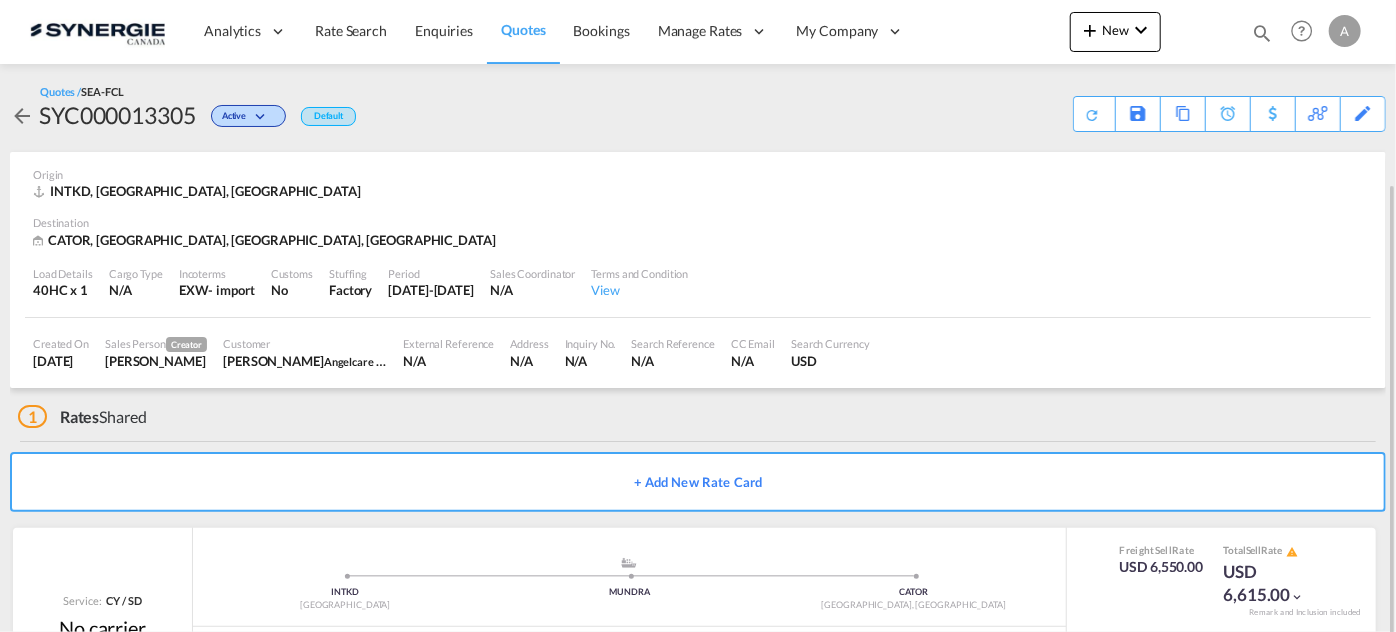 scroll, scrollTop: 98, scrollLeft: 0, axis: vertical 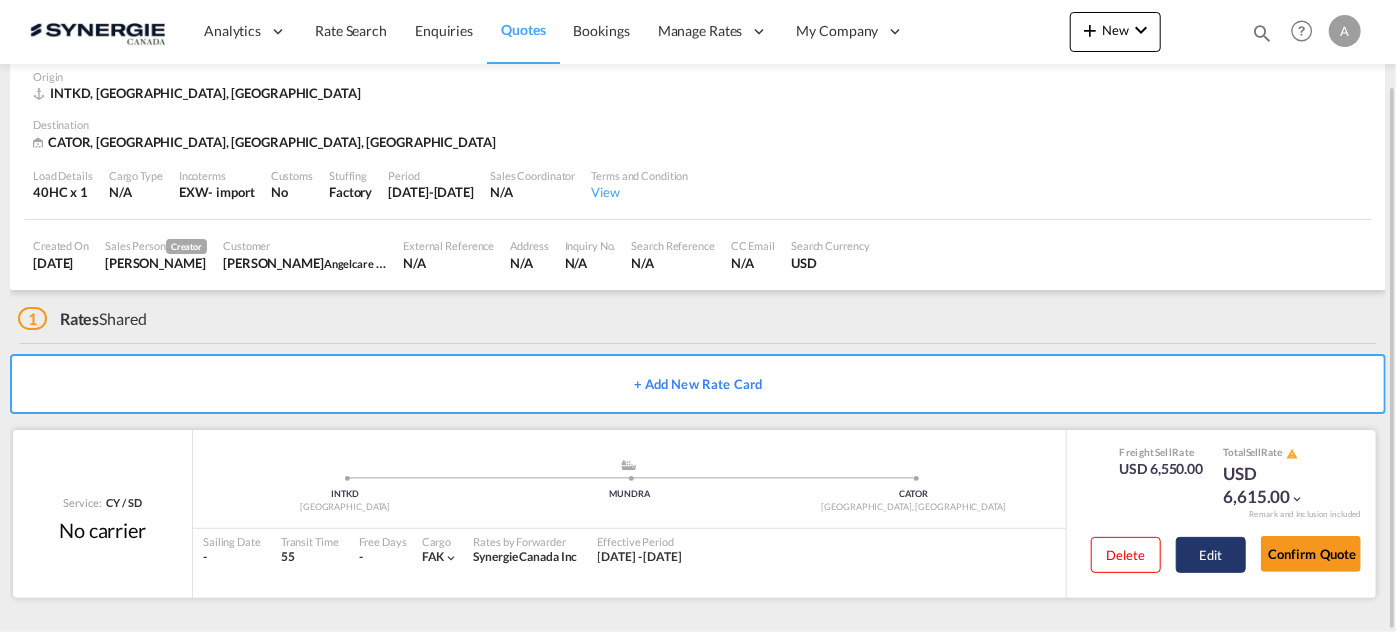 click on "Edit" at bounding box center [1211, 555] 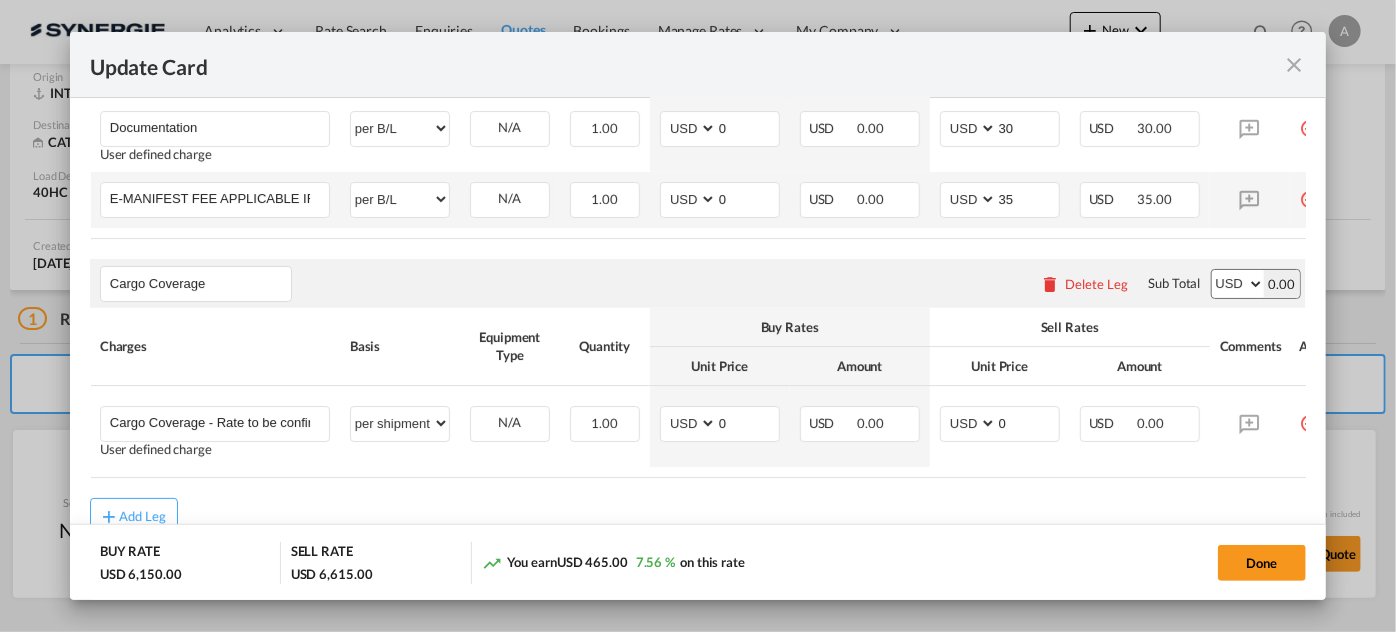 scroll, scrollTop: 988, scrollLeft: 0, axis: vertical 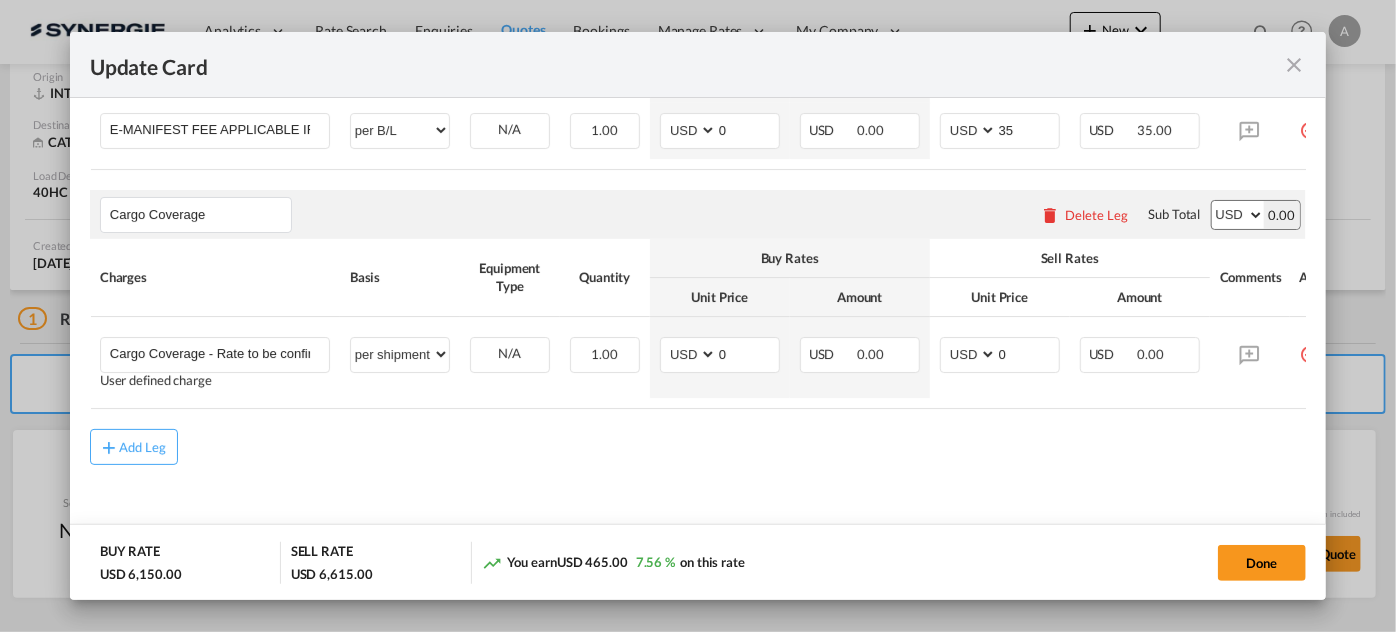 click at bounding box center (1294, 65) 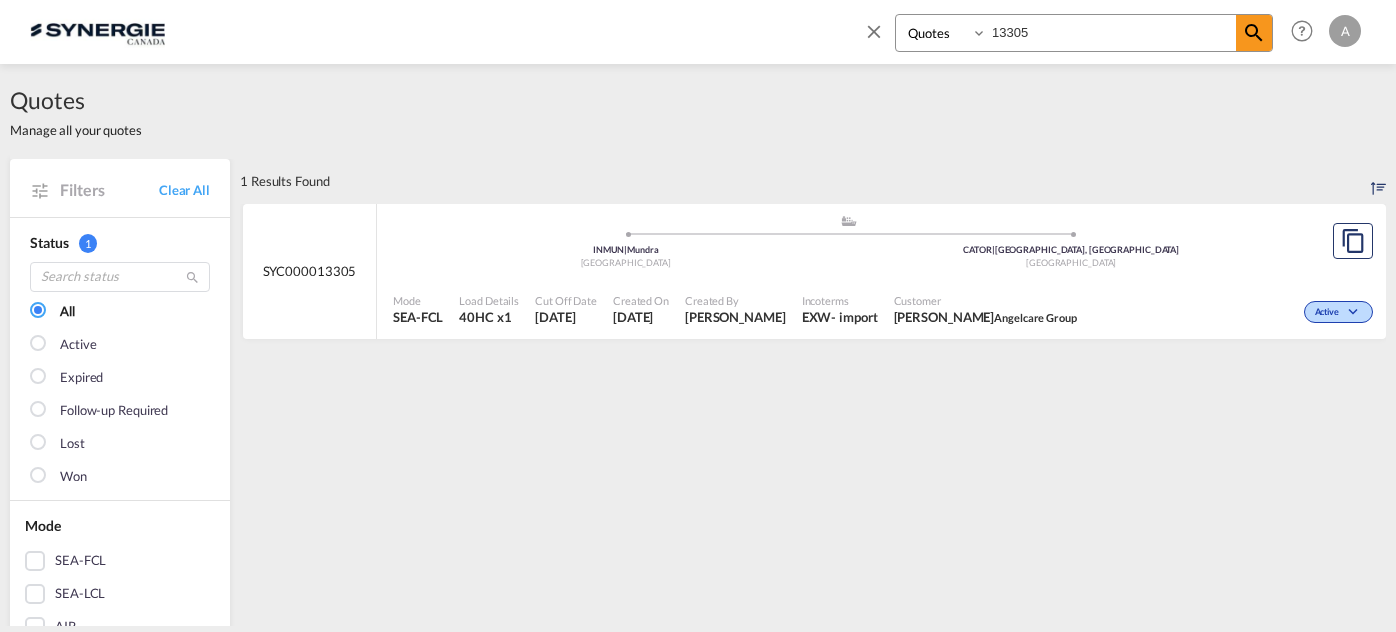 select on "Quotes" 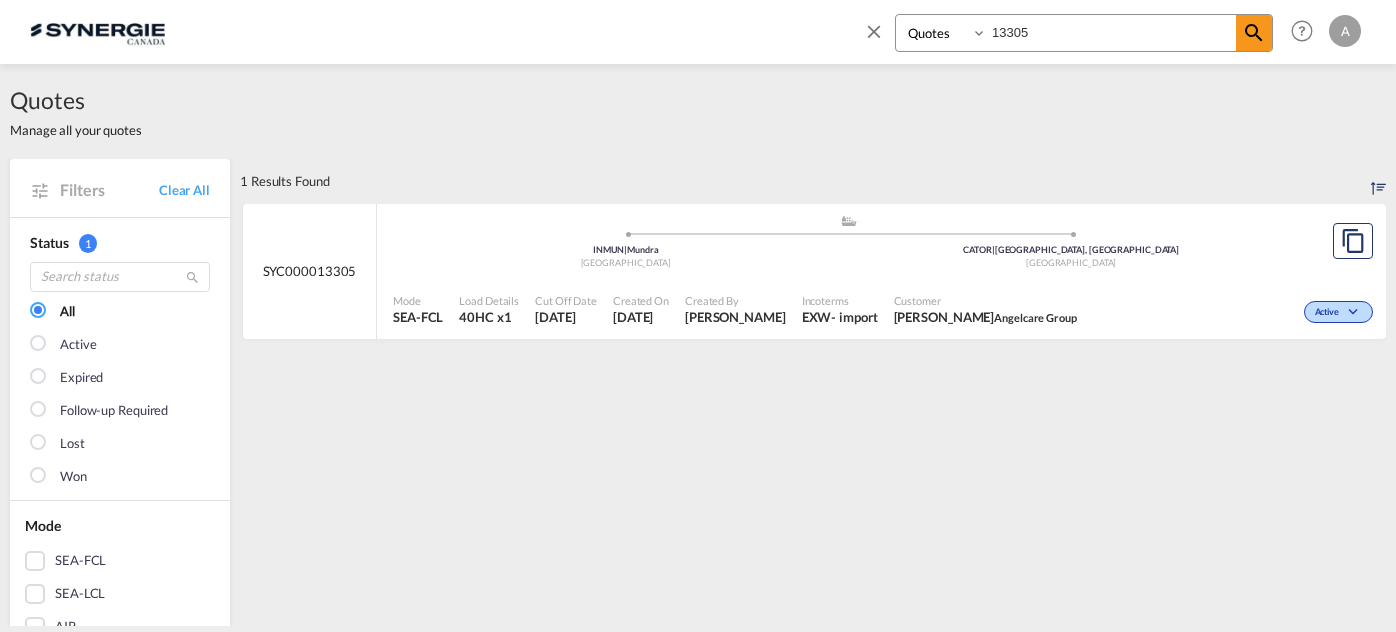 click on "Mode
SEA-FCL
Load Details
40HC x1
Cut Off Date
16 Jul 2025 Created On   16 Jul 2025
Created By
Adriana Groposila Incoterms   EXW - import Customer
Marites Amancio
Angelcare Group
Active" at bounding box center [881, 310] 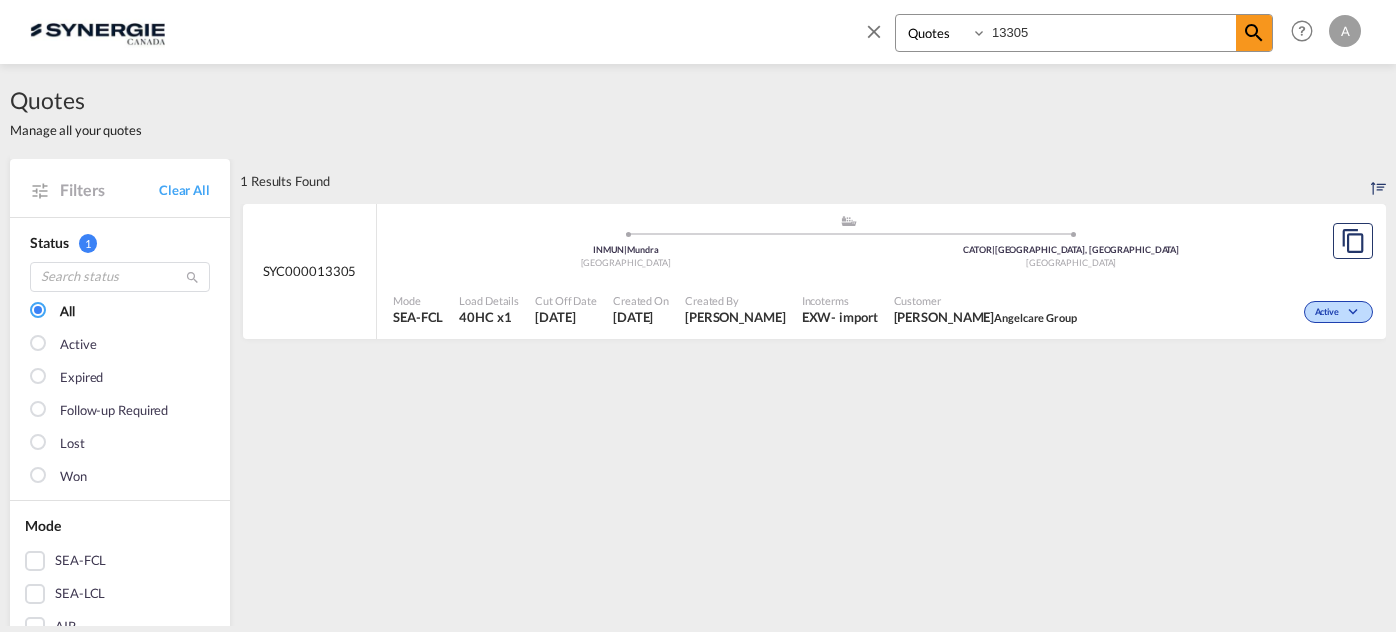scroll, scrollTop: 0, scrollLeft: 0, axis: both 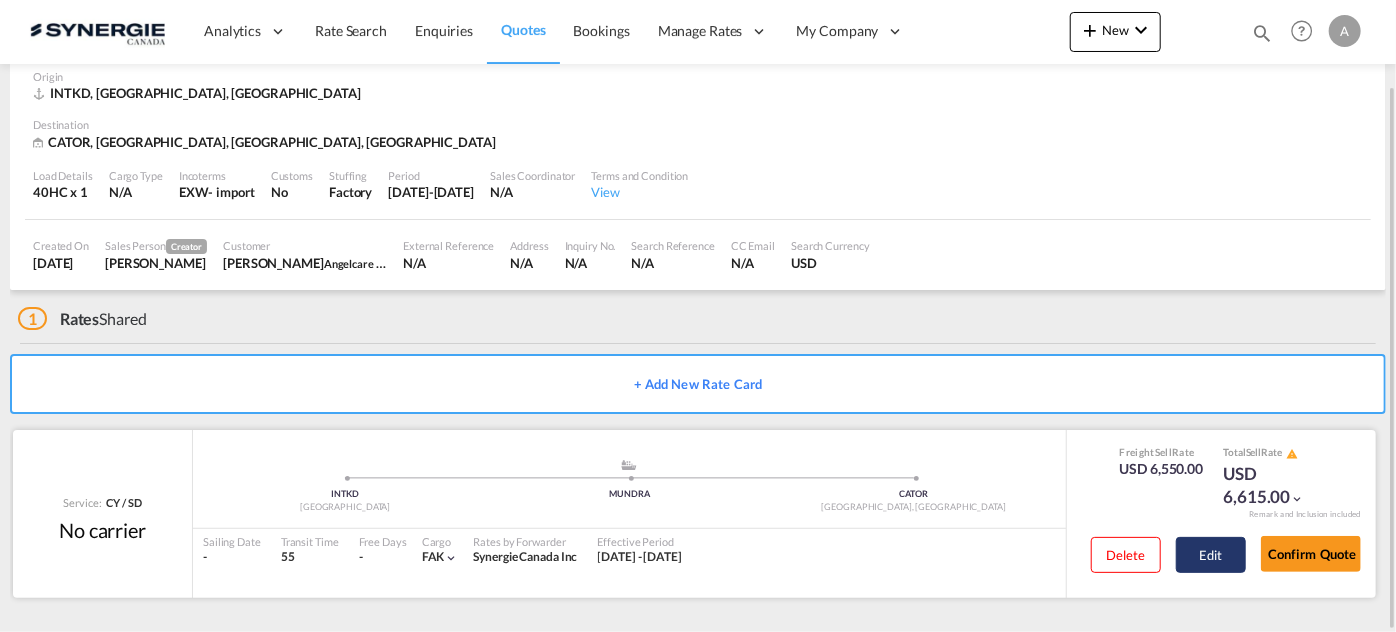 click on "Edit" at bounding box center [1211, 555] 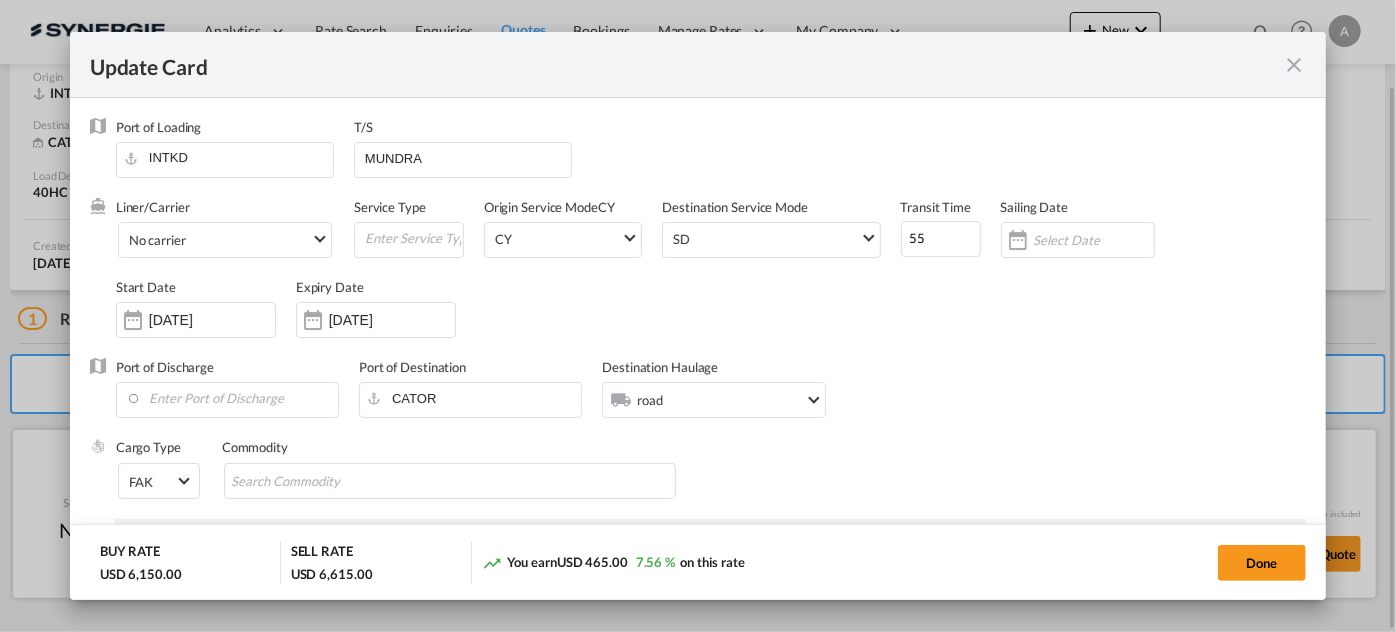 select on "per container" 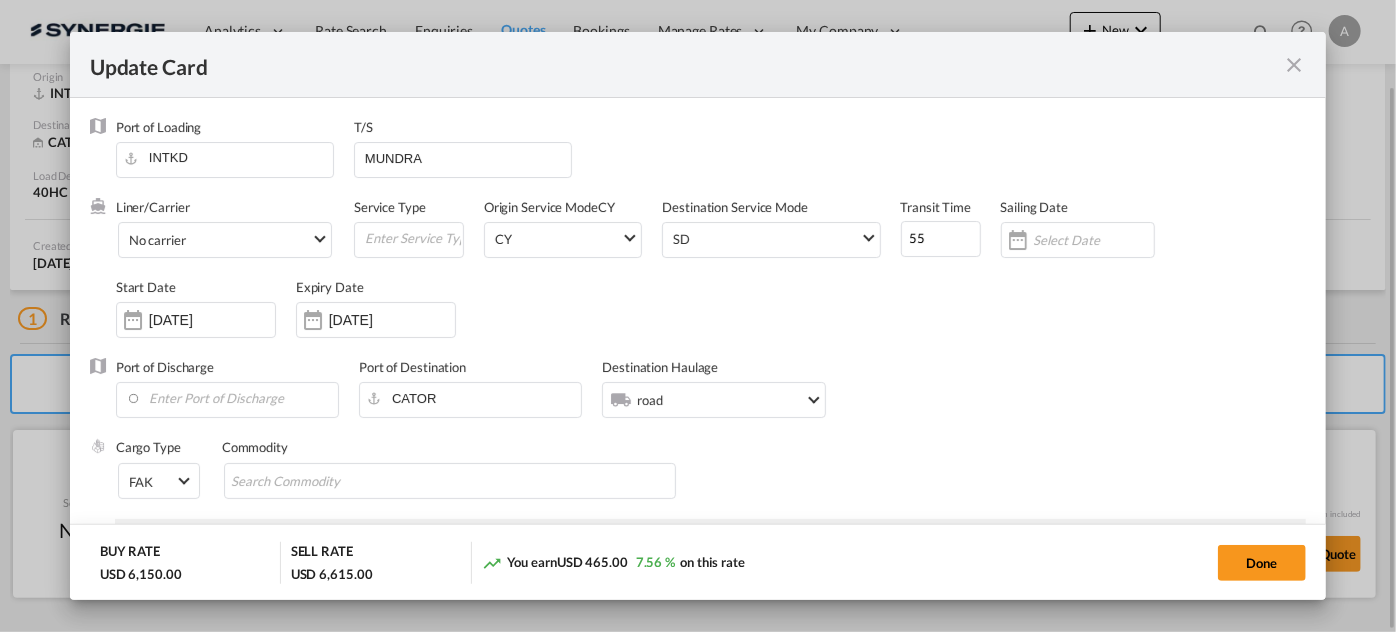 select on "per B/L" 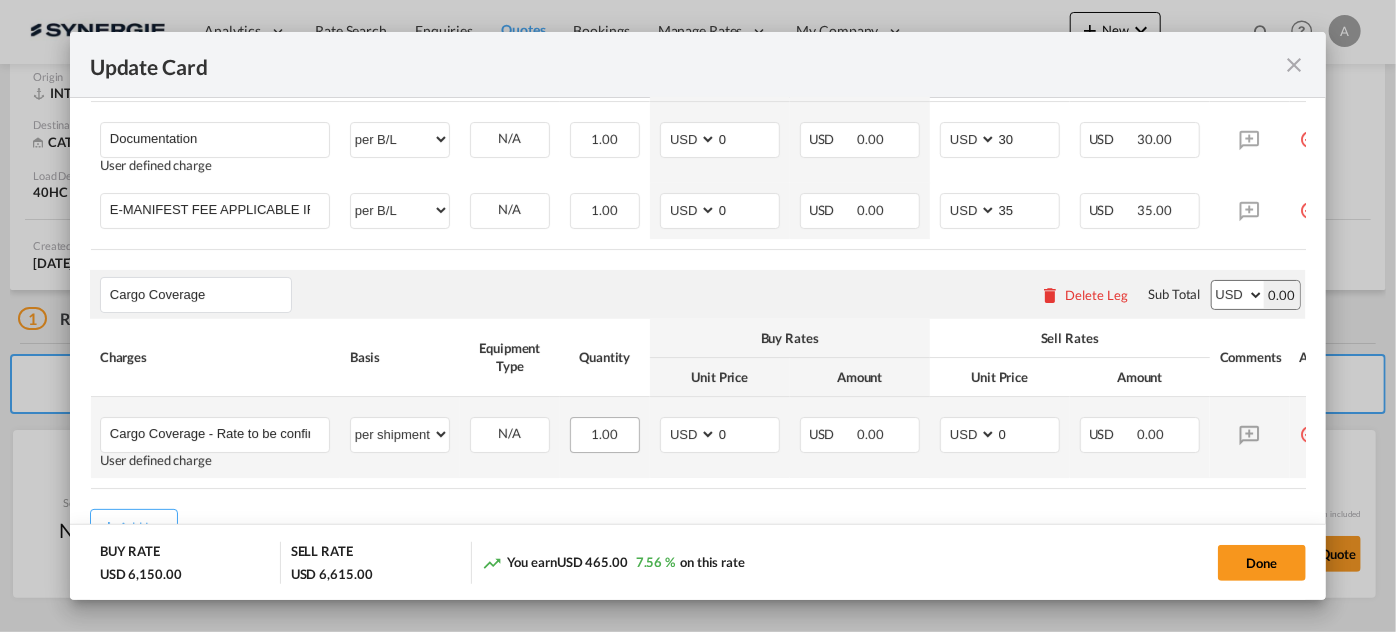 scroll, scrollTop: 988, scrollLeft: 0, axis: vertical 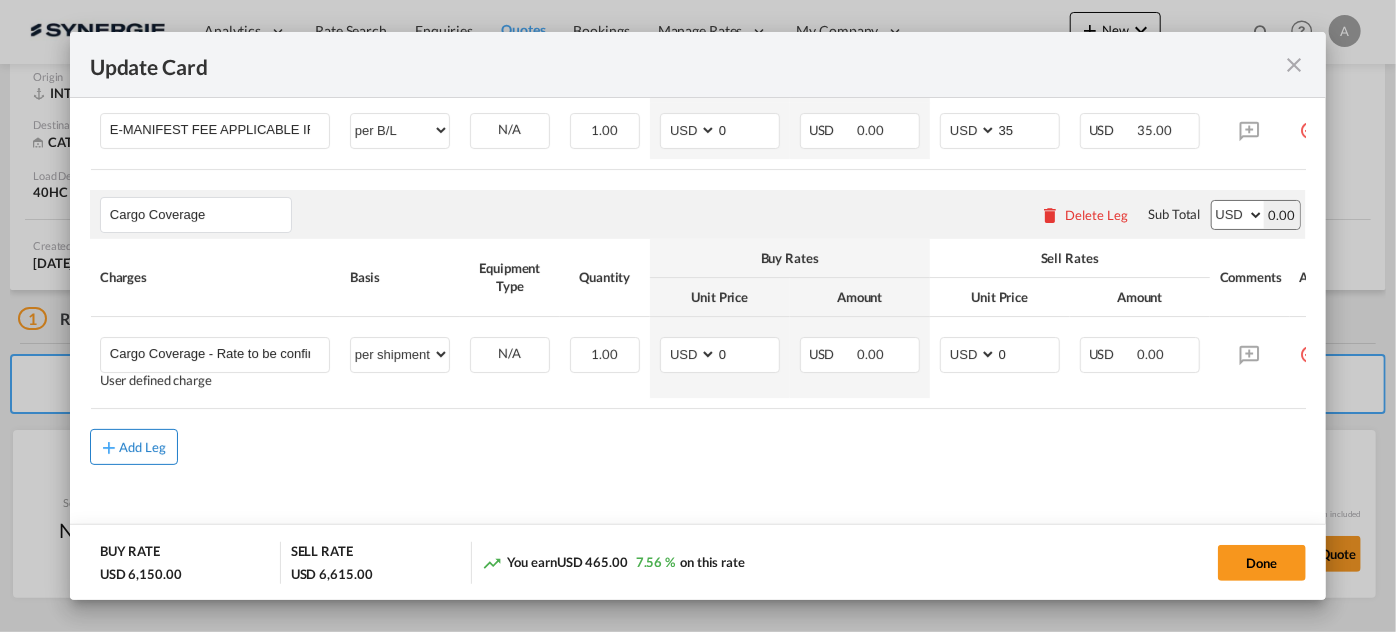 click on "Add Leg" at bounding box center (143, 447) 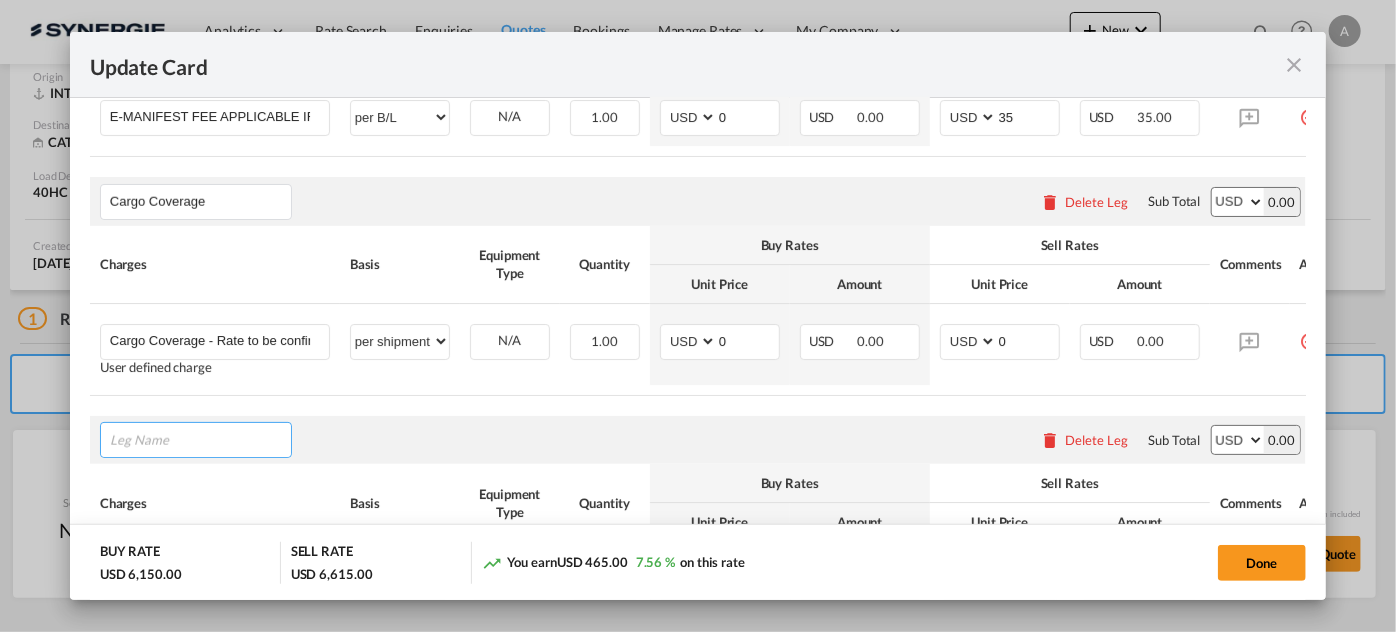 type on "d" 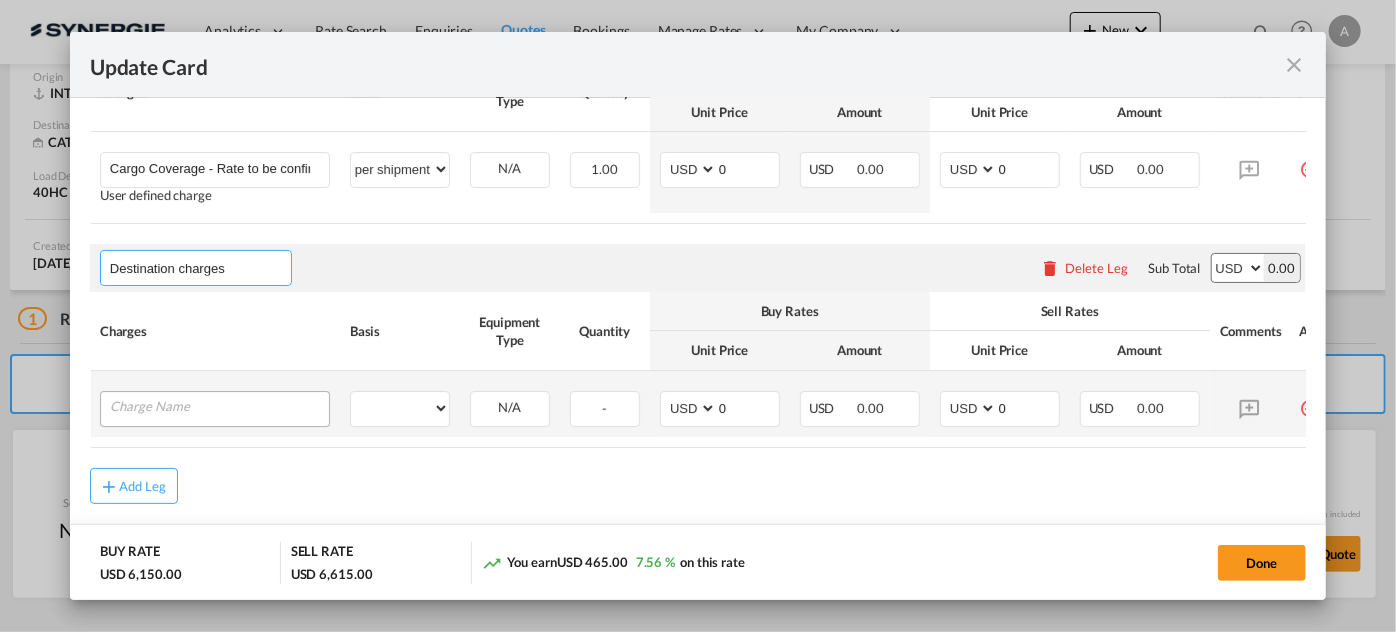 scroll, scrollTop: 1216, scrollLeft: 0, axis: vertical 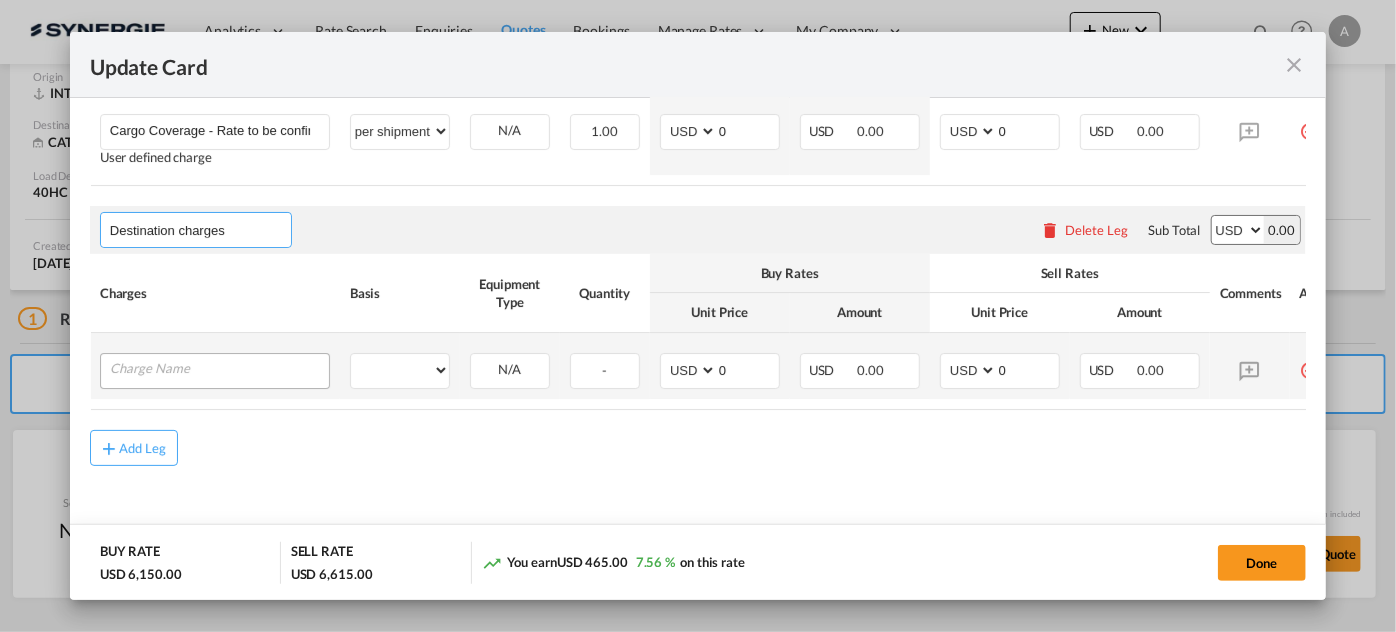 type on "Destination charges" 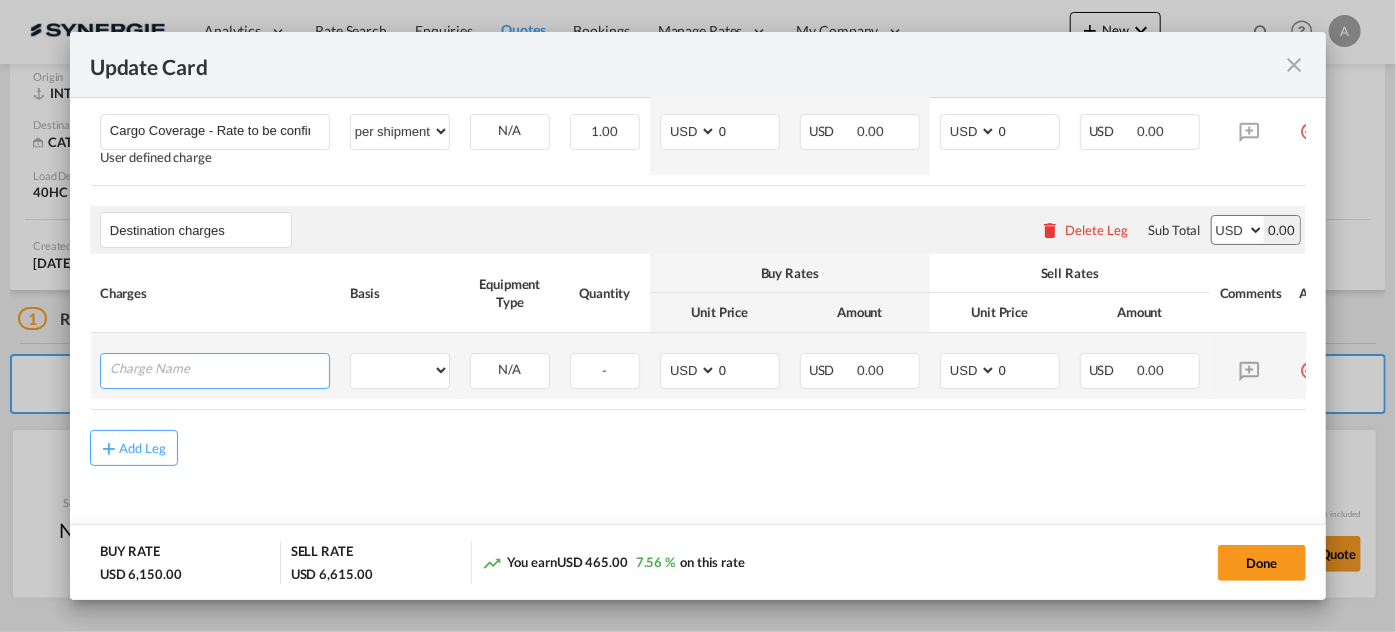 click at bounding box center (219, 369) 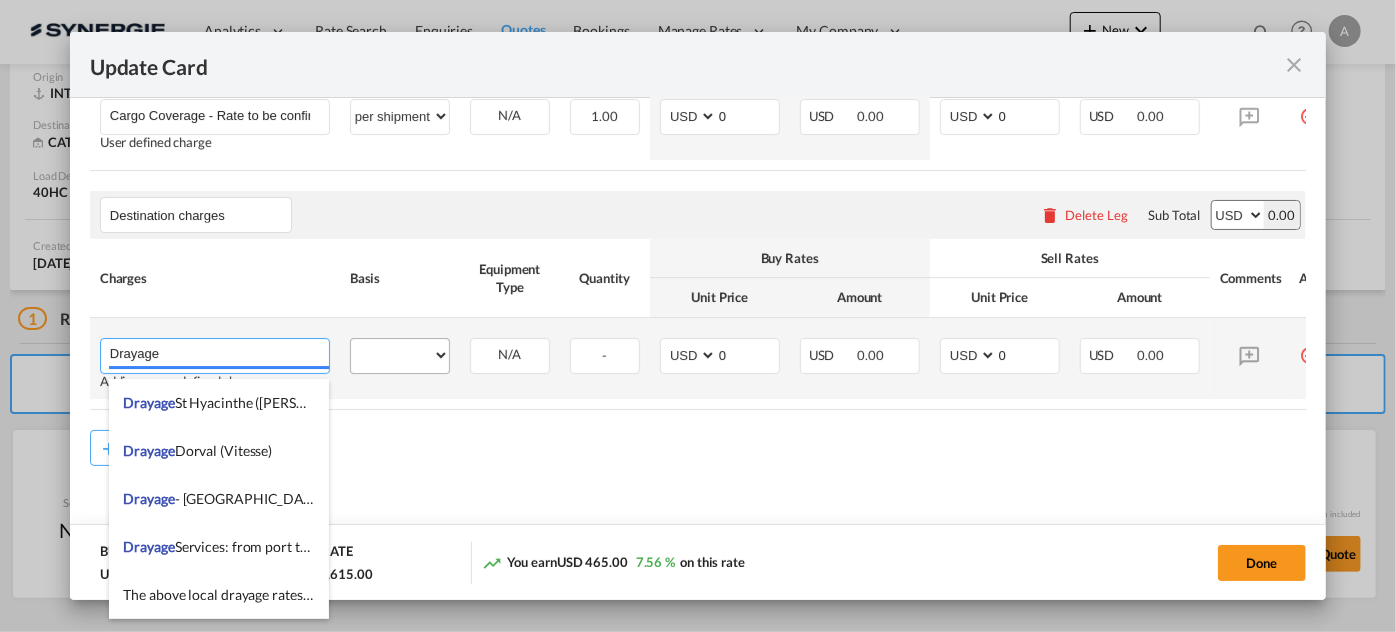 type on "Drayage" 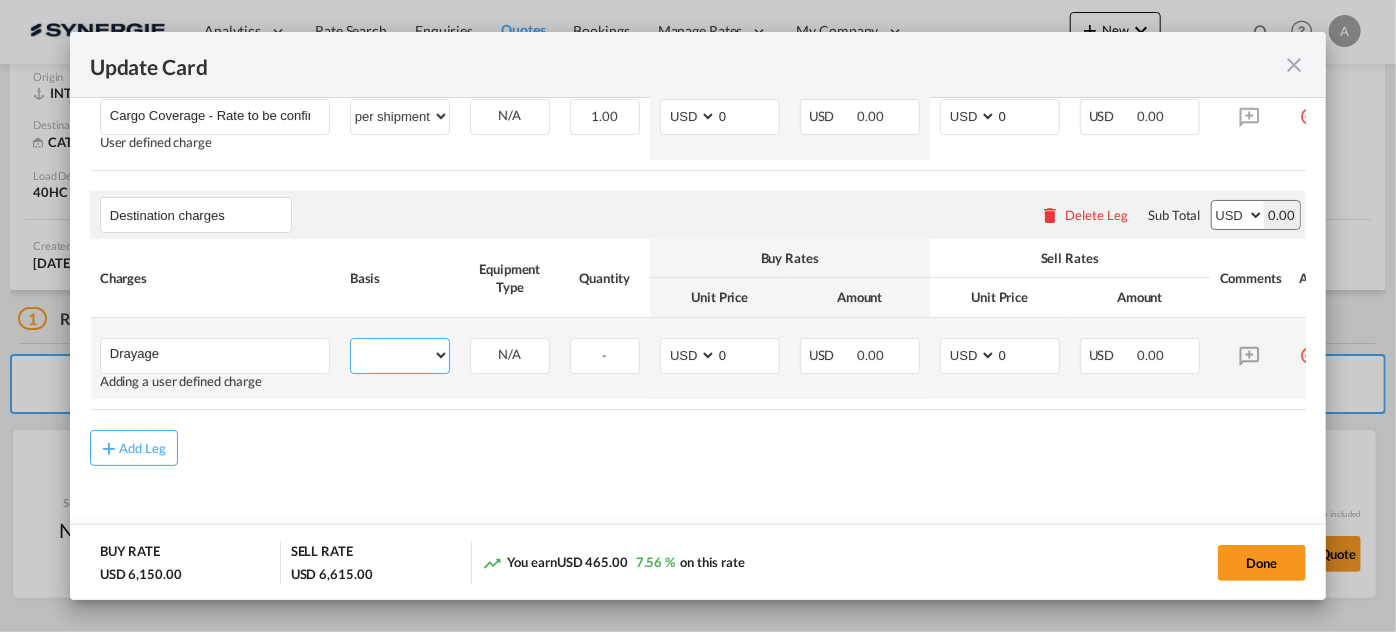 drag, startPoint x: 368, startPoint y: 364, endPoint x: 370, endPoint y: 349, distance: 15.132746 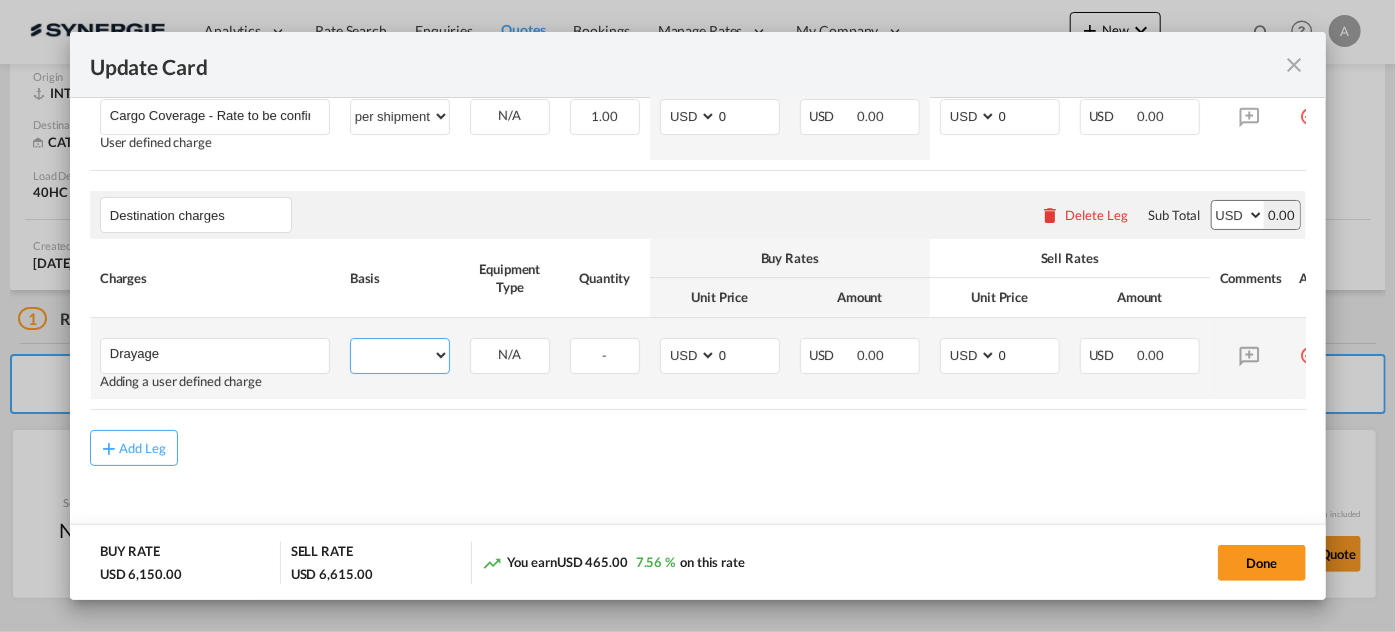 select on "per container" 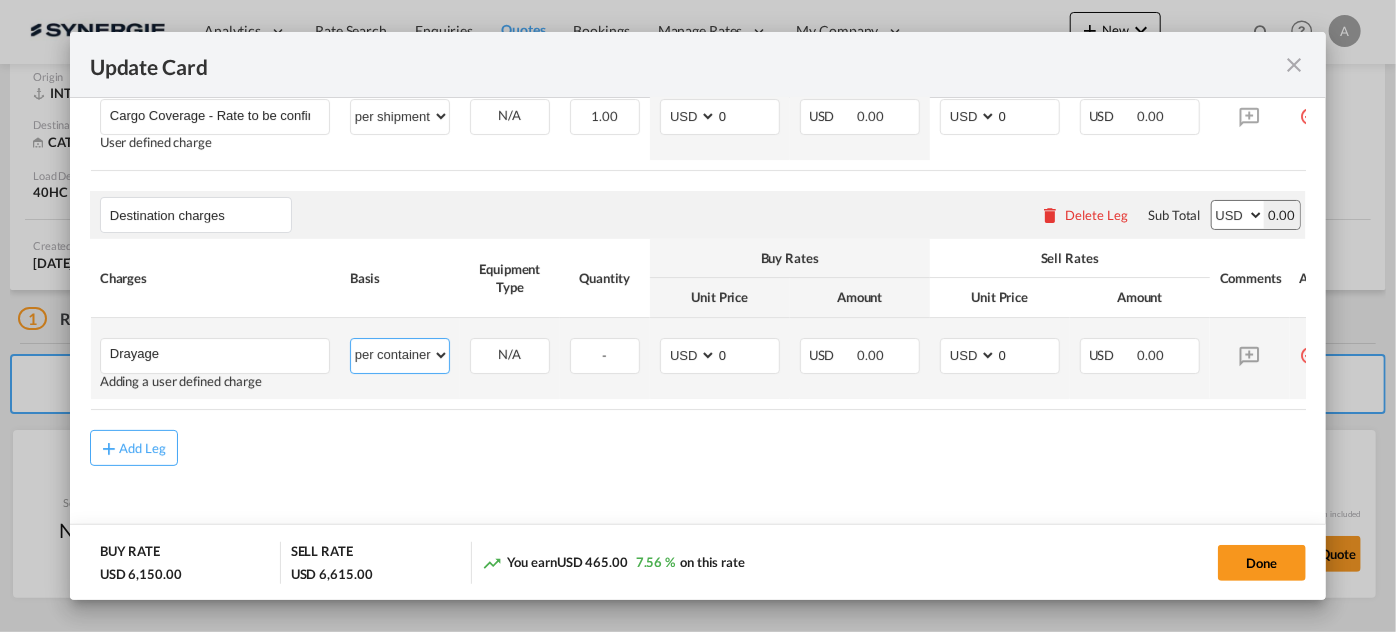 click on "per equipment
per container
per B/L
per shipping bill
per shipment
per pallet
per carton
per vehicle
per shift
per invoice
per package
per day
per revalidation
per teu
per kg
per ton
per hour
flat
per_hbl
per belt
per_declaration
per_document
per chasis split
per clearance" at bounding box center [400, 355] 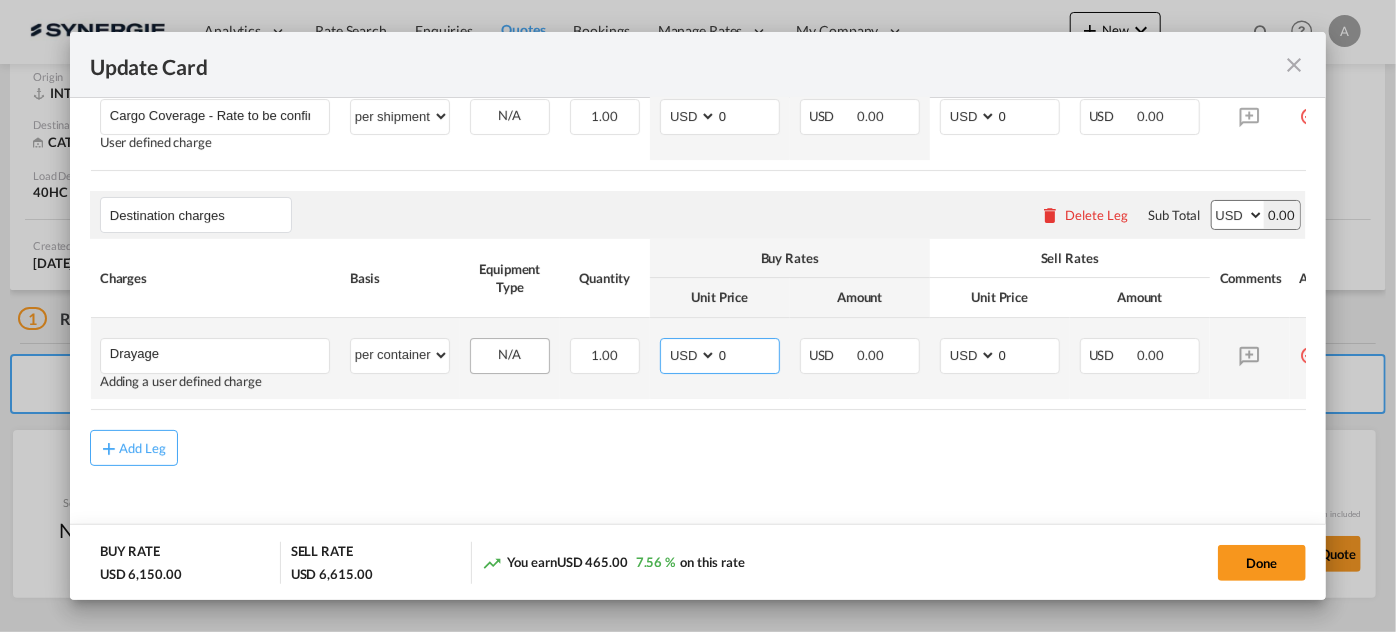 drag, startPoint x: 741, startPoint y: 376, endPoint x: 548, endPoint y: 356, distance: 194.03351 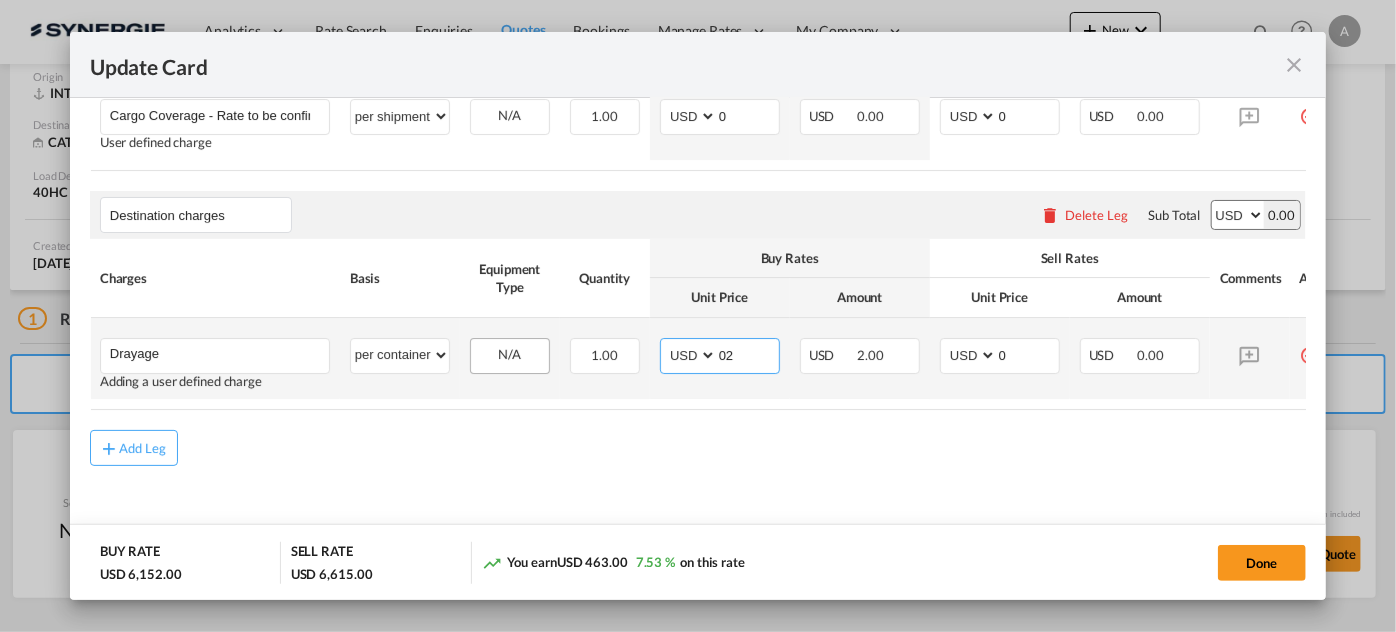 type on "0" 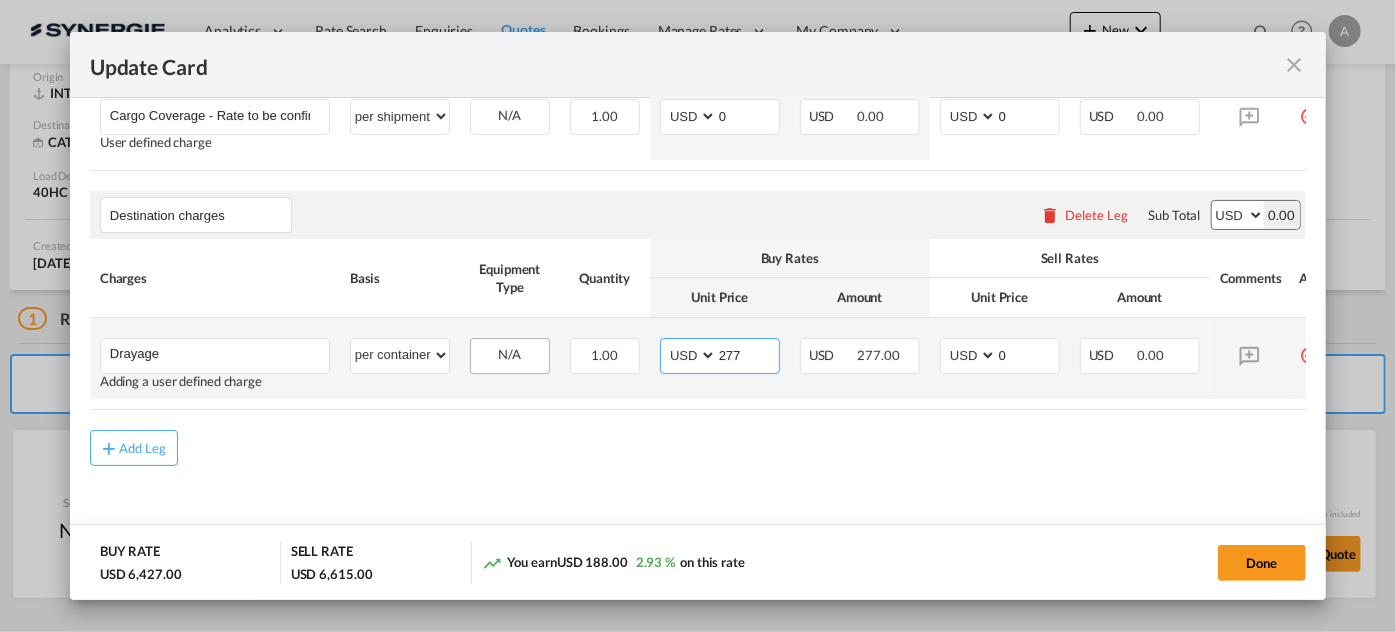 type on "277" 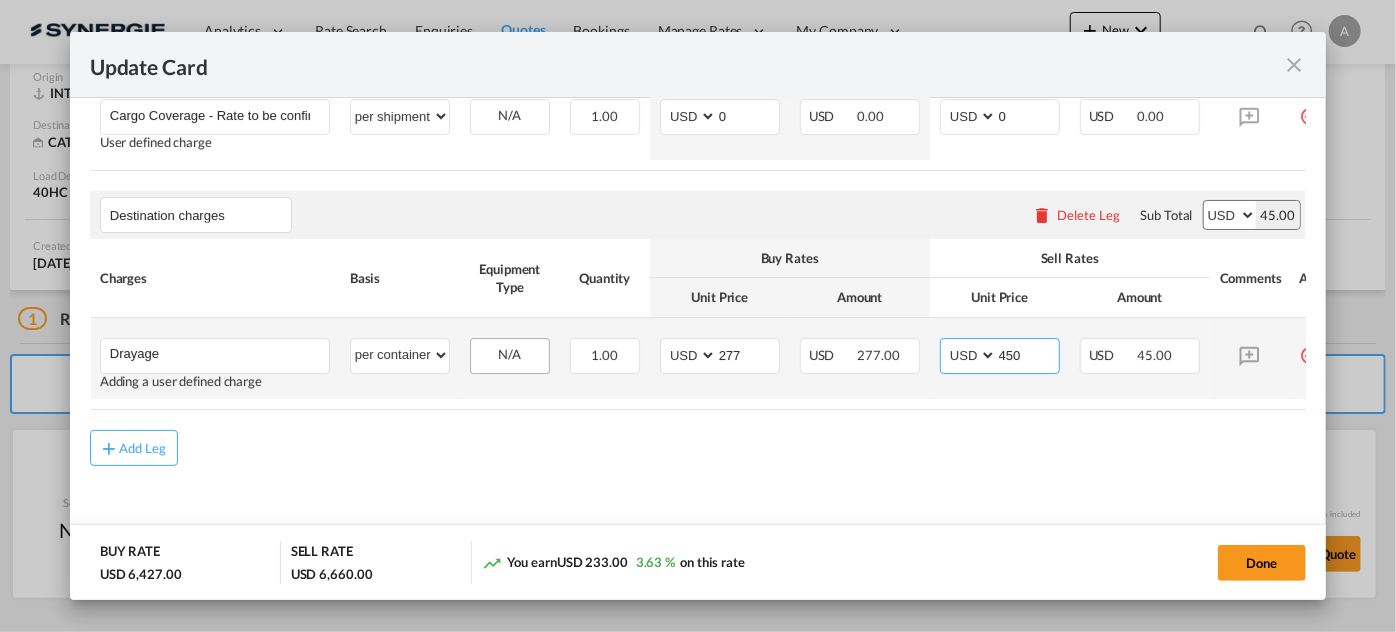 type on "450" 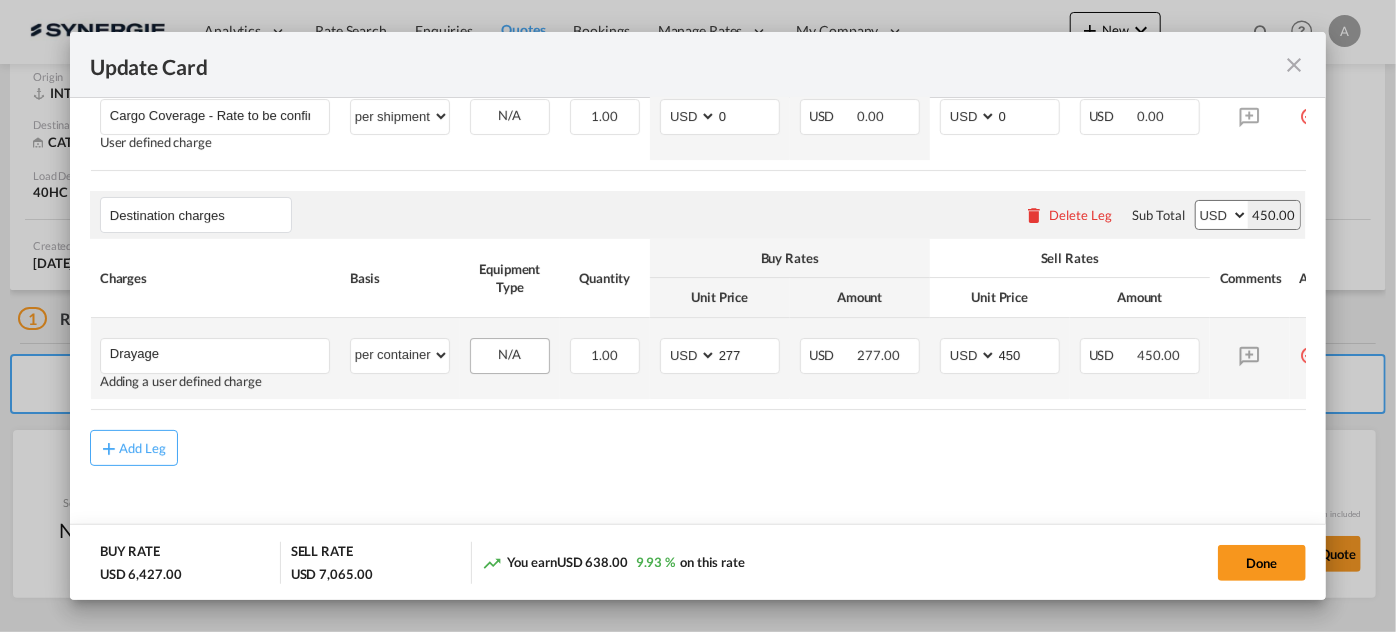 type 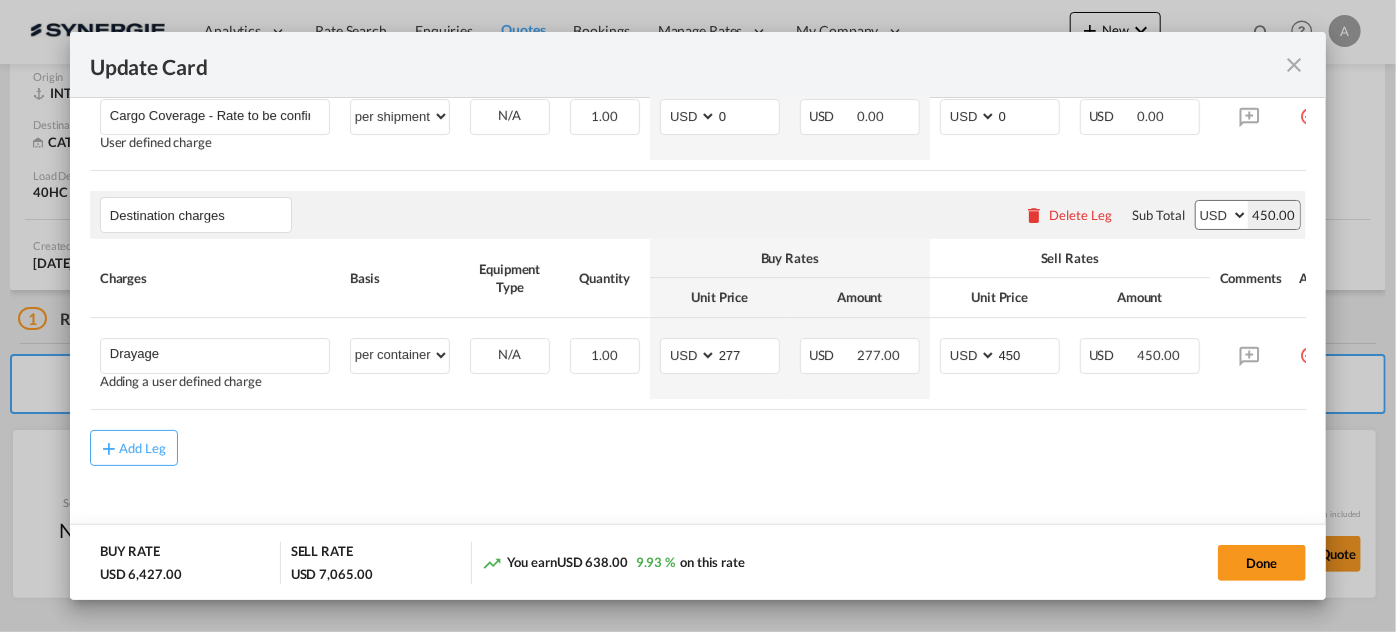 scroll, scrollTop: 1231, scrollLeft: 0, axis: vertical 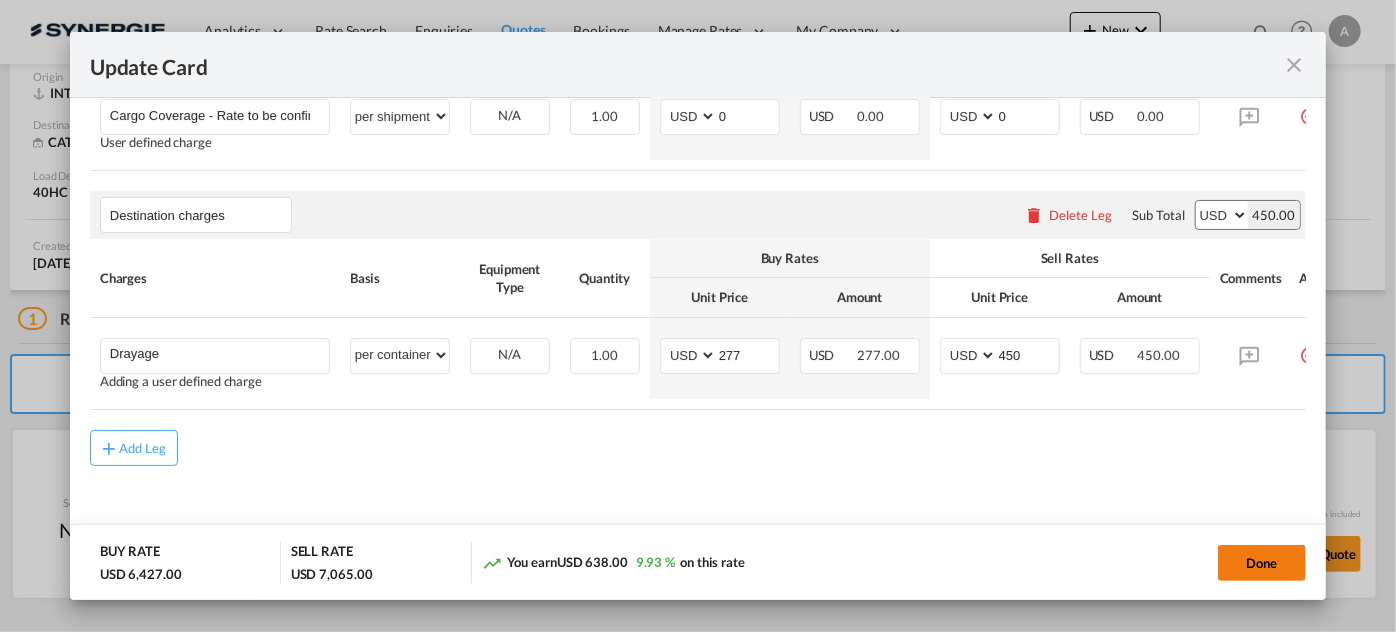 click on "Done" 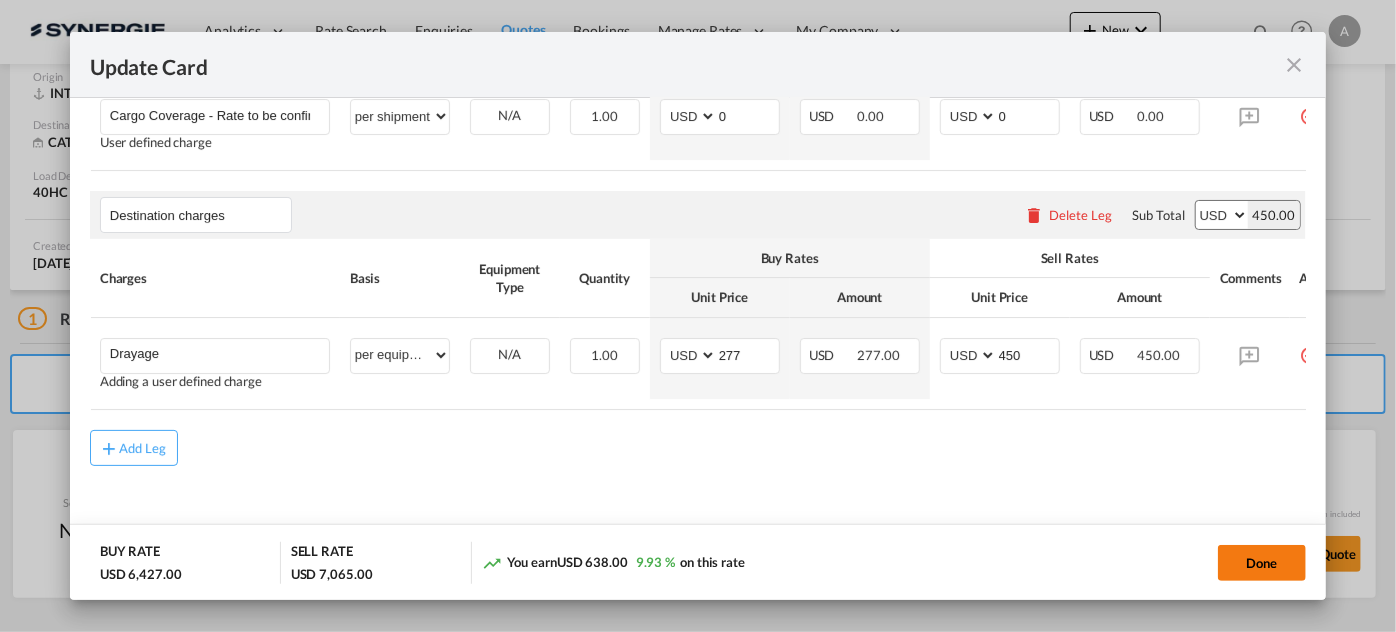 scroll, scrollTop: 932, scrollLeft: 0, axis: vertical 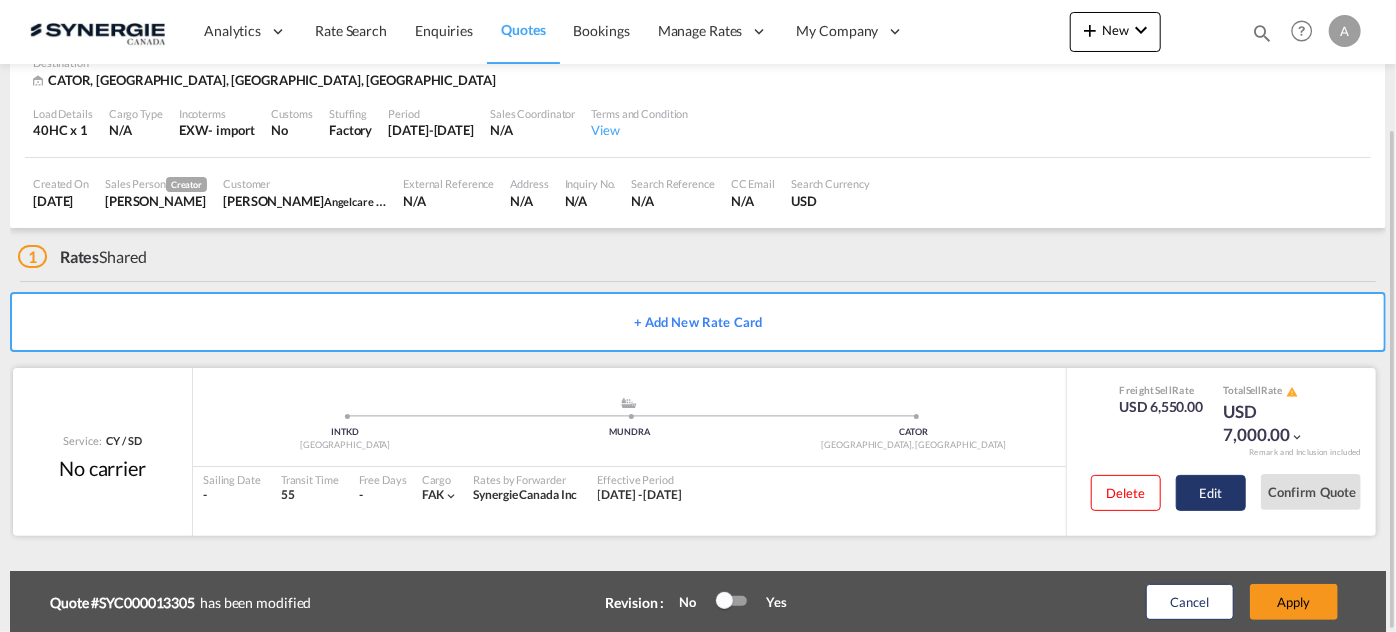 click on "Edit" at bounding box center (1211, 493) 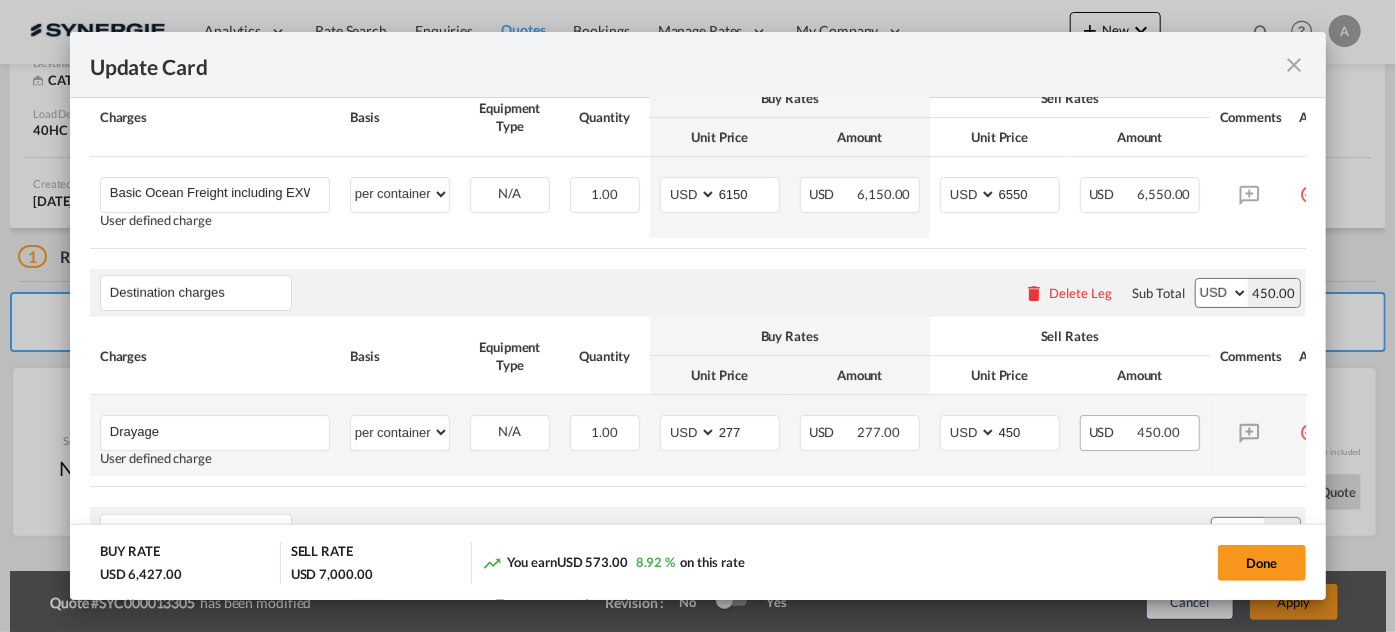 scroll, scrollTop: 659, scrollLeft: 0, axis: vertical 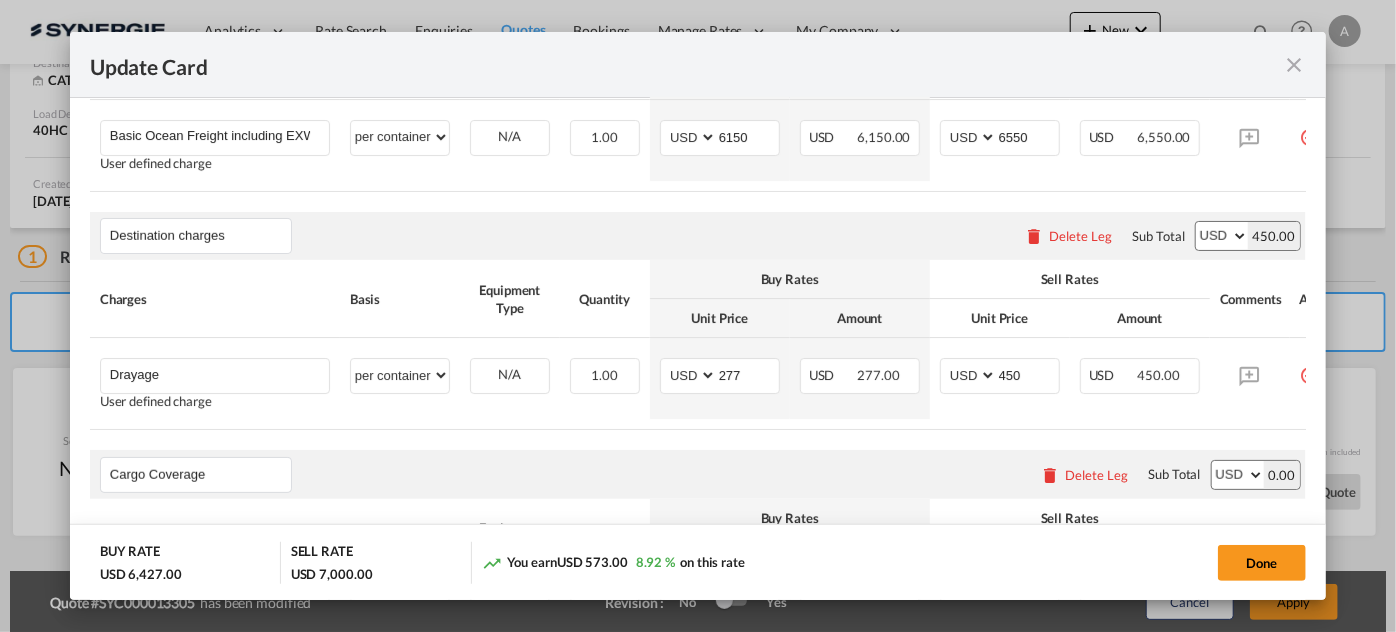 drag, startPoint x: 1184, startPoint y: 439, endPoint x: 1246, endPoint y: 438, distance: 62.008064 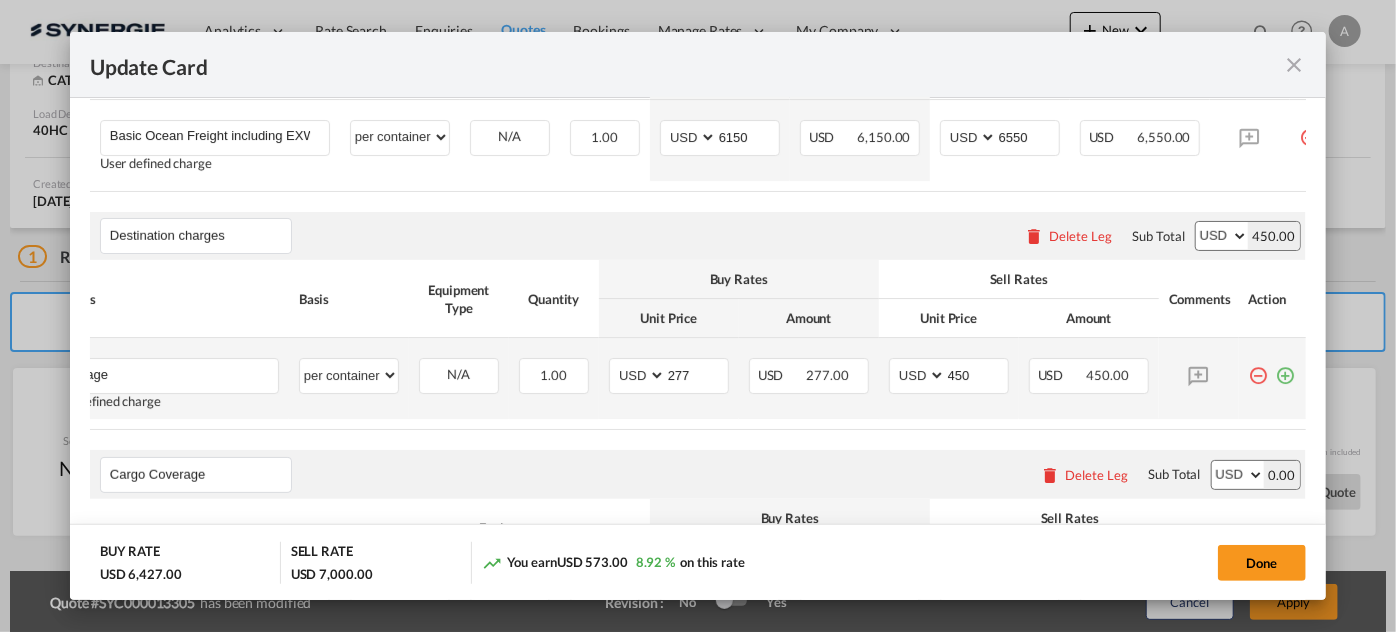 click at bounding box center (1286, 368) 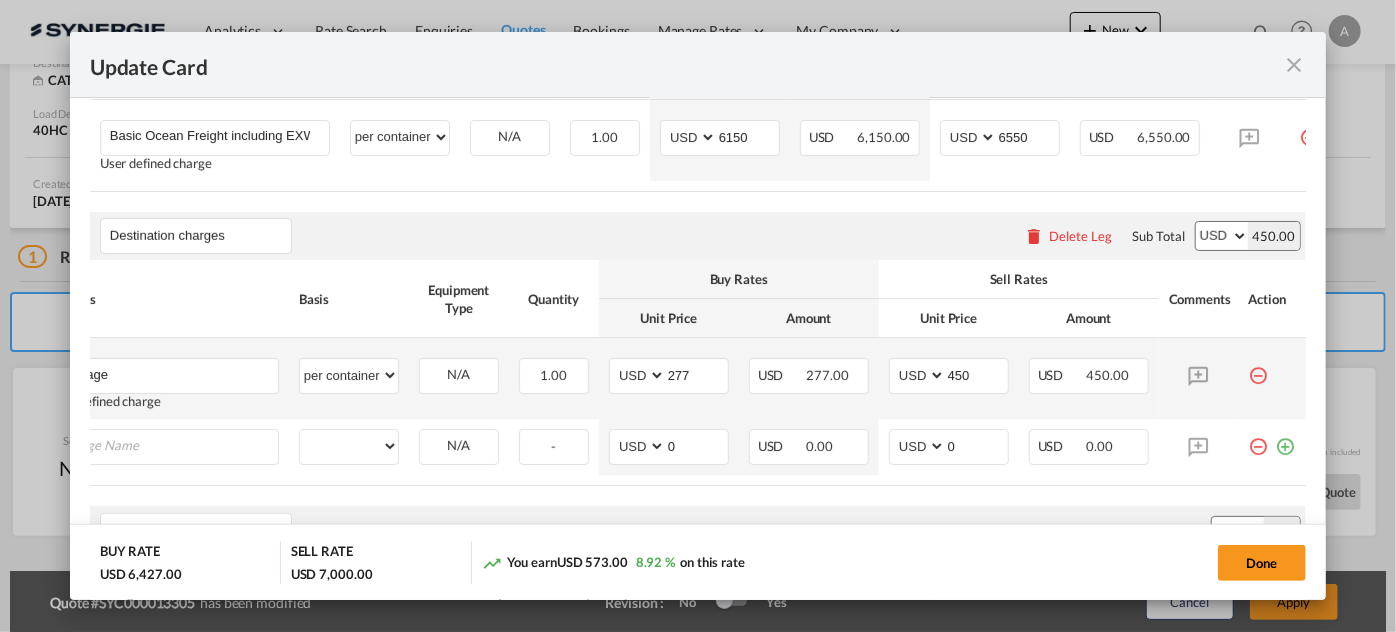 scroll, scrollTop: 0, scrollLeft: 19, axis: horizontal 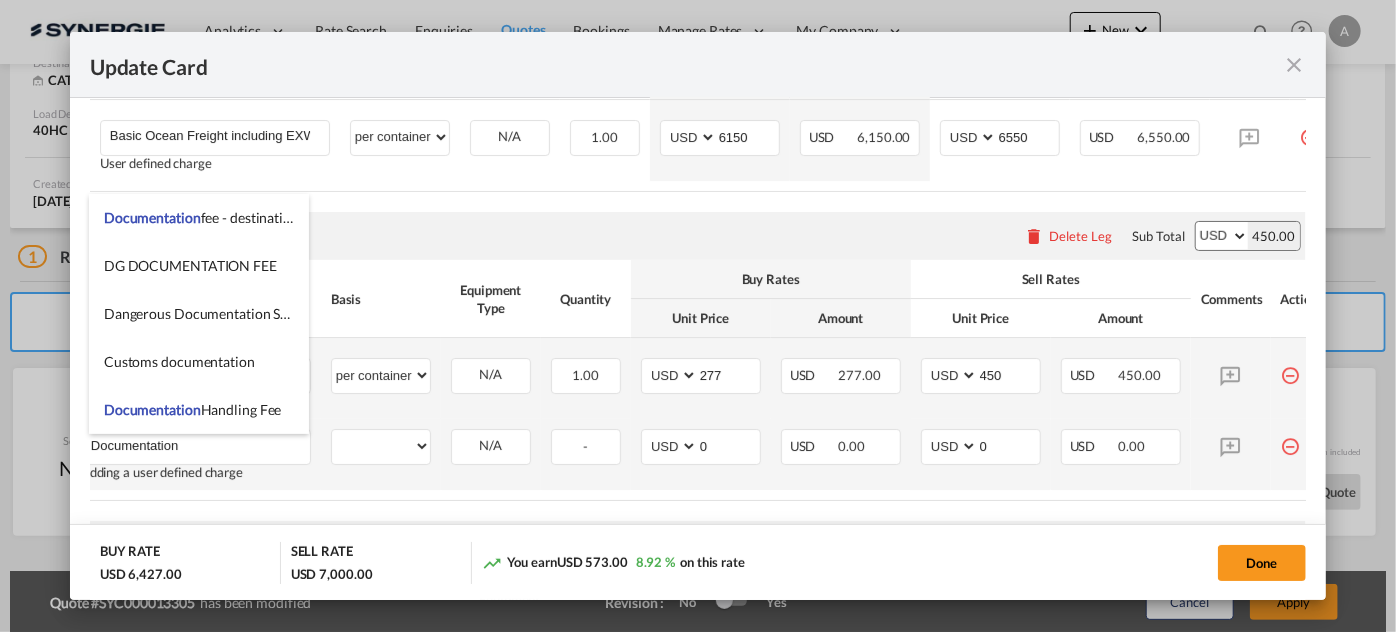 type on "Documentation" 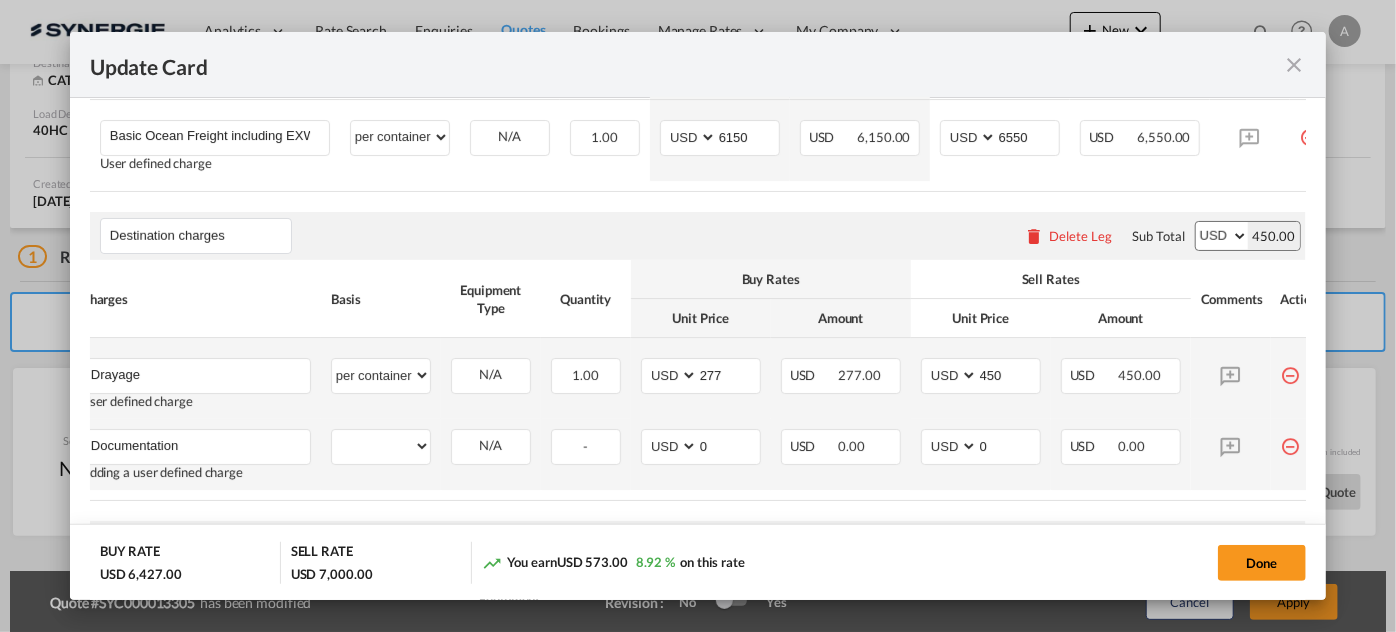 click on "Documentation
Please Enter
User Defined Charges Cannot Be Published
Adding a user defined charge" at bounding box center [196, 454] 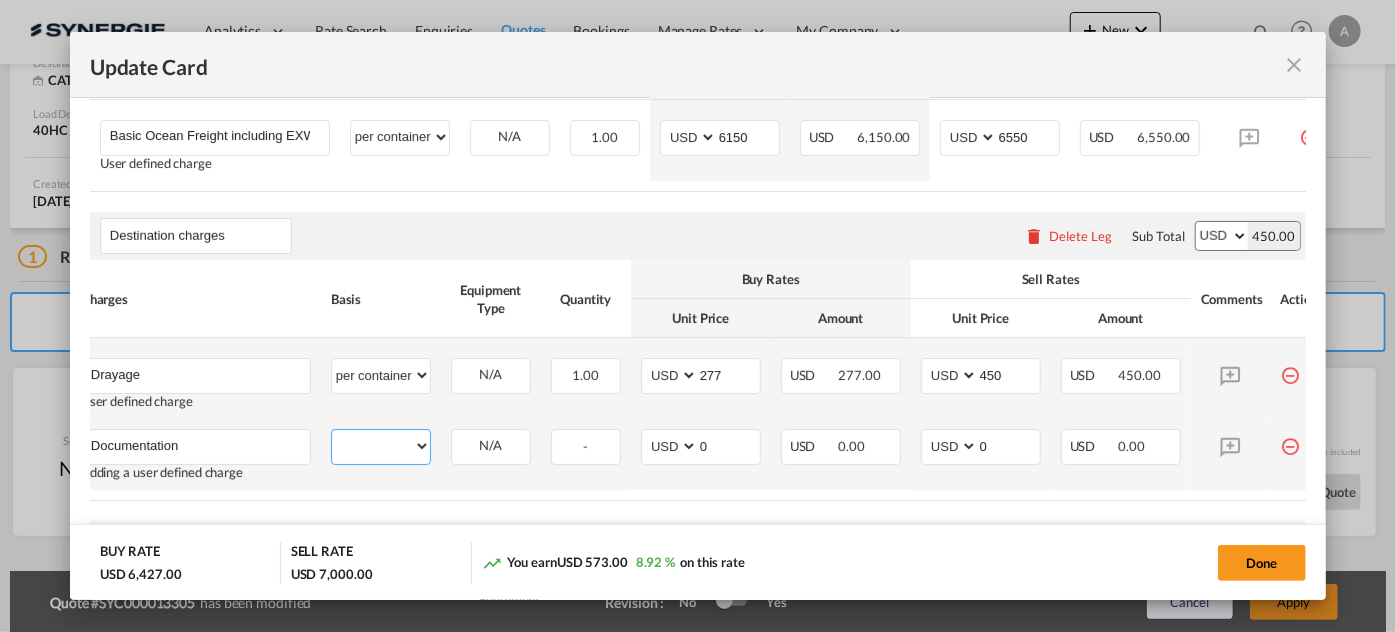 drag, startPoint x: 341, startPoint y: 455, endPoint x: 341, endPoint y: 436, distance: 19 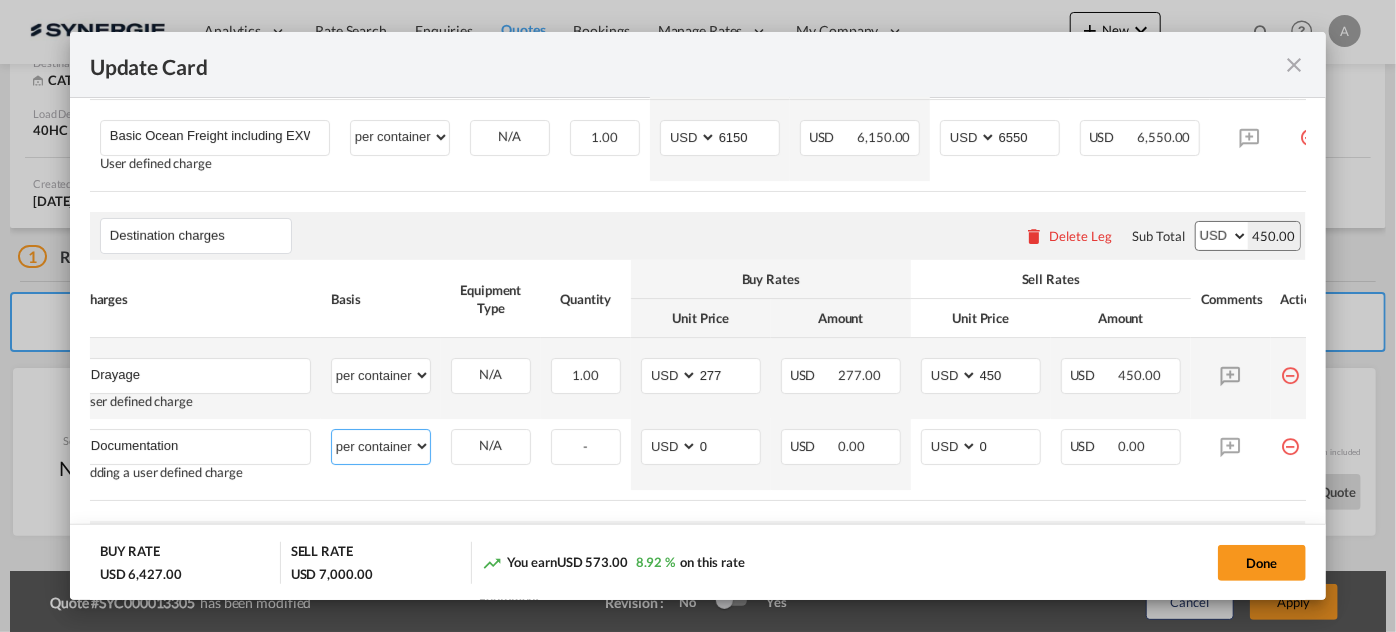 click on "per equipment
per container
per B/L
per shipping bill
per shipment
per pallet
per carton
per vehicle
per shift
per invoice
per package
per day
per revalidation
per teu
per kg
per ton
per hour
flat
per_hbl
per belt
per_declaration
per_document
per chasis split
per clearance" at bounding box center (381, 446) 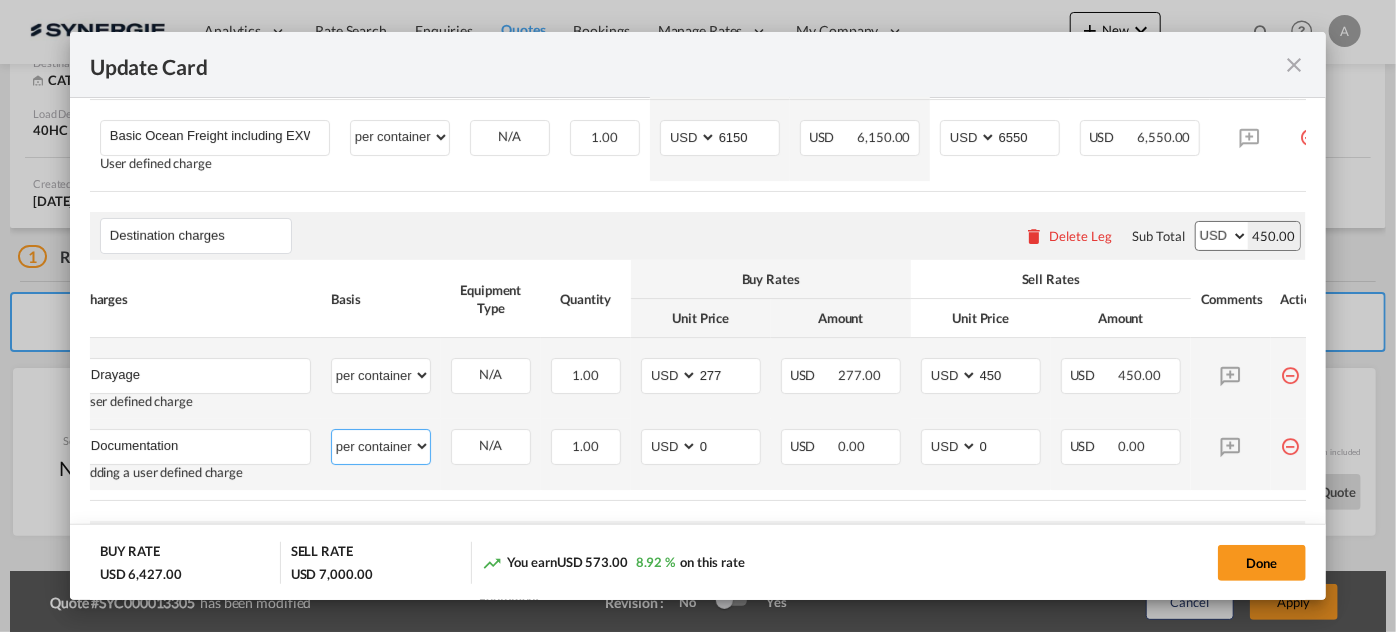 click on "per equipment
per container
per B/L
per shipping bill
per shipment
per pallet
per carton
per vehicle
per shift
per invoice
per package
per day
per revalidation
per teu
per kg
per ton
per hour
flat
per_hbl
per belt
per_declaration
per_document
per chasis split
per clearance" at bounding box center (381, 446) 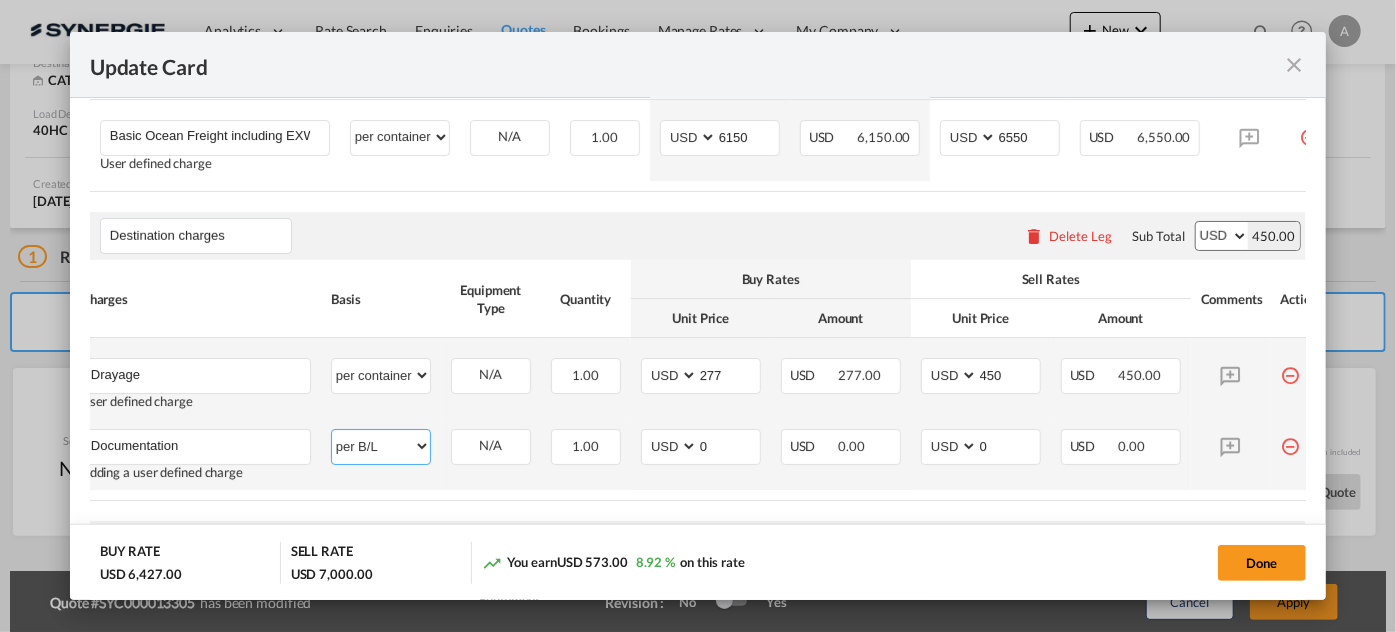 click on "per equipment
per container
per B/L
per shipping bill
per shipment
per pallet
per carton
per vehicle
per shift
per invoice
per package
per day
per revalidation
per teu
per kg
per ton
per hour
flat
per_hbl
per belt
per_declaration
per_document
per chasis split
per clearance" at bounding box center (381, 446) 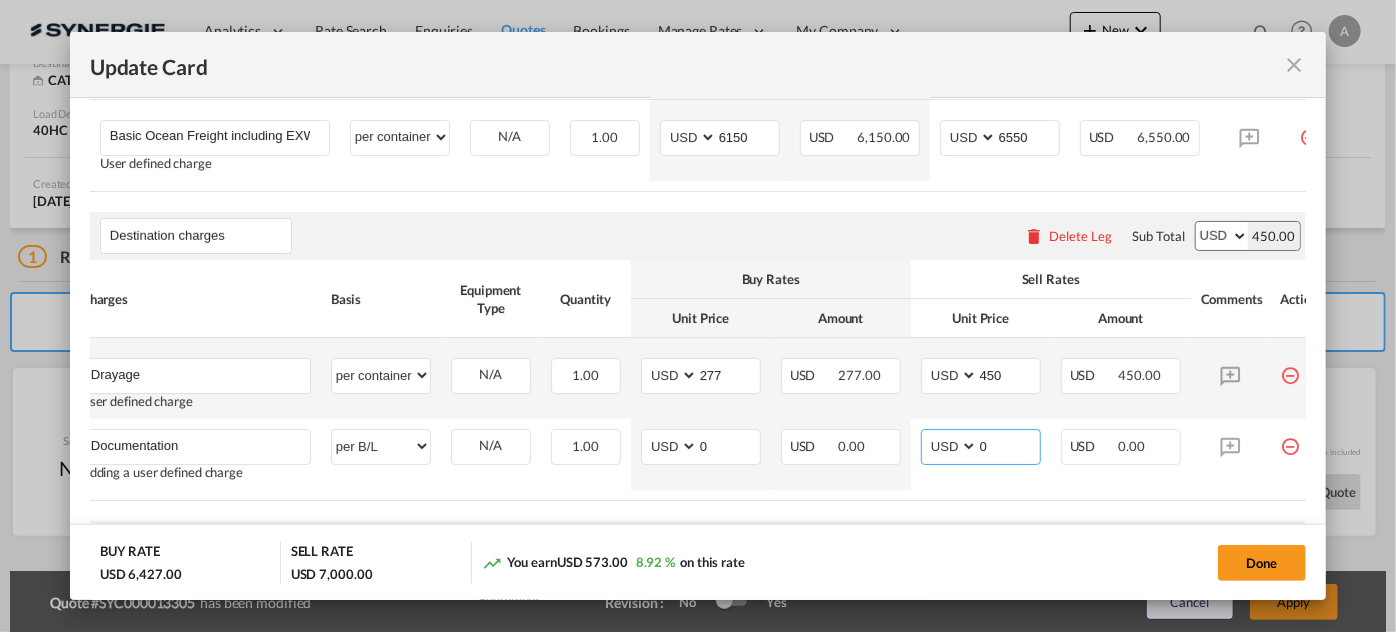 drag, startPoint x: 992, startPoint y: 443, endPoint x: 864, endPoint y: 419, distance: 130.23056 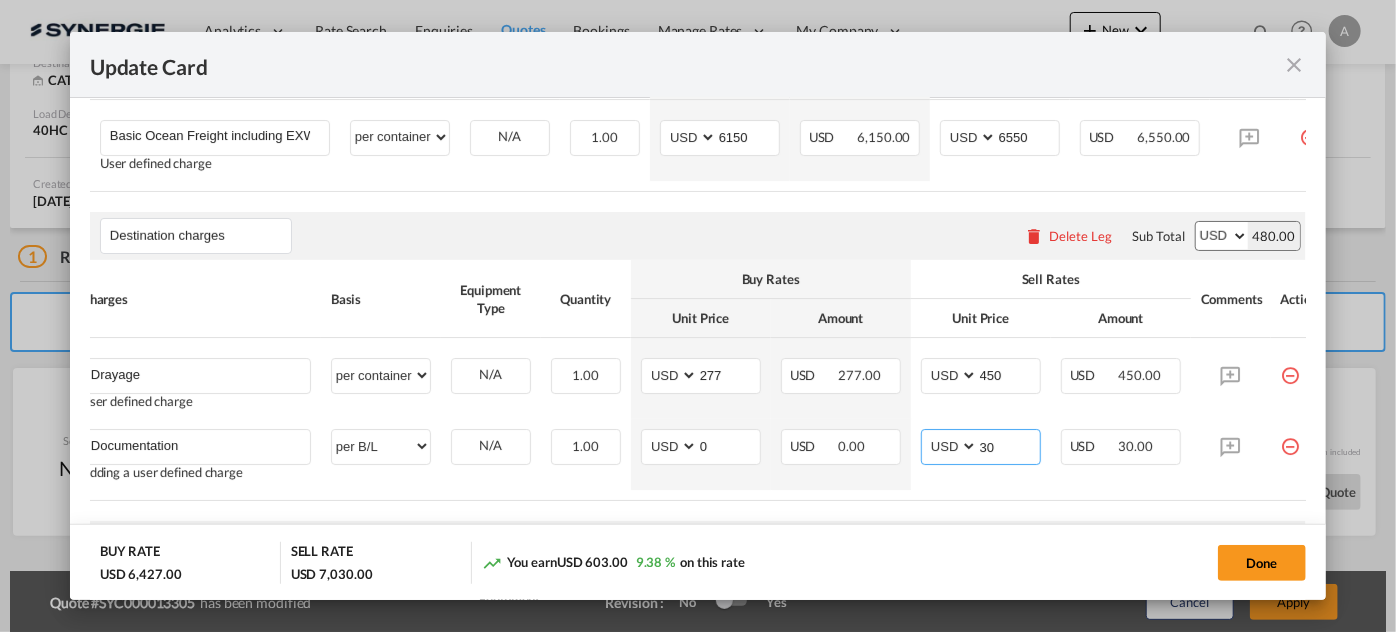 type on "30" 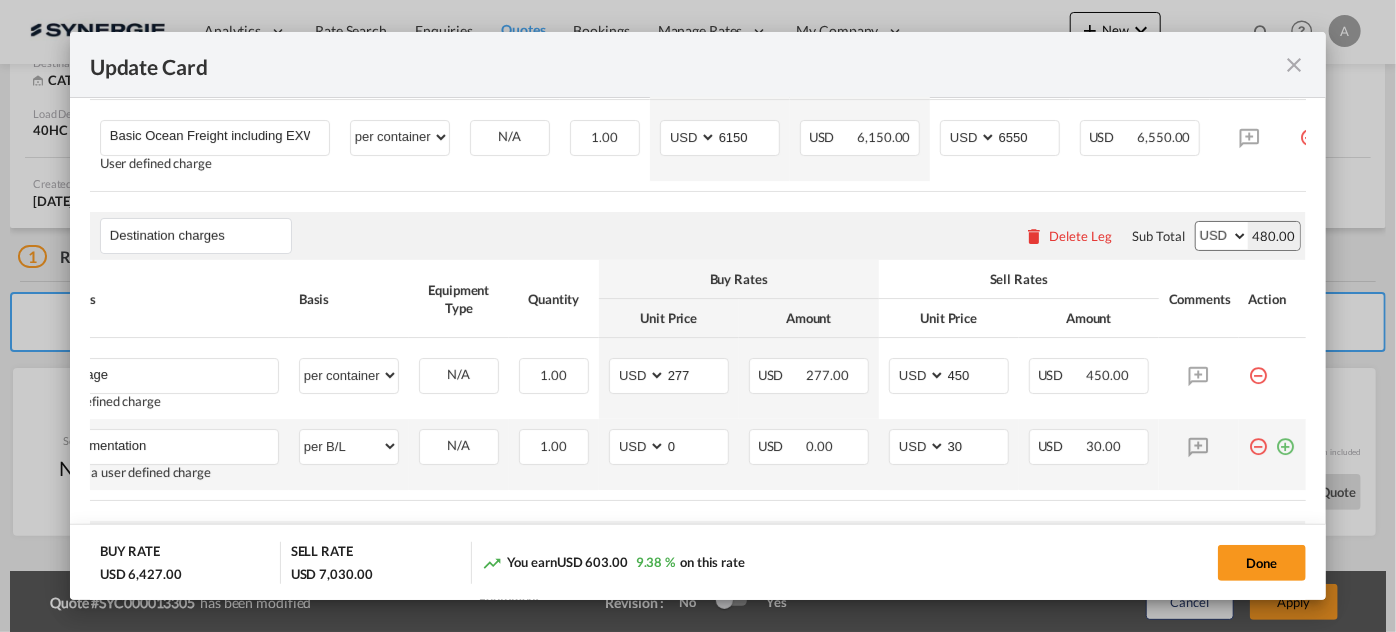 click at bounding box center (1286, 439) 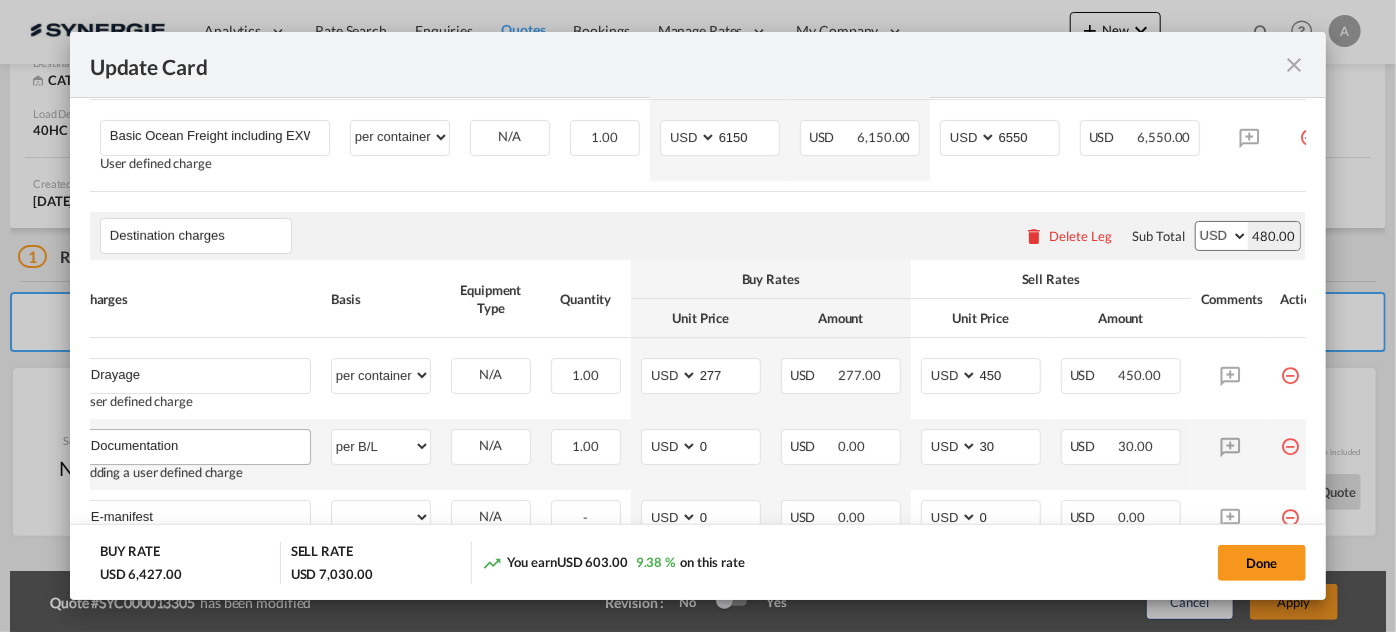 scroll, scrollTop: 932, scrollLeft: 0, axis: vertical 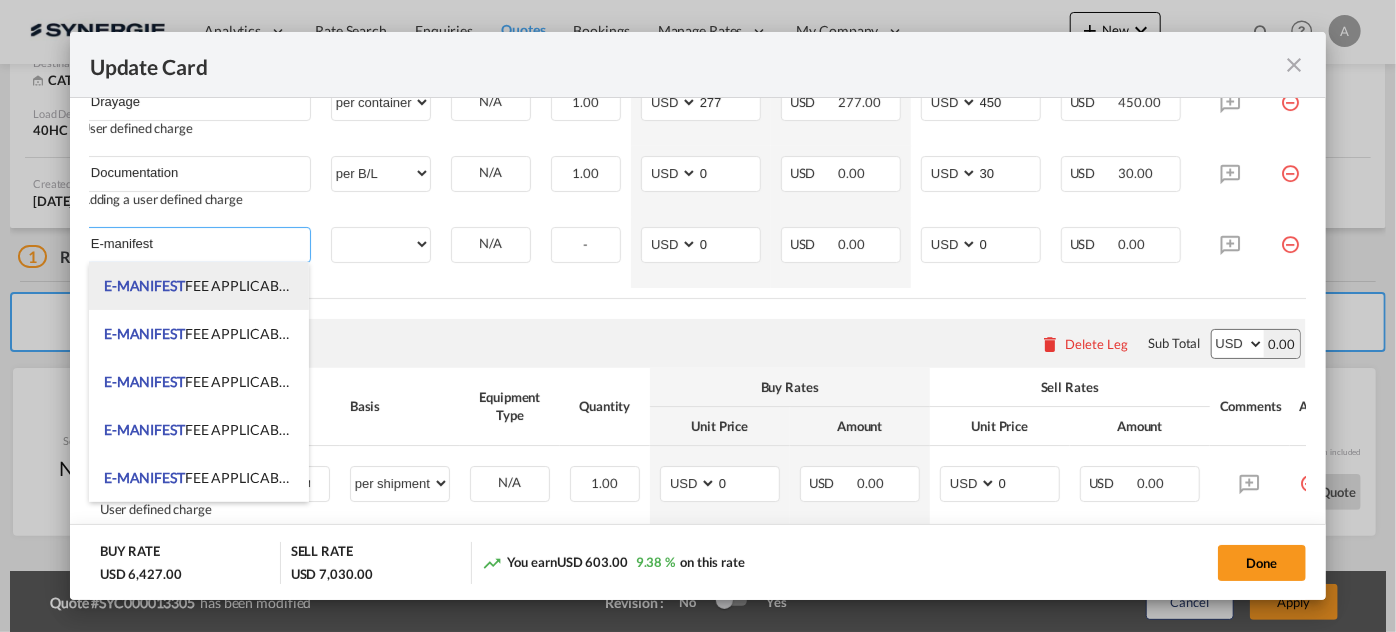 click on "E-MANIFEST  FEE APPLICABLE IF SYNERGIE IS RESPONSIBLE TO SUBMIT PER E-MANIFEST E-Manifest or ACI filing: 35$ USD (Per HBL) FROB ACI filing: 50$ USD (this is when a container is discharged at a Canadian port but the final destination is in US (Per HBL) Late" at bounding box center (199, 286) 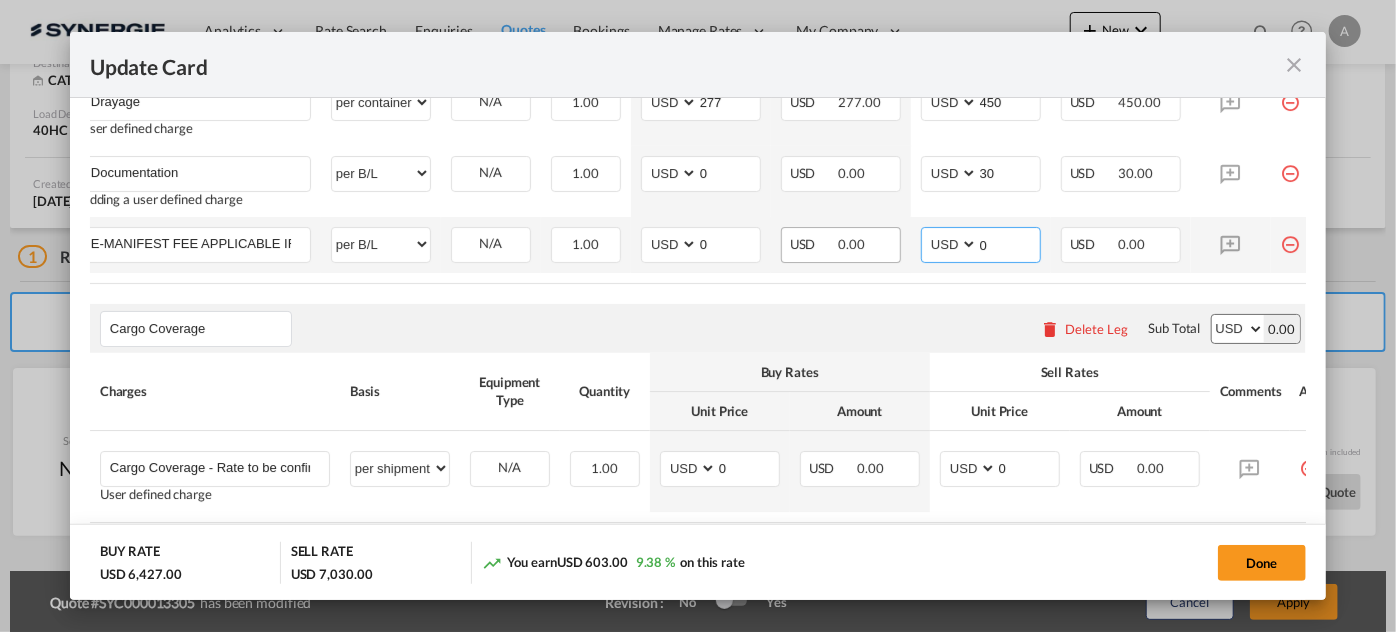 drag, startPoint x: 964, startPoint y: 248, endPoint x: 864, endPoint y: 245, distance: 100.04499 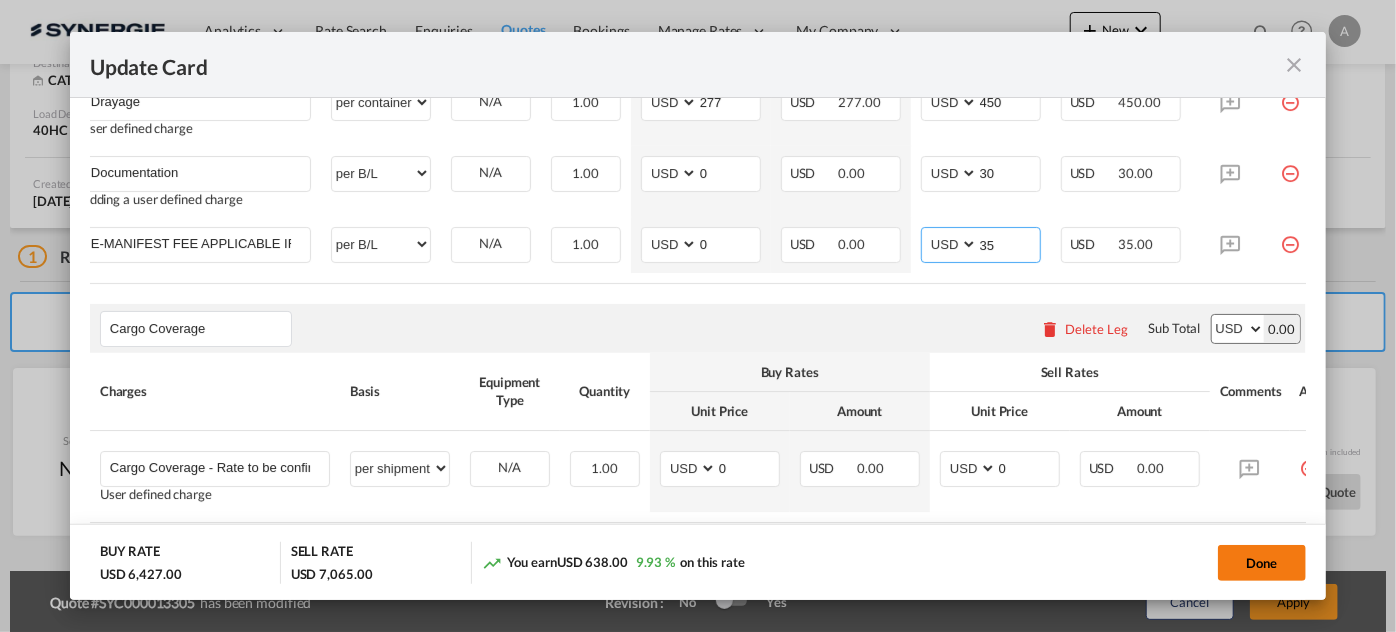 type on "35" 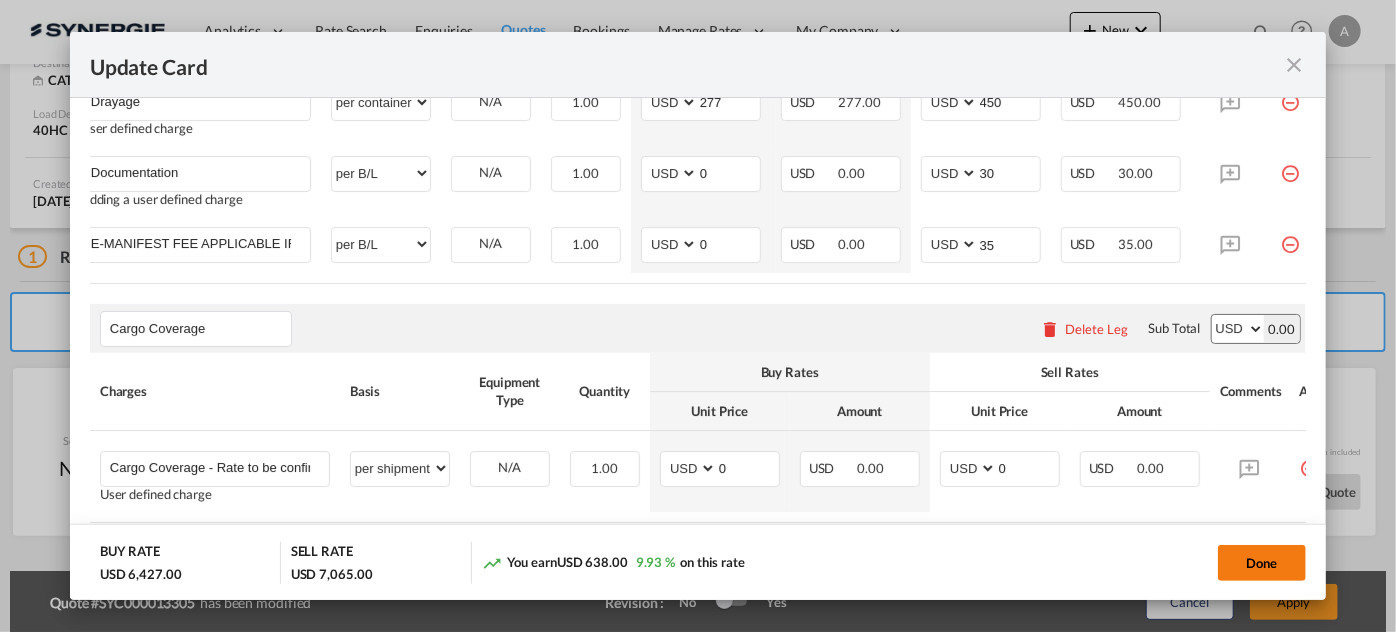click on "Done" 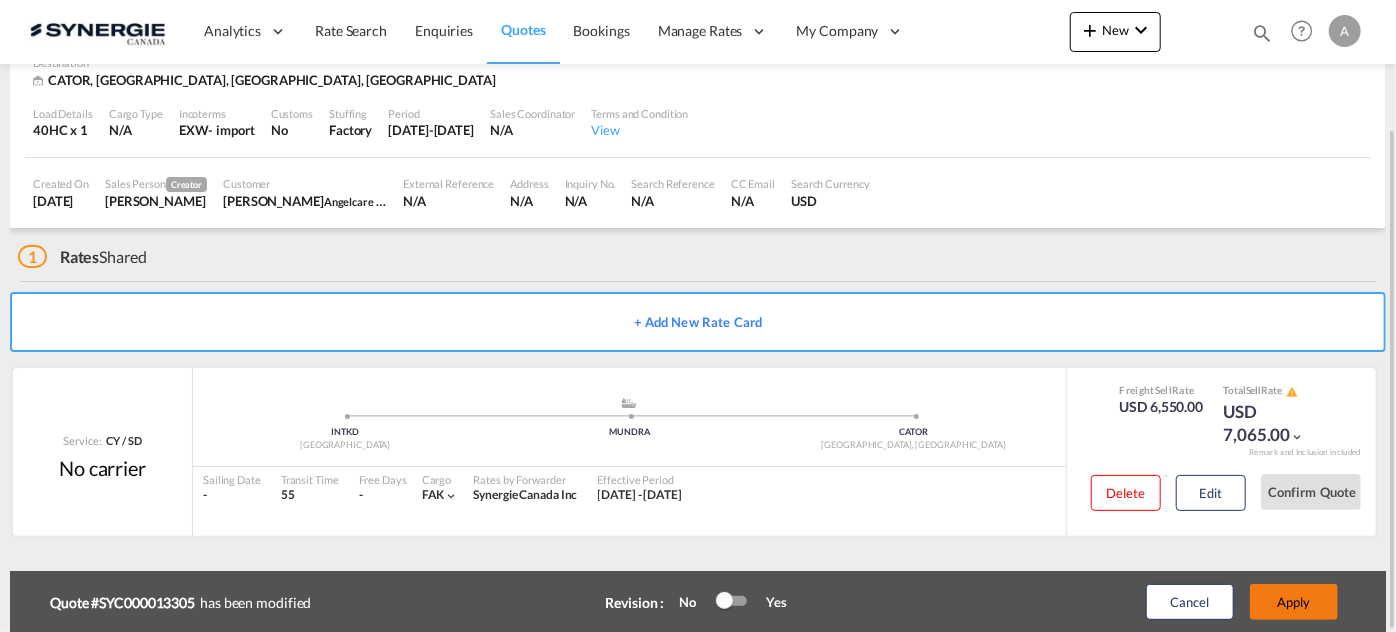 click on "Apply" at bounding box center [1294, 602] 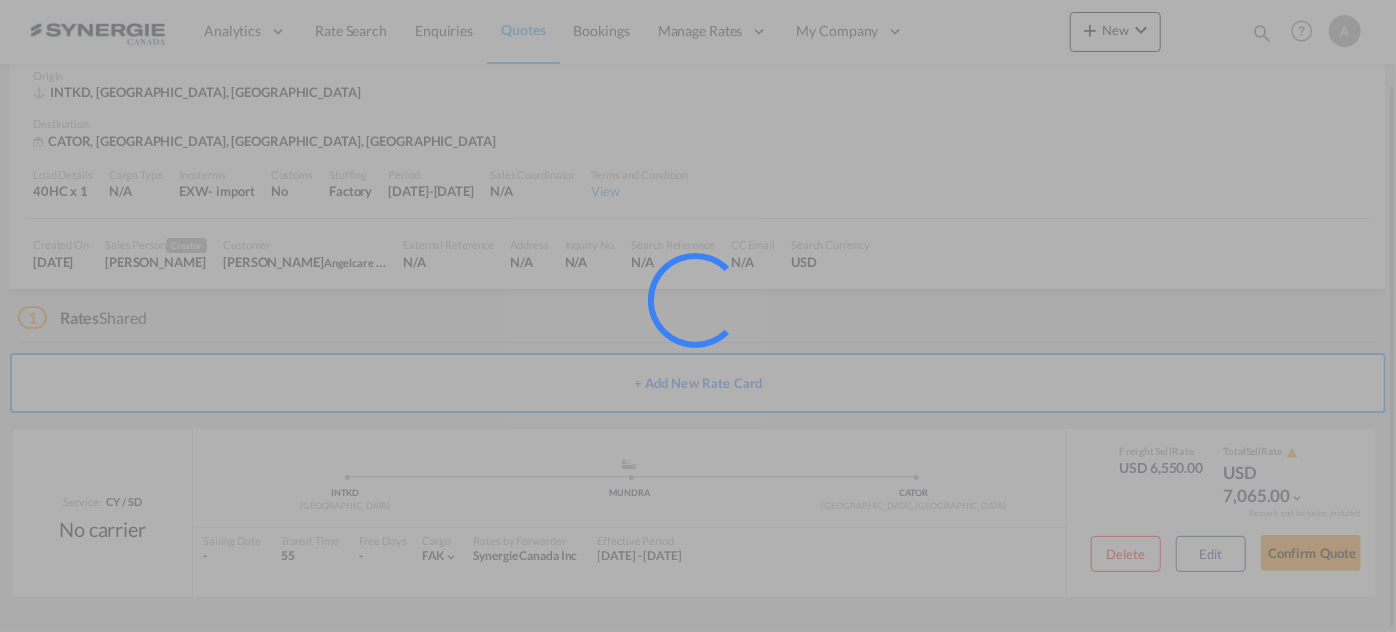scroll, scrollTop: 98, scrollLeft: 0, axis: vertical 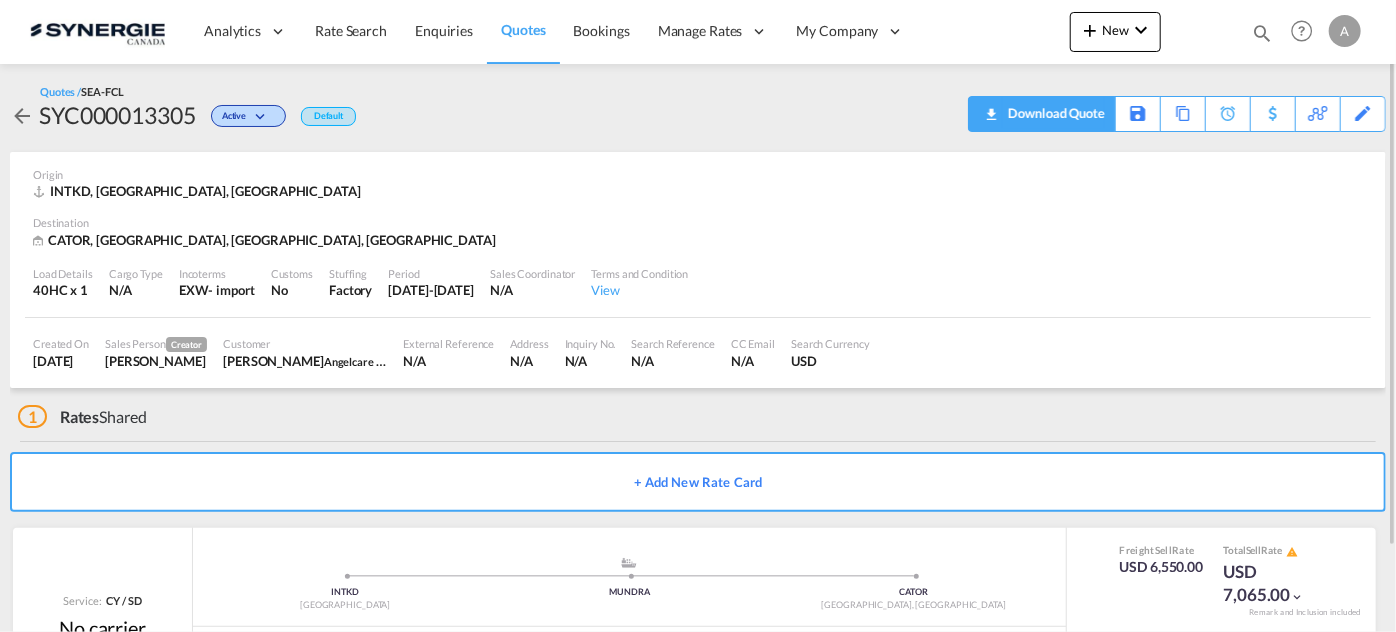 click on "Download Quote" at bounding box center [1054, 113] 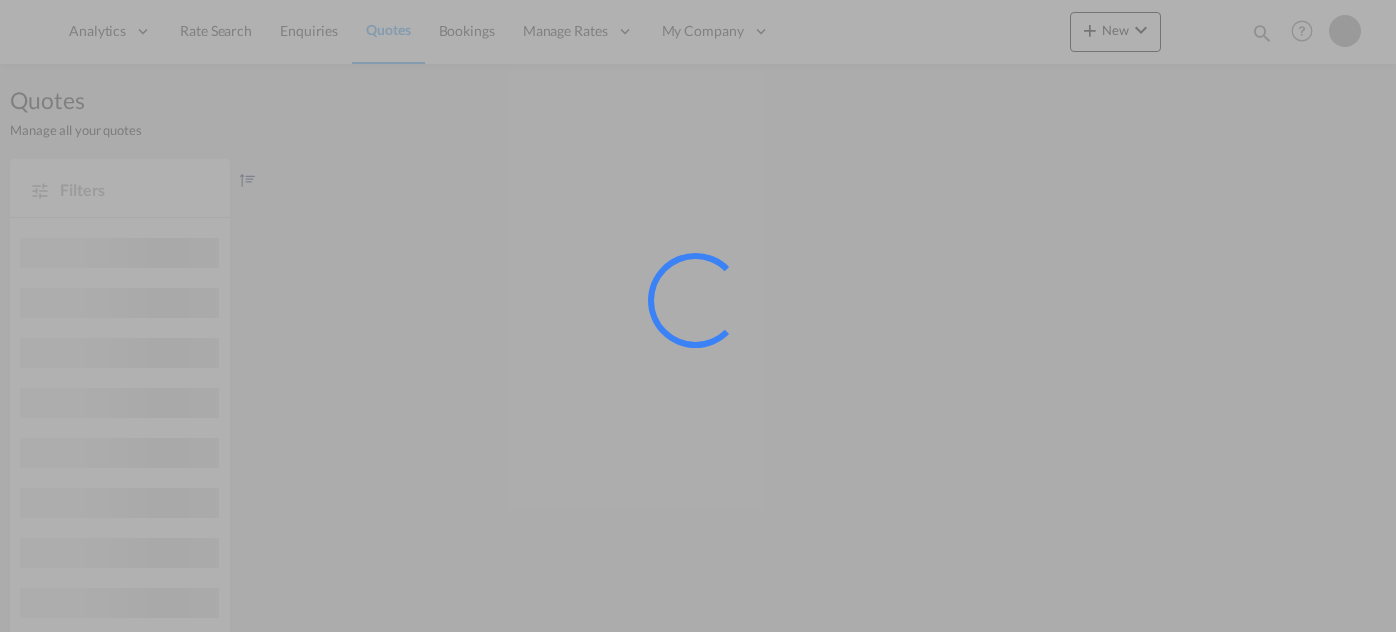 scroll, scrollTop: 0, scrollLeft: 0, axis: both 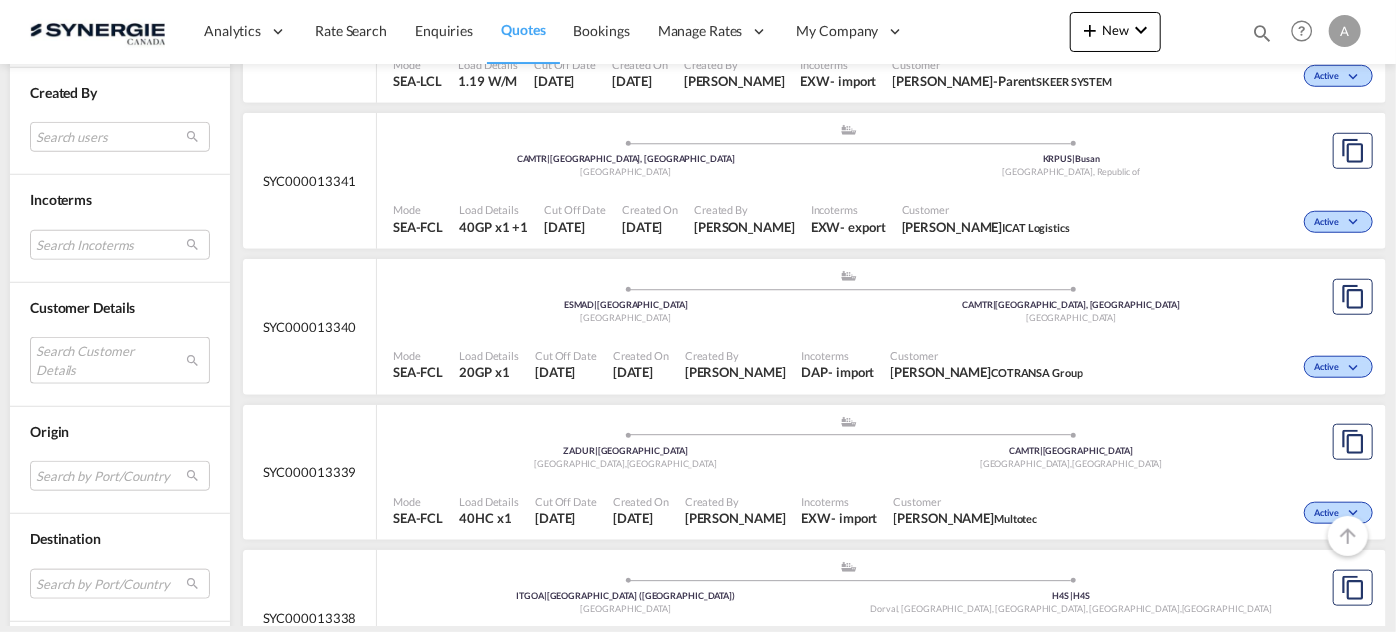 click on "Search Customer Details user name
user [PERSON_NAME]-Parent [EMAIL_ADDRESS][DOMAIN_NAME]    | skeer system
user [PERSON_NAME] Hayley [EMAIL_ADDRESS][DOMAIN_NAME]    | icat logistics
user [PERSON_NAME] [PERSON_NAME][EMAIL_ADDRESS][PERSON_NAME][DOMAIN_NAME]    | cotransa group
user [PERSON_NAME] [PERSON_NAME][EMAIL_ADDRESS][DOMAIN_NAME]    | mico logistics
user agoble Fabrice [EMAIL_ADDRESS][PERSON_NAME][DOMAIN_NAME]    | kb rail canada inc
user [PERSON_NAME] [EMAIL_ADDRESS][DOMAIN_NAME]    | geroquip
user [PERSON_NAME] . [EMAIL_ADDRESS][DOMAIN_NAME]    | logenix logistics india pvt lt
user [PERSON_NAME] . [EMAIL_ADDRESS][DOMAIN_NAME]    | figwal
user [PERSON_NAME] [PERSON_NAME][EMAIL_ADDRESS][DOMAIN_NAME]    | everokgroup int'l forwarding co.,ltd.ningbo branch
user anup Petey [EMAIL_ADDRESS][DOMAIN_NAME]    | integrated service solutions
user [PERSON_NAME] [PERSON_NAME][EMAIL_ADDRESS][PERSON_NAME][DOMAIN_NAME]    | astracon
user [PERSON_NAME] [PERSON_NAME][DOMAIN_NAME][EMAIL_ADDRESS][PERSON_NAME][DOMAIN_NAME]    | syline express
user [PERSON_NAME] [EMAIL_ADDRESS][DOMAIN_NAME]    | ease logistics
user [PERSON_NAME]" at bounding box center (120, 360) 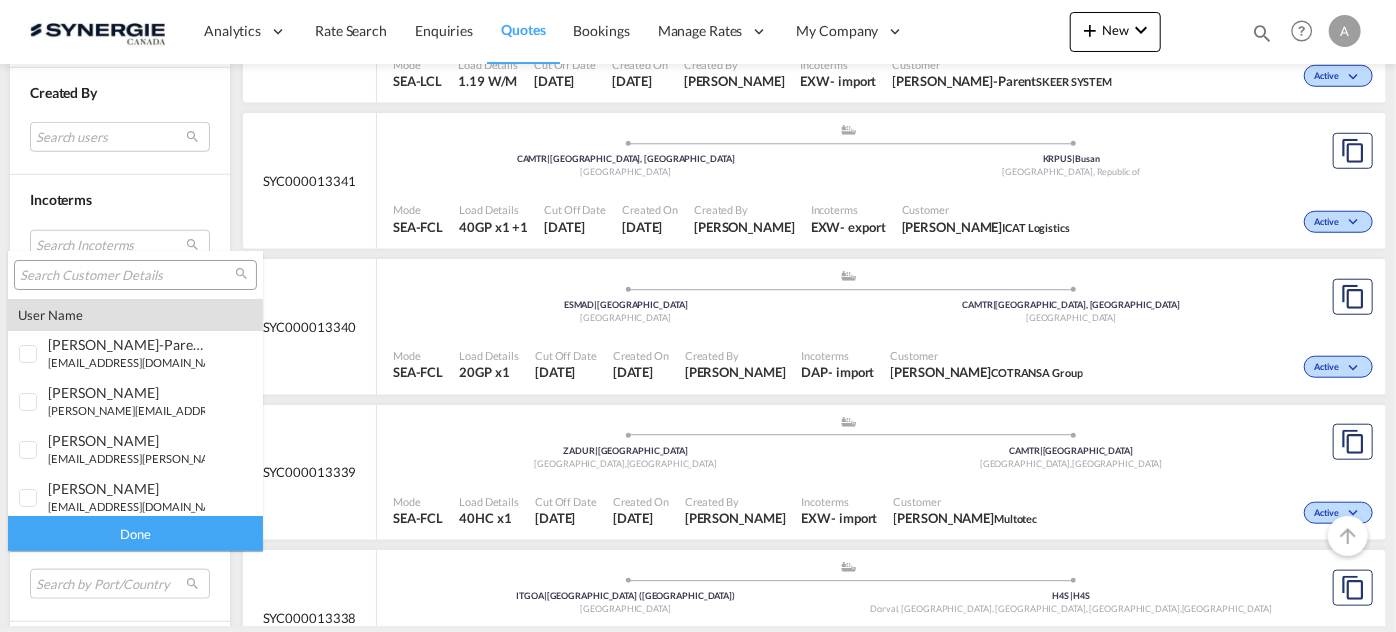 click at bounding box center (127, 276) 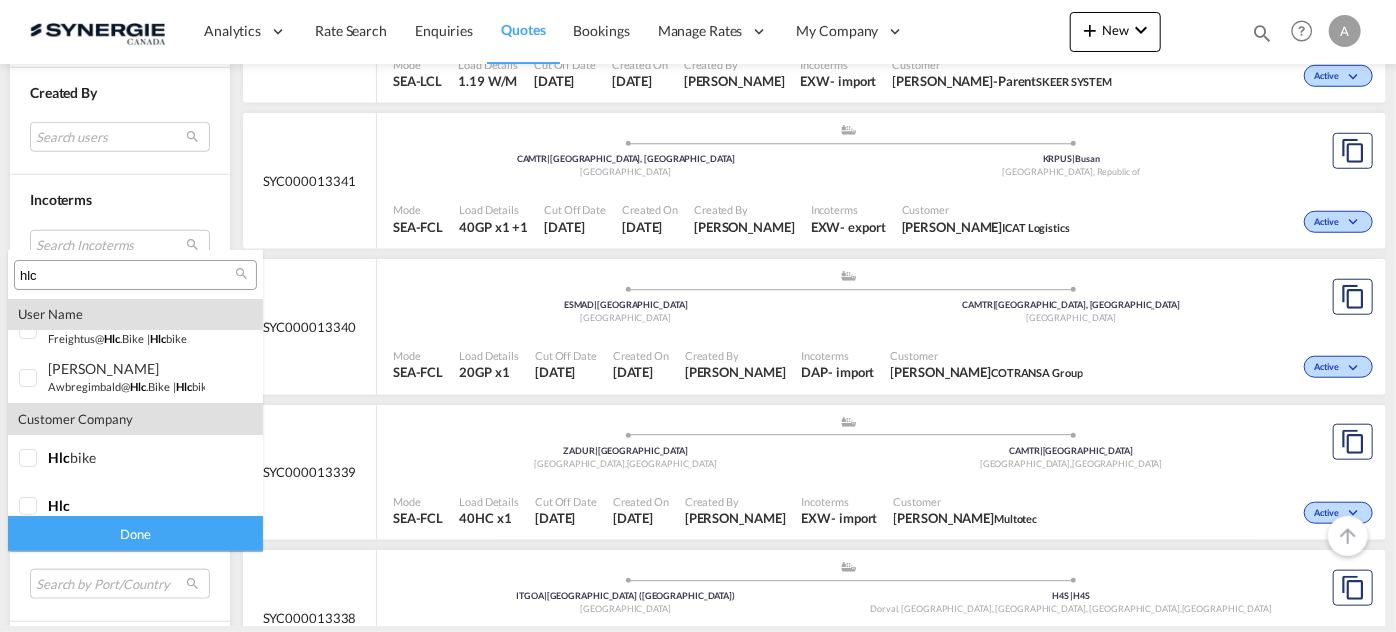 scroll, scrollTop: 87, scrollLeft: 0, axis: vertical 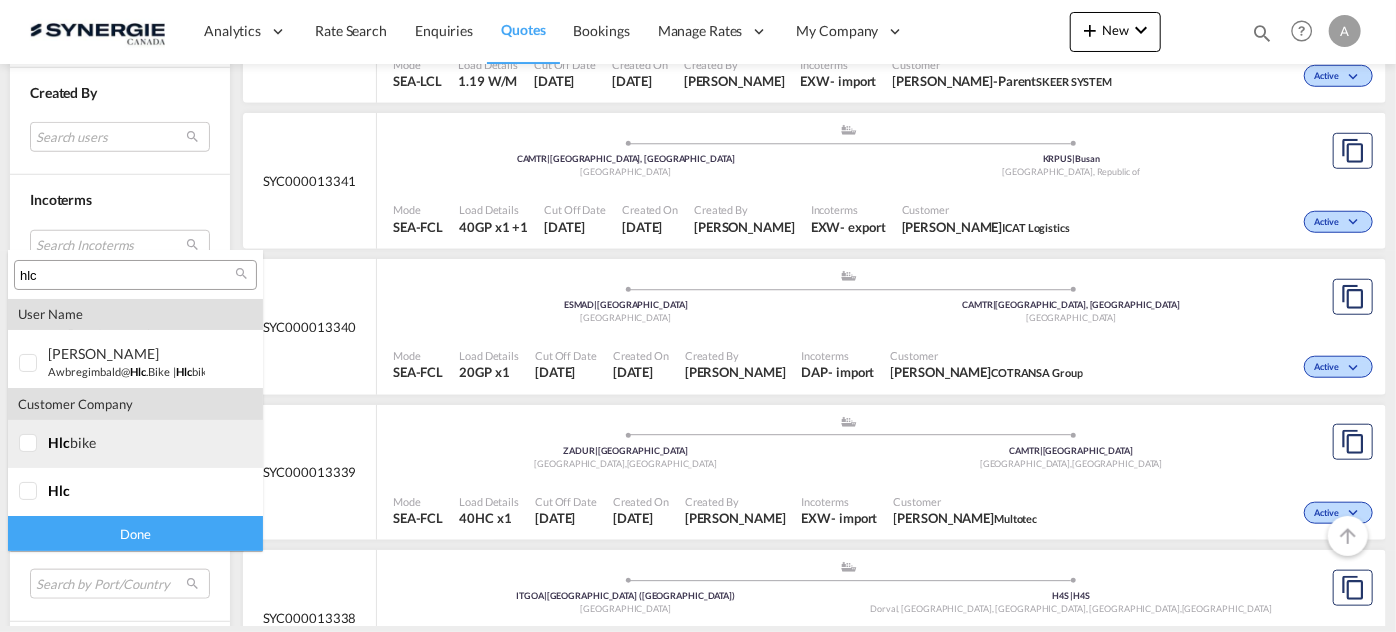 type on "hlc" 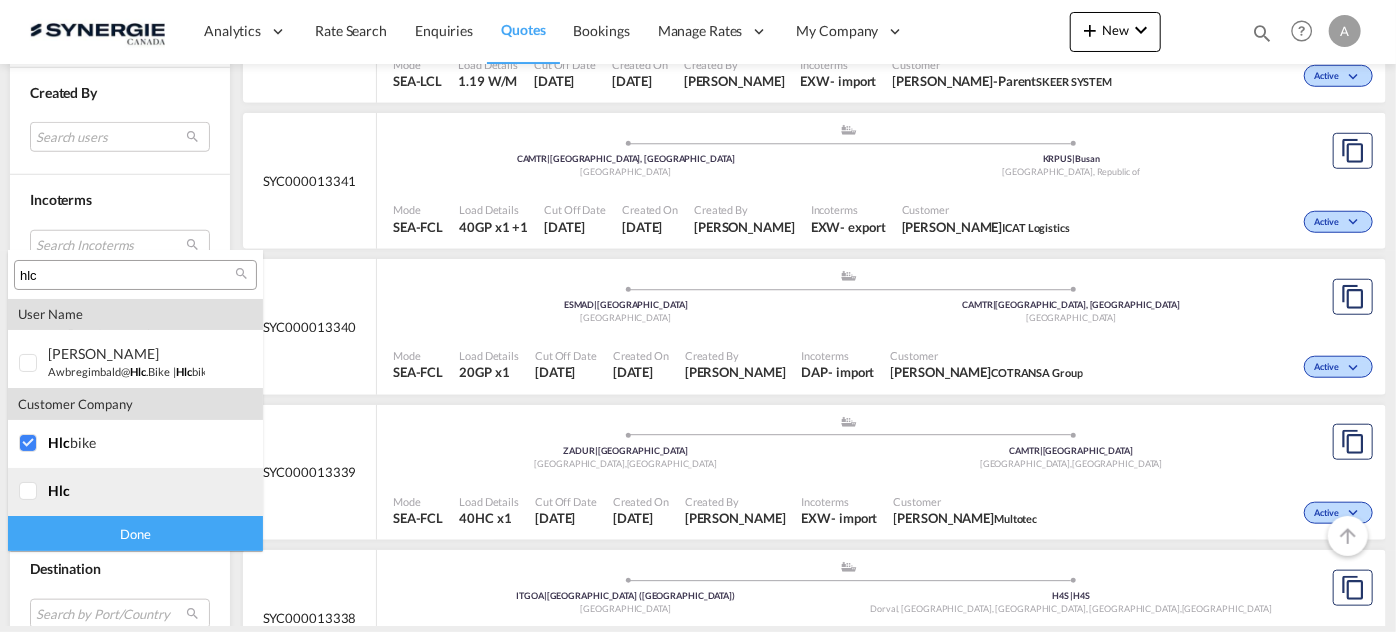drag, startPoint x: 29, startPoint y: 495, endPoint x: 38, endPoint y: 514, distance: 21.023796 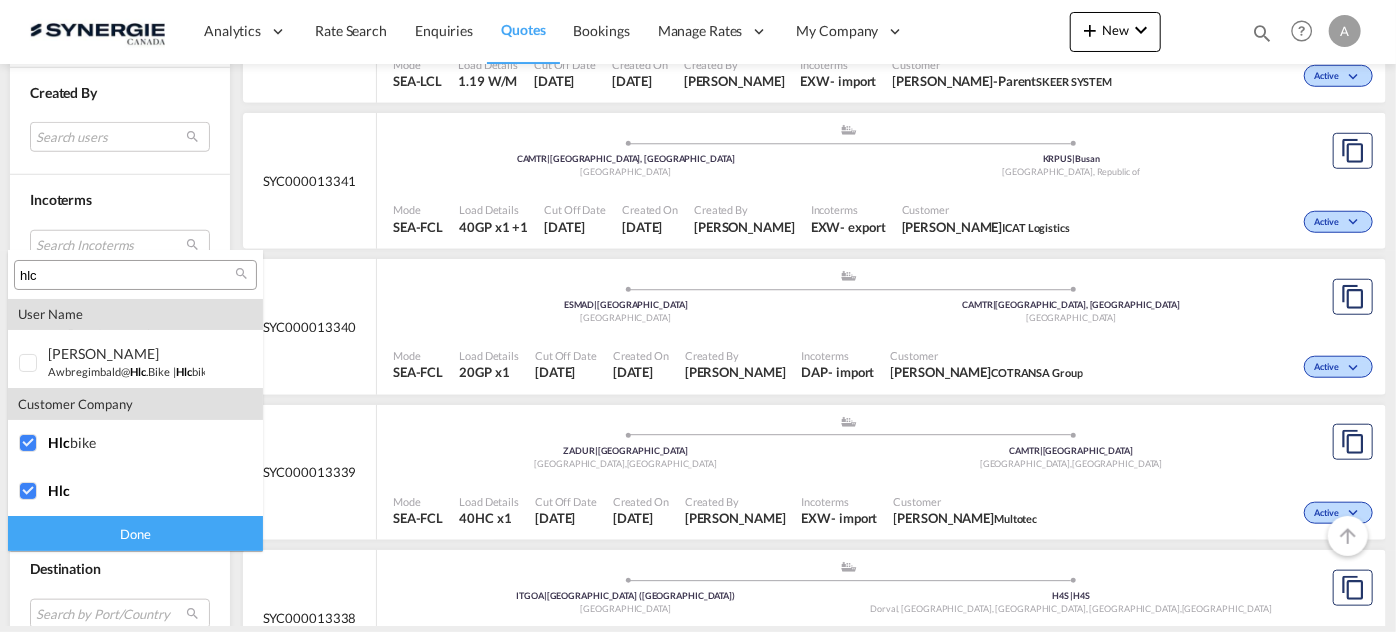 click on "Done" at bounding box center [135, 533] 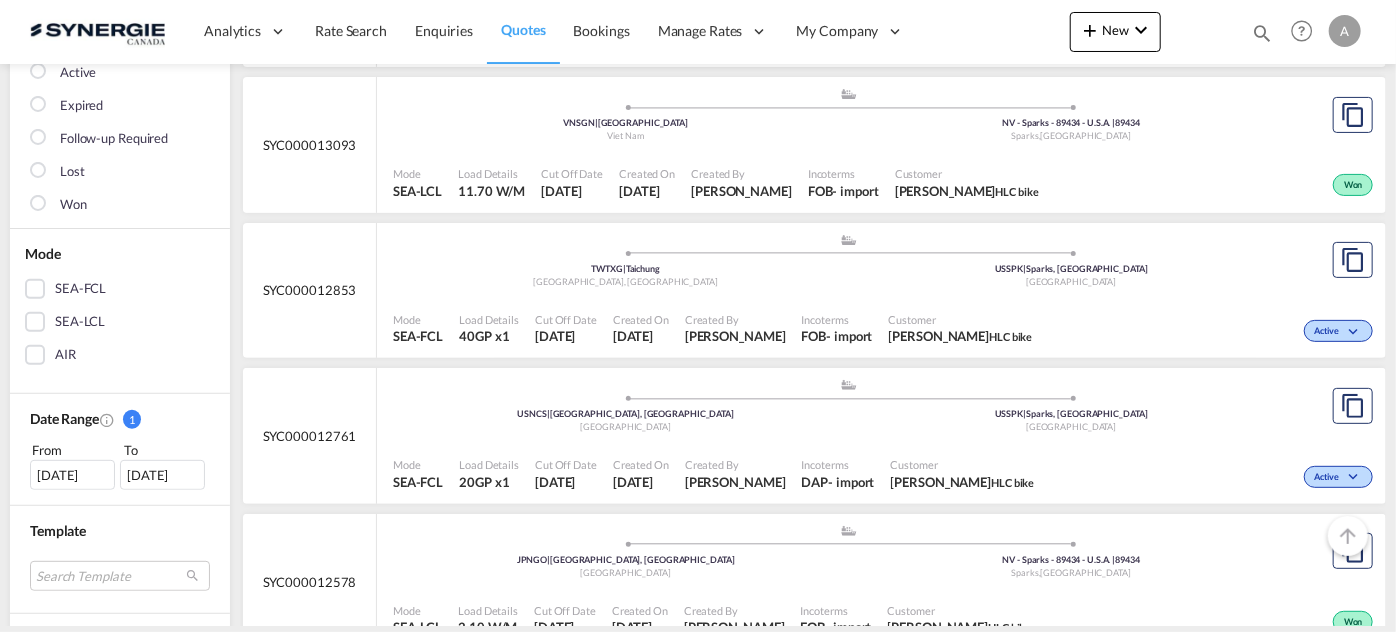 scroll, scrollTop: 454, scrollLeft: 0, axis: vertical 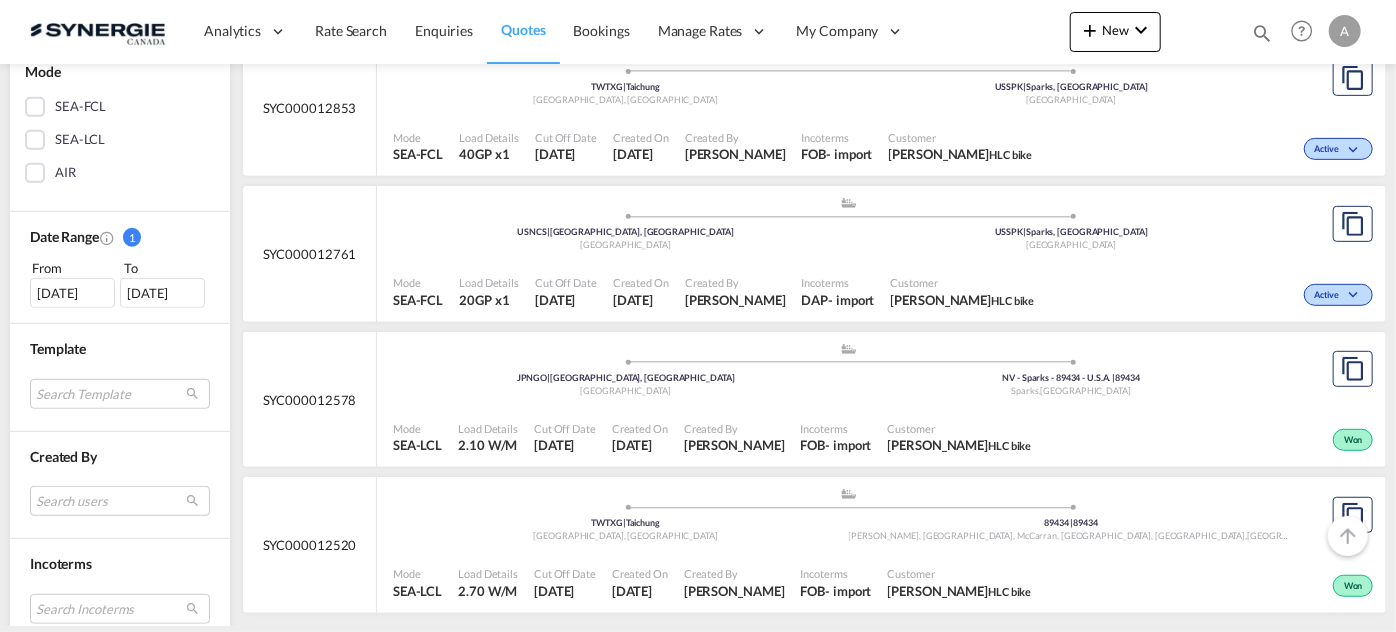 click on "Incoterms   FOB - import" at bounding box center (837, 147) 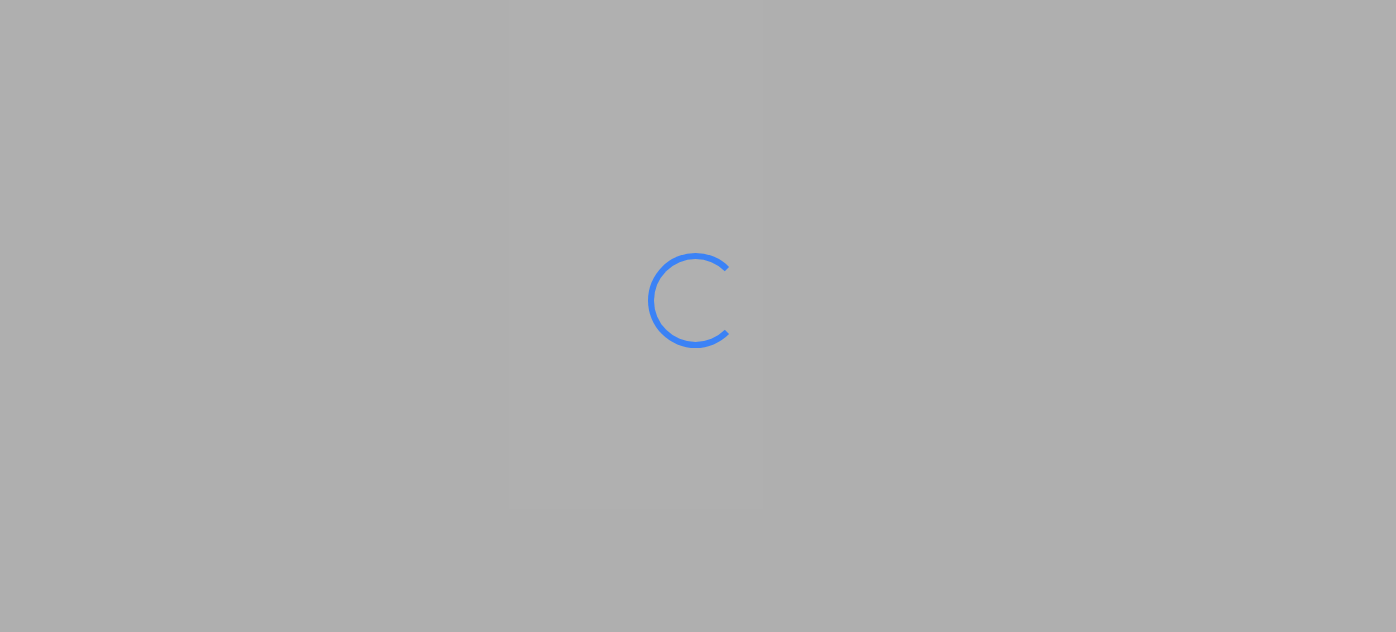 scroll, scrollTop: 0, scrollLeft: 0, axis: both 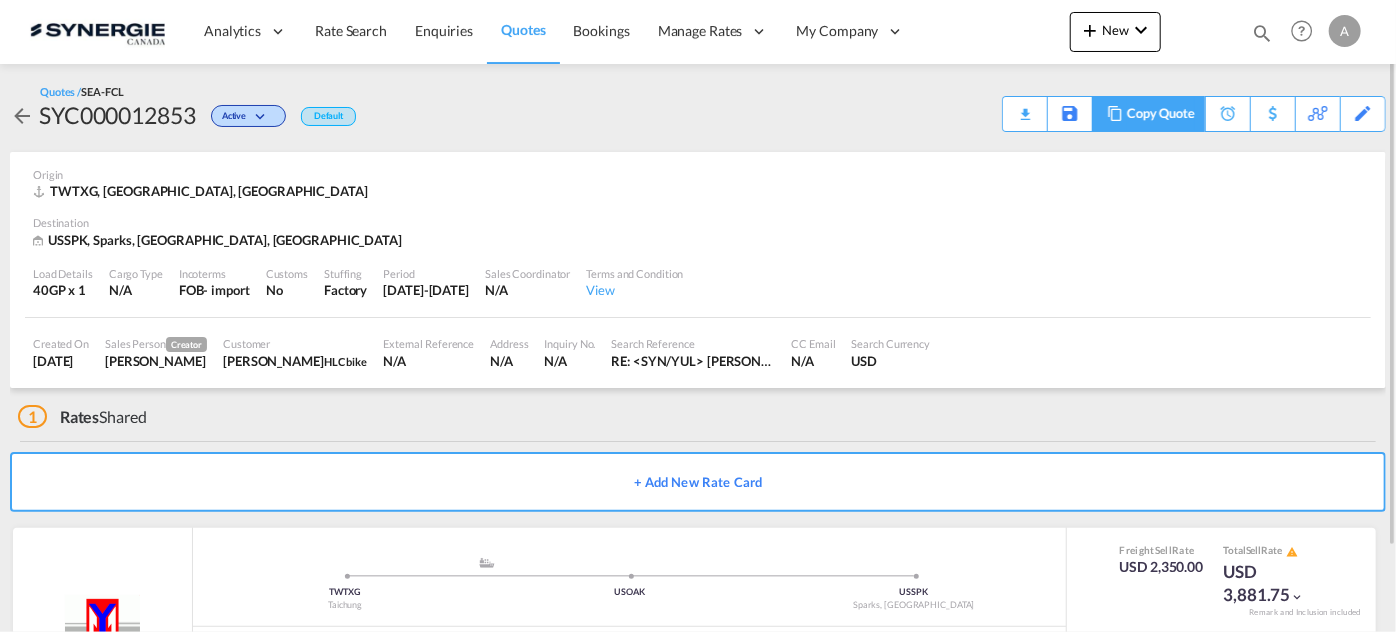 click on "Copy Quote" at bounding box center [1161, 114] 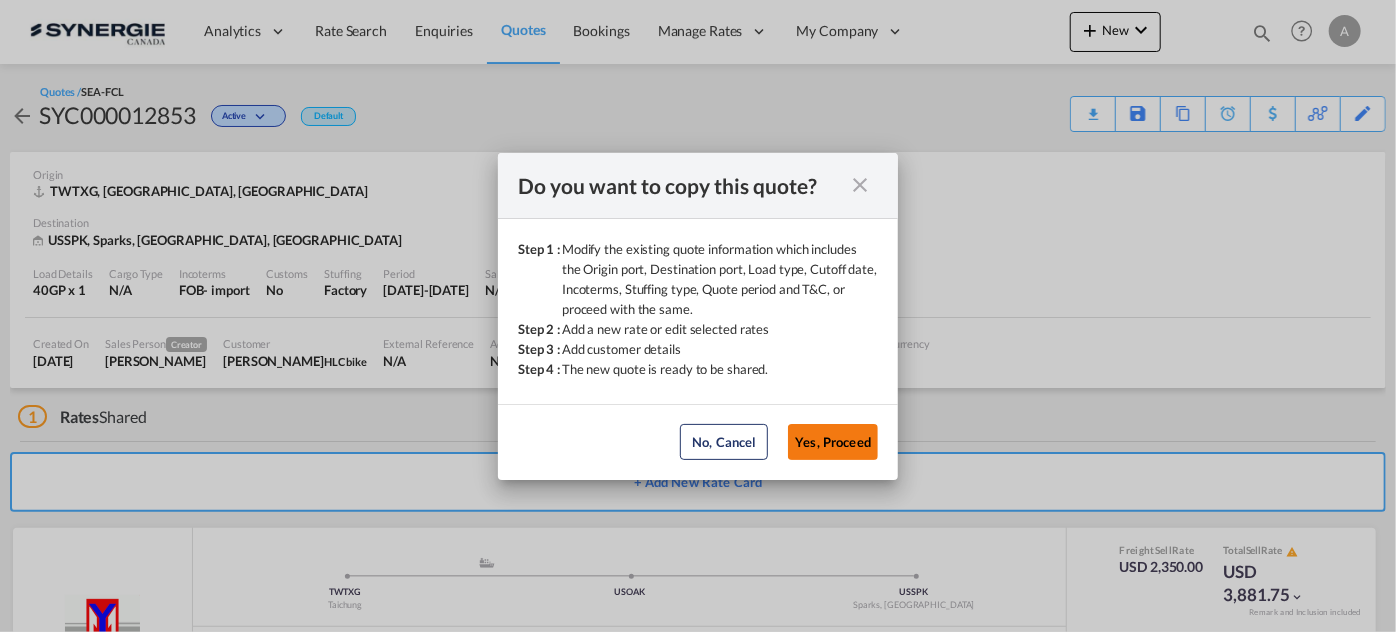 click on "Yes, Proceed" 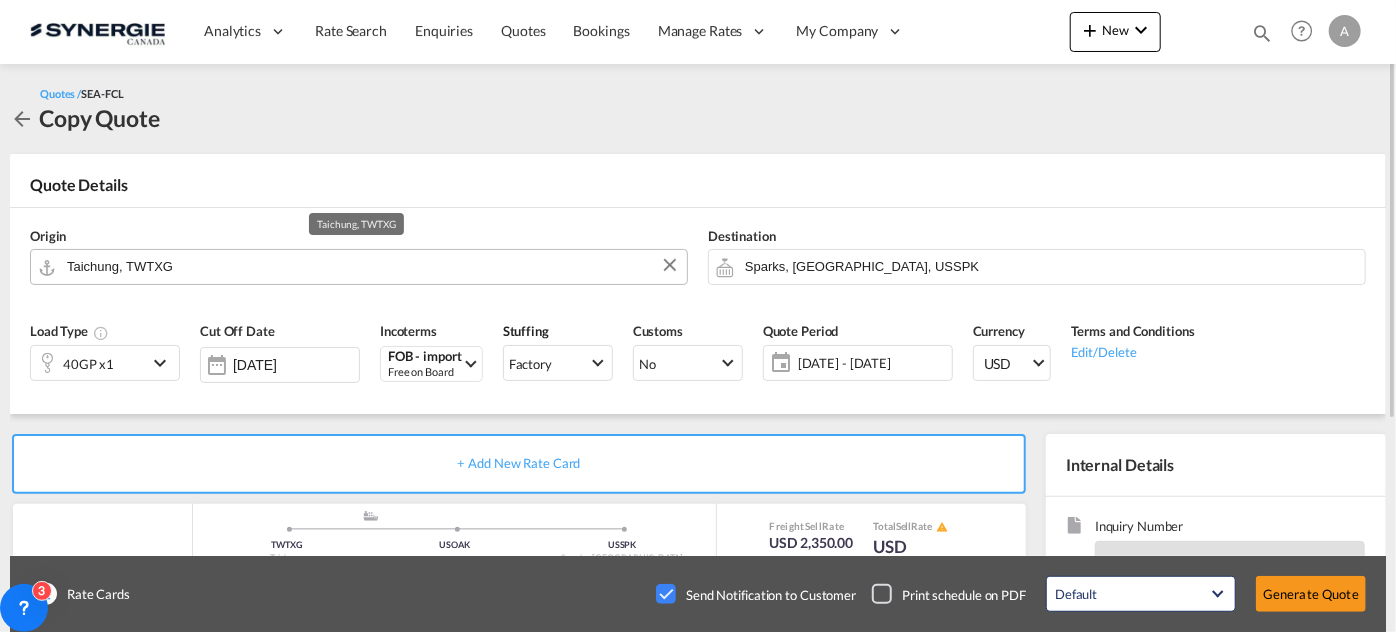click on "Taichung, TWTXG" at bounding box center (372, 266) 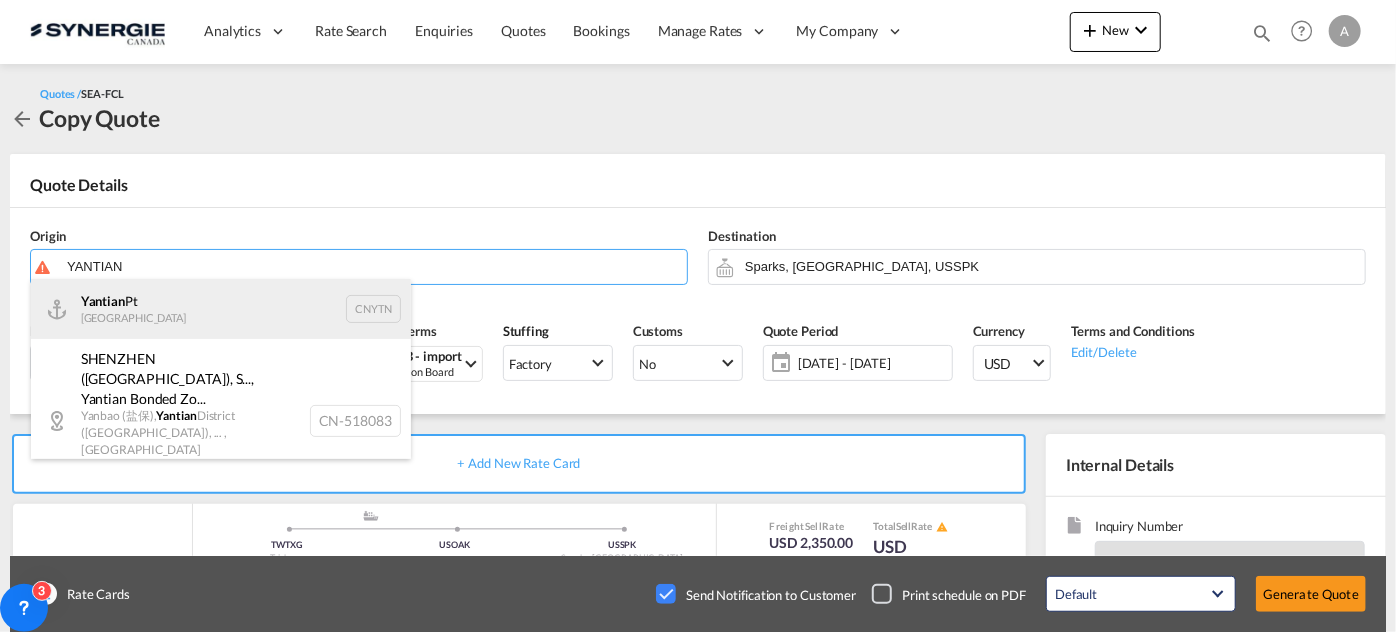 click on "Yantian  Pt China
CNYTN" at bounding box center (221, 309) 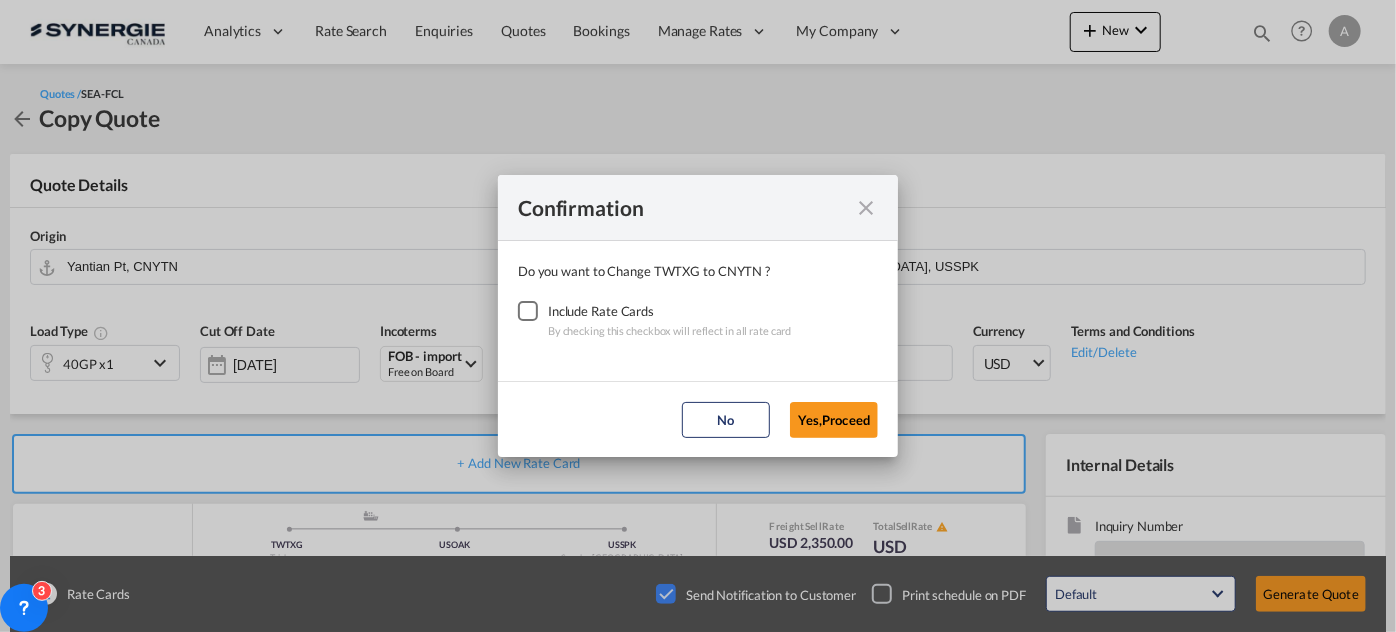 click at bounding box center [528, 311] 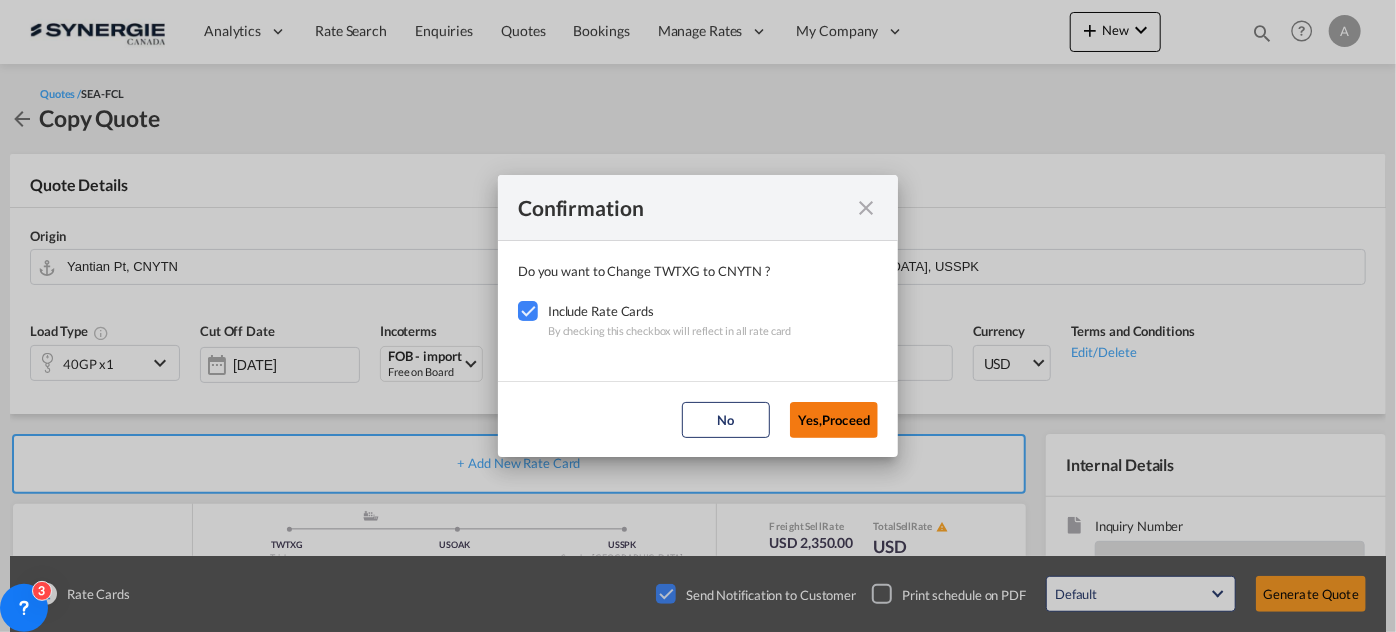 click on "Yes,Proceed" at bounding box center [834, 420] 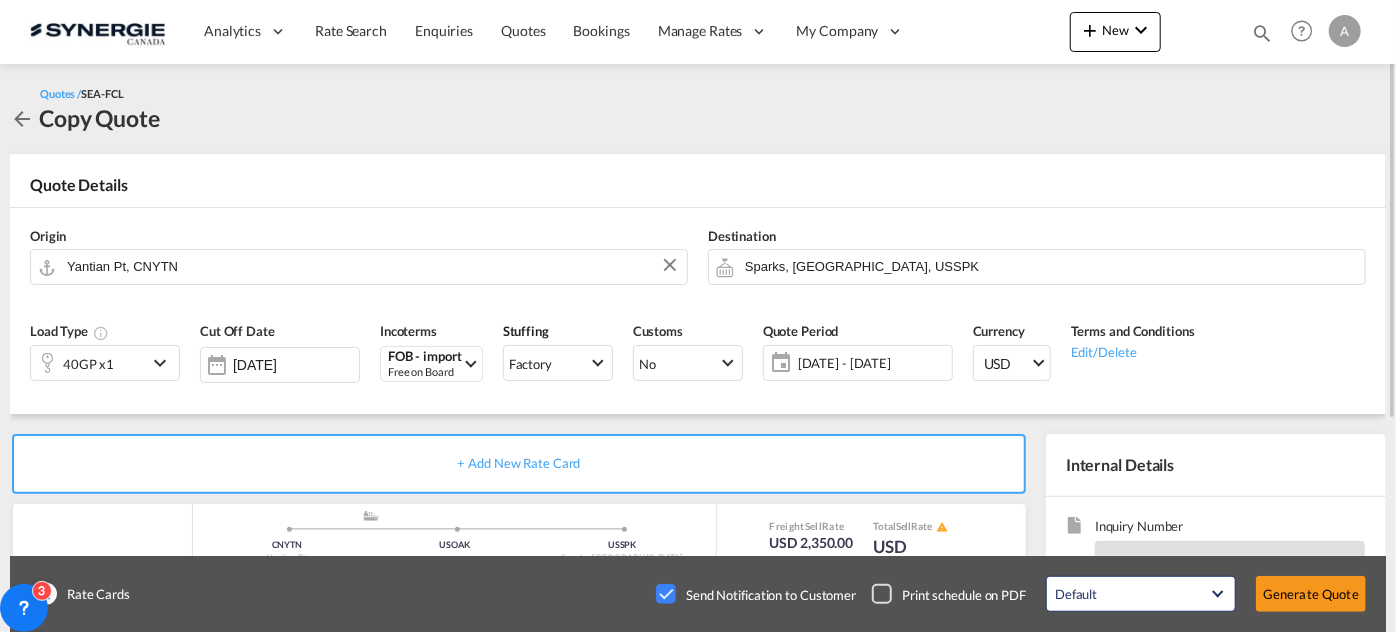 click at bounding box center [666, 594] 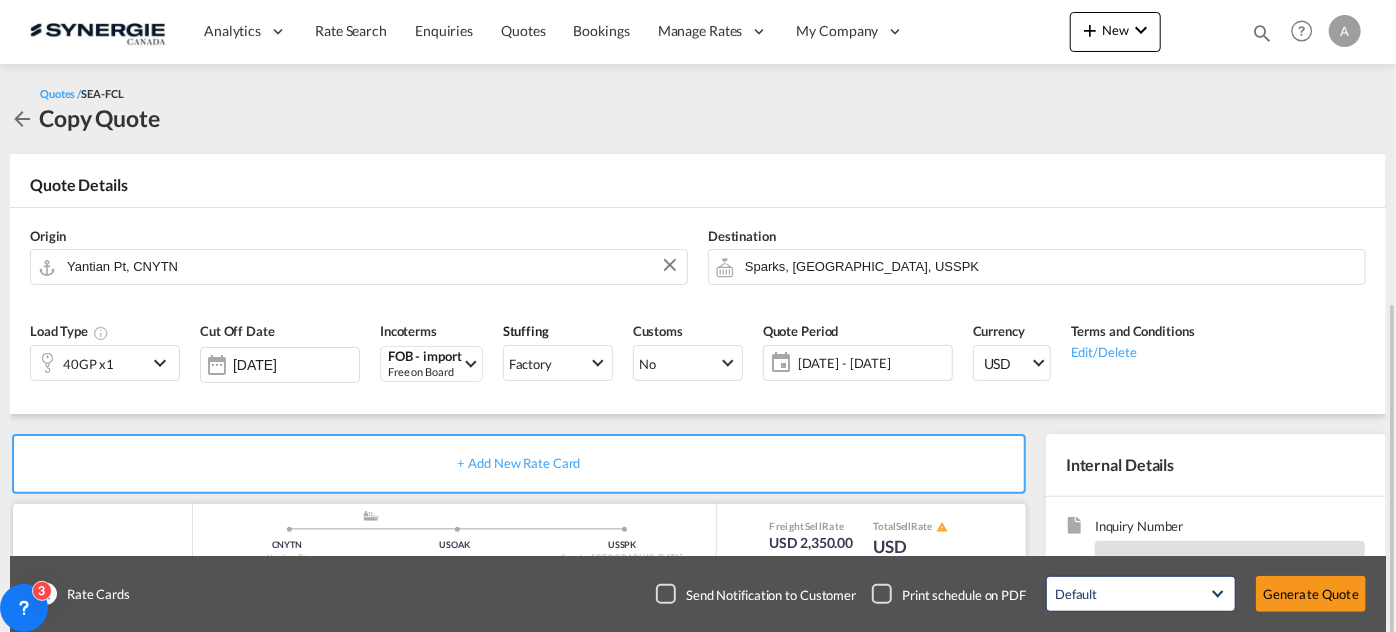 scroll, scrollTop: 181, scrollLeft: 0, axis: vertical 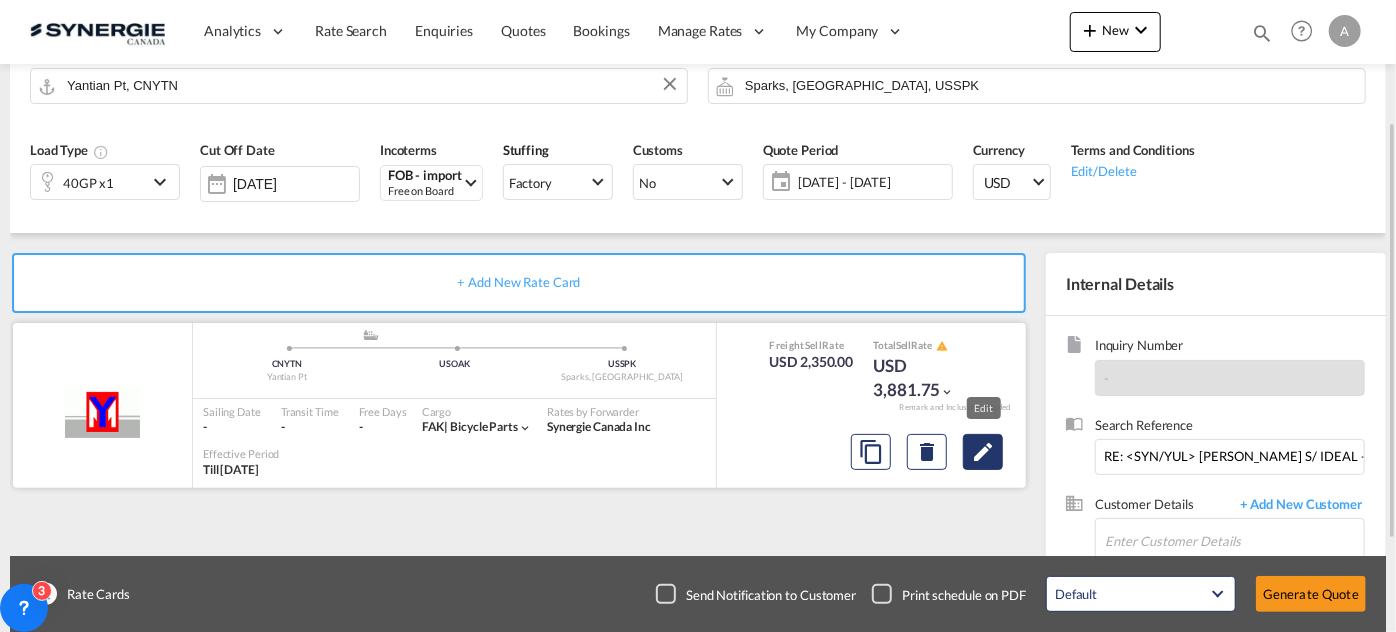 click at bounding box center (983, 452) 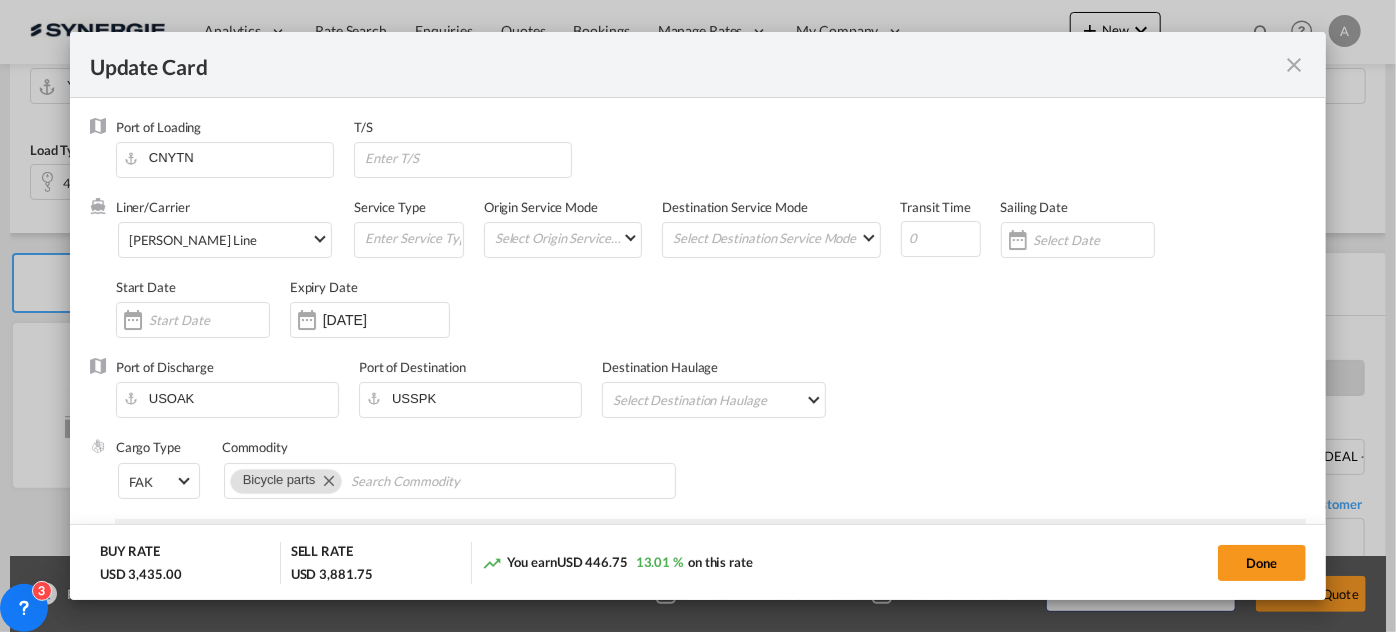 select on "per container" 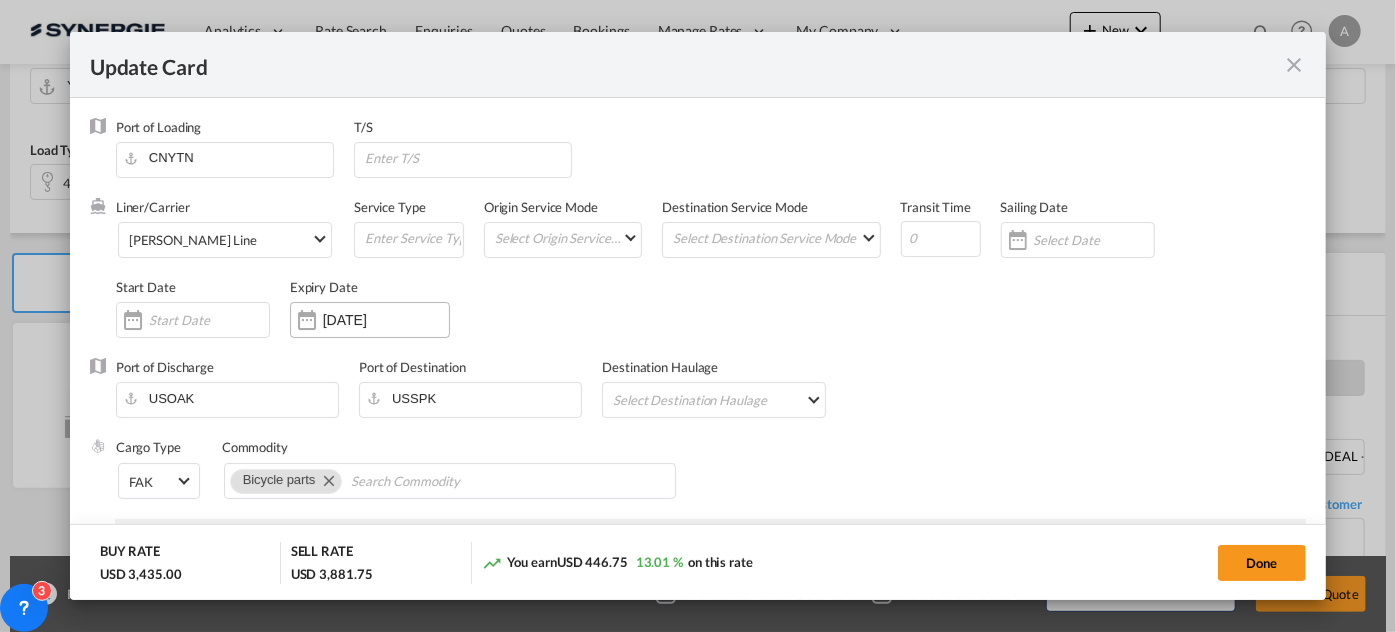 click on "[DATE]" at bounding box center [370, 320] 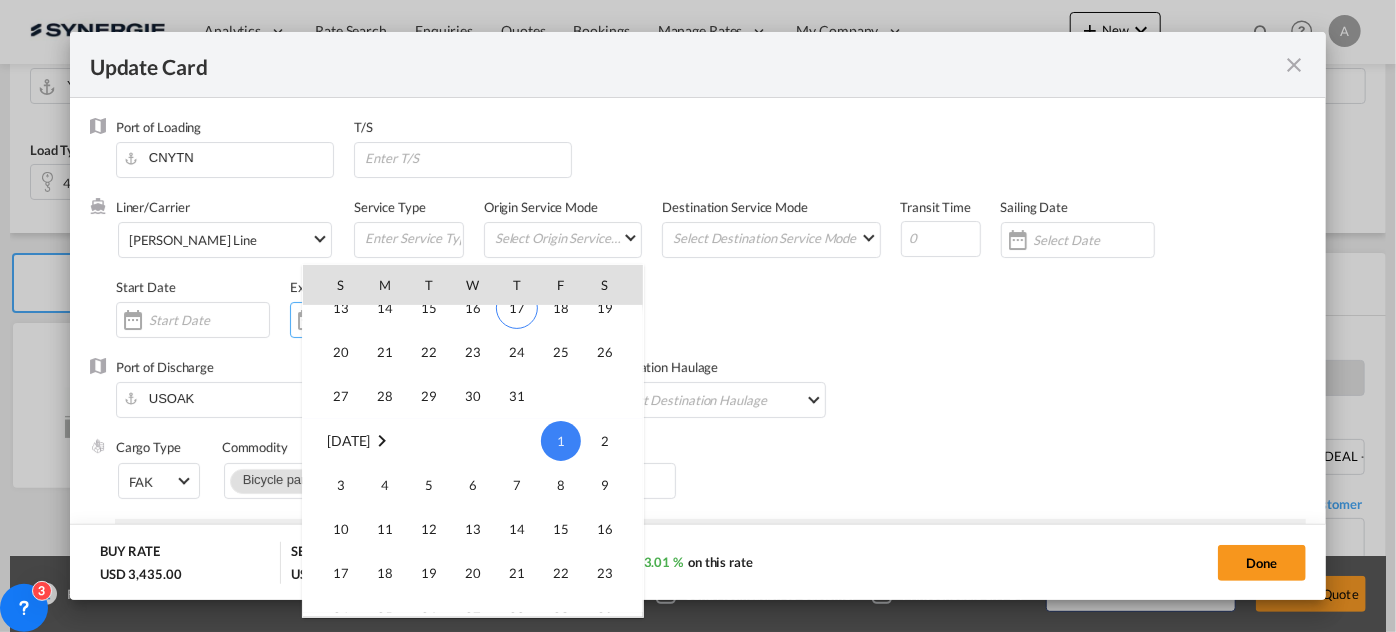 scroll, scrollTop: 462773, scrollLeft: 0, axis: vertical 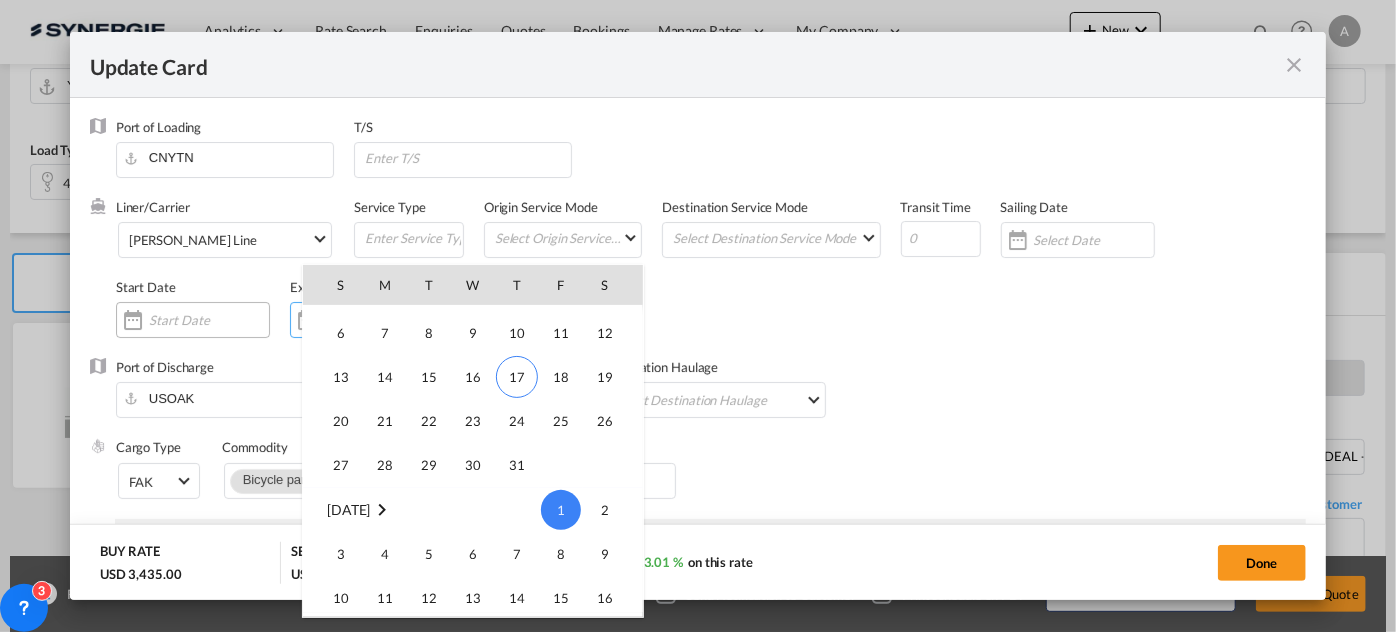 drag, startPoint x: 524, startPoint y: 460, endPoint x: 155, endPoint y: 307, distance: 399.46213 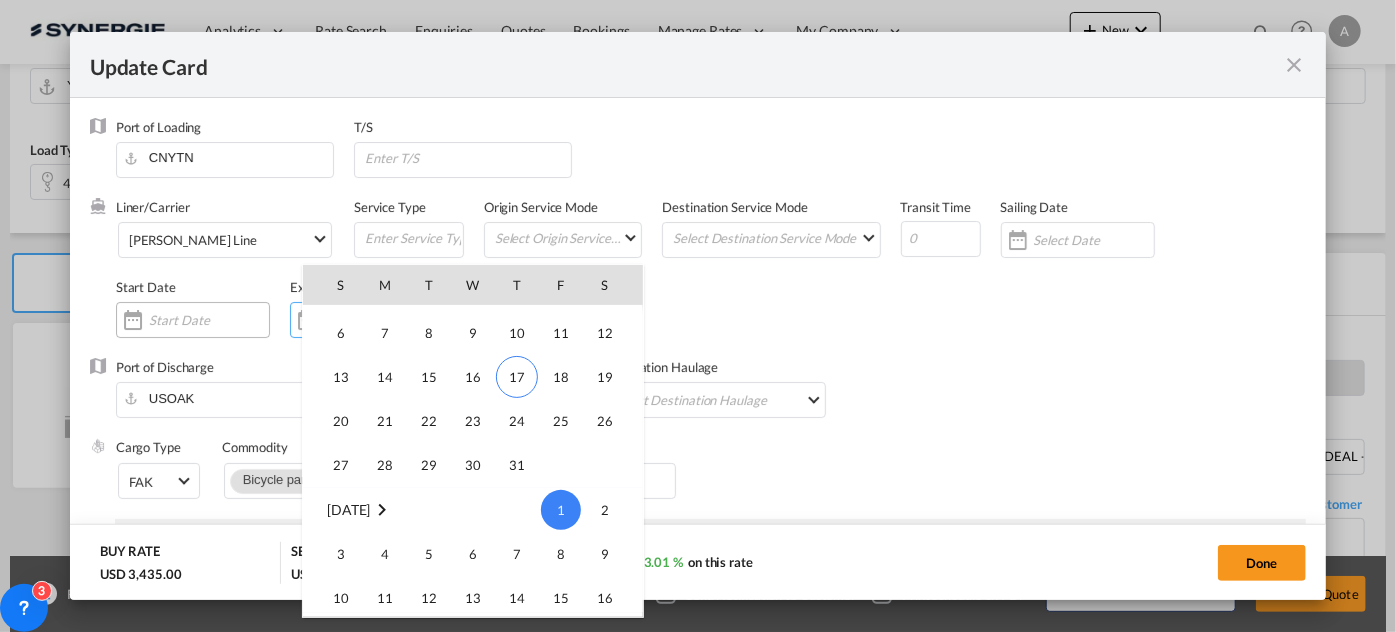click on "31" at bounding box center (517, 465) 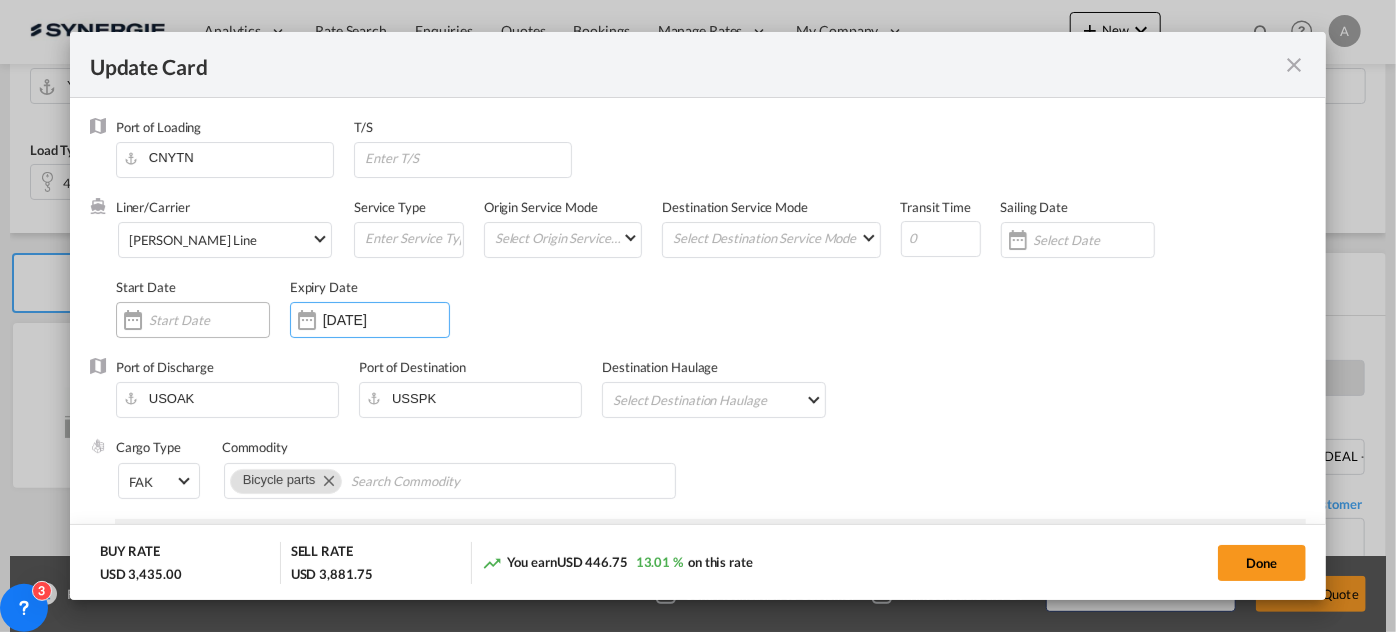 click at bounding box center [209, 320] 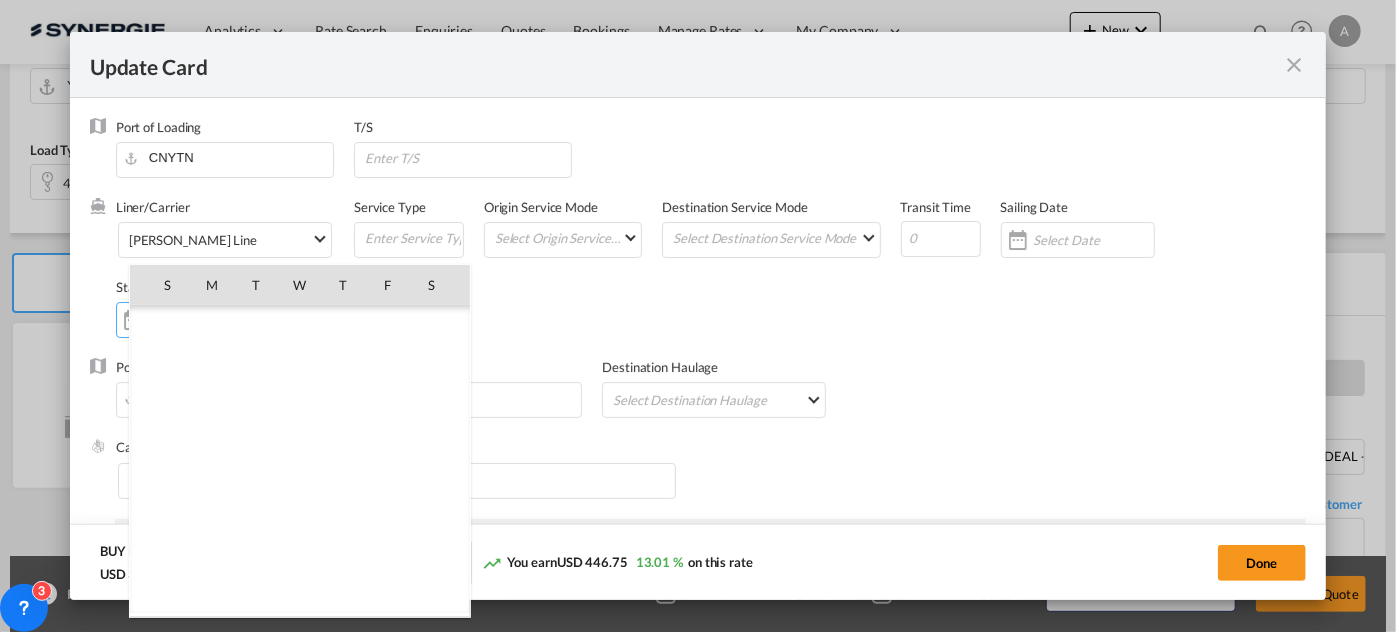 scroll, scrollTop: 462690, scrollLeft: 0, axis: vertical 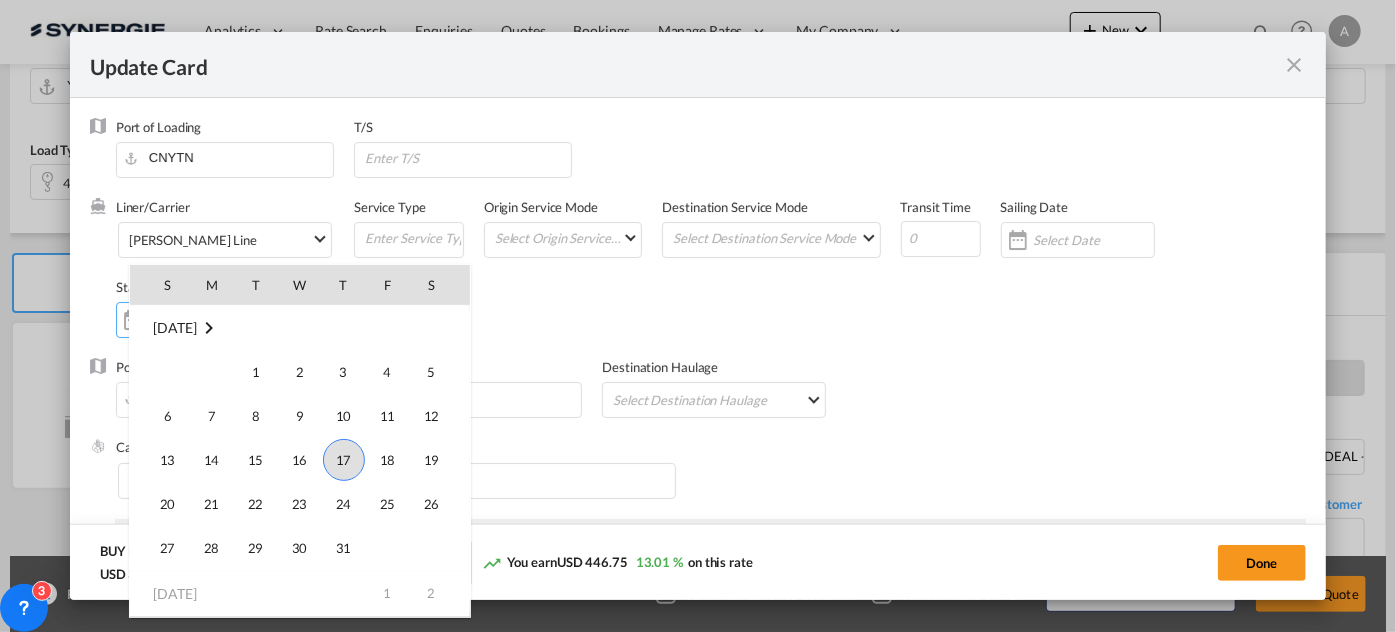 click on "17" at bounding box center (344, 460) 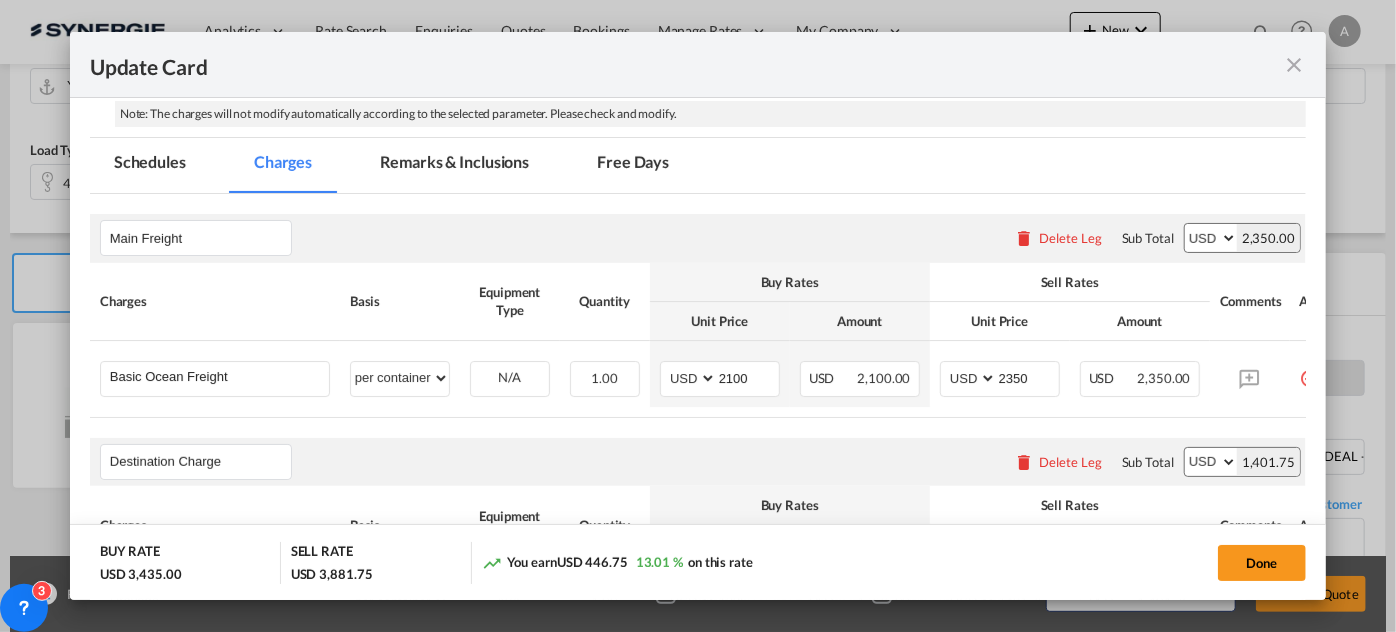 scroll, scrollTop: 363, scrollLeft: 0, axis: vertical 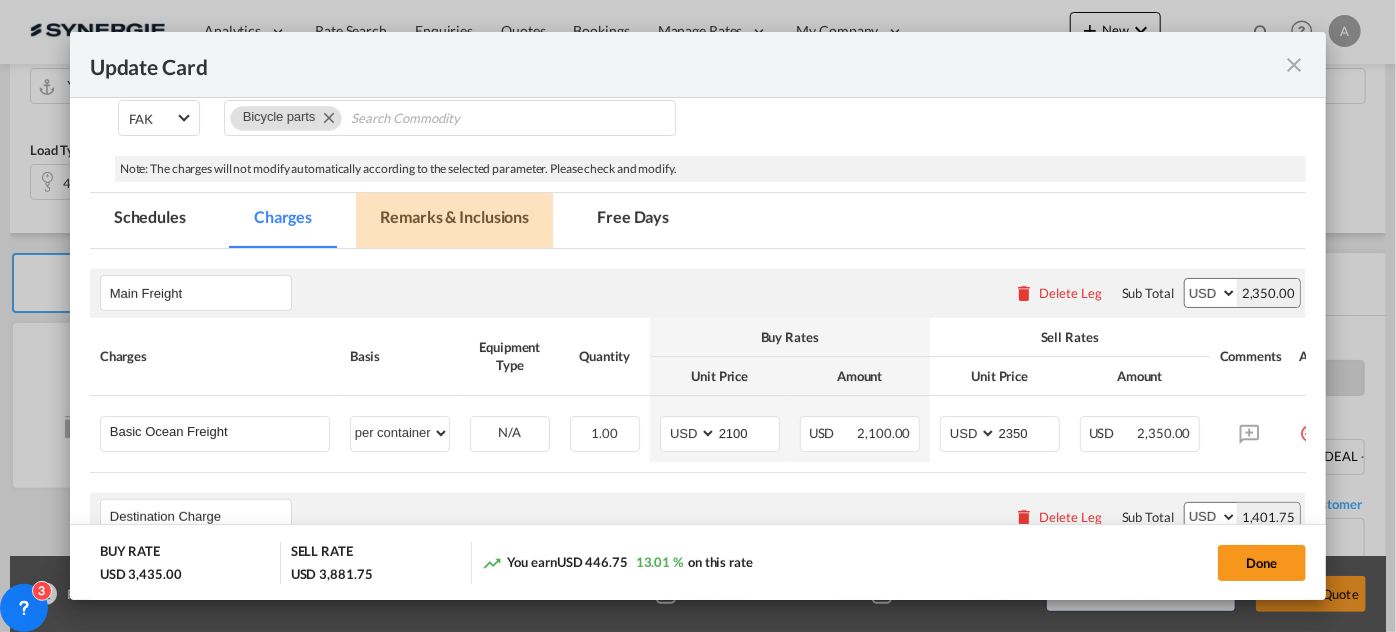 click on "Remarks & Inclusions" at bounding box center [454, 220] 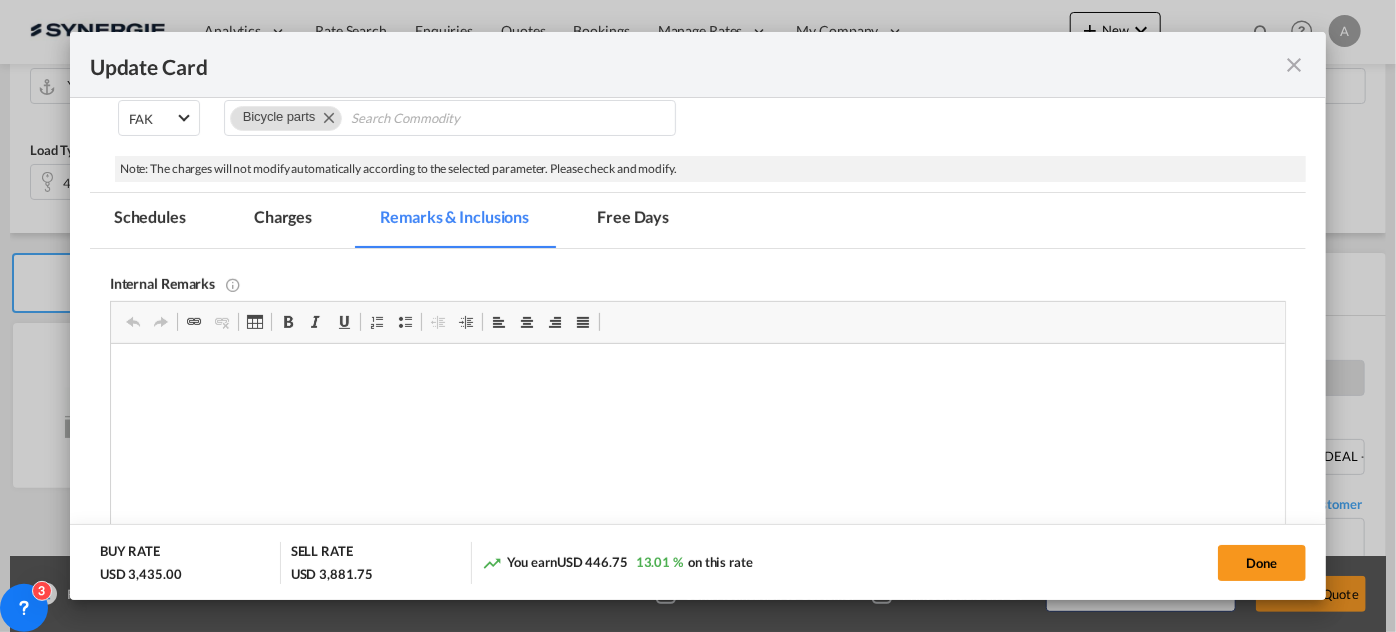 scroll, scrollTop: 476, scrollLeft: 0, axis: vertical 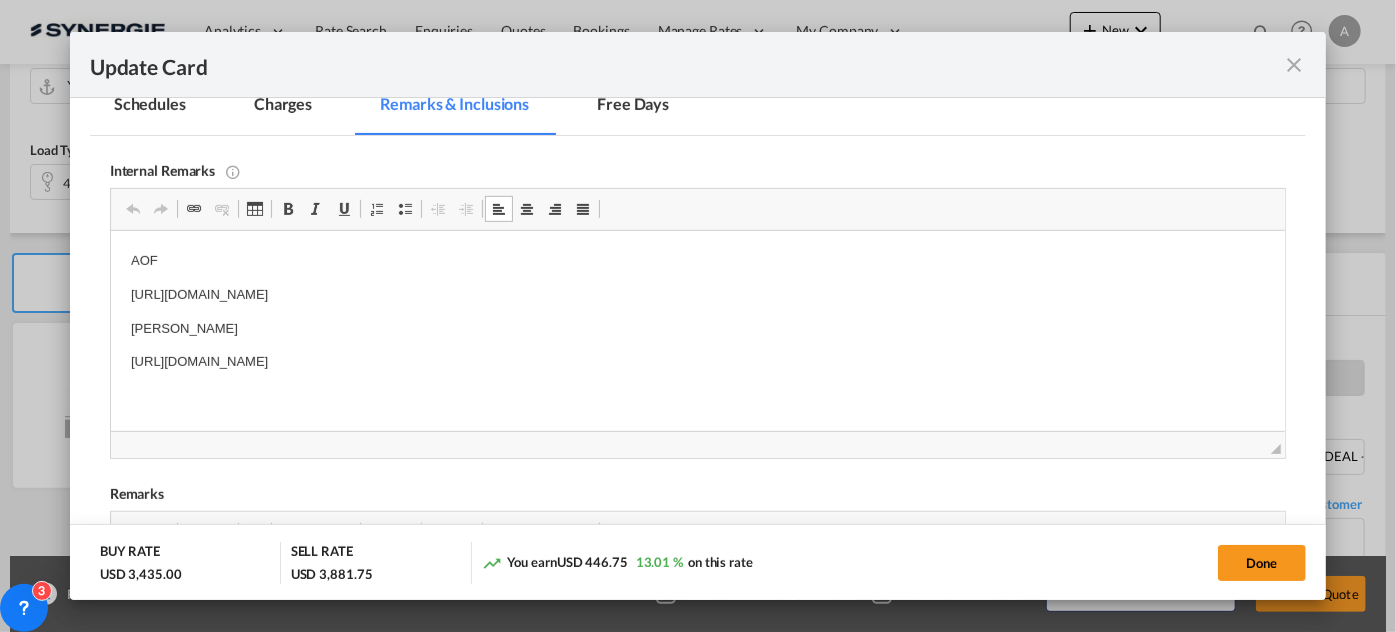 drag, startPoint x: 128, startPoint y: 289, endPoint x: 733, endPoint y: 288, distance: 605.00085 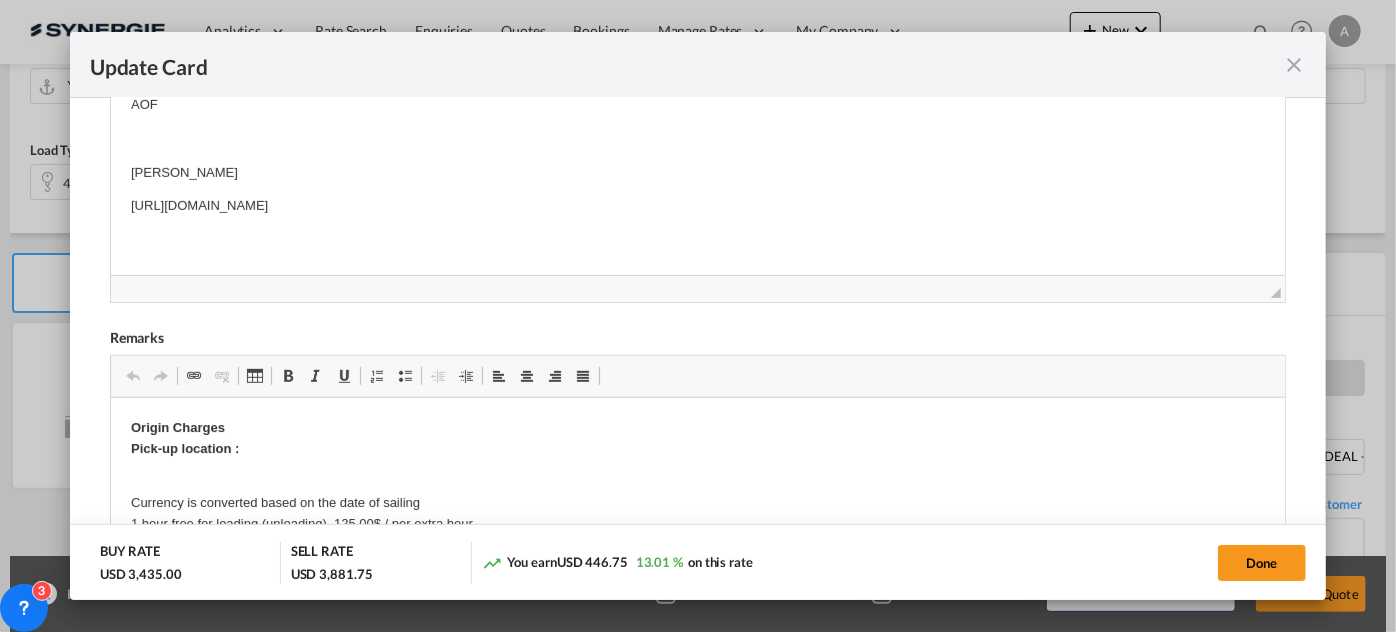 scroll, scrollTop: 749, scrollLeft: 0, axis: vertical 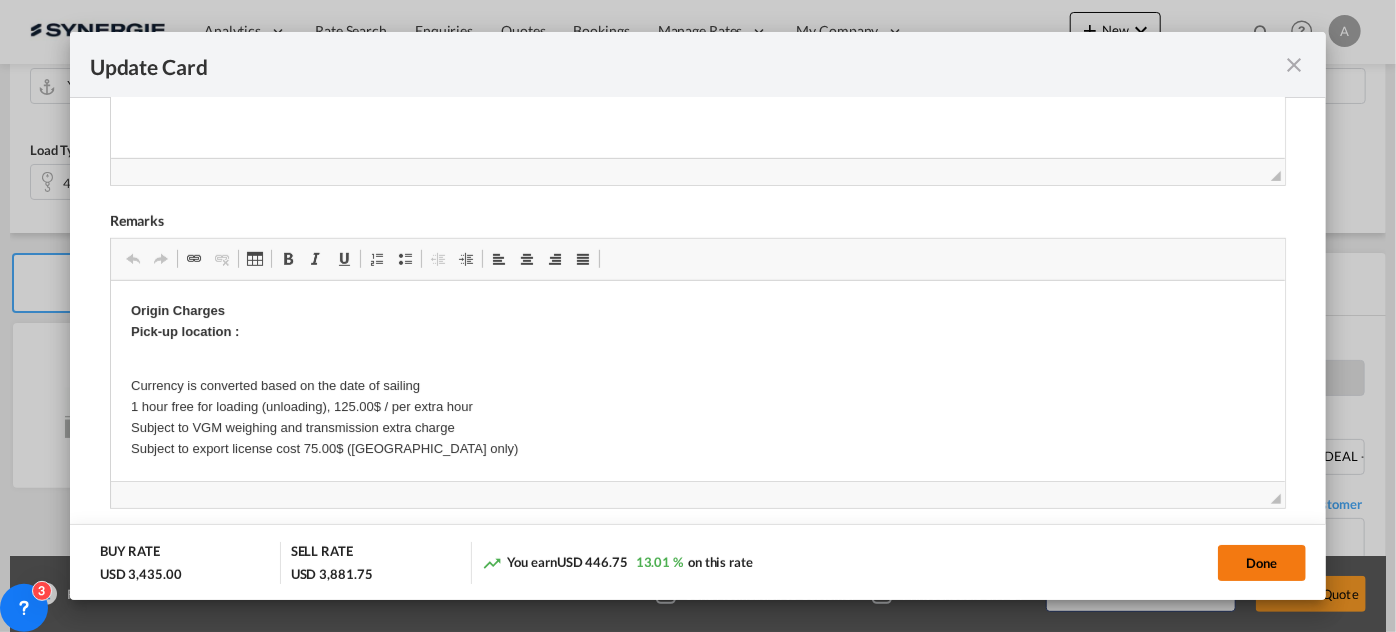 click on "Done" 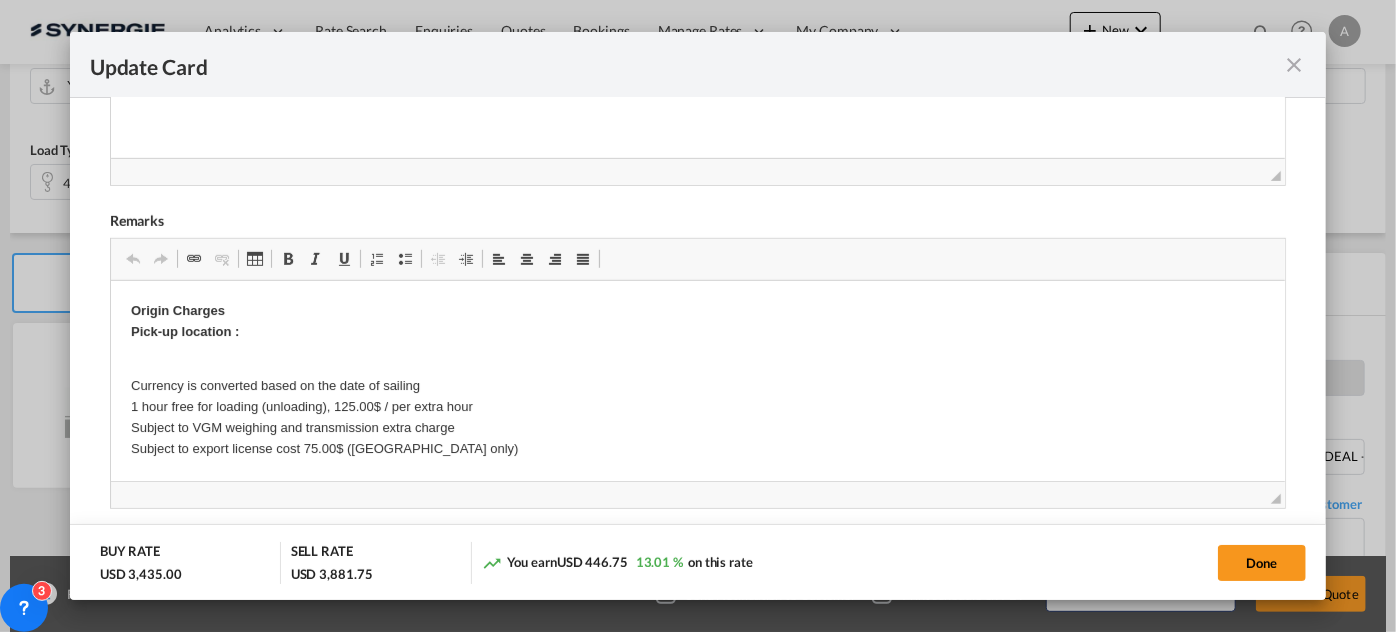 type on "16 Jul 2025" 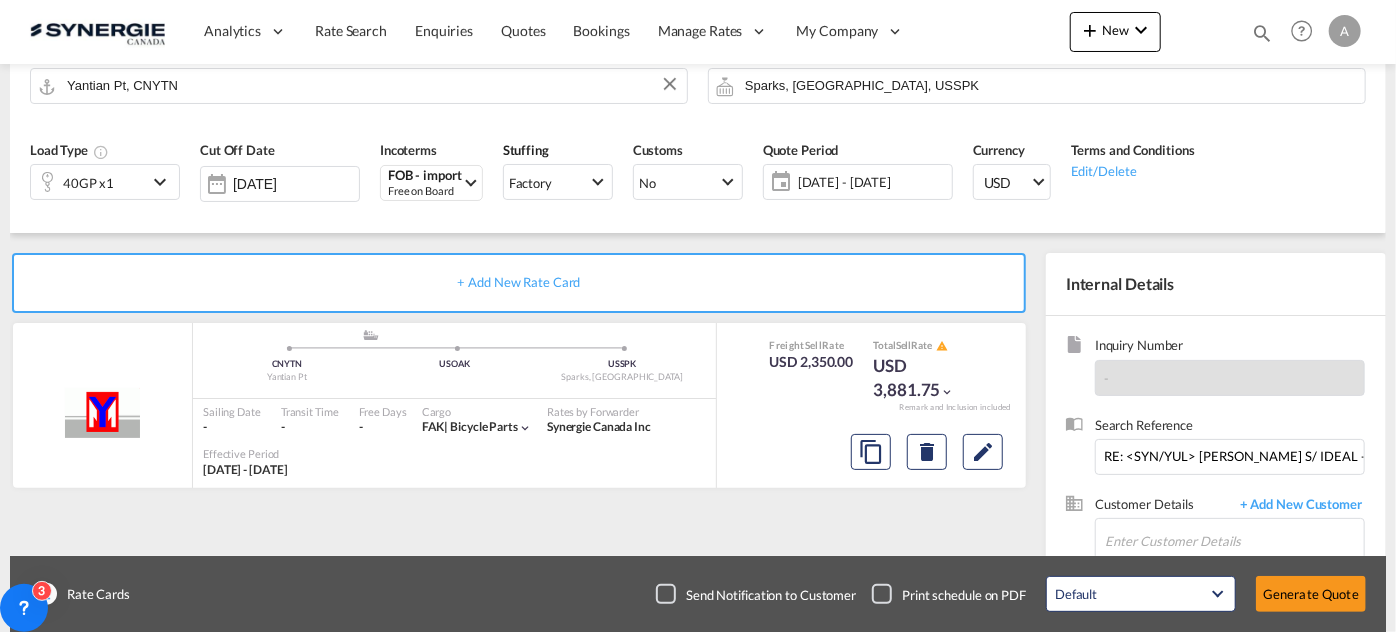 scroll, scrollTop: 477, scrollLeft: 0, axis: vertical 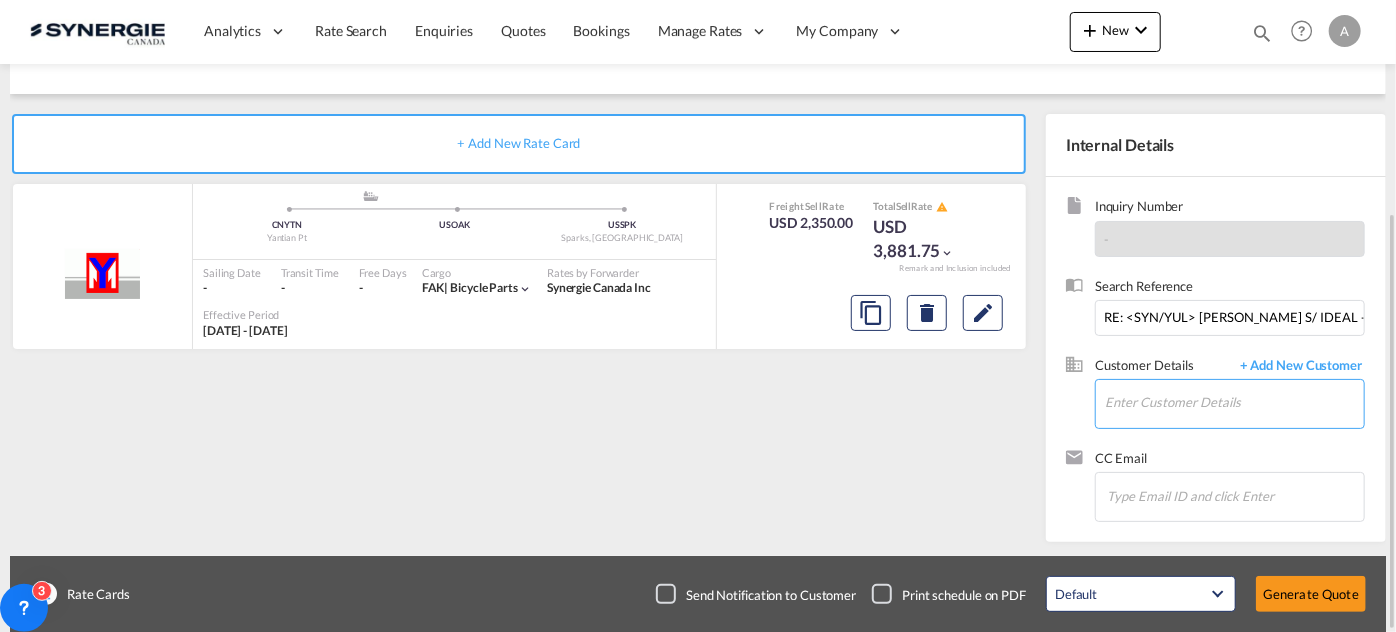 click on "Enter Customer Details" at bounding box center [1234, 402] 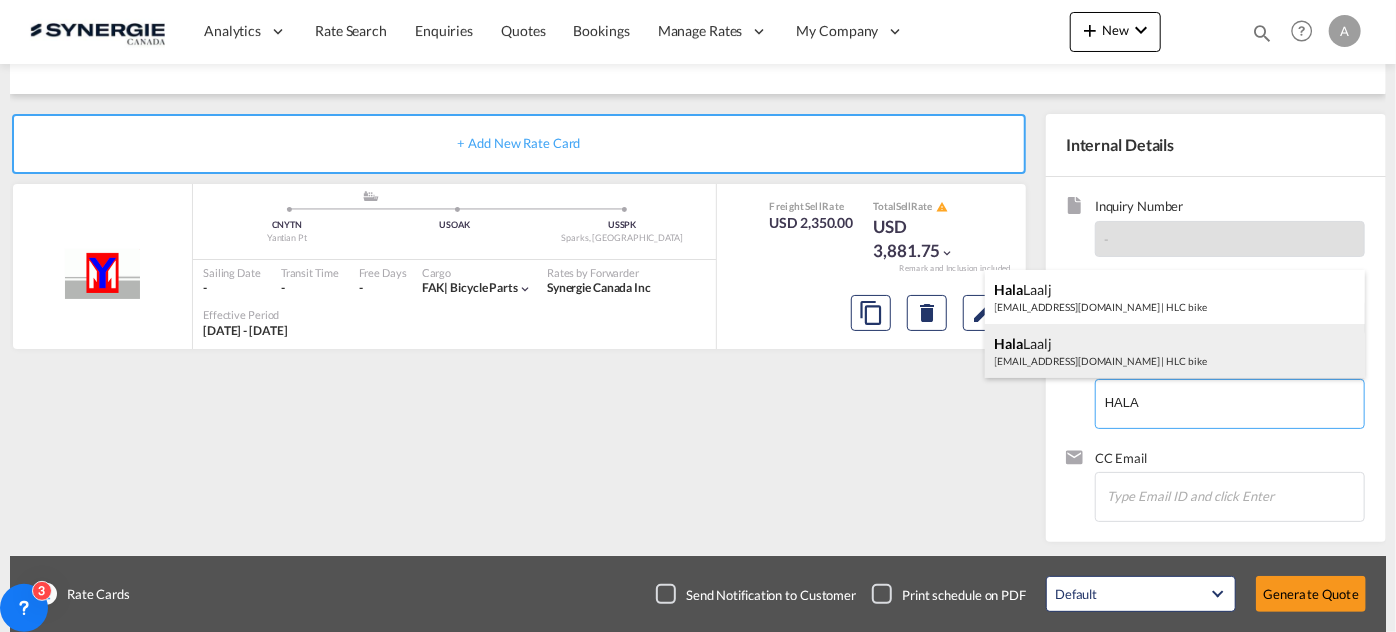 click on "Hala  Laalj freightus@hlc.bike    |    HLC bike" at bounding box center (1175, 351) 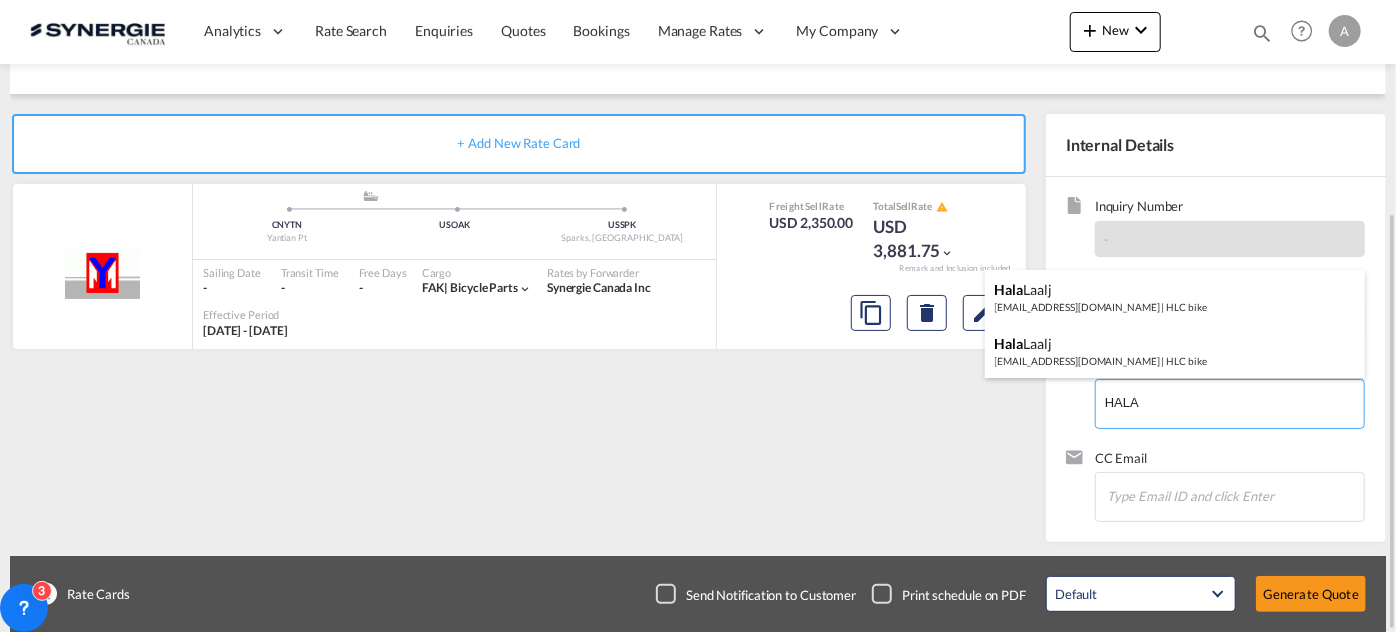 type on "HLC bike, Hala Laalj, freightus@hlc.bike" 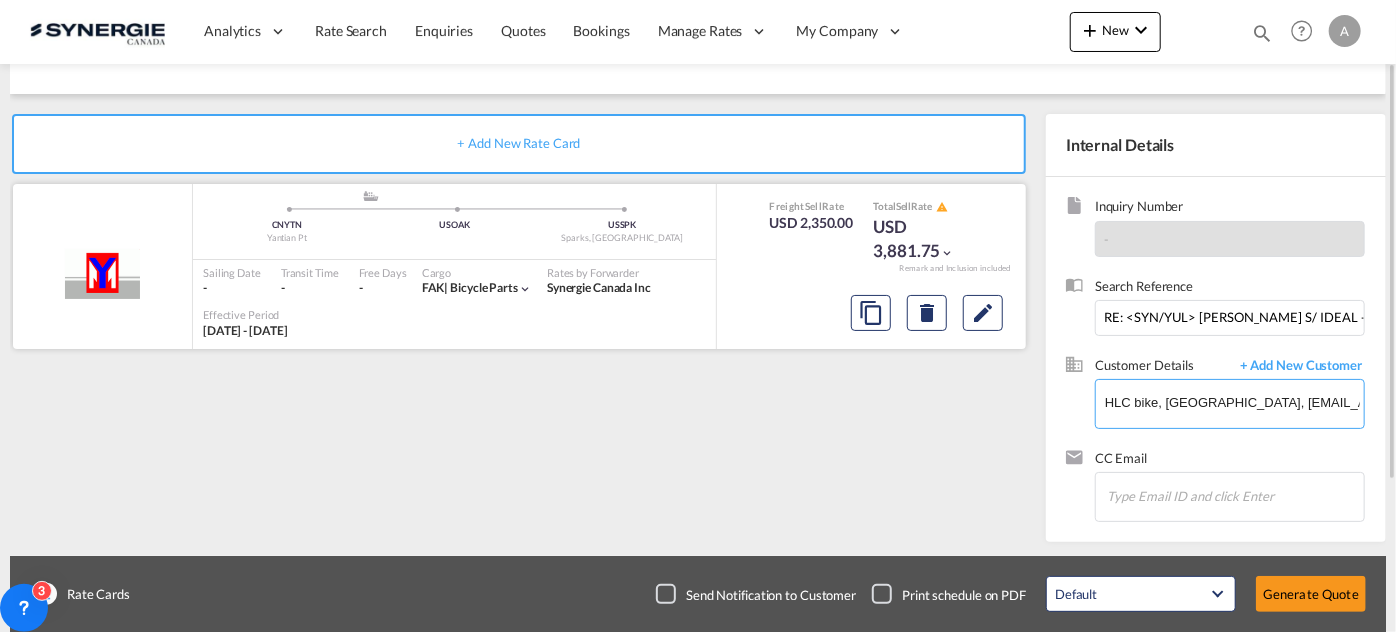 scroll, scrollTop: 229, scrollLeft: 0, axis: vertical 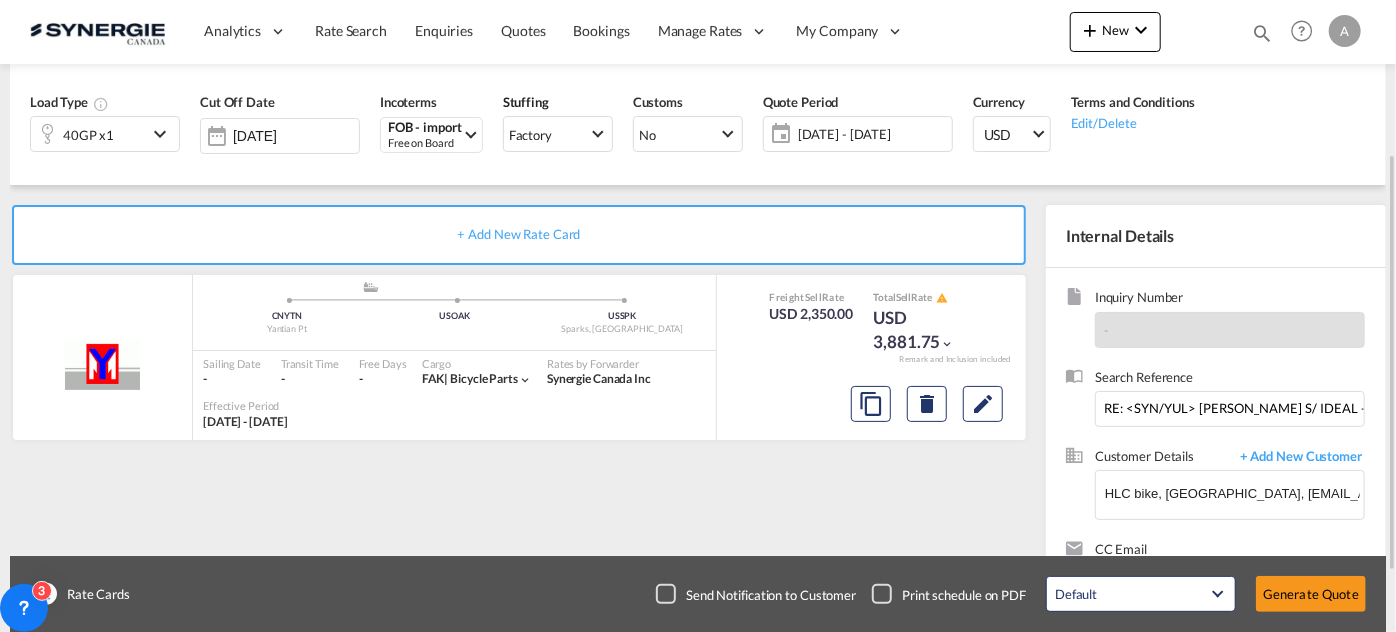 click on "02 Jul - 01 Aug 2025" 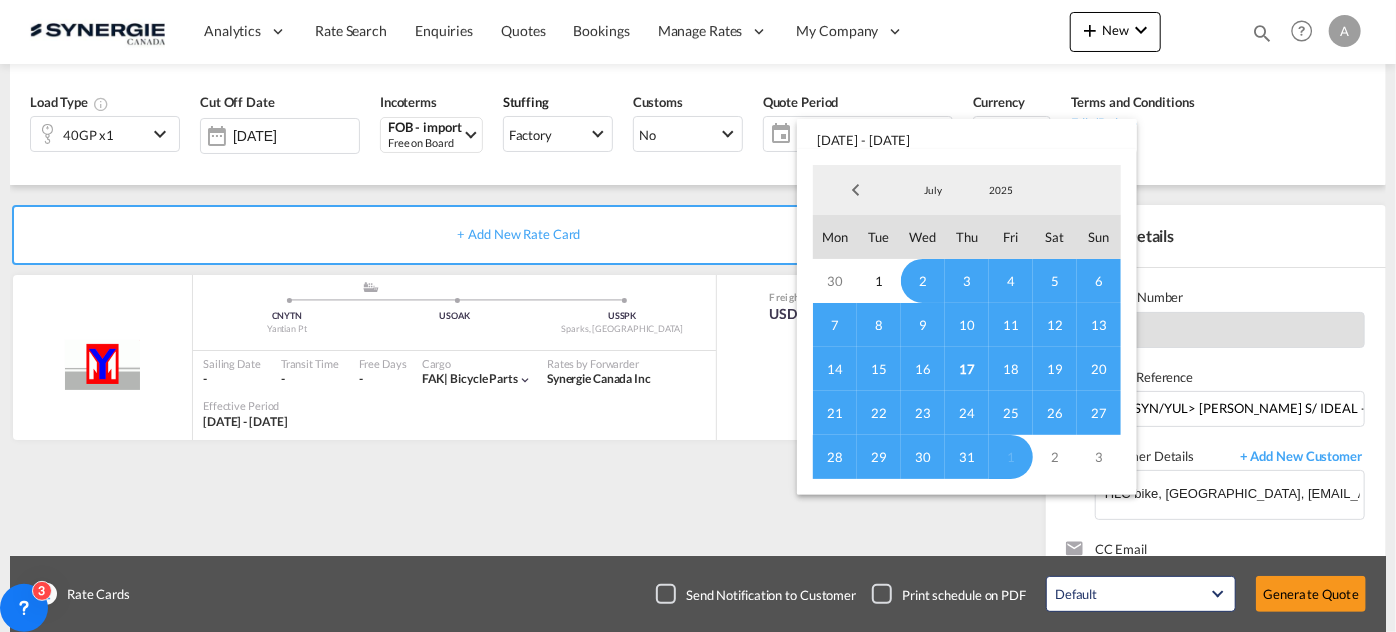 click on "17" at bounding box center (967, 369) 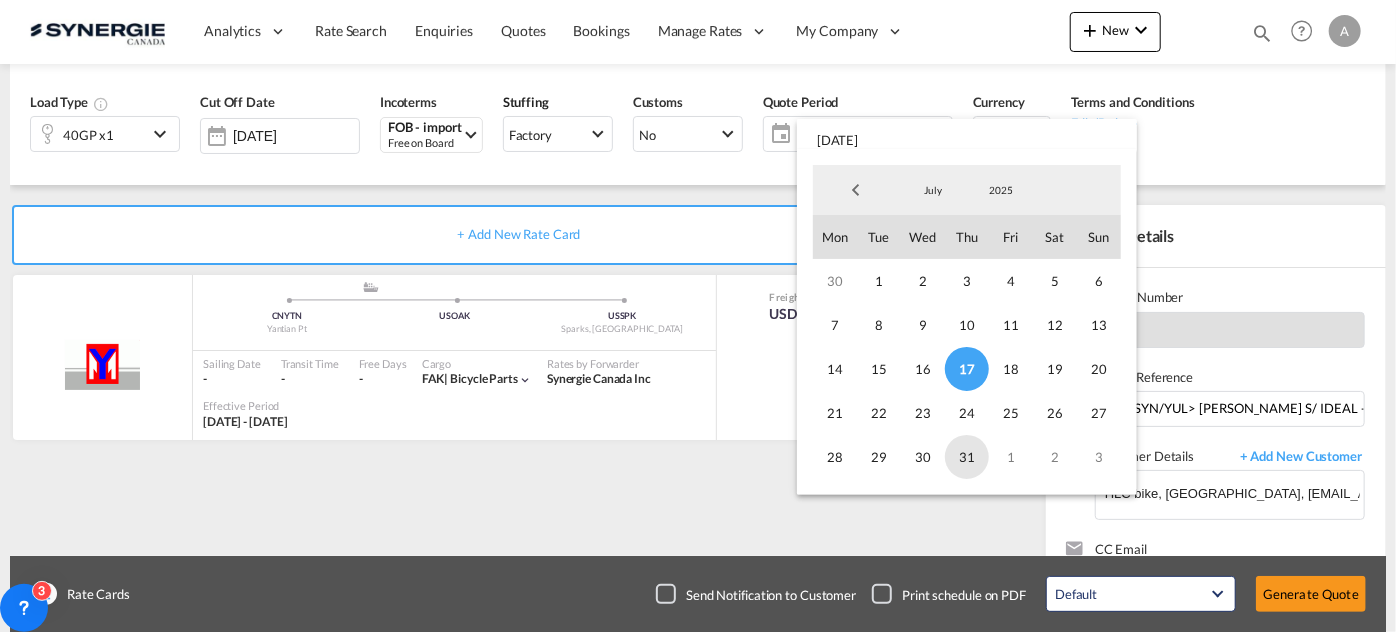 click on "31" at bounding box center (967, 457) 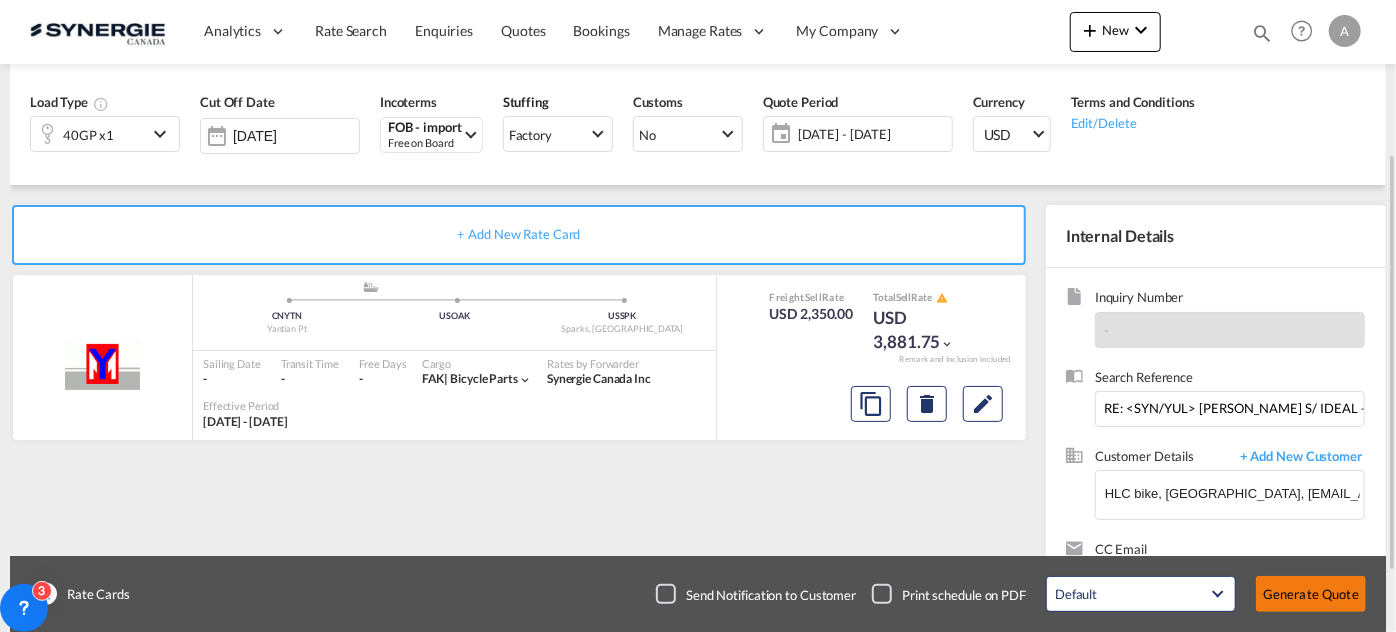 click on "Generate Quote" at bounding box center (1311, 594) 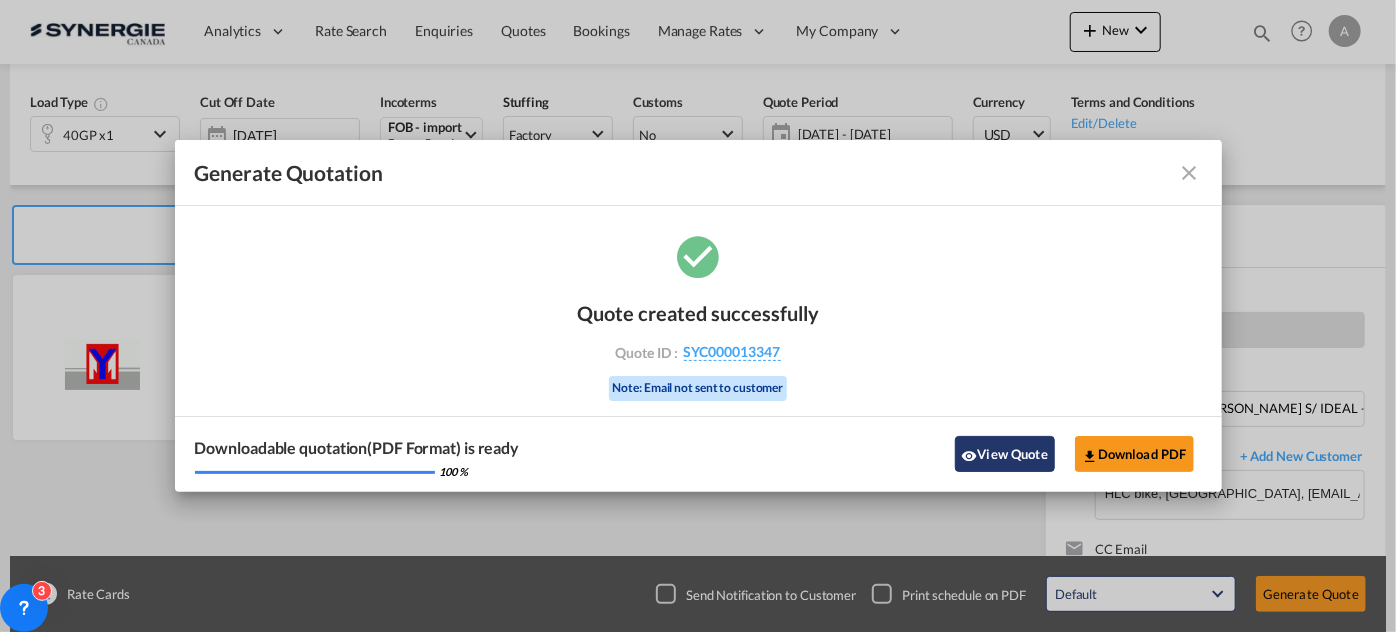 click on "View Quote" at bounding box center [1005, 454] 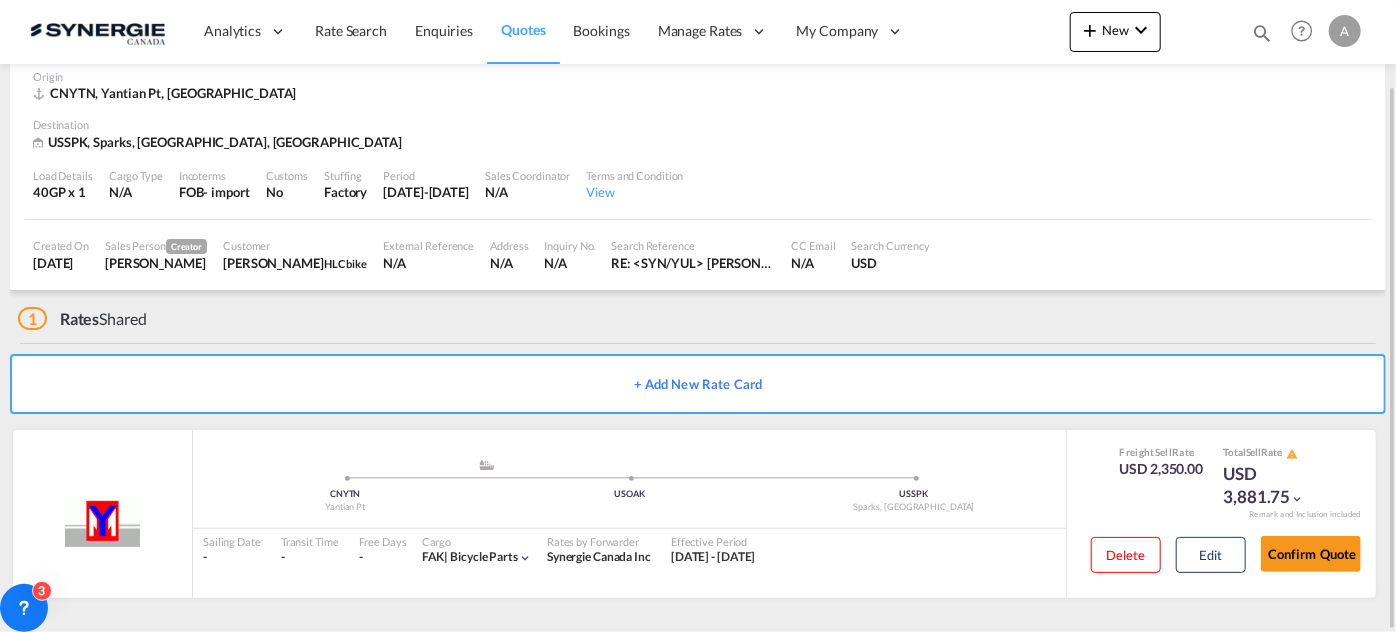 scroll, scrollTop: 0, scrollLeft: 0, axis: both 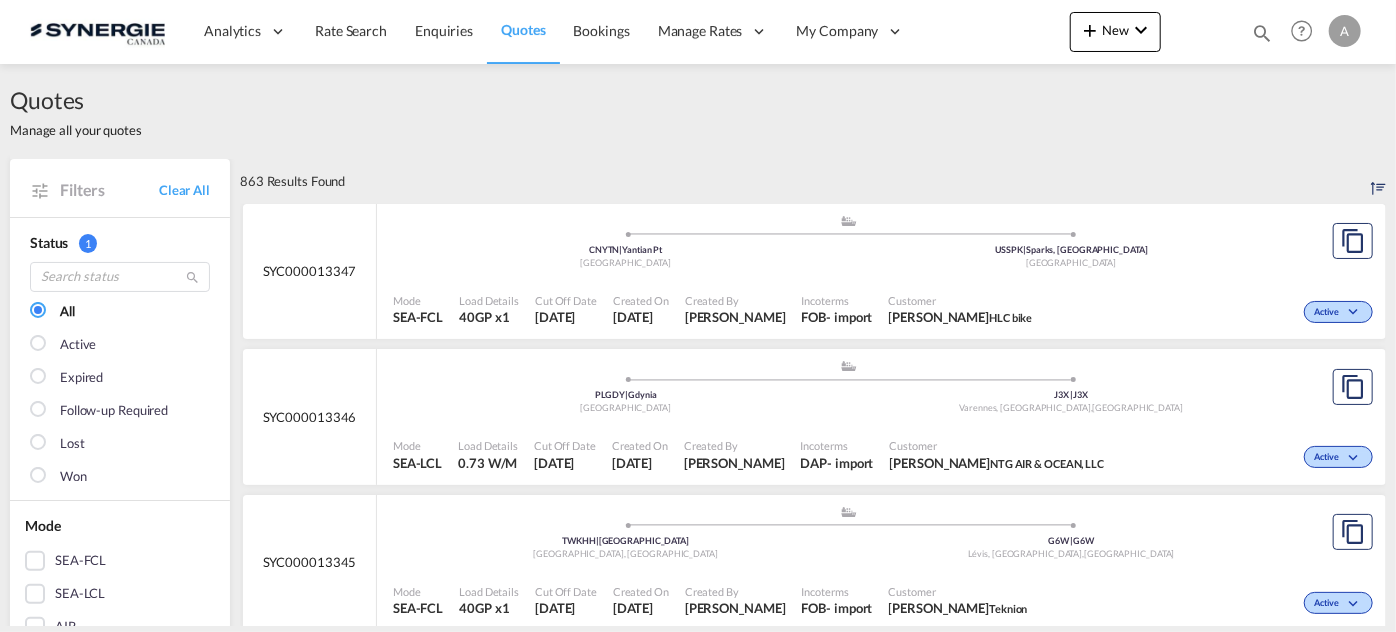 click at bounding box center (1262, 33) 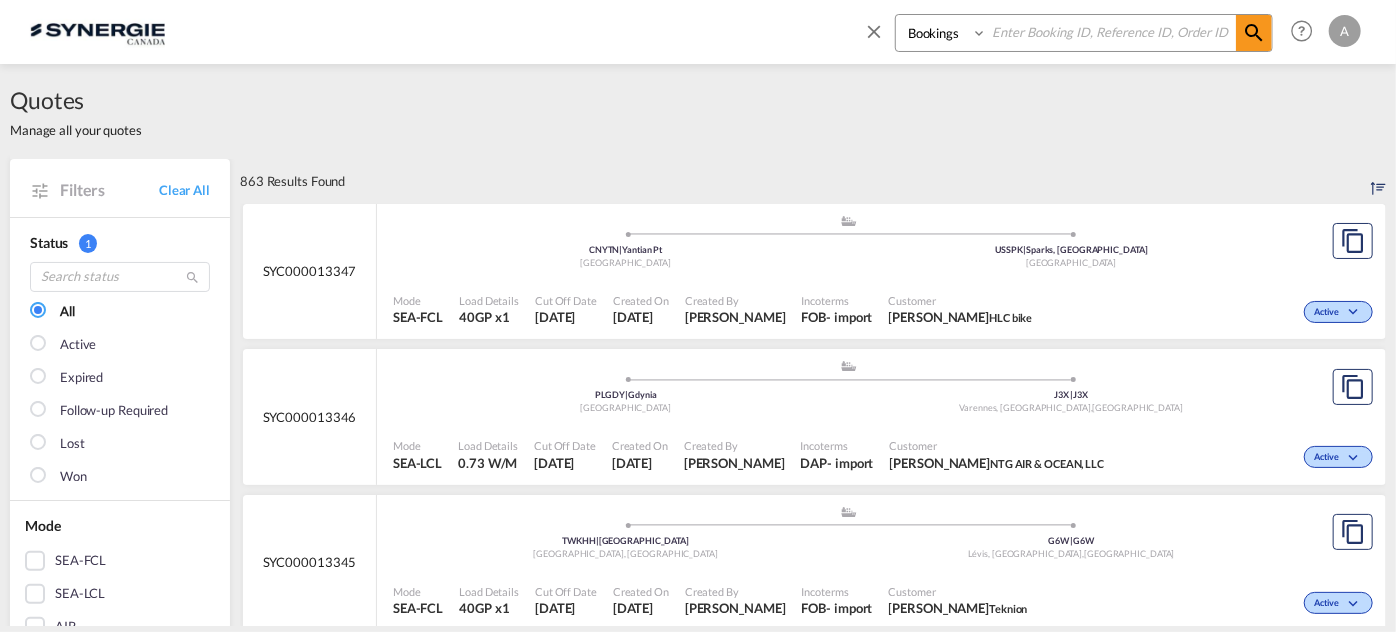 click on "Bookings Quotes Enquiries" at bounding box center (943, 33) 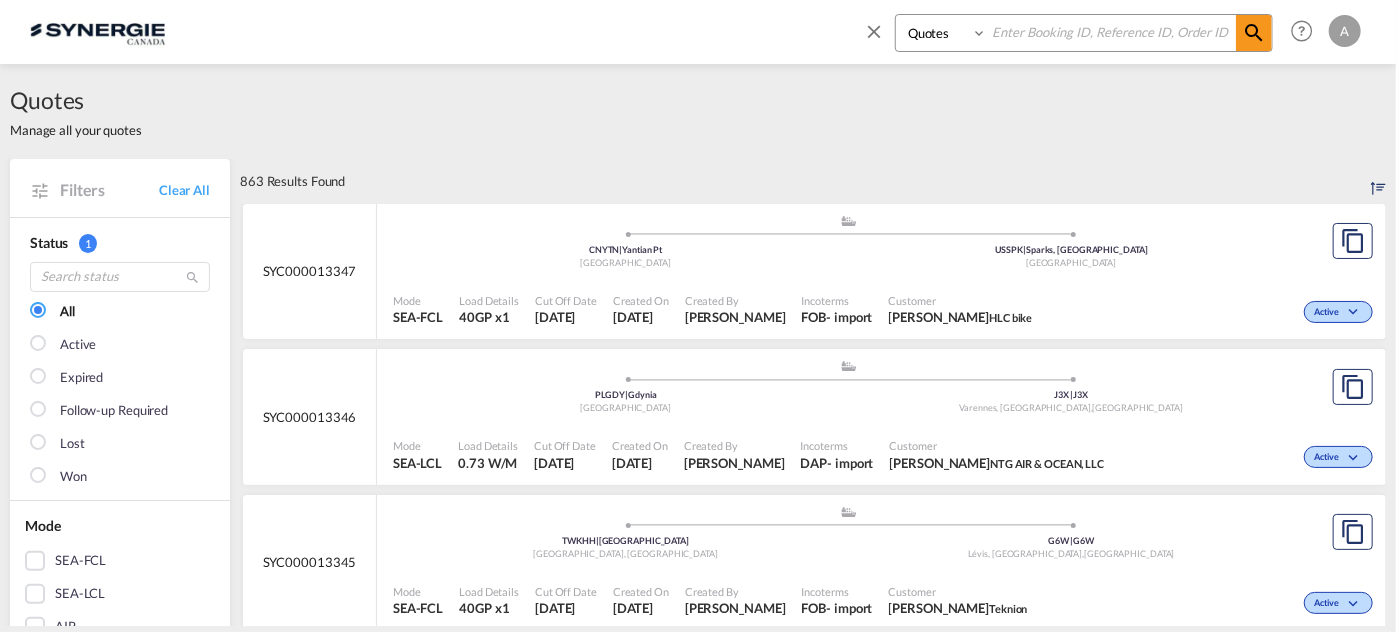 click on "Bookings Quotes Enquiries" at bounding box center [943, 33] 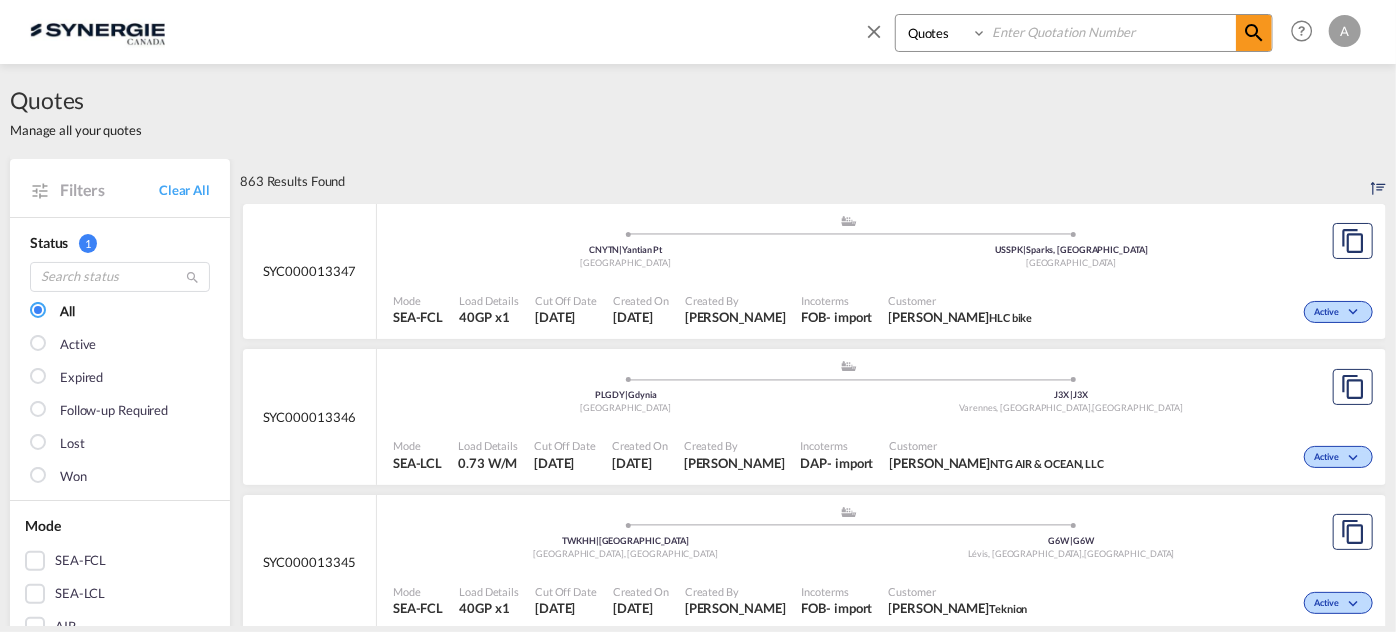 click at bounding box center [1111, 32] 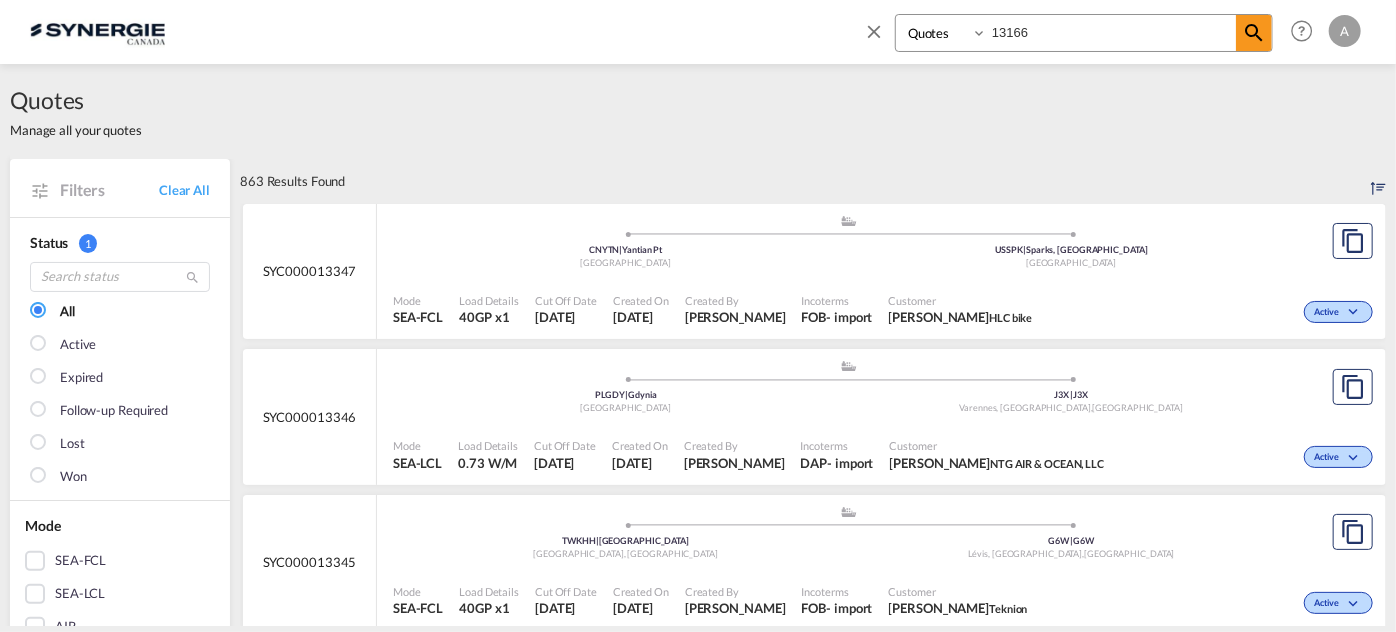 type on "13166" 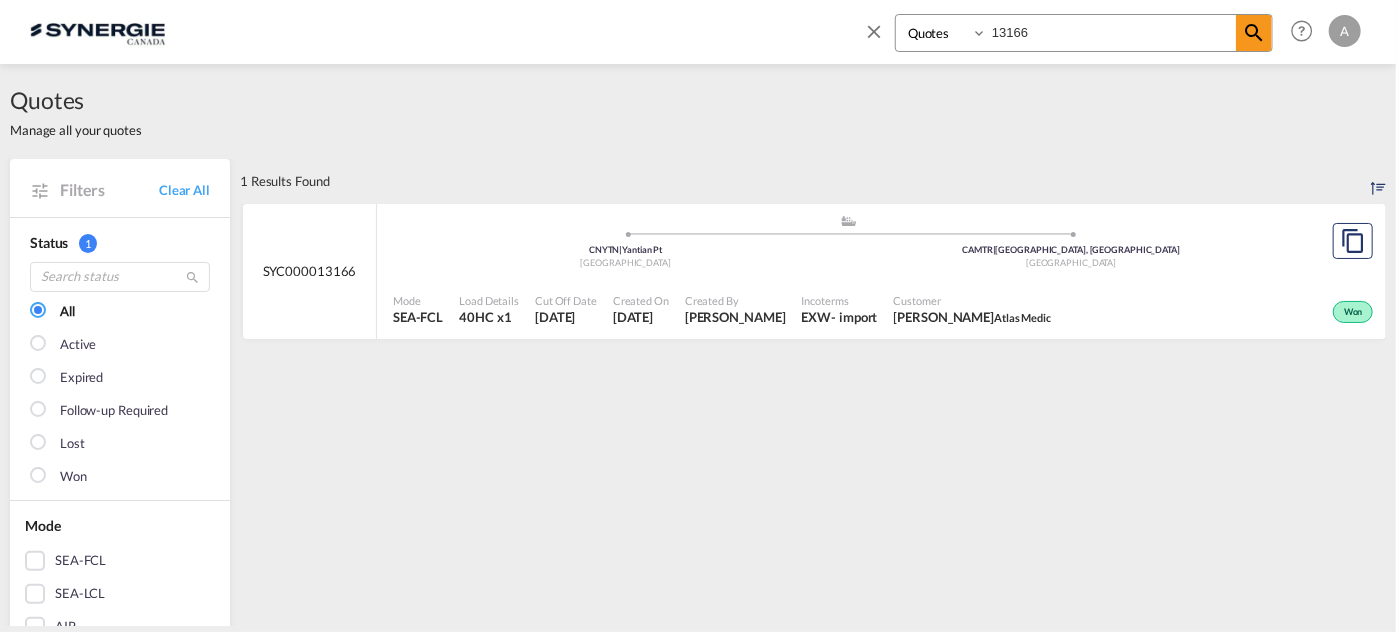 click on "Incoterms   EXW - import" at bounding box center [840, 310] 